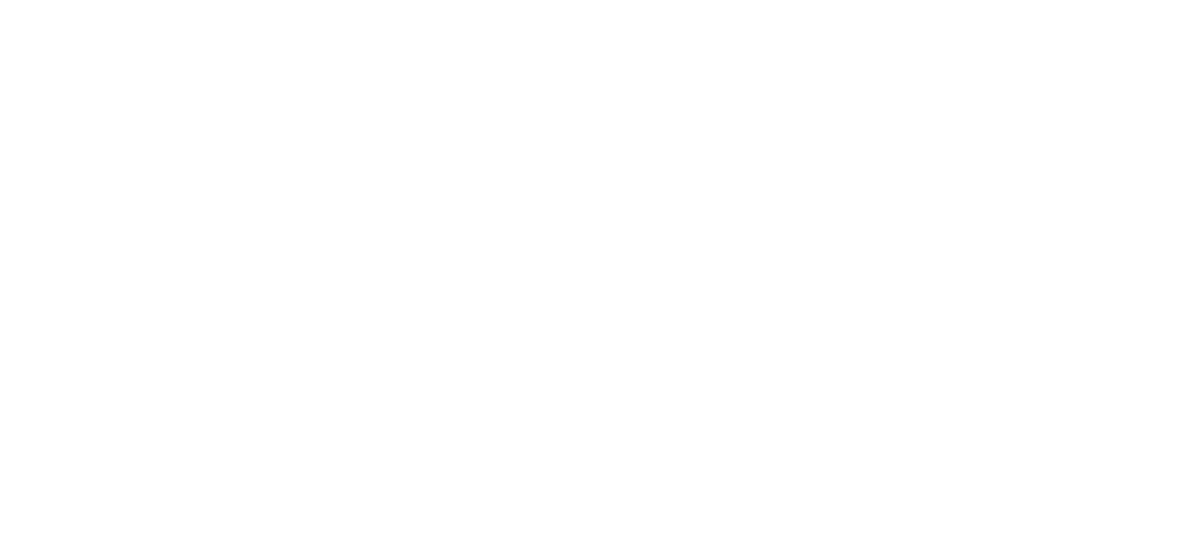 scroll, scrollTop: 0, scrollLeft: 0, axis: both 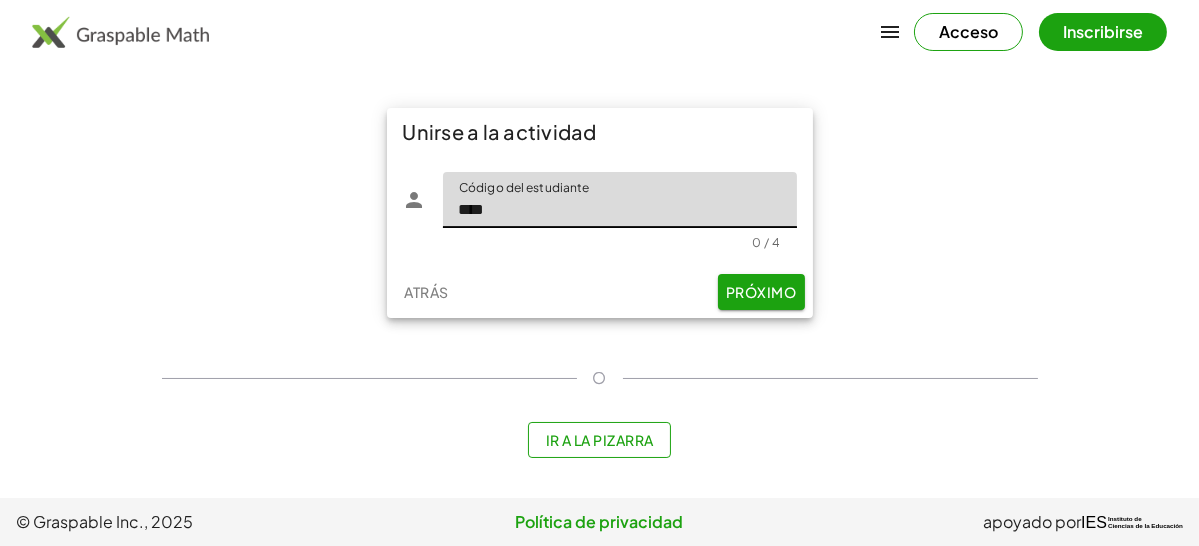 type on "****" 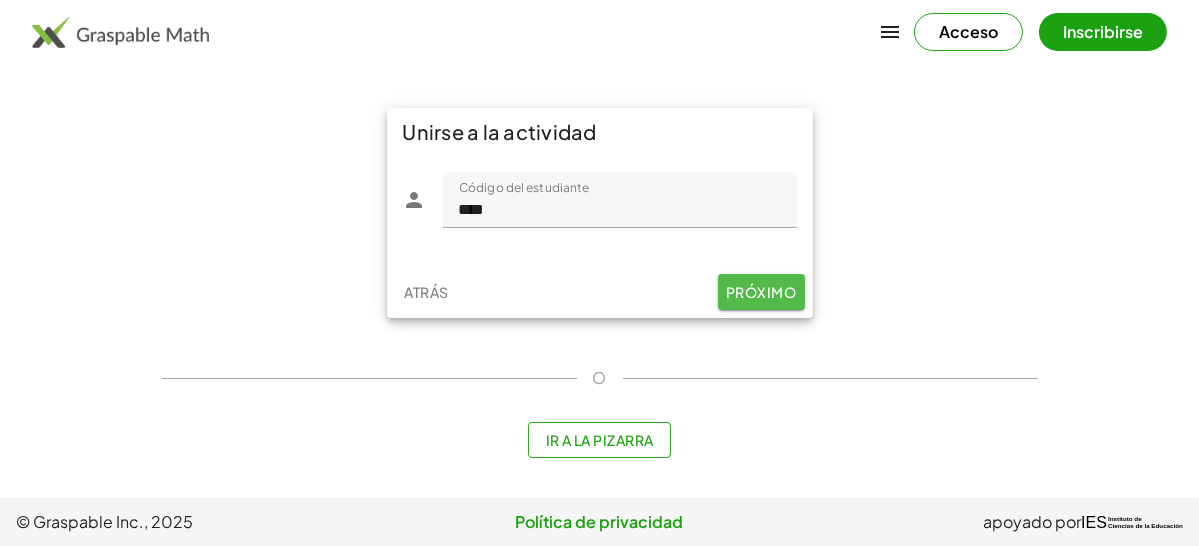 click on "Próximo" 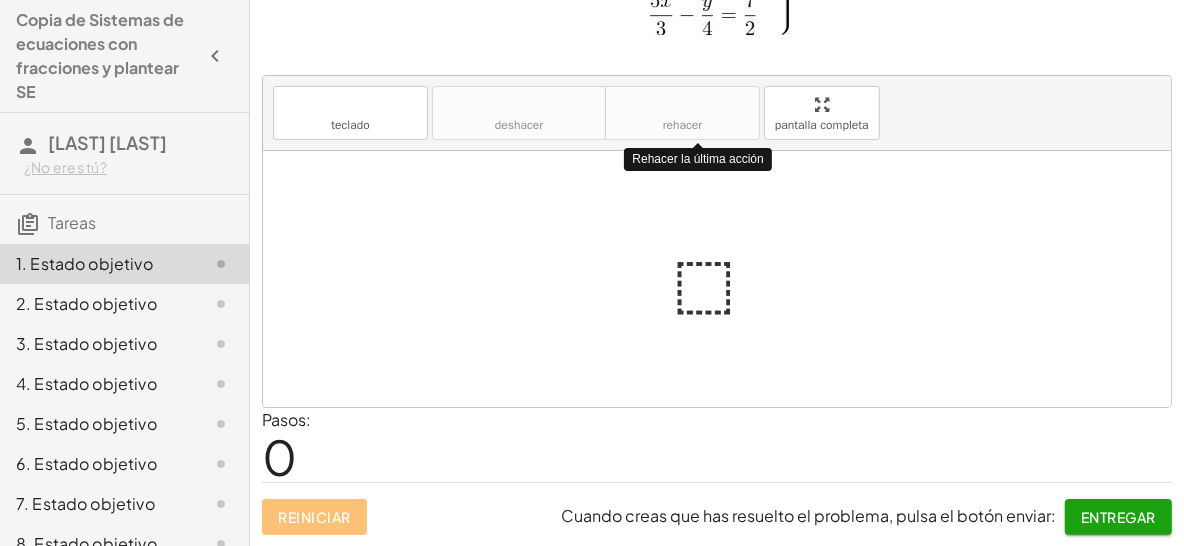 scroll, scrollTop: 94, scrollLeft: 0, axis: vertical 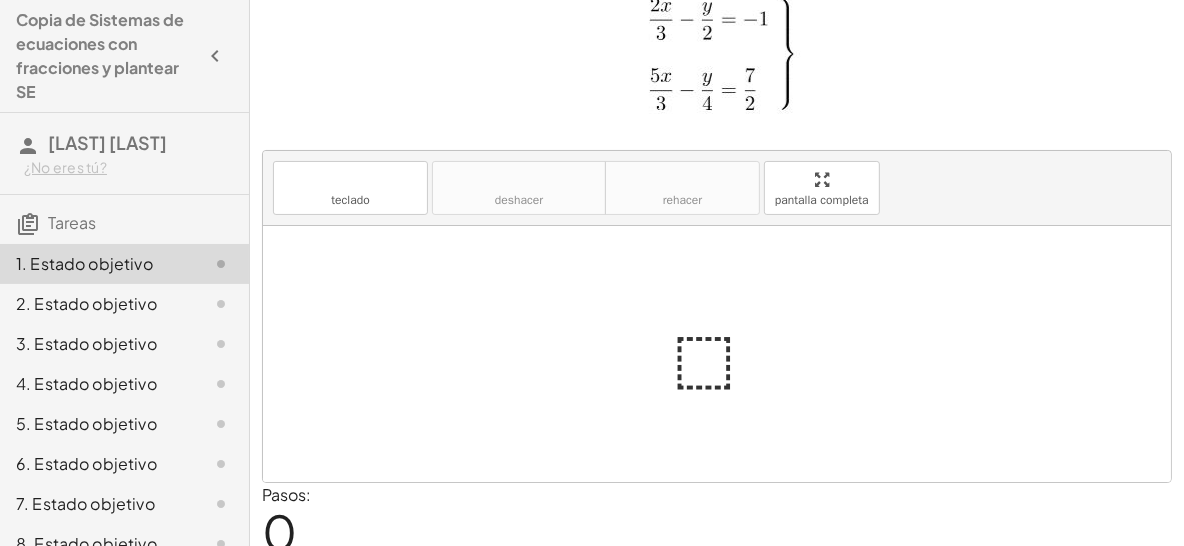 click at bounding box center [725, 354] 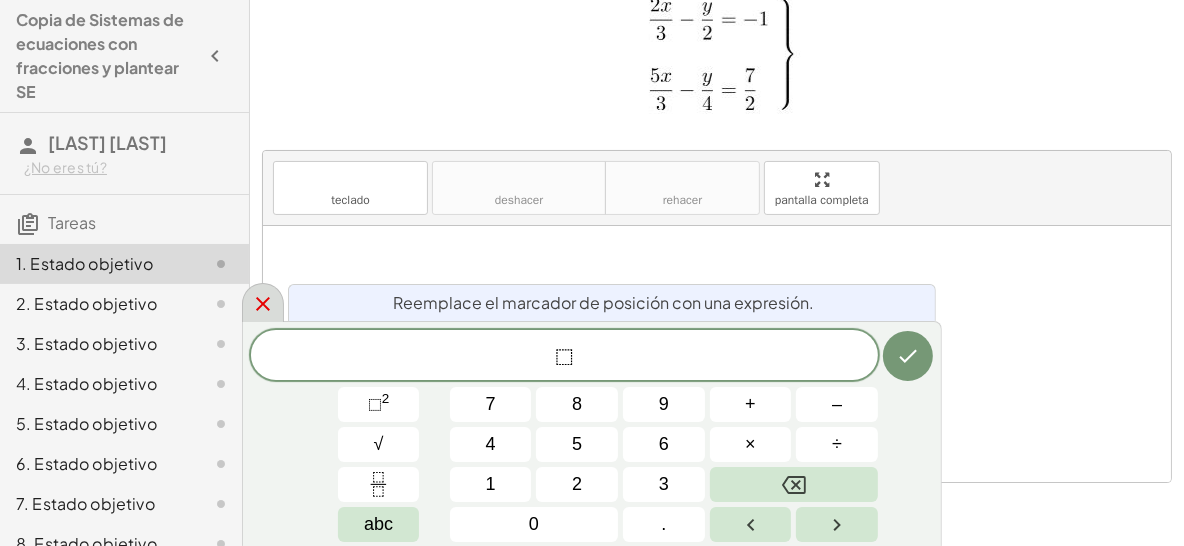 click 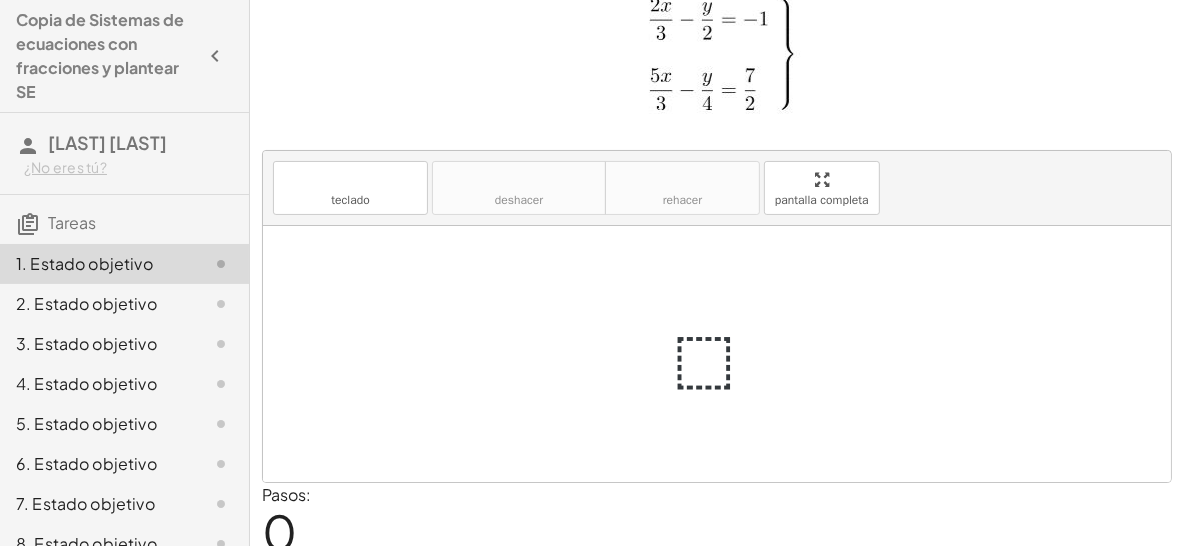 scroll, scrollTop: 0, scrollLeft: 0, axis: both 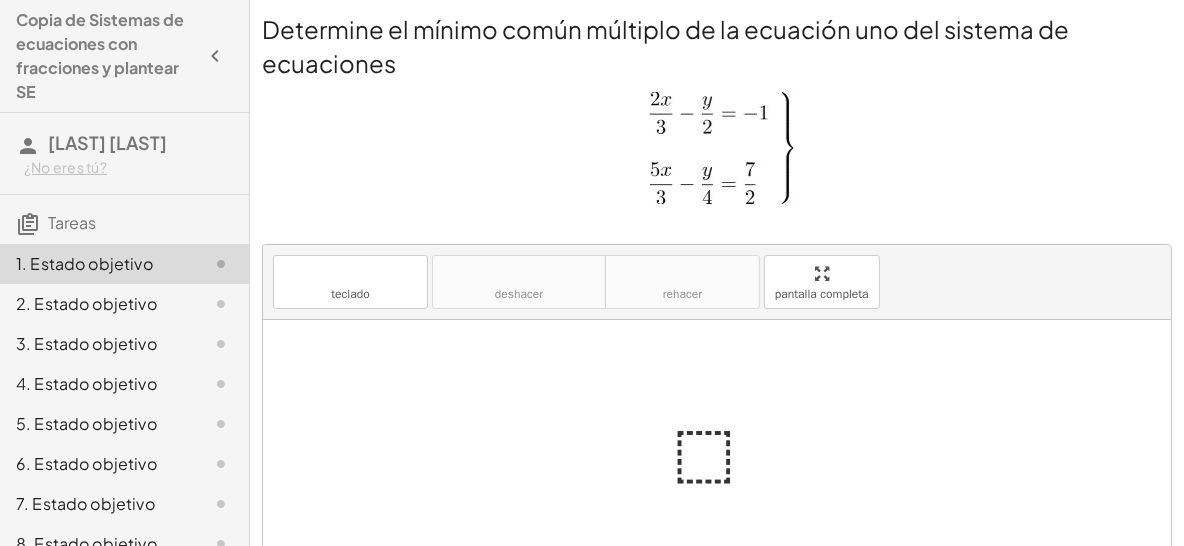 drag, startPoint x: 826, startPoint y: 114, endPoint x: 742, endPoint y: 125, distance: 84.71718 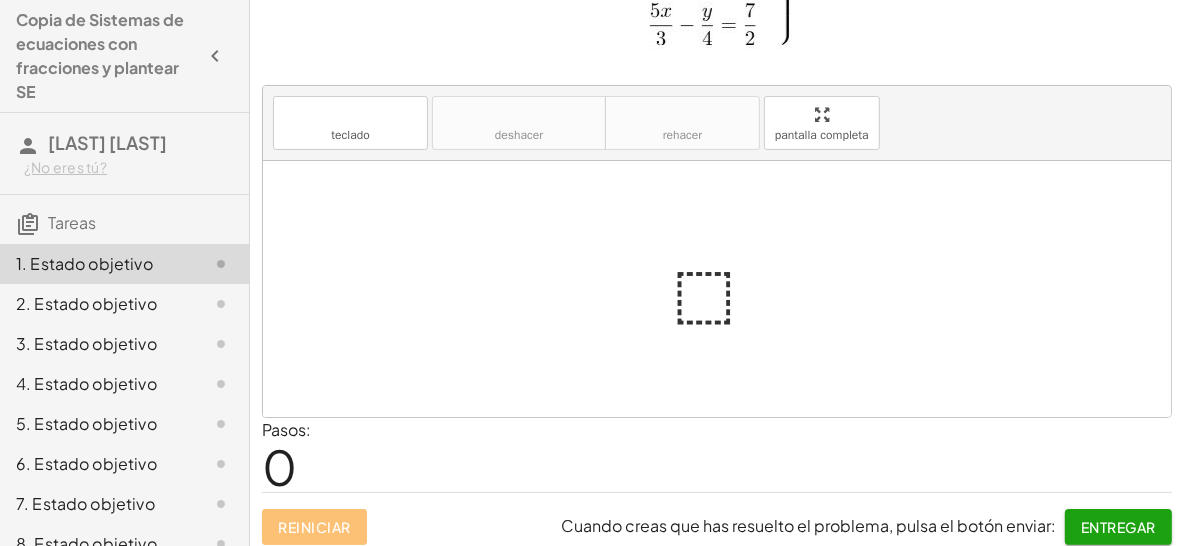 scroll, scrollTop: 169, scrollLeft: 0, axis: vertical 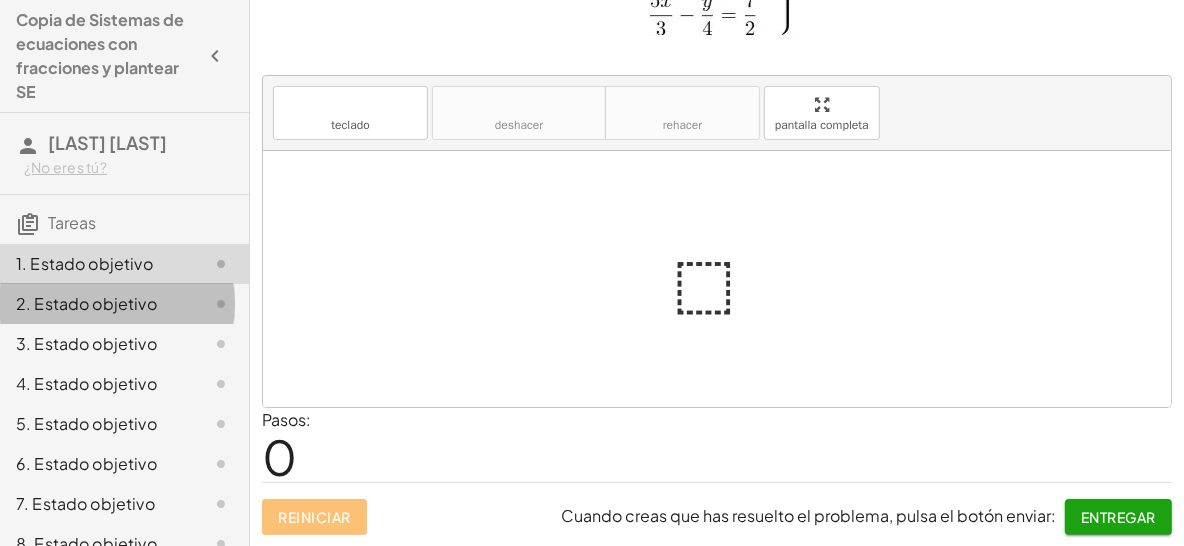 click on "2. Estado objetivo" at bounding box center (86, 303) 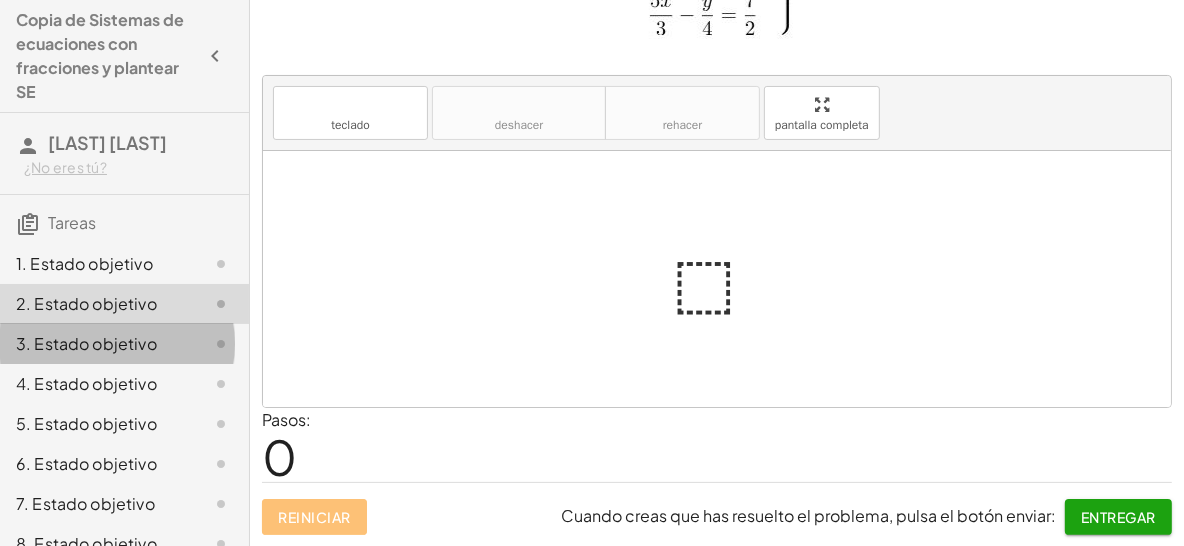 click on "3. Estado objetivo" at bounding box center (86, 343) 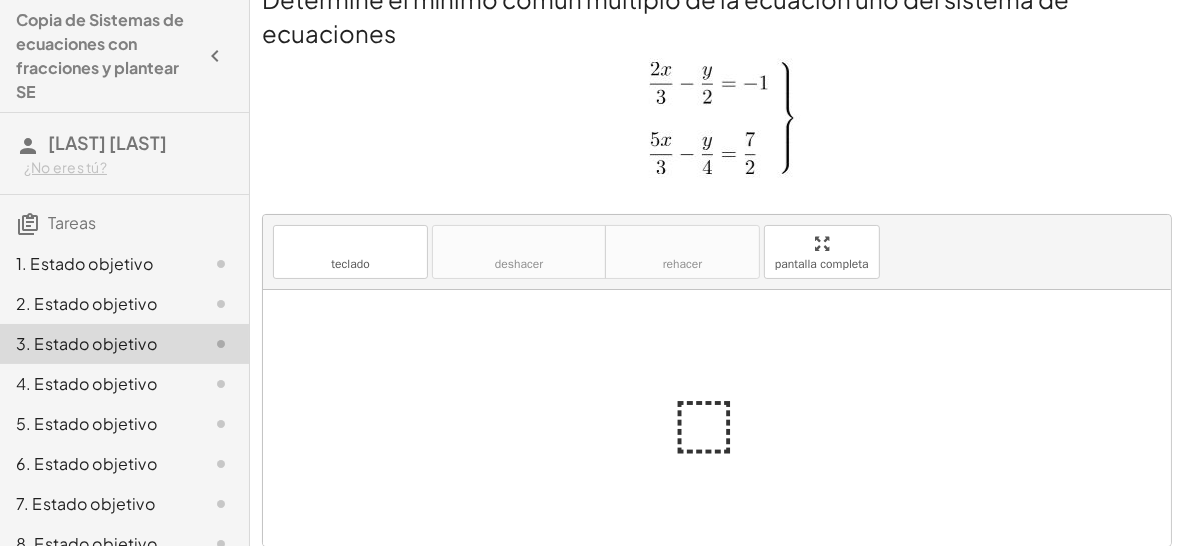scroll, scrollTop: 0, scrollLeft: 0, axis: both 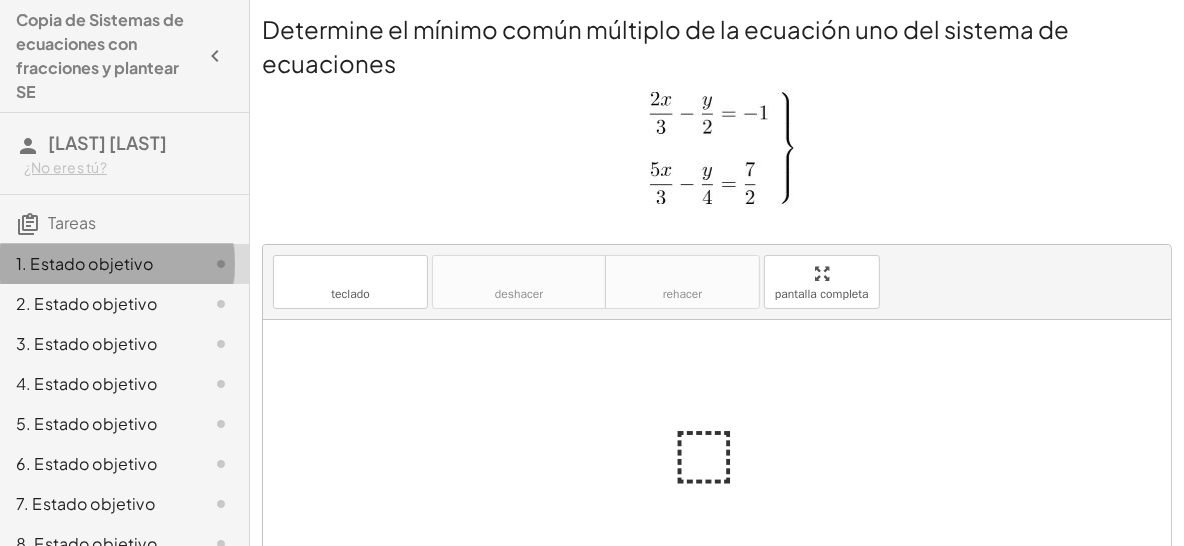 click 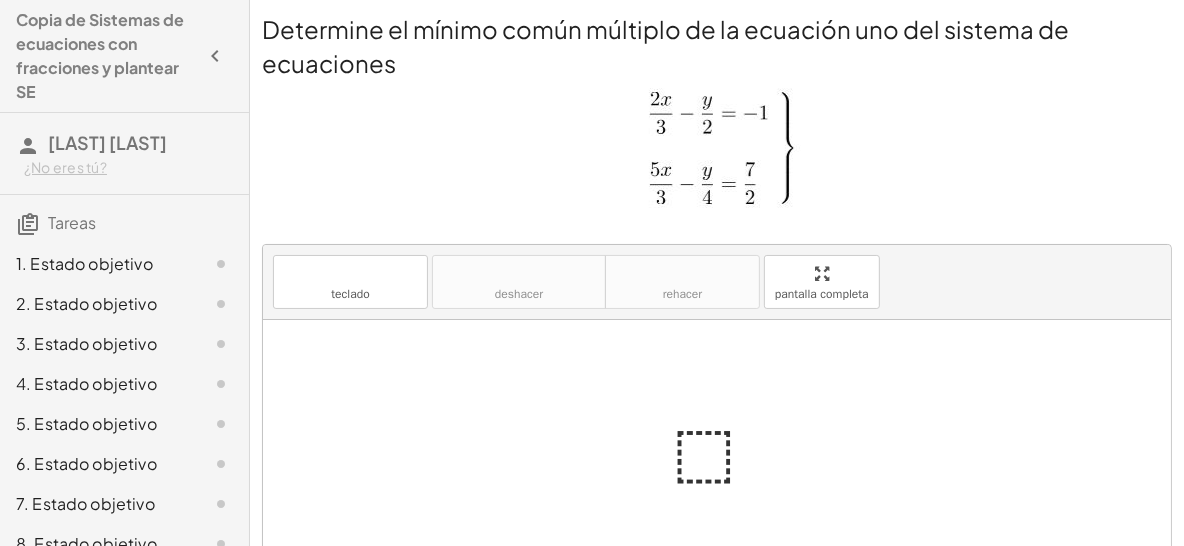click 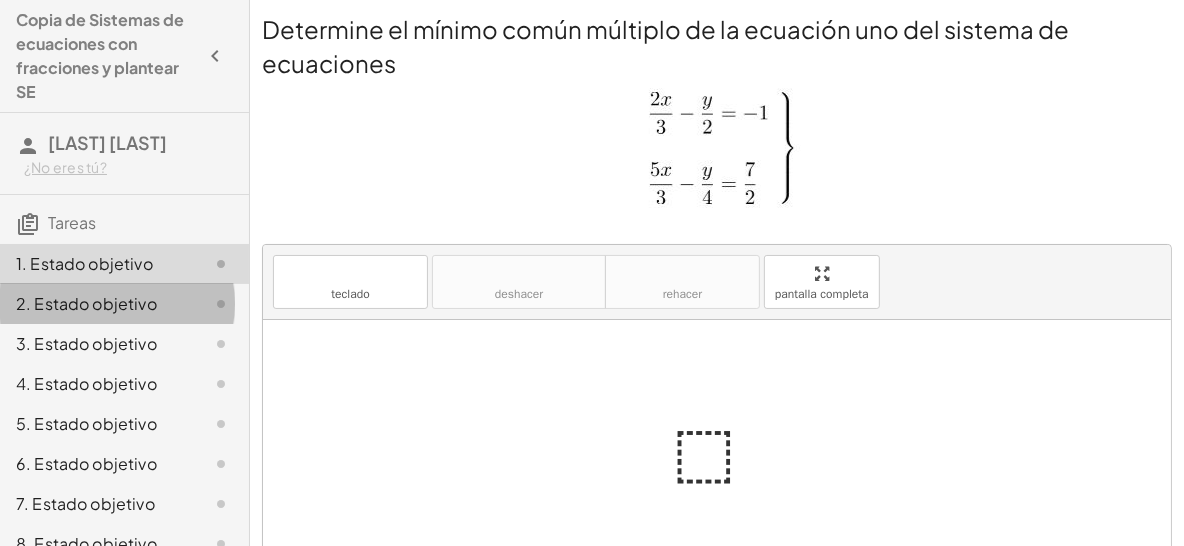 drag, startPoint x: 169, startPoint y: 298, endPoint x: 203, endPoint y: 300, distance: 34.058773 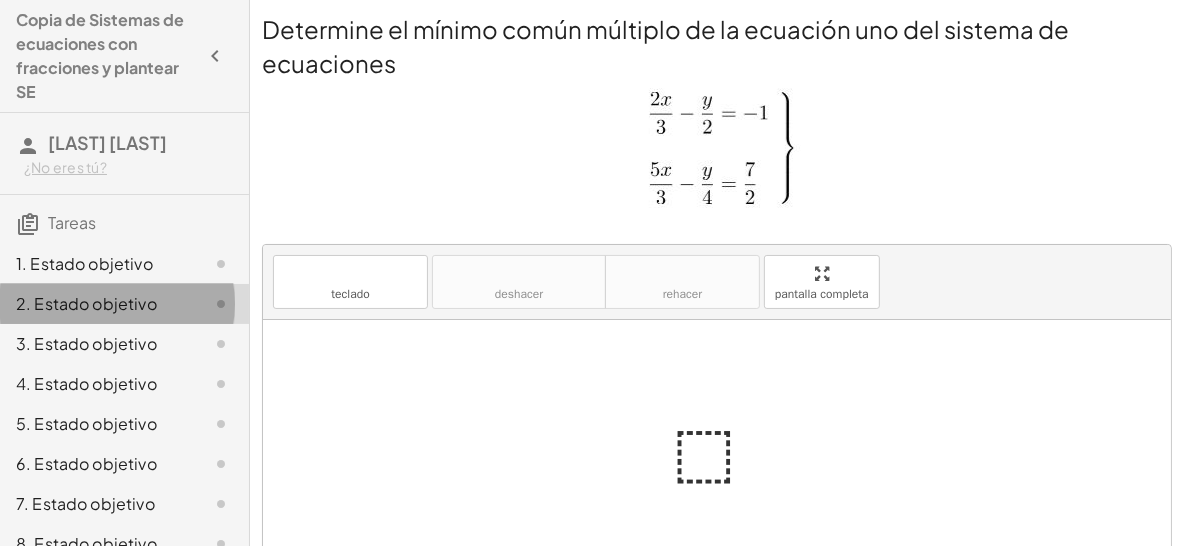 click 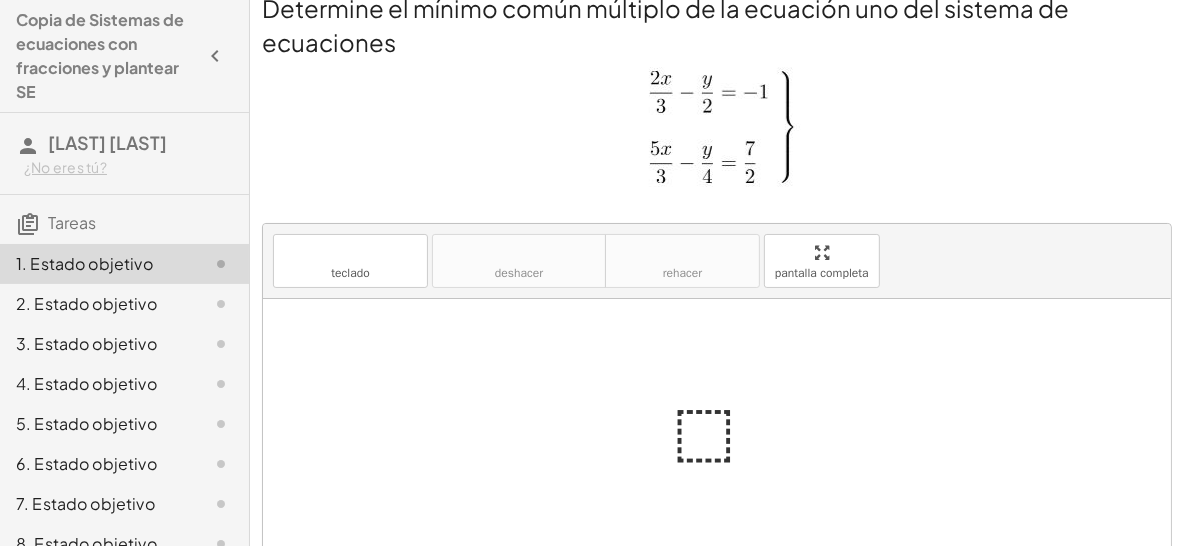 scroll, scrollTop: 0, scrollLeft: 0, axis: both 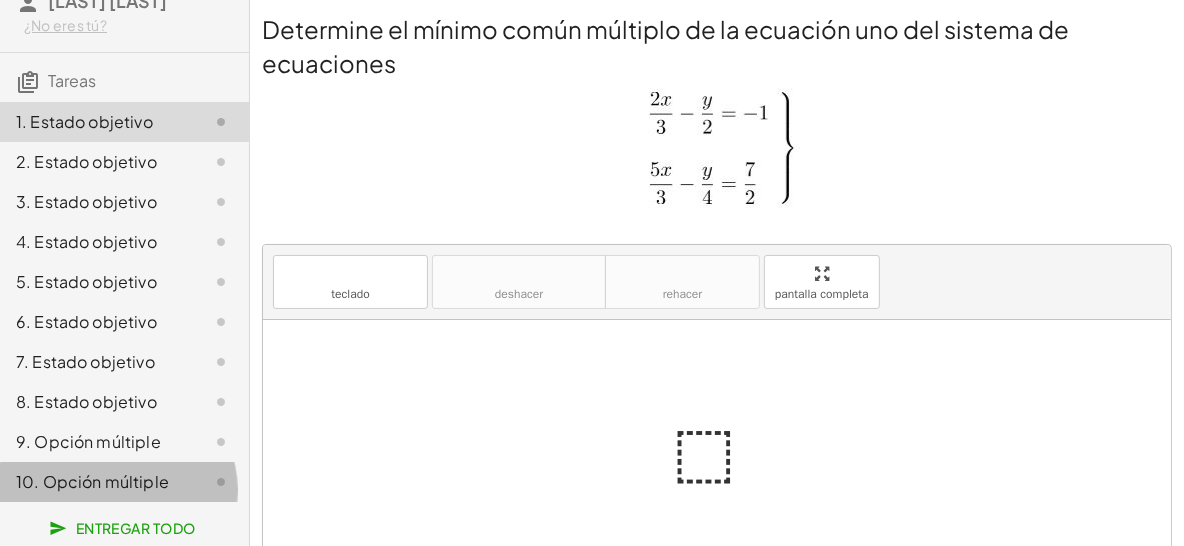 click on "10. Opción múltiple" at bounding box center (92, 481) 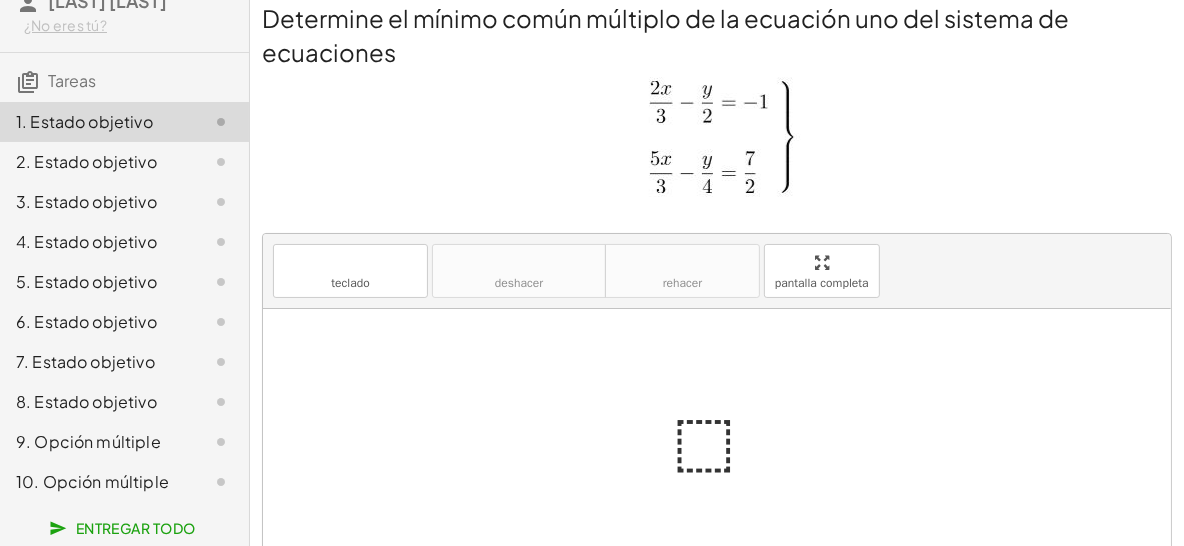 scroll, scrollTop: 0, scrollLeft: 0, axis: both 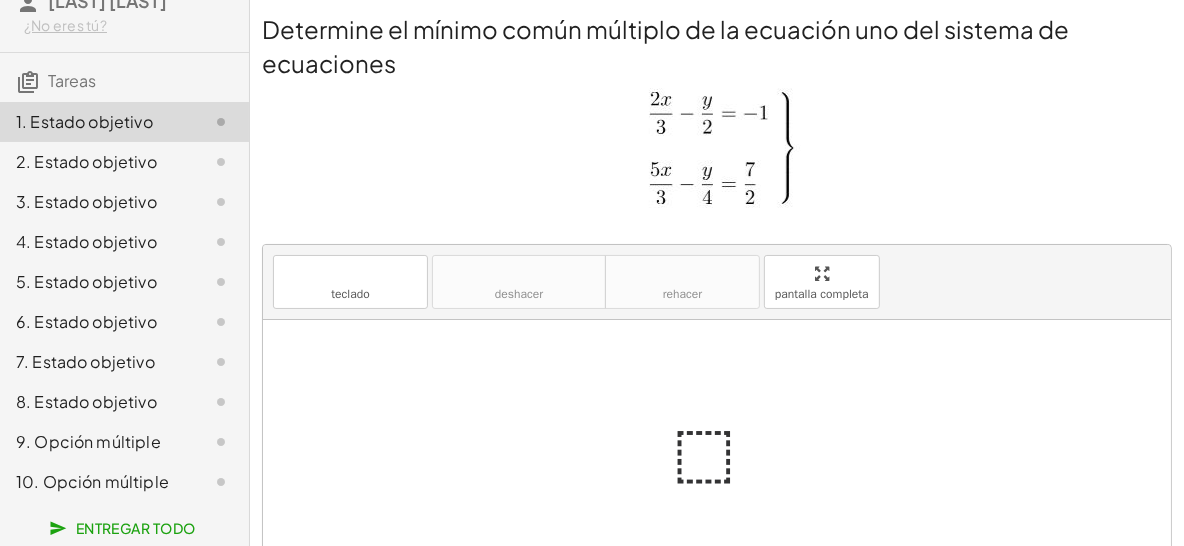 click at bounding box center [725, 448] 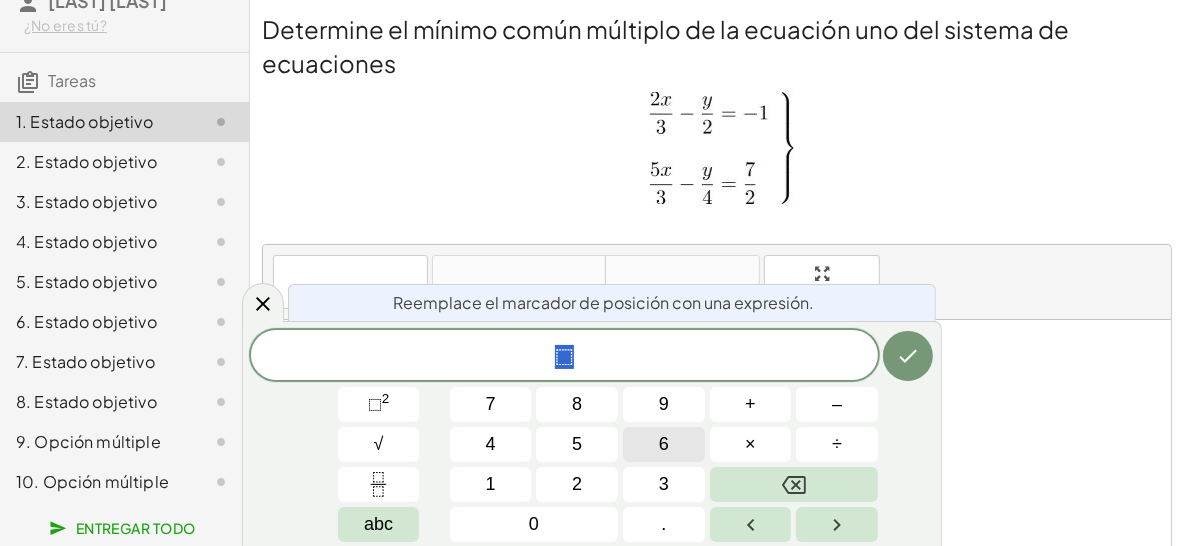 click on "6" at bounding box center [664, 444] 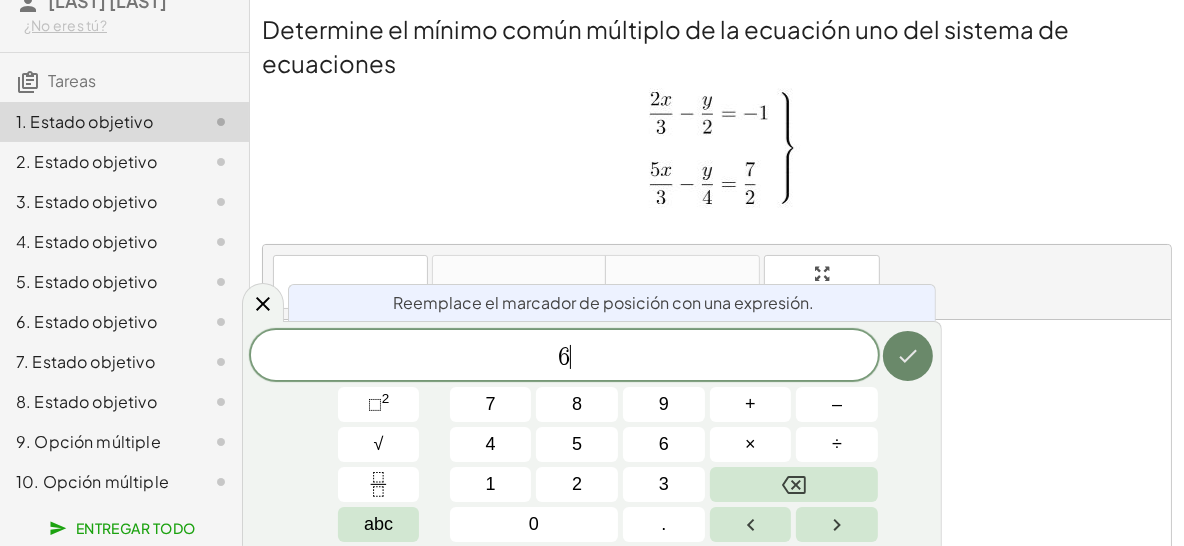 click 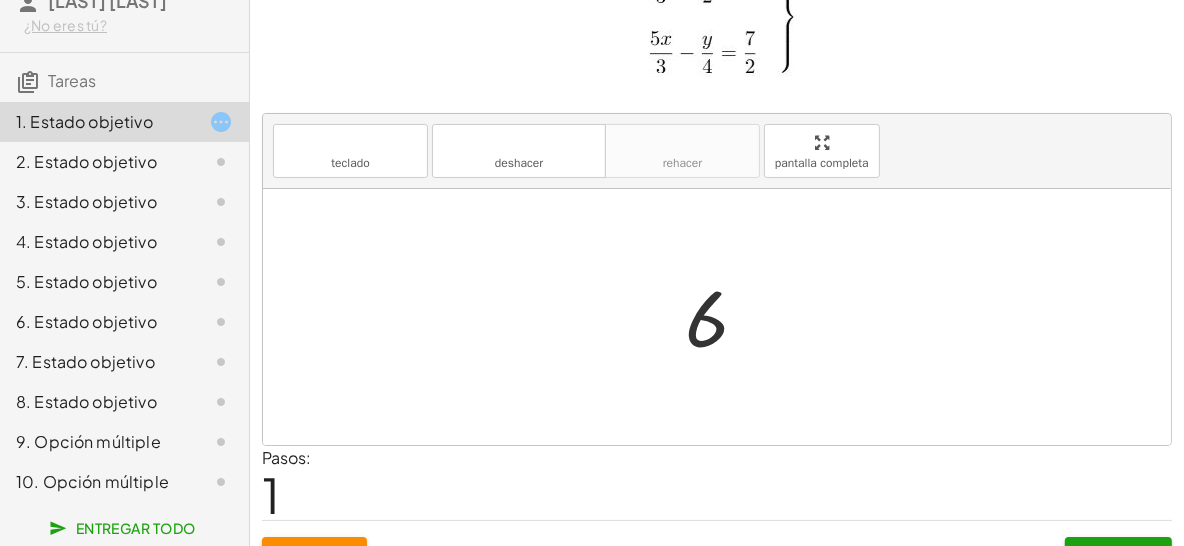 scroll, scrollTop: 164, scrollLeft: 0, axis: vertical 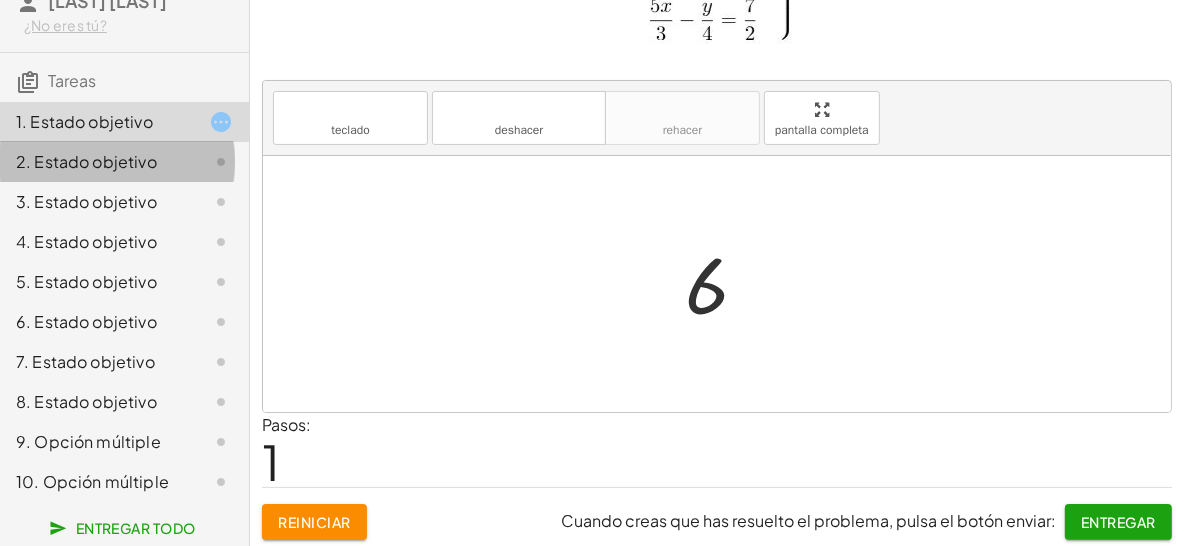 click 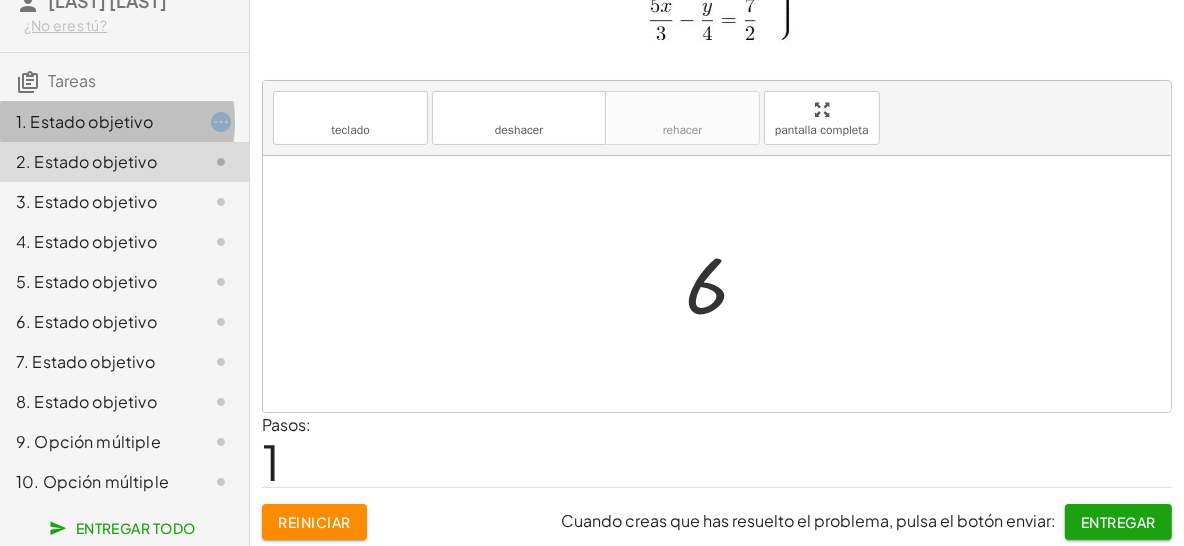 click on "1. Estado objetivo" at bounding box center (84, 121) 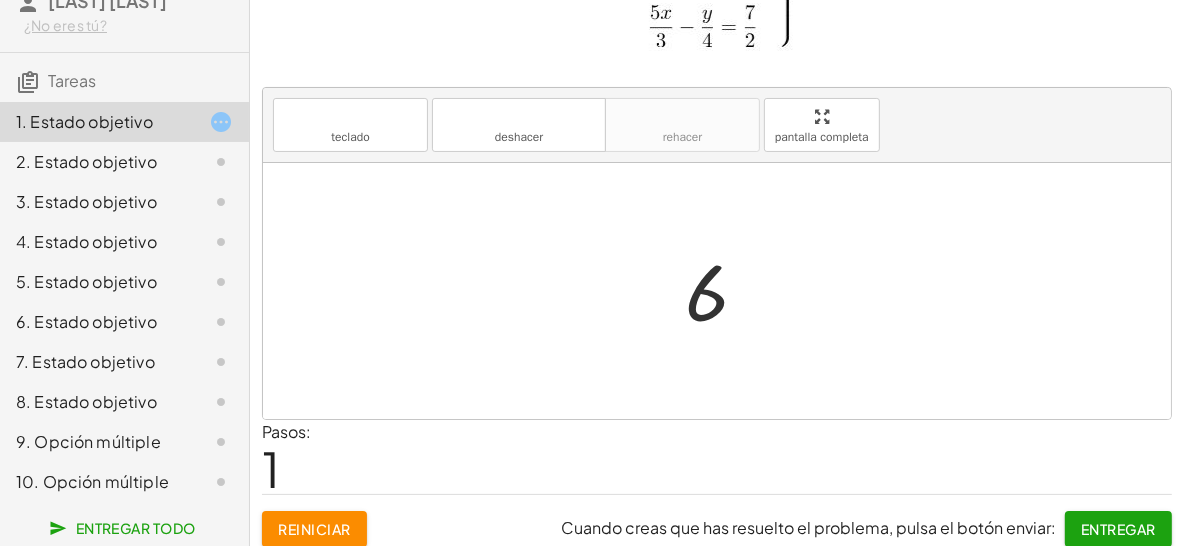 scroll, scrollTop: 168, scrollLeft: 0, axis: vertical 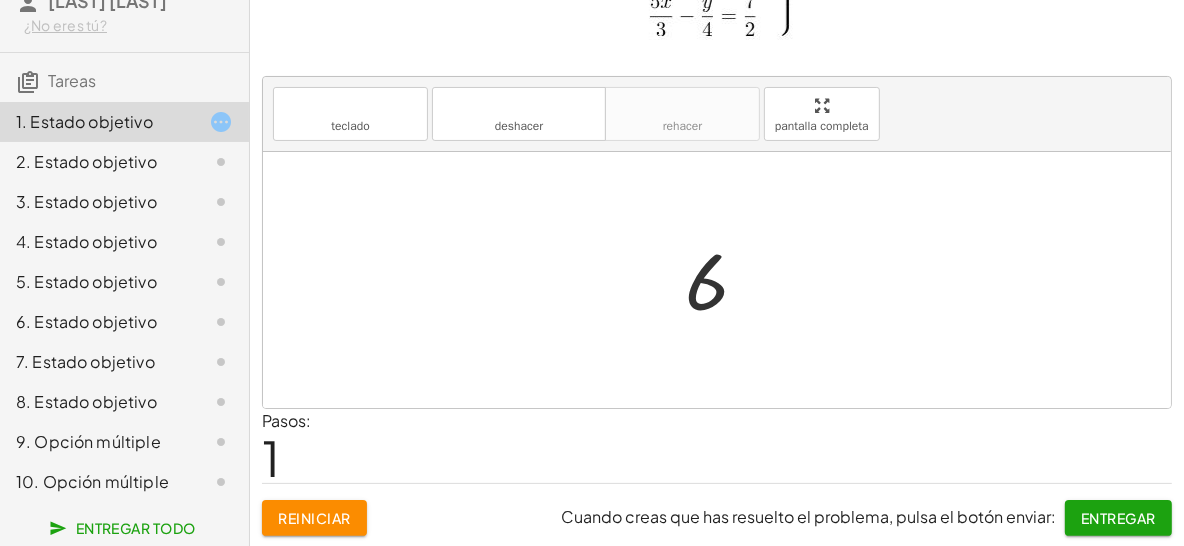 click at bounding box center [724, 280] 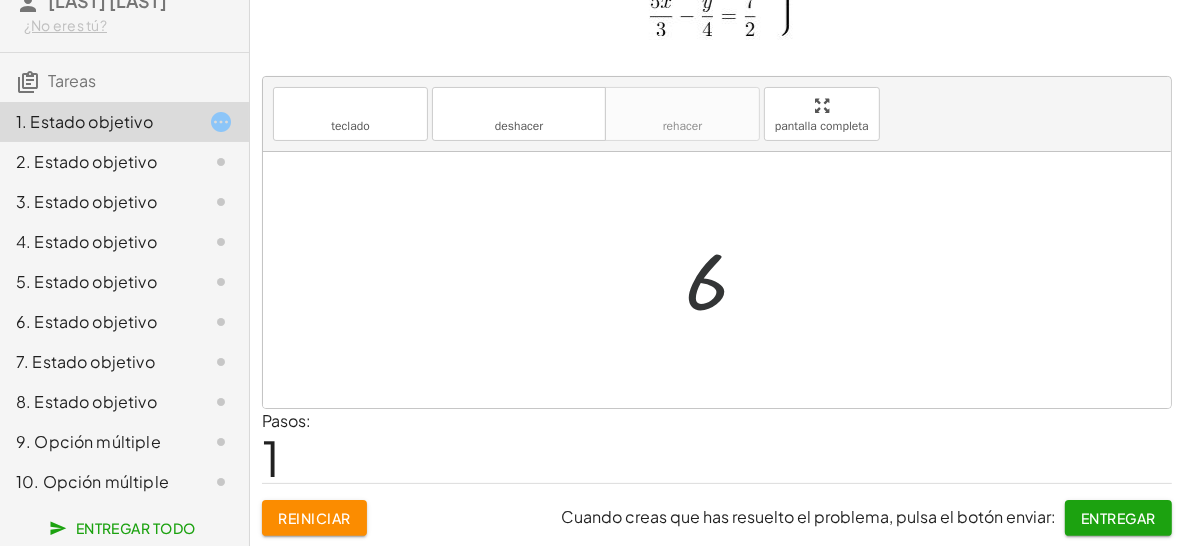 click at bounding box center (724, 280) 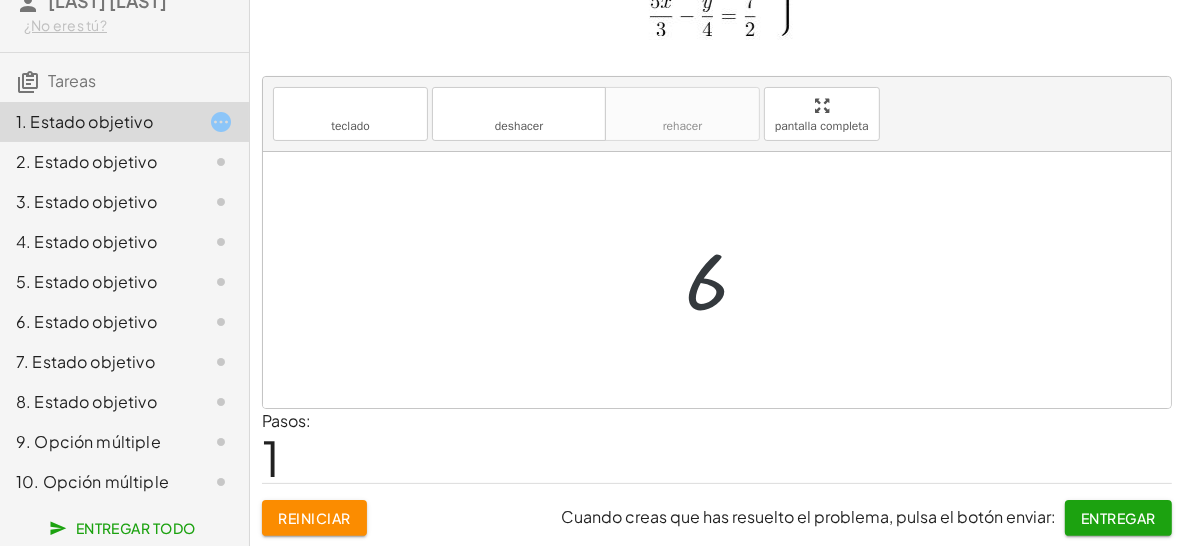 click at bounding box center [724, 280] 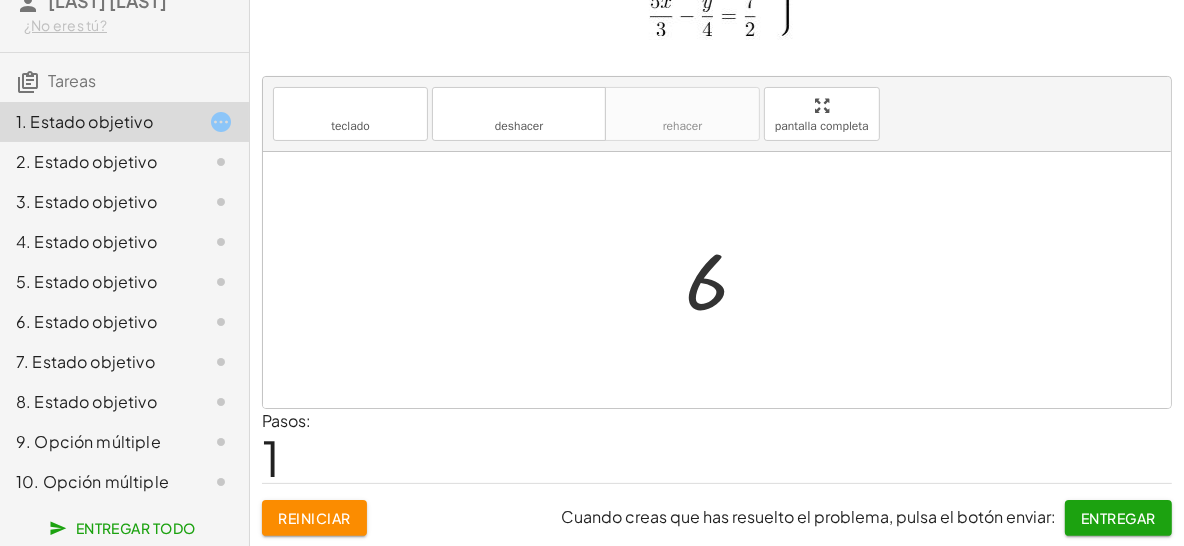 click on "Reiniciar" at bounding box center (314, 518) 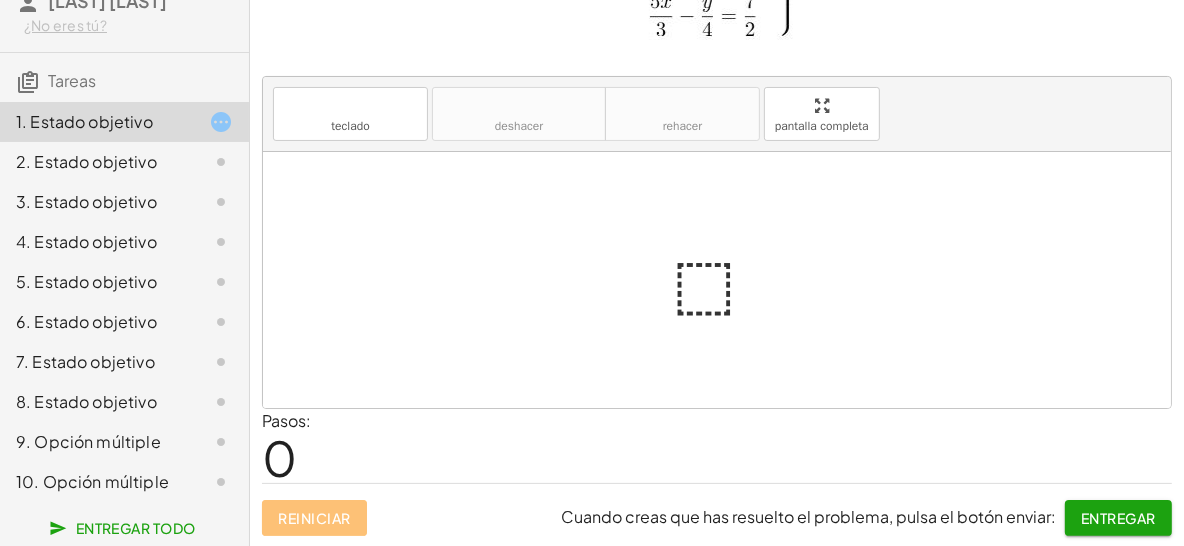 click at bounding box center [725, 280] 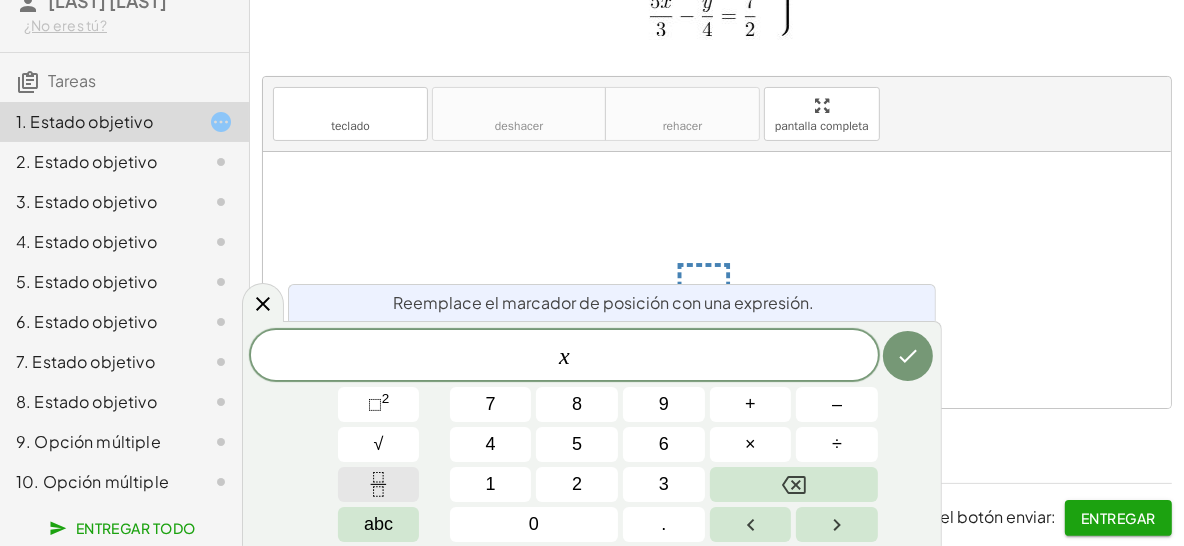 click at bounding box center (379, 484) 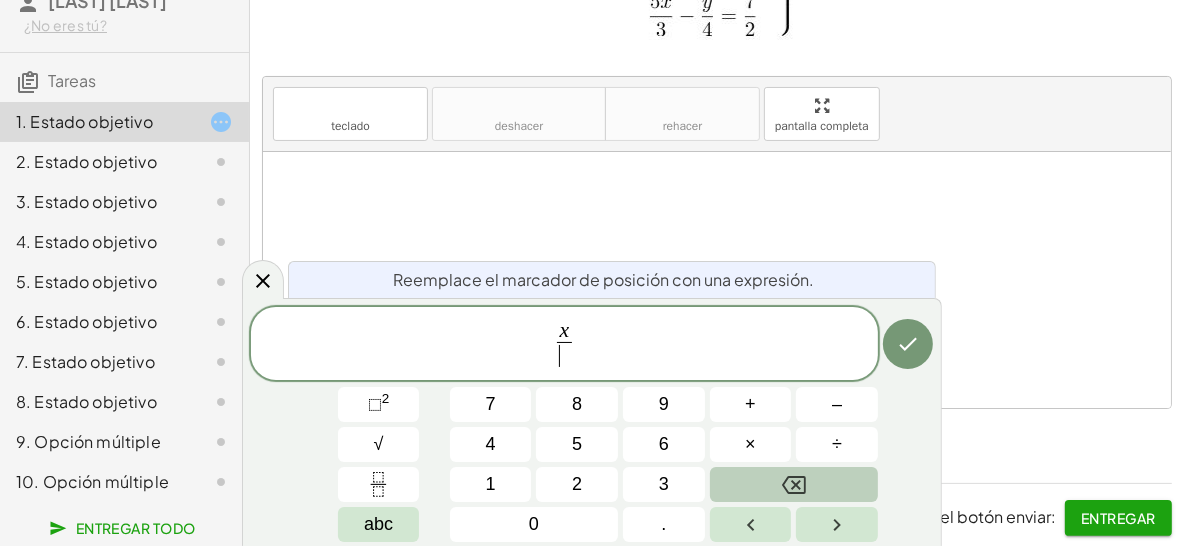 click at bounding box center [794, 484] 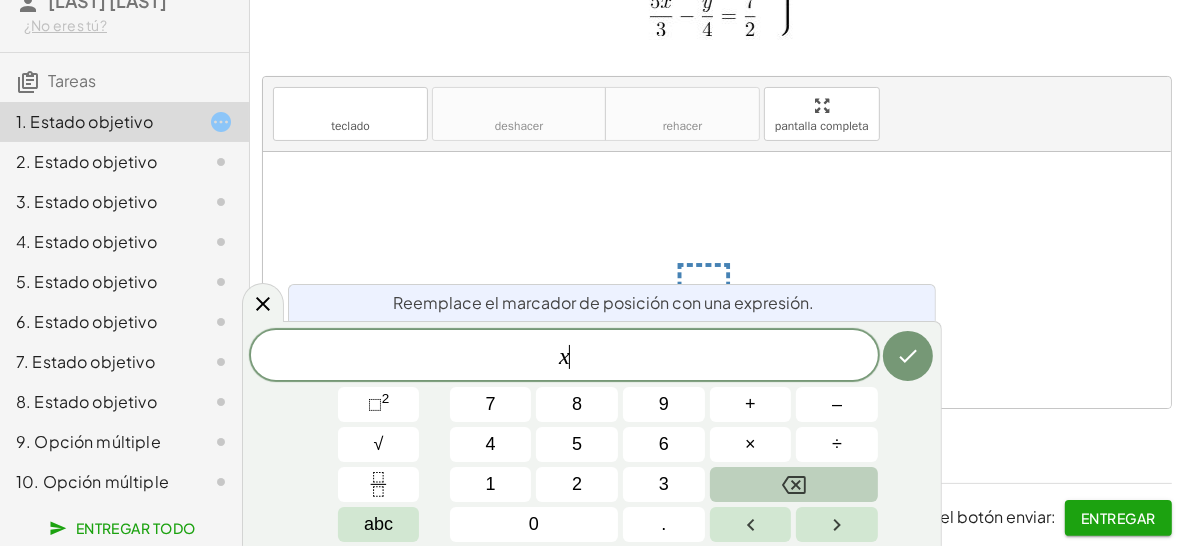 click at bounding box center (794, 484) 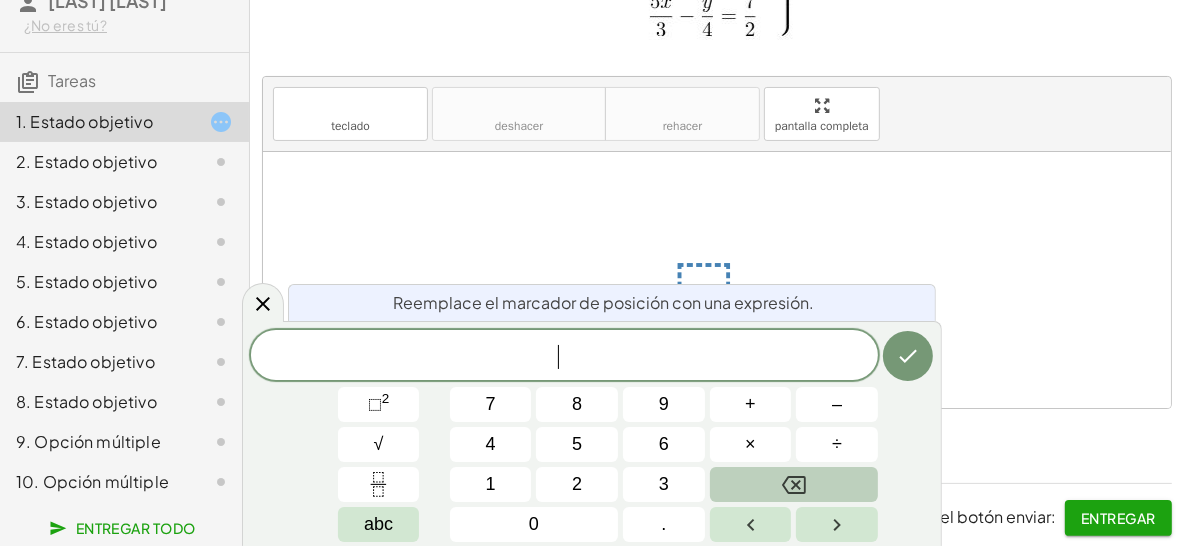 click at bounding box center (794, 484) 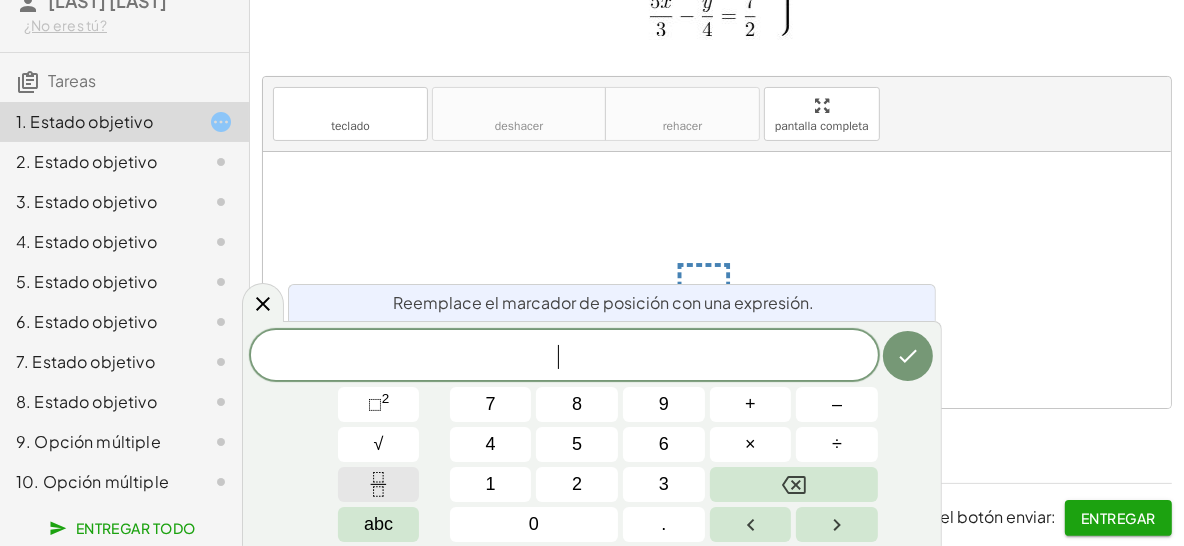 click at bounding box center [379, 484] 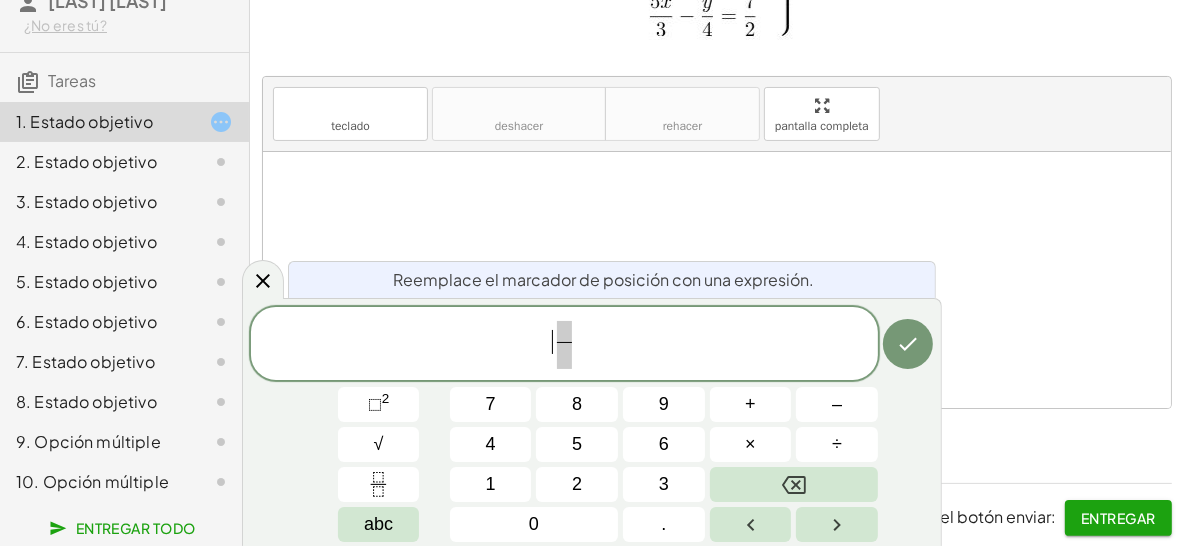 click on "​ ​" at bounding box center (564, 345) 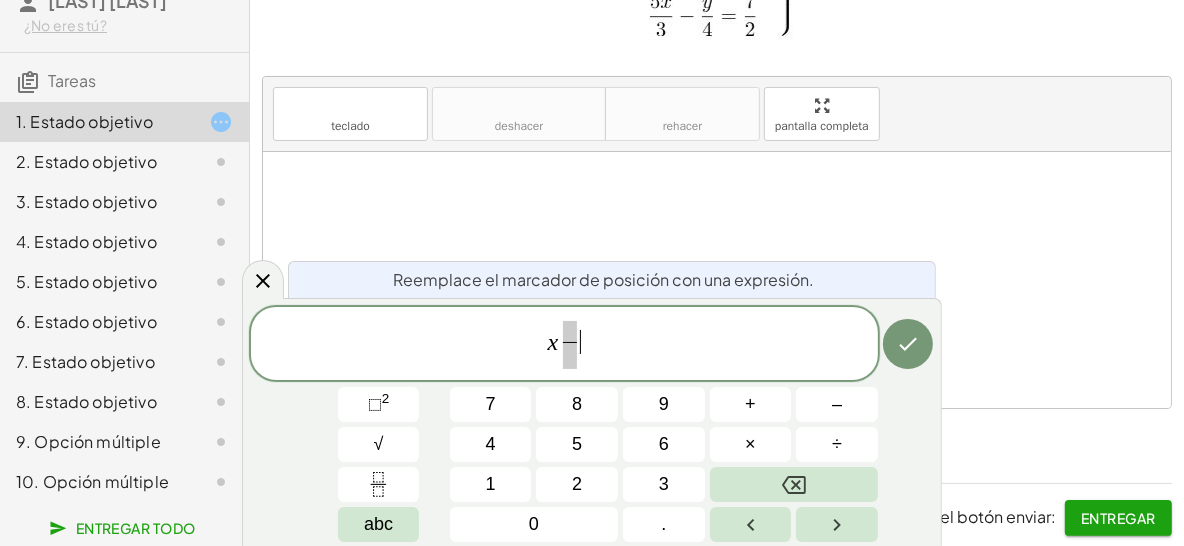 click on "x ​ ​" at bounding box center (564, 345) 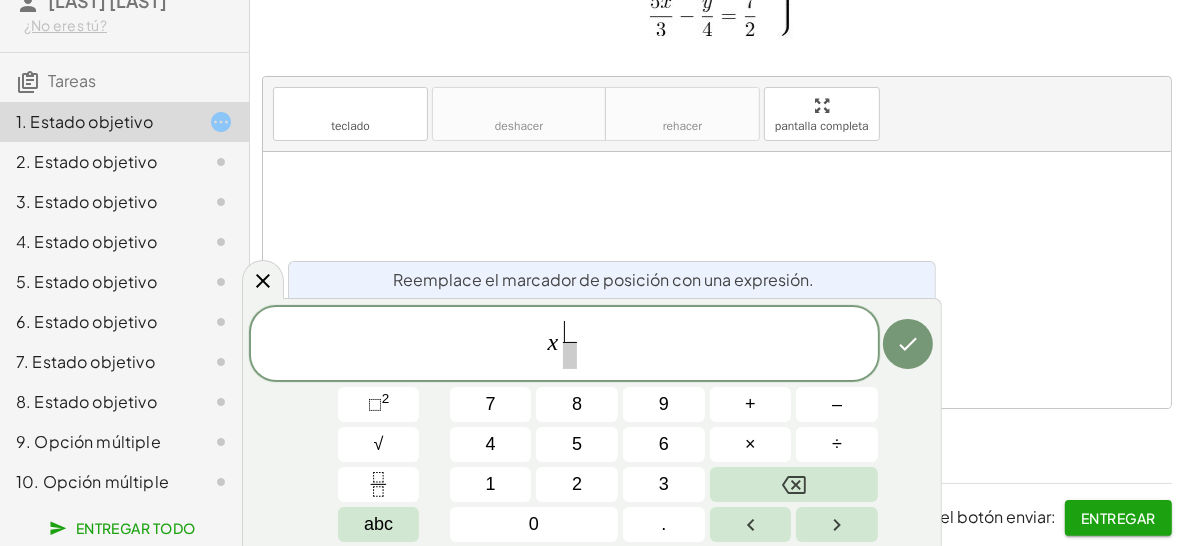 click on "​" at bounding box center [570, 332] 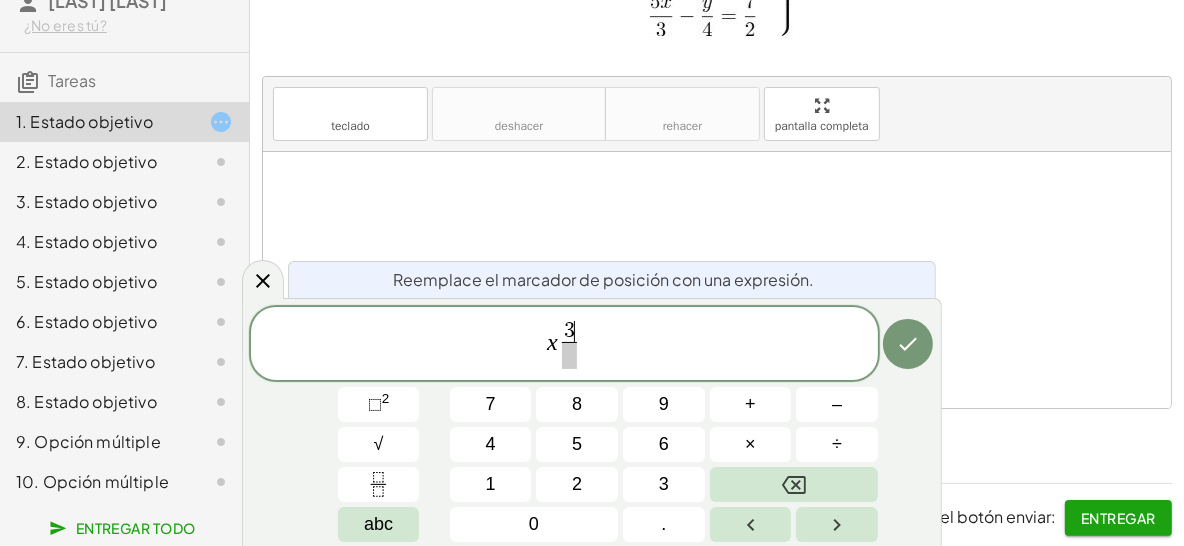 click at bounding box center [569, 355] 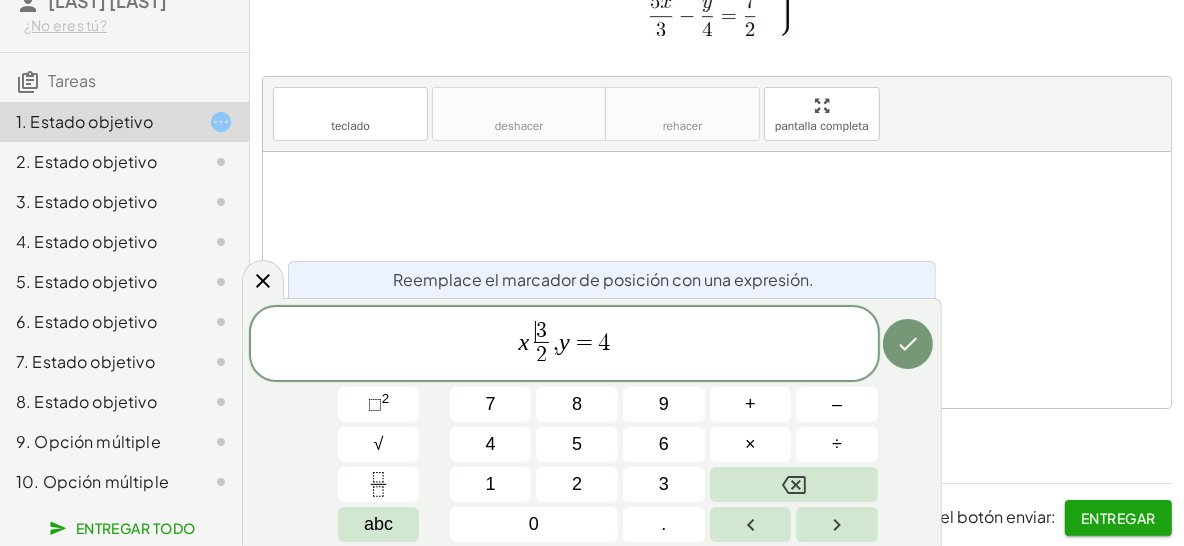 click on "3" at bounding box center [541, 331] 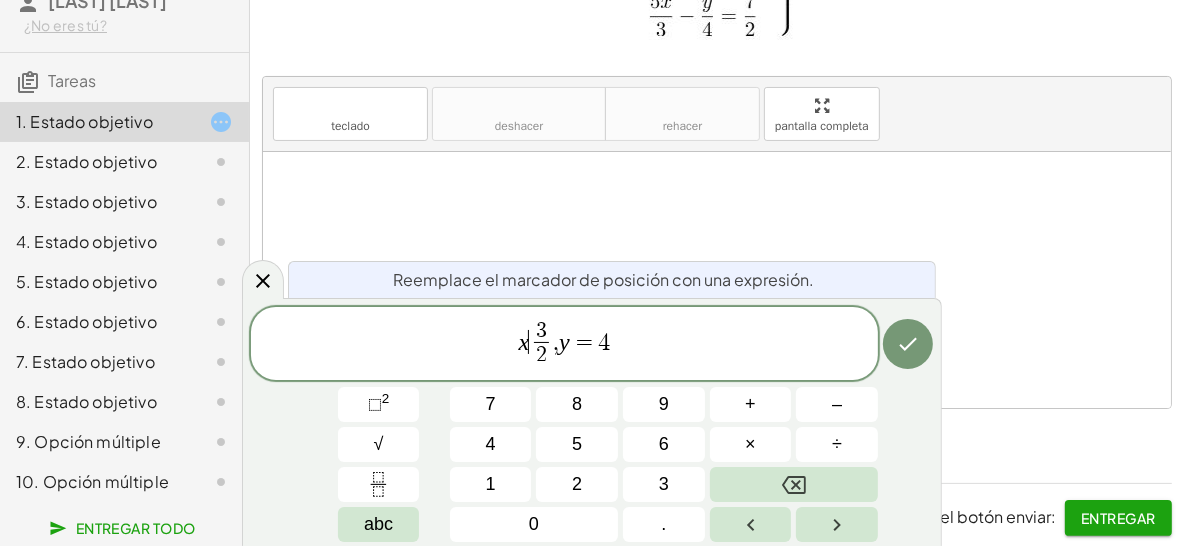 click on "3 2 ​" at bounding box center (541, 345) 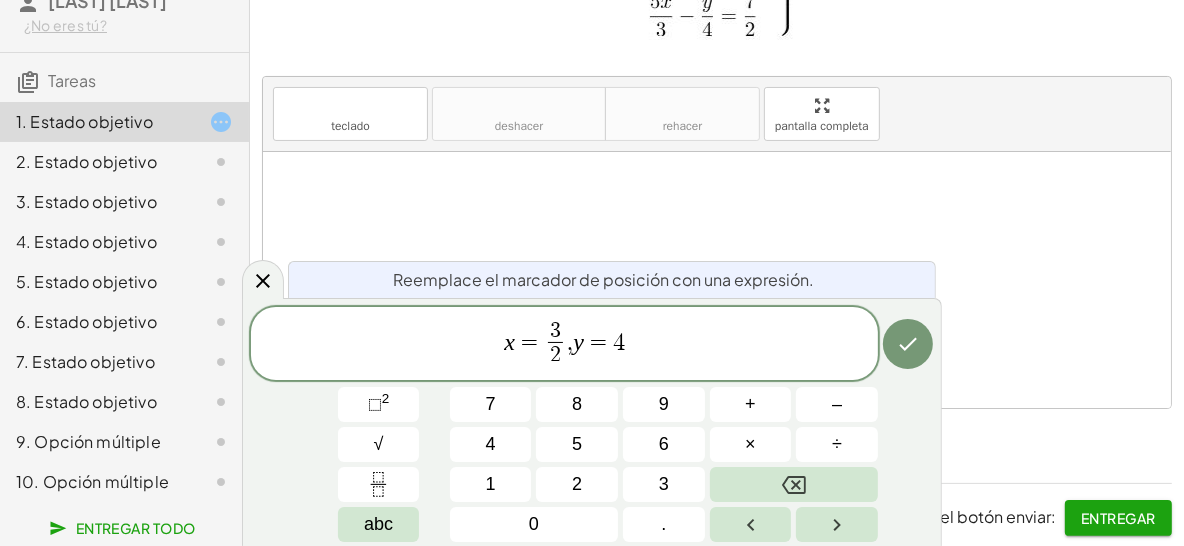 scroll, scrollTop: 169, scrollLeft: 0, axis: vertical 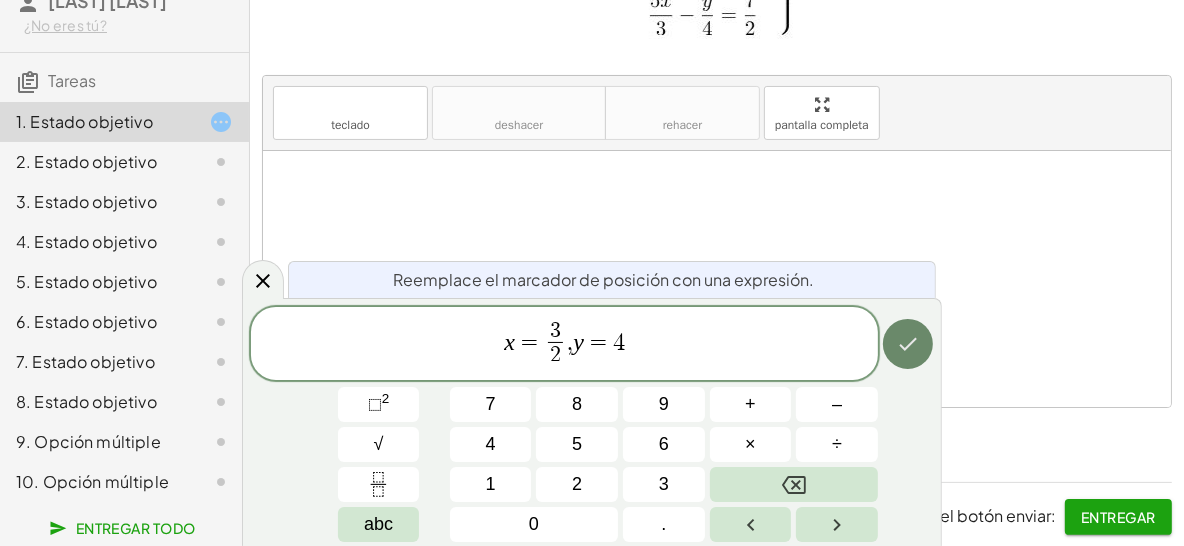 click 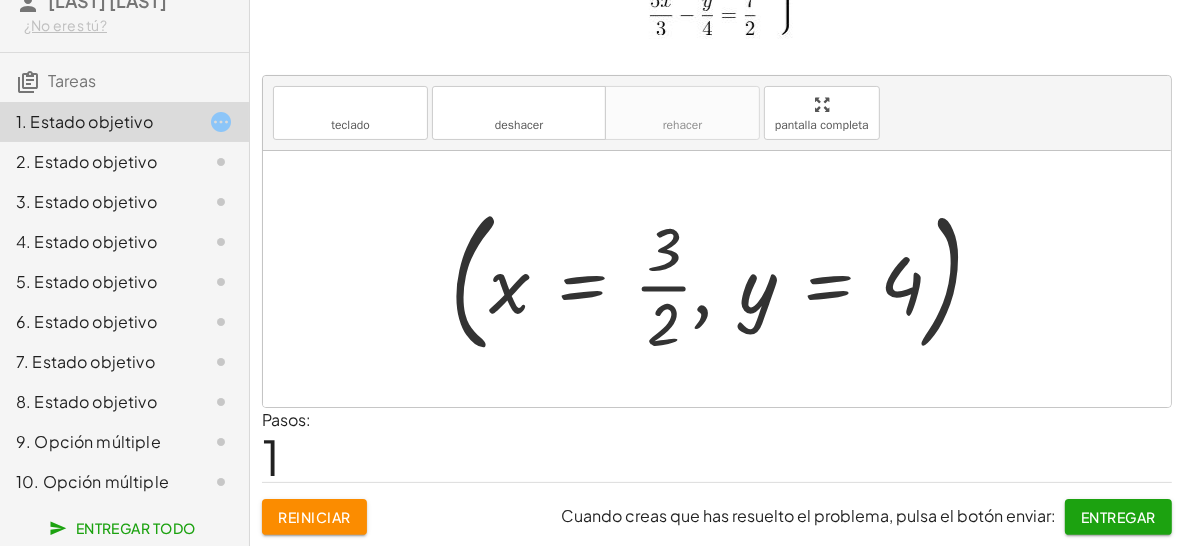 click at bounding box center [725, 279] 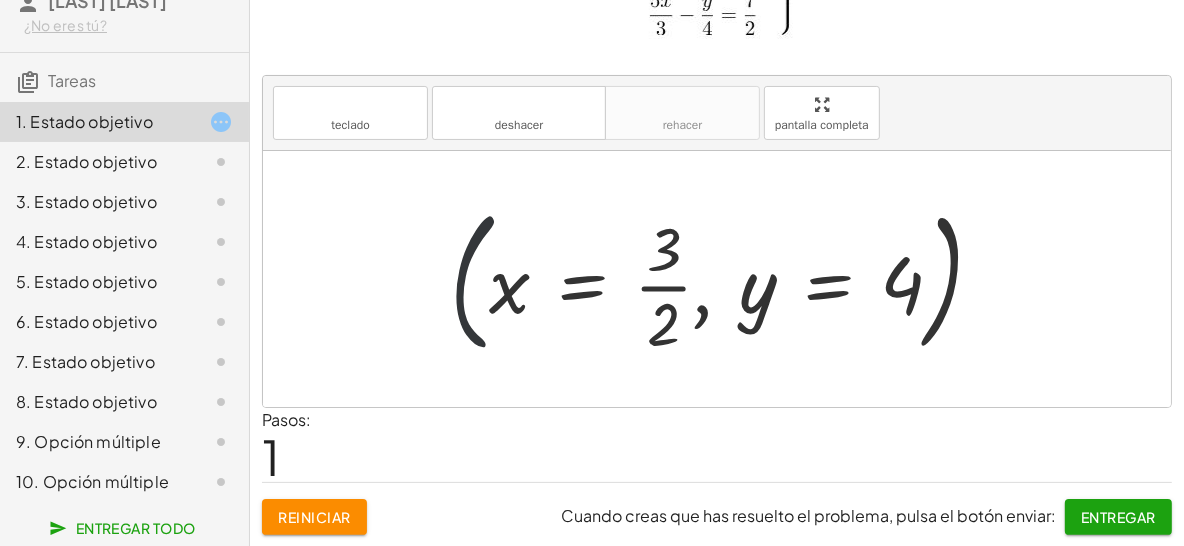 click at bounding box center (725, 279) 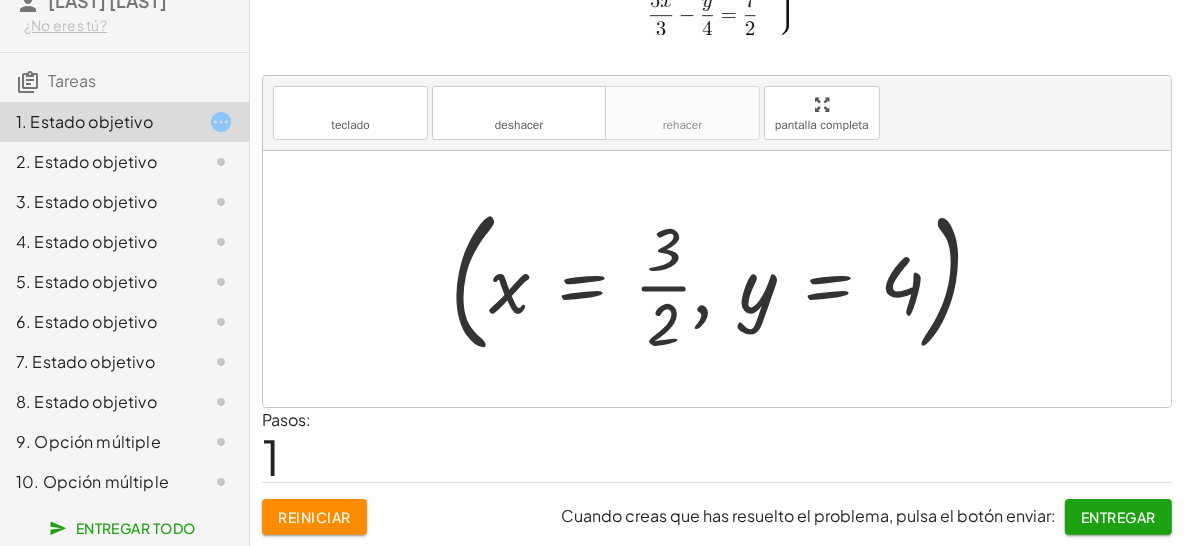 click at bounding box center [725, 279] 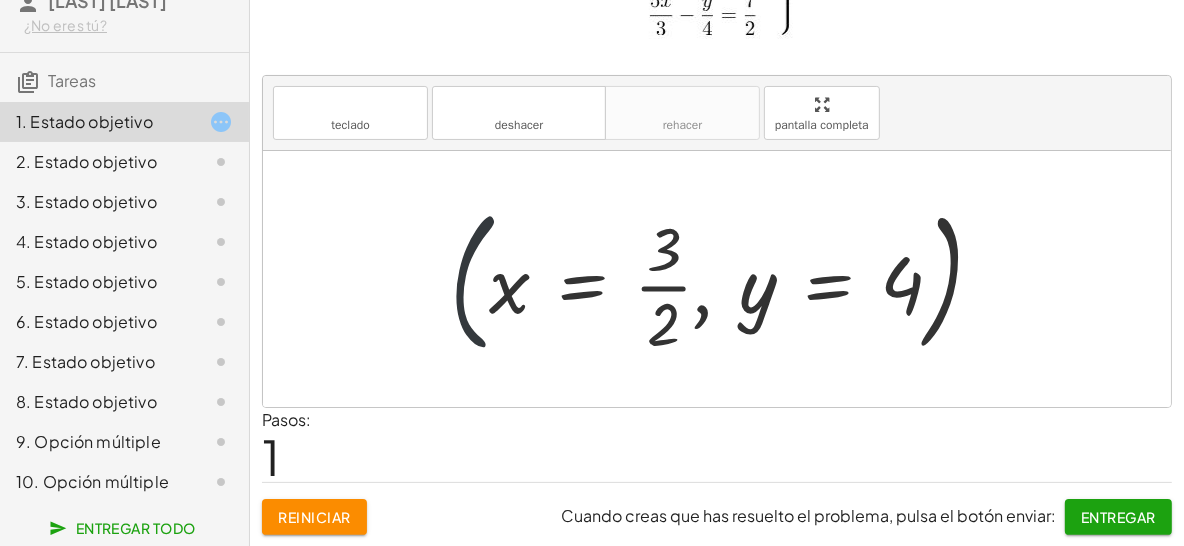 click at bounding box center [725, 279] 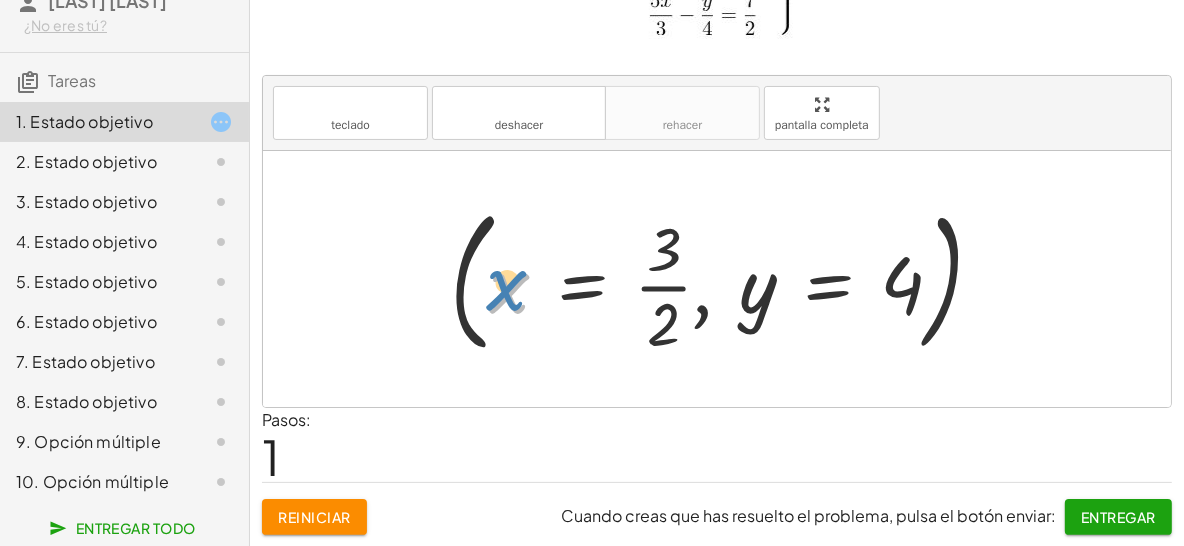click at bounding box center [725, 279] 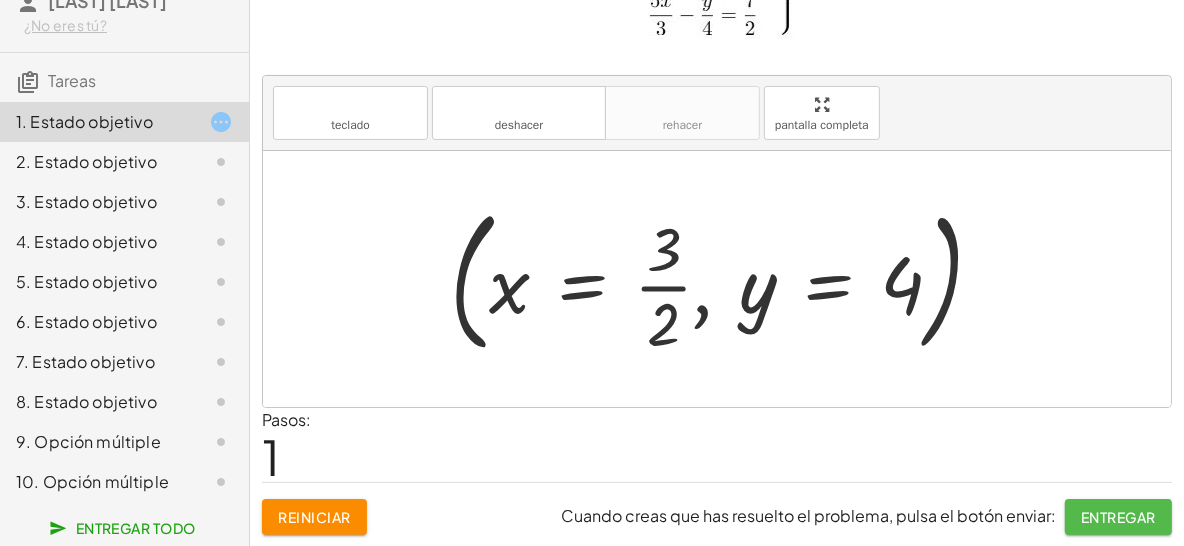 click on "Entregar" at bounding box center (1118, 517) 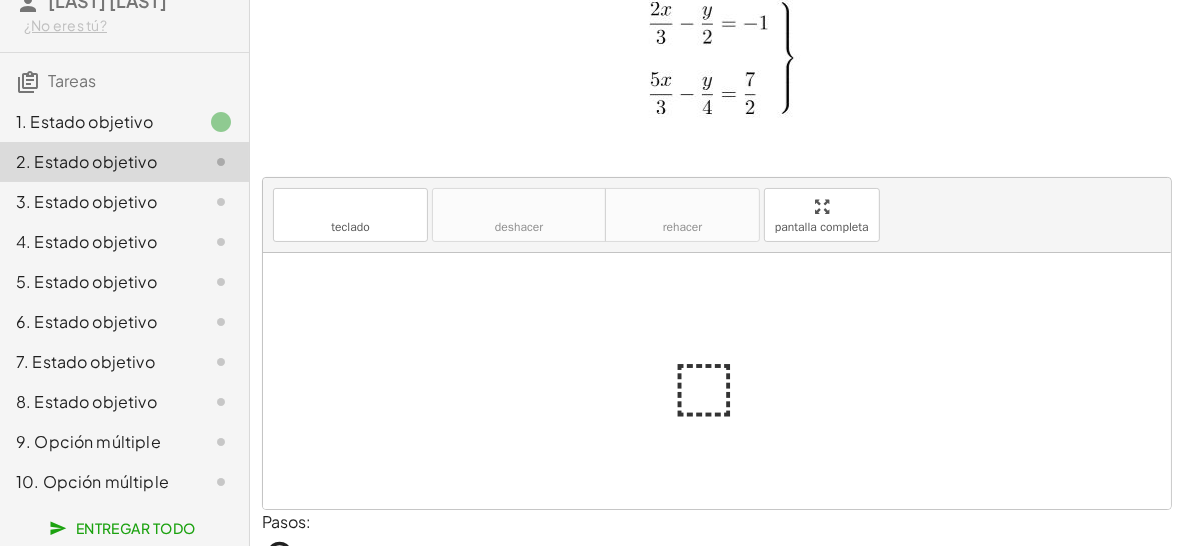 scroll, scrollTop: 192, scrollLeft: 0, axis: vertical 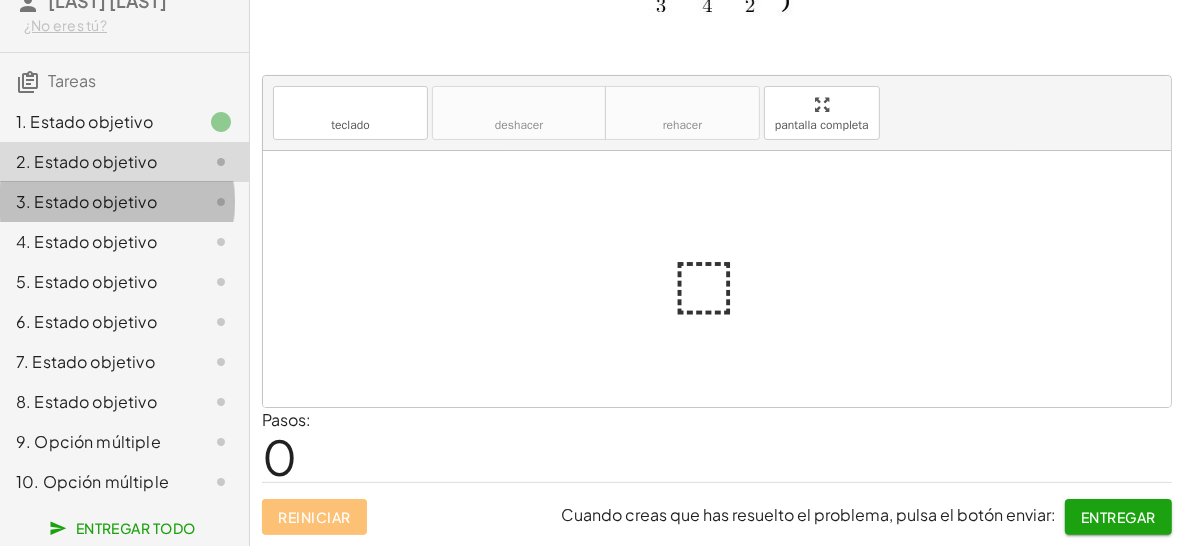 click 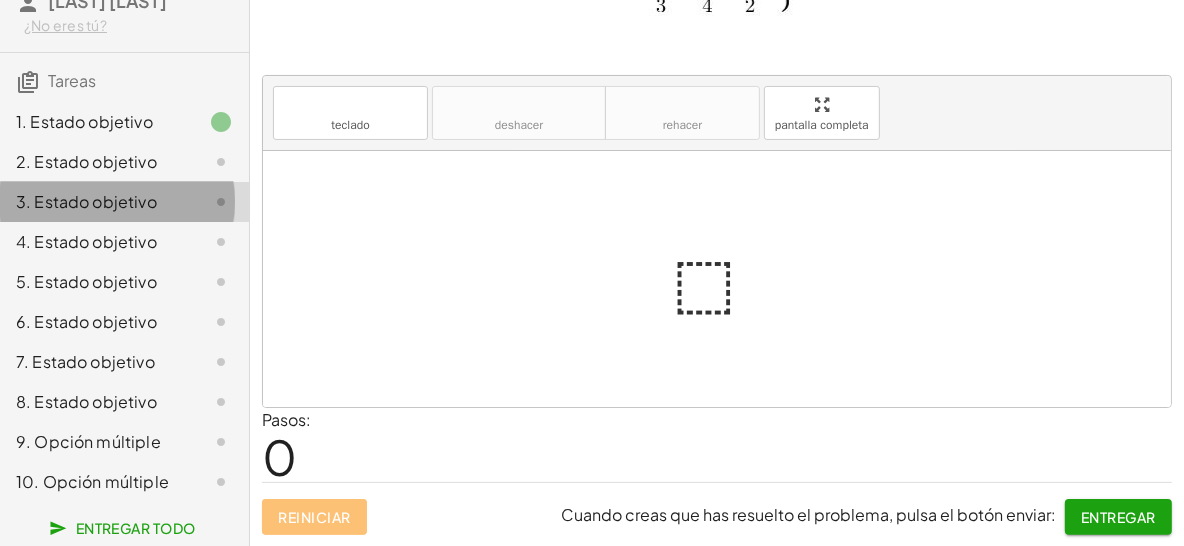 click 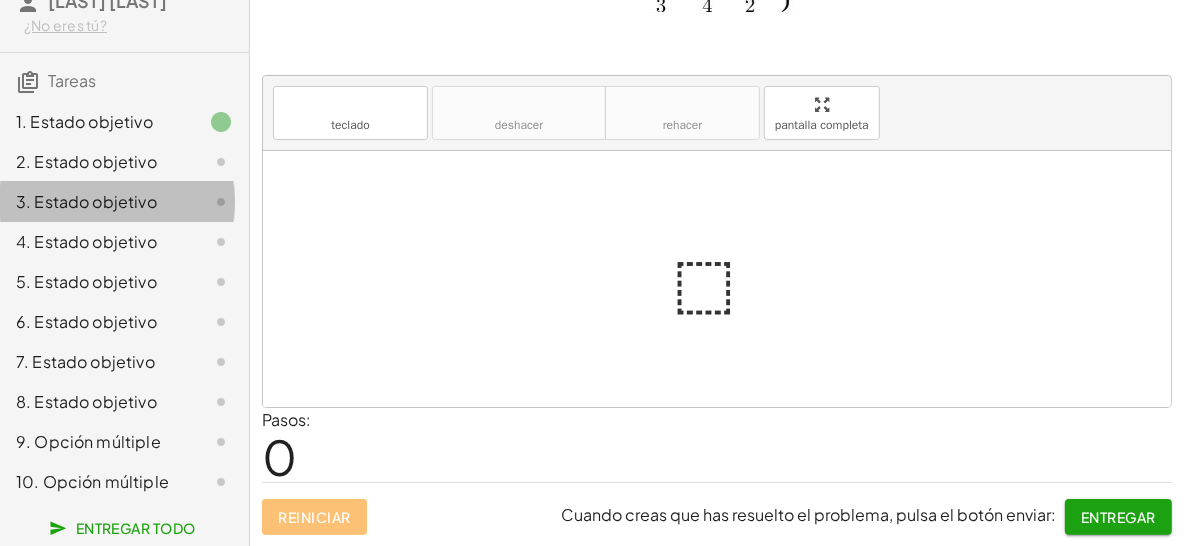 click 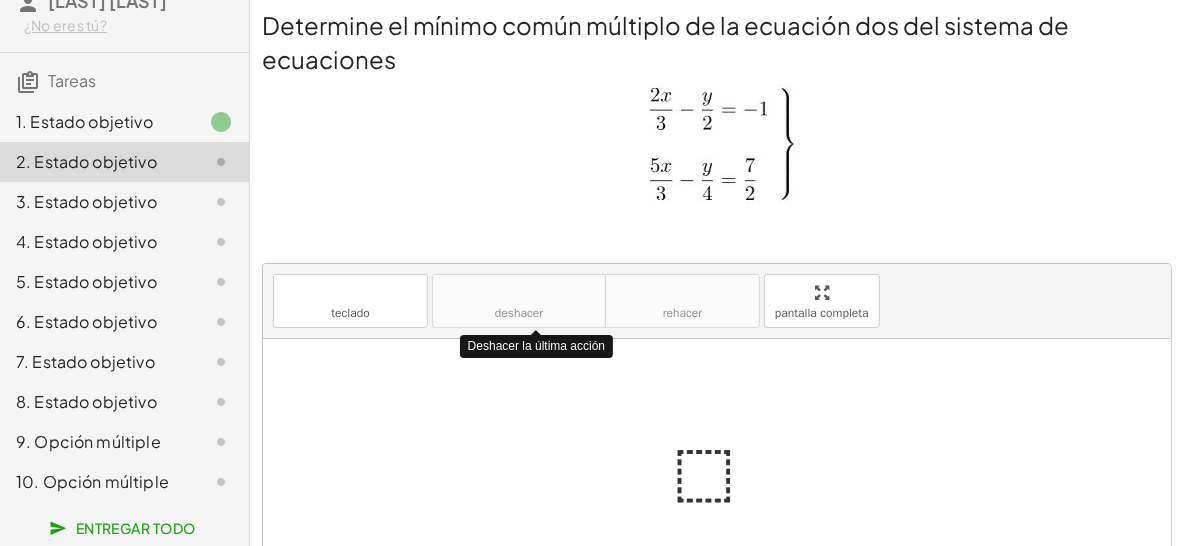 scroll, scrollTop: 0, scrollLeft: 0, axis: both 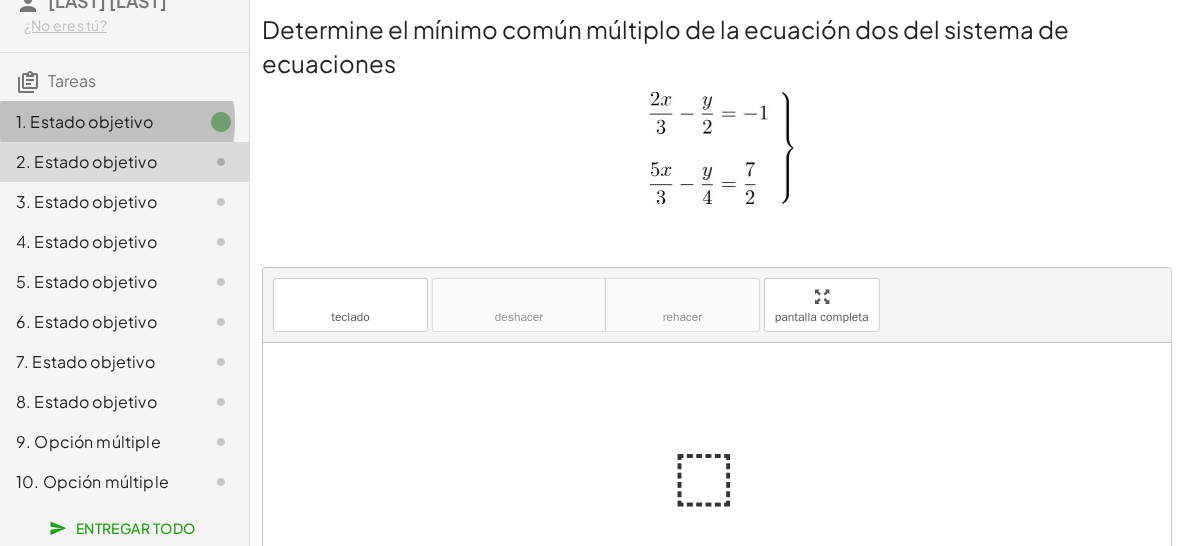 click on "1. Estado objetivo" 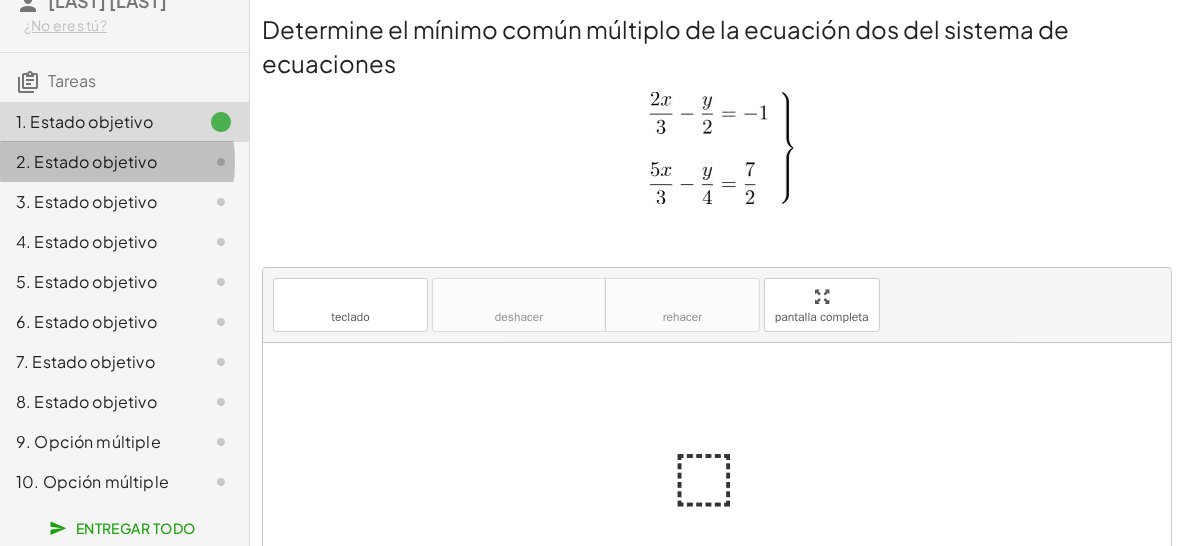 click on "2. Estado objetivo" 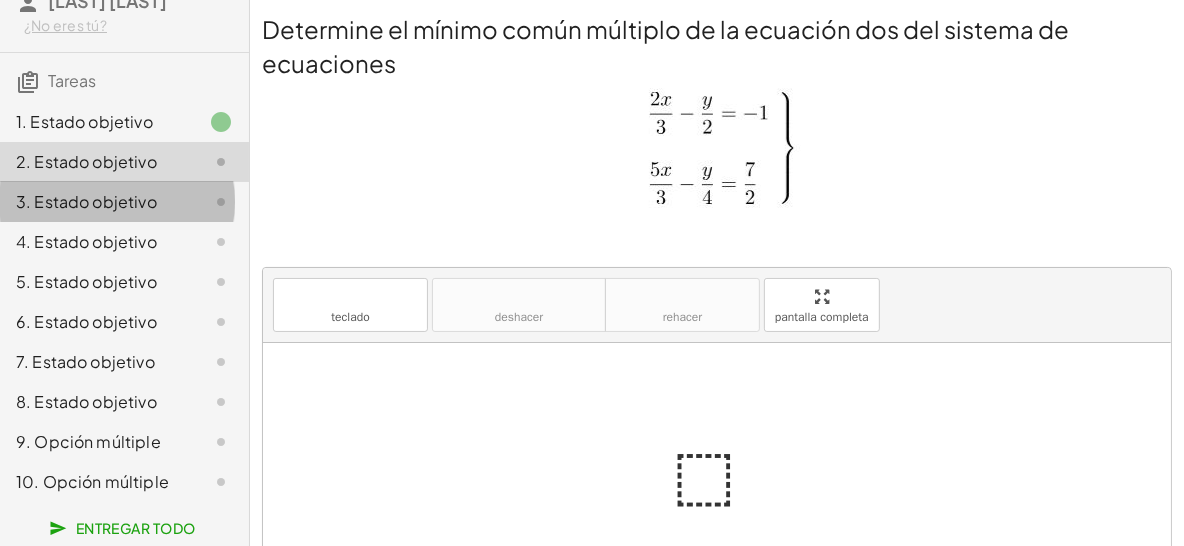 click 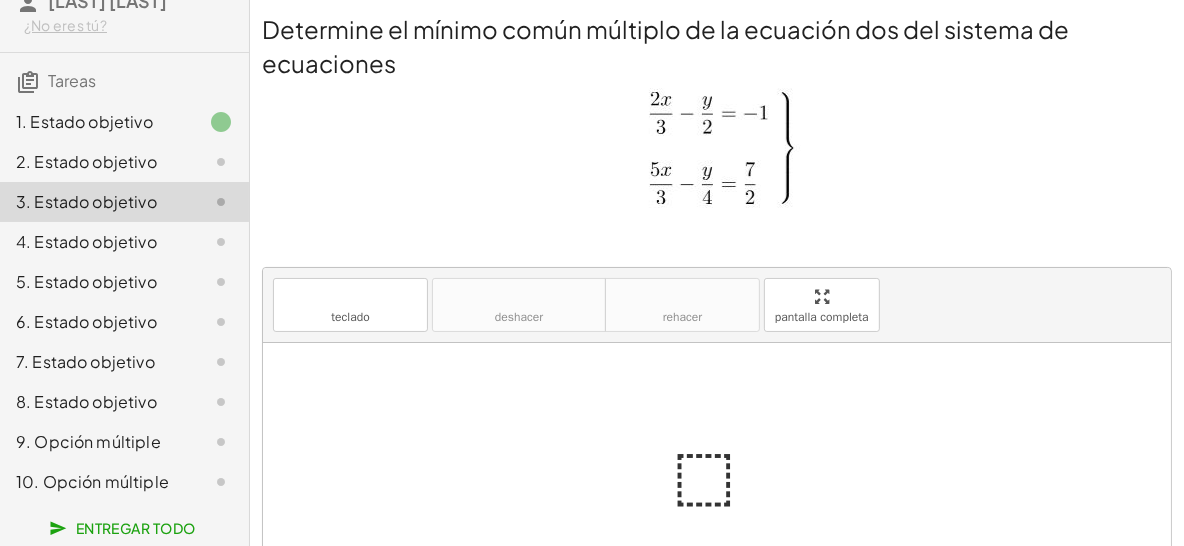scroll, scrollTop: 192, scrollLeft: 0, axis: vertical 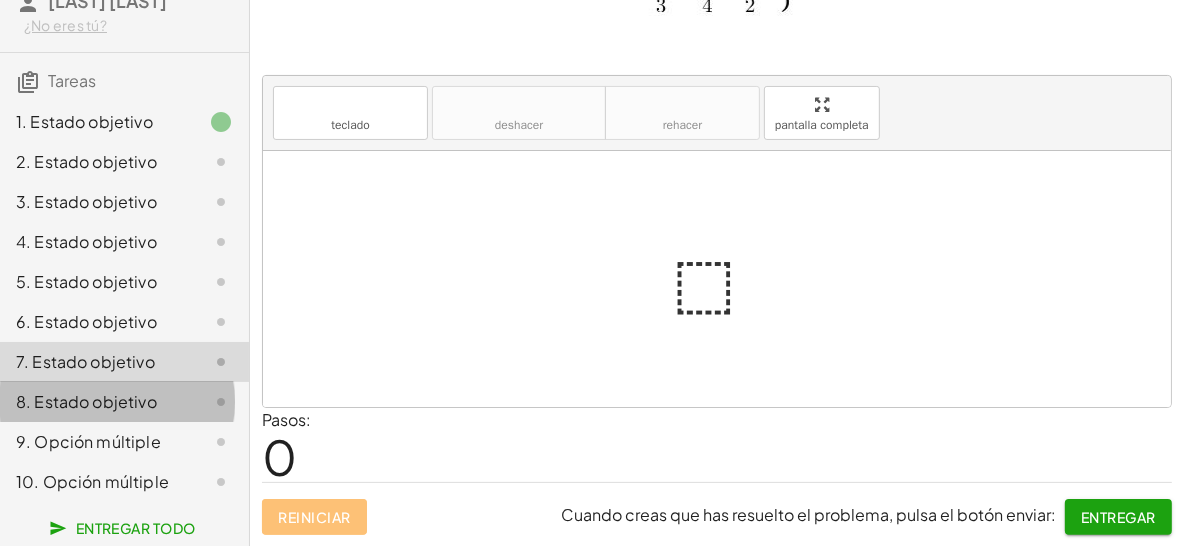 click 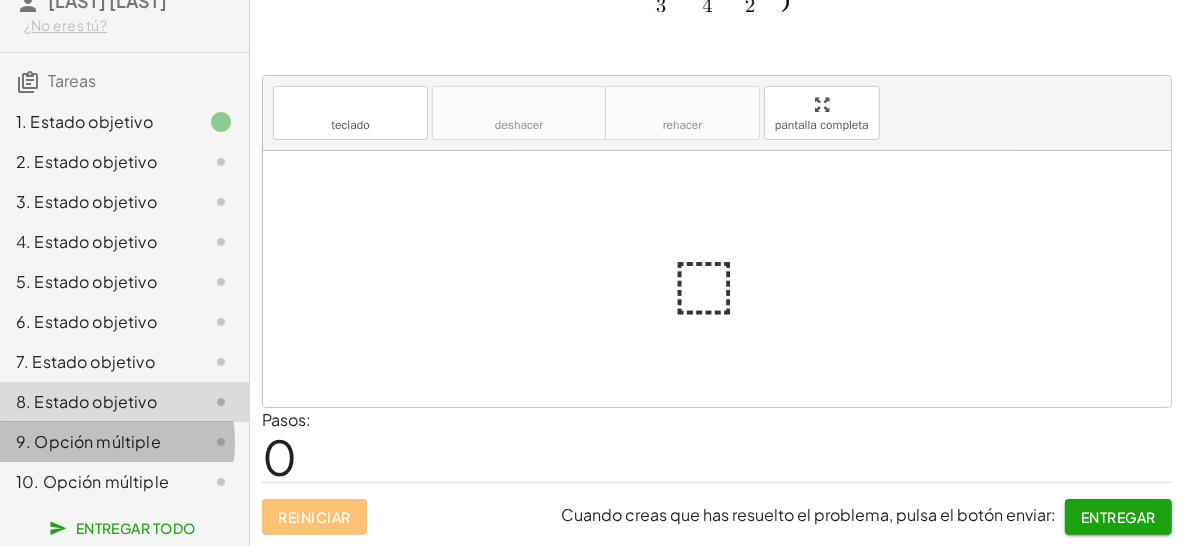 click 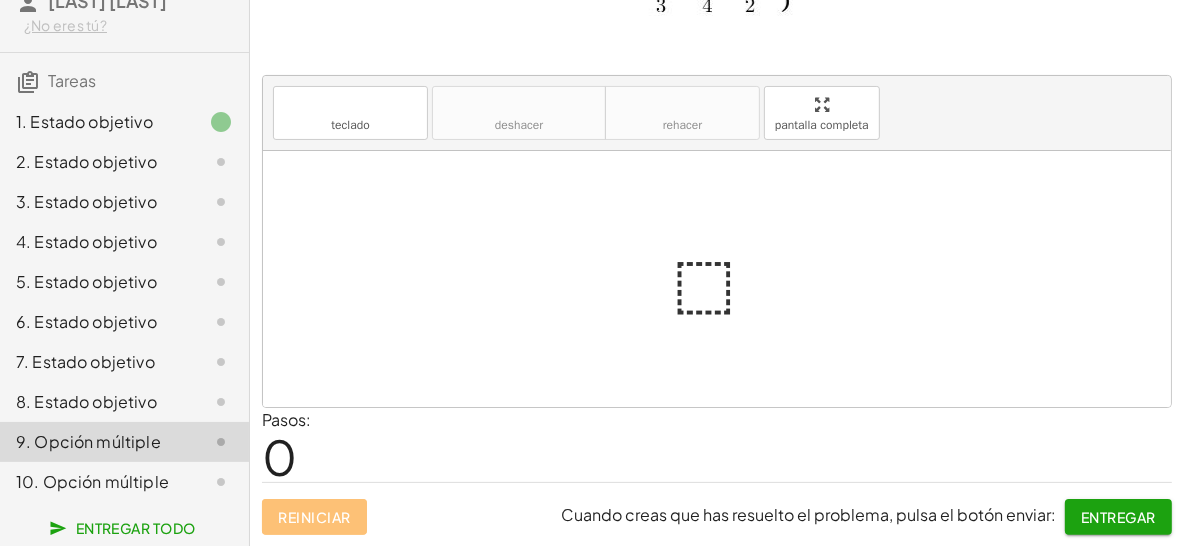 scroll, scrollTop: 0, scrollLeft: 0, axis: both 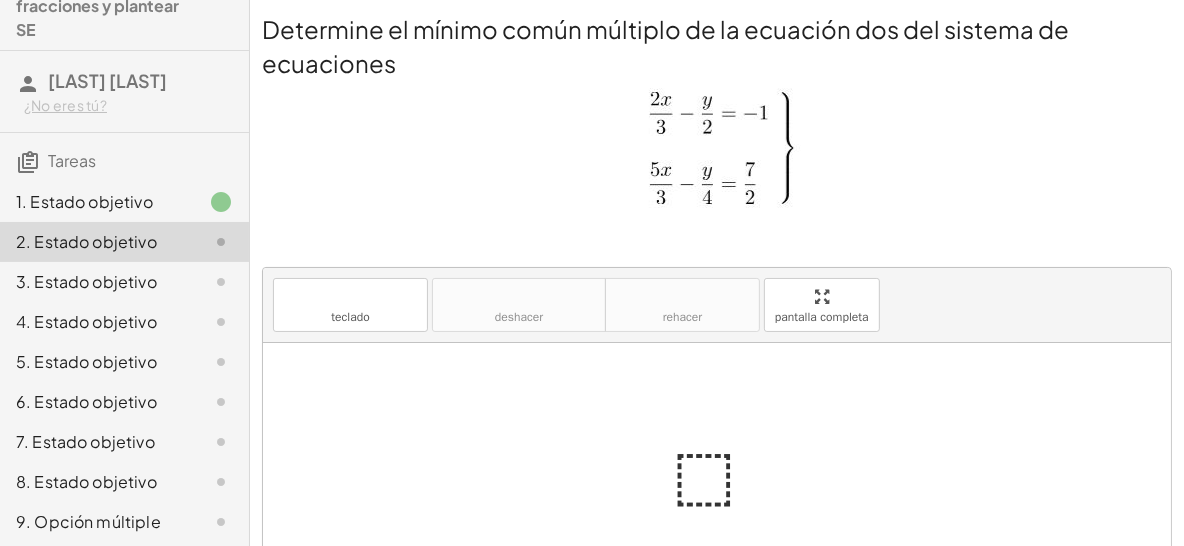 click 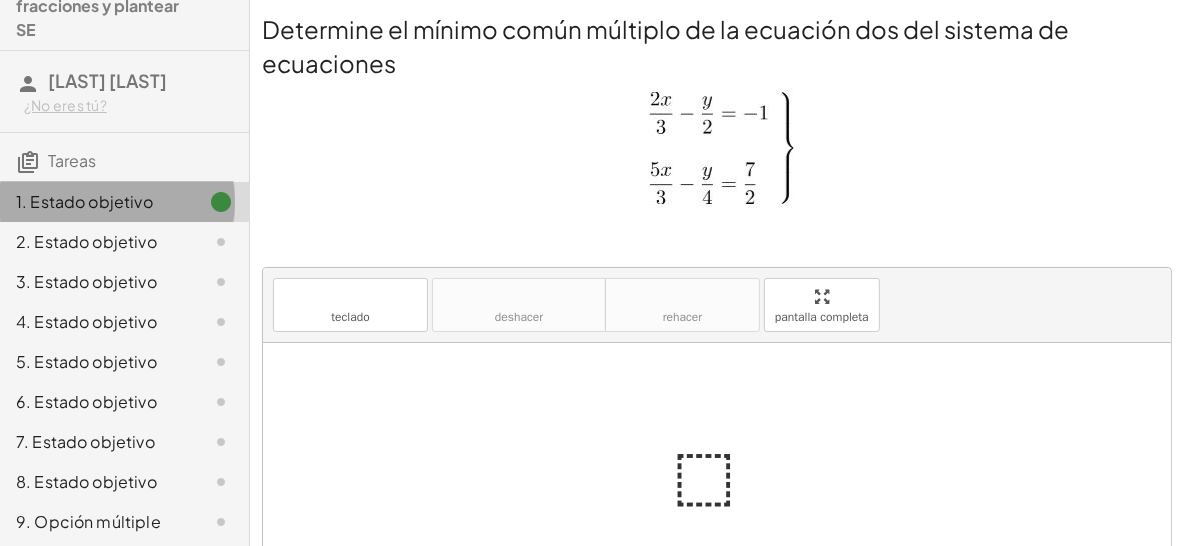 click 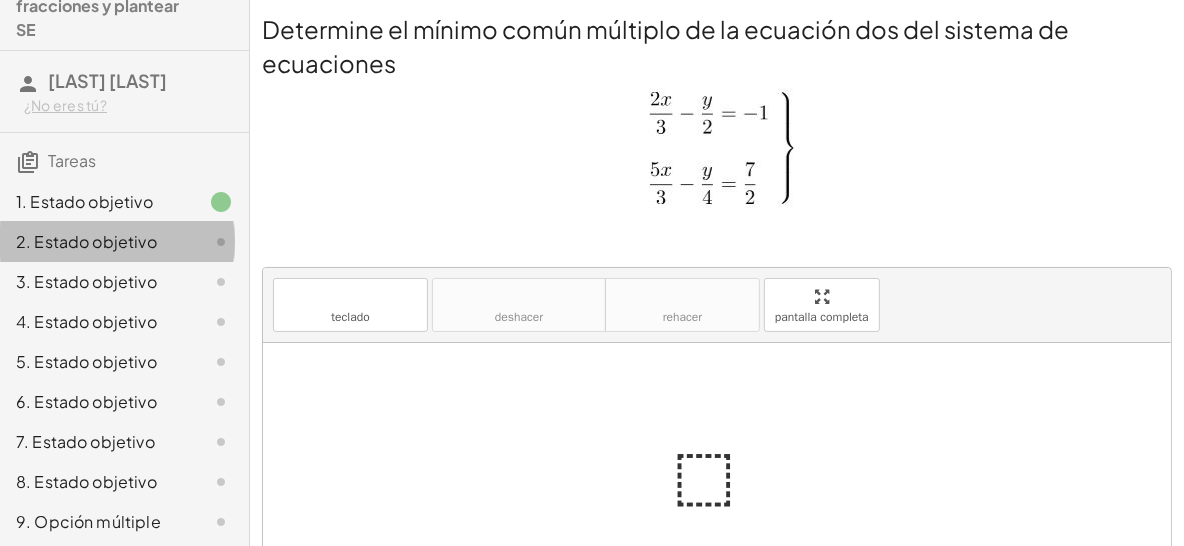 click 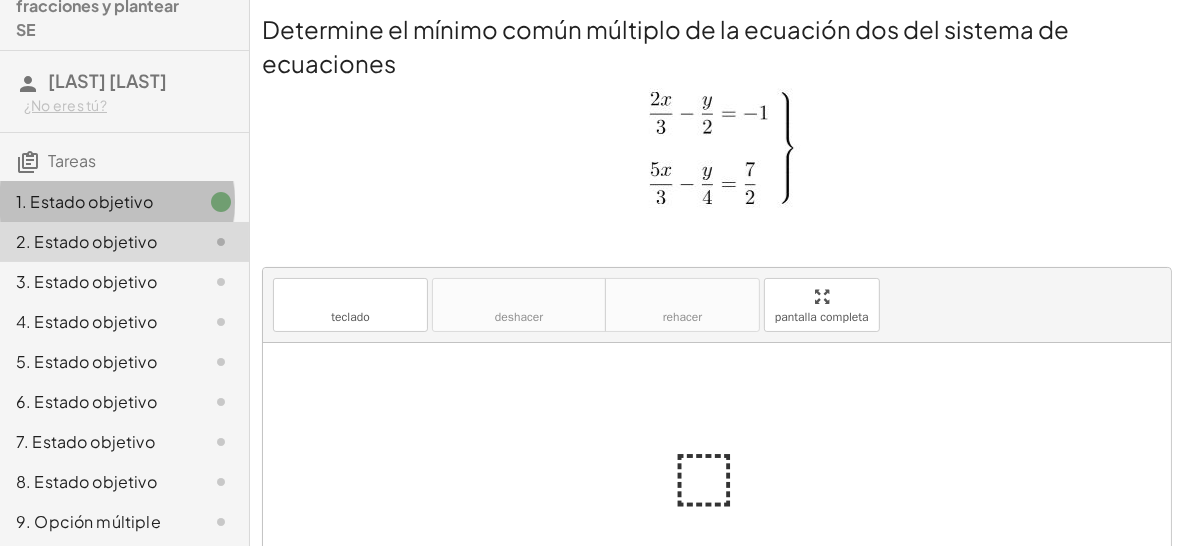 click 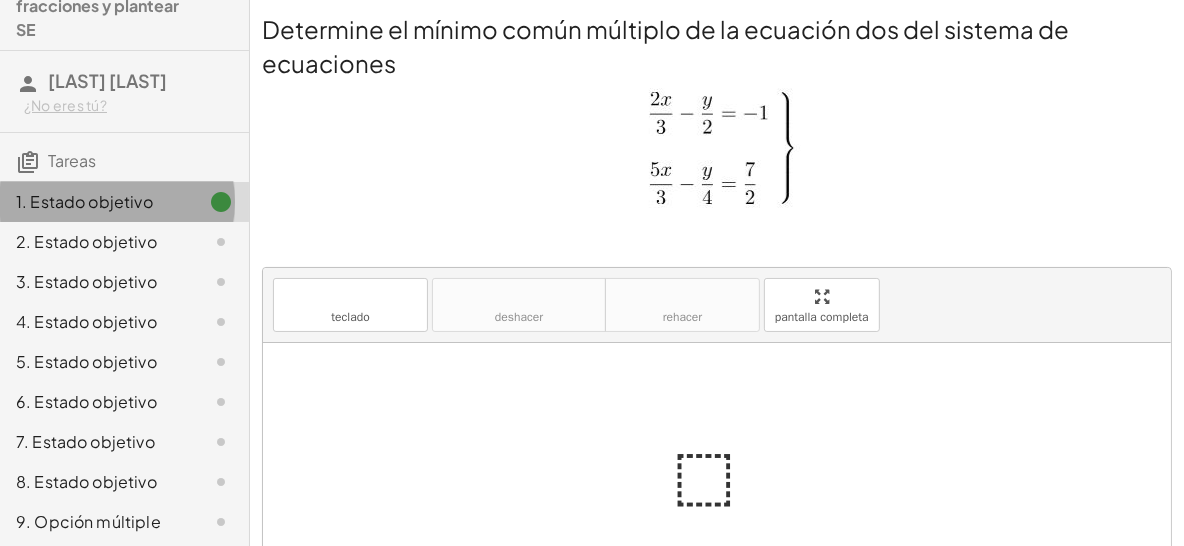 click 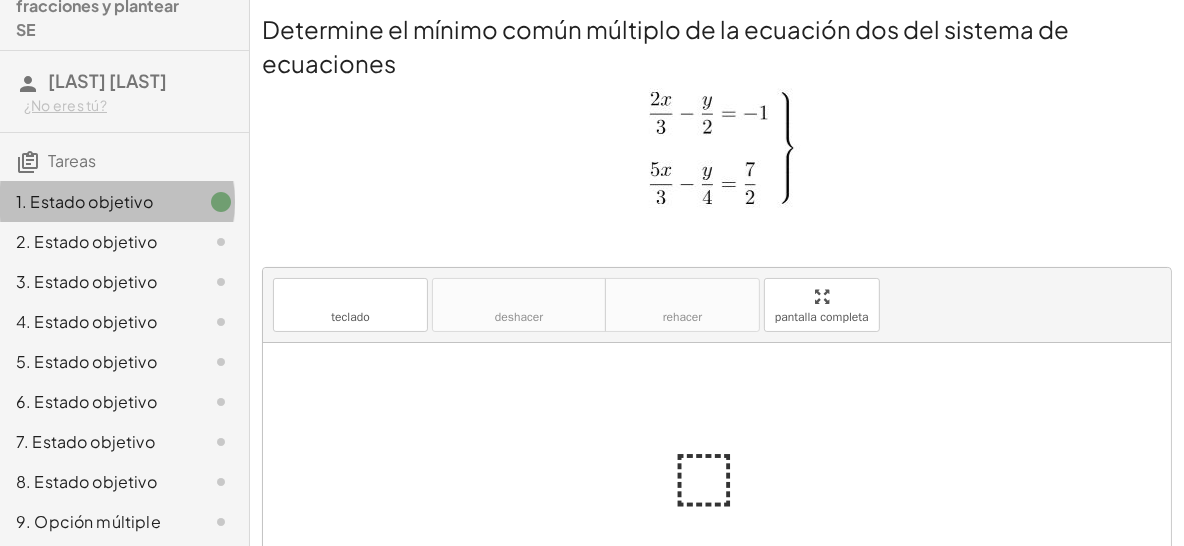 click 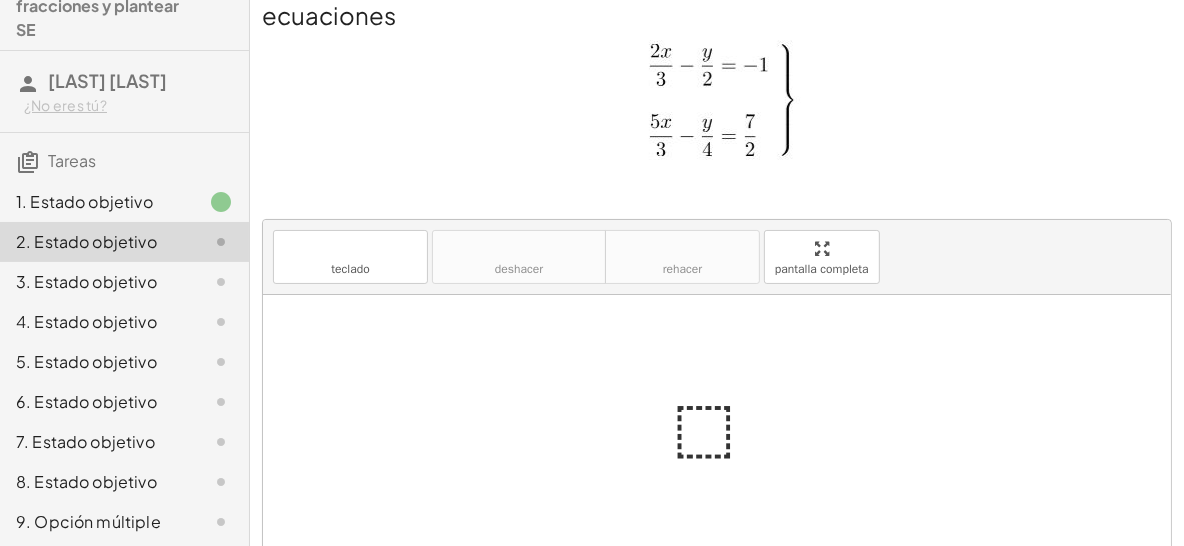 scroll, scrollTop: 0, scrollLeft: 0, axis: both 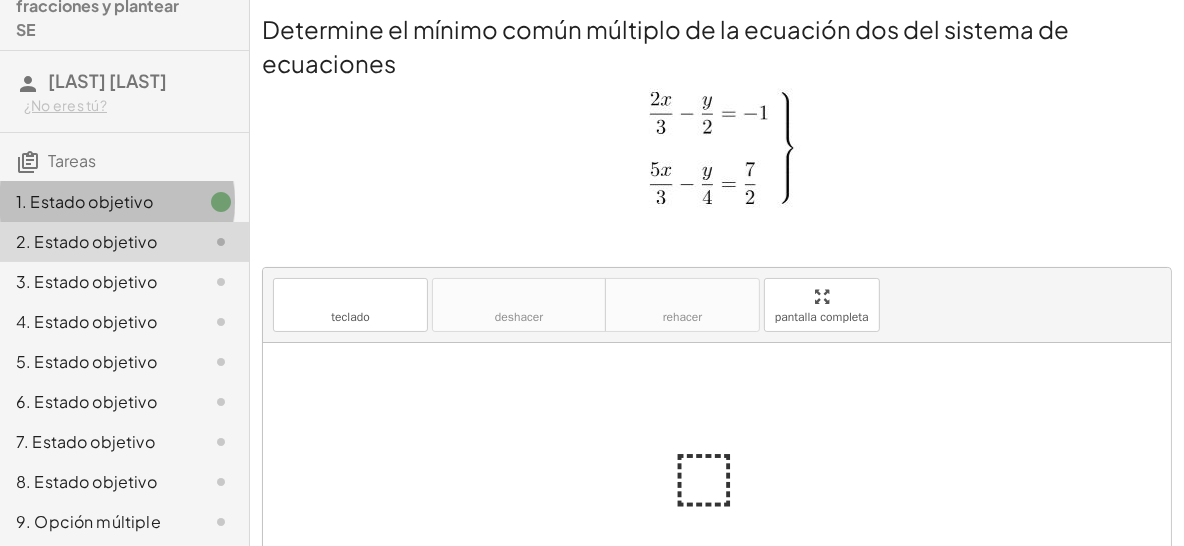 click on "1. Estado objetivo" 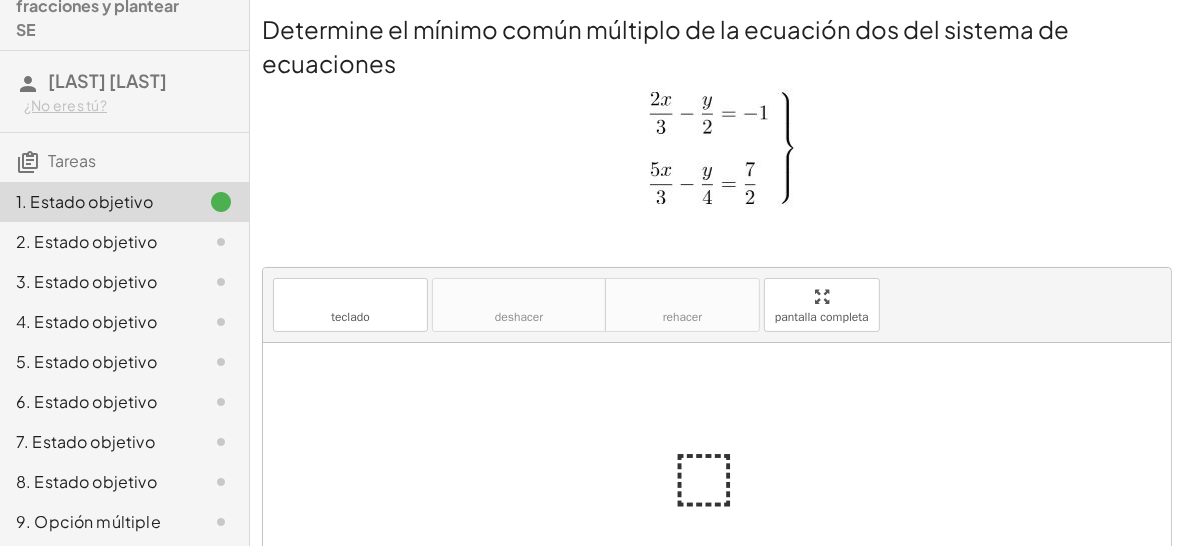 click on "1. Estado objetivo" 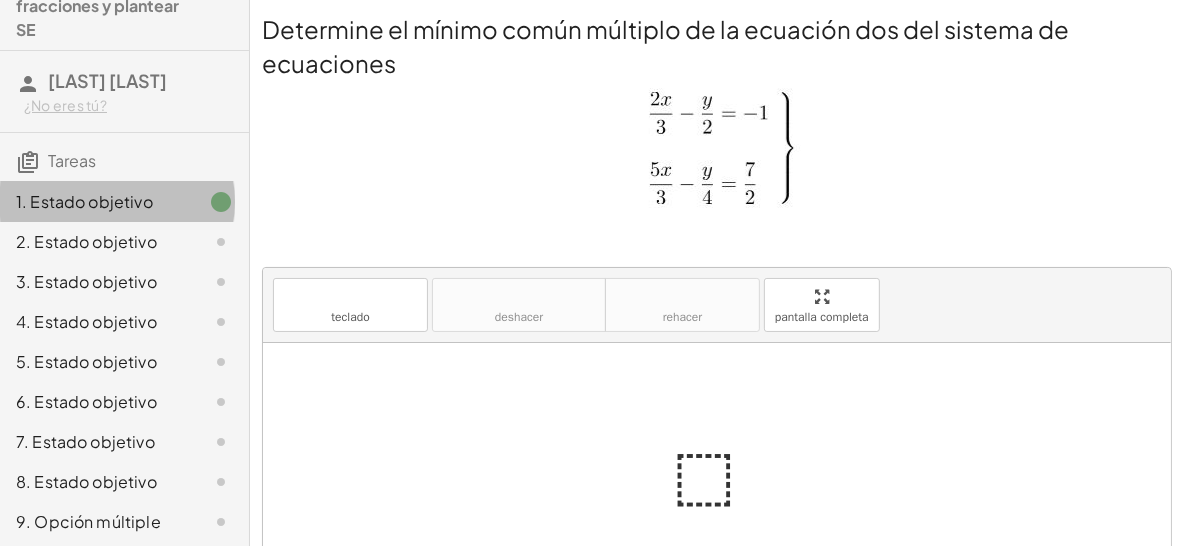click on "1. Estado objetivo" 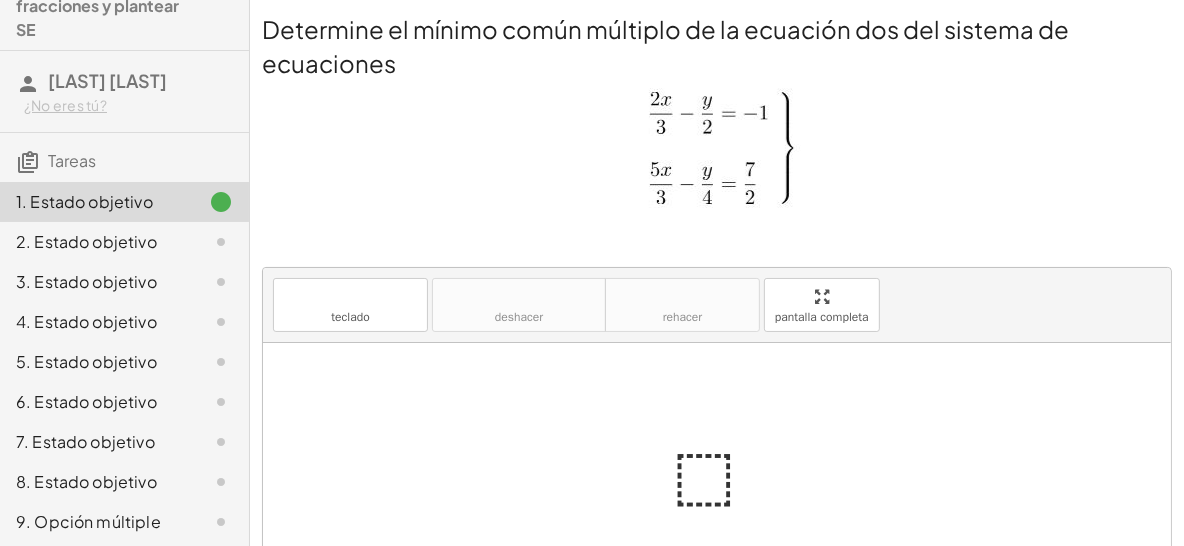 click on "1. Estado objetivo" 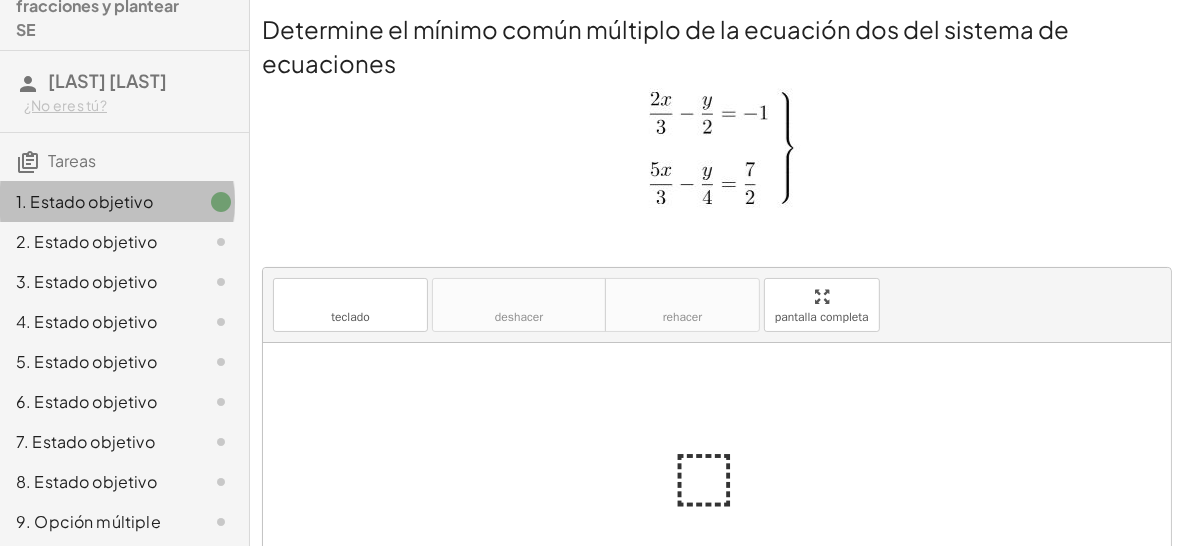 click on "1. Estado objetivo" 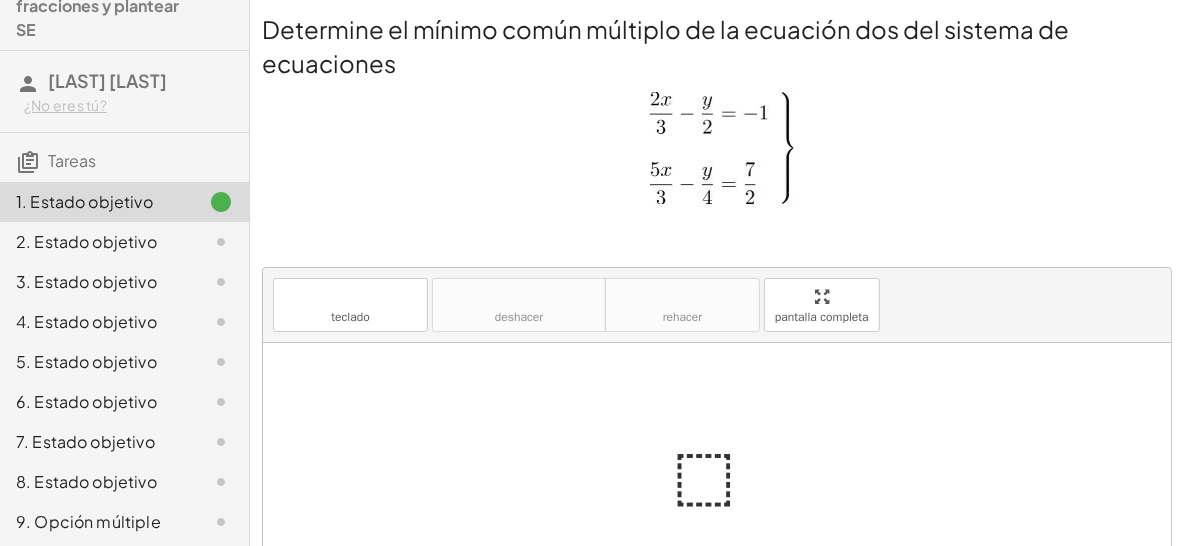 click on "1. Estado objetivo" 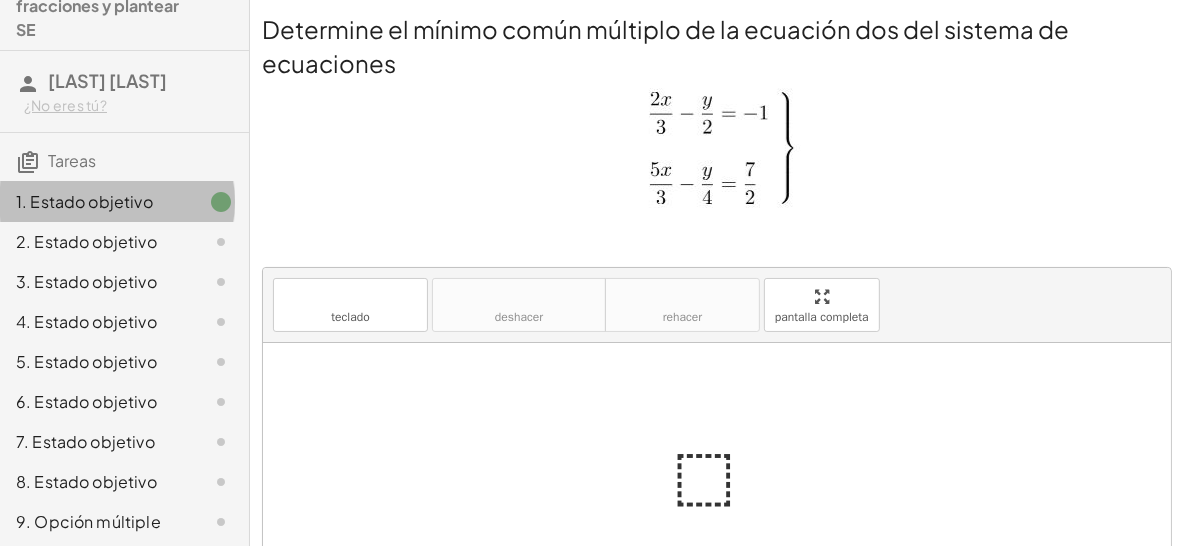 click on "1. Estado objetivo" 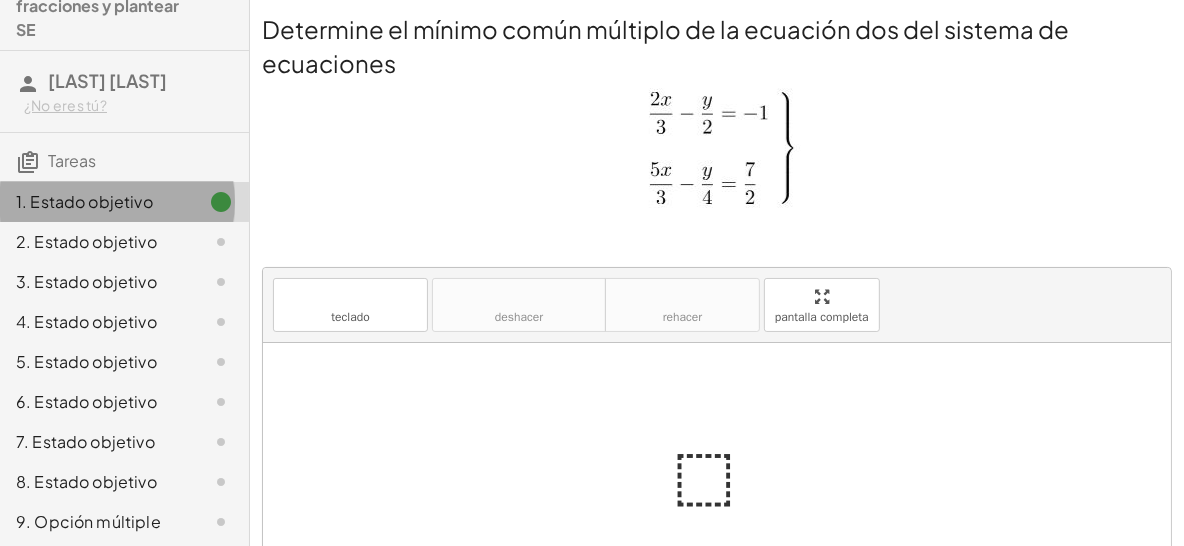 click on "1. Estado objetivo" 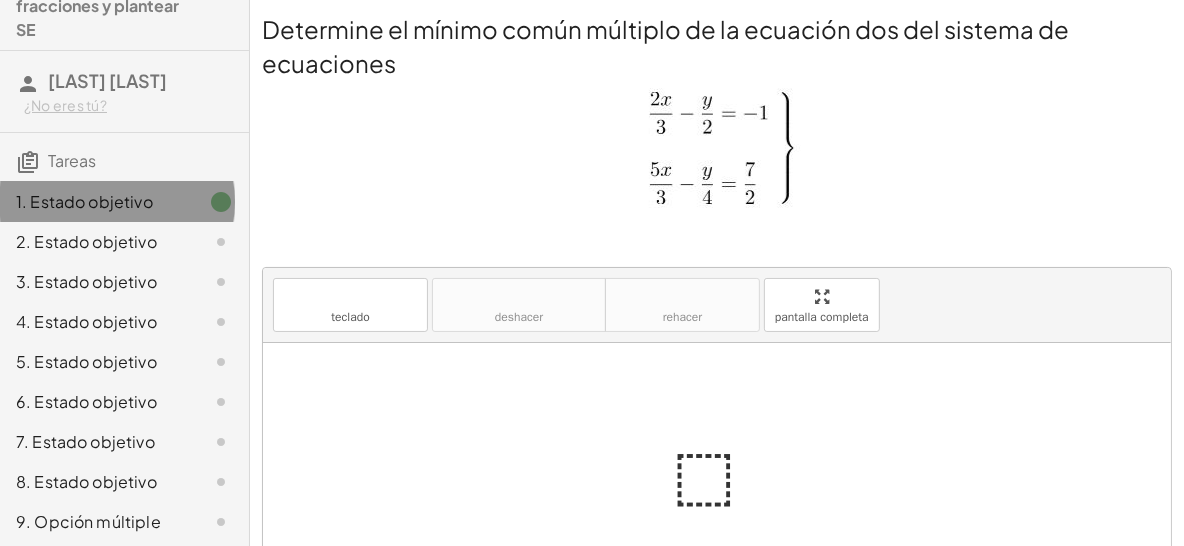 click on "1. Estado objetivo" 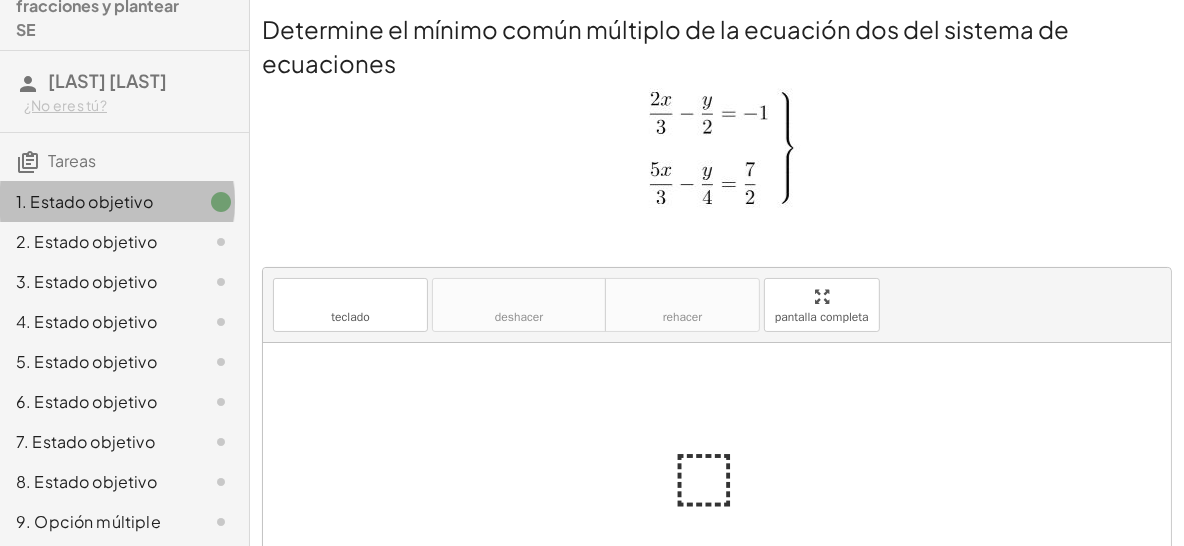 click on "1. Estado objetivo" 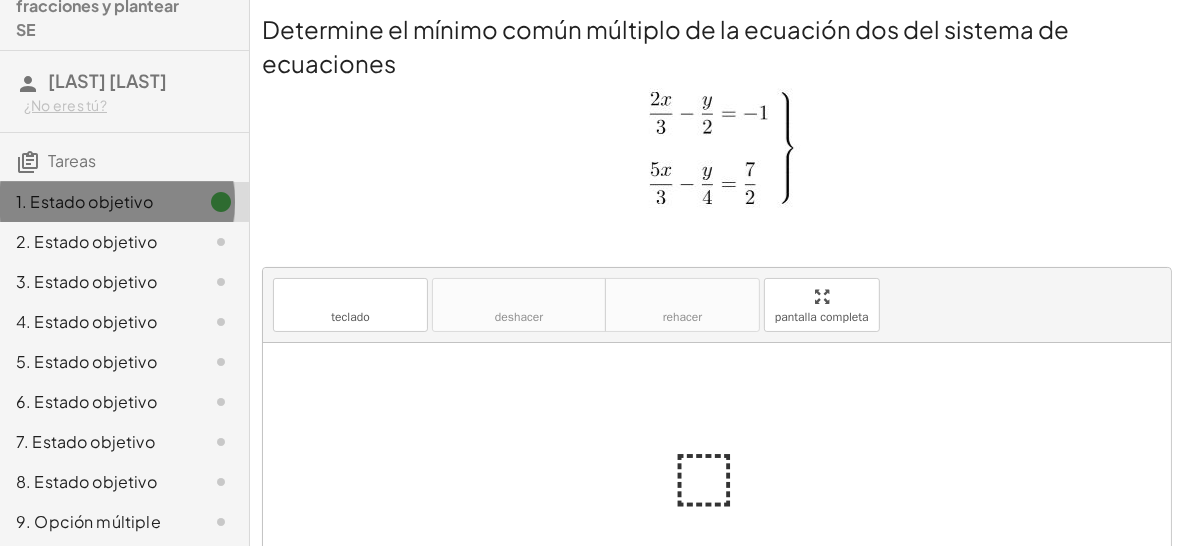 click on "1. Estado objetivo" 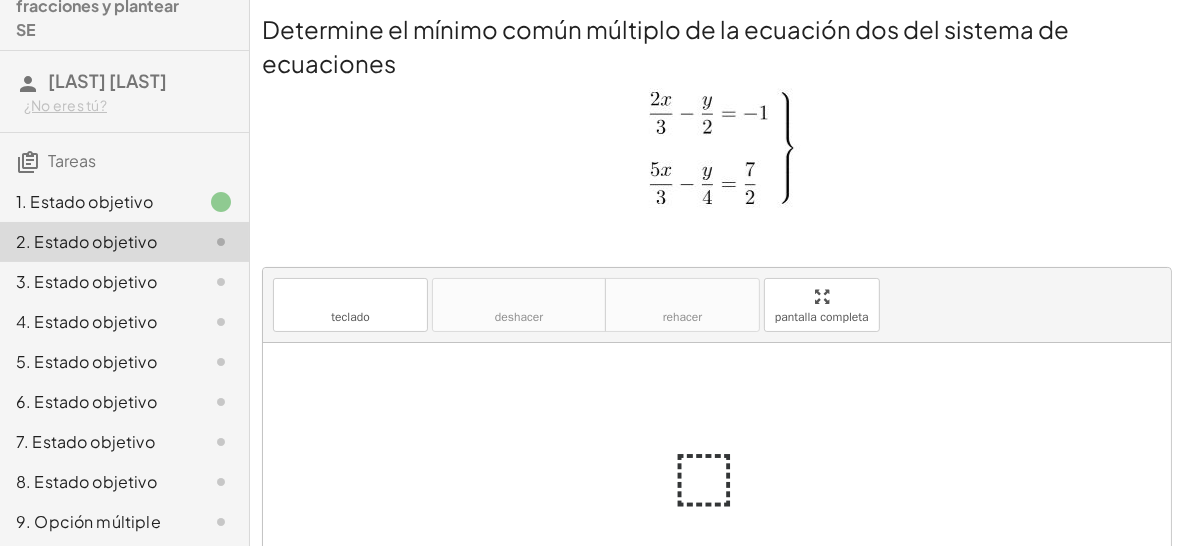 click at bounding box center (725, 471) 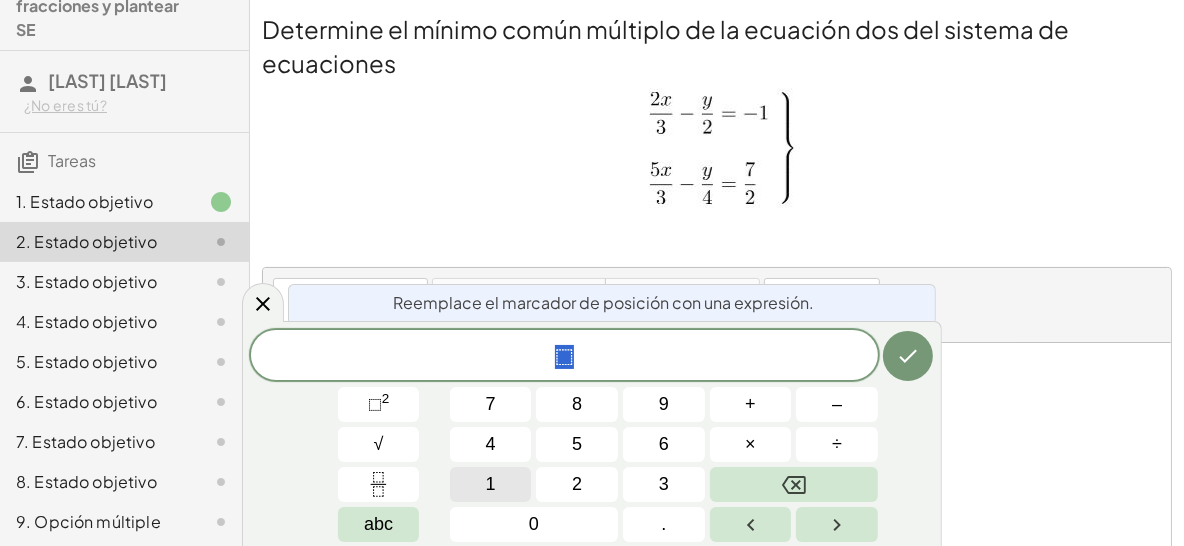 click on "1" at bounding box center (491, 484) 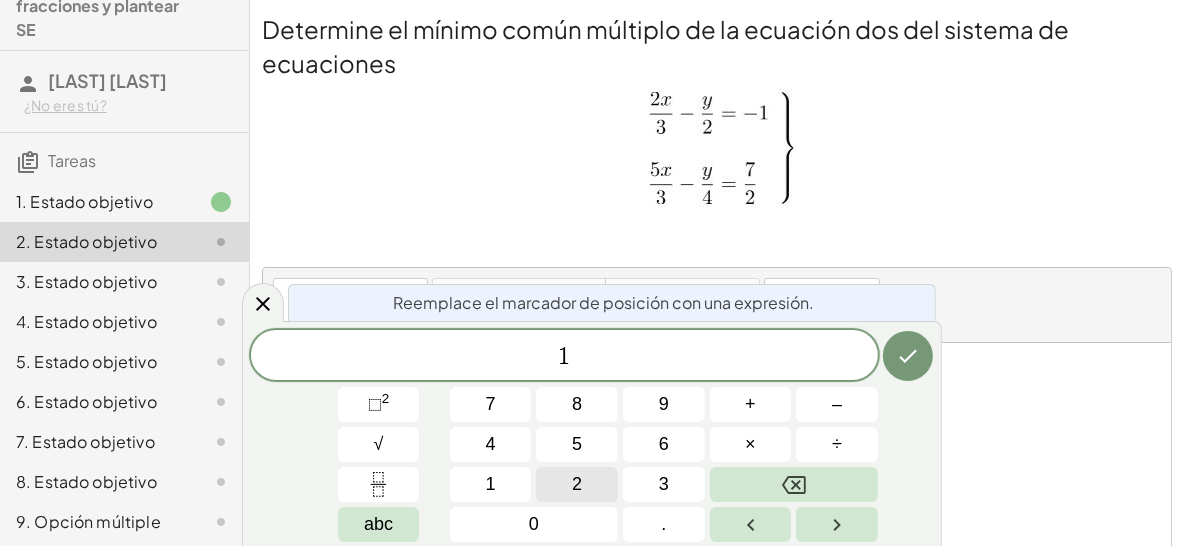 click on "2" at bounding box center [577, 484] 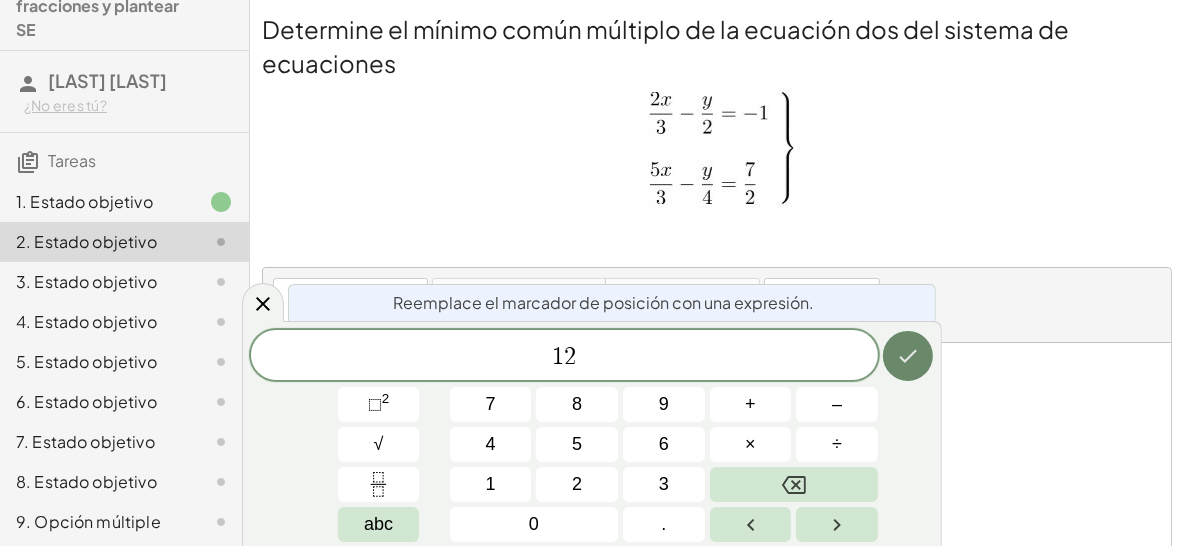 click at bounding box center [908, 356] 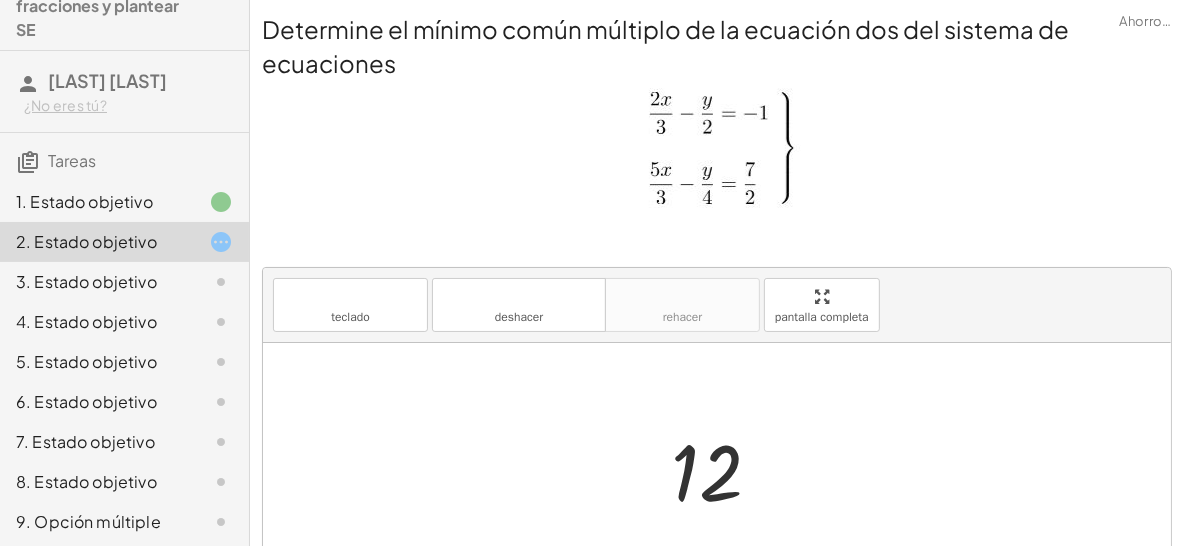scroll, scrollTop: 192, scrollLeft: 0, axis: vertical 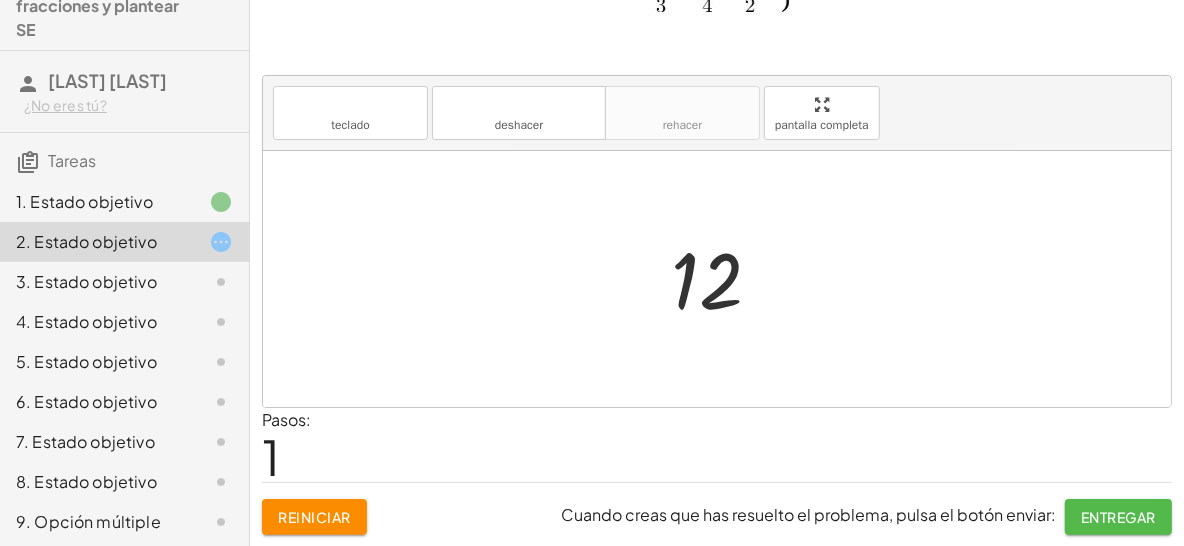 click on "Entregar" at bounding box center [1118, 517] 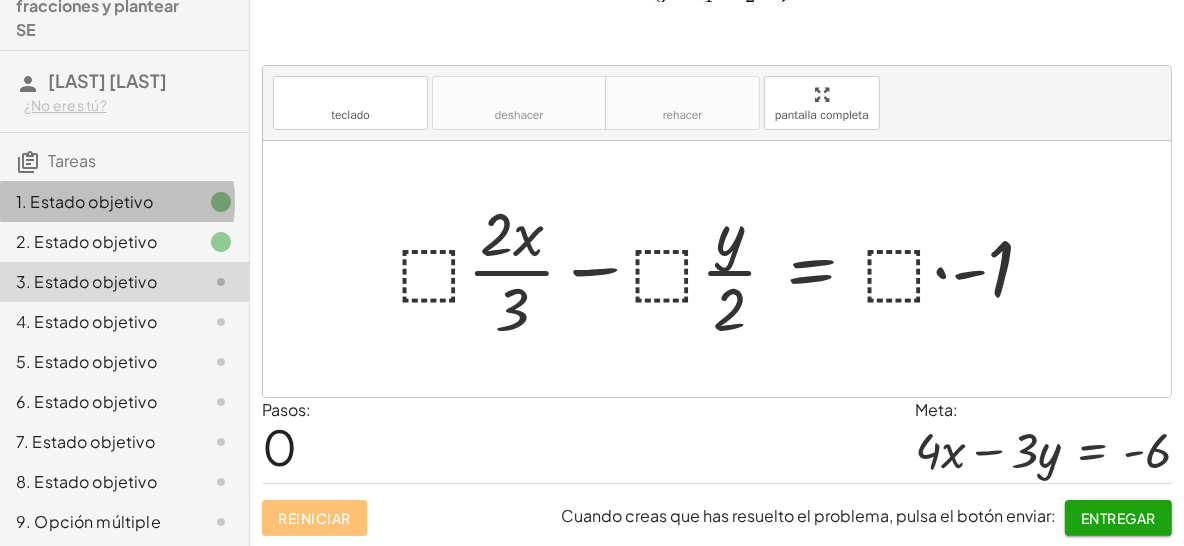 click on "1. Estado objetivo" 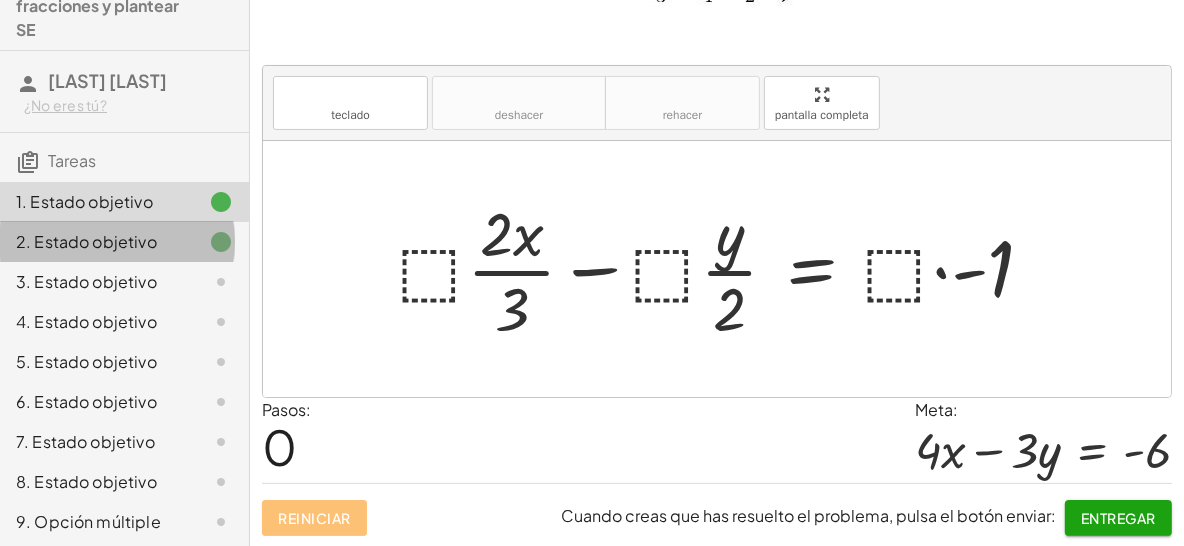 click 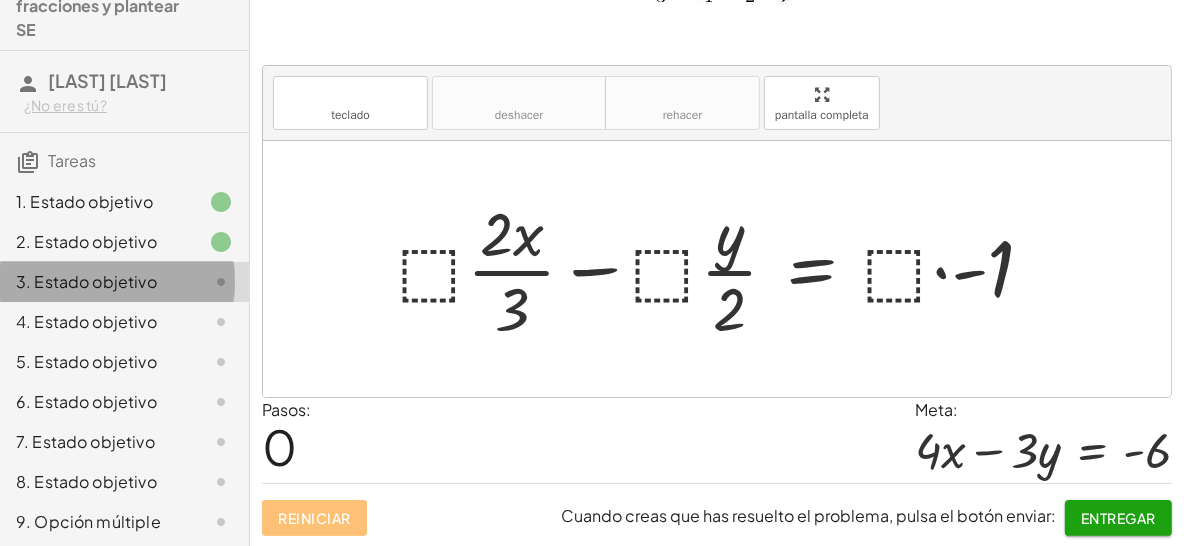 click 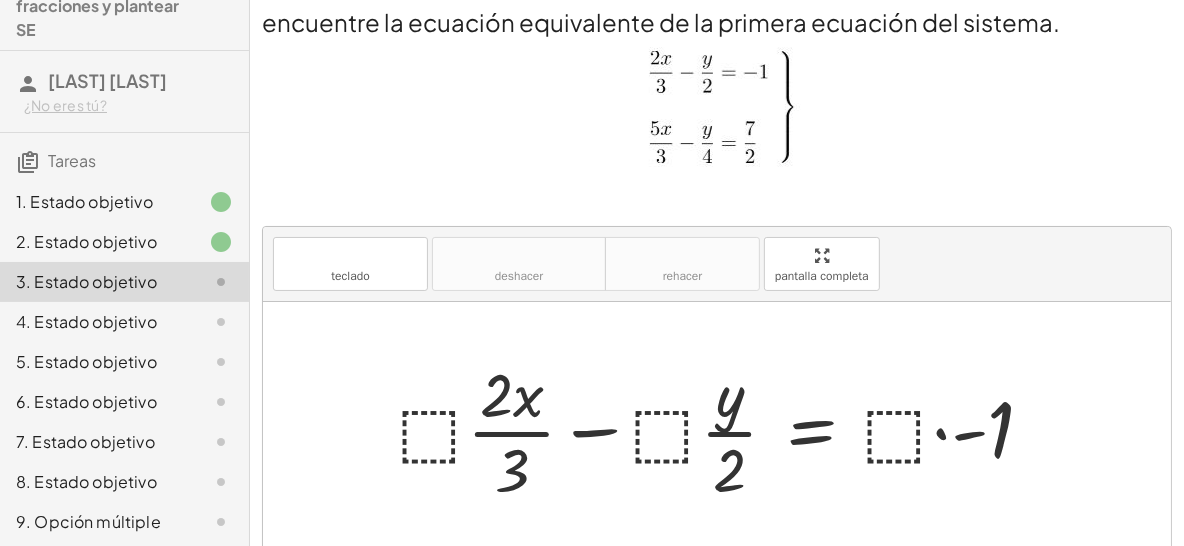 scroll, scrollTop: 8, scrollLeft: 0, axis: vertical 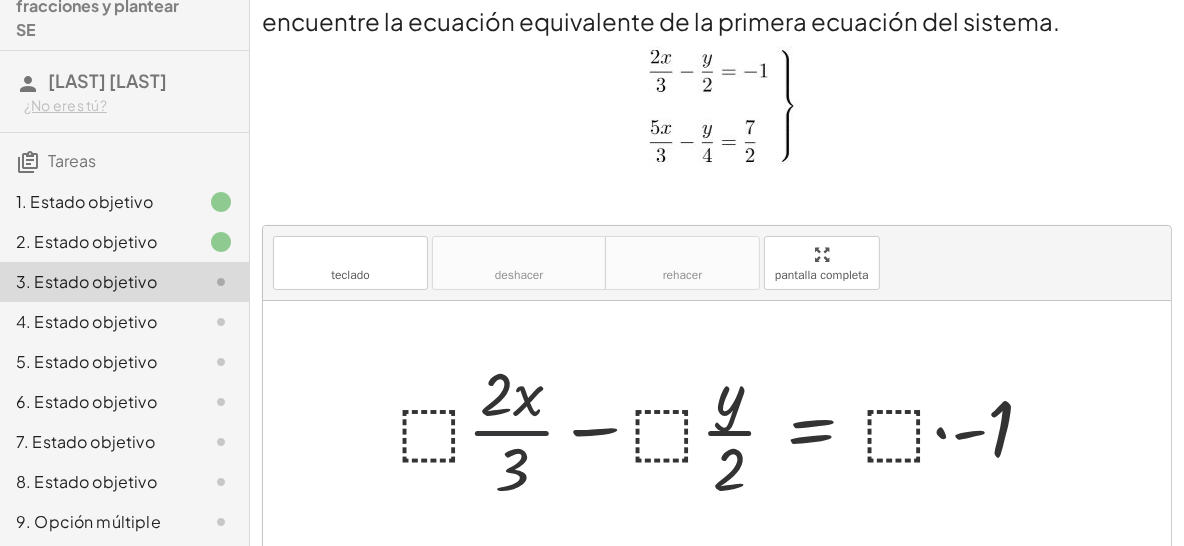 click at bounding box center [724, 429] 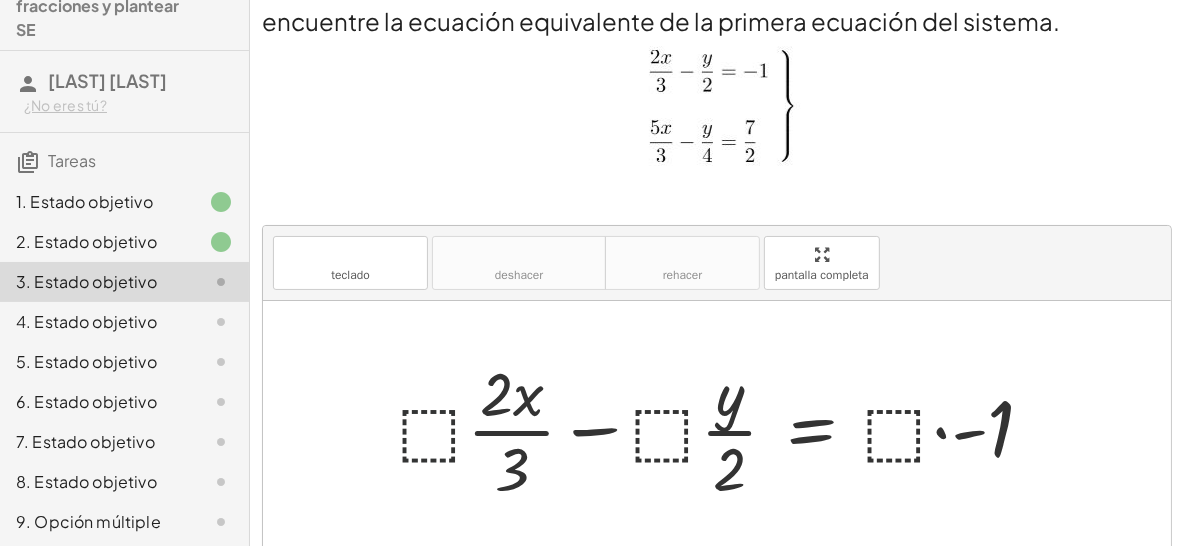 click at bounding box center (724, 429) 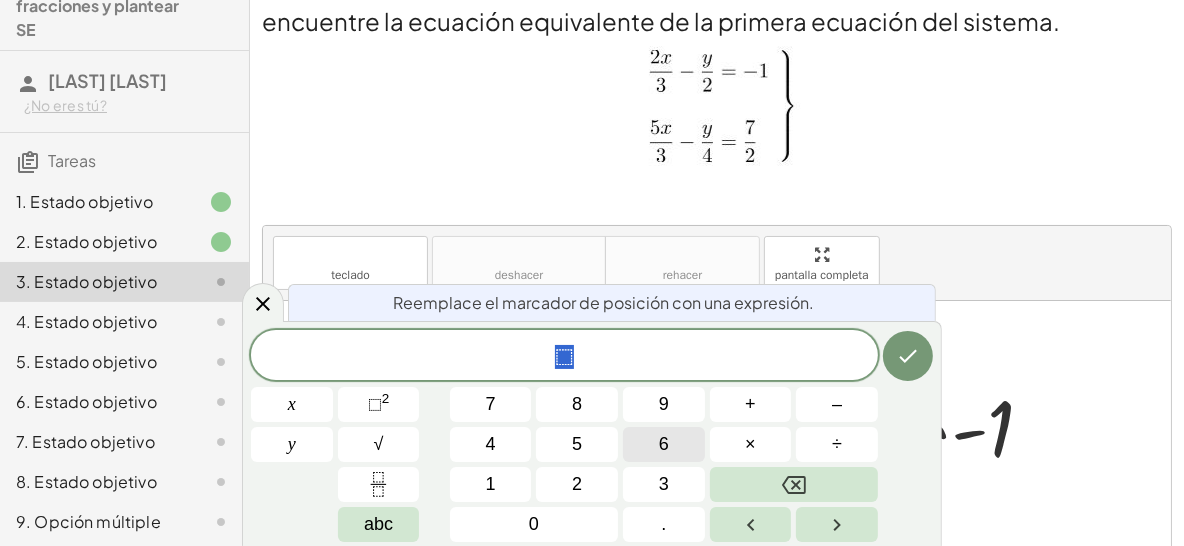 click on "6" at bounding box center [664, 444] 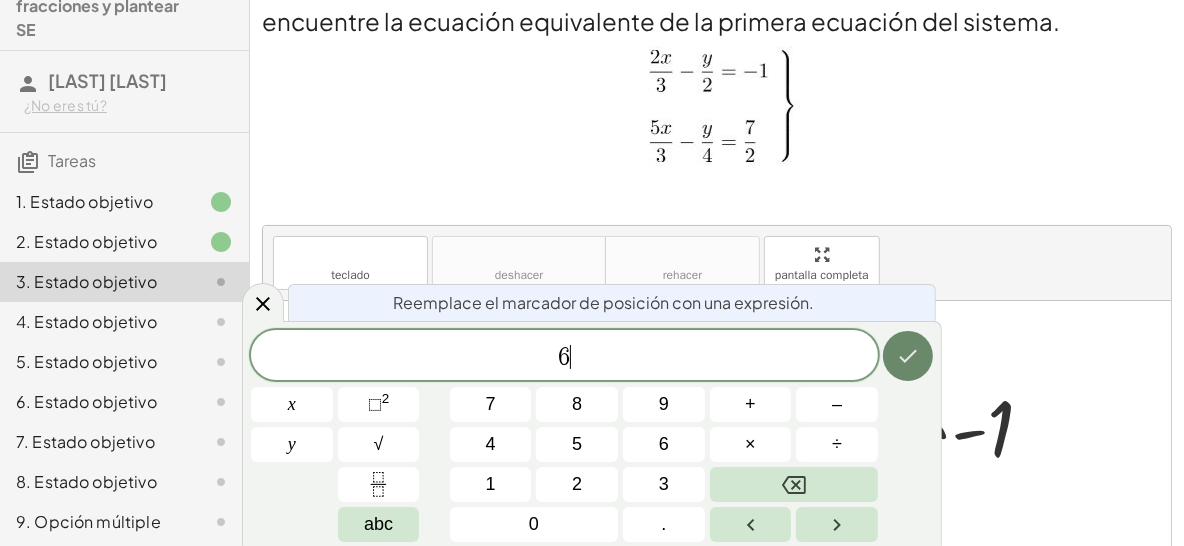 click 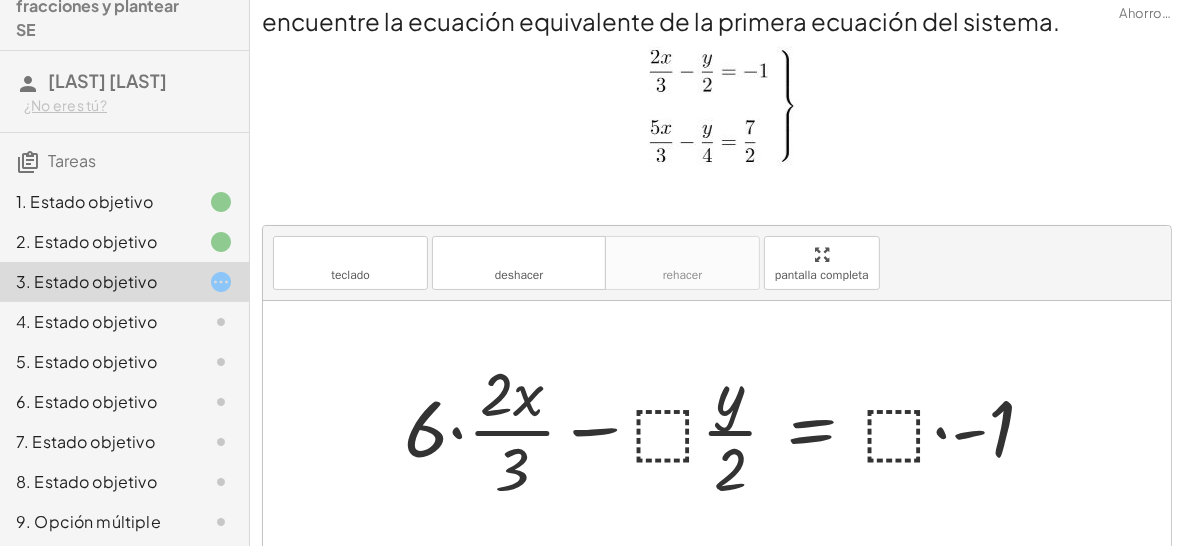 click at bounding box center (727, 429) 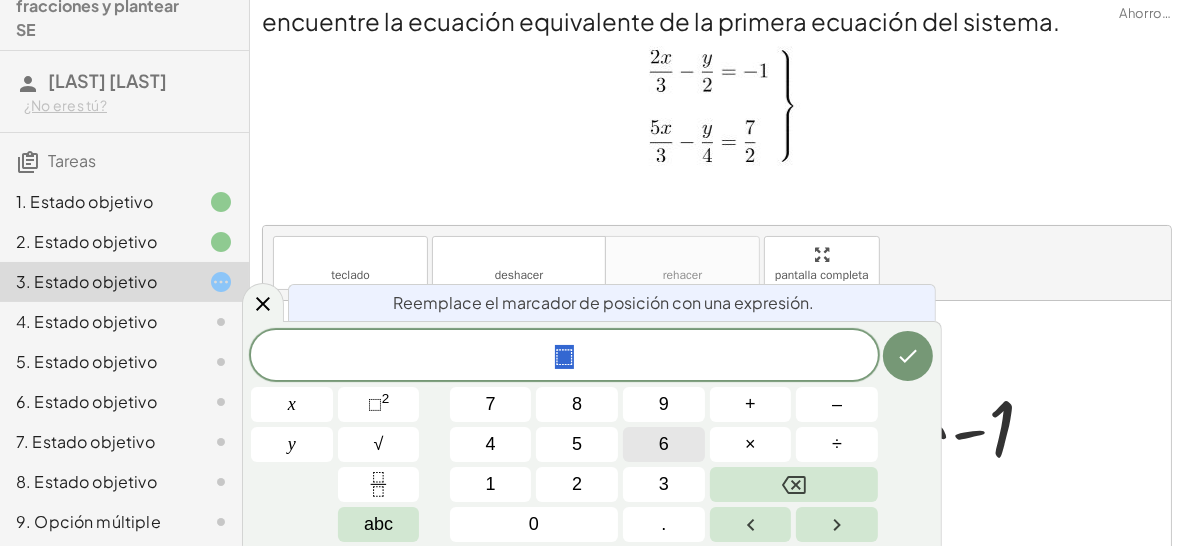 click on "6" at bounding box center (664, 444) 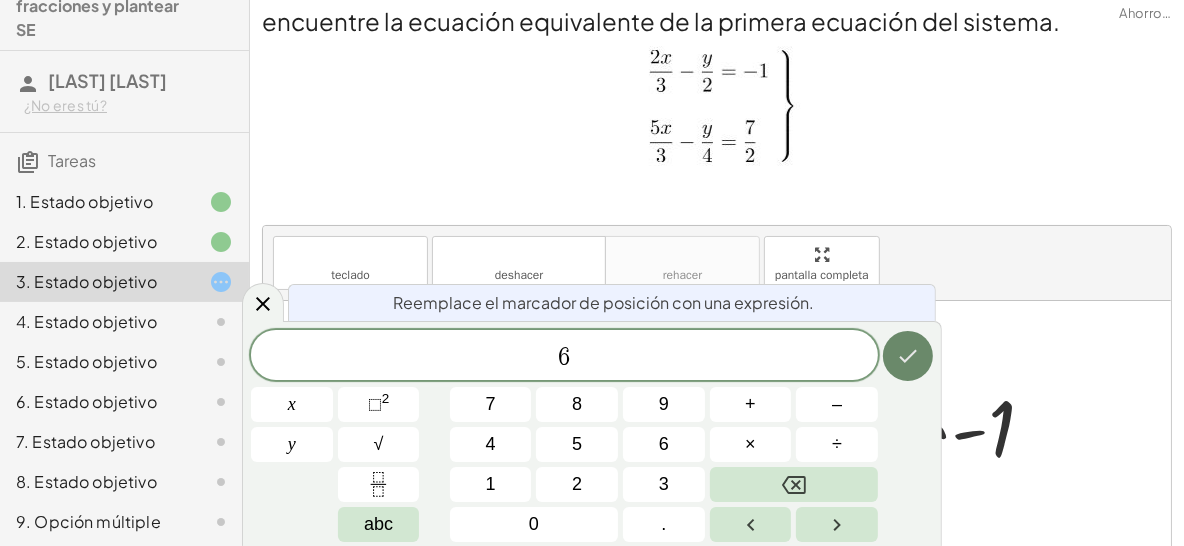 click 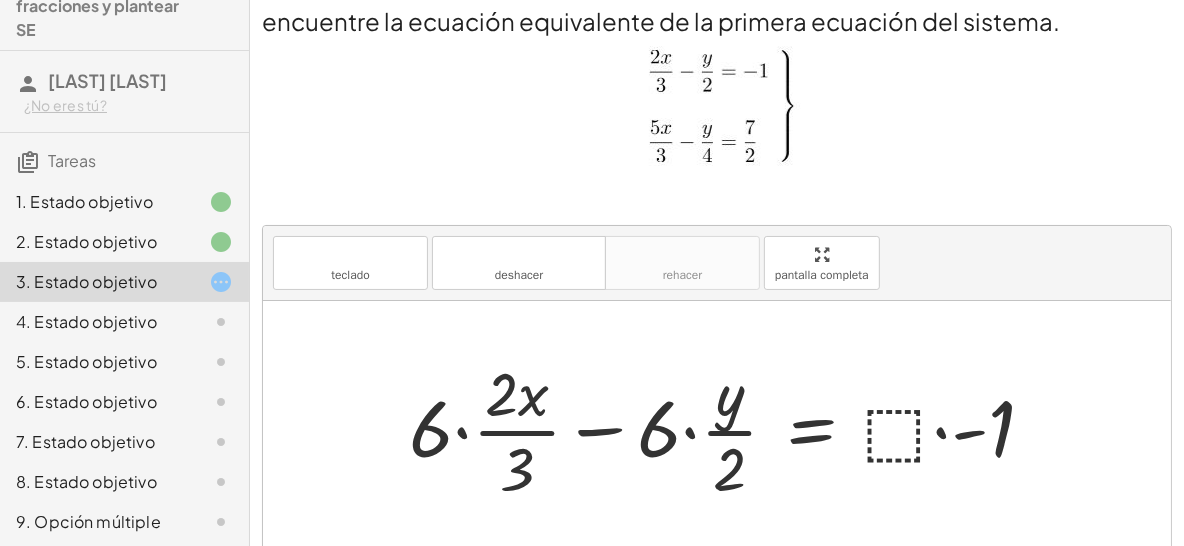 click at bounding box center [729, 429] 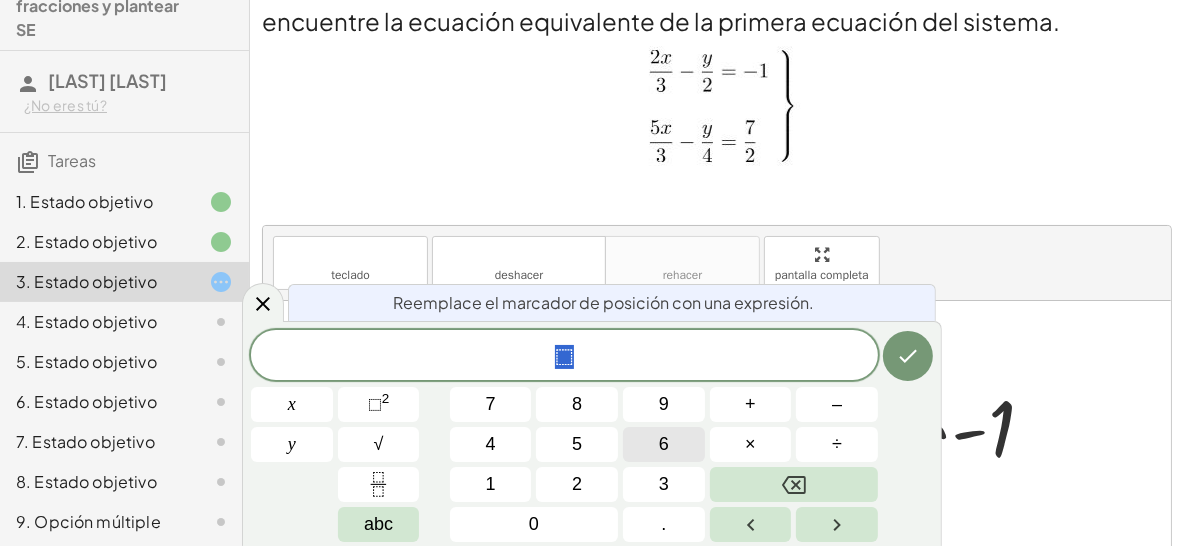 click on "6" at bounding box center [664, 444] 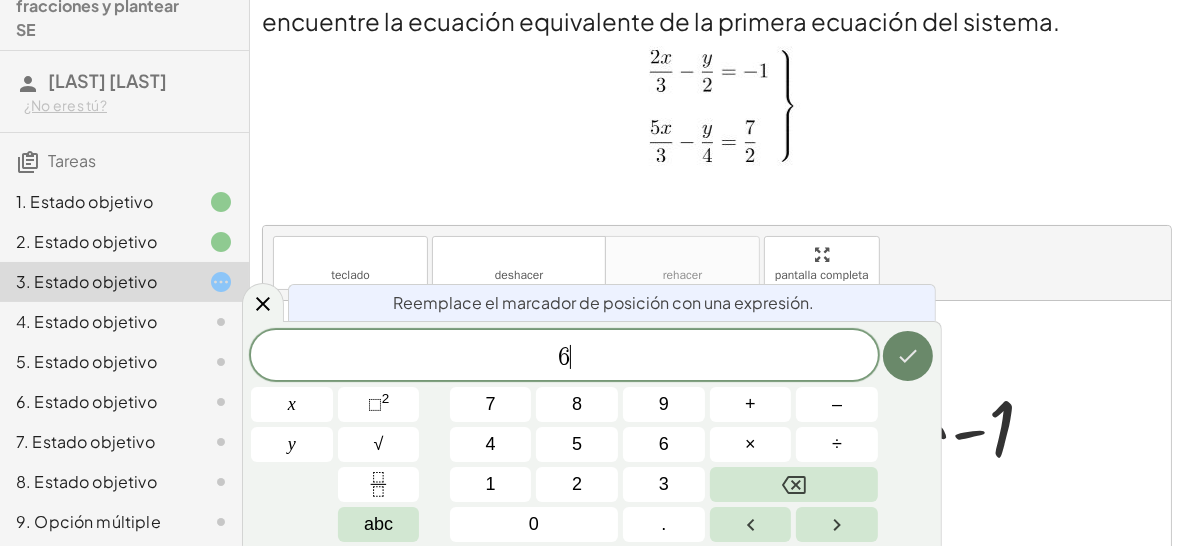 click at bounding box center [908, 356] 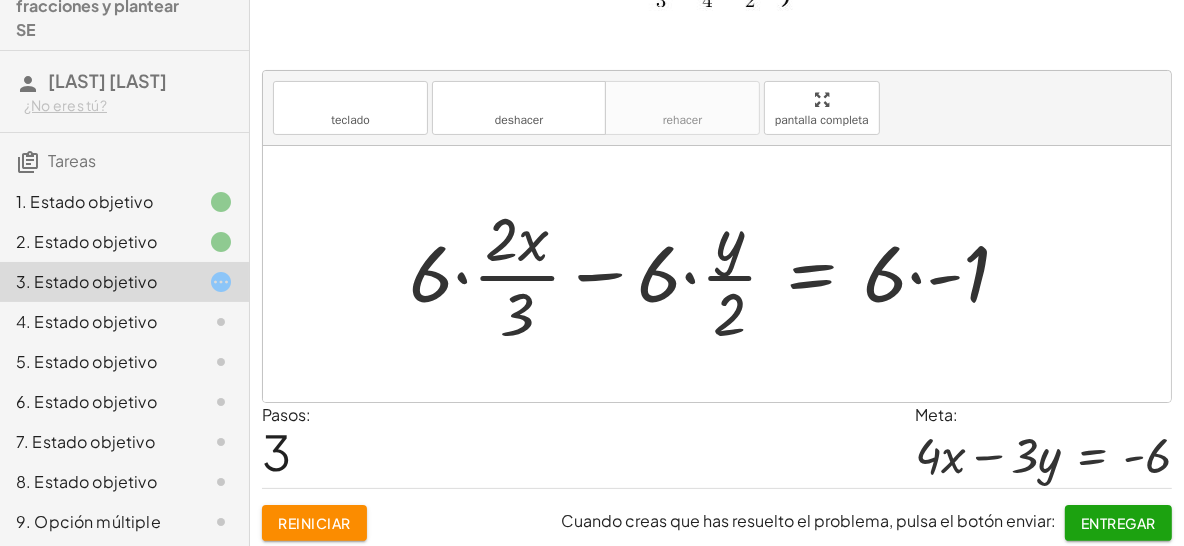 scroll, scrollTop: 168, scrollLeft: 0, axis: vertical 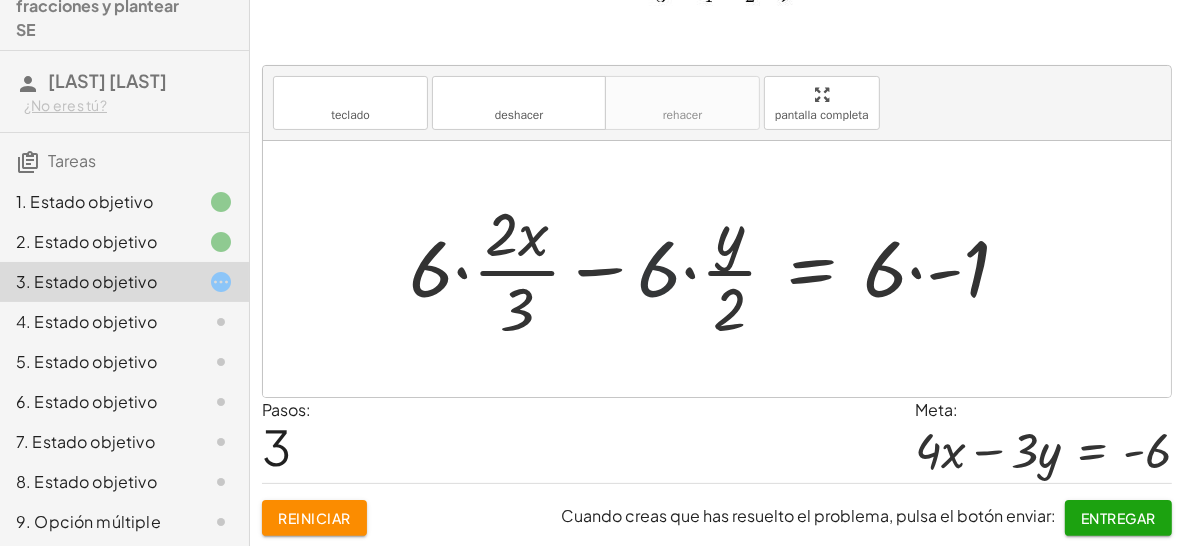 click at bounding box center (717, 269) 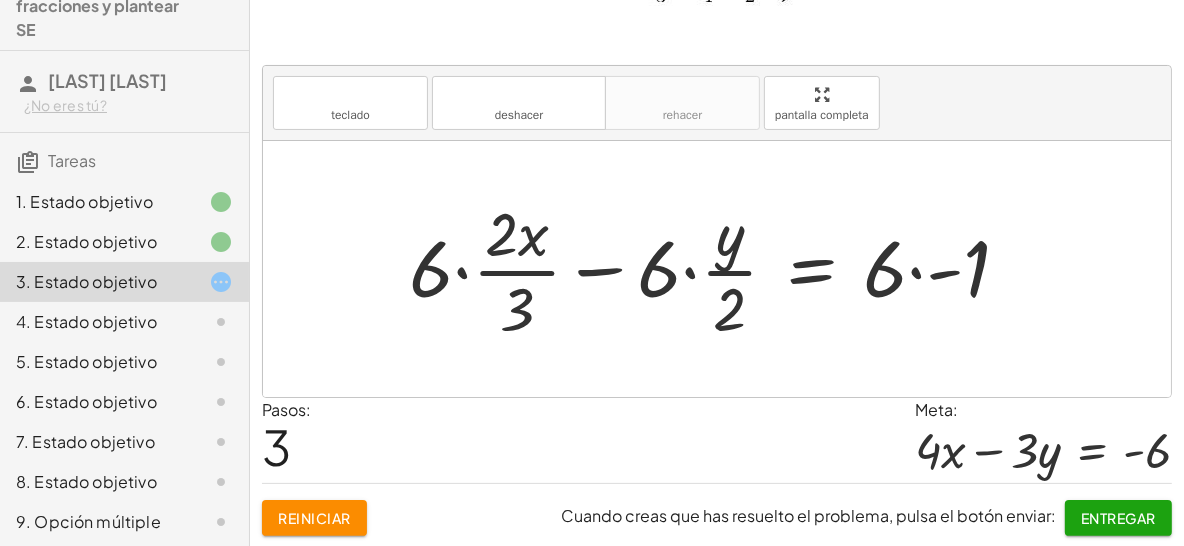 click at bounding box center (717, 269) 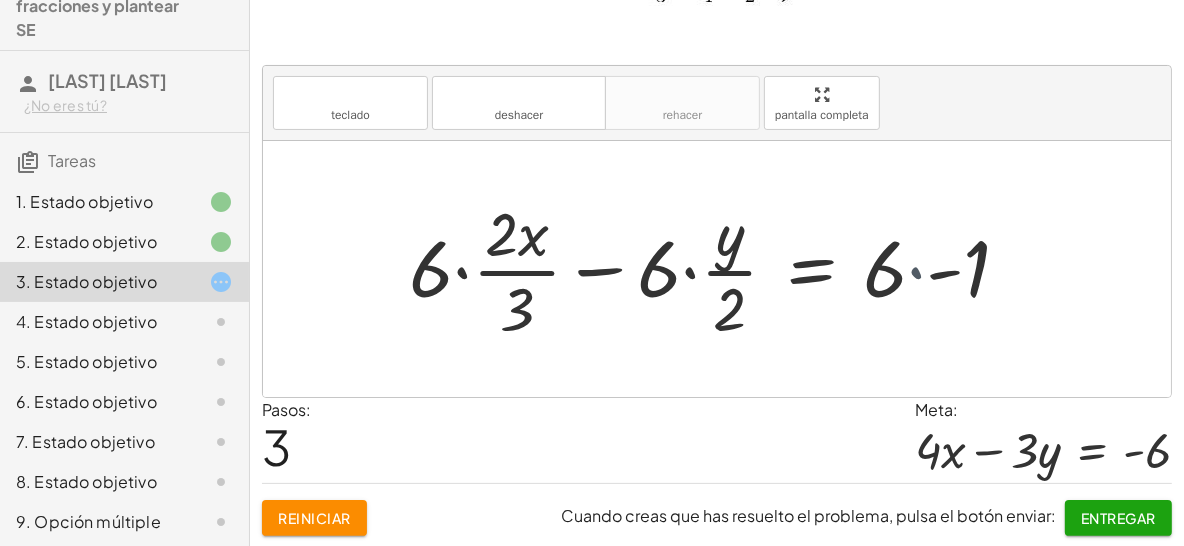 click at bounding box center (694, 269) 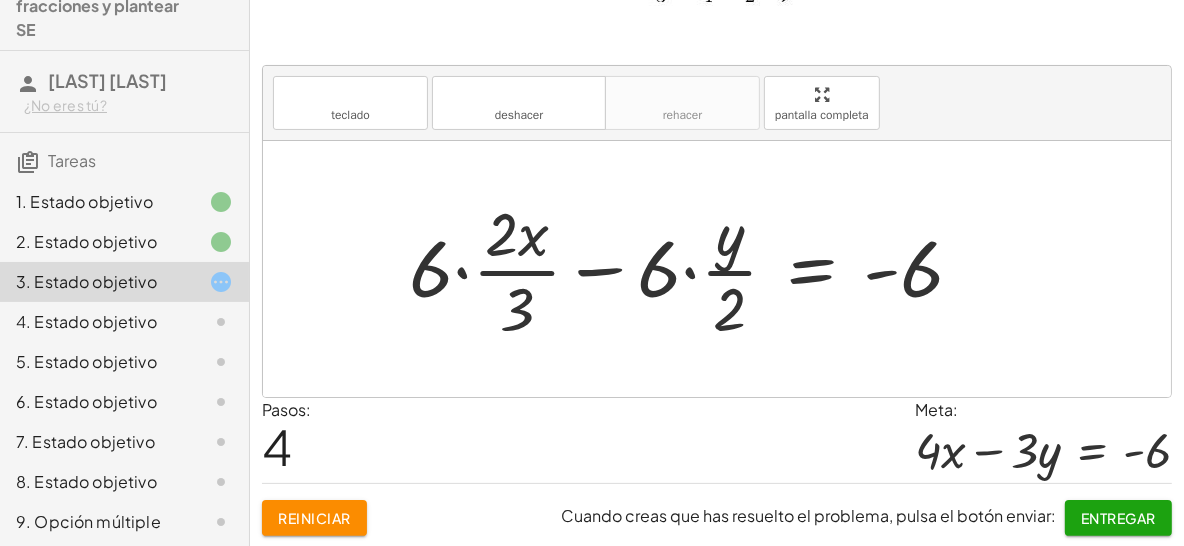 click at bounding box center (694, 269) 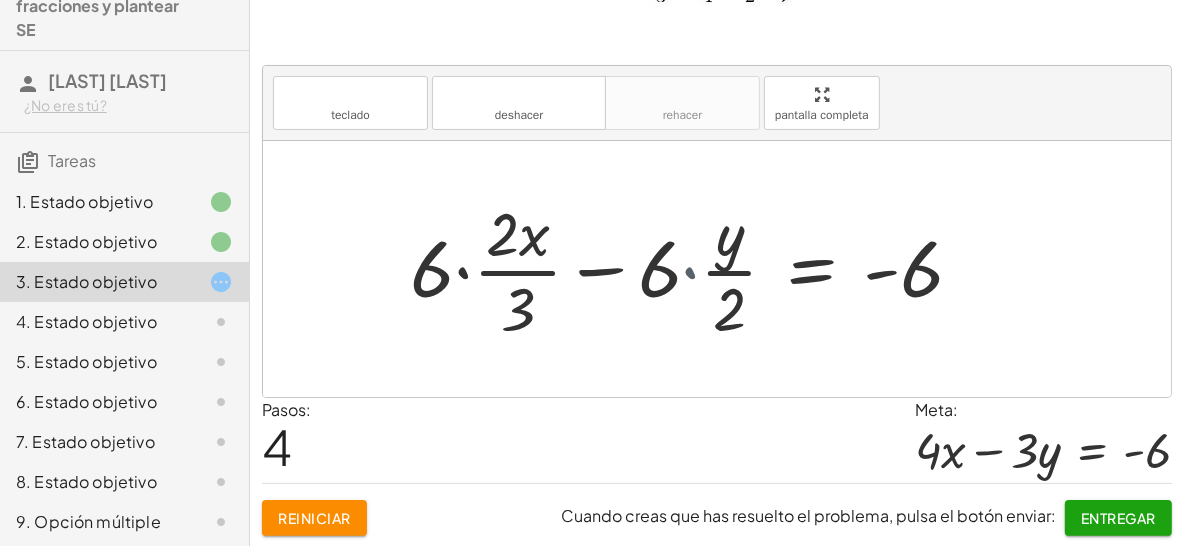 click at bounding box center [711, 269] 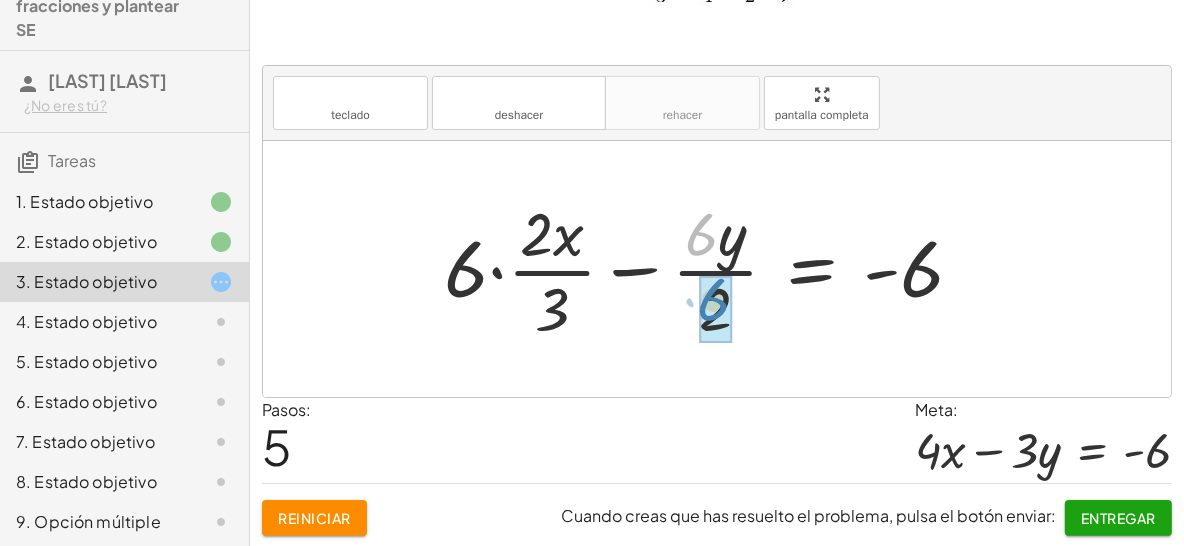 drag, startPoint x: 691, startPoint y: 230, endPoint x: 705, endPoint y: 295, distance: 66.4906 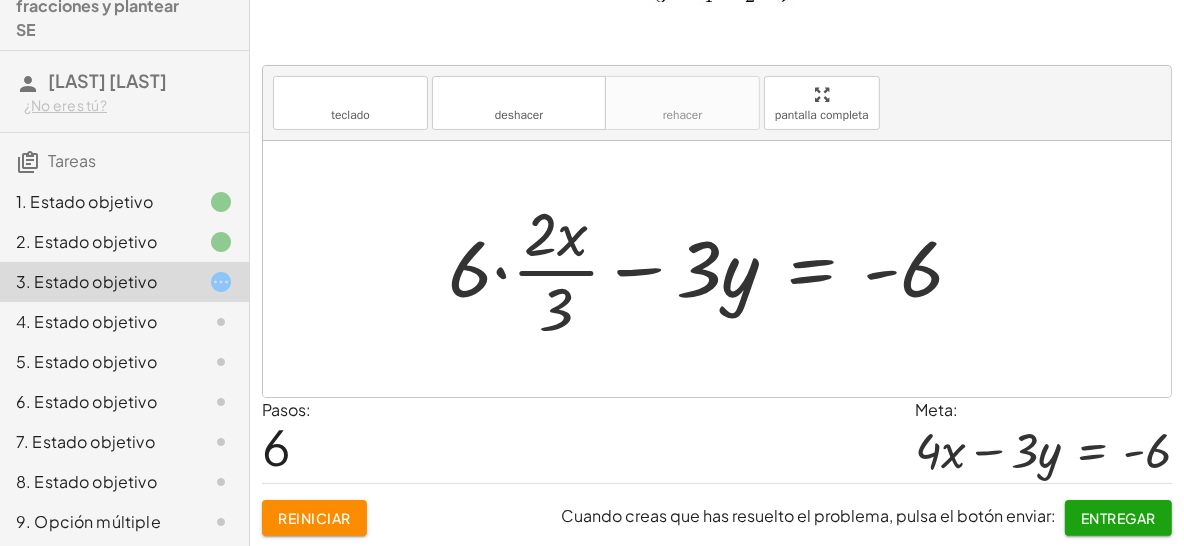 click at bounding box center [713, 269] 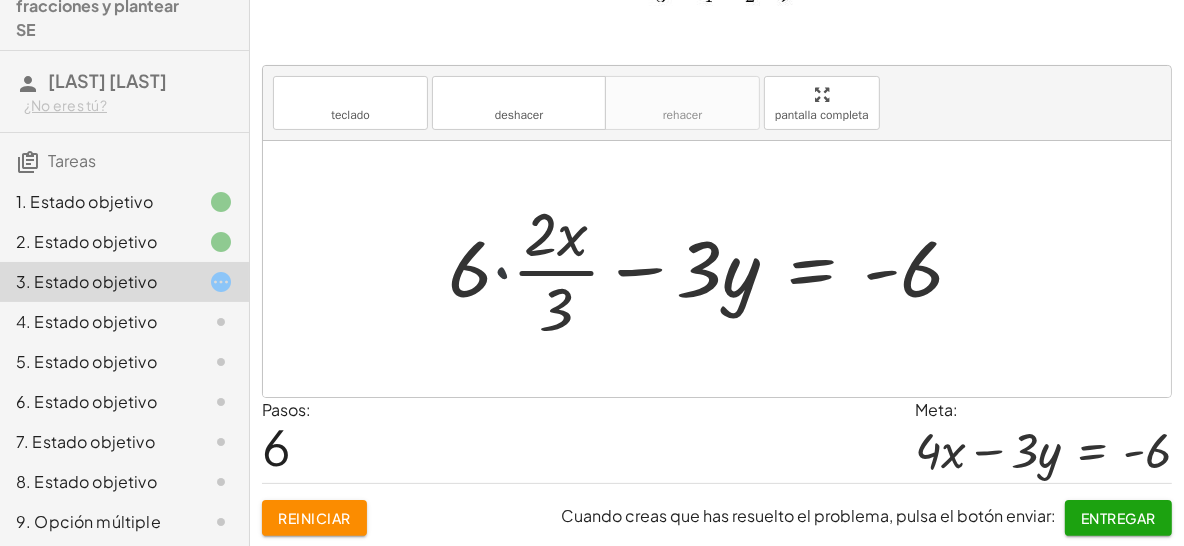click at bounding box center [721, 269] 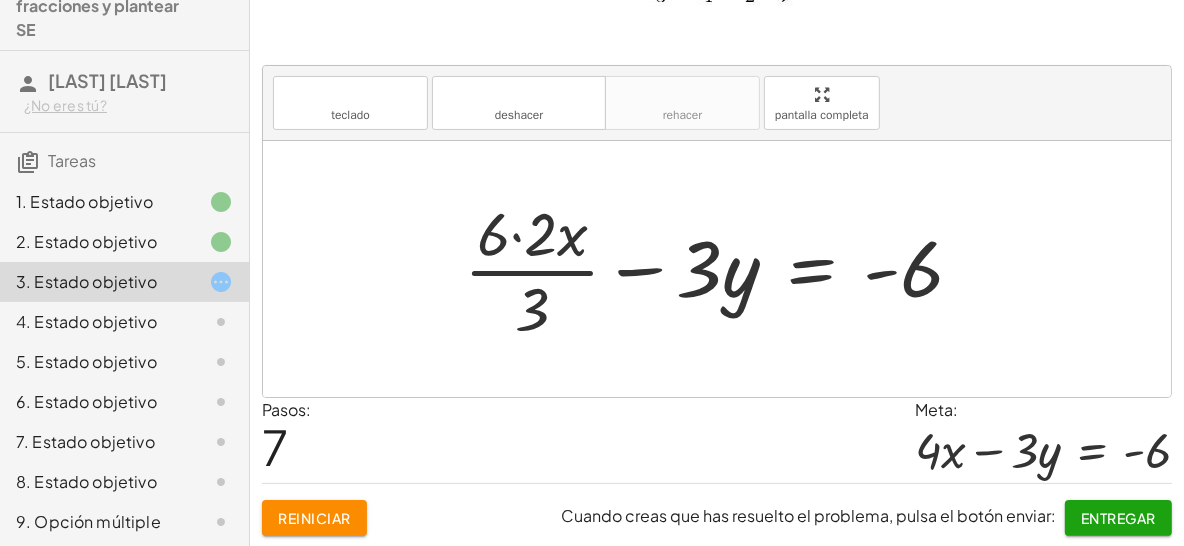 click at bounding box center [721, 269] 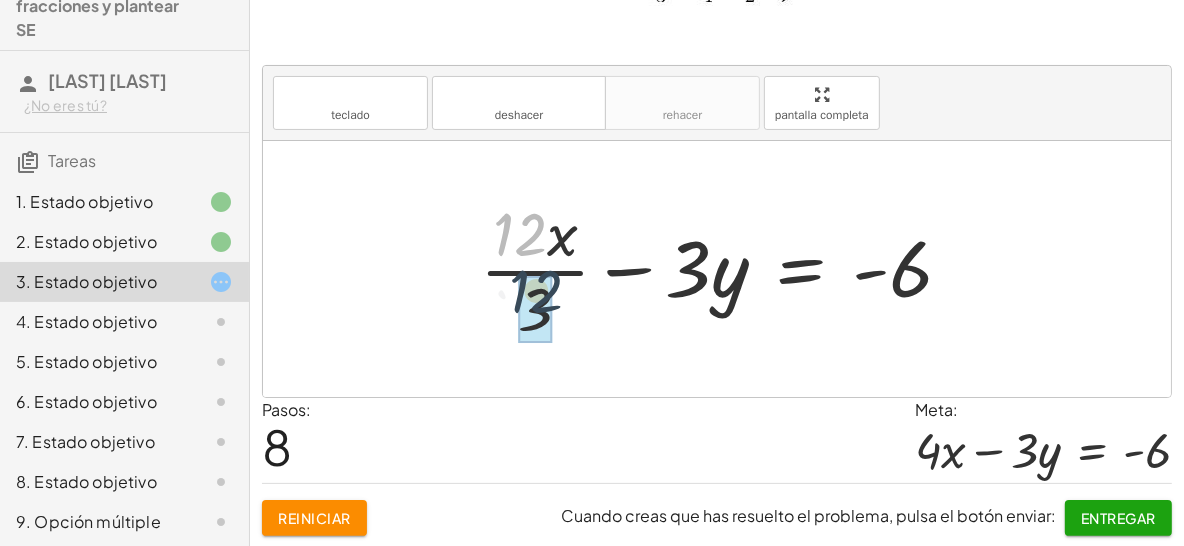 drag, startPoint x: 518, startPoint y: 237, endPoint x: 535, endPoint y: 298, distance: 63.324562 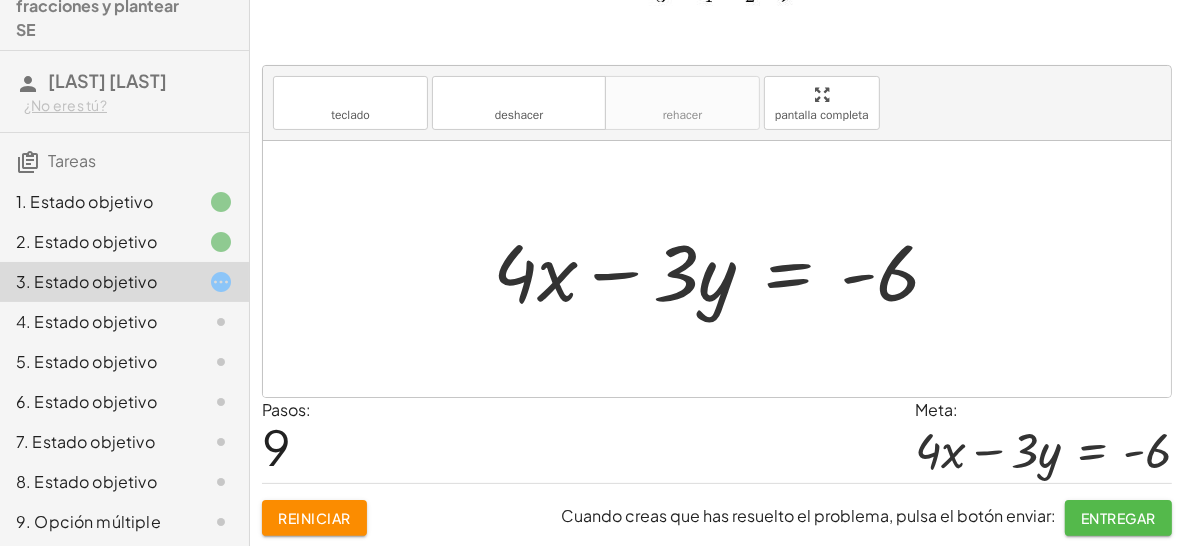 click on "Entregar" at bounding box center (1118, 518) 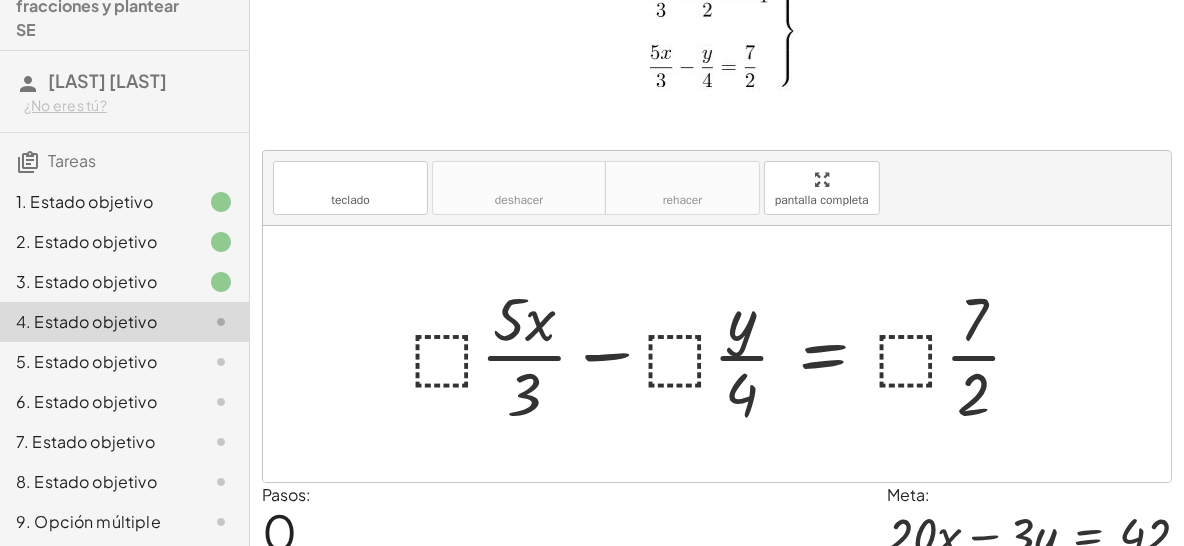 scroll, scrollTop: 168, scrollLeft: 0, axis: vertical 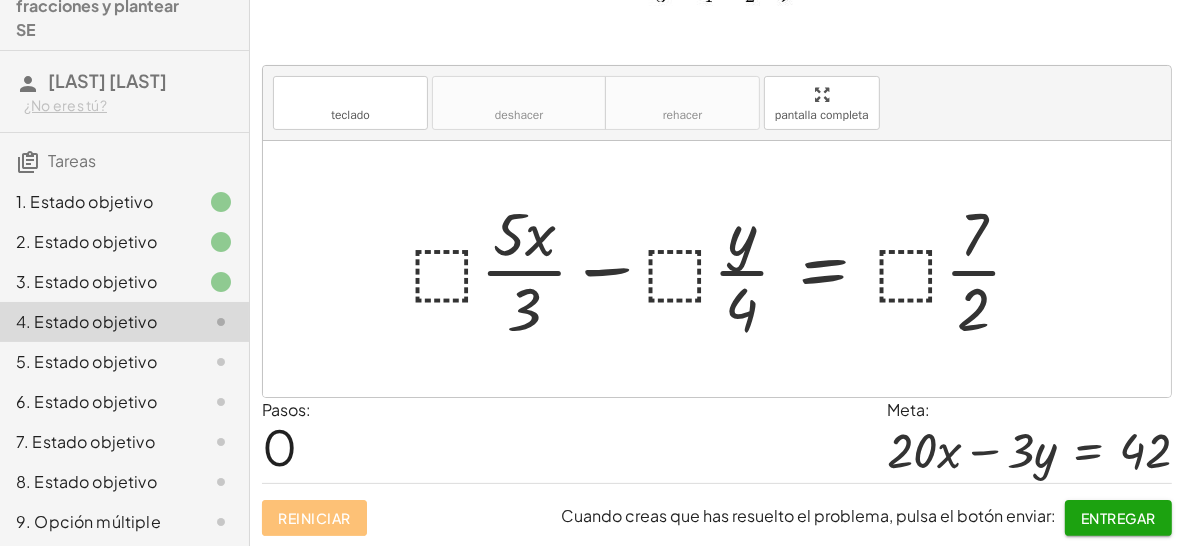 click at bounding box center [724, 269] 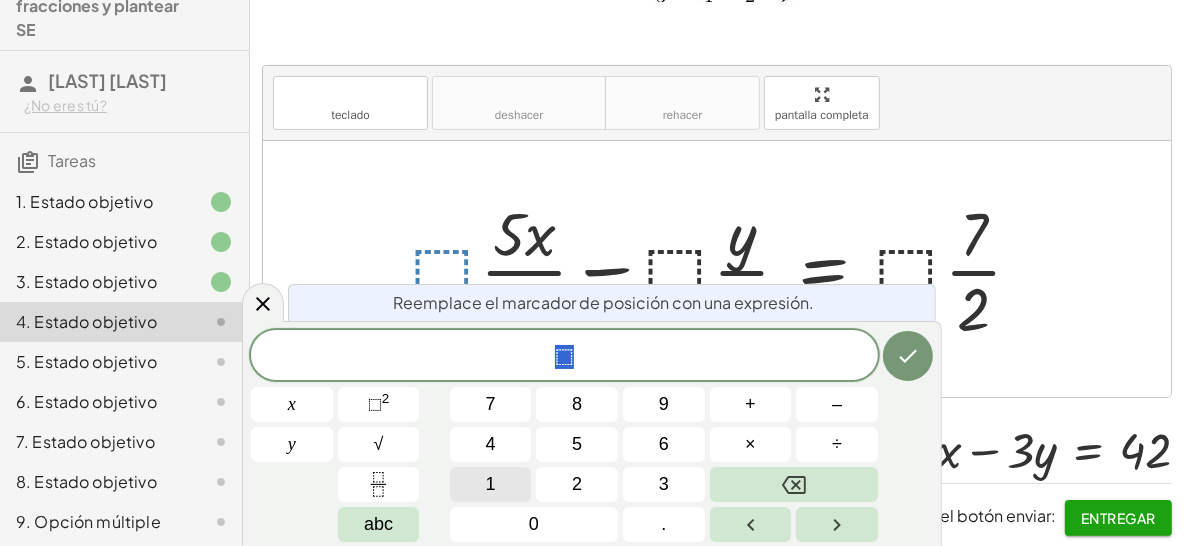 click on "1" at bounding box center [491, 484] 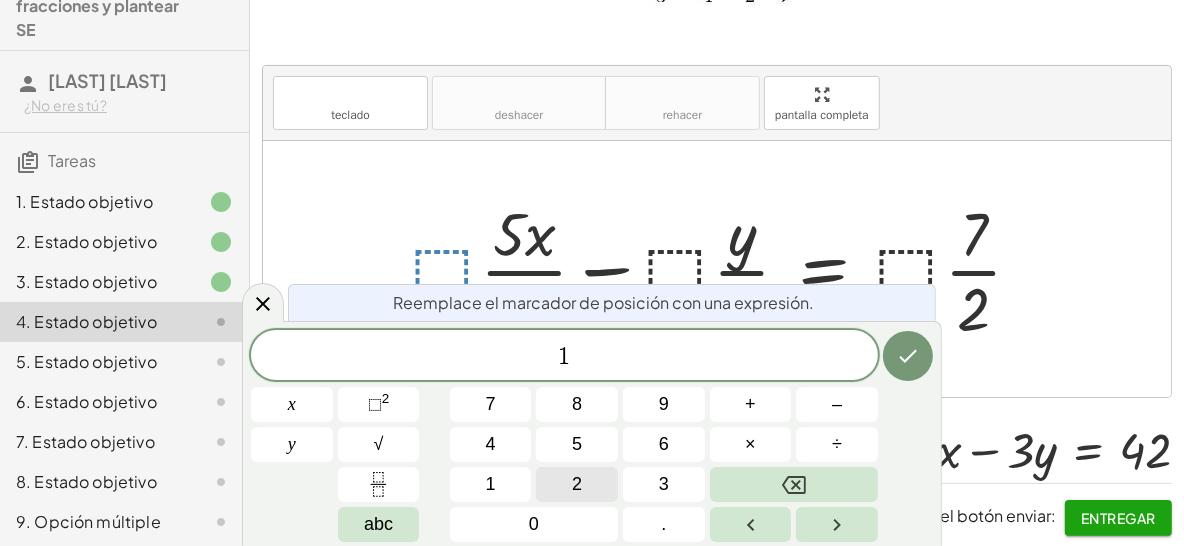 click on "2" at bounding box center [577, 484] 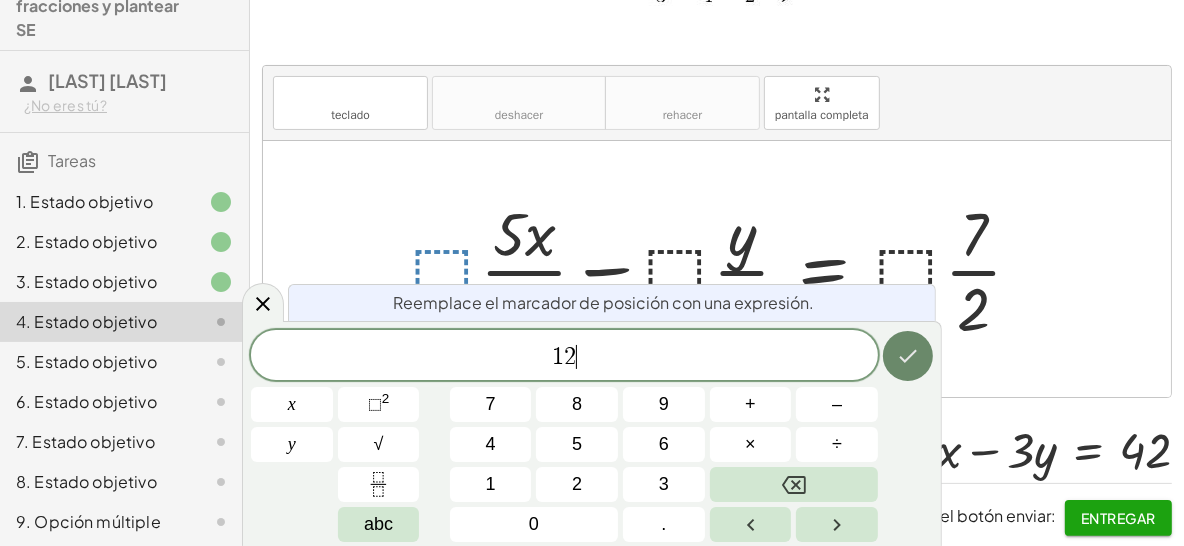 click at bounding box center [908, 356] 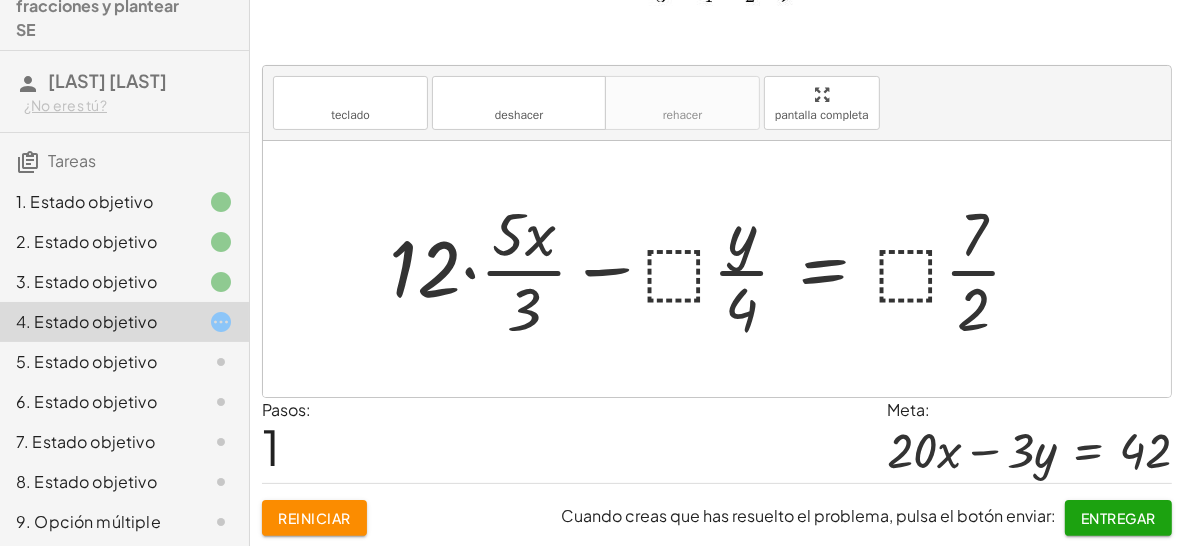 click at bounding box center (713, 269) 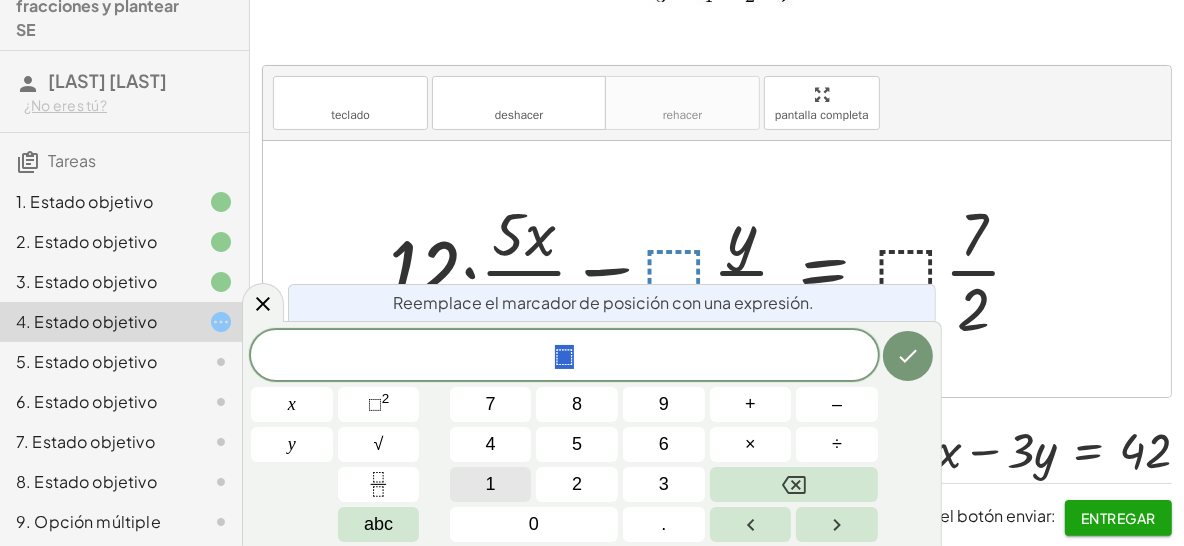click on "1" at bounding box center (491, 484) 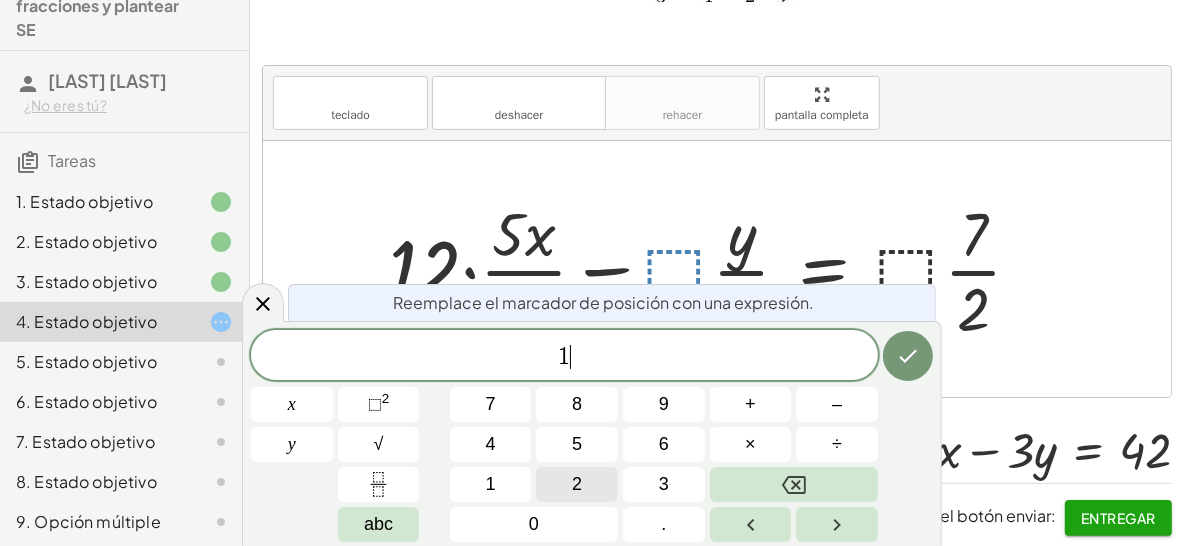 click on "2" at bounding box center [577, 484] 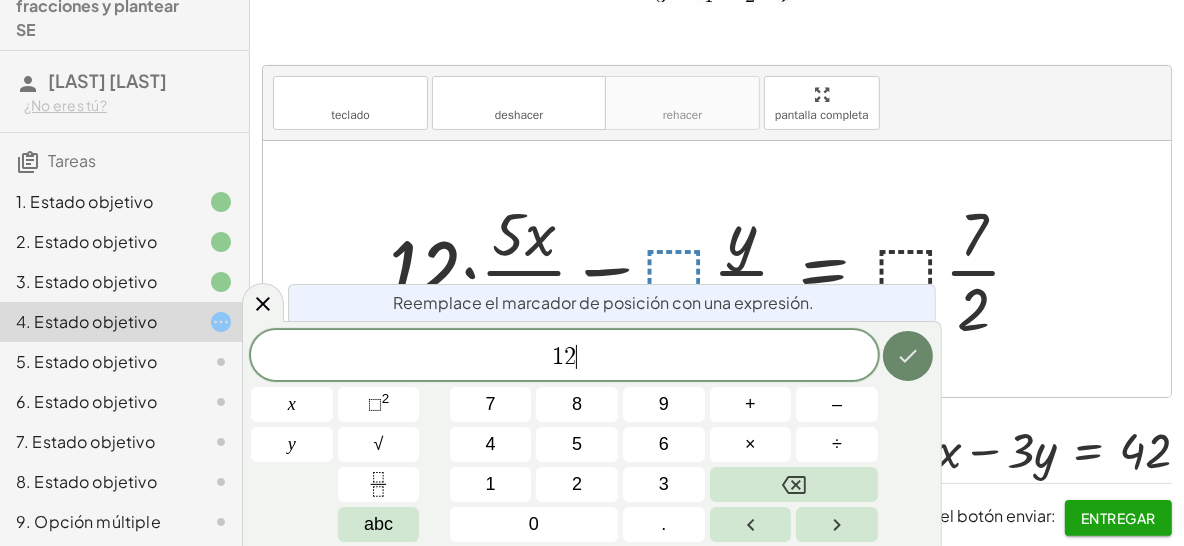 click 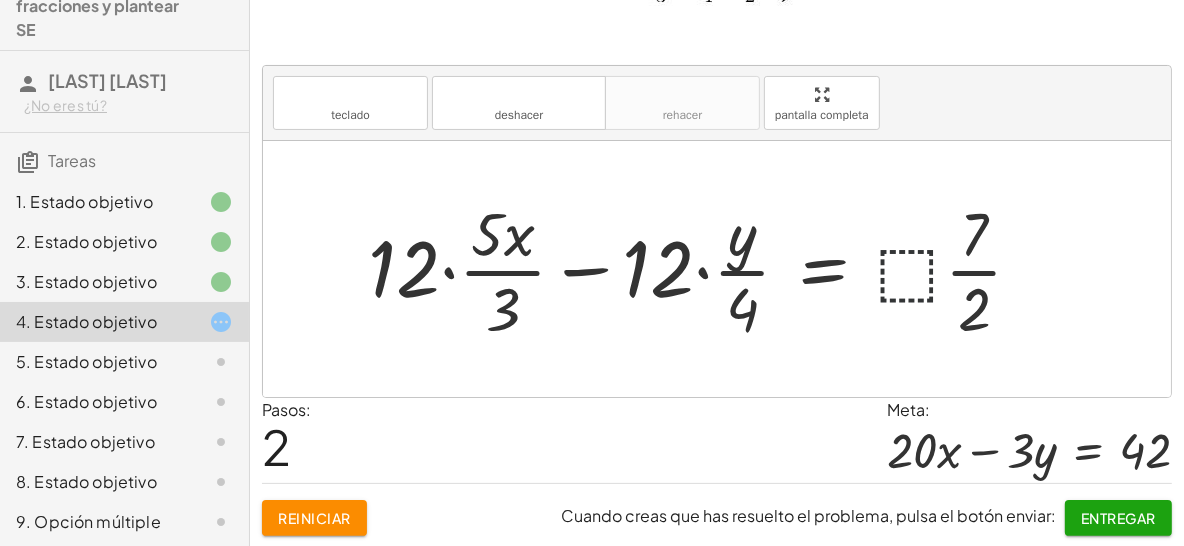 click at bounding box center [703, 269] 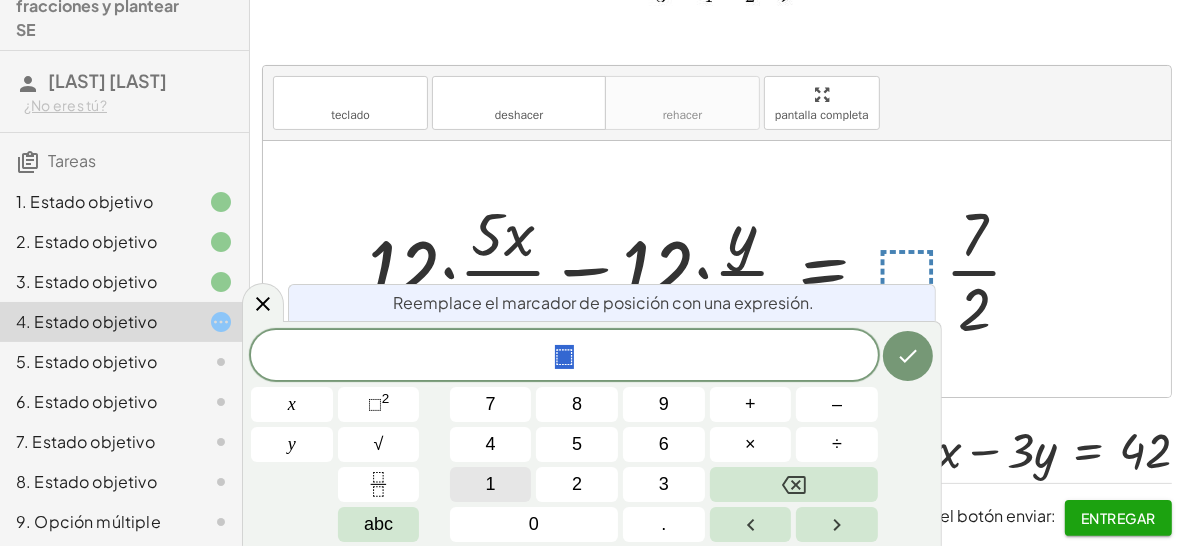 click on "* ⬚ x y 7 8 9 + – 4 5 6 × ÷ ⬚ 2 √ abc 1 2 3 0 ." at bounding box center (592, 436) 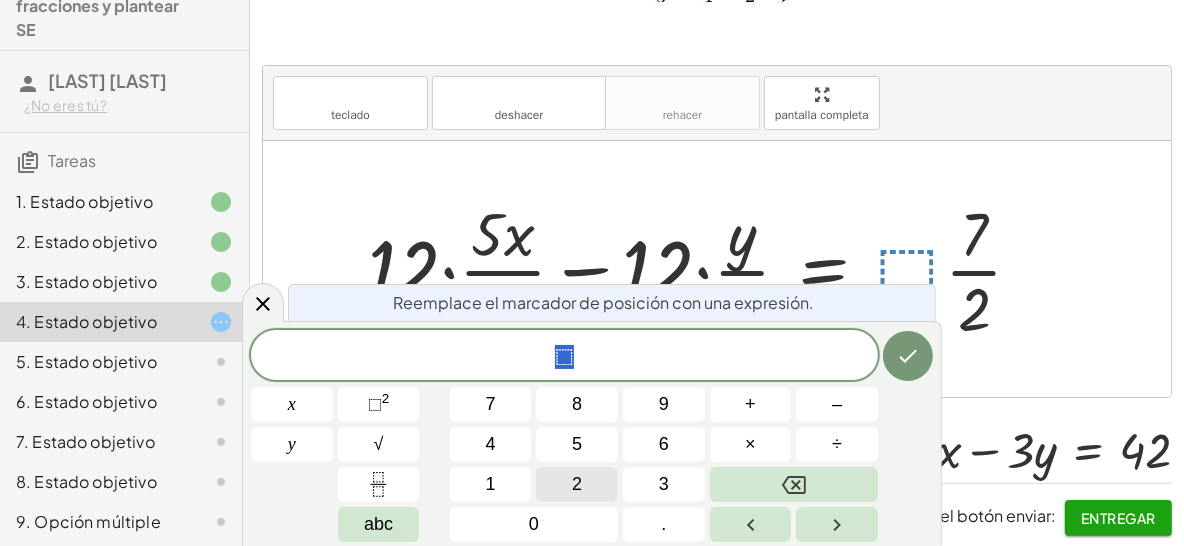 click on "2" at bounding box center (577, 484) 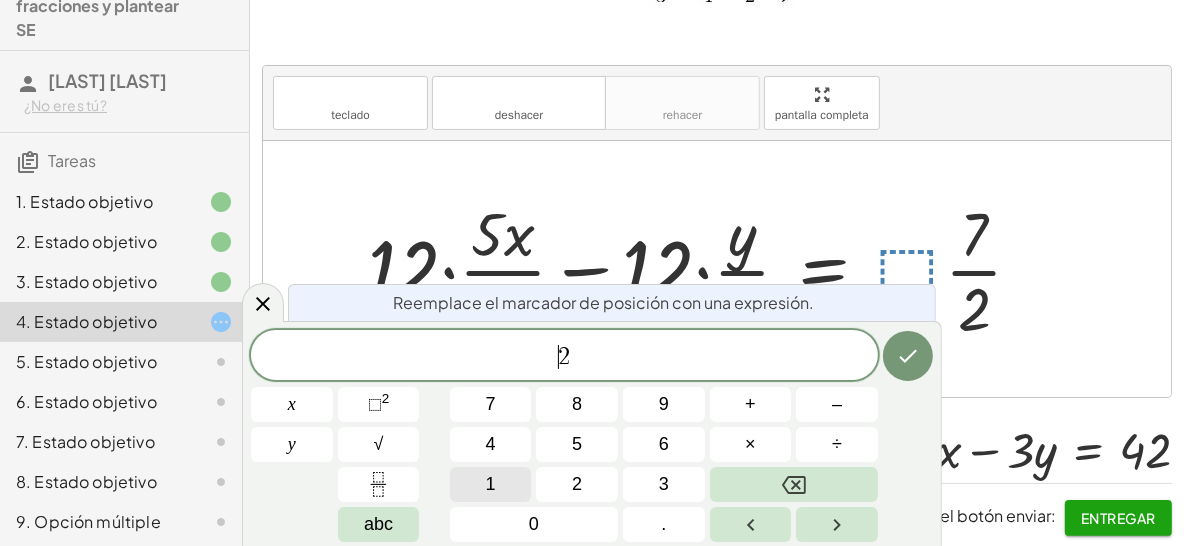 drag, startPoint x: 539, startPoint y: 355, endPoint x: 491, endPoint y: 468, distance: 122.77215 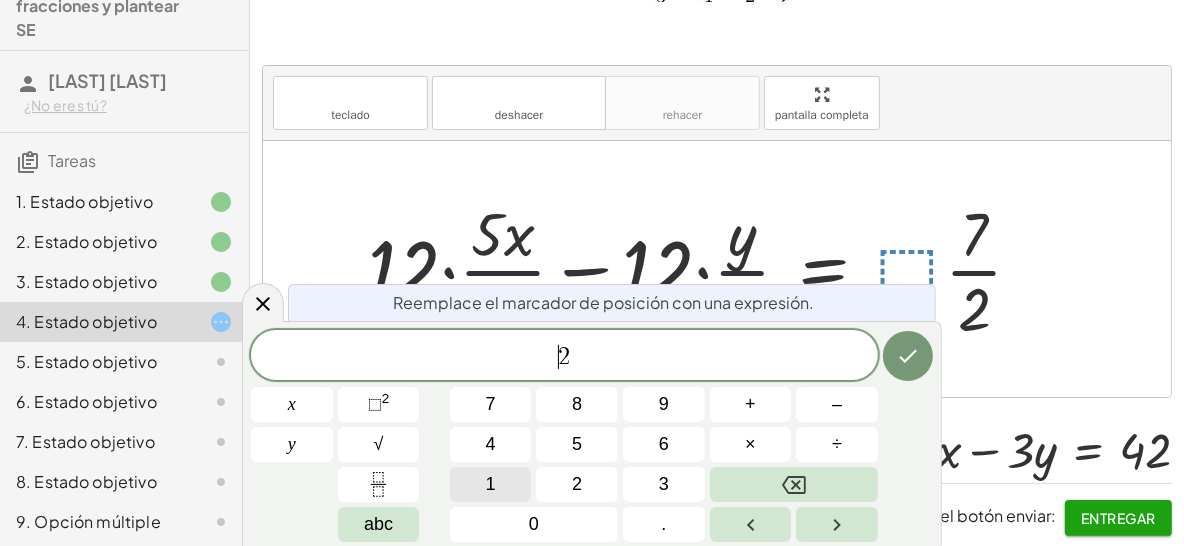 click on "1" at bounding box center [491, 484] 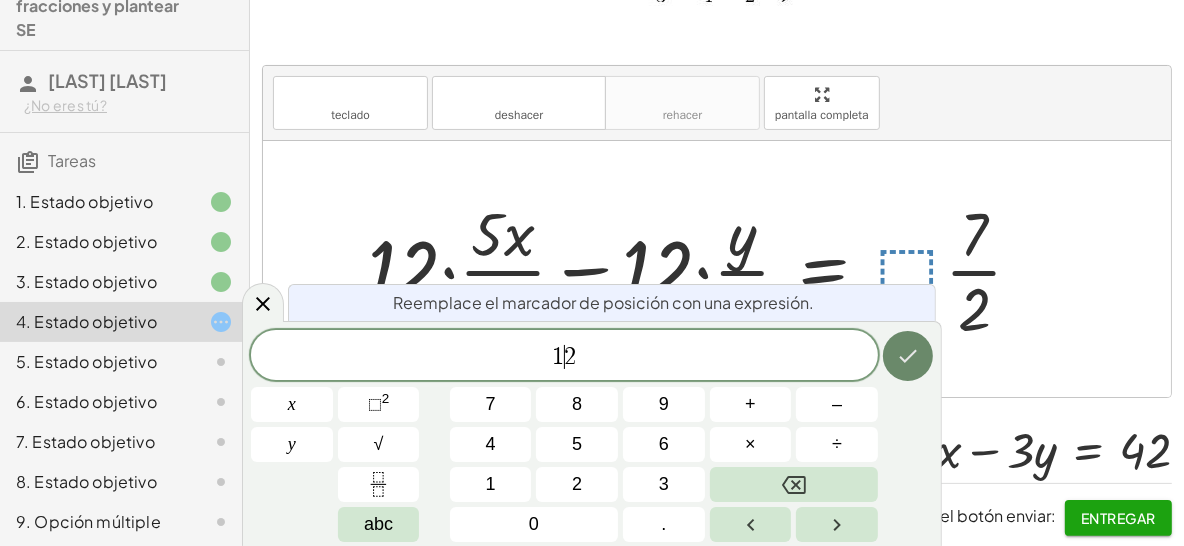 click 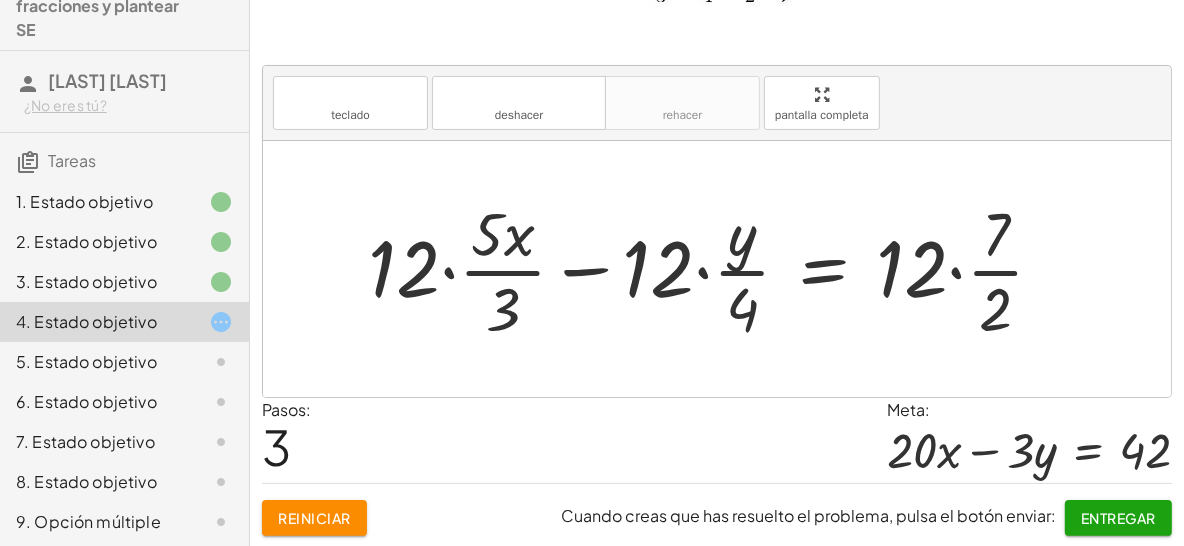click at bounding box center [714, 269] 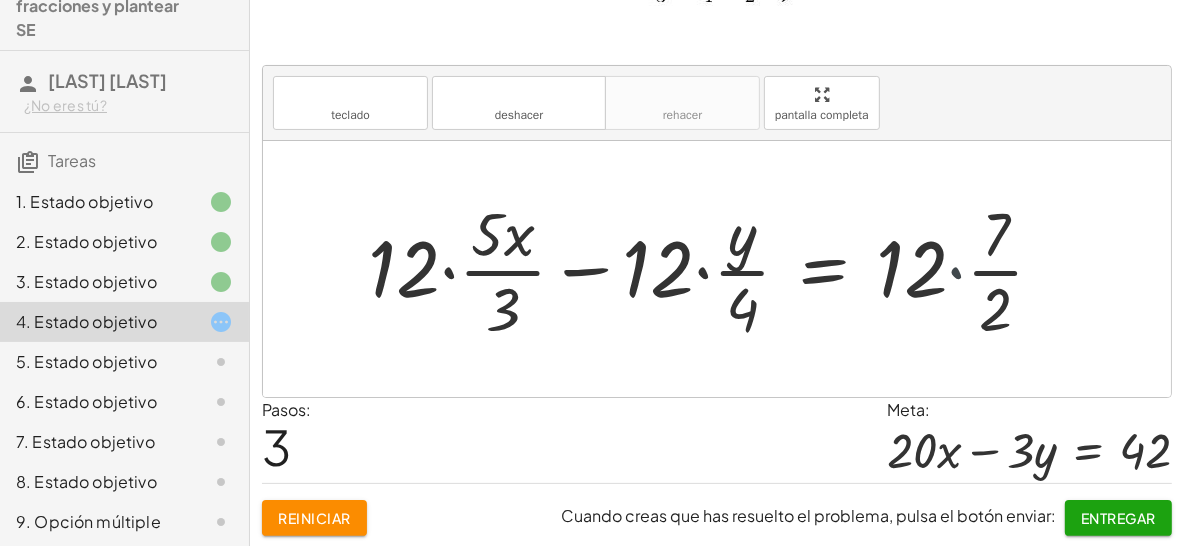 click at bounding box center [700, 269] 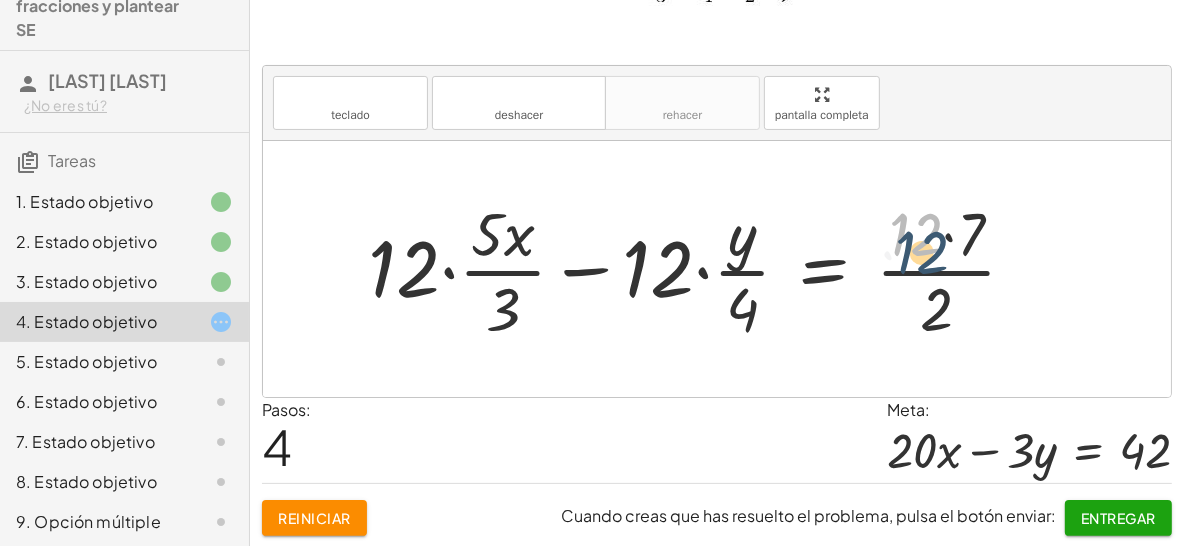 drag, startPoint x: 928, startPoint y: 213, endPoint x: 935, endPoint y: 233, distance: 21.189621 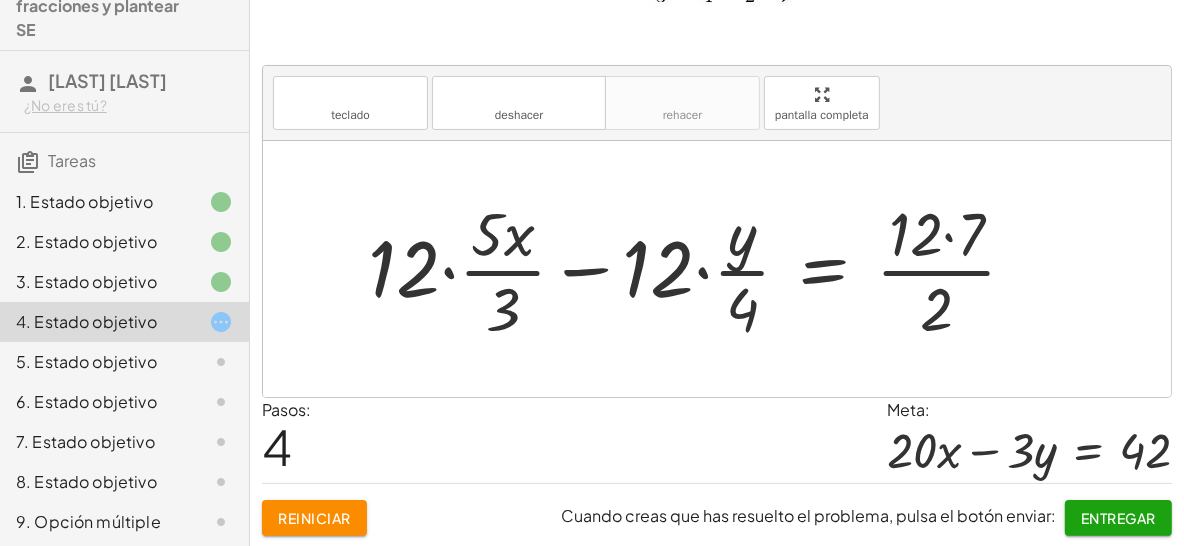 click at bounding box center (700, 269) 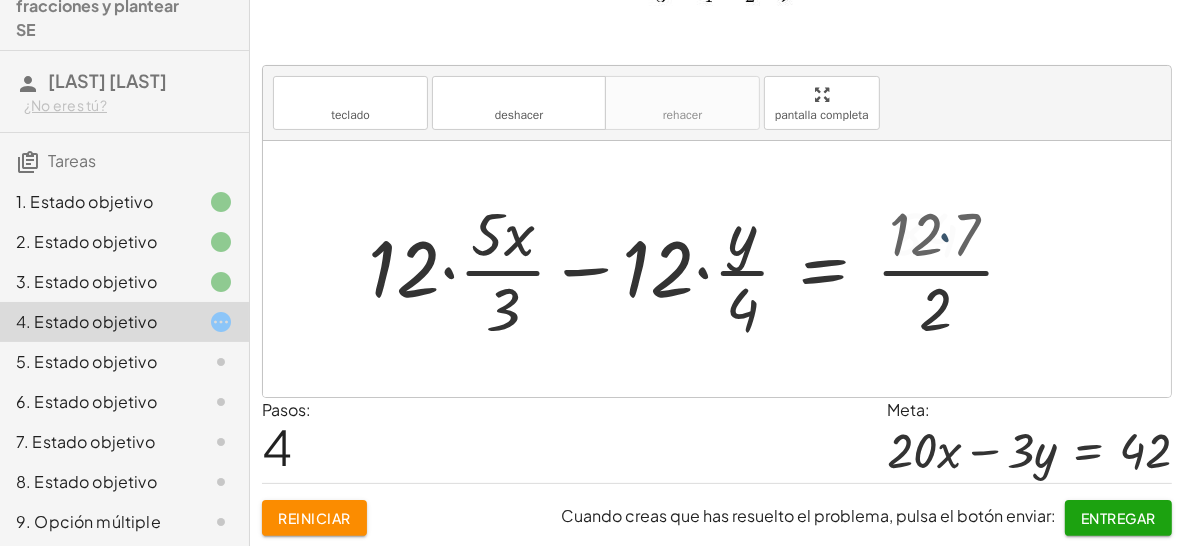click at bounding box center (687, 269) 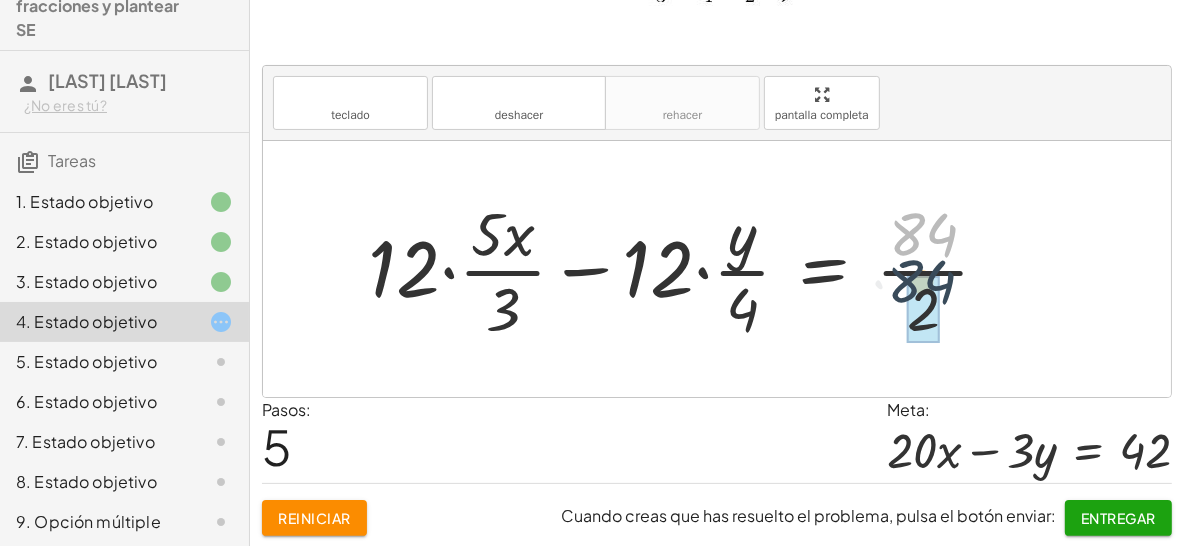 drag, startPoint x: 910, startPoint y: 227, endPoint x: 908, endPoint y: 281, distance: 54.037025 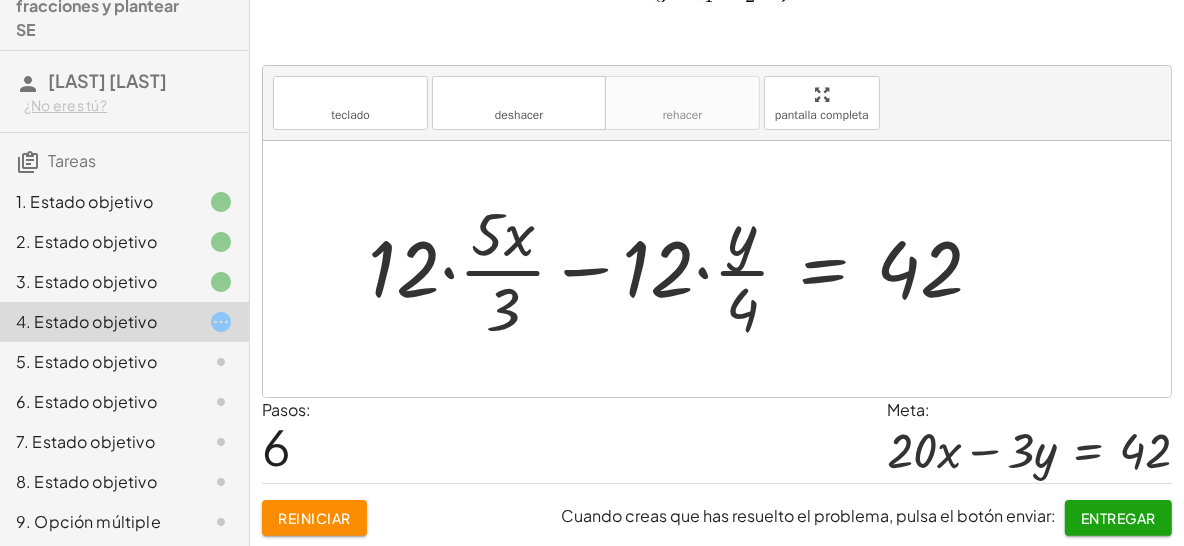 click at bounding box center (683, 269) 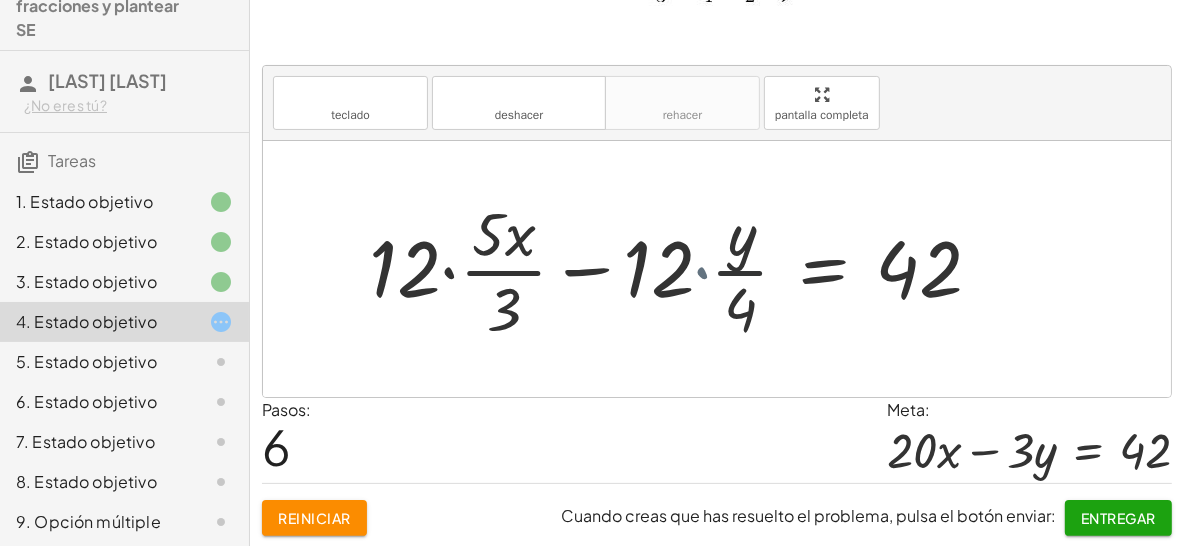 click at bounding box center (703, 269) 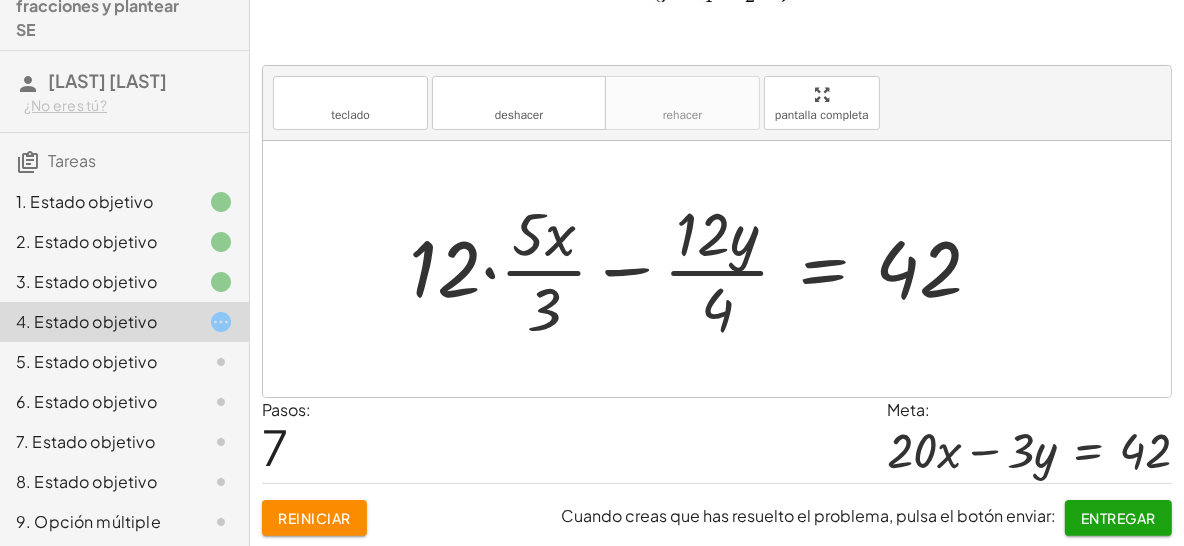 click at bounding box center [703, 269] 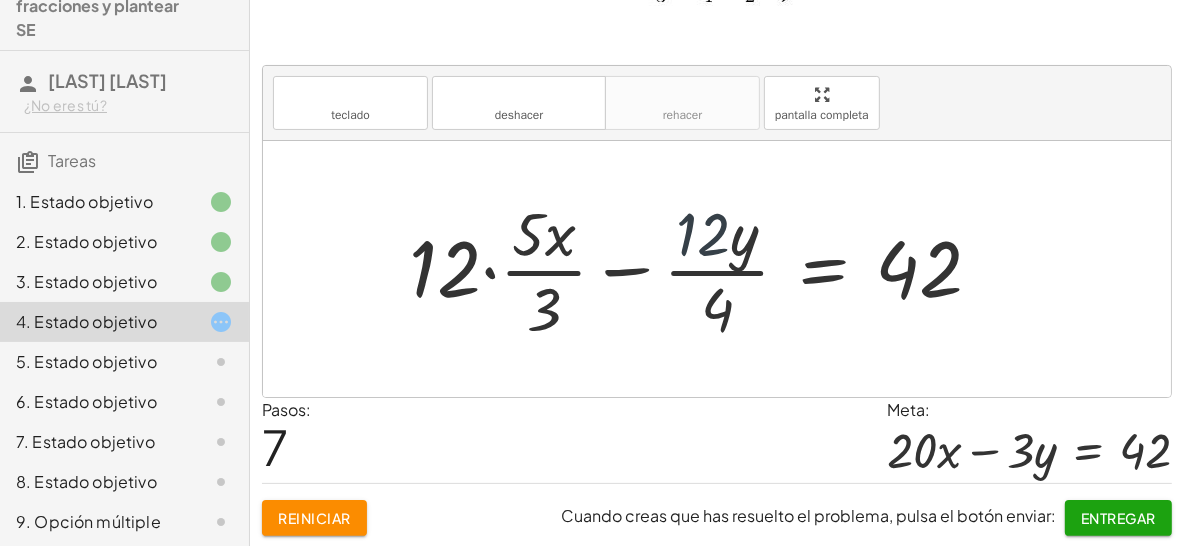 click at bounding box center [703, 269] 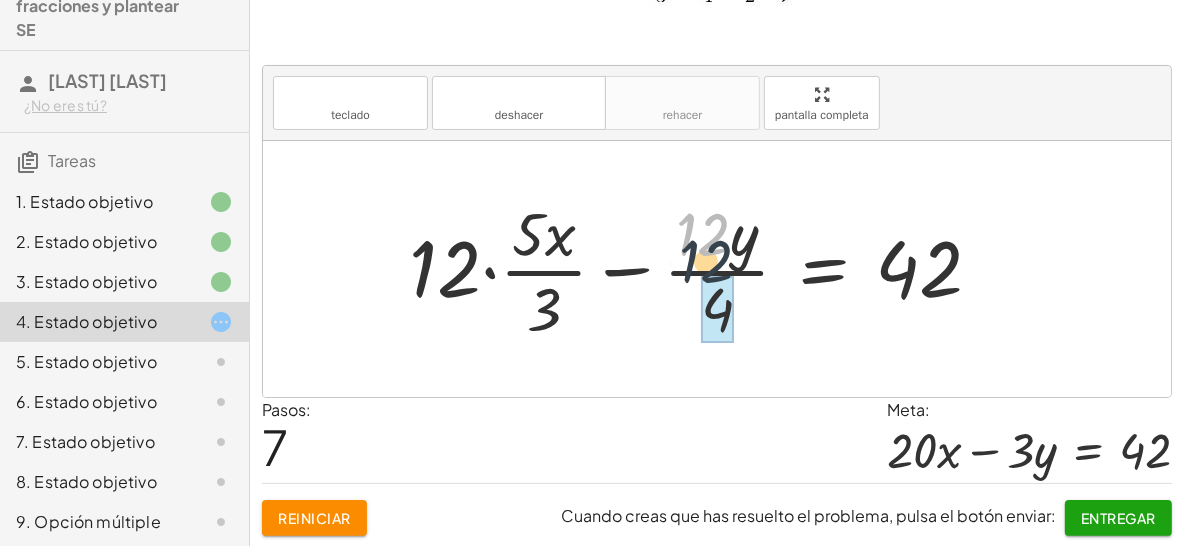 drag, startPoint x: 706, startPoint y: 250, endPoint x: 710, endPoint y: 290, distance: 40.1995 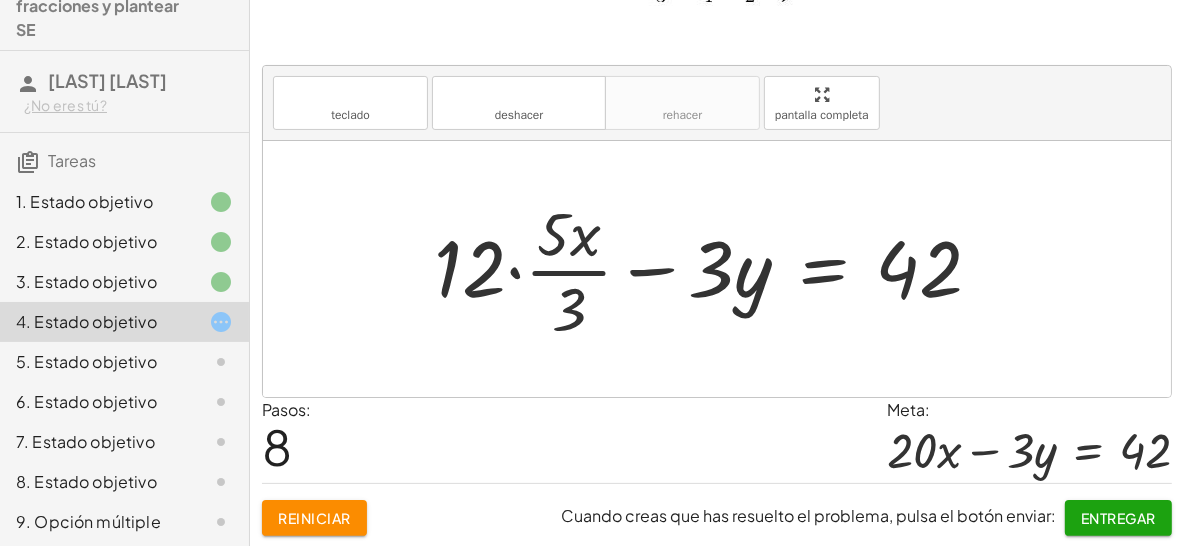 click at bounding box center (716, 269) 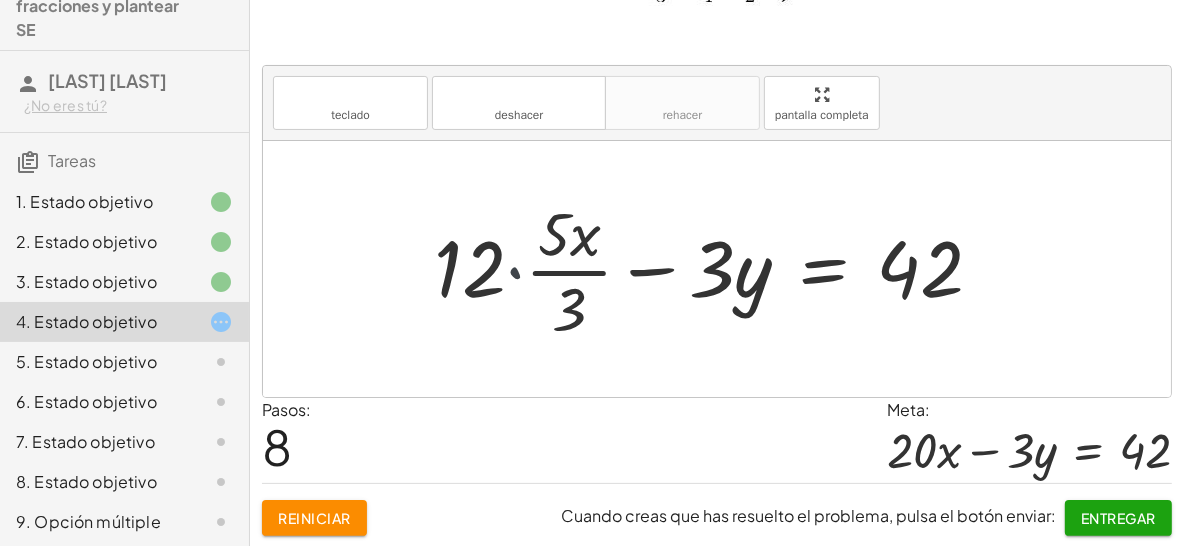 click at bounding box center (728, 269) 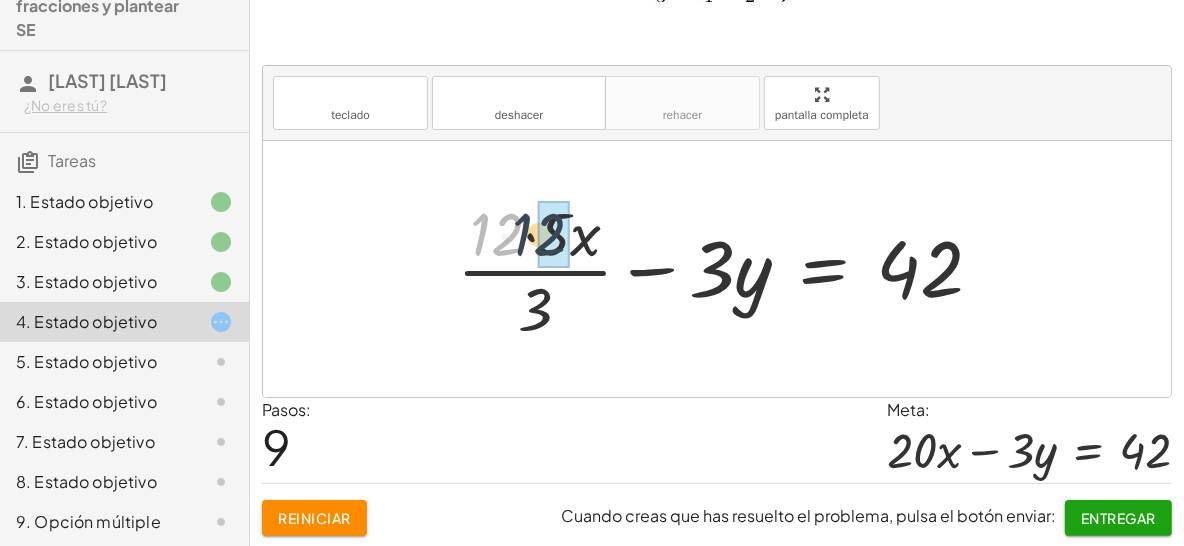 drag, startPoint x: 516, startPoint y: 231, endPoint x: 565, endPoint y: 231, distance: 49 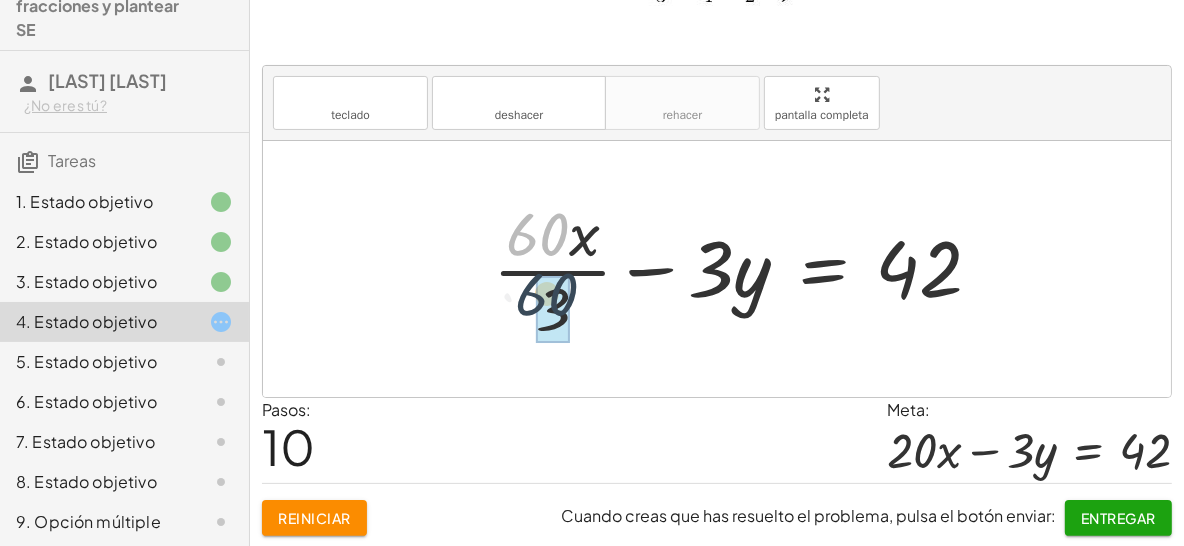 drag, startPoint x: 544, startPoint y: 219, endPoint x: 553, endPoint y: 270, distance: 51.78803 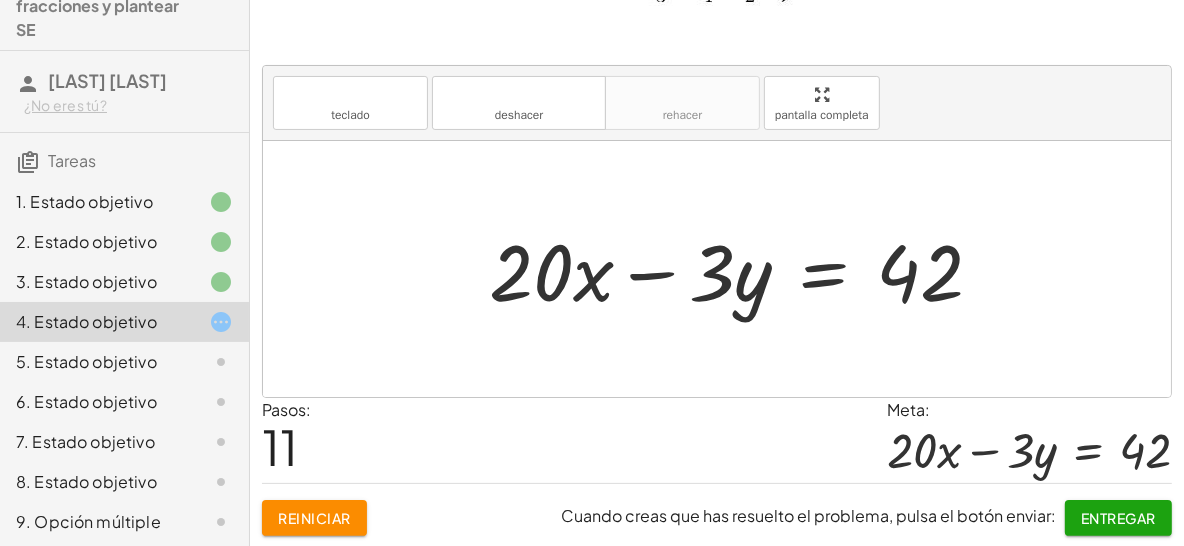 click on "Entregar" at bounding box center [1118, 518] 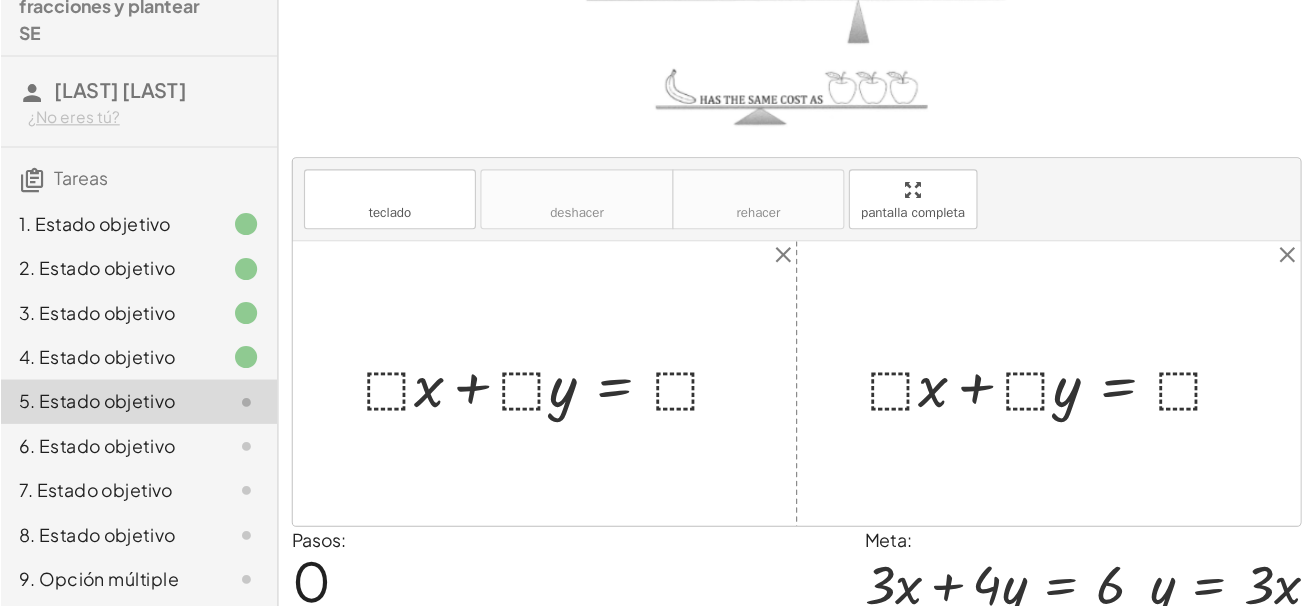 scroll, scrollTop: 215, scrollLeft: 0, axis: vertical 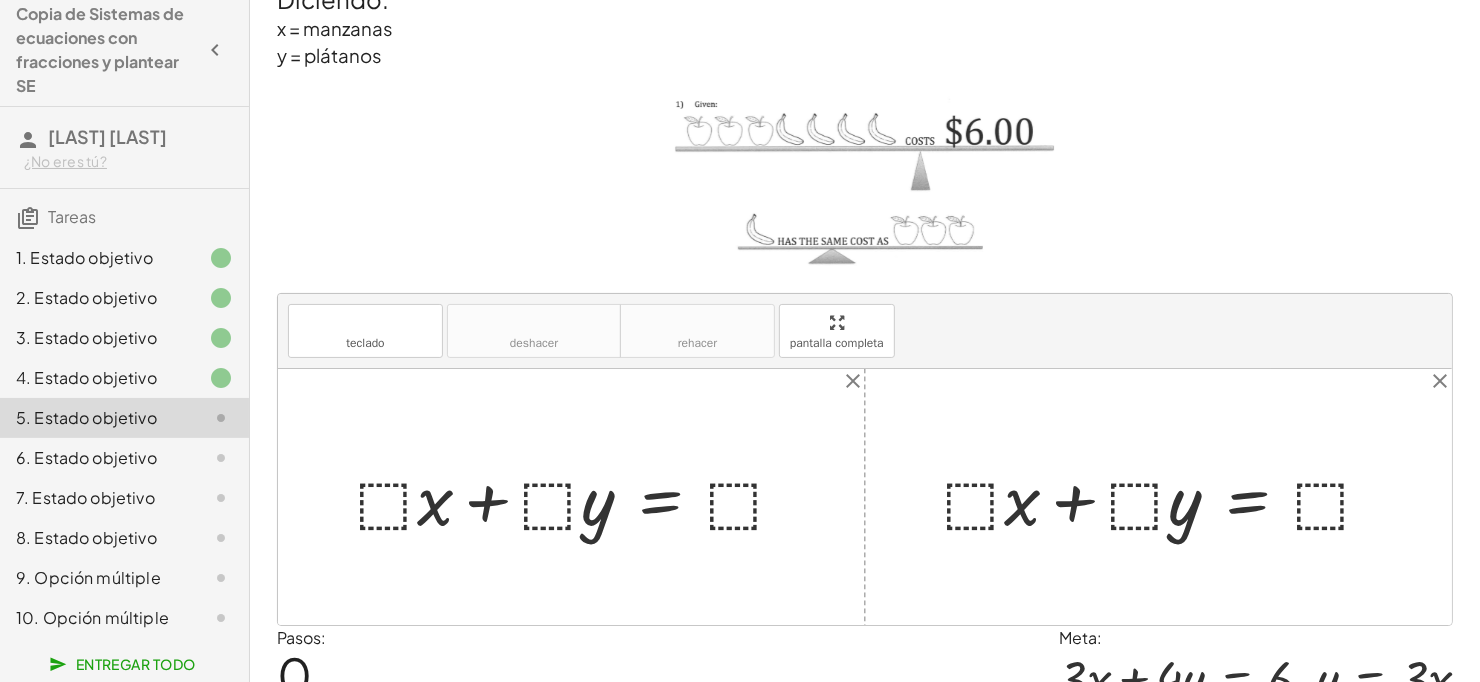 drag, startPoint x: 1096, startPoint y: 1, endPoint x: 600, endPoint y: 251, distance: 555.44214 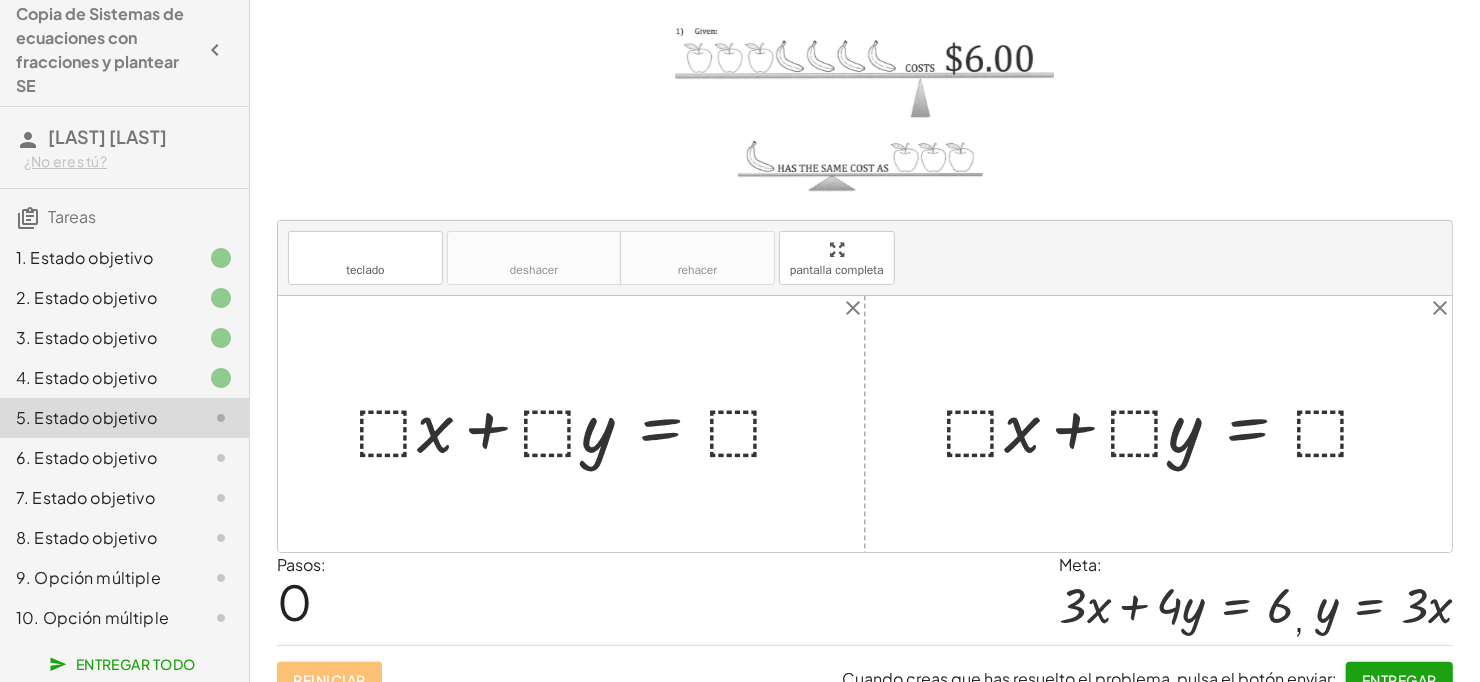 scroll, scrollTop: 157, scrollLeft: 0, axis: vertical 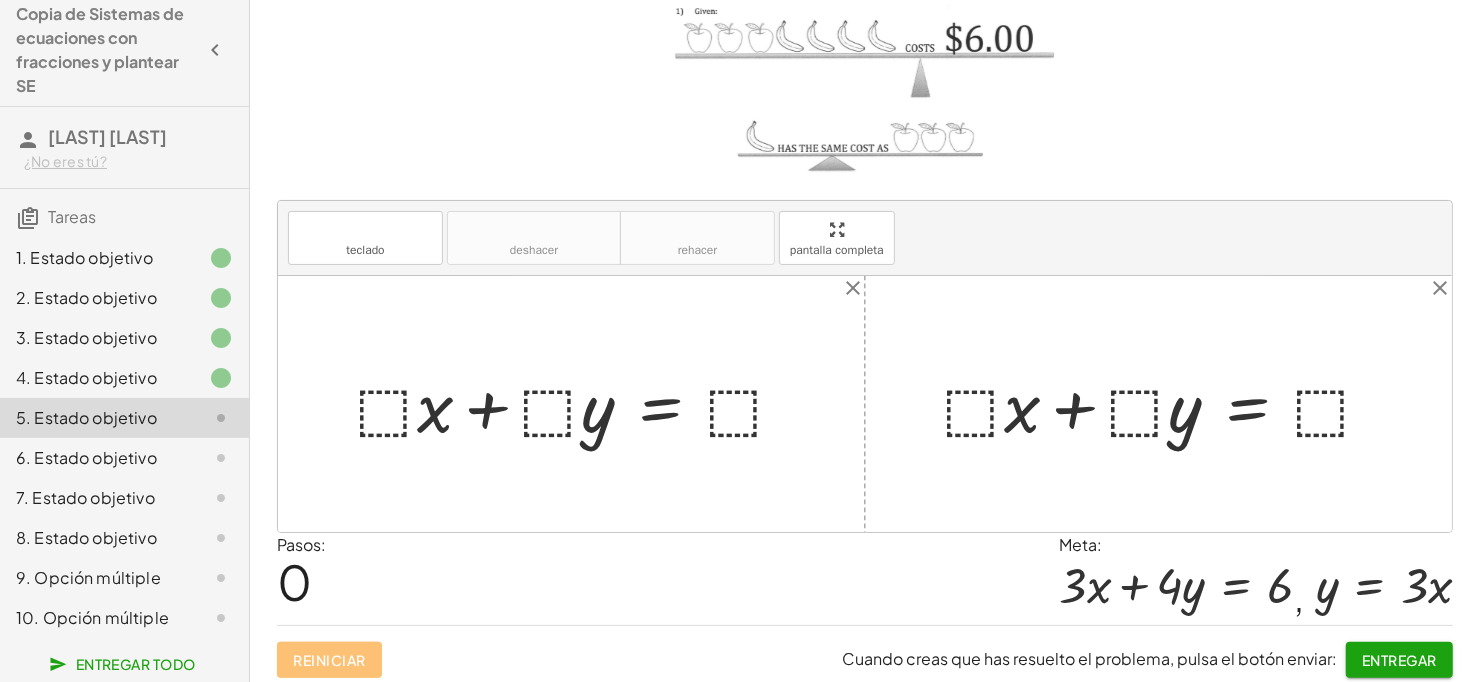 click at bounding box center [579, 404] 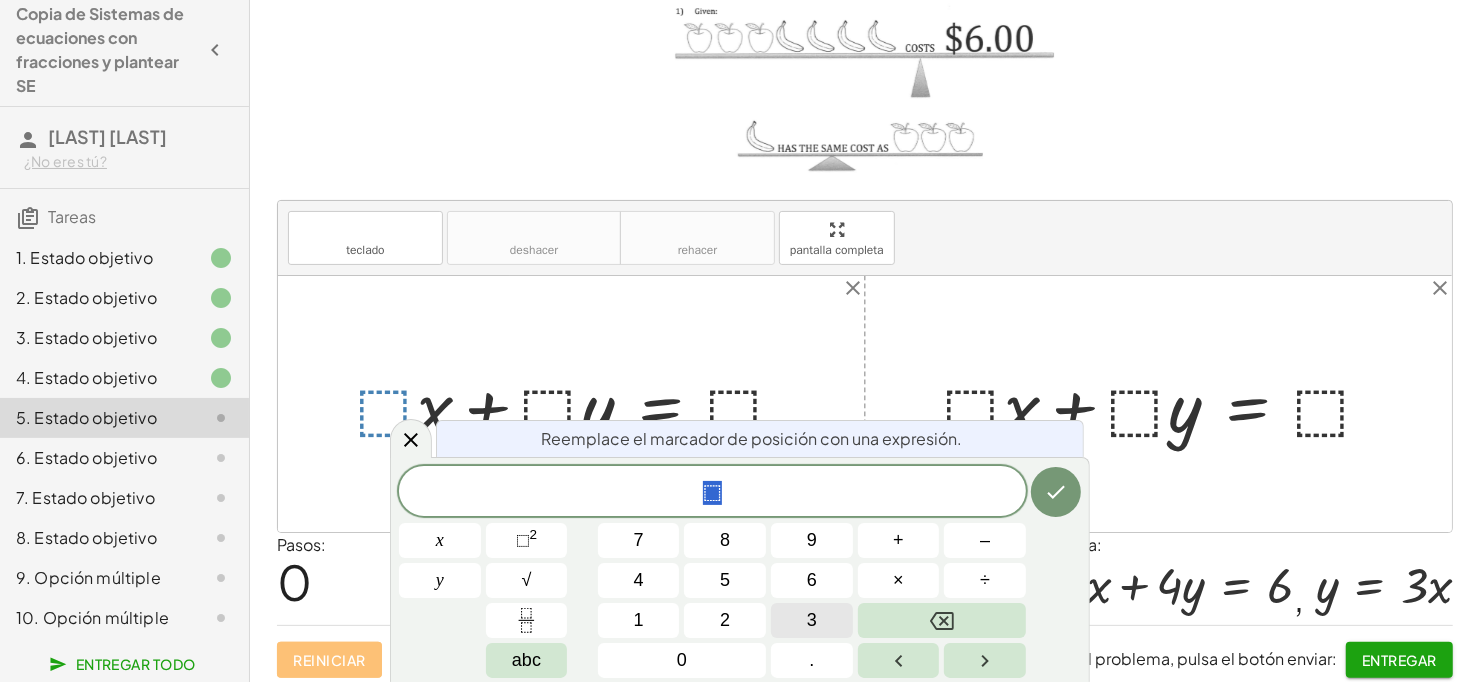 click on "3" at bounding box center [812, 620] 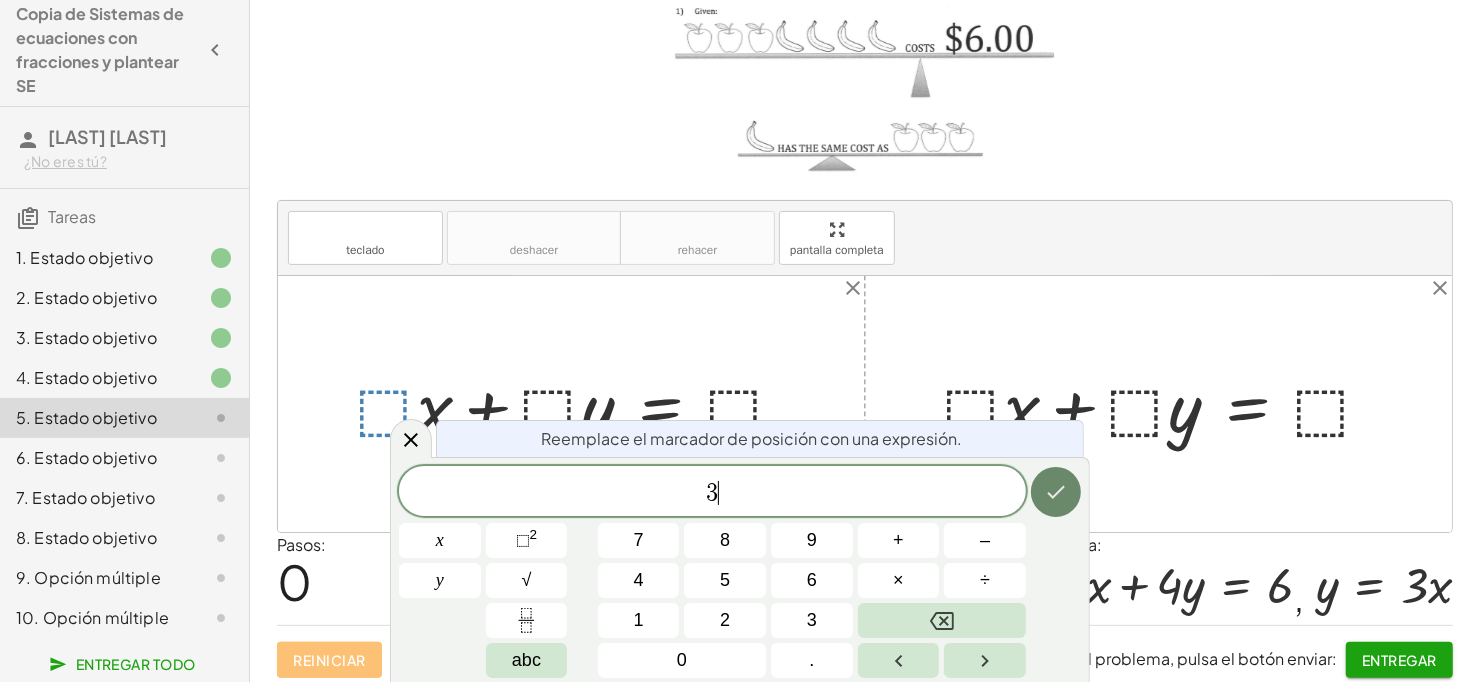 click at bounding box center (1056, 492) 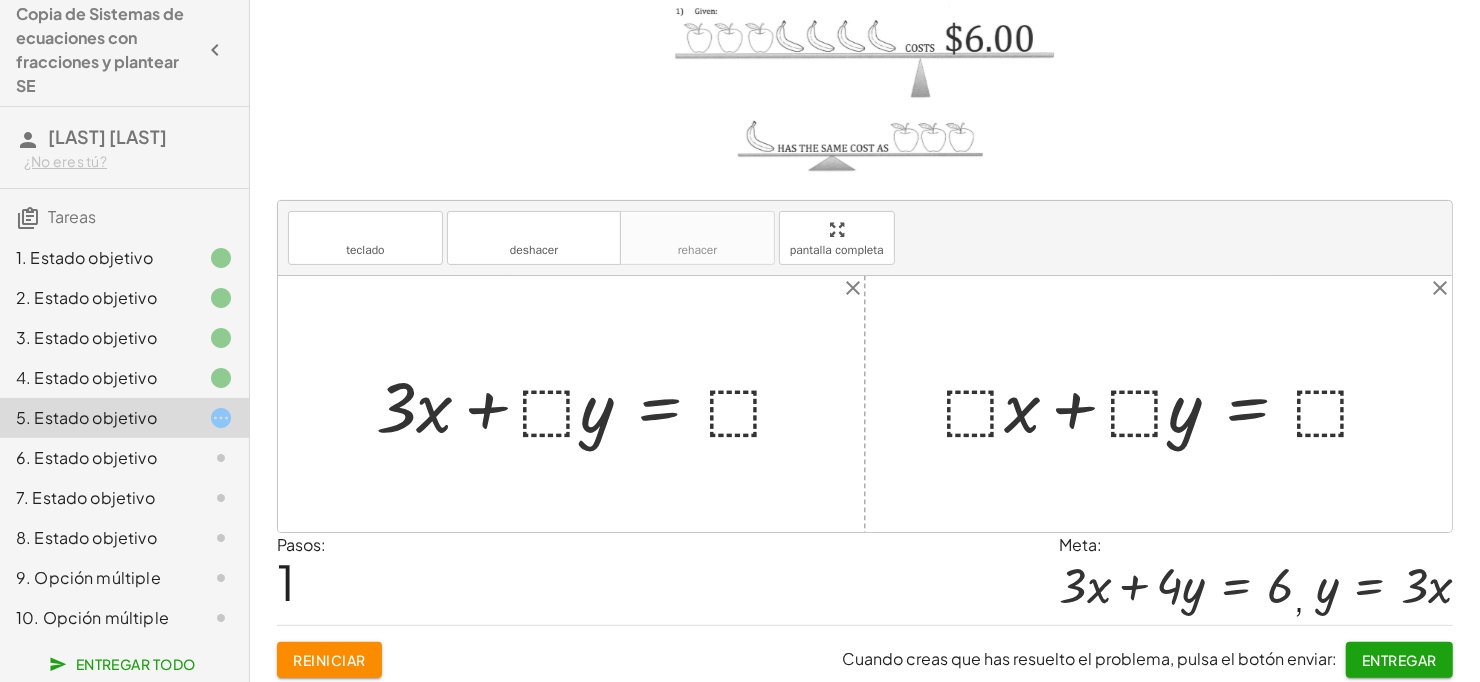 click at bounding box center (589, 404) 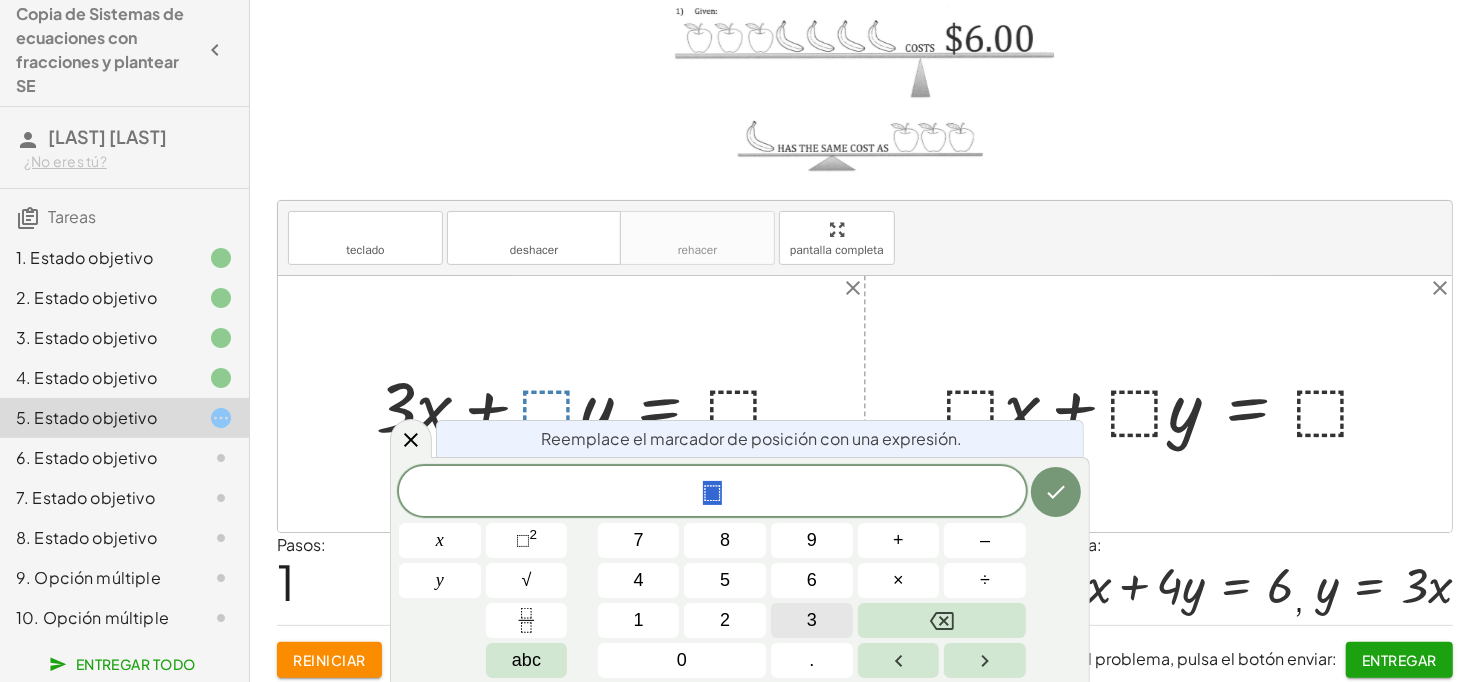 click on "3" at bounding box center (812, 620) 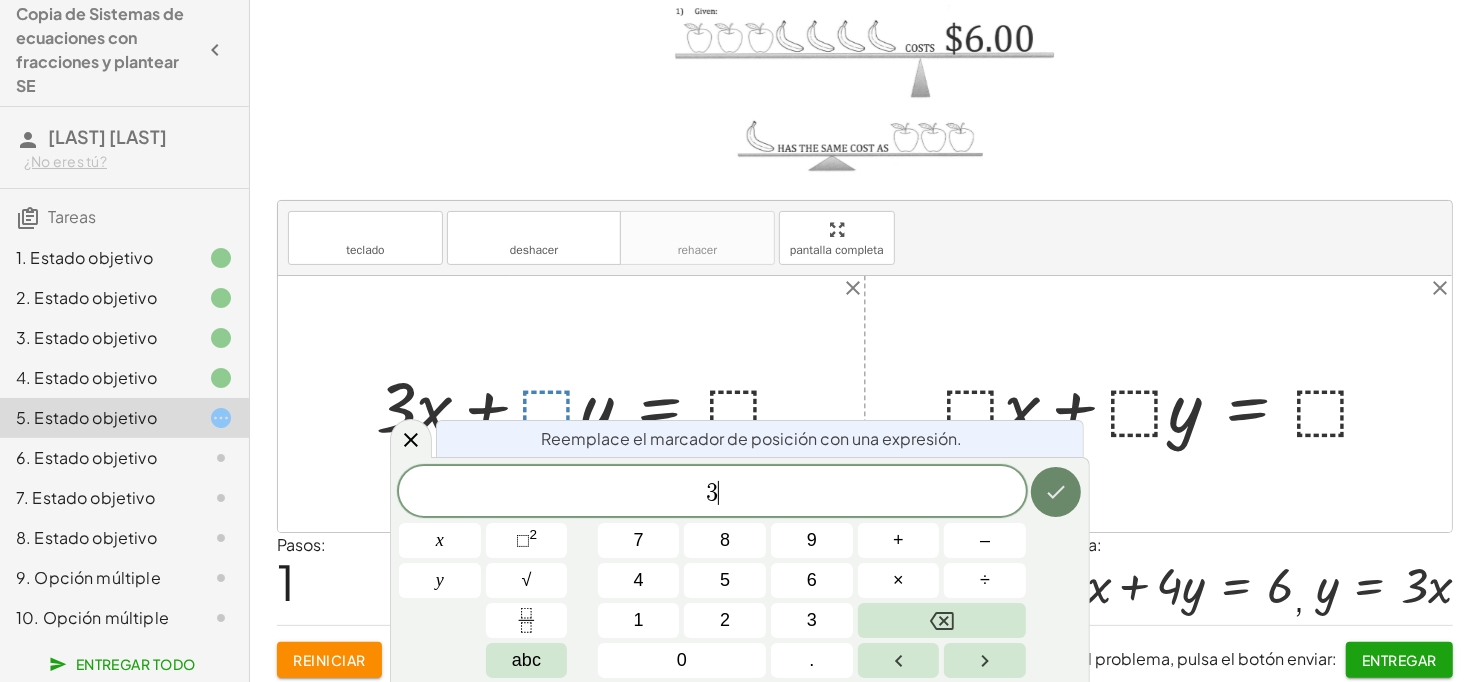 click at bounding box center [1056, 492] 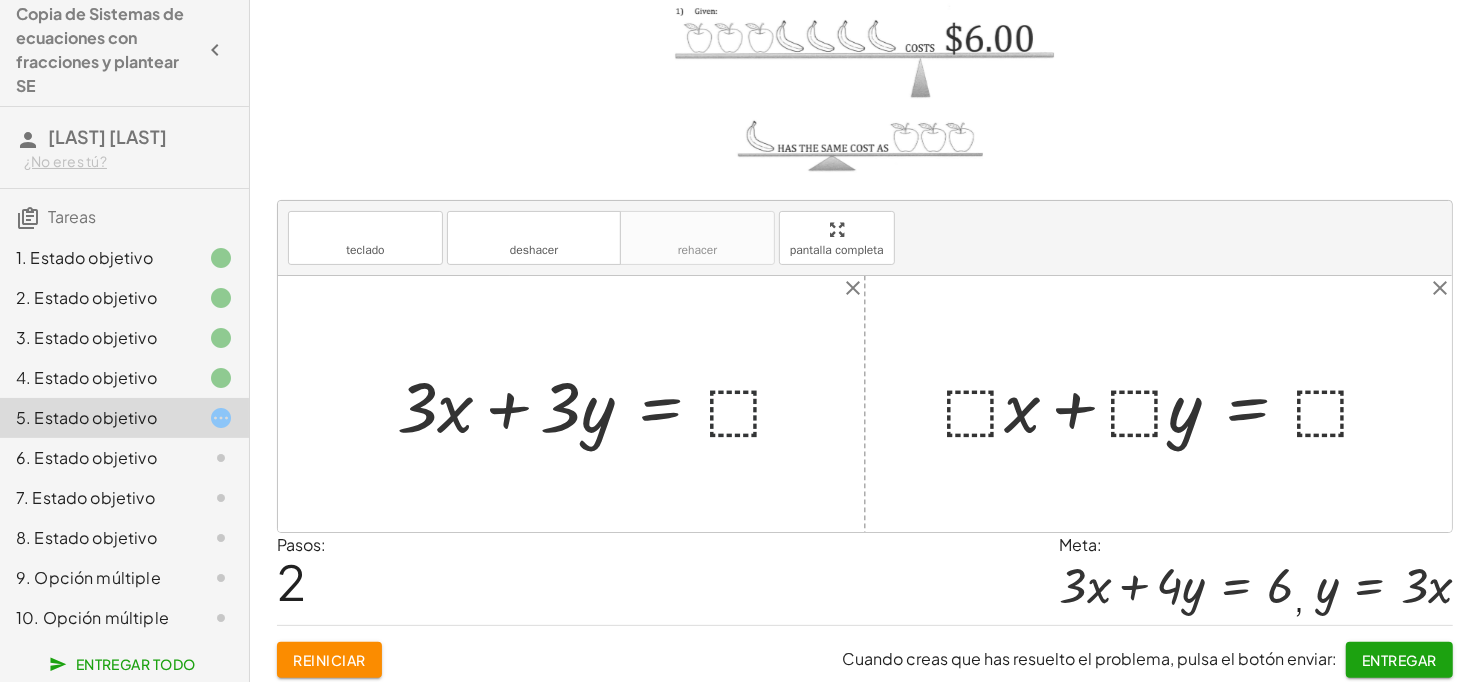 click at bounding box center (599, 404) 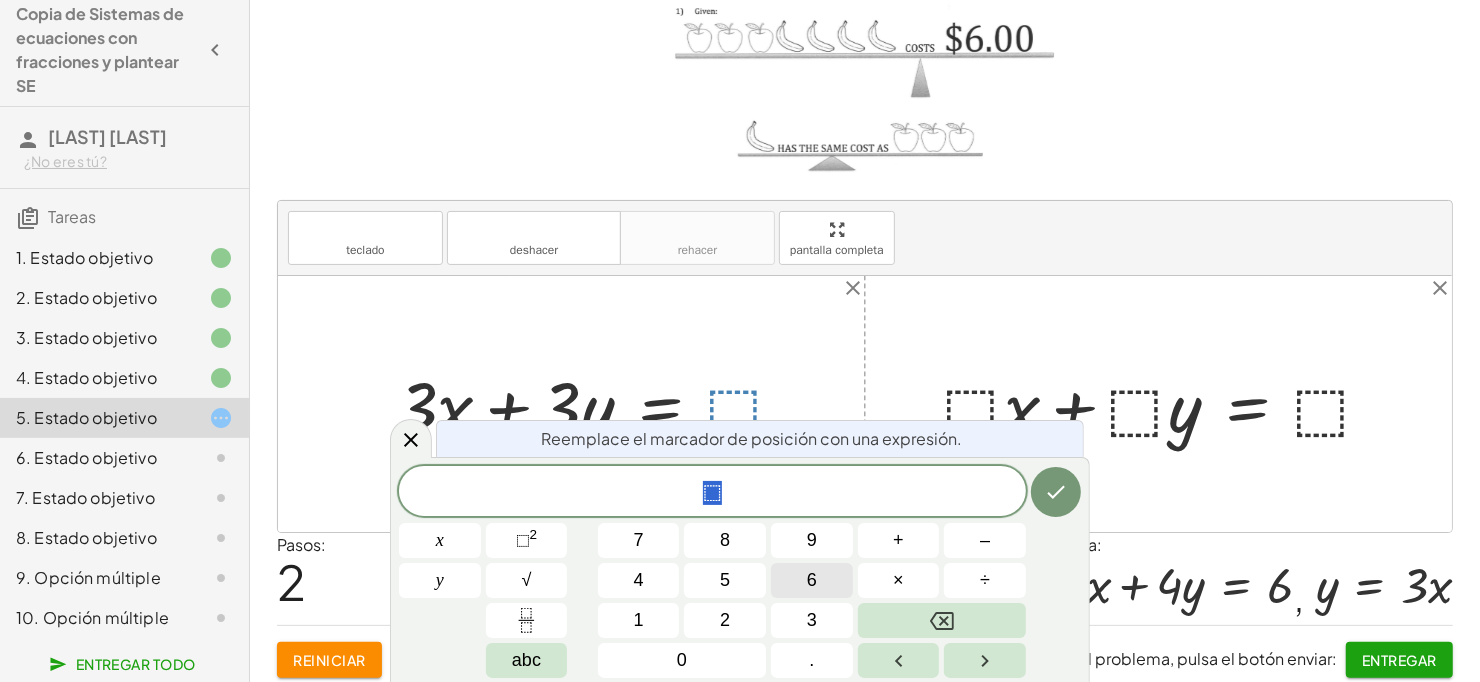 click on "6" at bounding box center [812, 580] 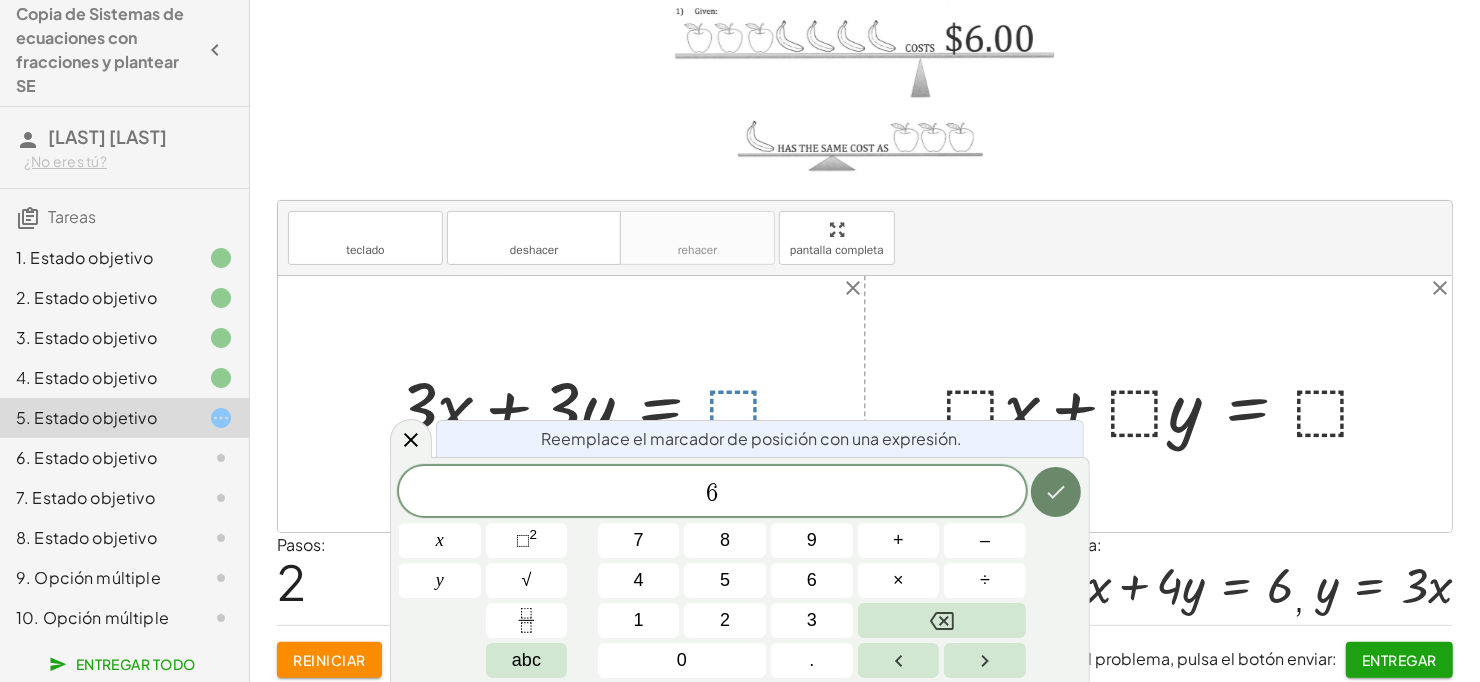 click 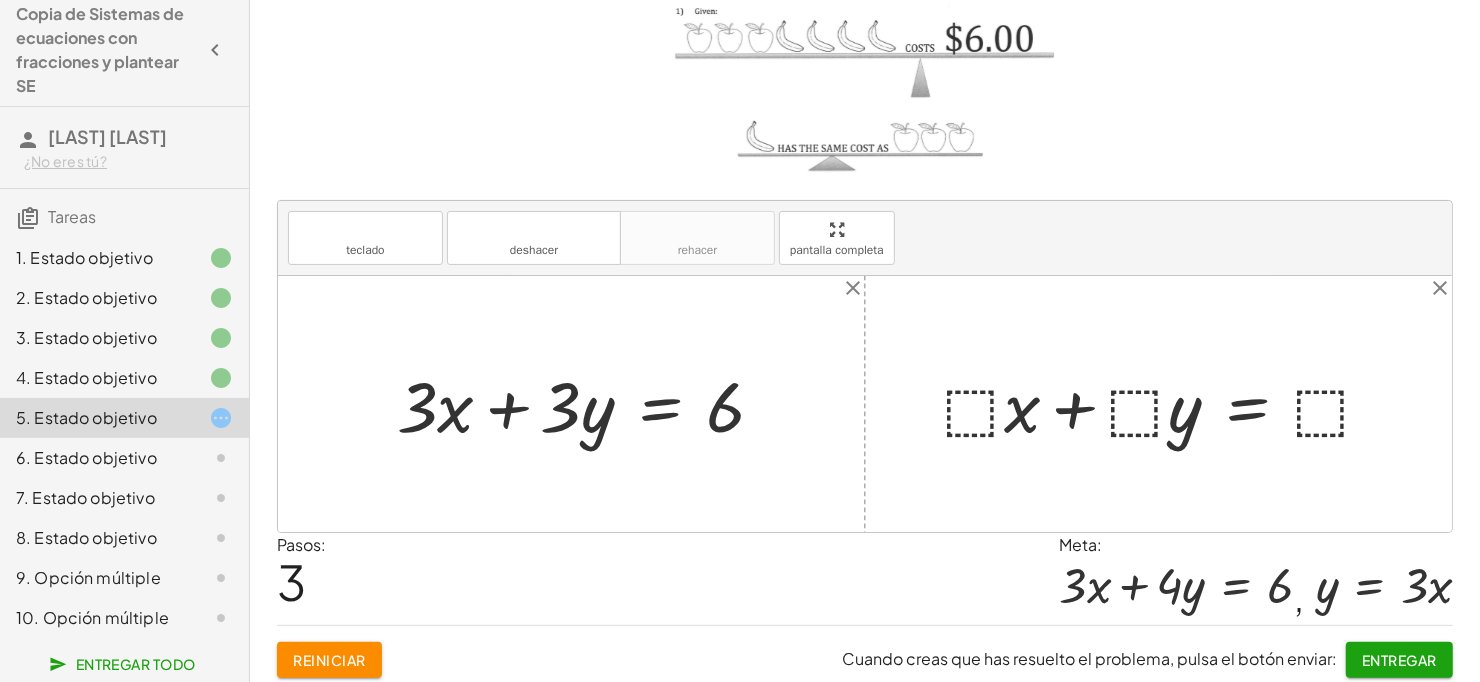 click at bounding box center [1166, 404] 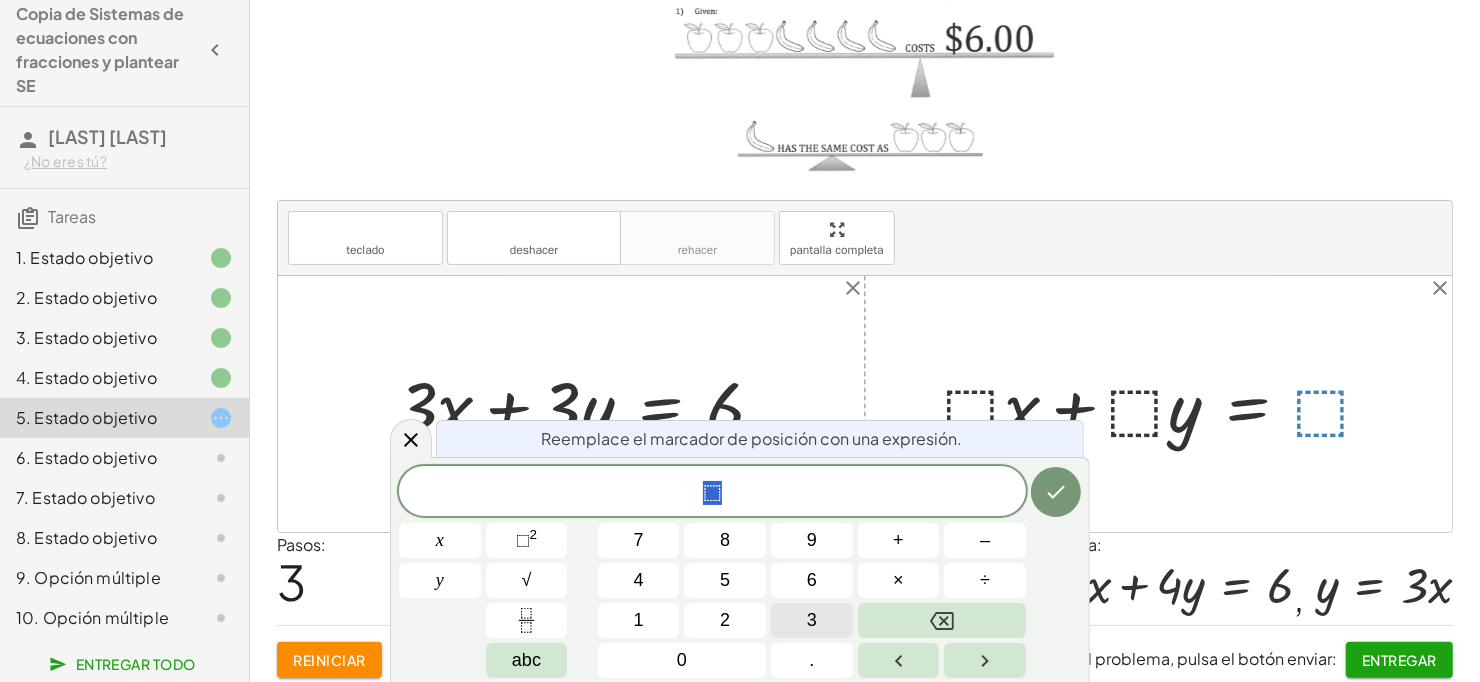 click on "3" at bounding box center (812, 620) 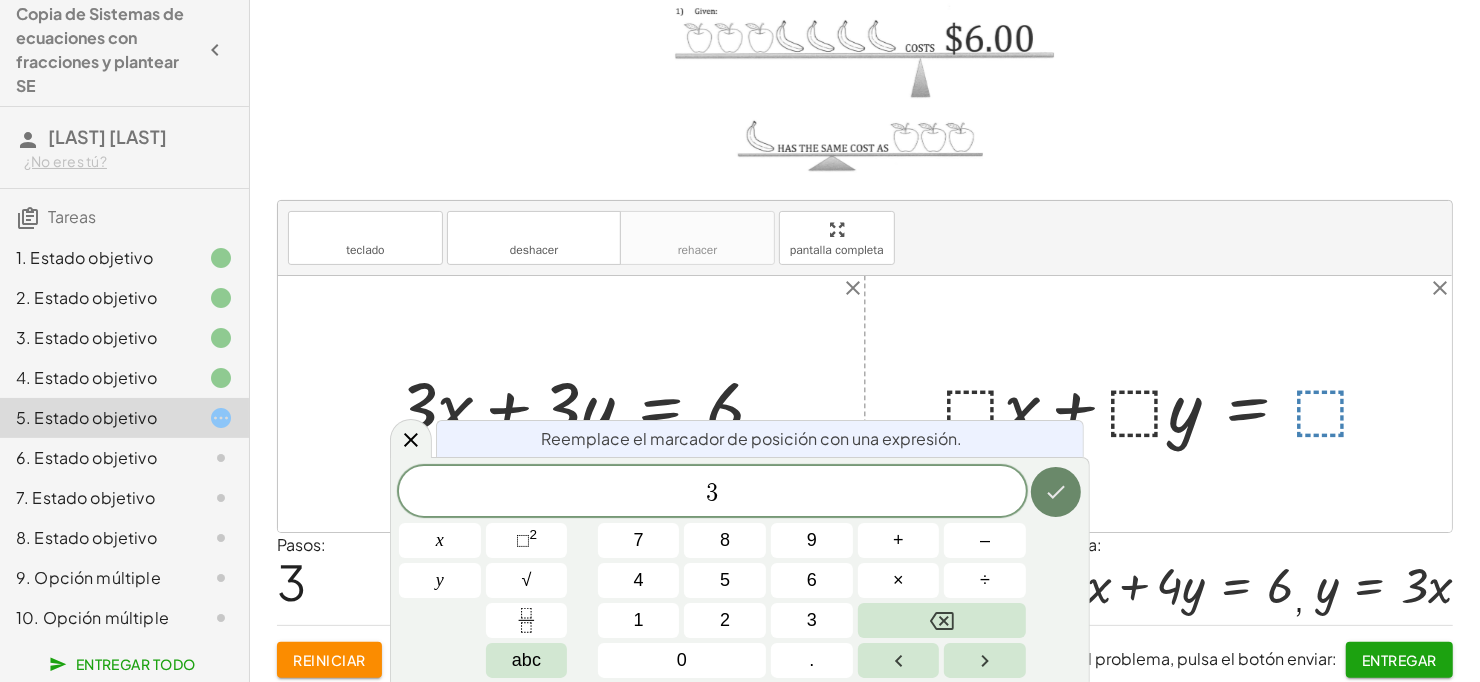 click 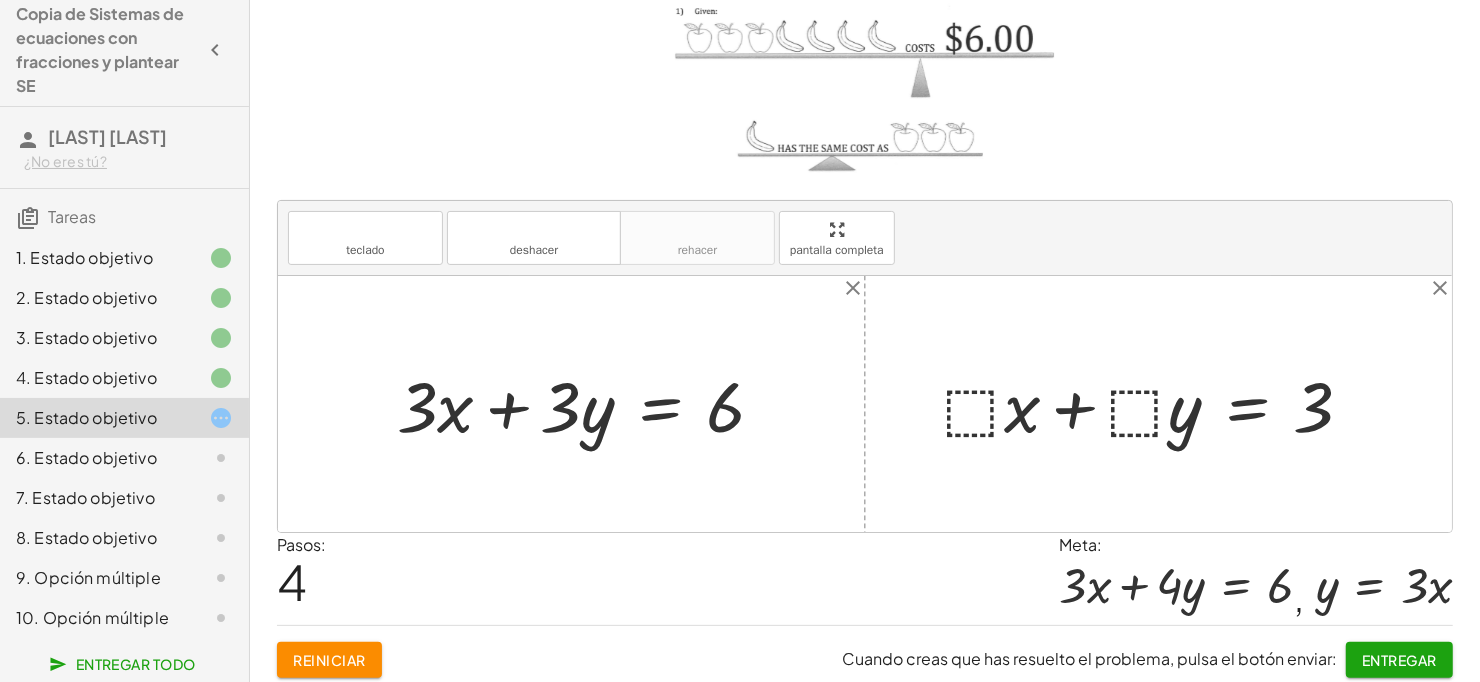 click at bounding box center (1156, 404) 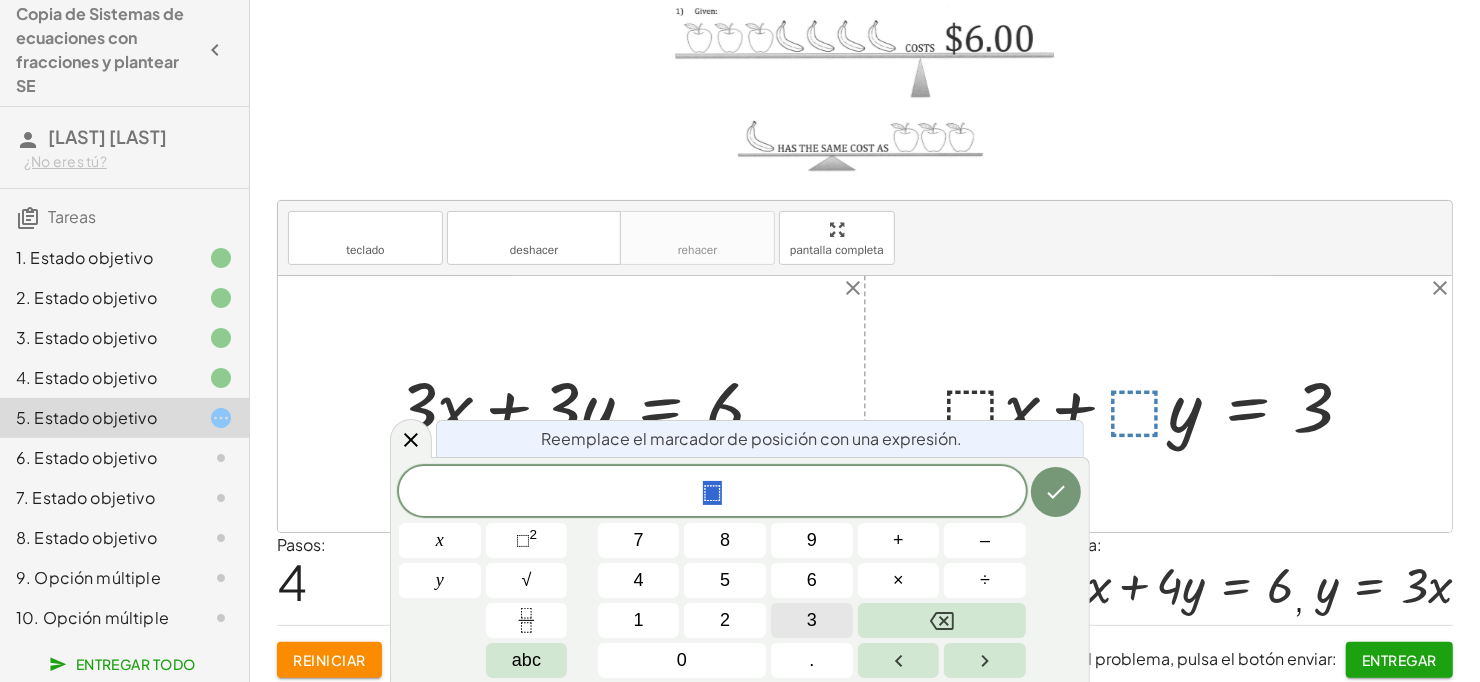 click on "3" at bounding box center (812, 620) 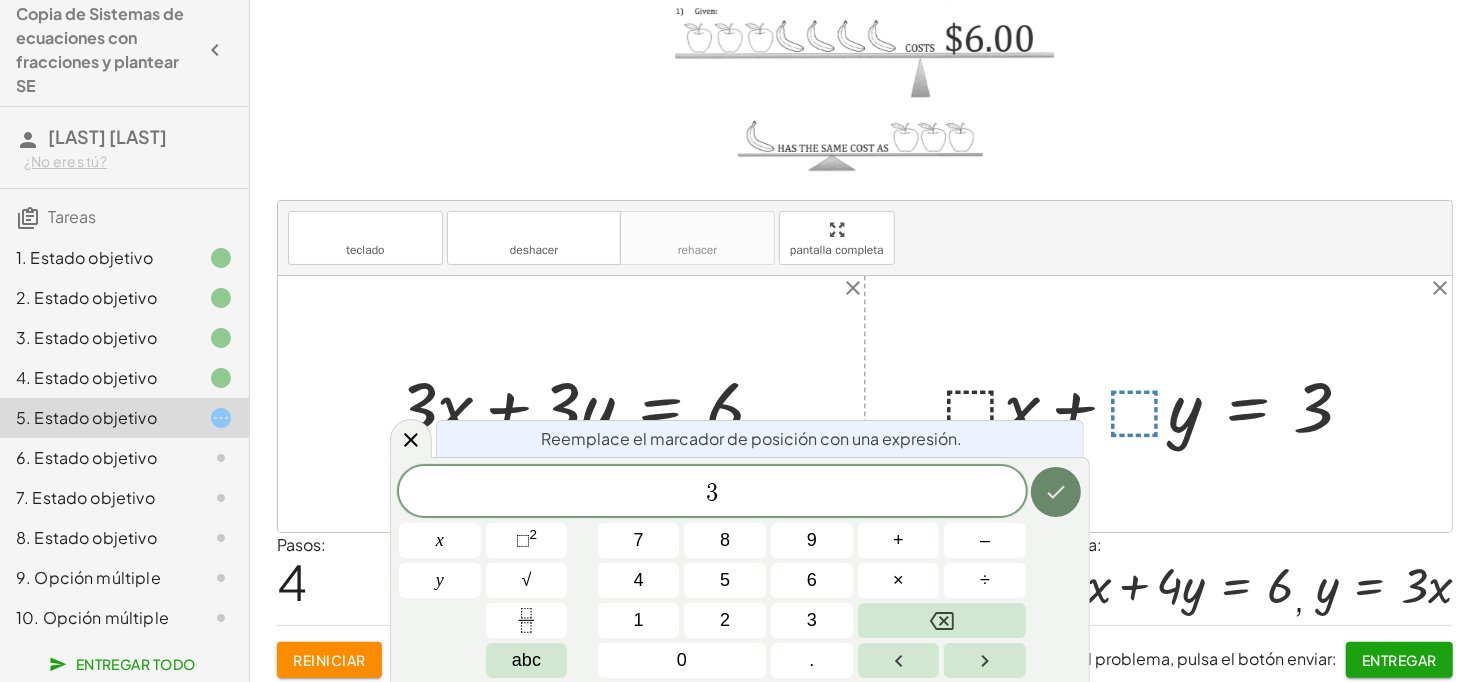 click at bounding box center [1056, 492] 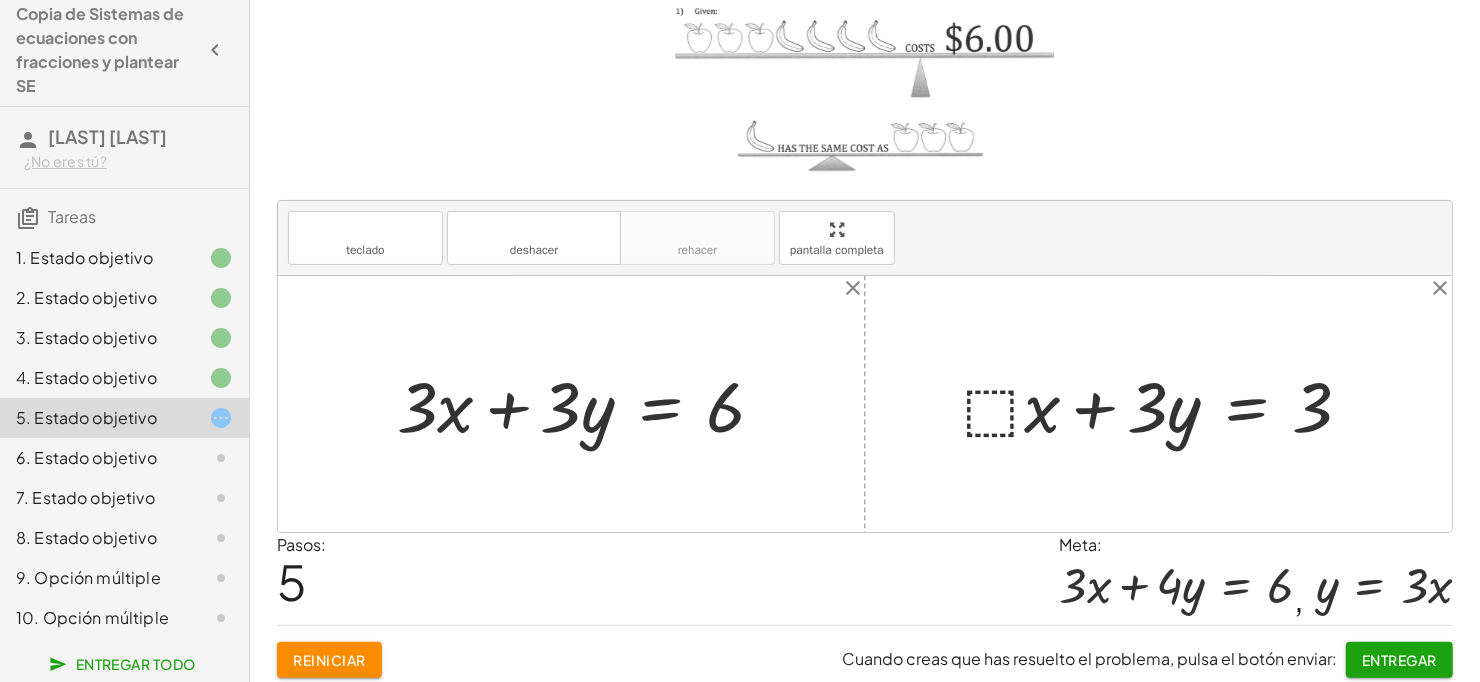 click at bounding box center [1165, 404] 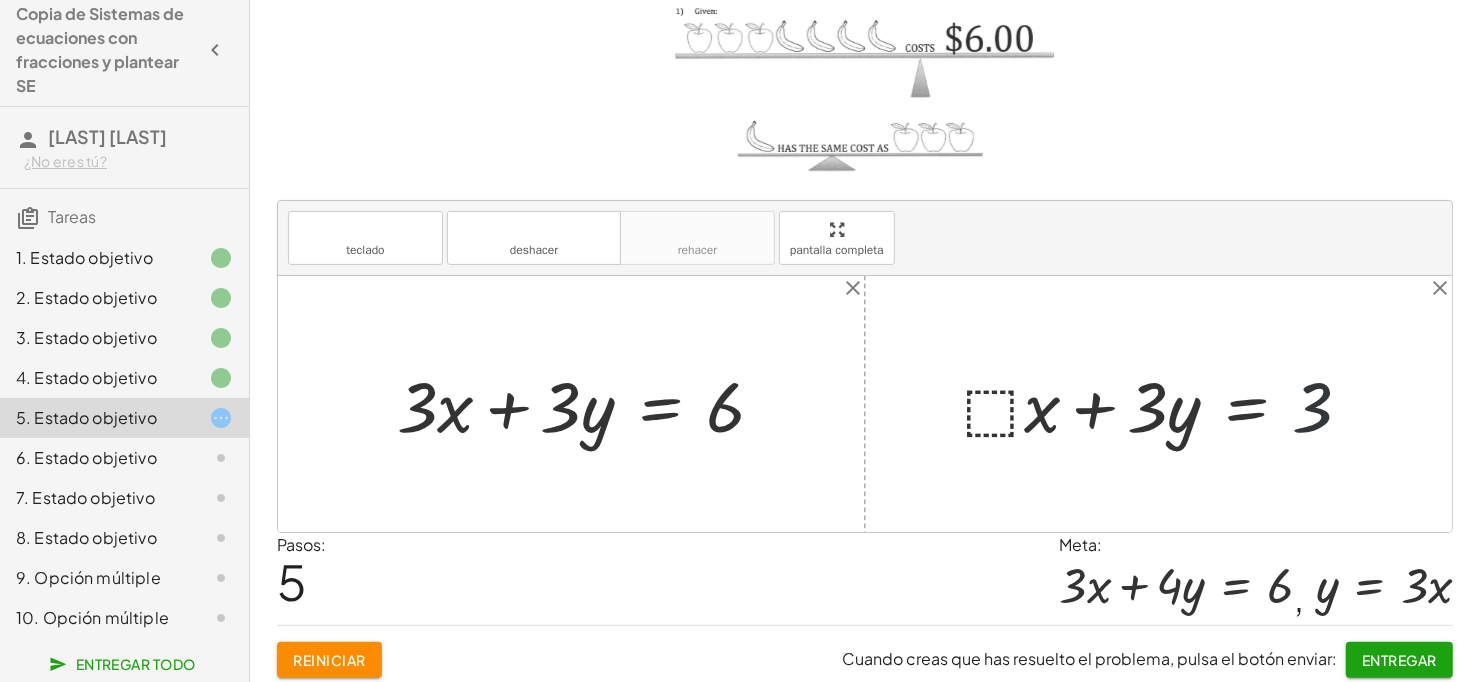 click at bounding box center (1165, 404) 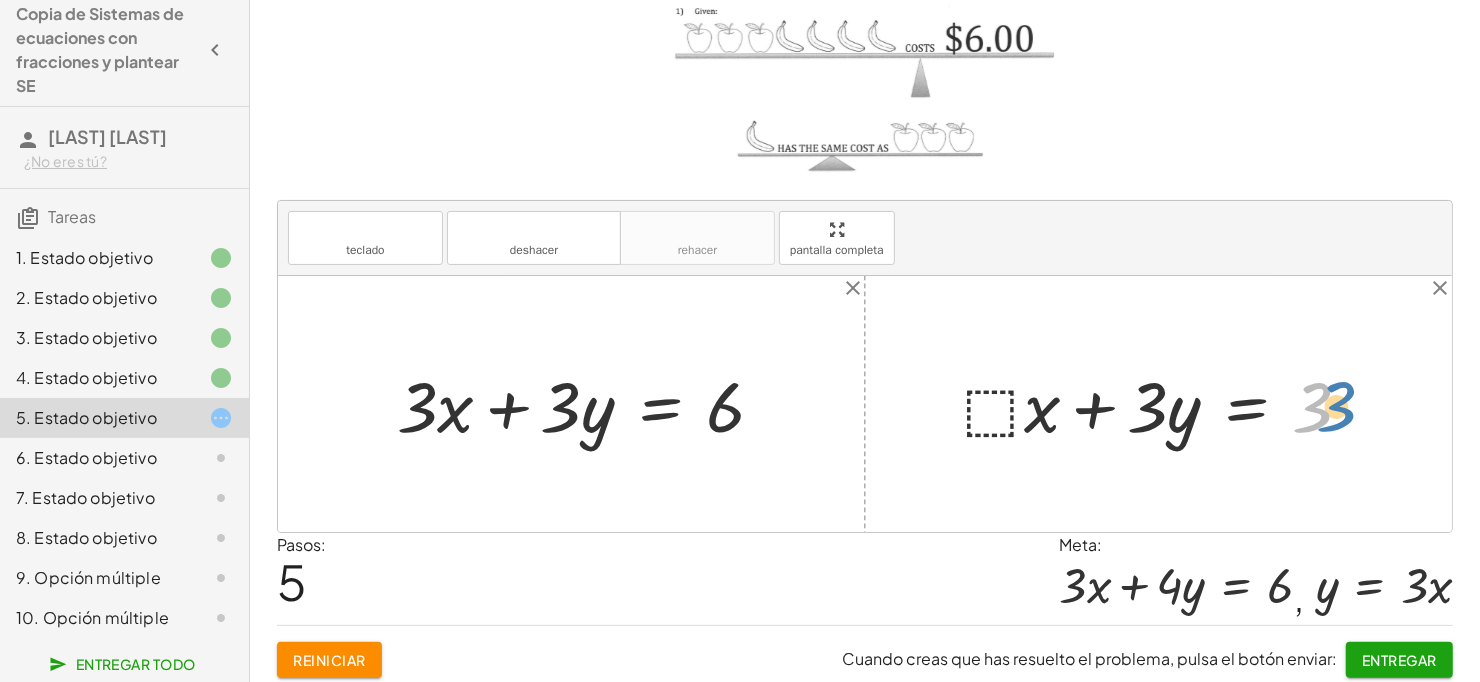 click at bounding box center [1165, 404] 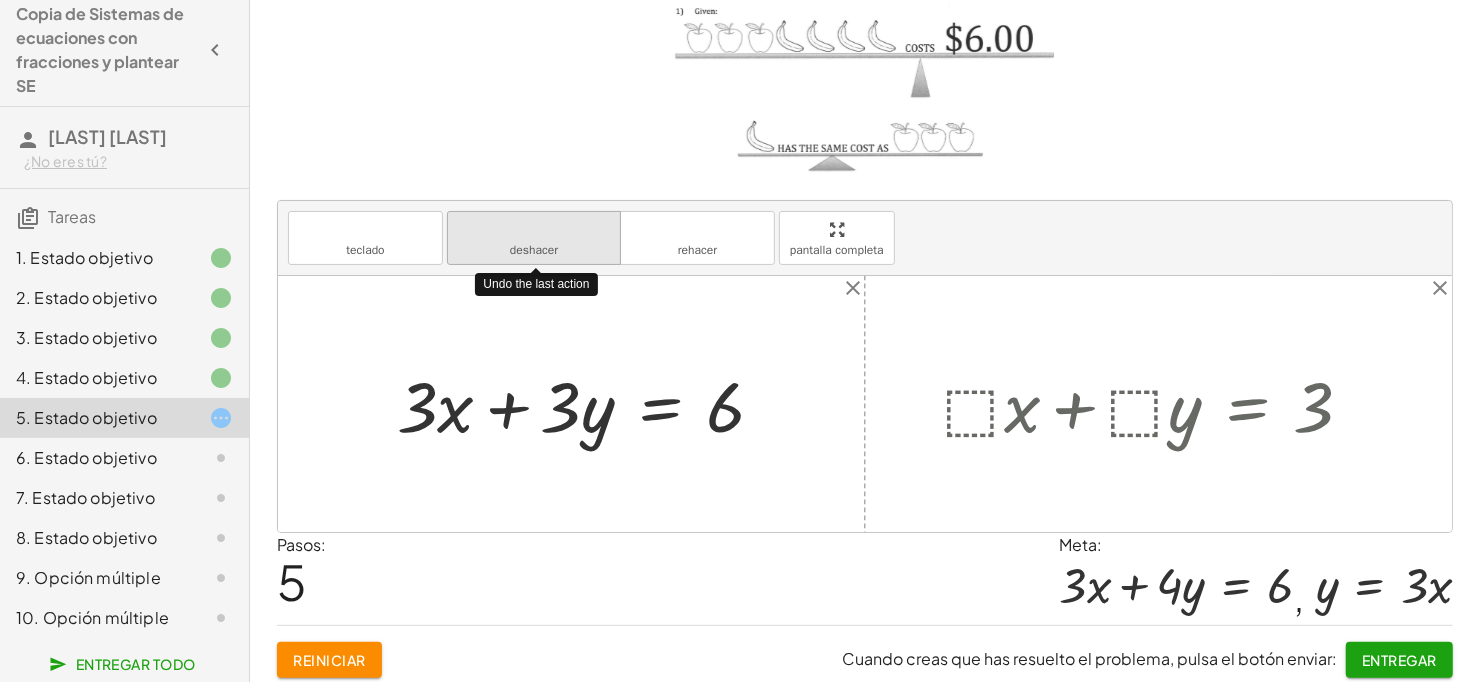 click on "deshacer deshacer" at bounding box center (534, 238) 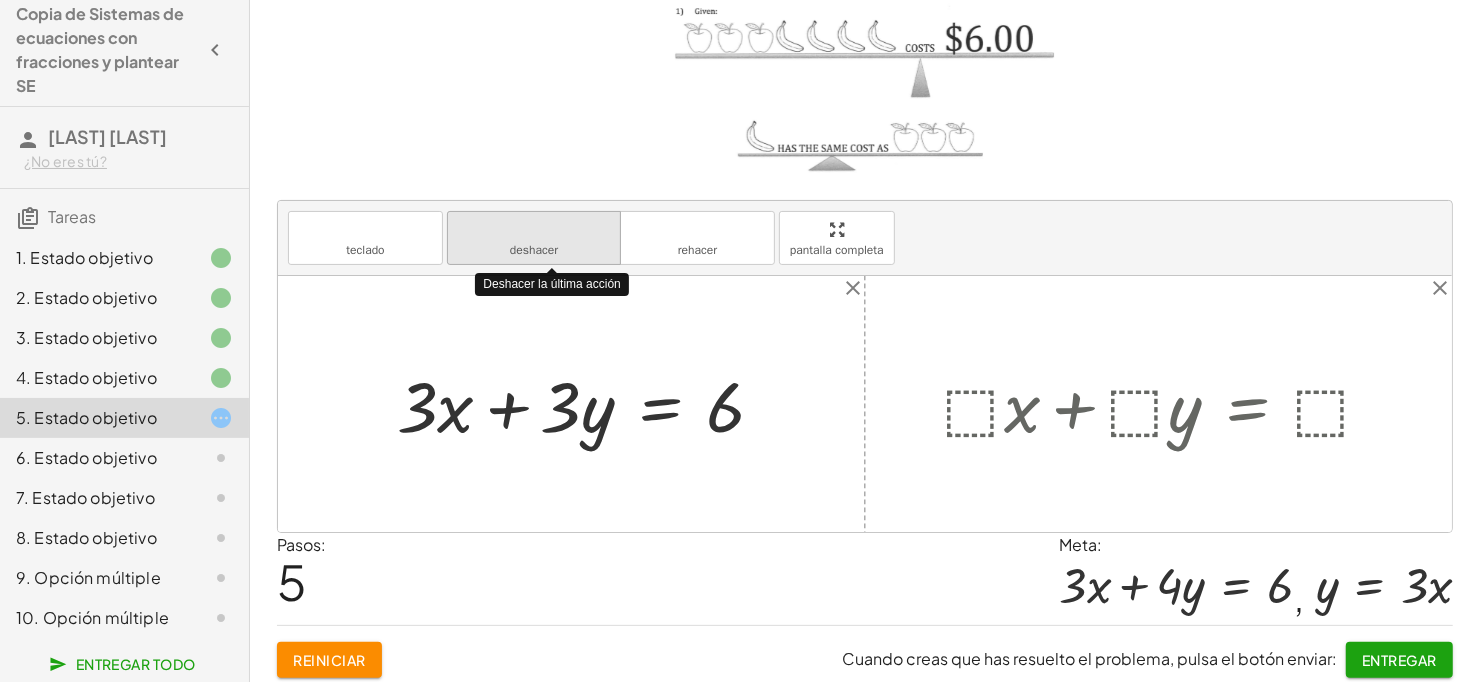 click on "deshacer deshacer" at bounding box center (534, 238) 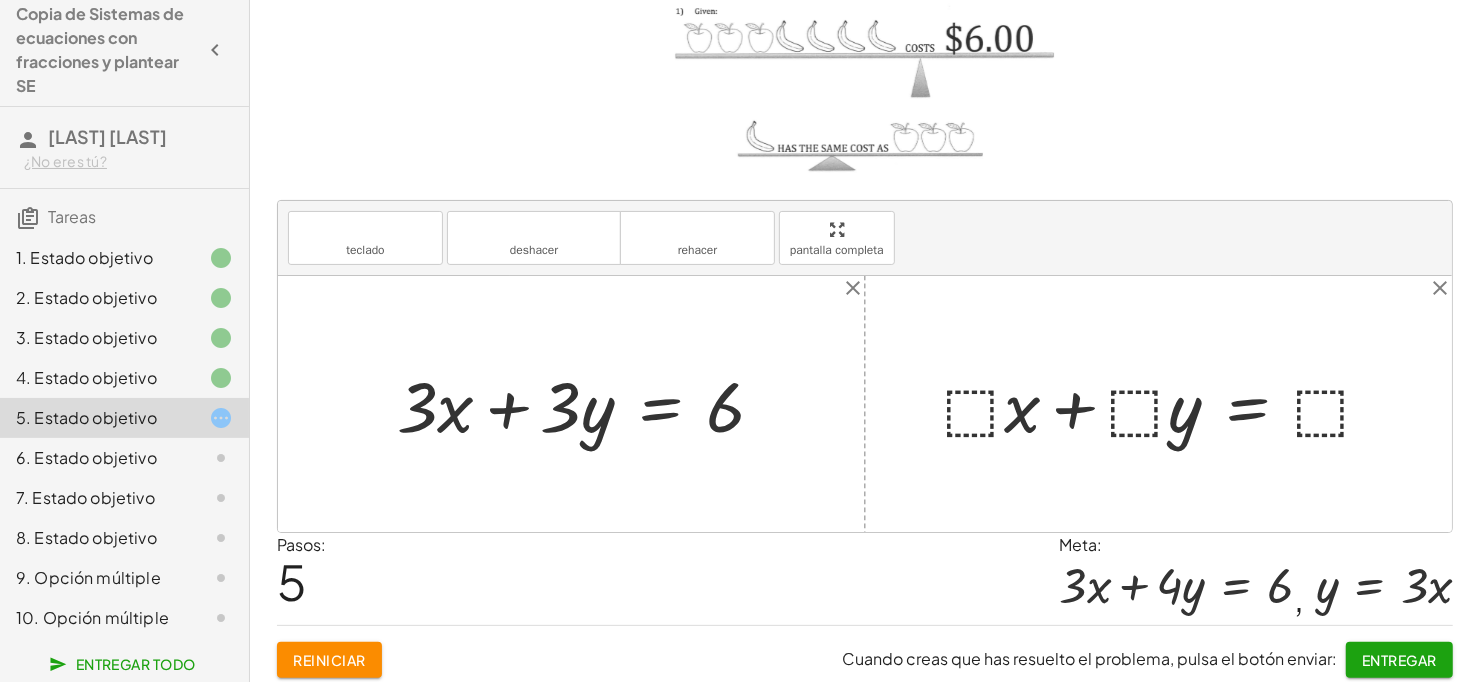 click at bounding box center [1166, 404] 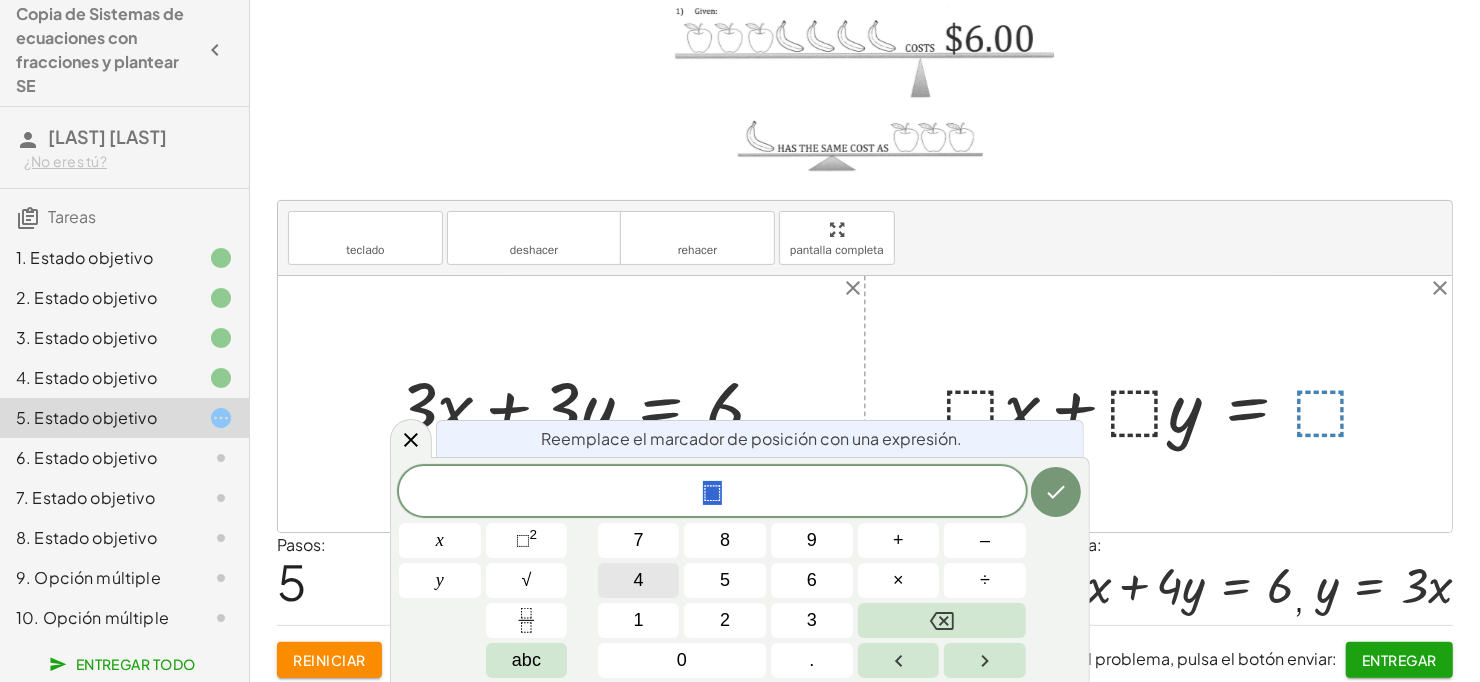 click on "4" at bounding box center [639, 580] 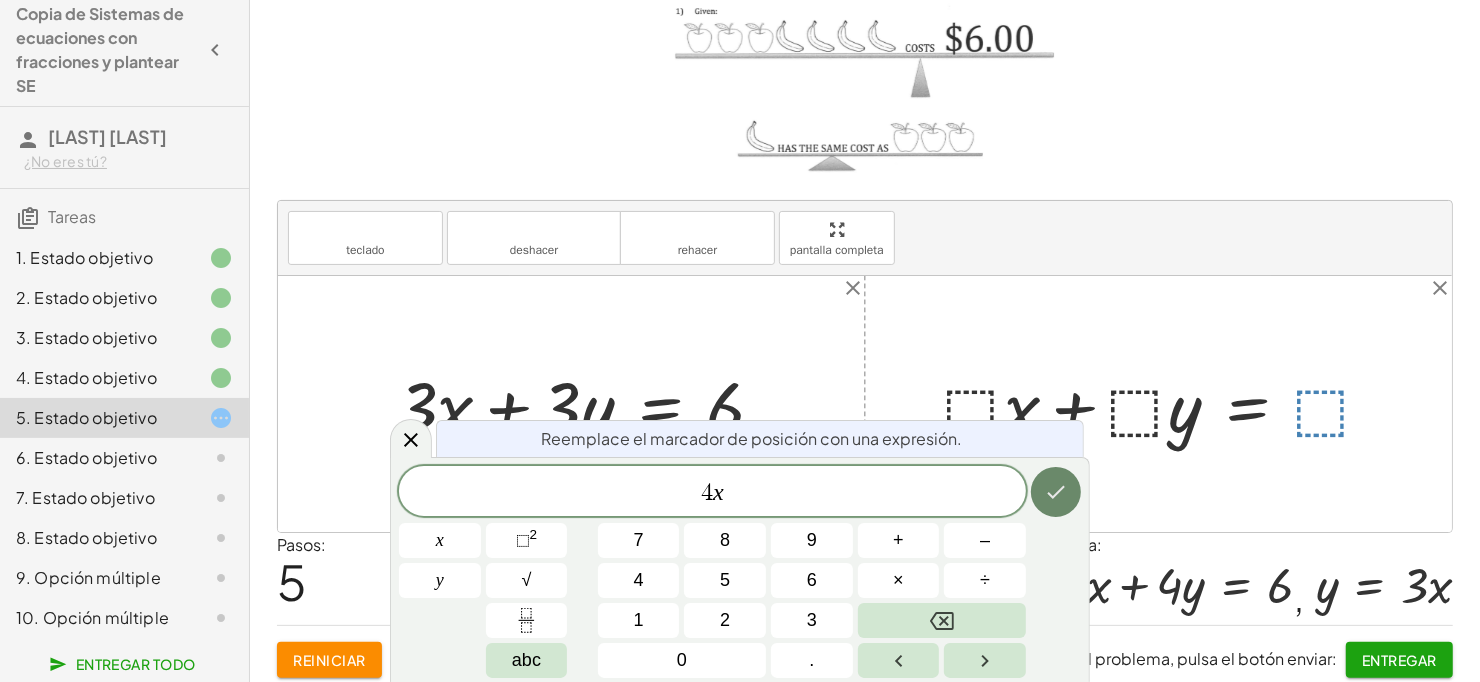 click 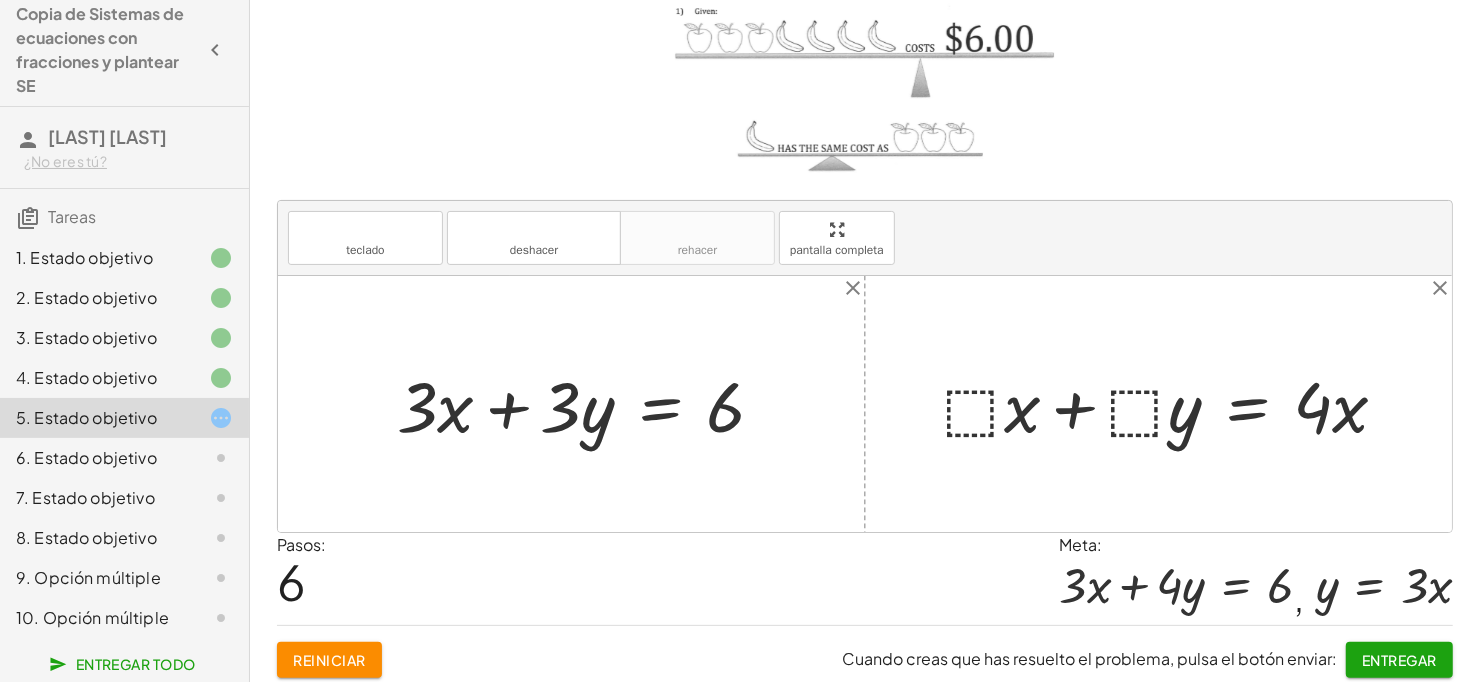 click at bounding box center [1173, 404] 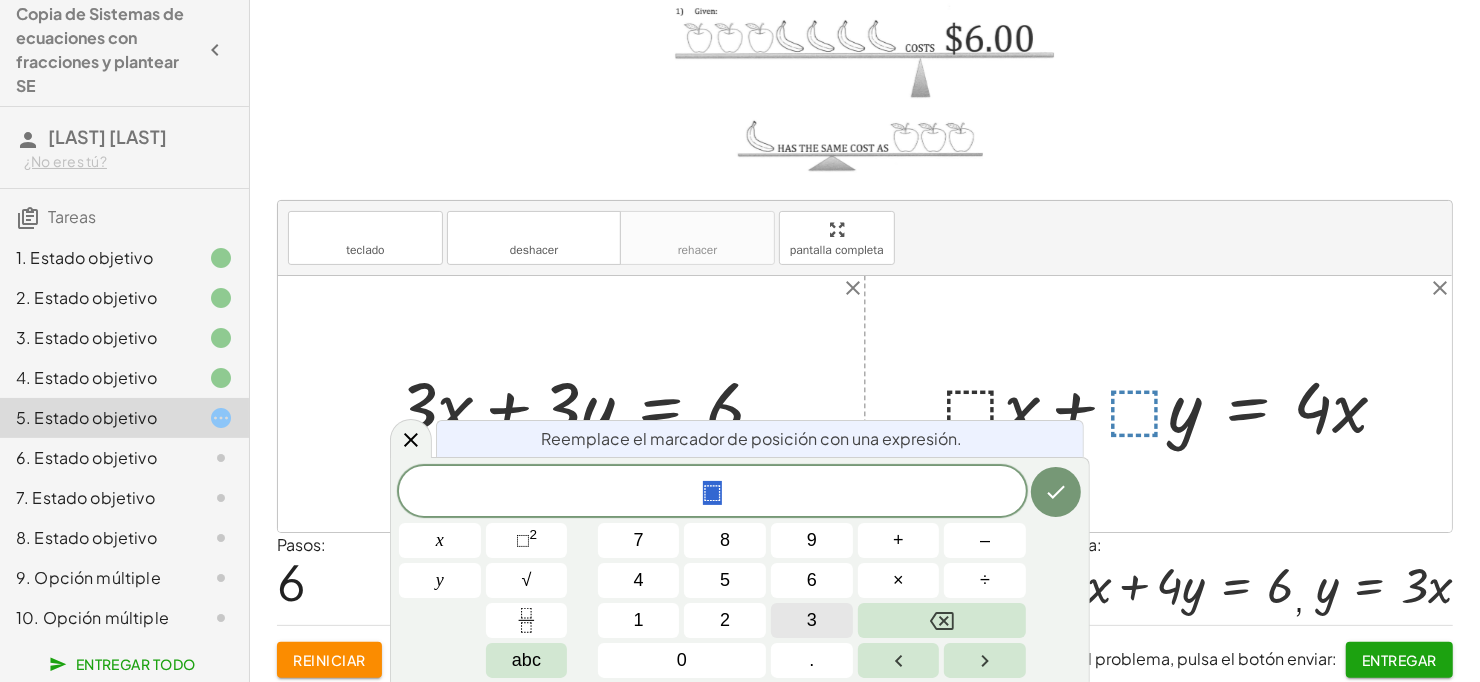 click on "3" at bounding box center [812, 620] 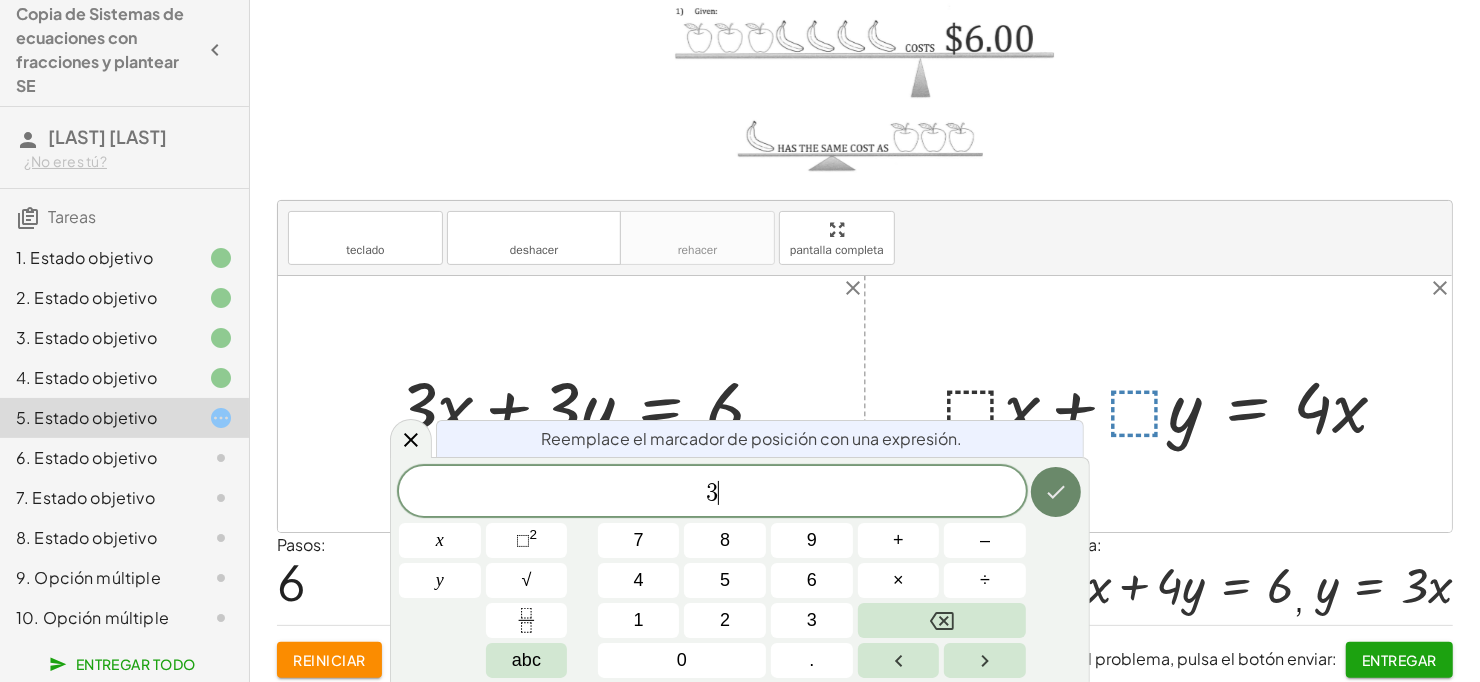 click 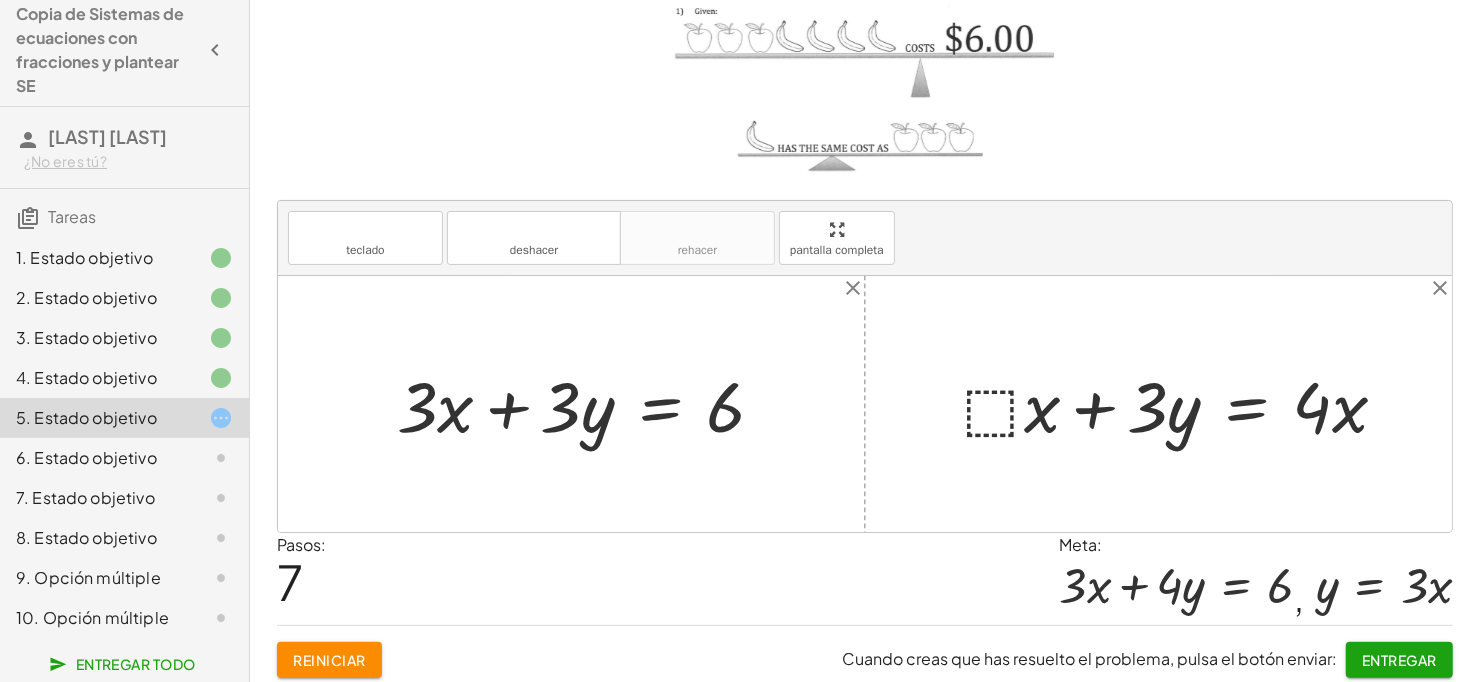 click at bounding box center (1183, 404) 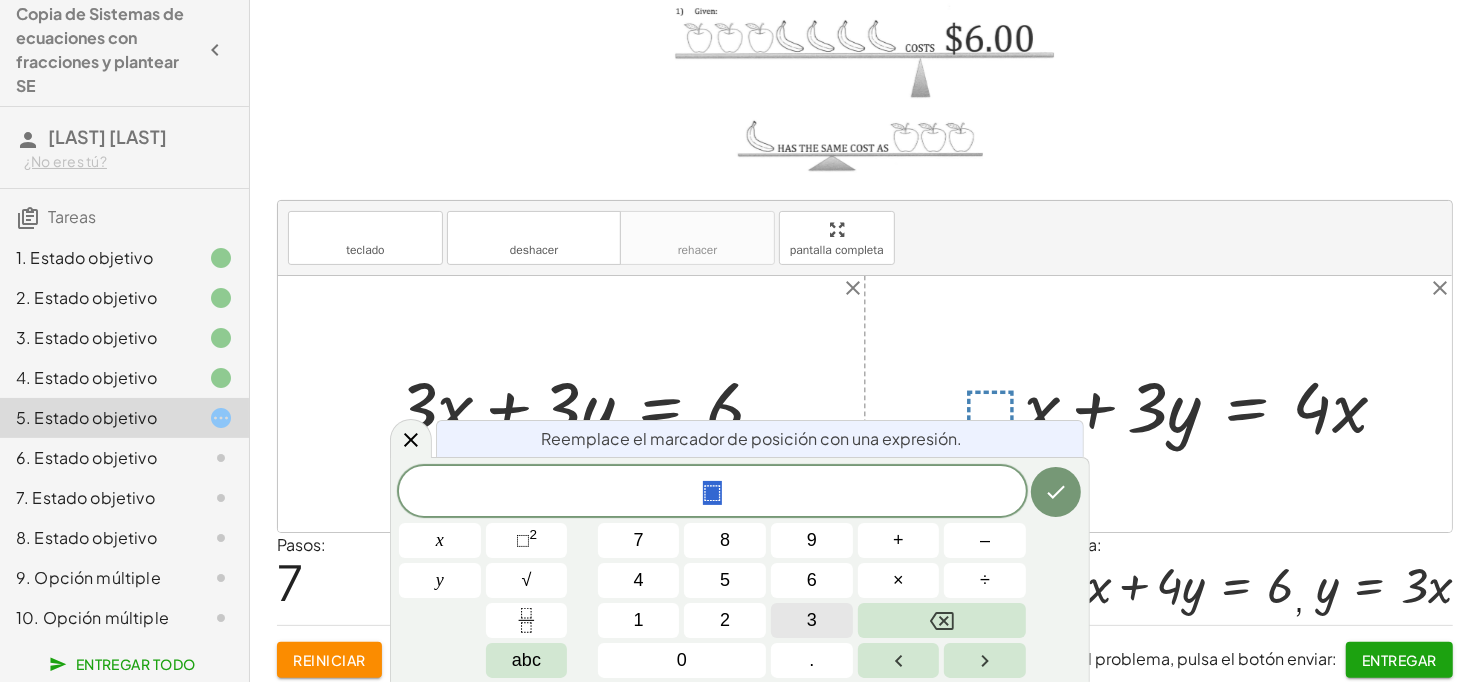click on "3" at bounding box center [812, 620] 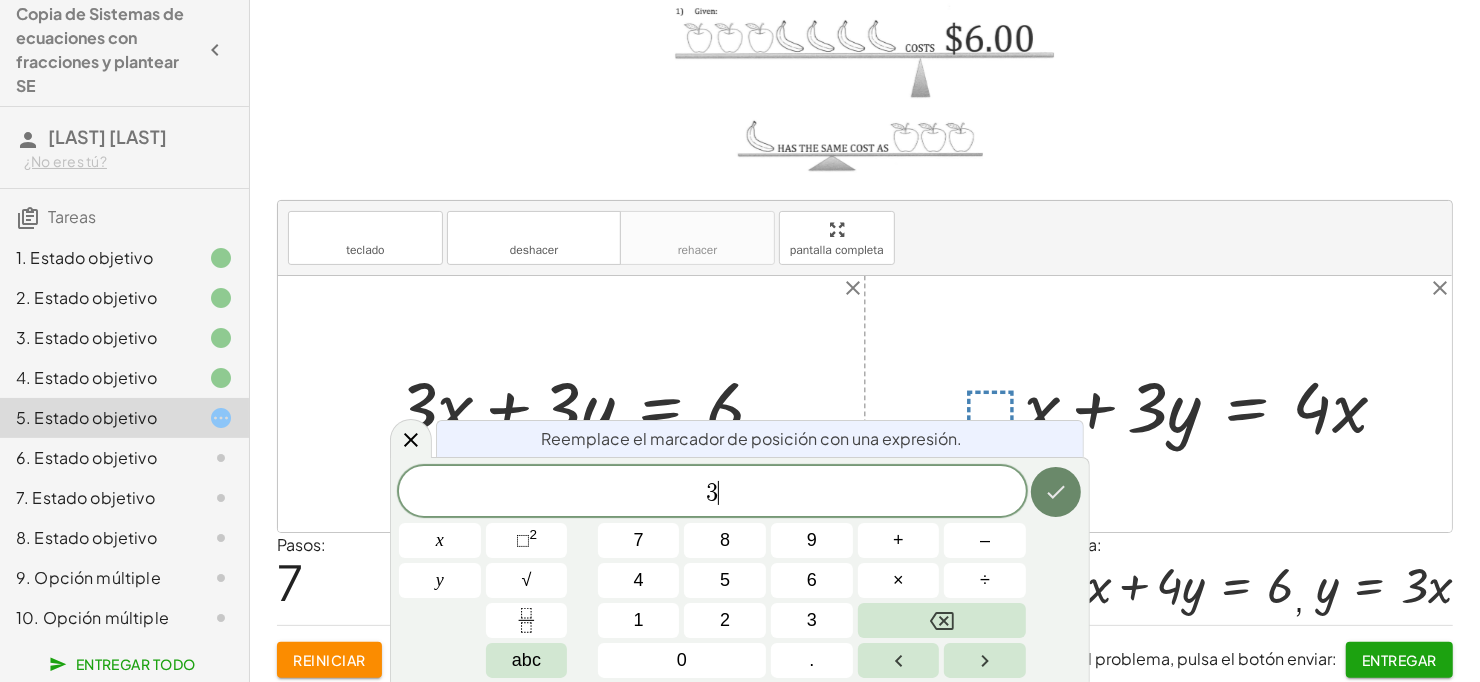 click 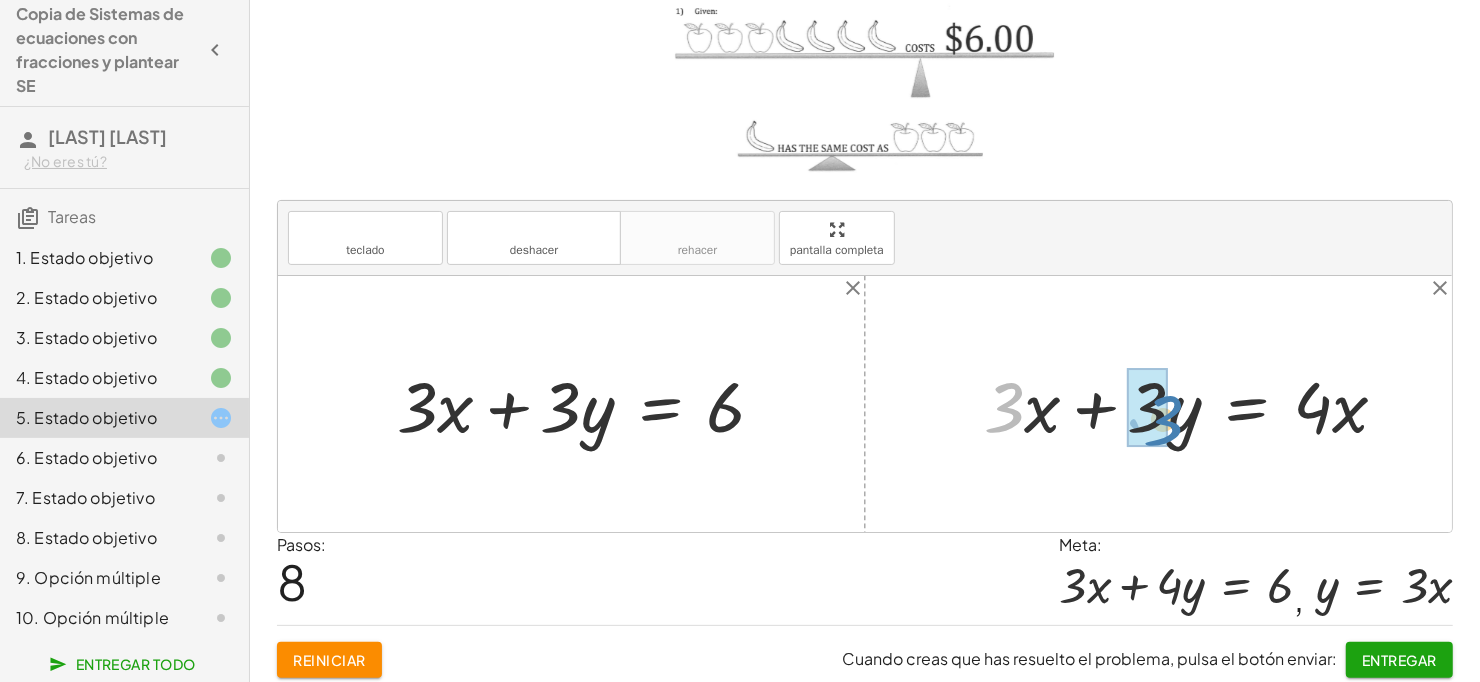 drag, startPoint x: 1020, startPoint y: 415, endPoint x: 1179, endPoint y: 428, distance: 159.53056 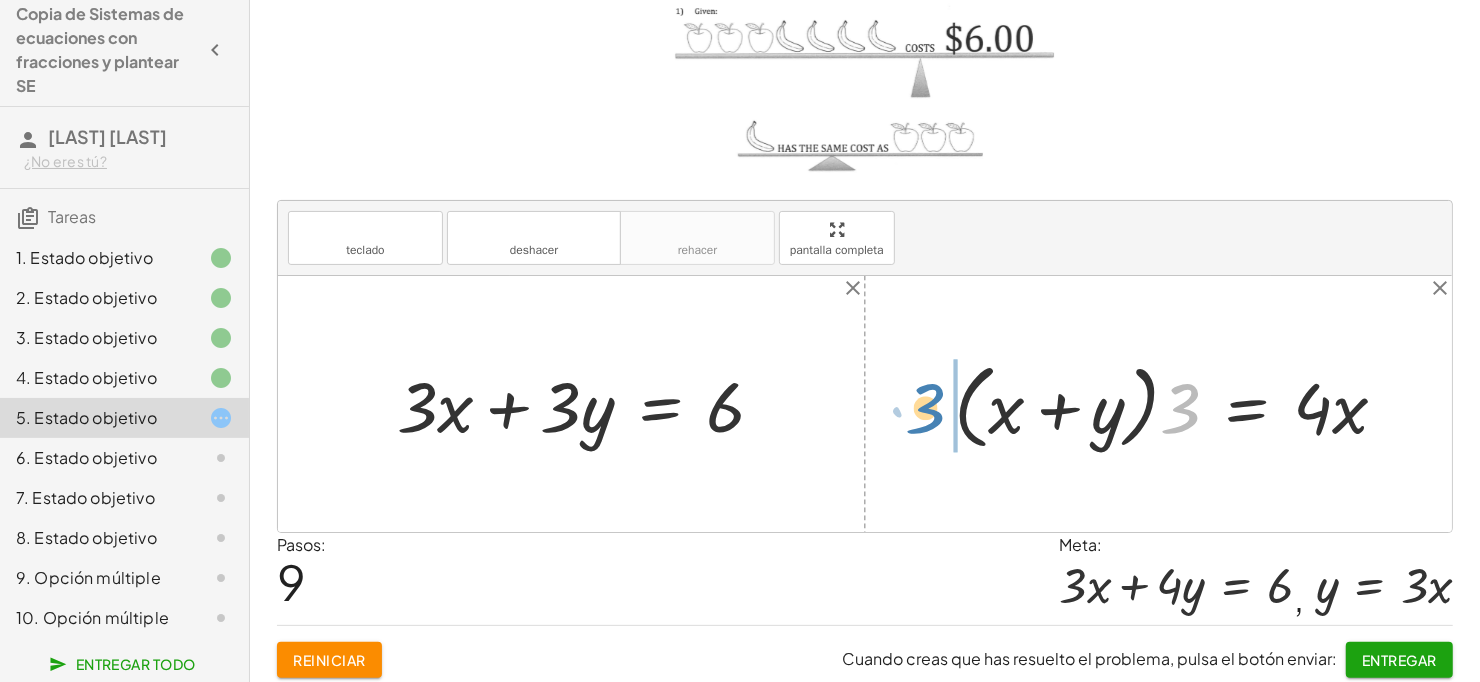 drag, startPoint x: 1184, startPoint y: 404, endPoint x: 929, endPoint y: 404, distance: 255 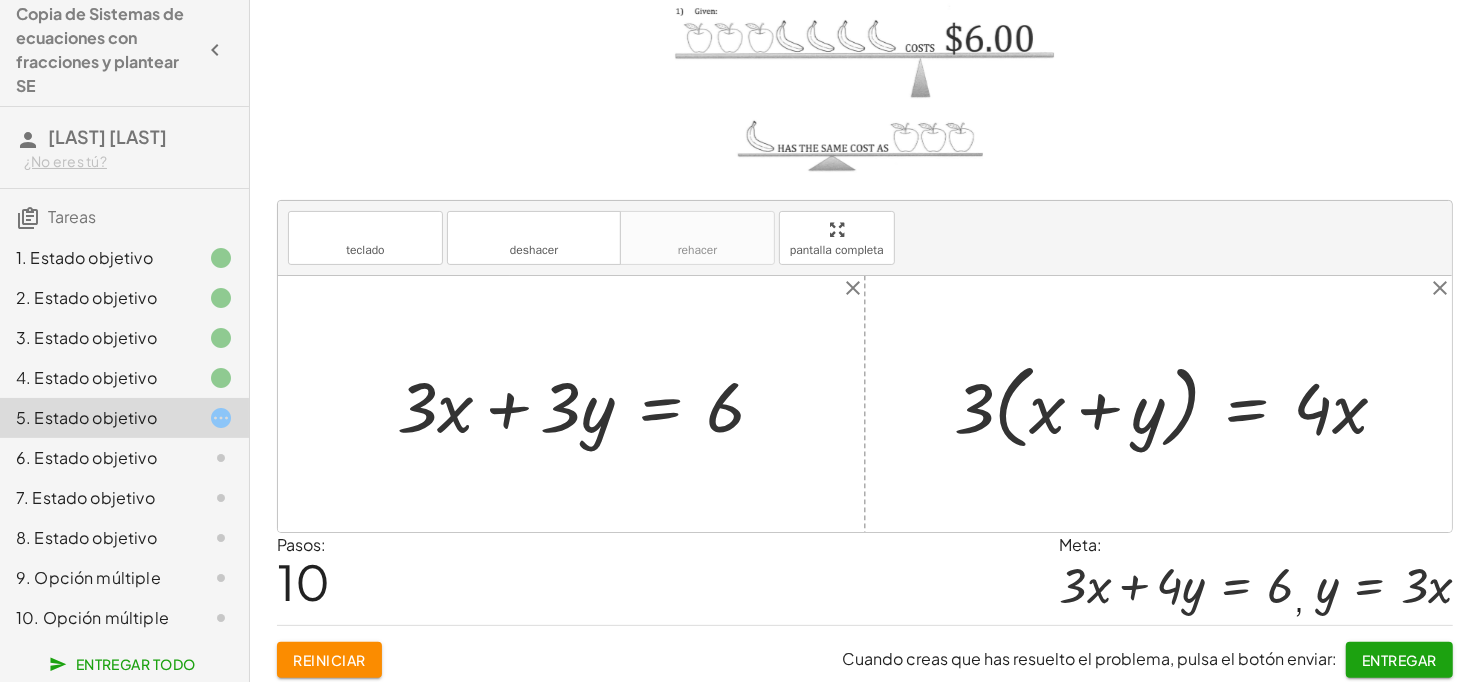 click at bounding box center [1178, 404] 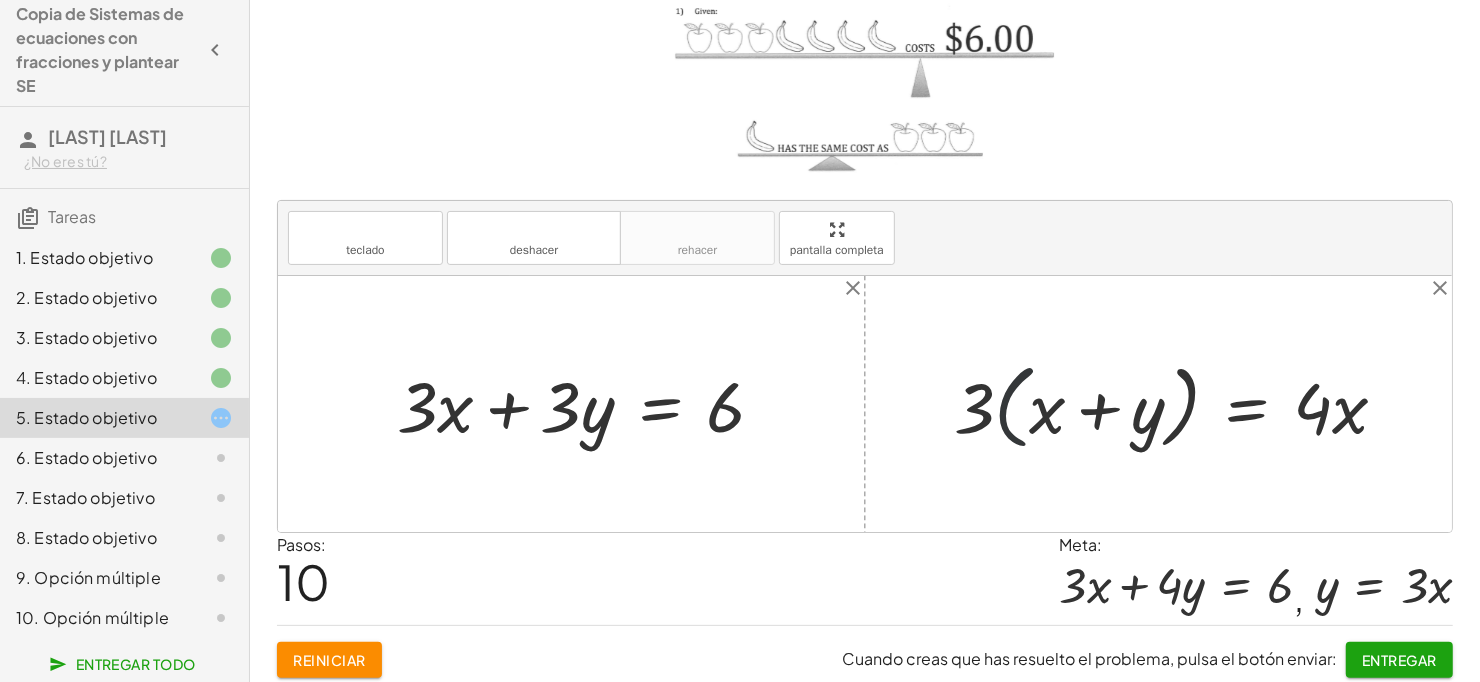 click at bounding box center [1178, 404] 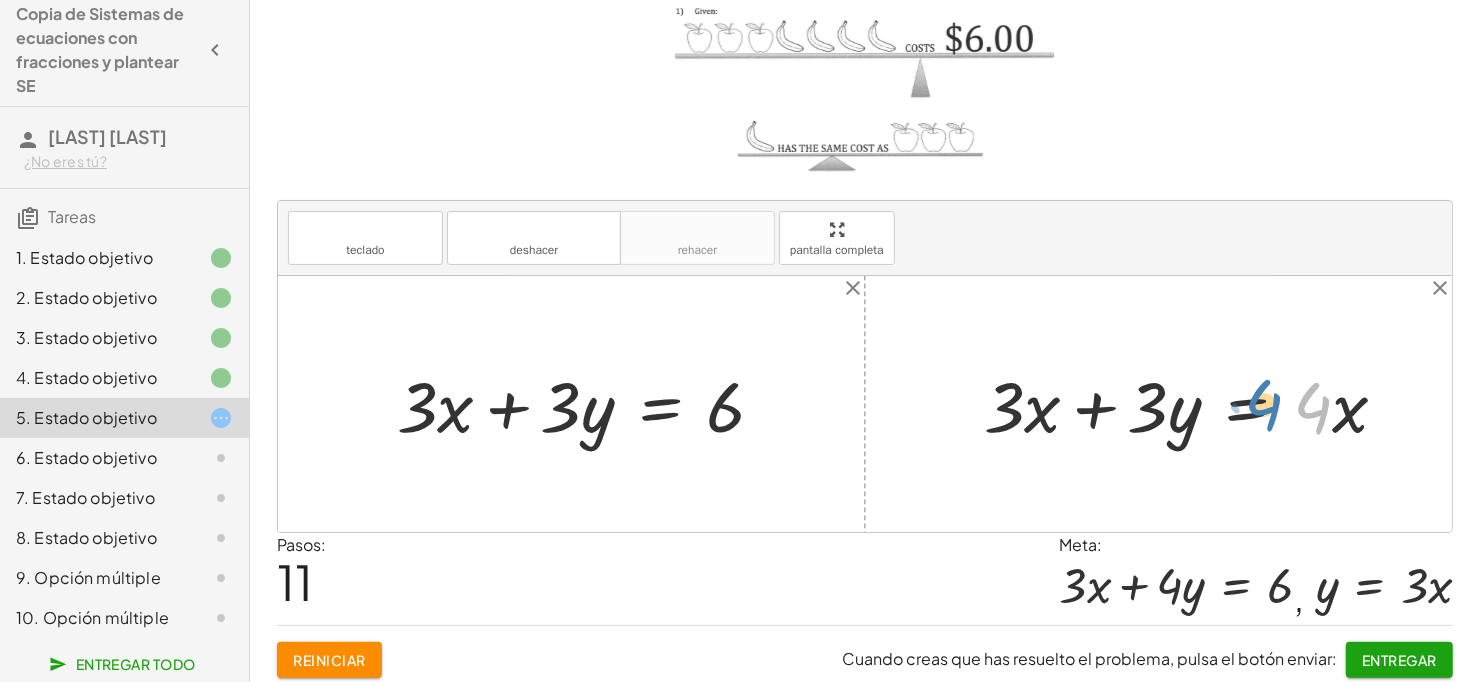 drag, startPoint x: 1325, startPoint y: 417, endPoint x: 1276, endPoint y: 415, distance: 49.0408 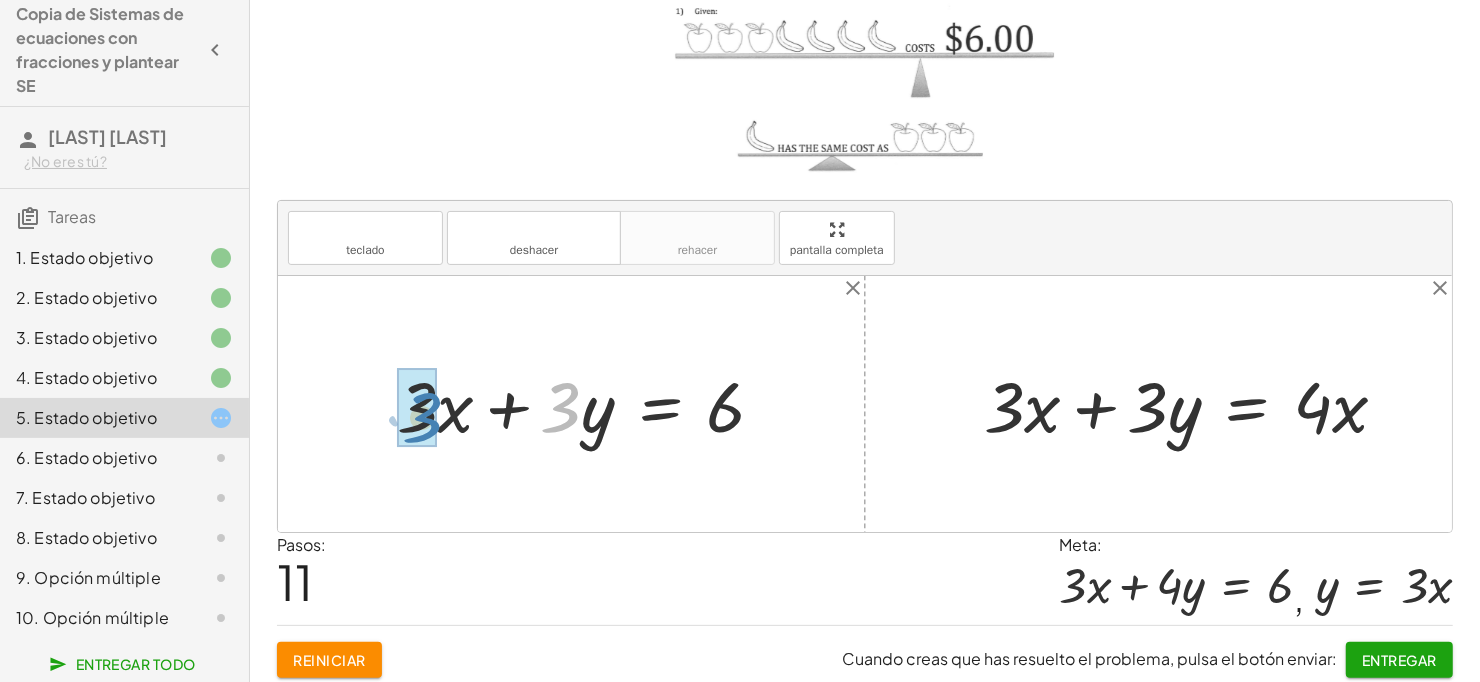 drag, startPoint x: 563, startPoint y: 415, endPoint x: 417, endPoint y: 426, distance: 146.4138 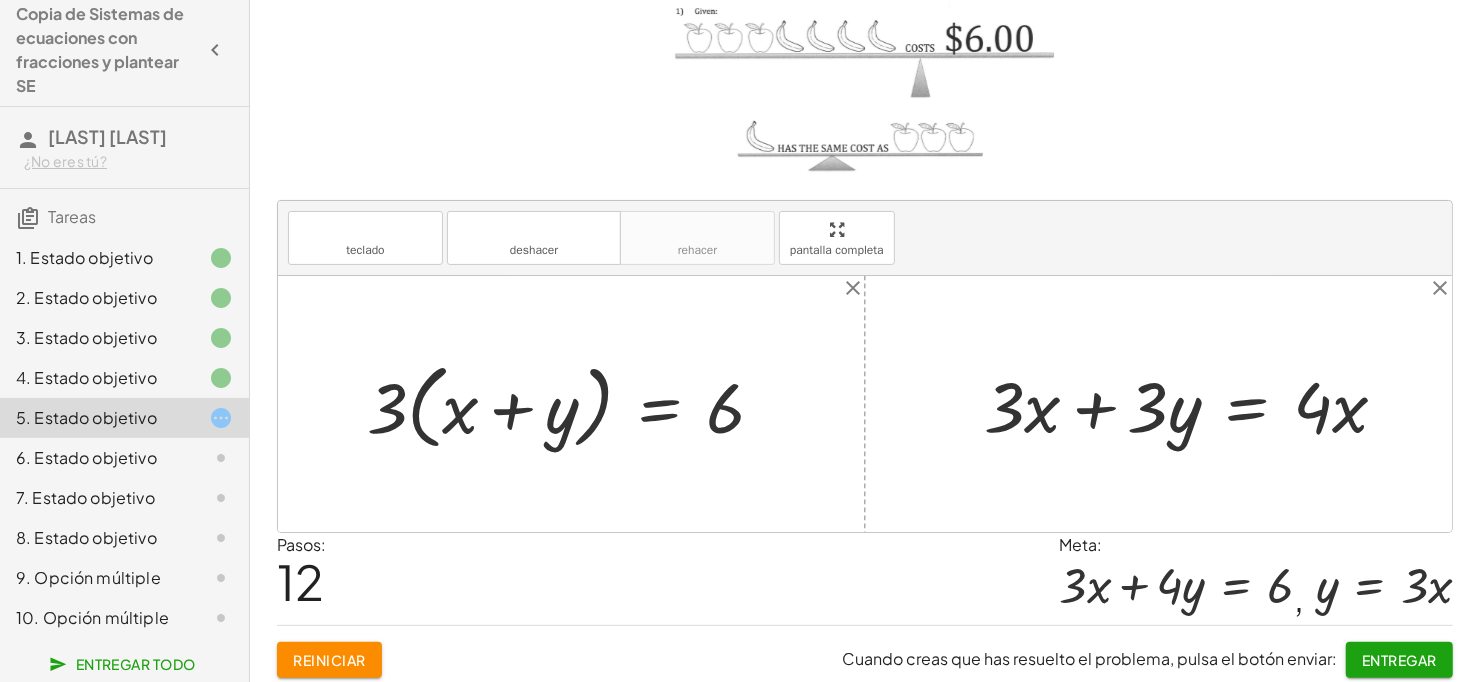 click on "Reiniciar" at bounding box center (329, 660) 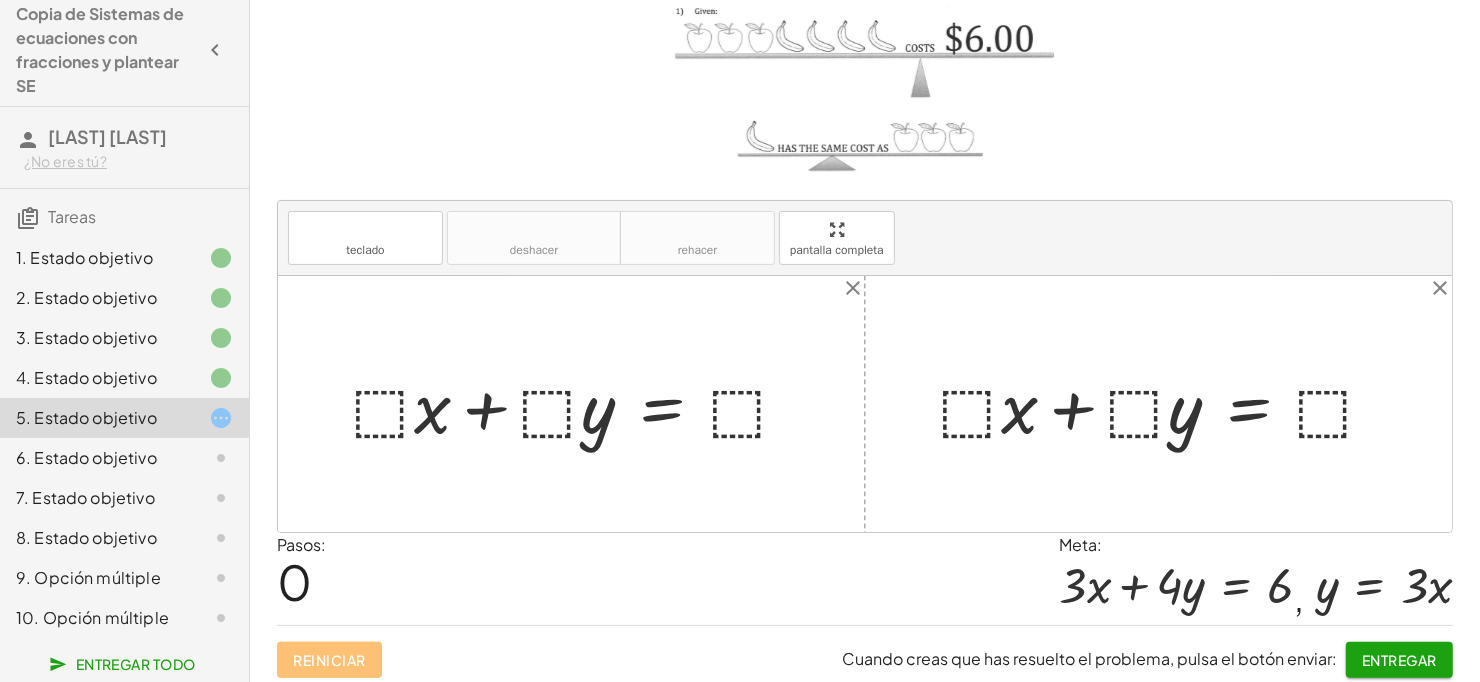 click at bounding box center (579, 404) 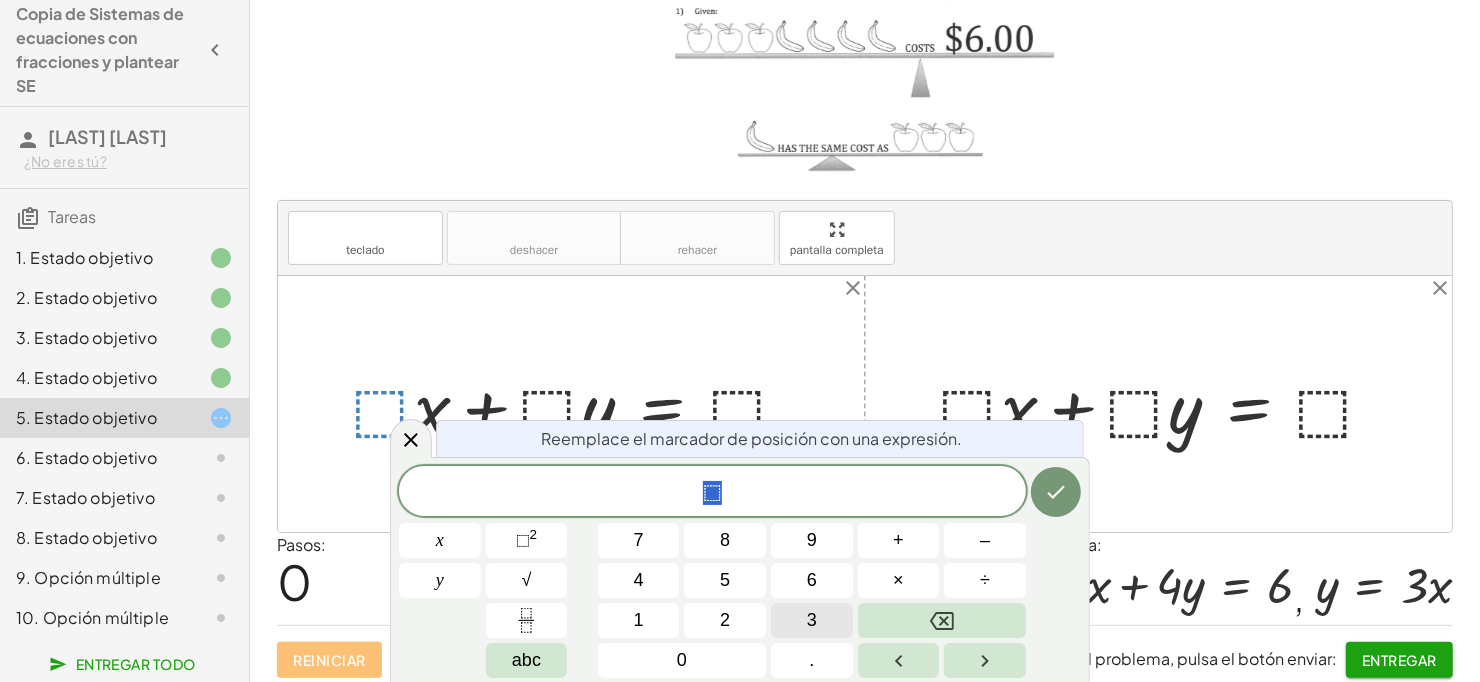 click on "3" at bounding box center [812, 620] 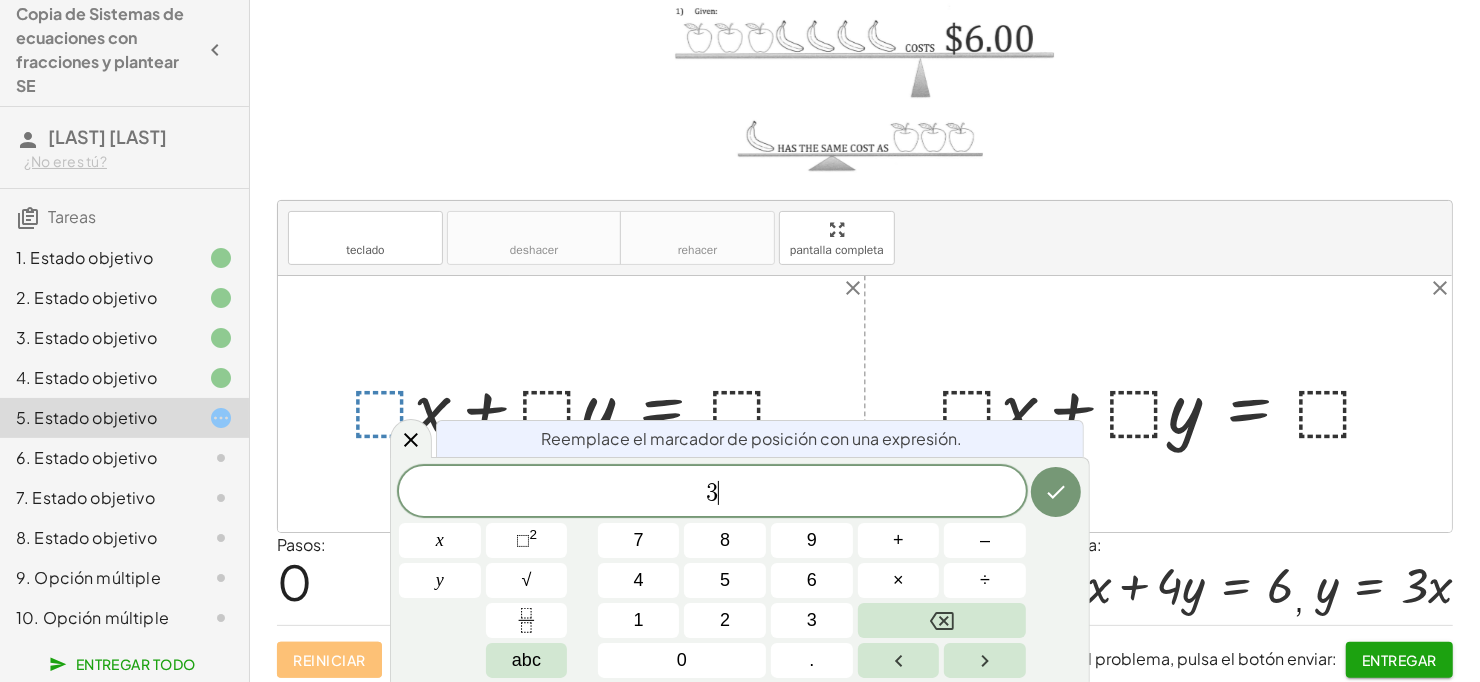 click on "Reemplace el marcador de posición con una expresión. 3 ​ x y 7 8 9 + – 4 5 6 × ÷ ⬚ 2 √ abc 1 2 3 0 ." at bounding box center (740, 569) 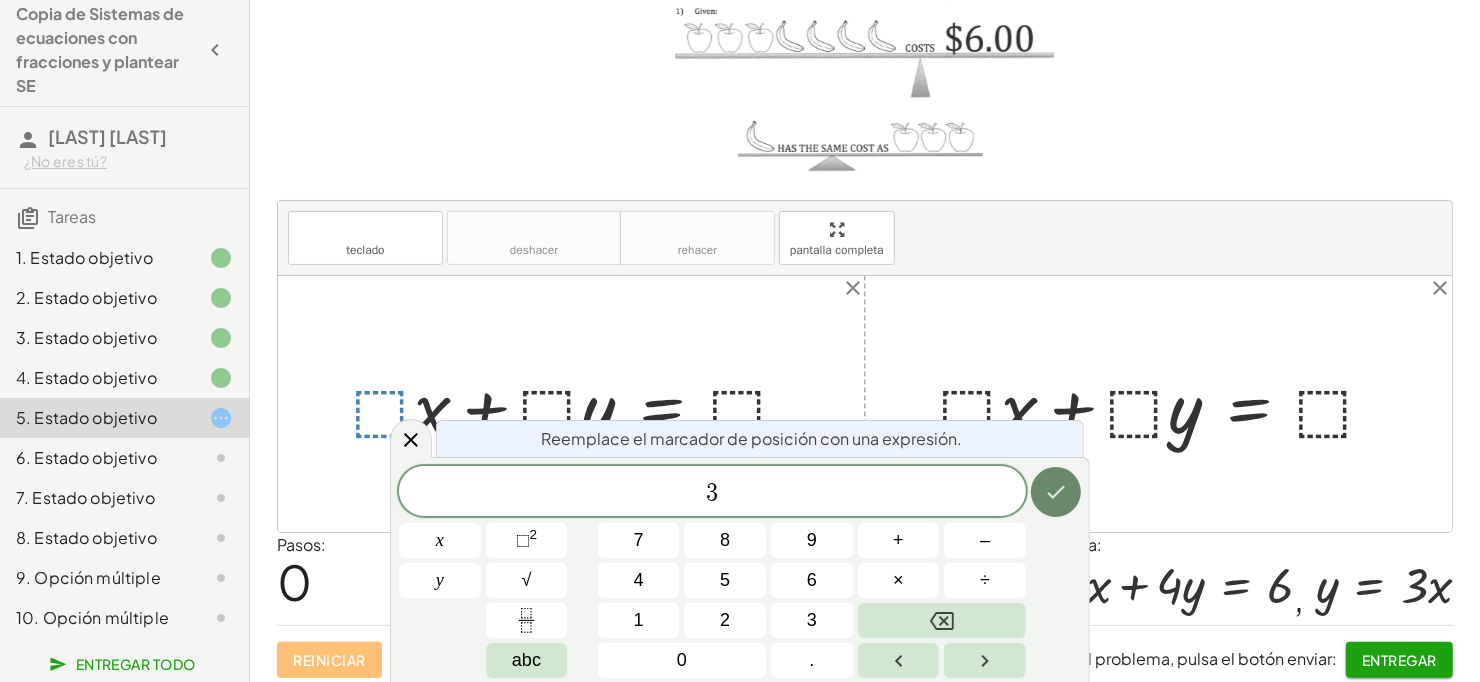 click 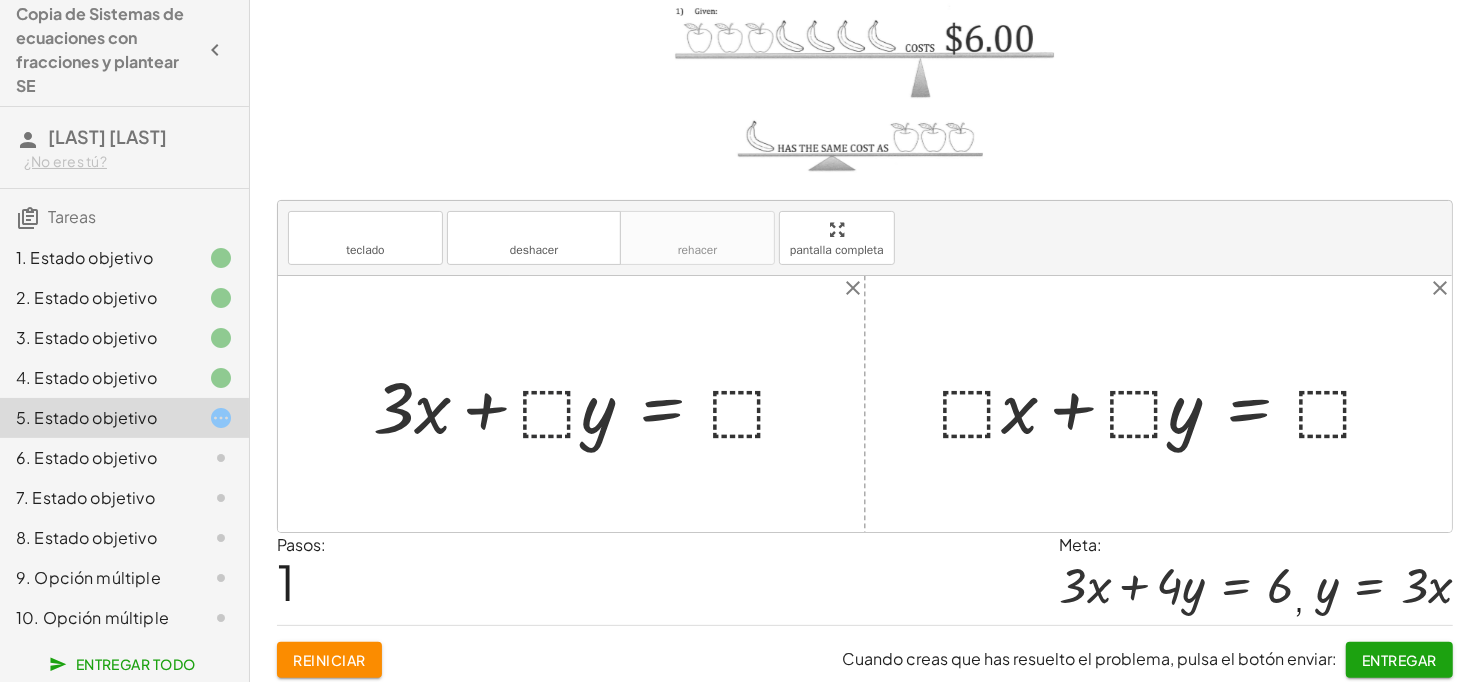 click at bounding box center [589, 404] 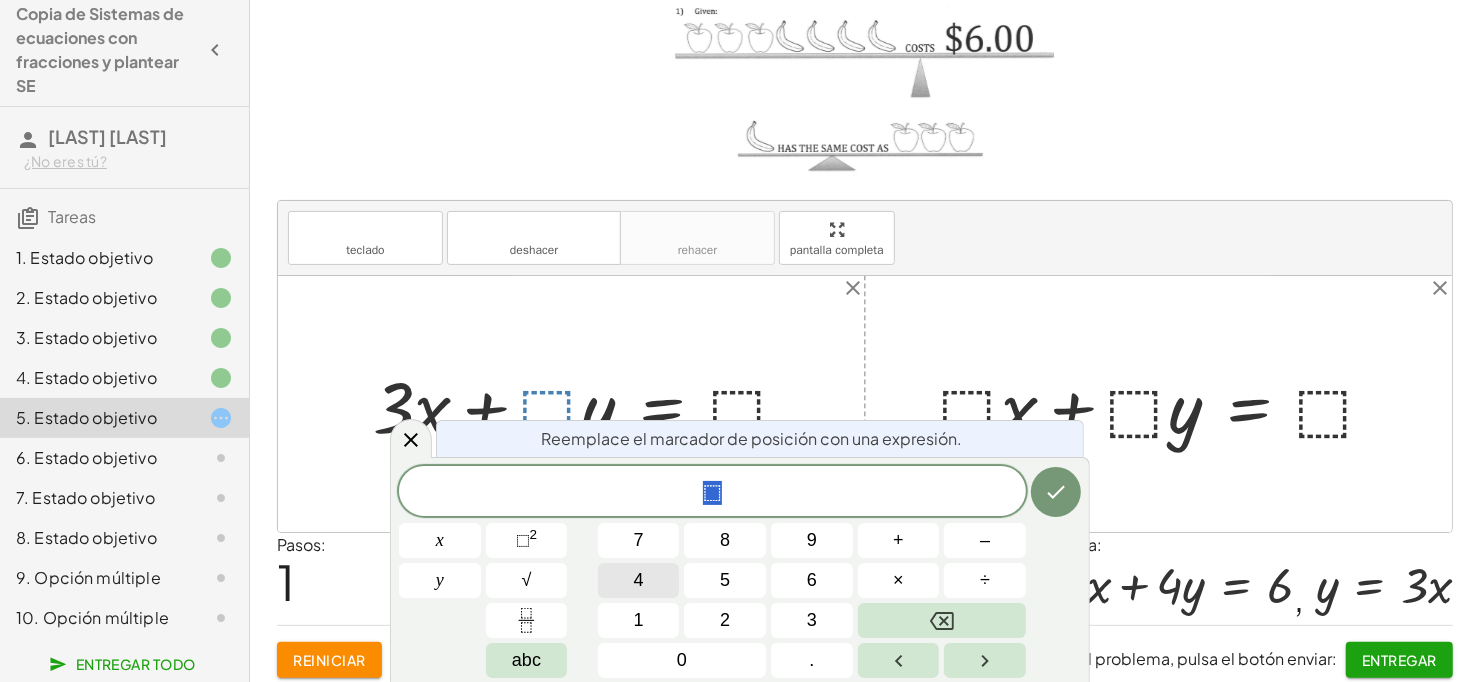 click on "4" at bounding box center [639, 580] 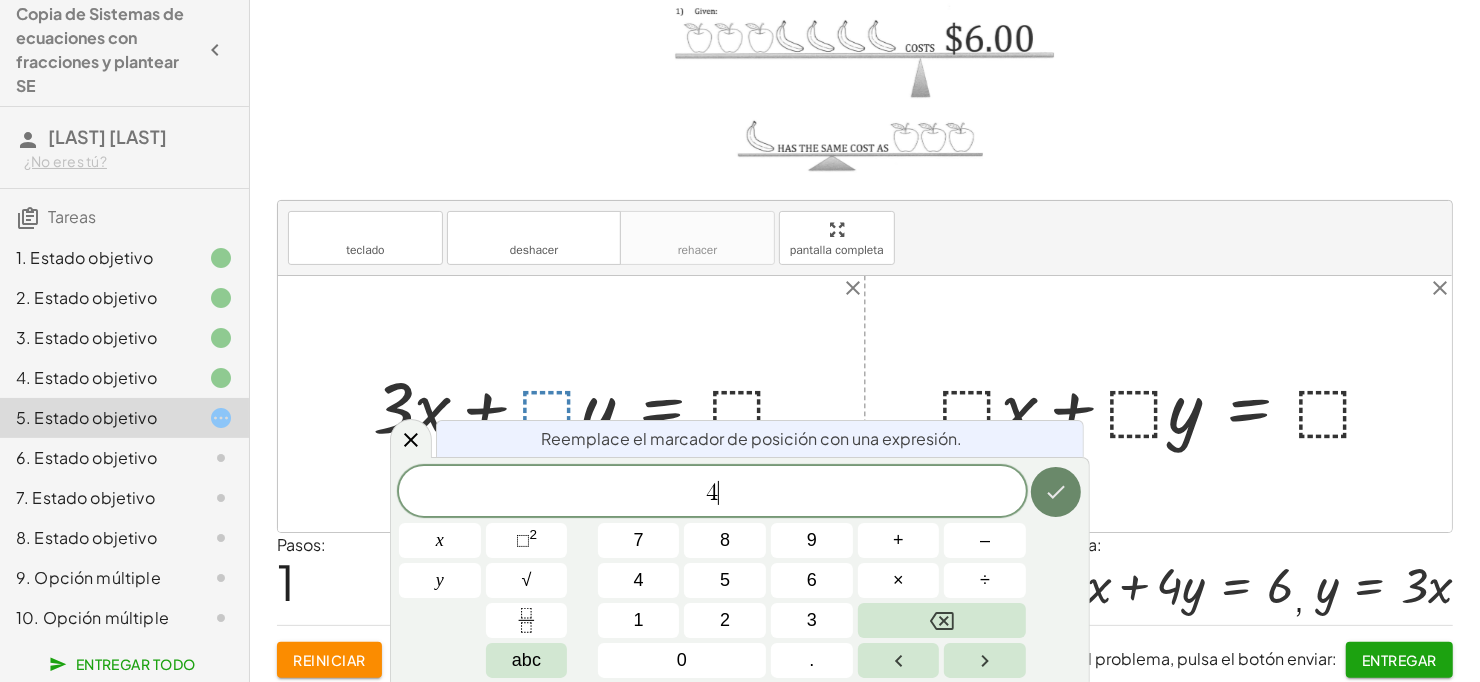 click 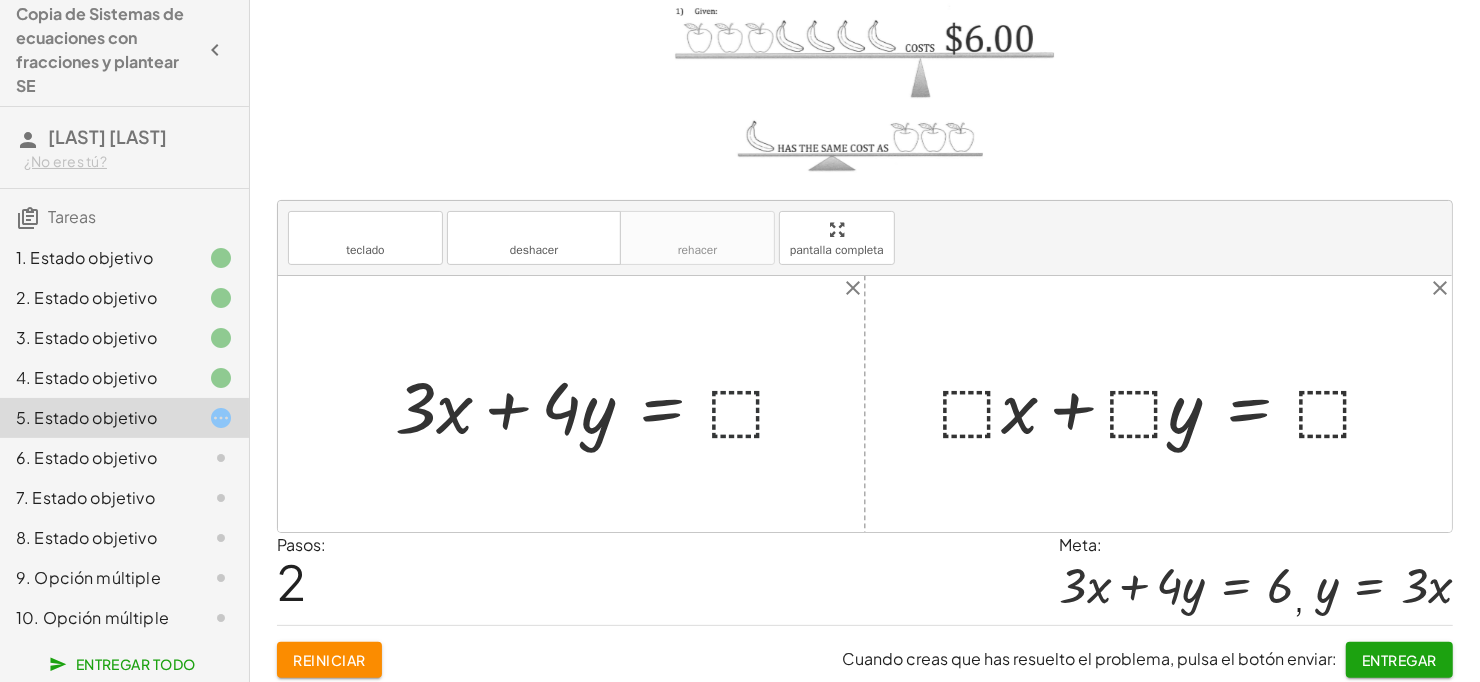 click at bounding box center [600, 404] 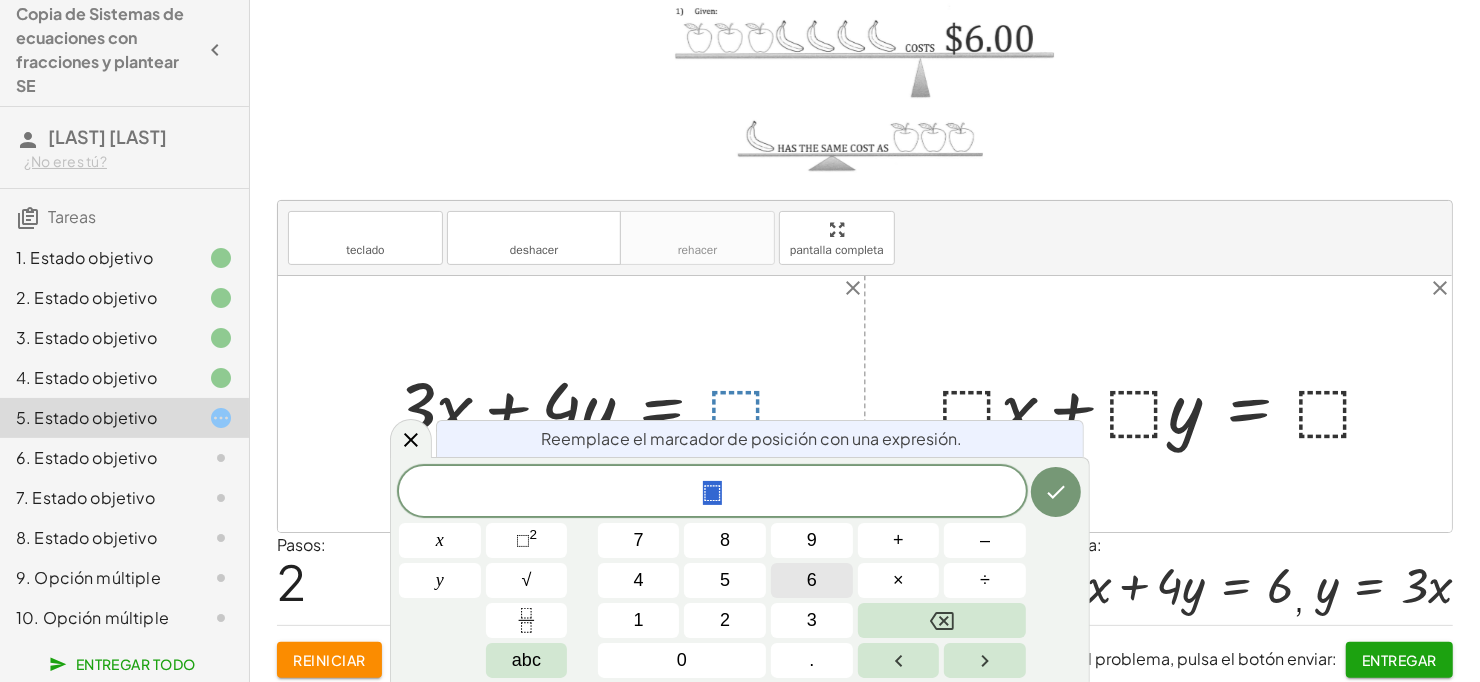 click on "6" at bounding box center (812, 580) 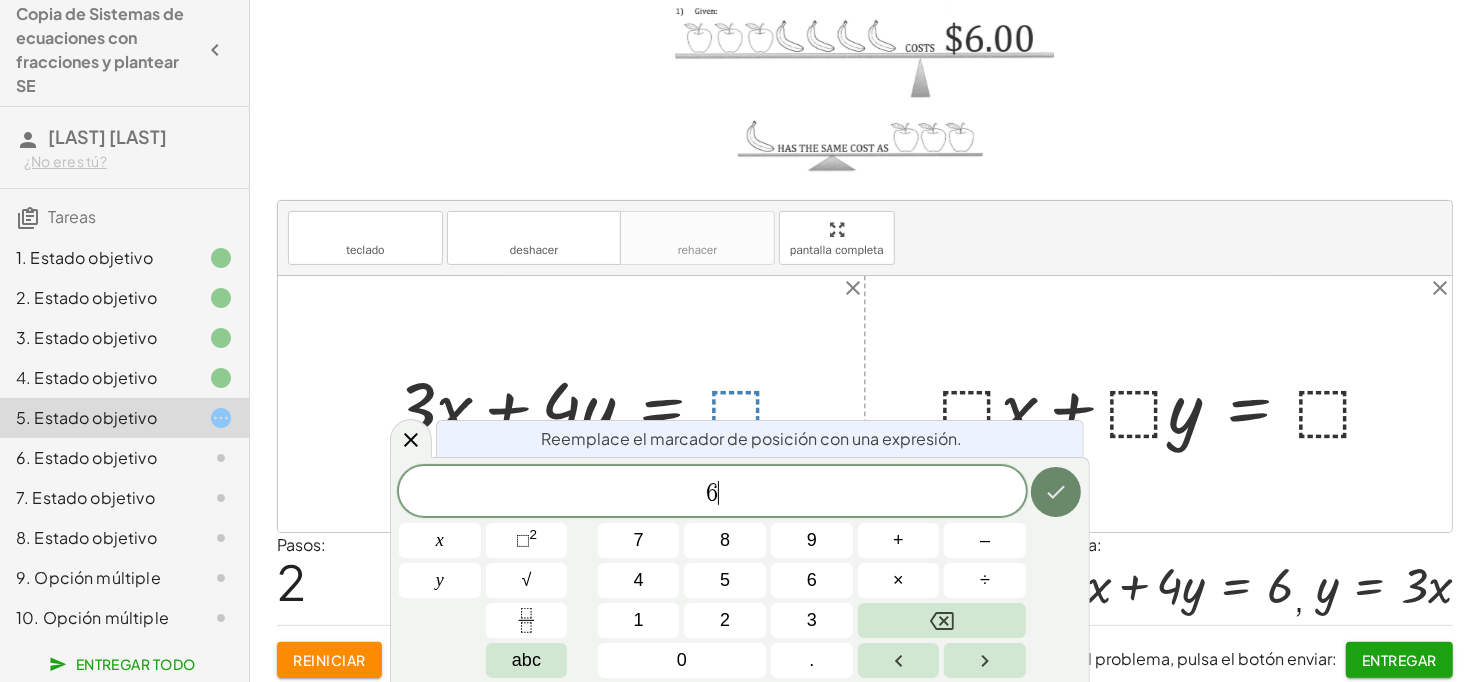 click 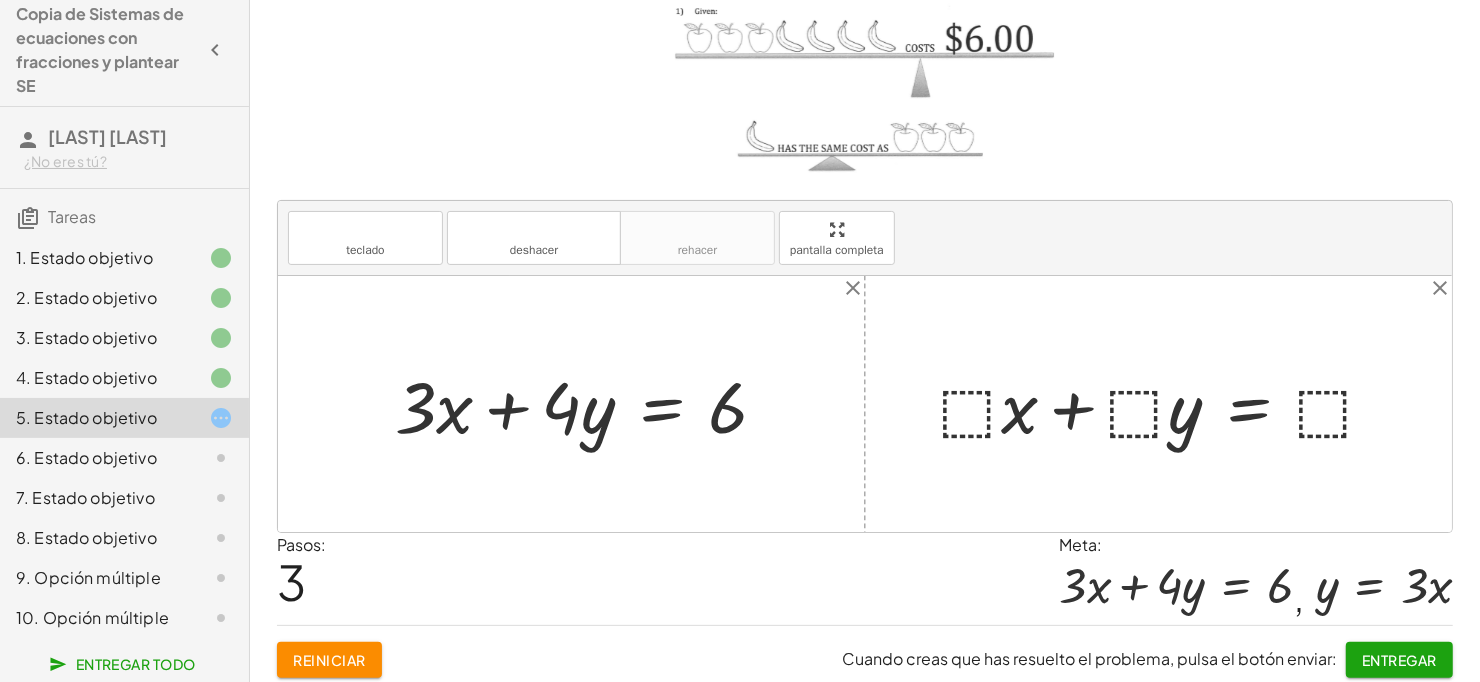 click at bounding box center [1166, 404] 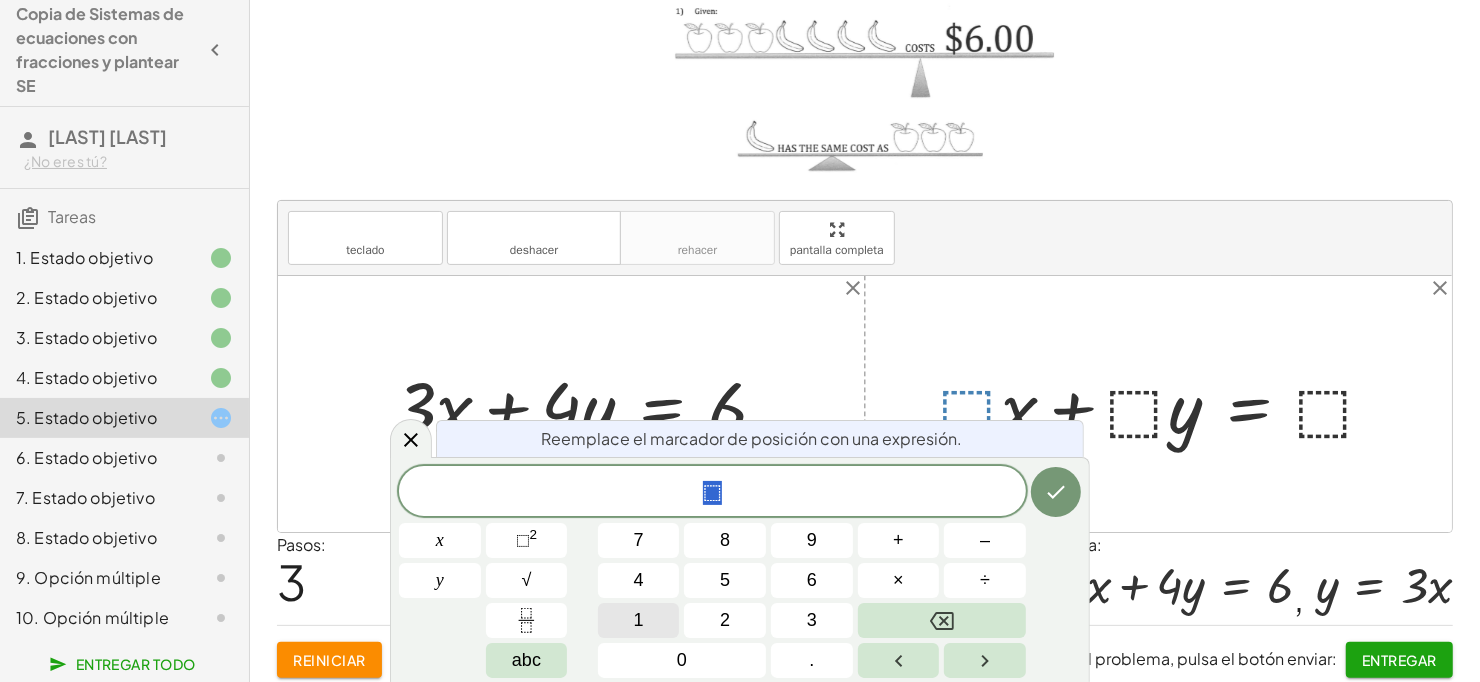 click on "1" at bounding box center [639, 620] 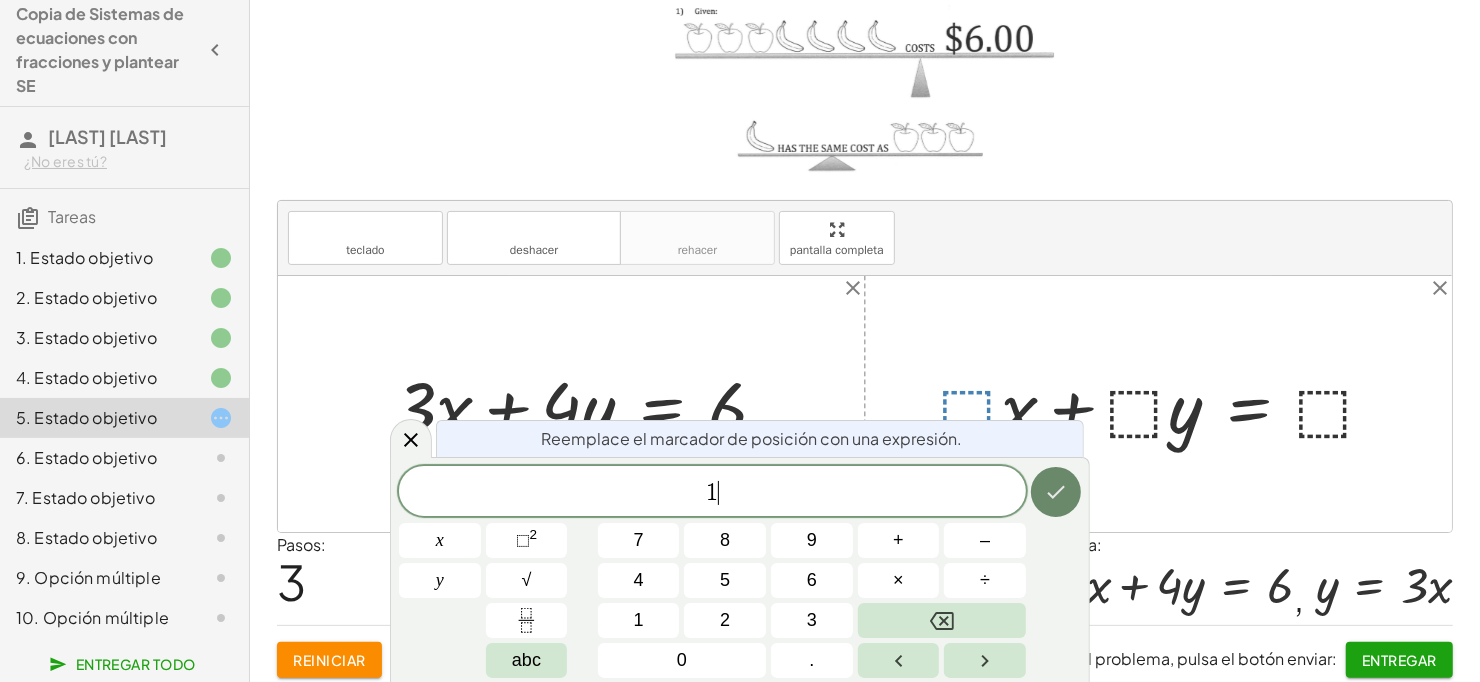 click 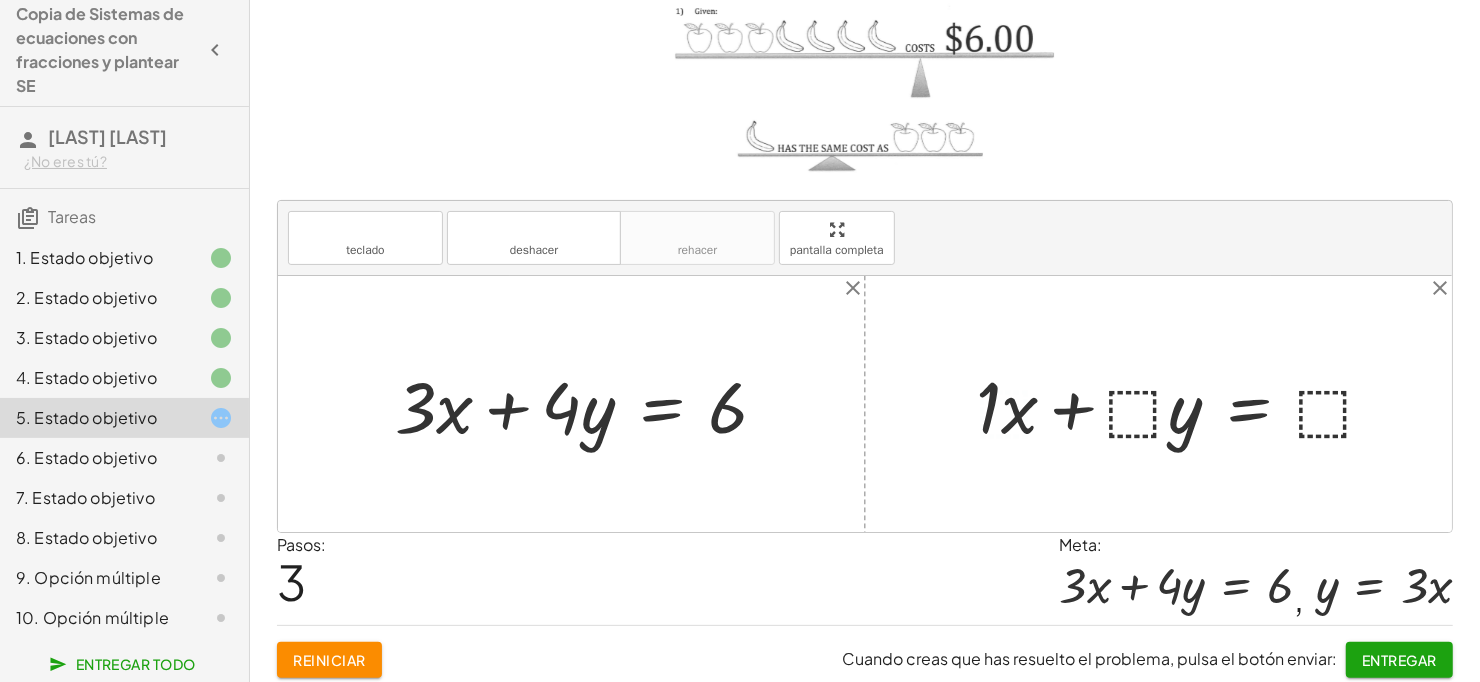 click at bounding box center (1184, 404) 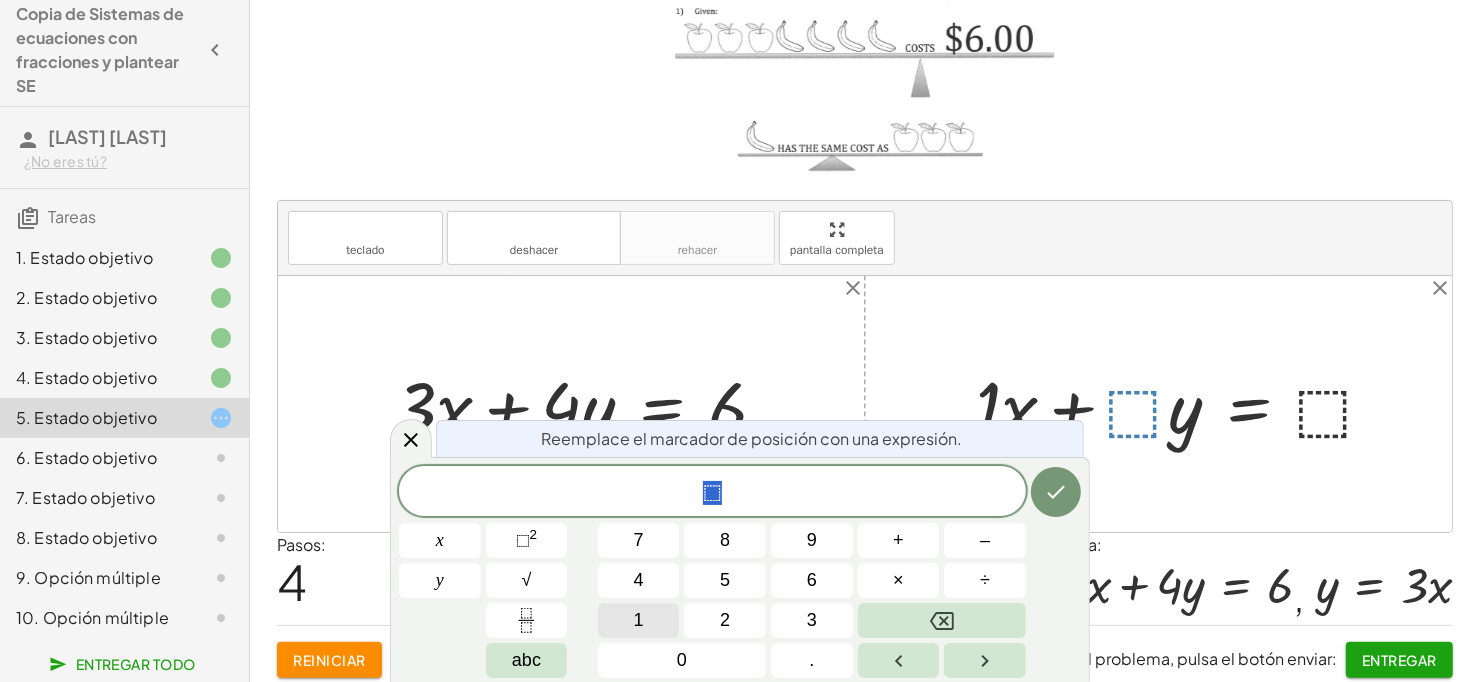click on "1" at bounding box center (639, 620) 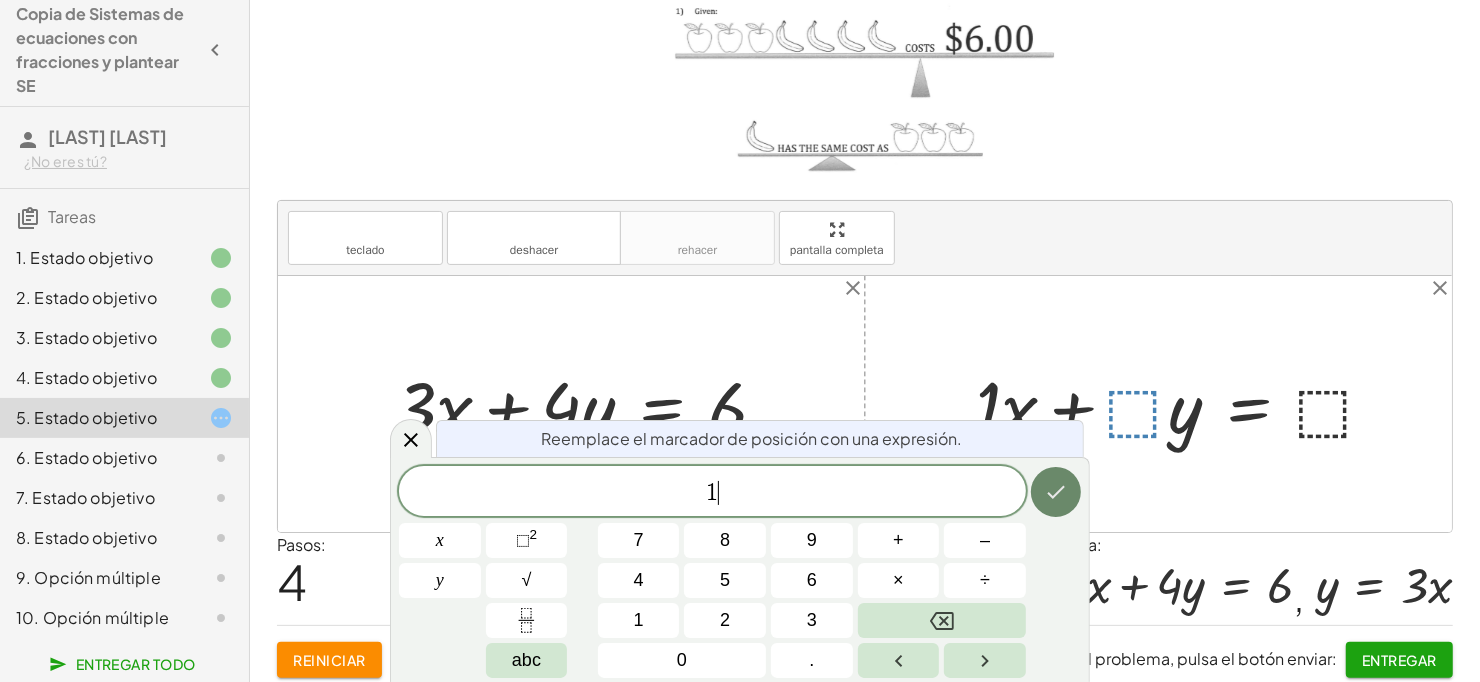 click 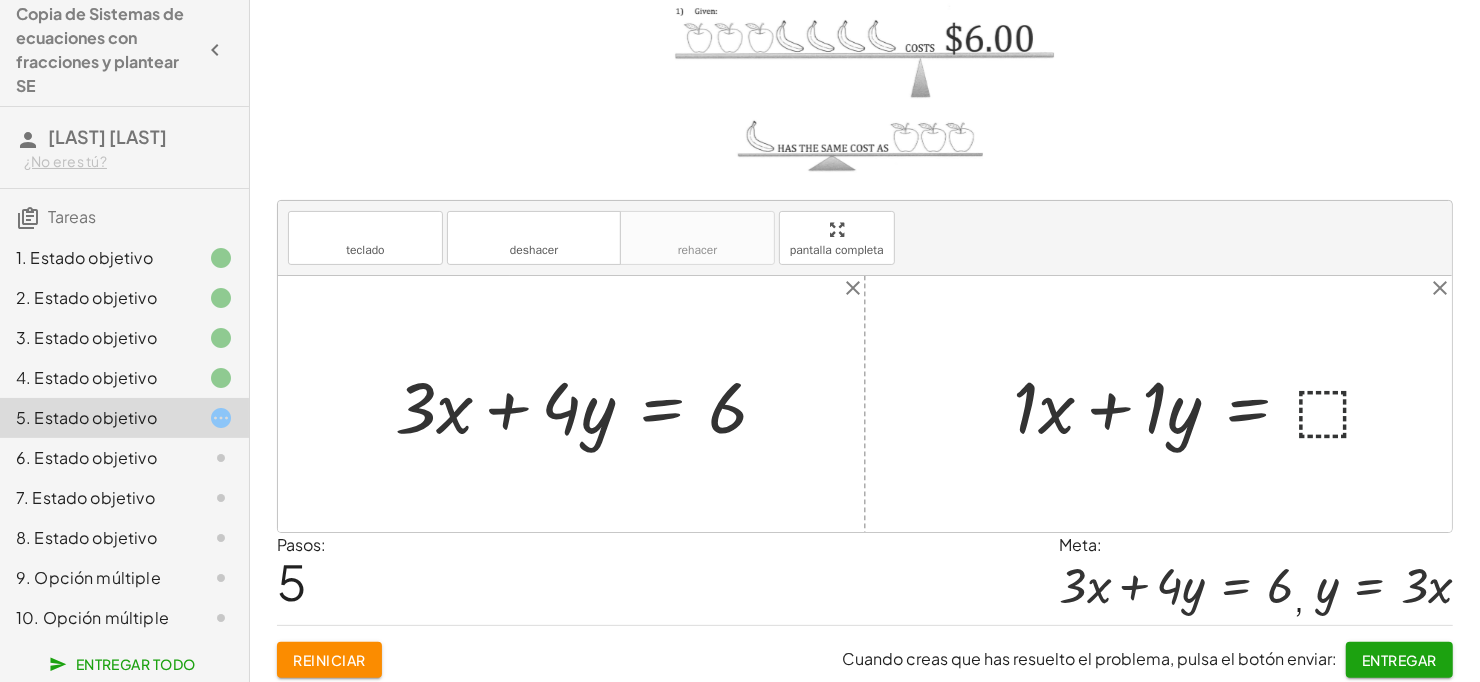 click at bounding box center [1202, 404] 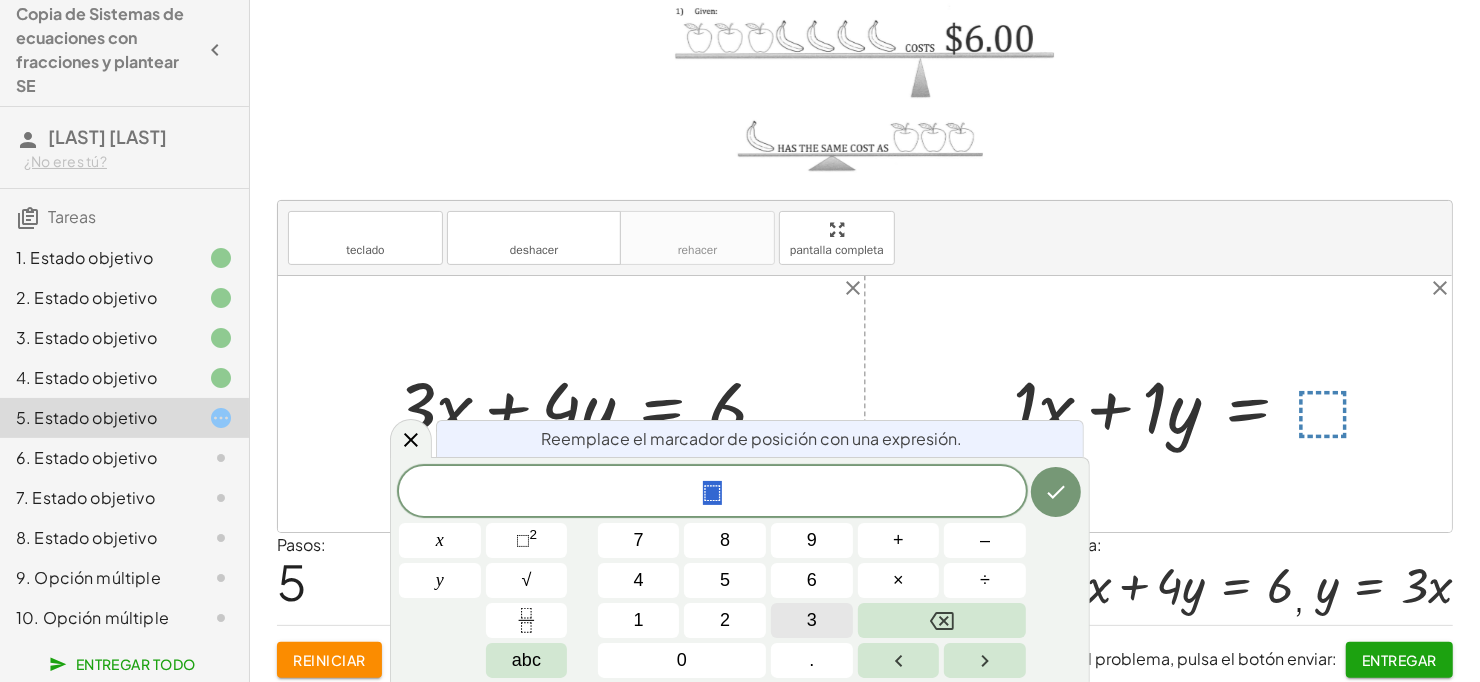 click on "3" at bounding box center (812, 620) 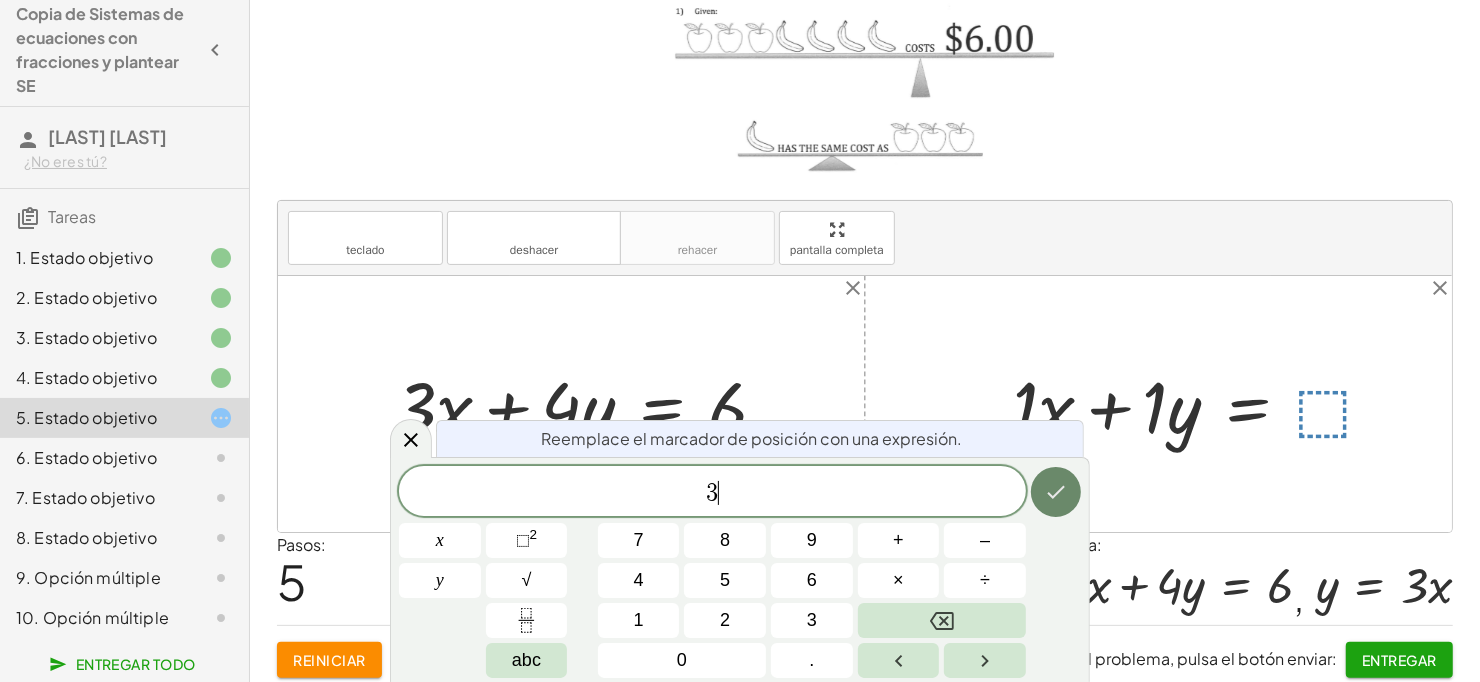 click at bounding box center [1056, 492] 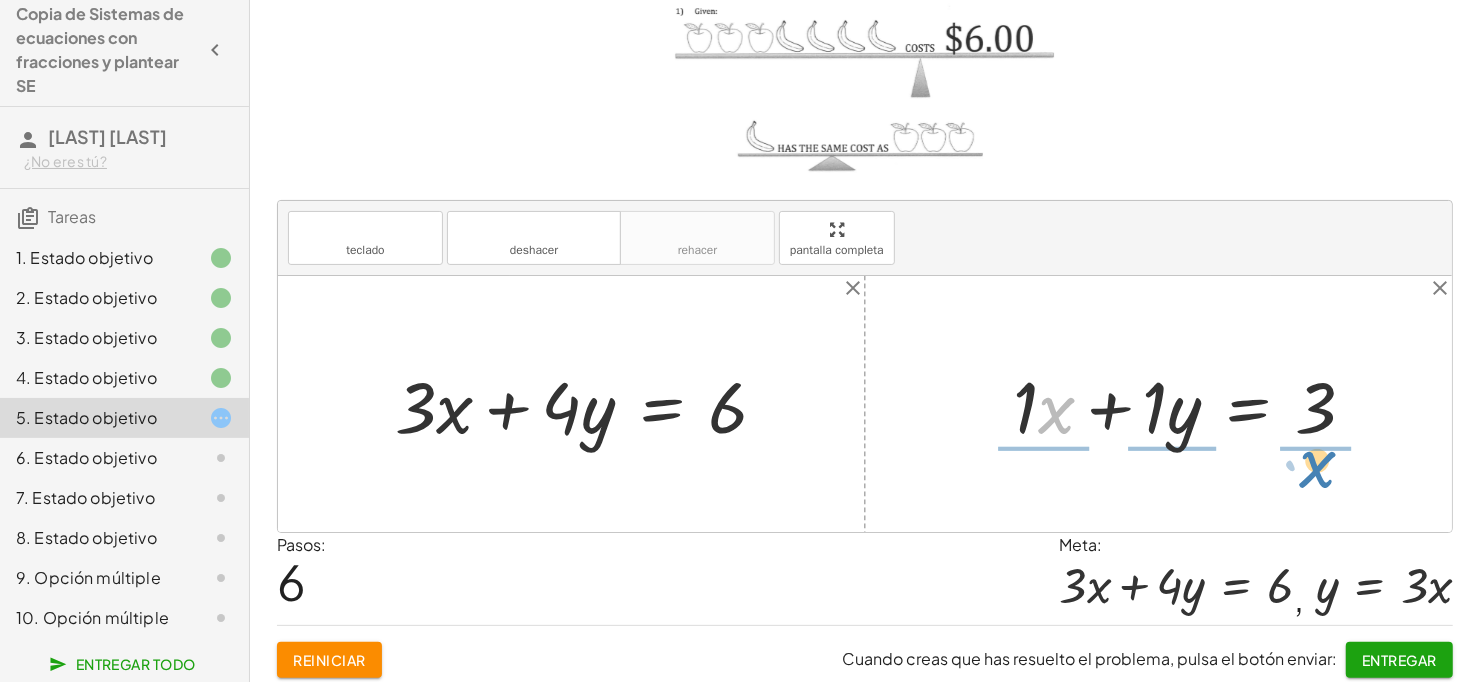 drag, startPoint x: 1047, startPoint y: 414, endPoint x: 1313, endPoint y: 472, distance: 272.24988 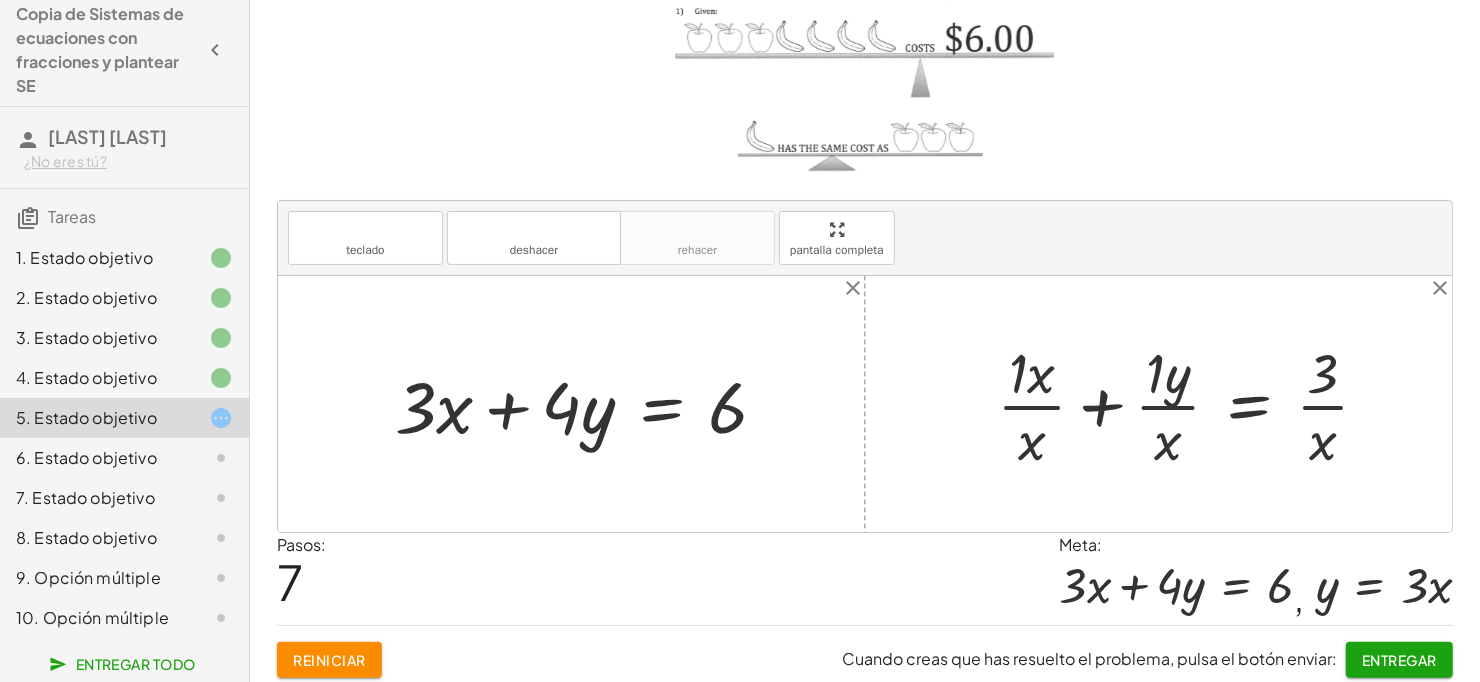 click at bounding box center [1191, 404] 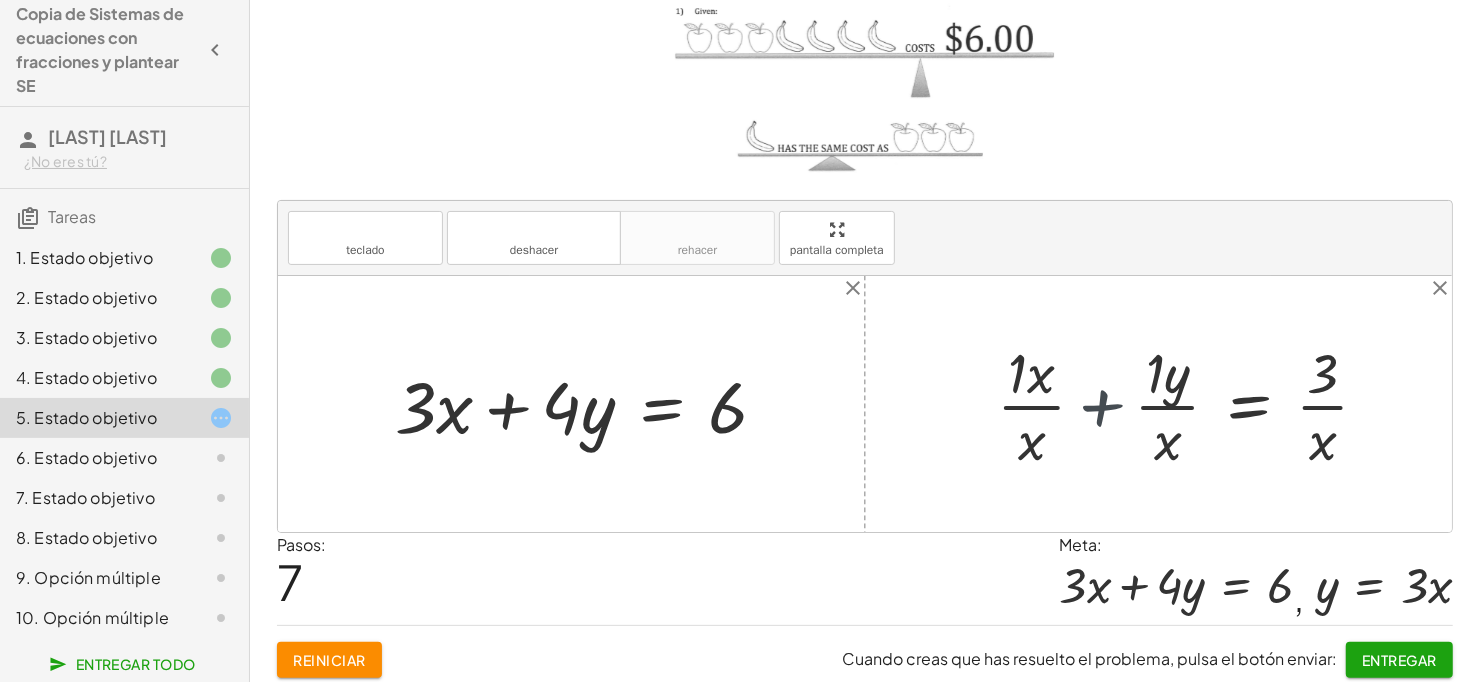 click at bounding box center (1211, 404) 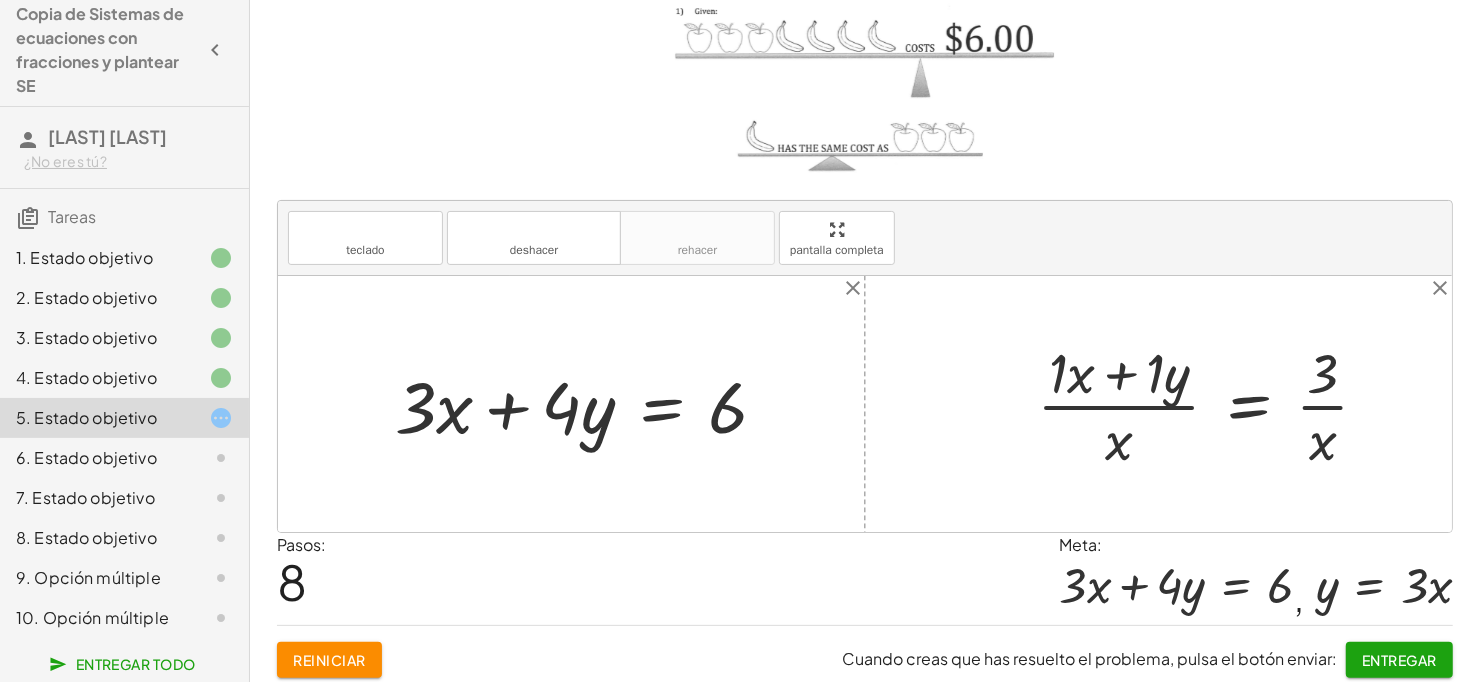 click at bounding box center (1211, 404) 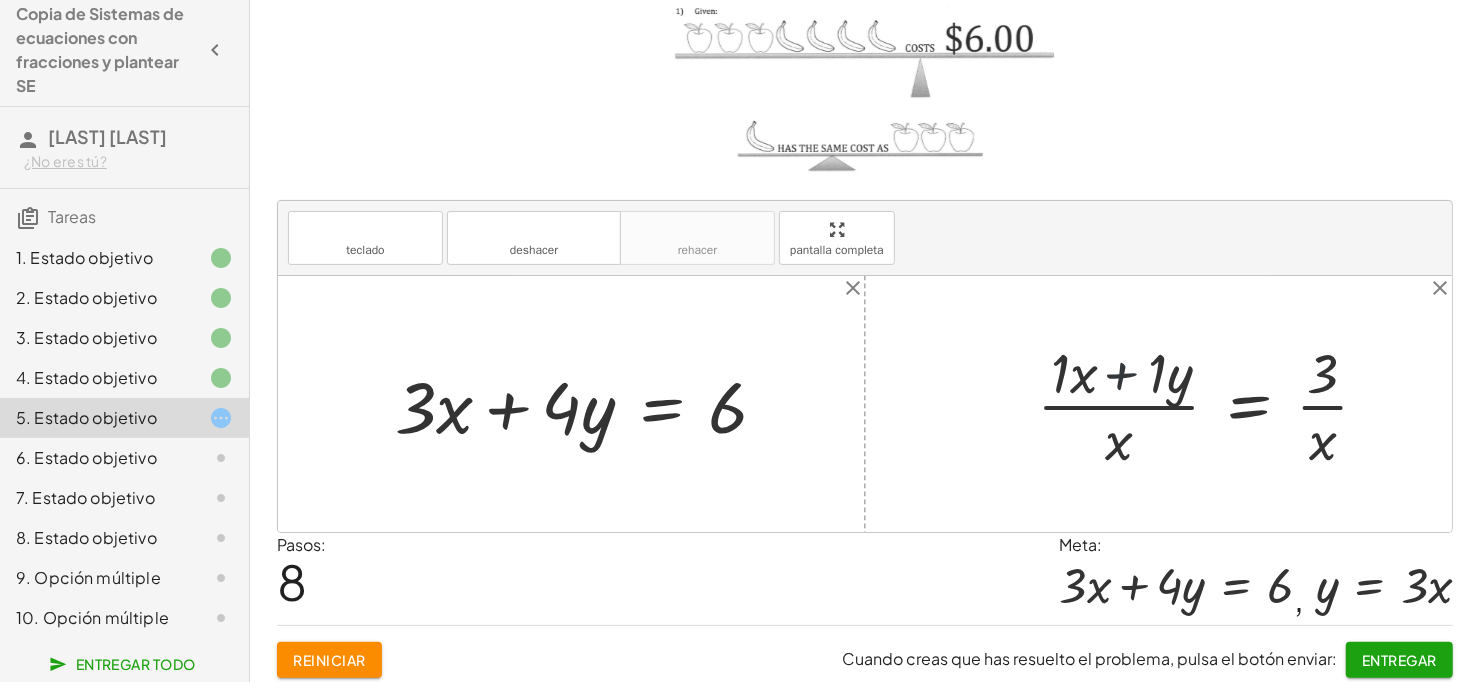 click at bounding box center (1211, 404) 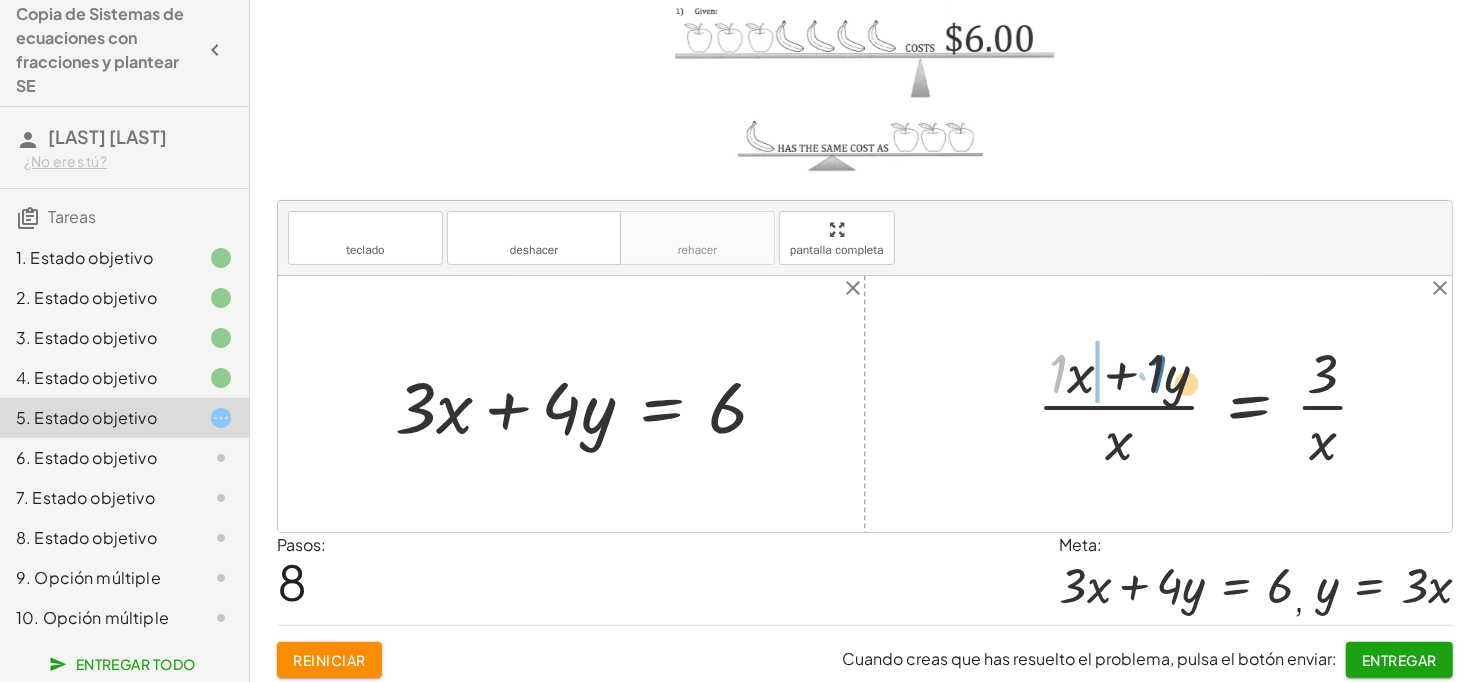 drag, startPoint x: 1061, startPoint y: 375, endPoint x: 1103, endPoint y: 380, distance: 42.296574 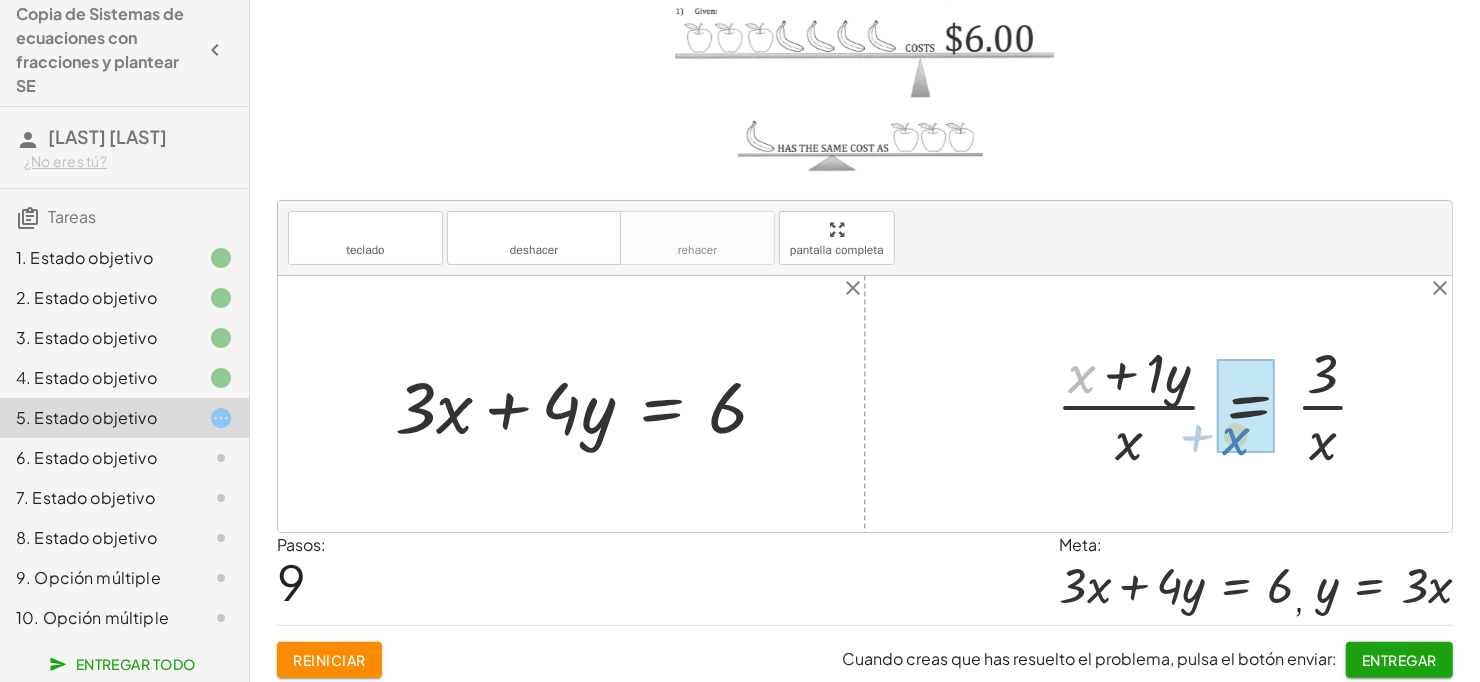 drag, startPoint x: 1080, startPoint y: 375, endPoint x: 1223, endPoint y: 431, distance: 153.57408 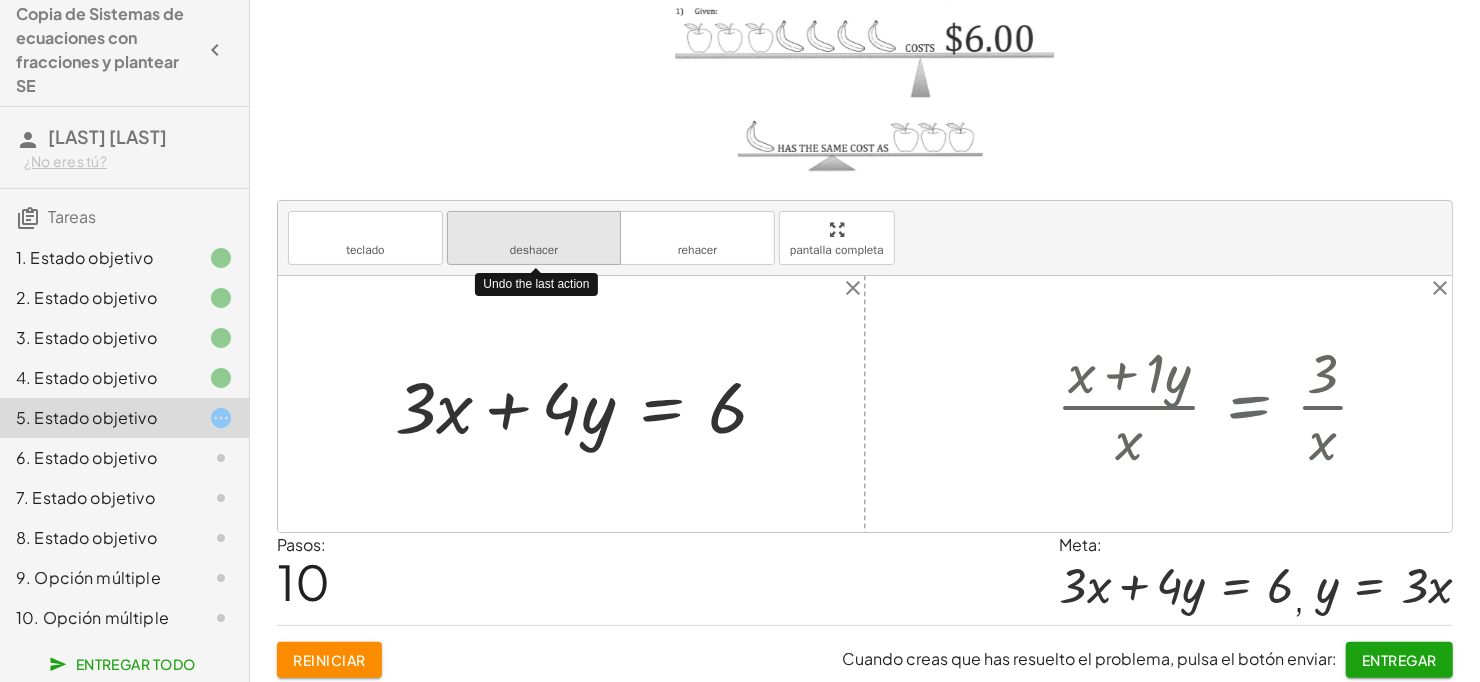 click on "deshacer" at bounding box center [534, 229] 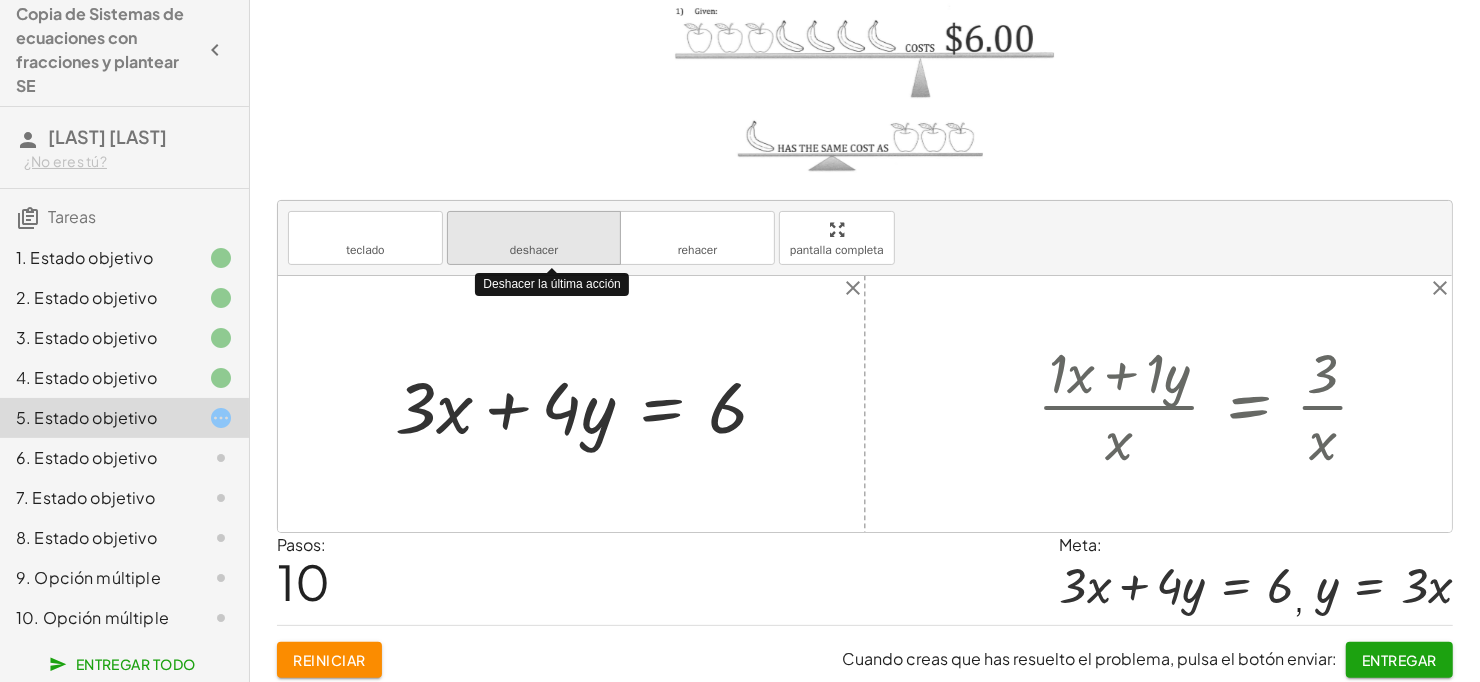 click on "deshacer" at bounding box center (534, 229) 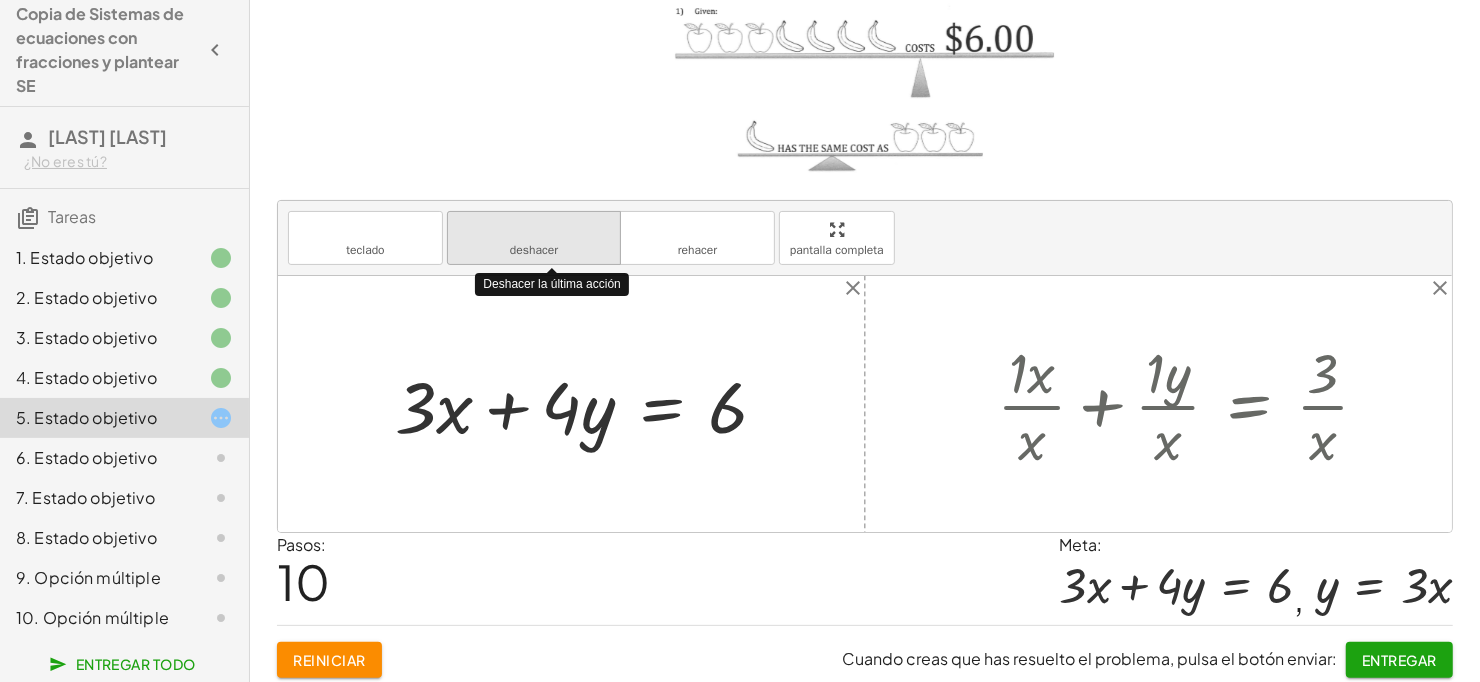 click on "deshacer" at bounding box center [534, 229] 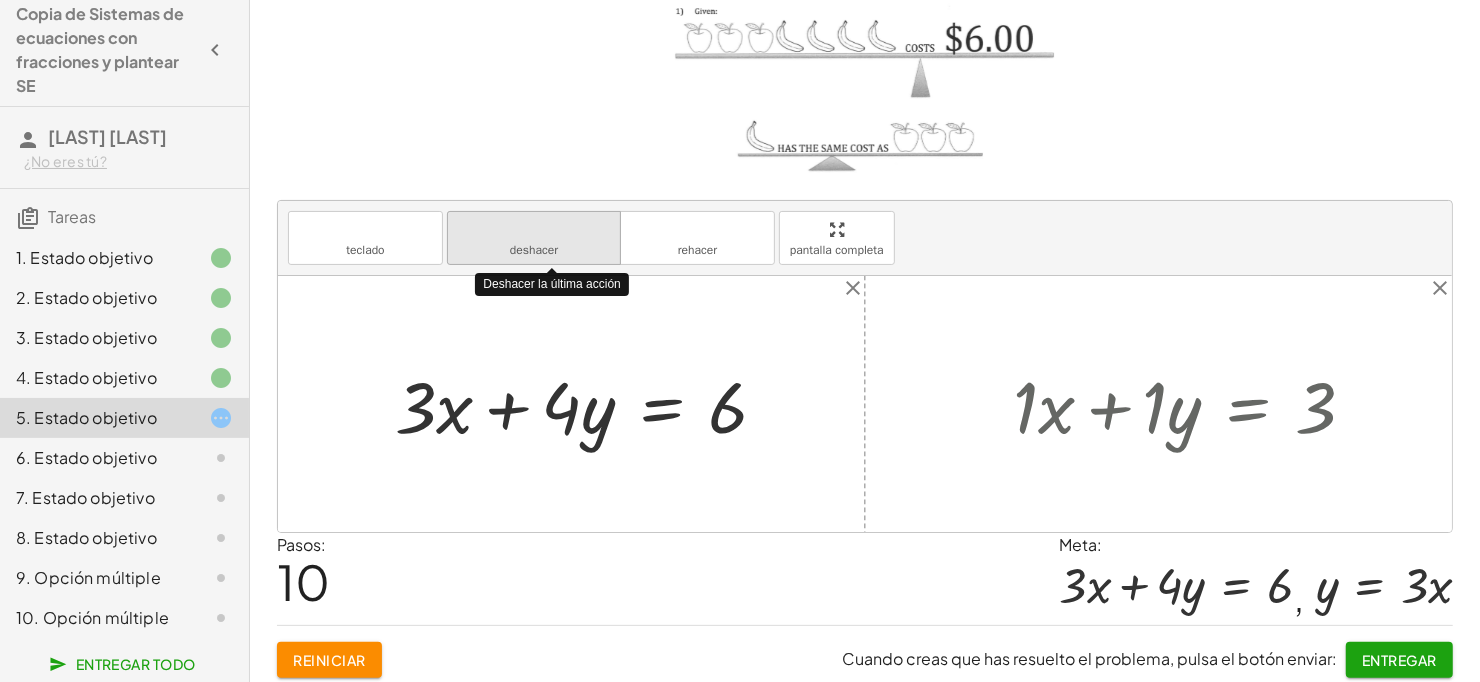 click on "deshacer" at bounding box center [534, 229] 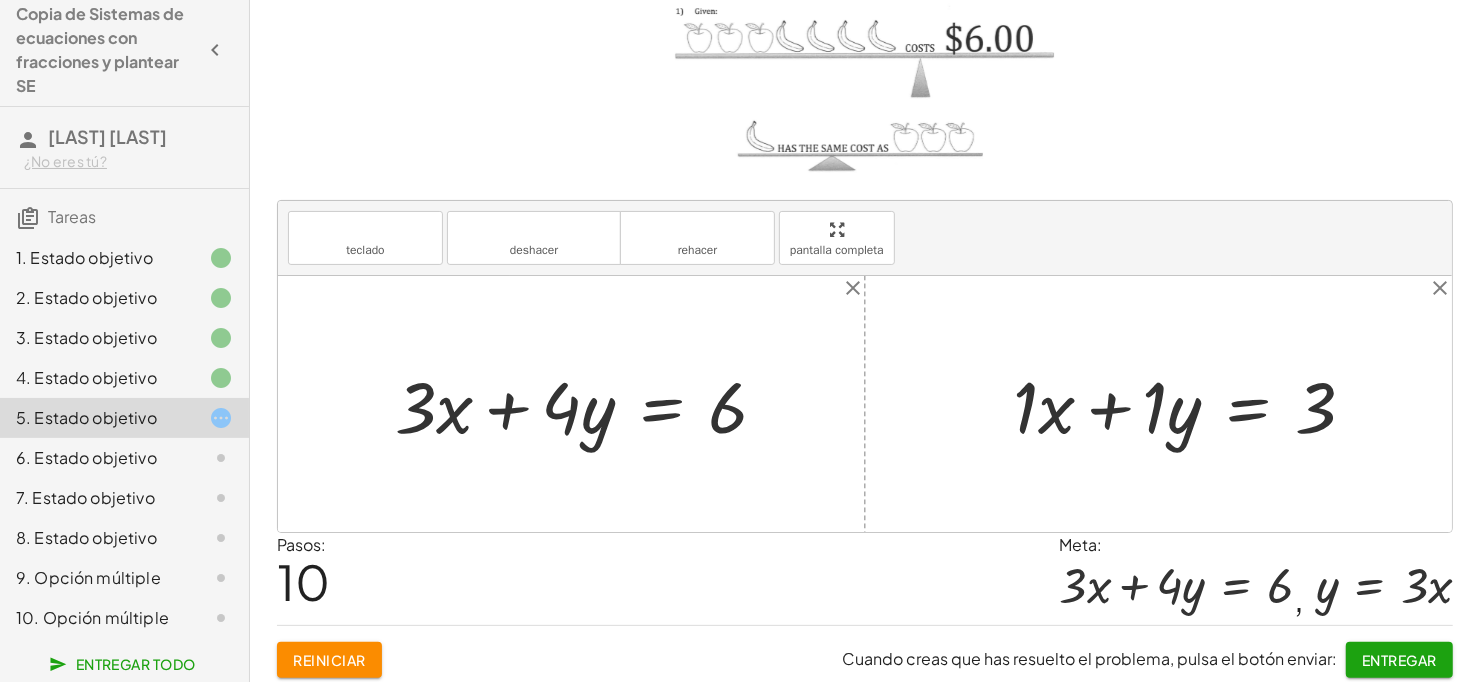 click at bounding box center (1192, 404) 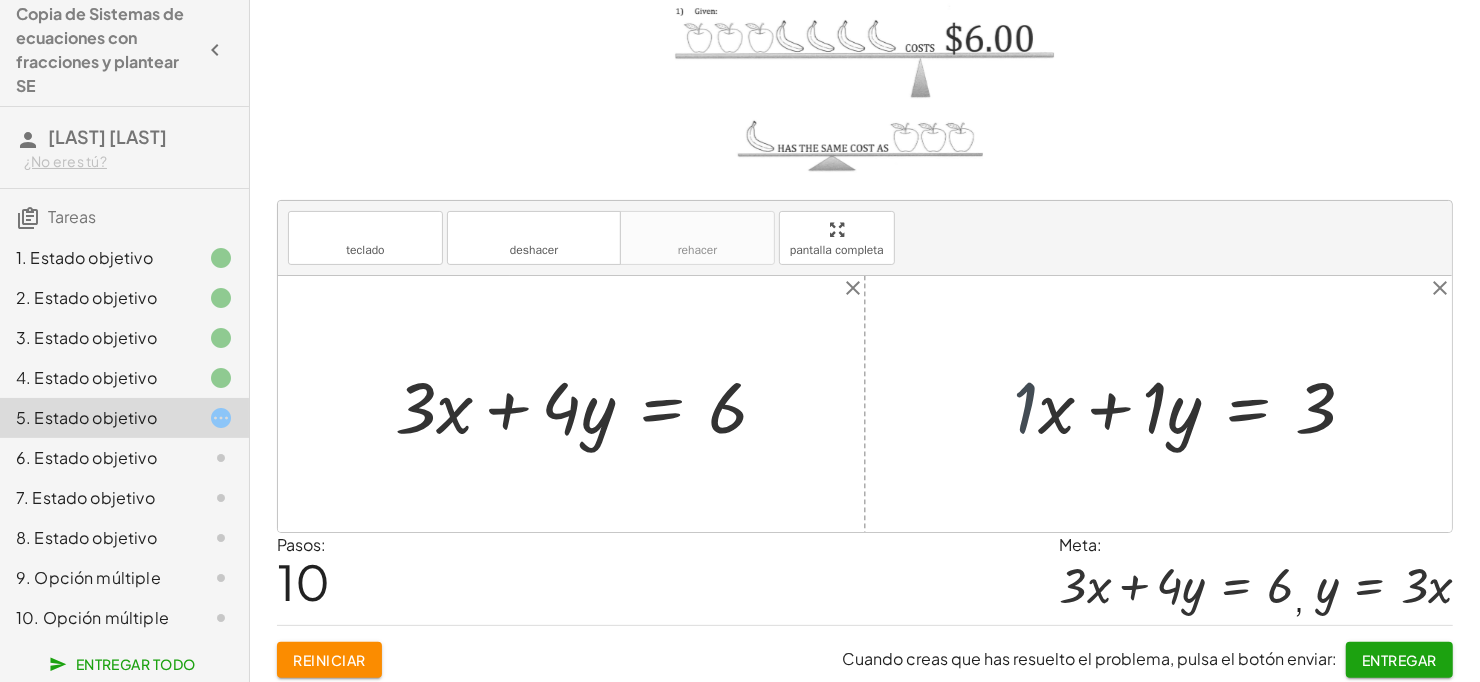 click on "+ · ⬚ · x + · ⬚ · y = ⬚ + · 1 · x + · ⬚ · y = ⬚ + · 1 · x + · 1 · y = ⬚ + · 1 · x + · 1 · y = 3 + · 1 · x + · 1 · y = 3" at bounding box center (1197, 404) 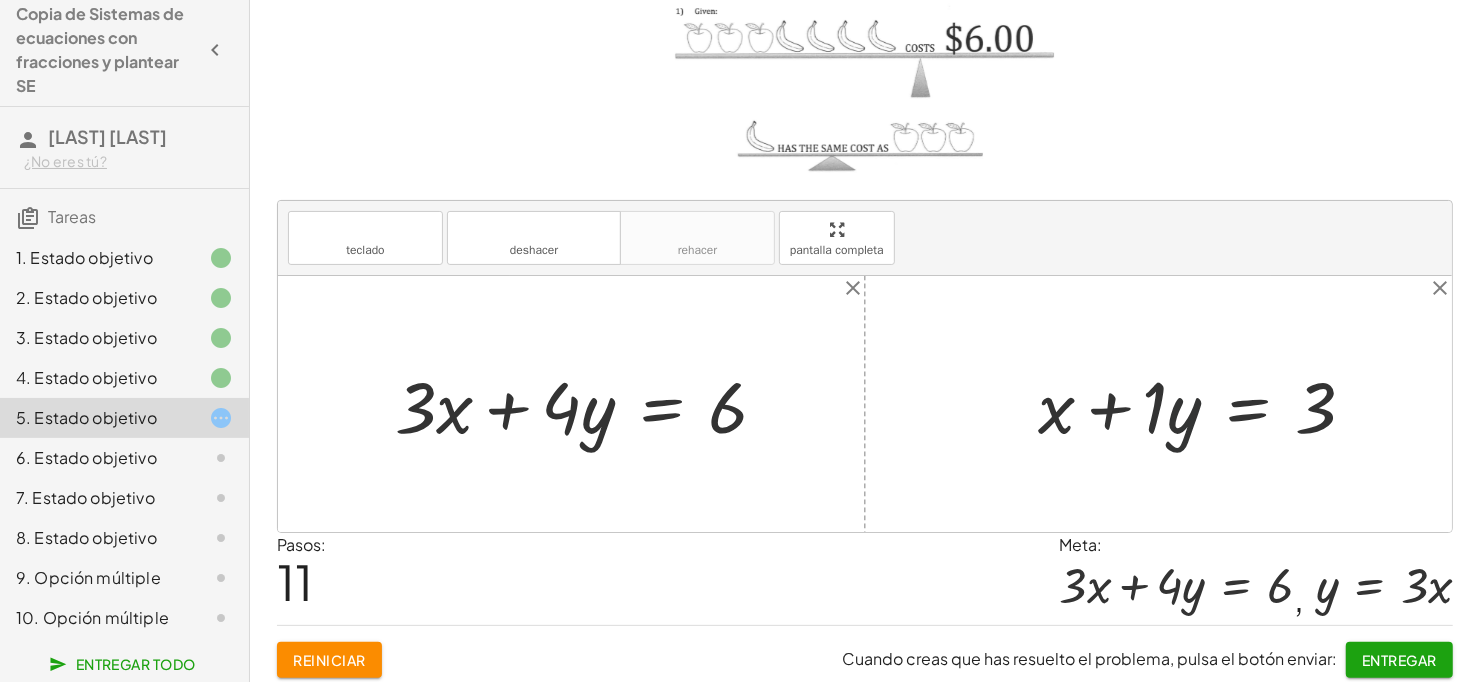 click at bounding box center [1205, 404] 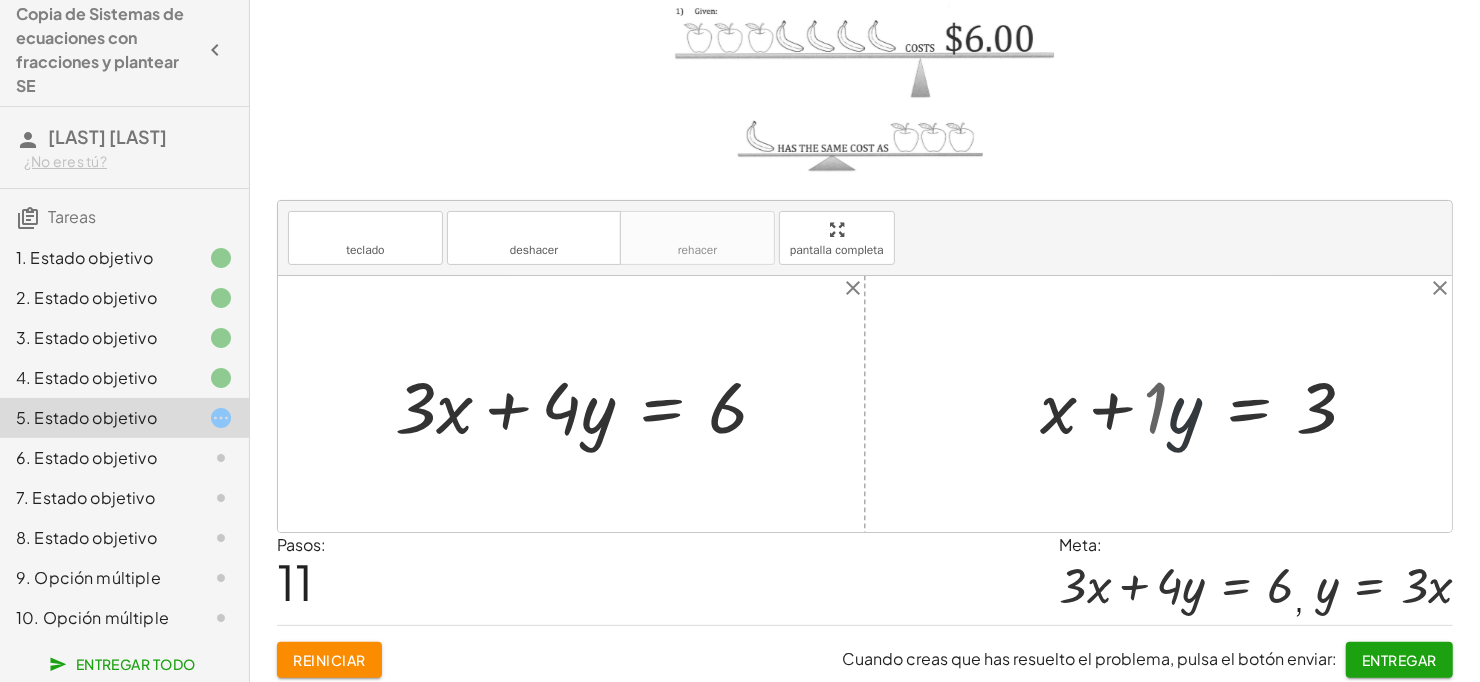 click at bounding box center (1218, 404) 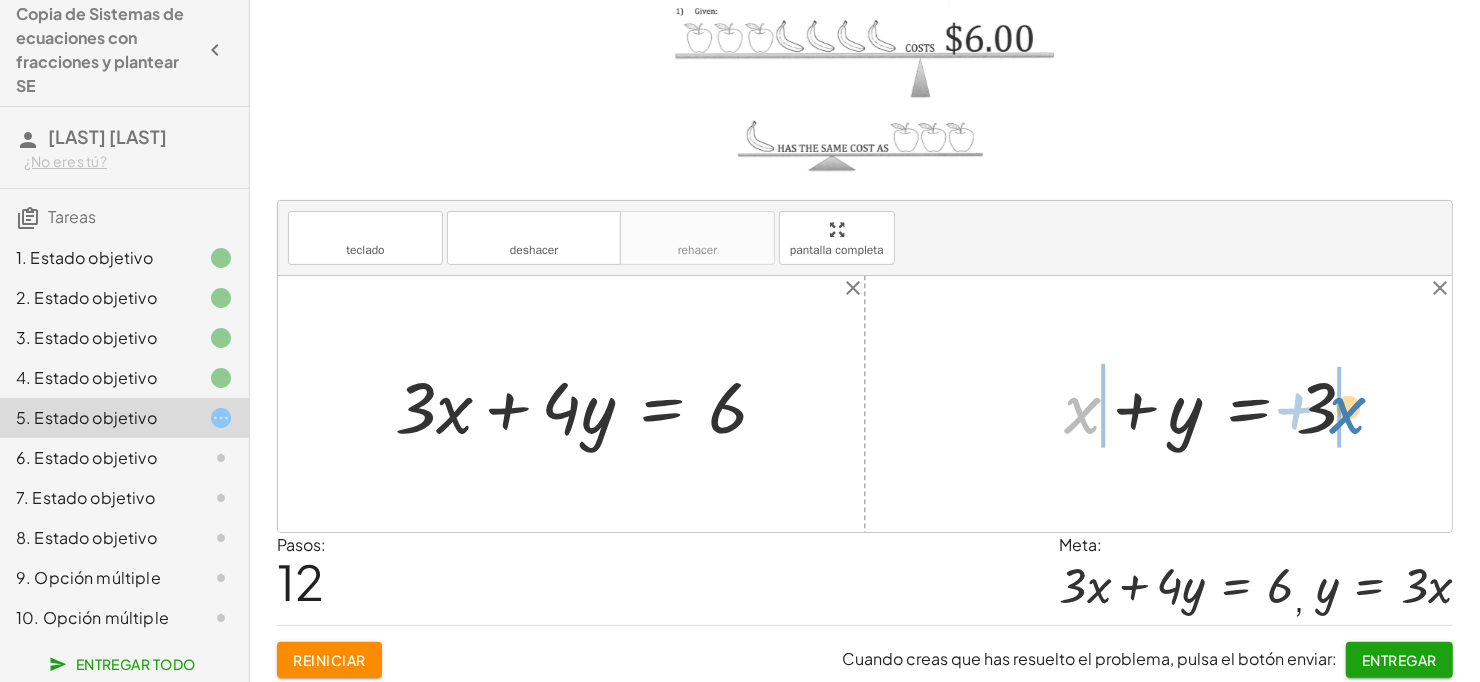 drag, startPoint x: 1081, startPoint y: 412, endPoint x: 1347, endPoint y: 412, distance: 266 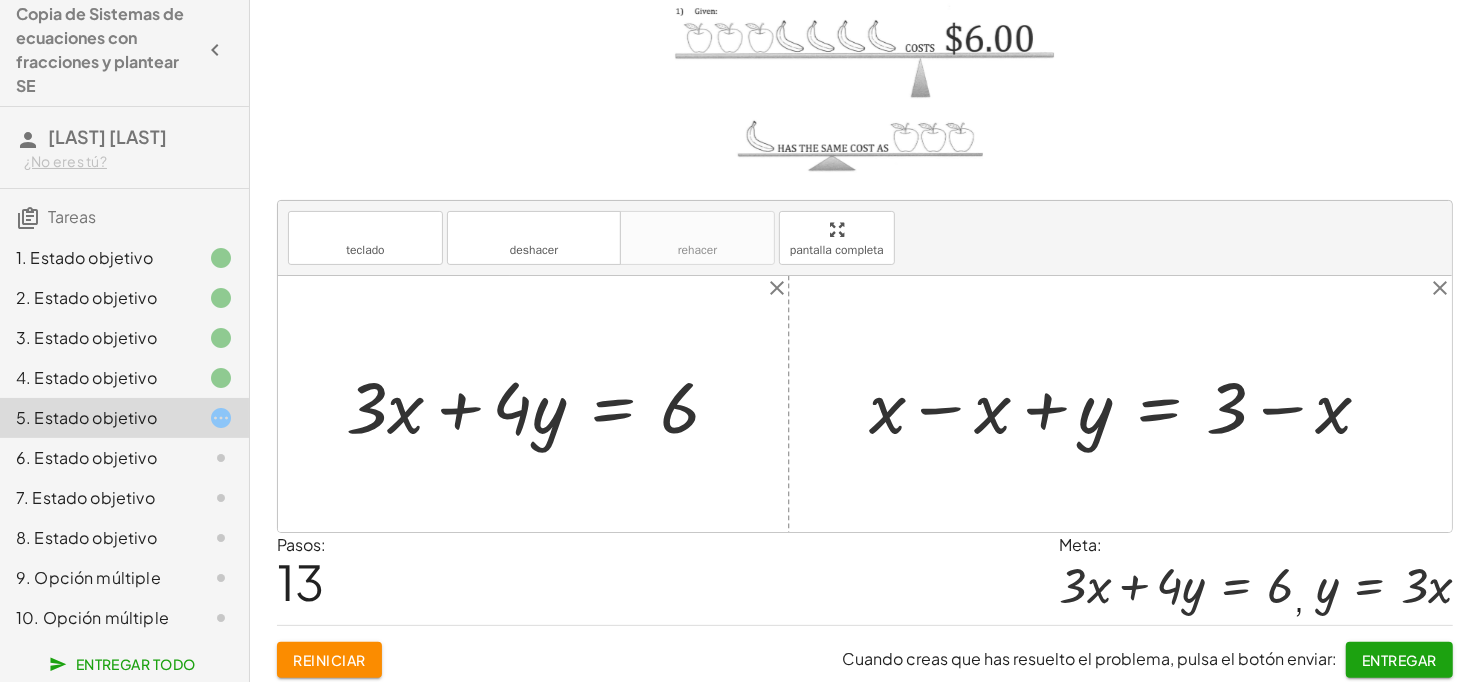 click at bounding box center (1128, 404) 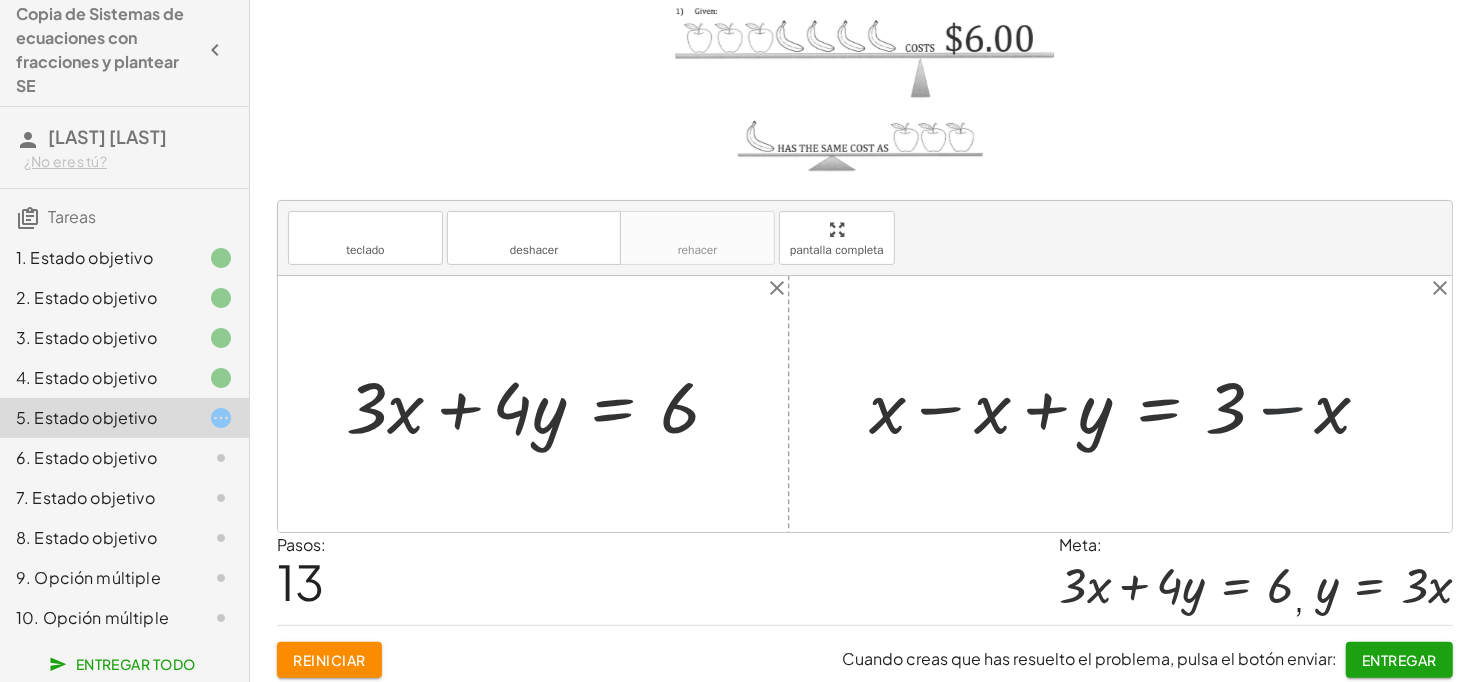 click at bounding box center (1128, 404) 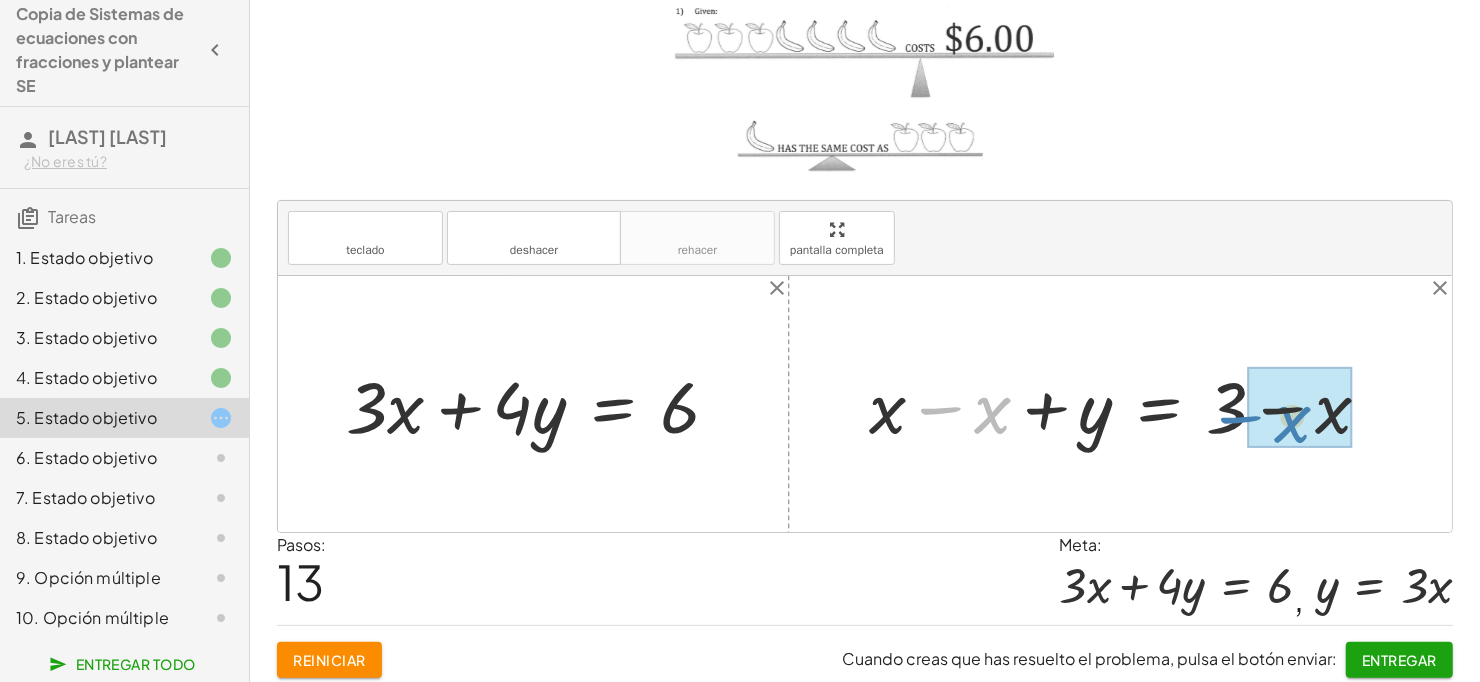 drag, startPoint x: 991, startPoint y: 418, endPoint x: 1292, endPoint y: 427, distance: 301.13452 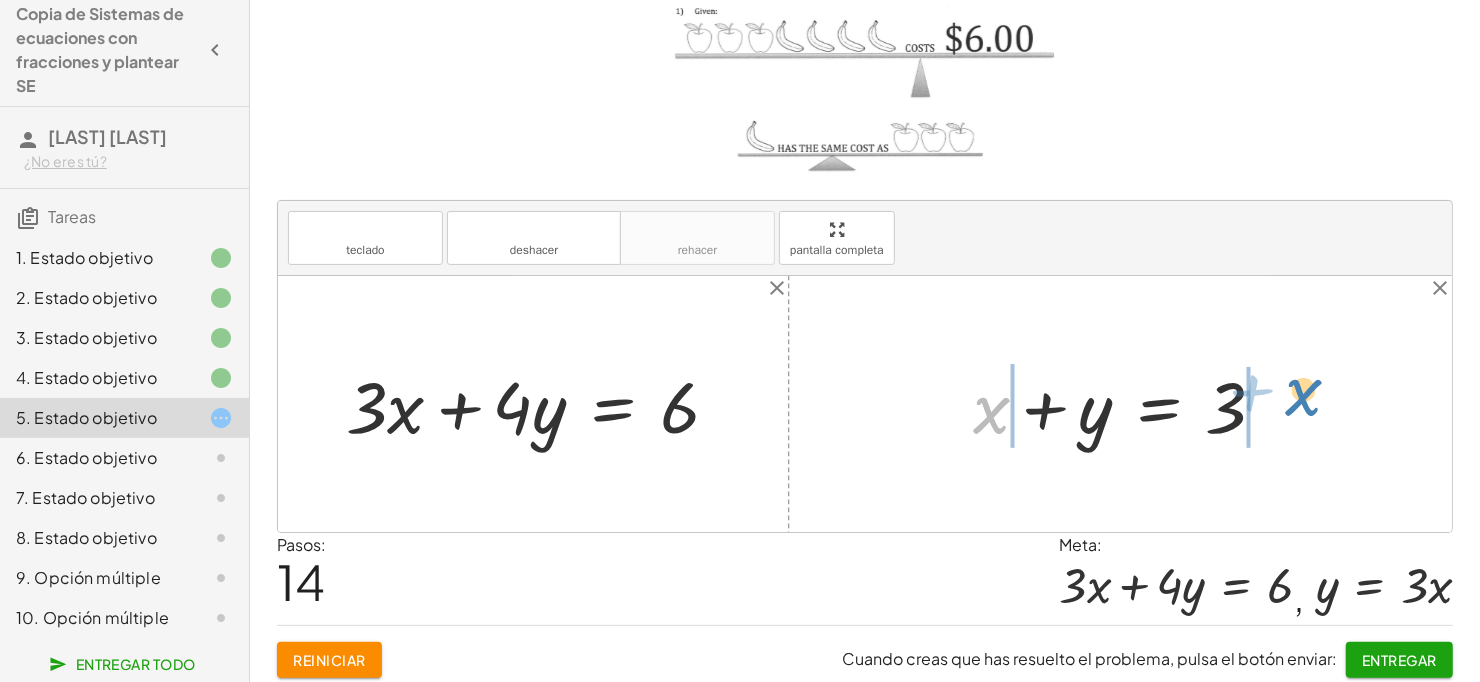 drag, startPoint x: 987, startPoint y: 412, endPoint x: 1299, endPoint y: 394, distance: 312.5188 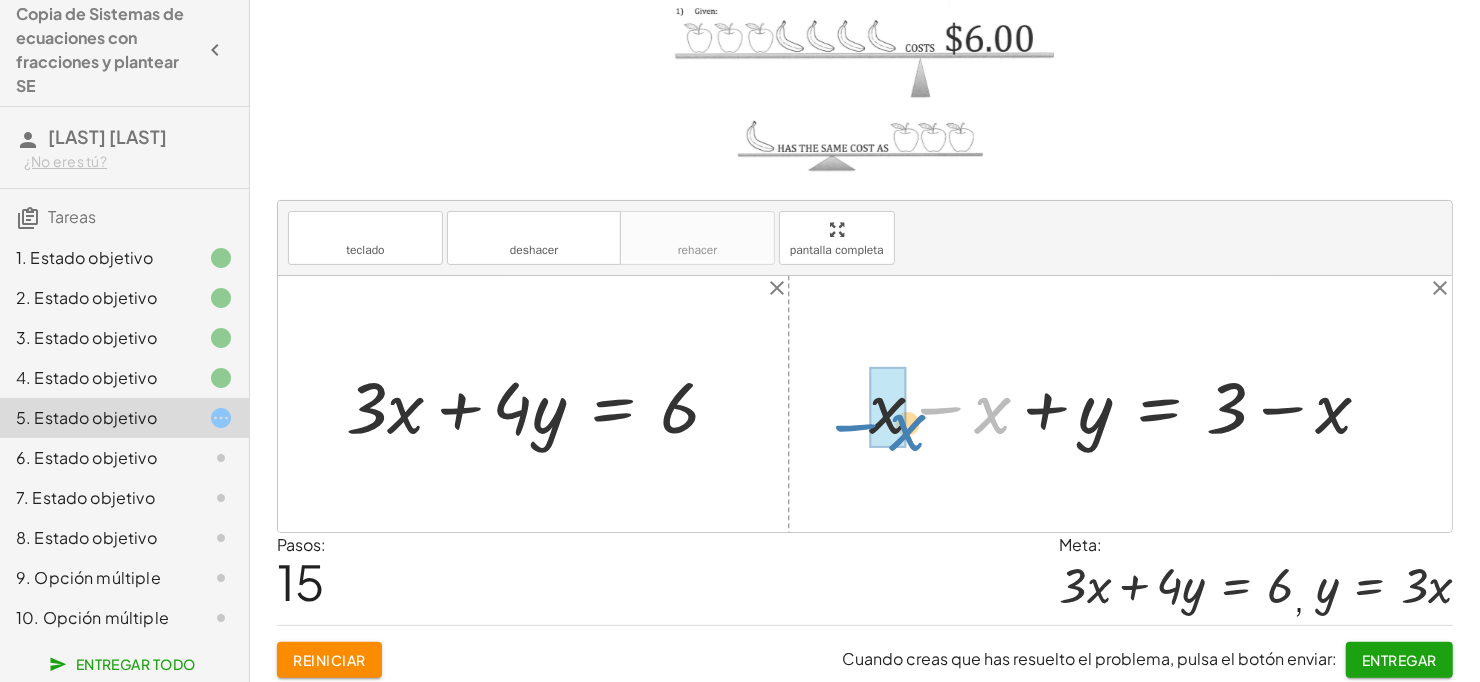 drag, startPoint x: 978, startPoint y: 431, endPoint x: 896, endPoint y: 448, distance: 83.74366 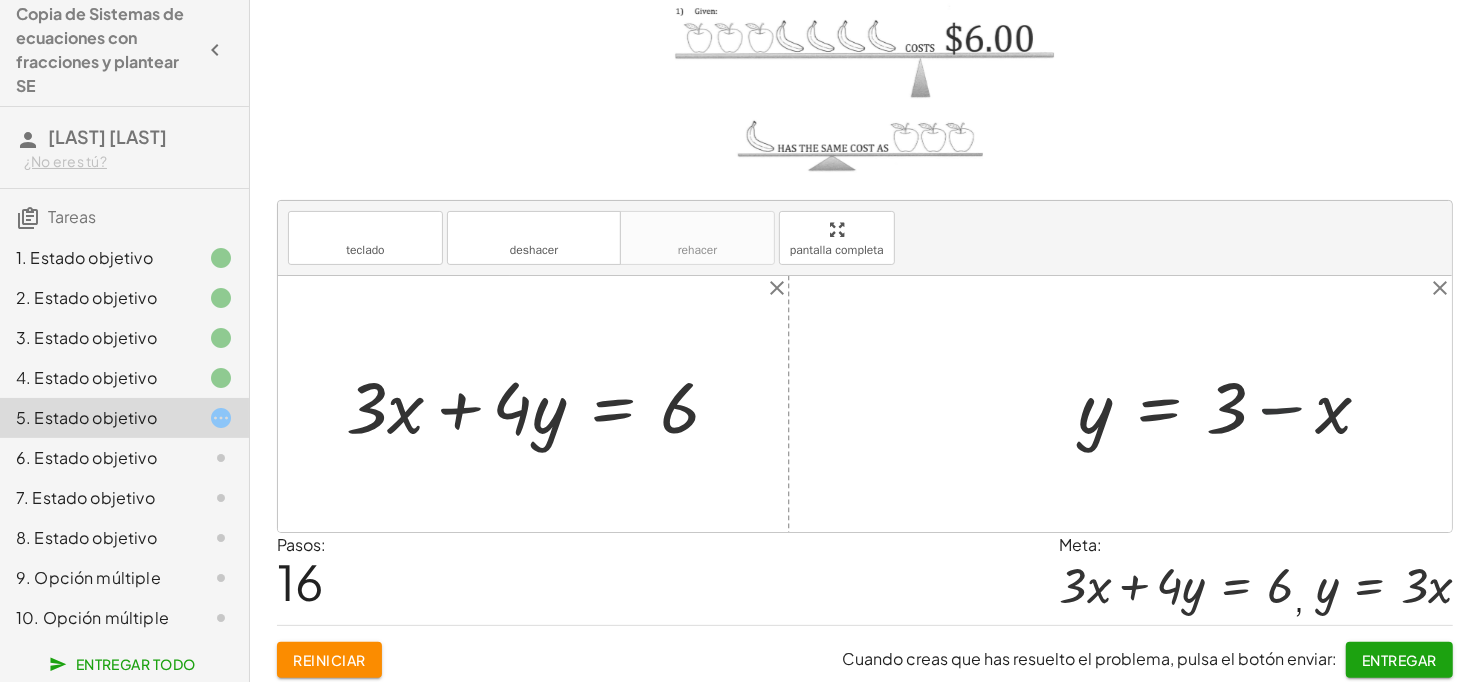 click at bounding box center [1232, 404] 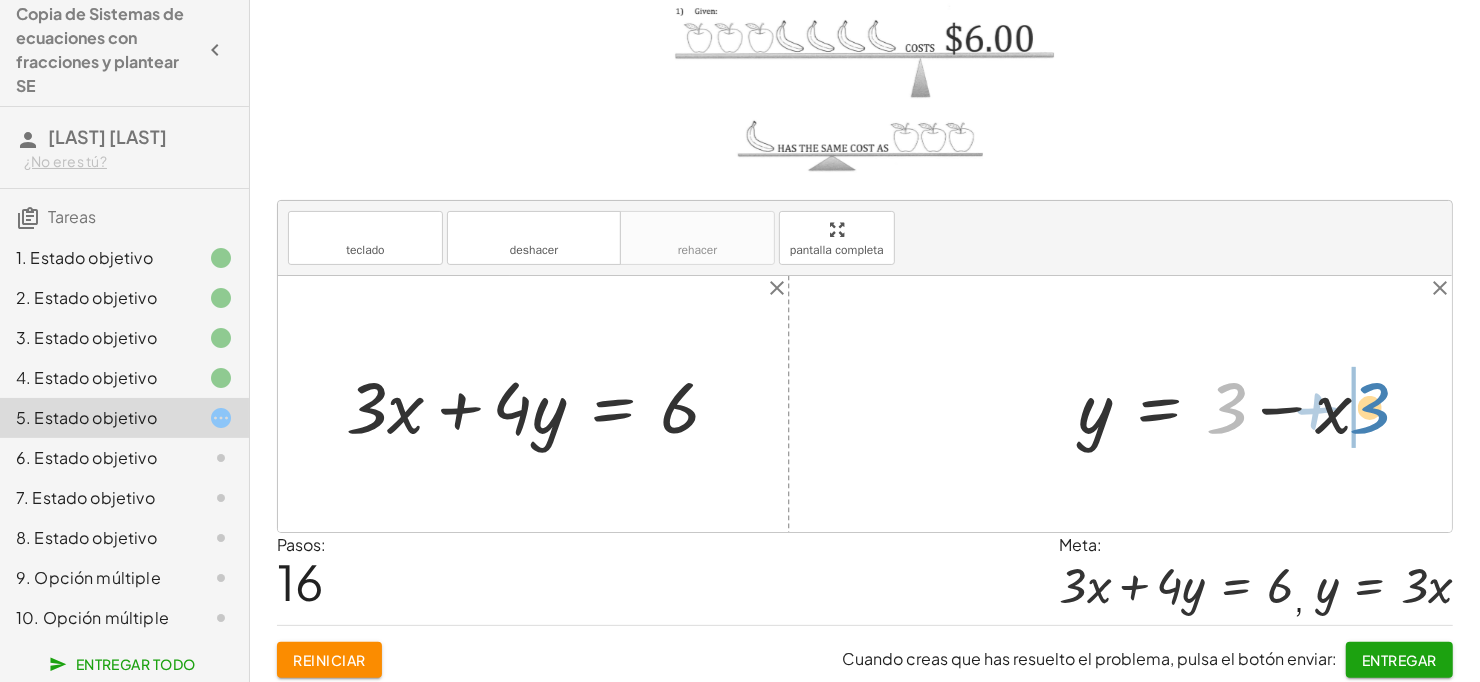 drag, startPoint x: 1232, startPoint y: 409, endPoint x: 1375, endPoint y: 409, distance: 143 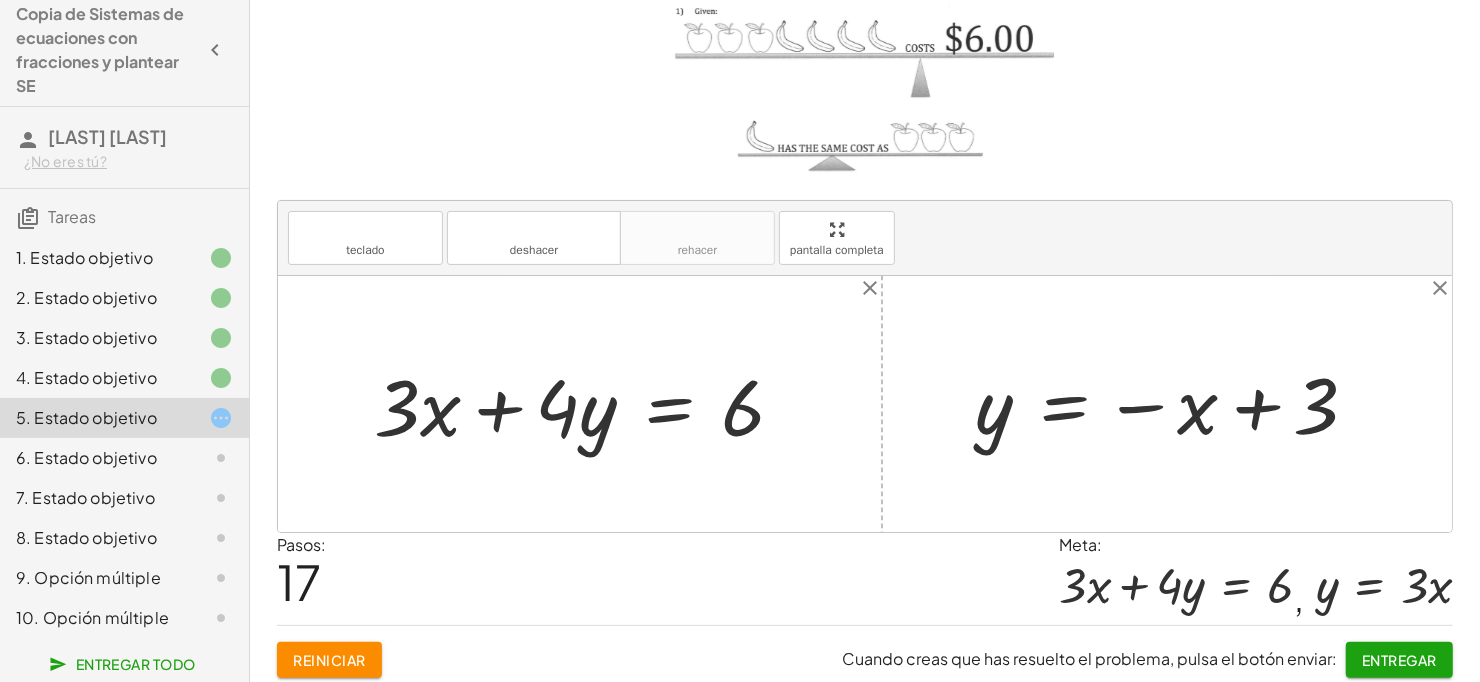 click at bounding box center [1174, 404] 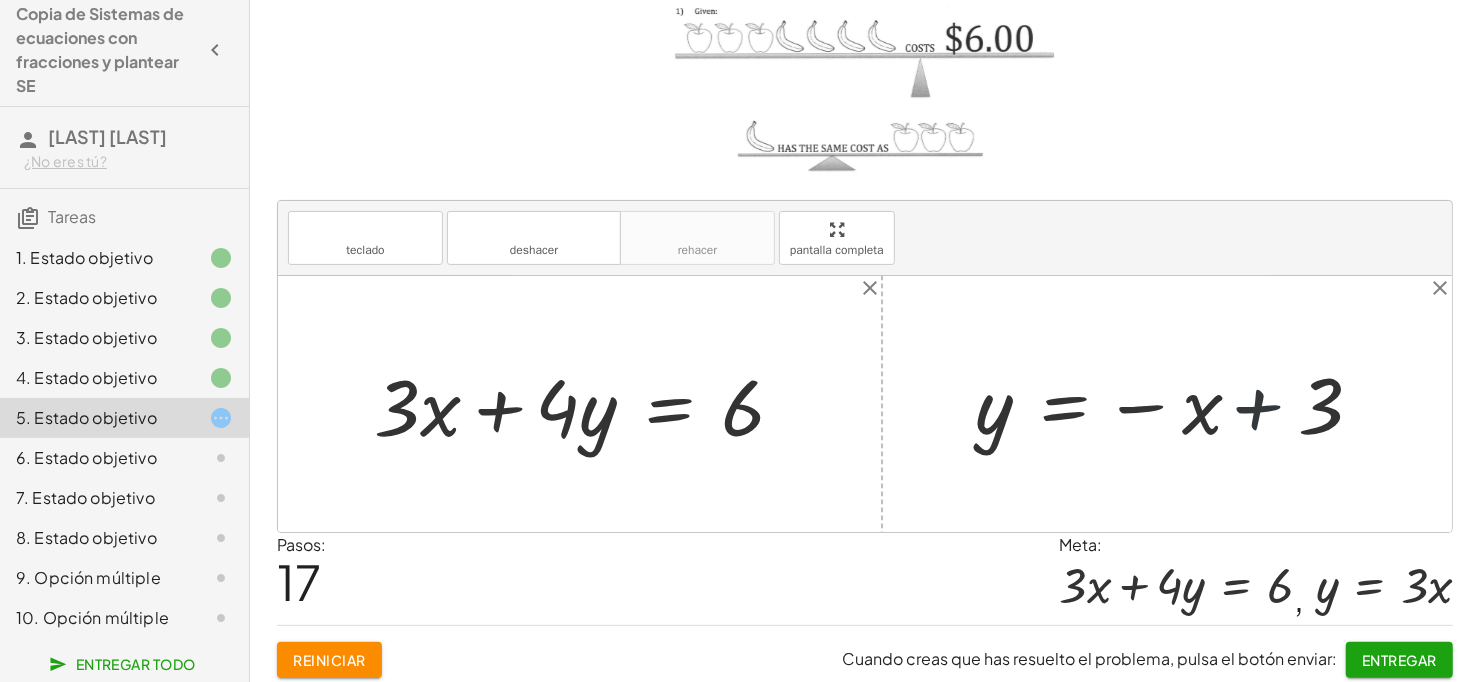 click at bounding box center [1174, 404] 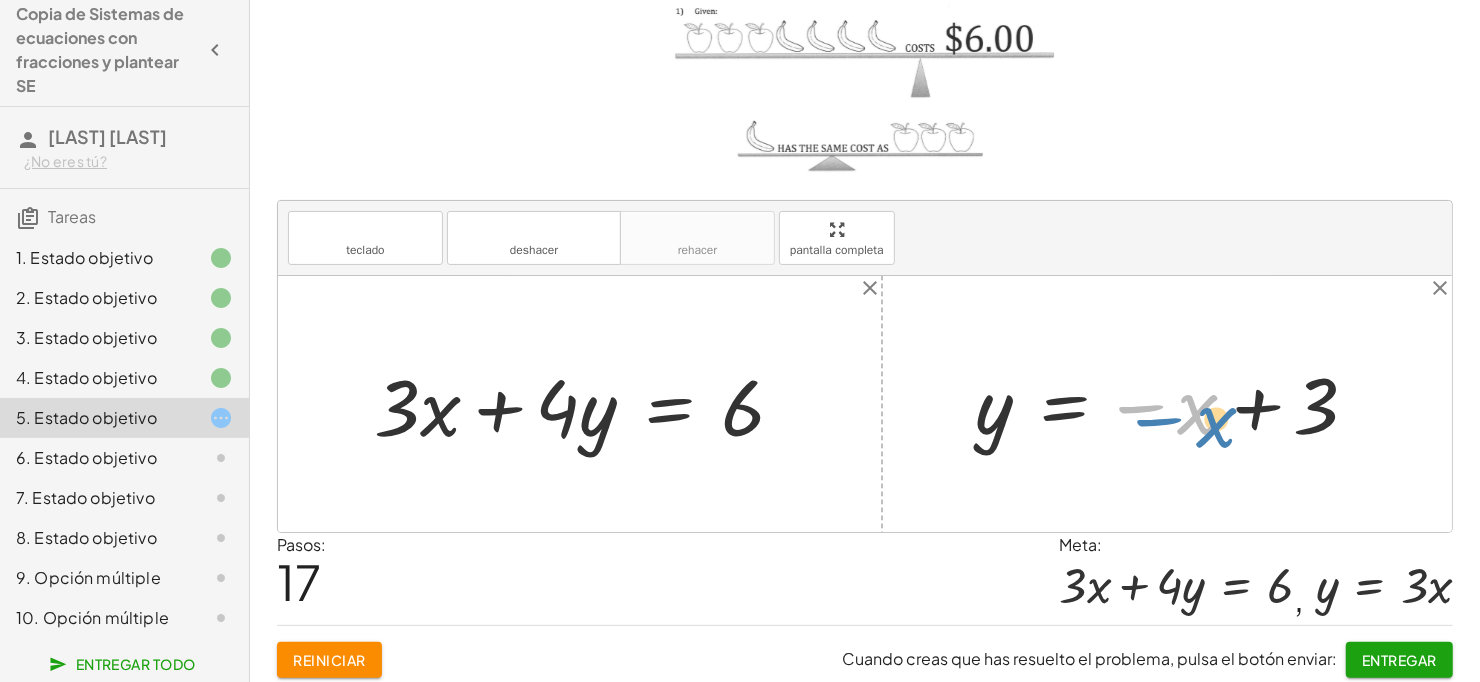 drag, startPoint x: 1163, startPoint y: 408, endPoint x: 1167, endPoint y: 425, distance: 17.464249 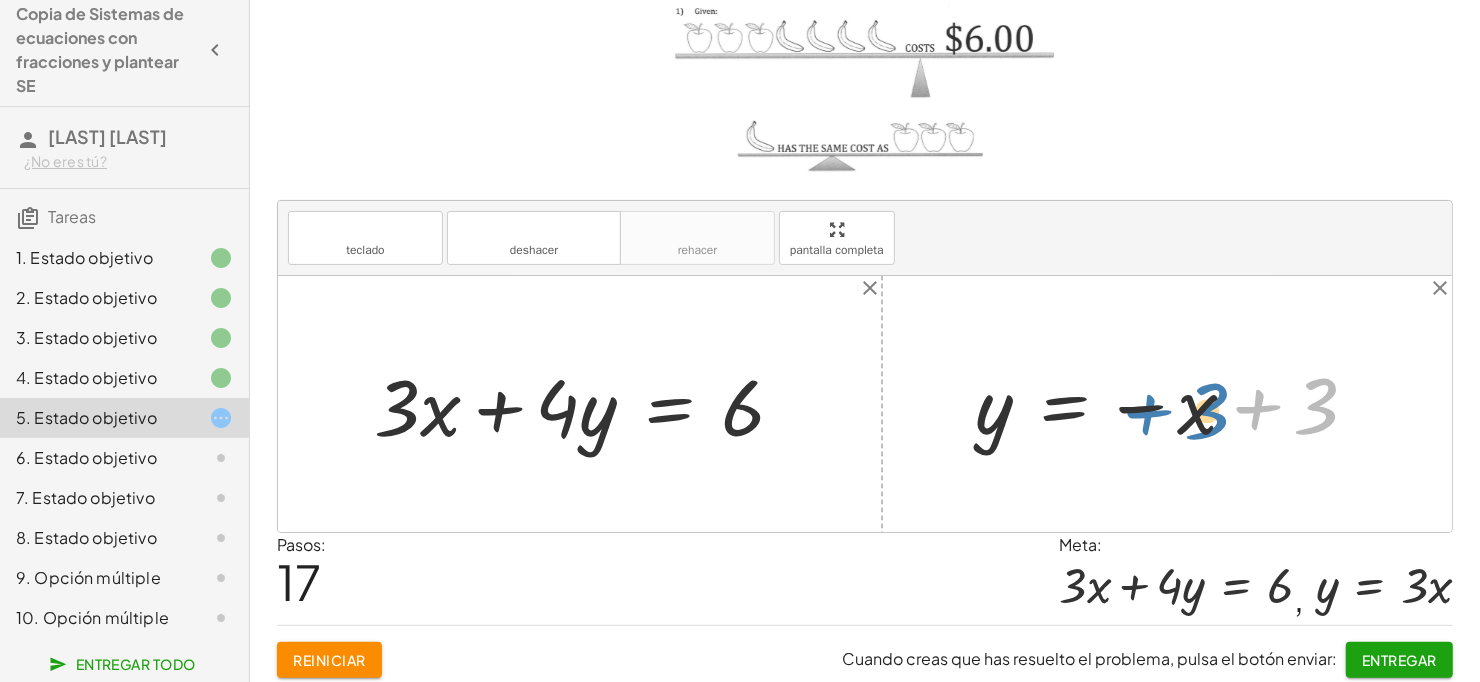 drag, startPoint x: 1252, startPoint y: 403, endPoint x: 1142, endPoint y: 409, distance: 110.16351 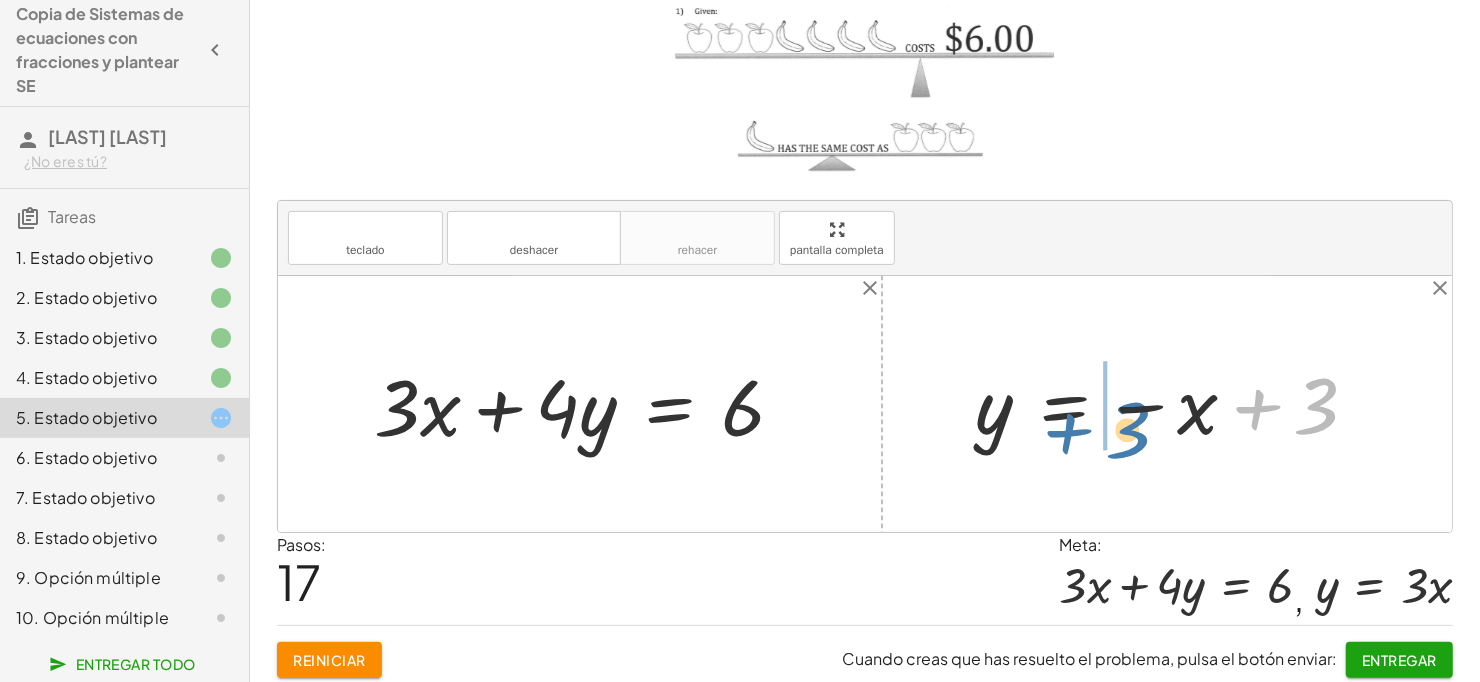 drag, startPoint x: 1220, startPoint y: 403, endPoint x: 1019, endPoint y: 427, distance: 202.42776 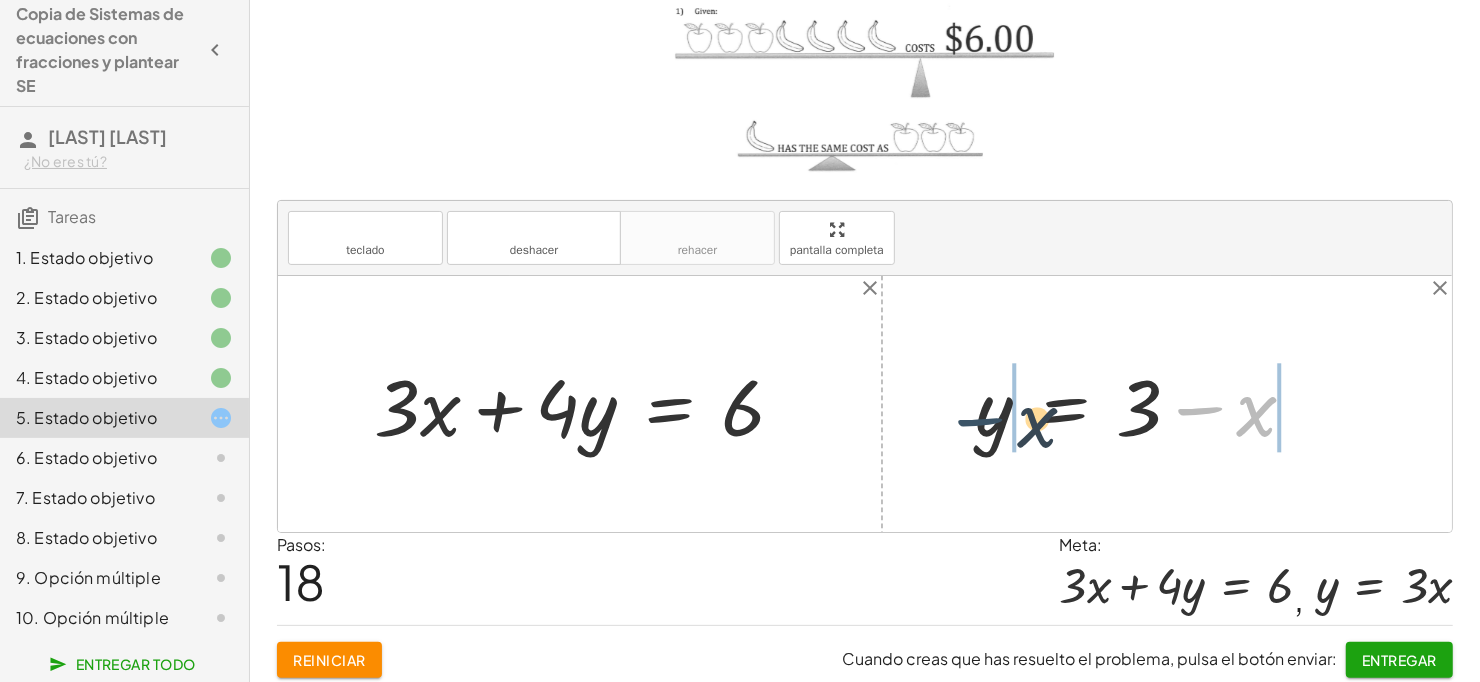 drag, startPoint x: 1202, startPoint y: 406, endPoint x: 973, endPoint y: 416, distance: 229.21823 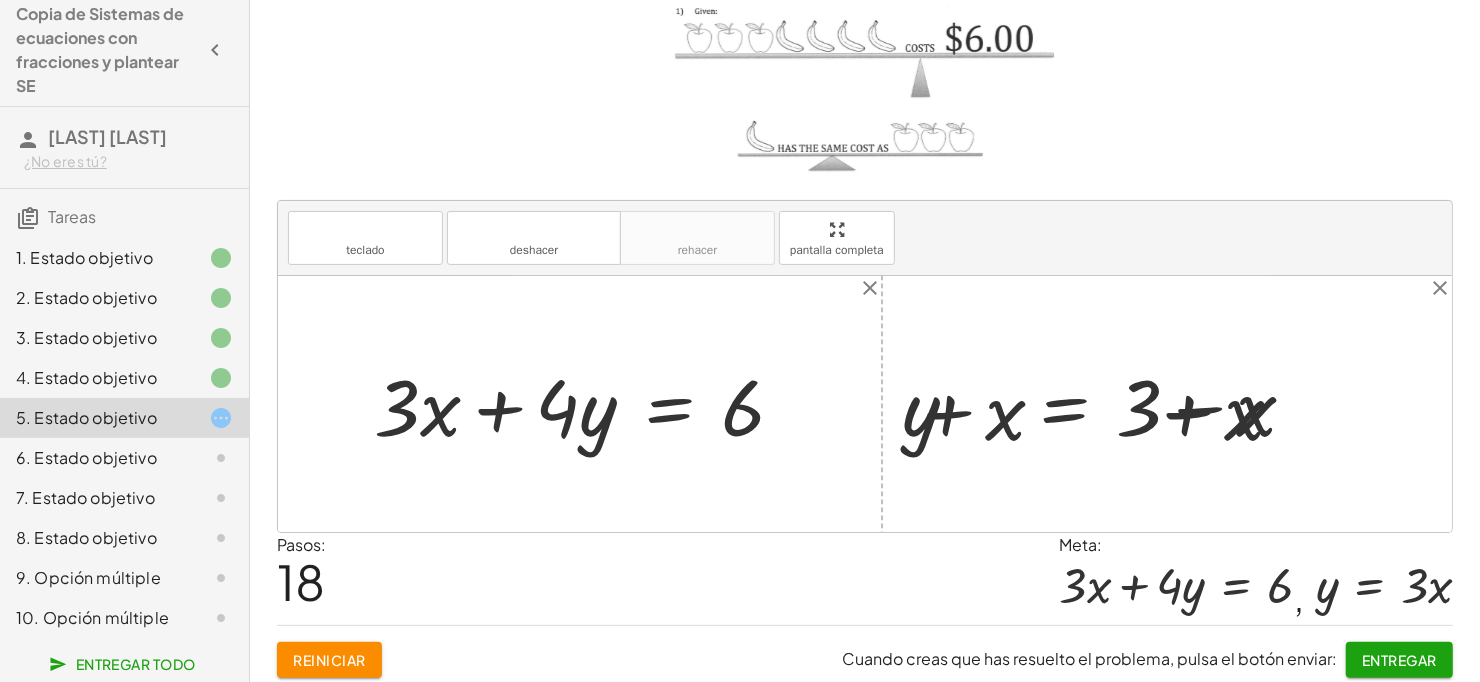 click at bounding box center [1143, 404] 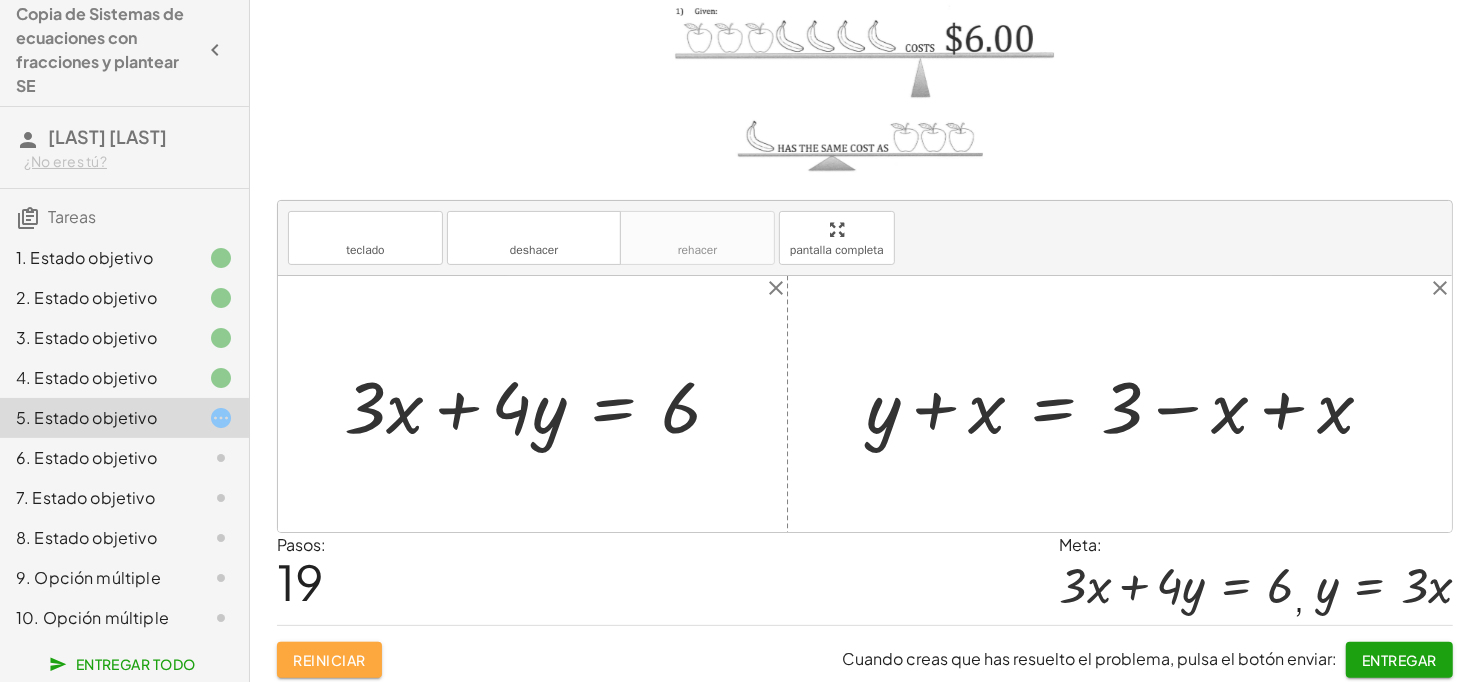 click on "Reiniciar" at bounding box center (329, 660) 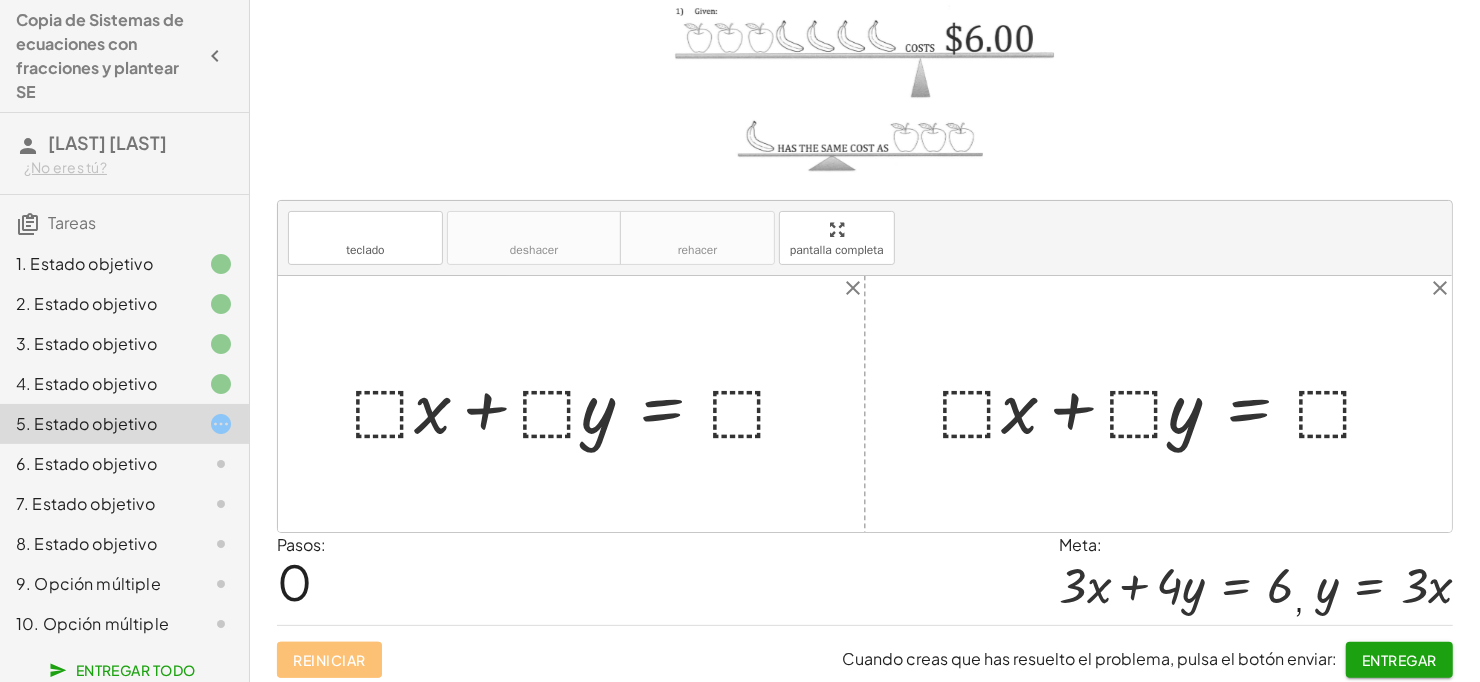 scroll, scrollTop: 1, scrollLeft: 0, axis: vertical 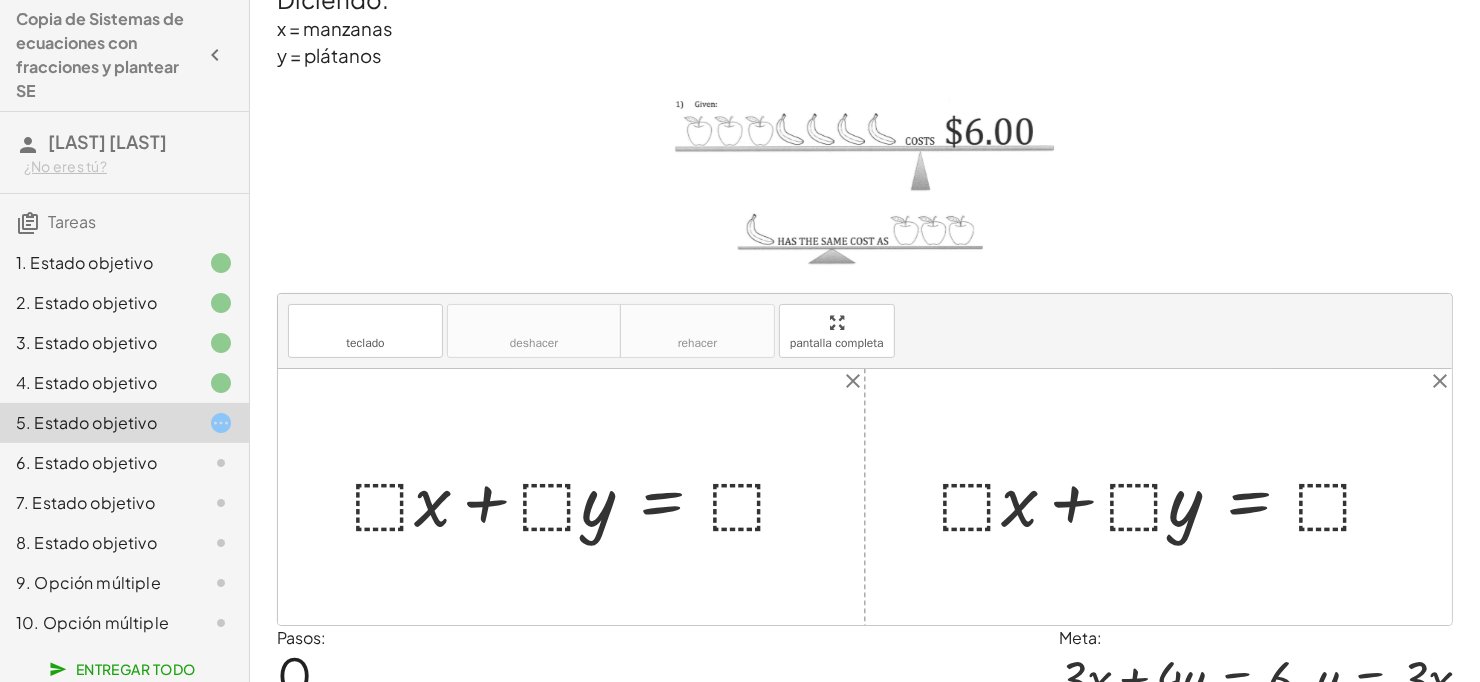 click at bounding box center (579, 497) 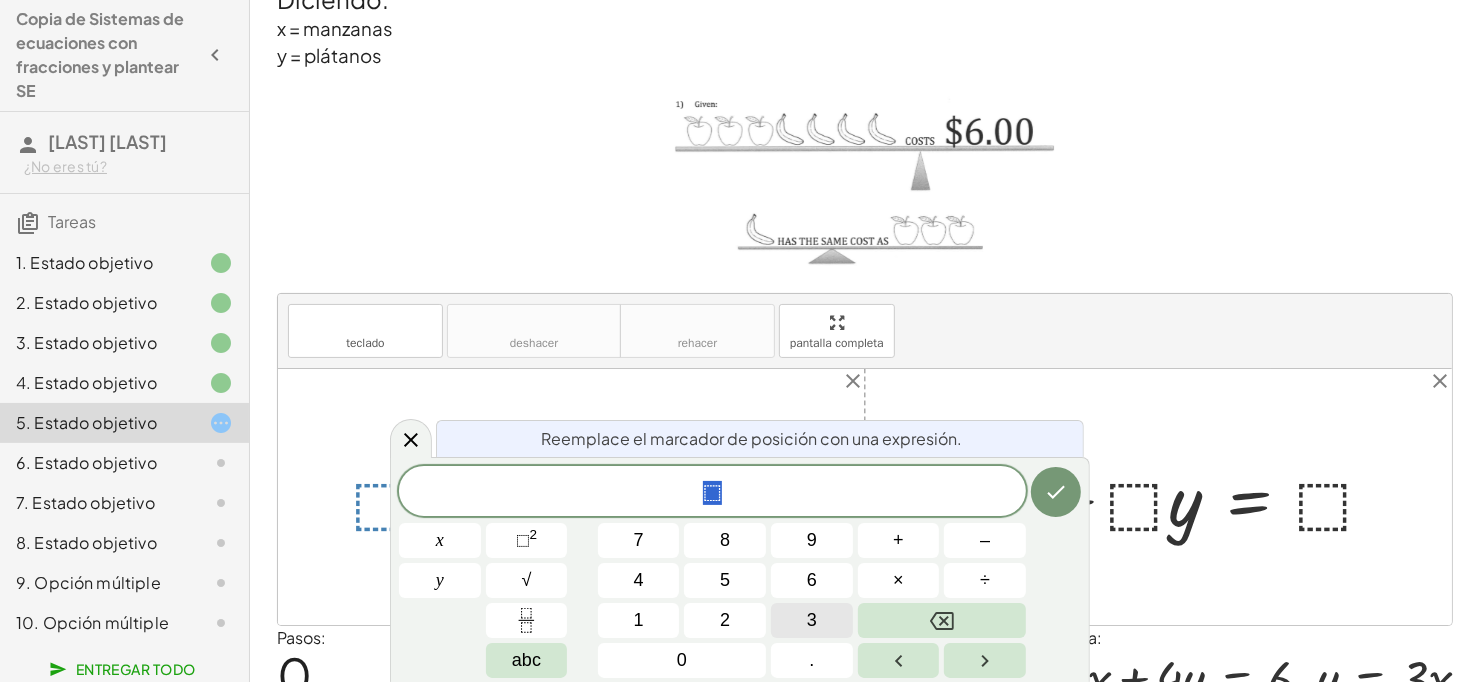 click on "3" at bounding box center [812, 620] 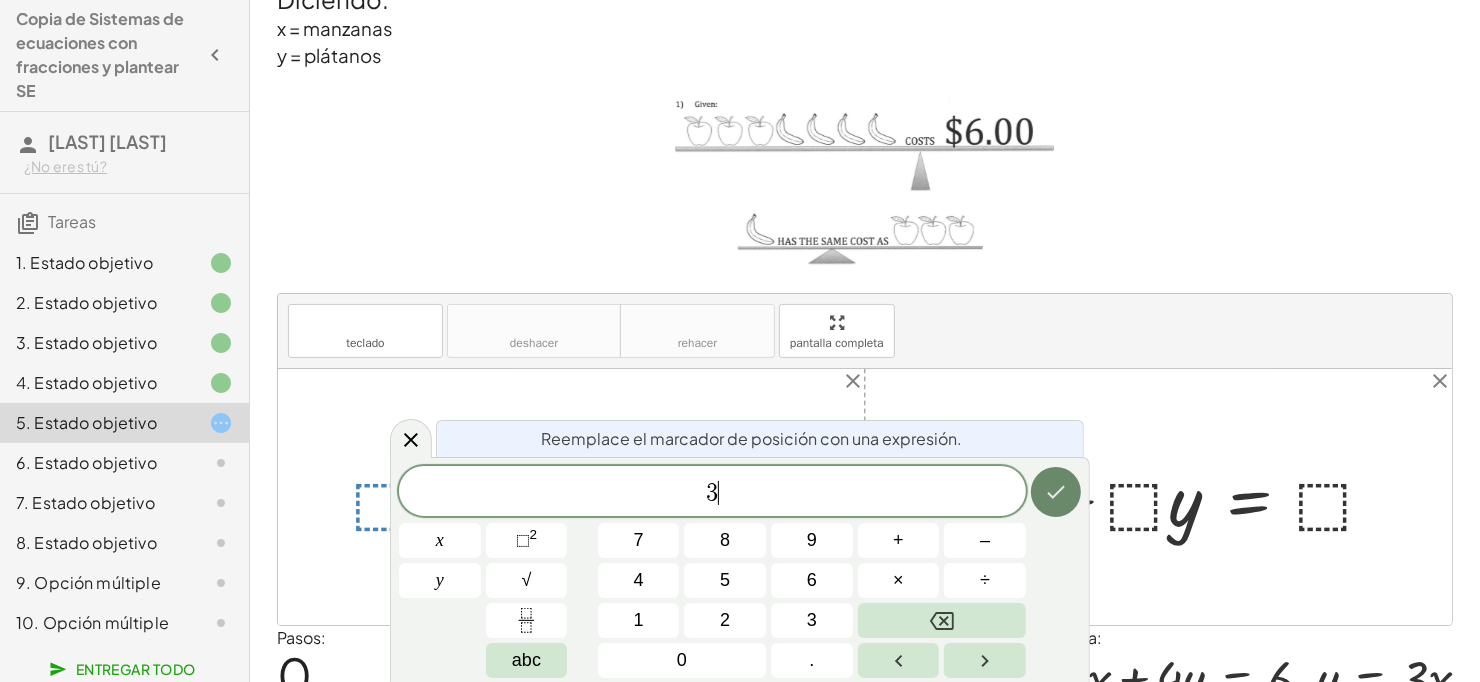 click 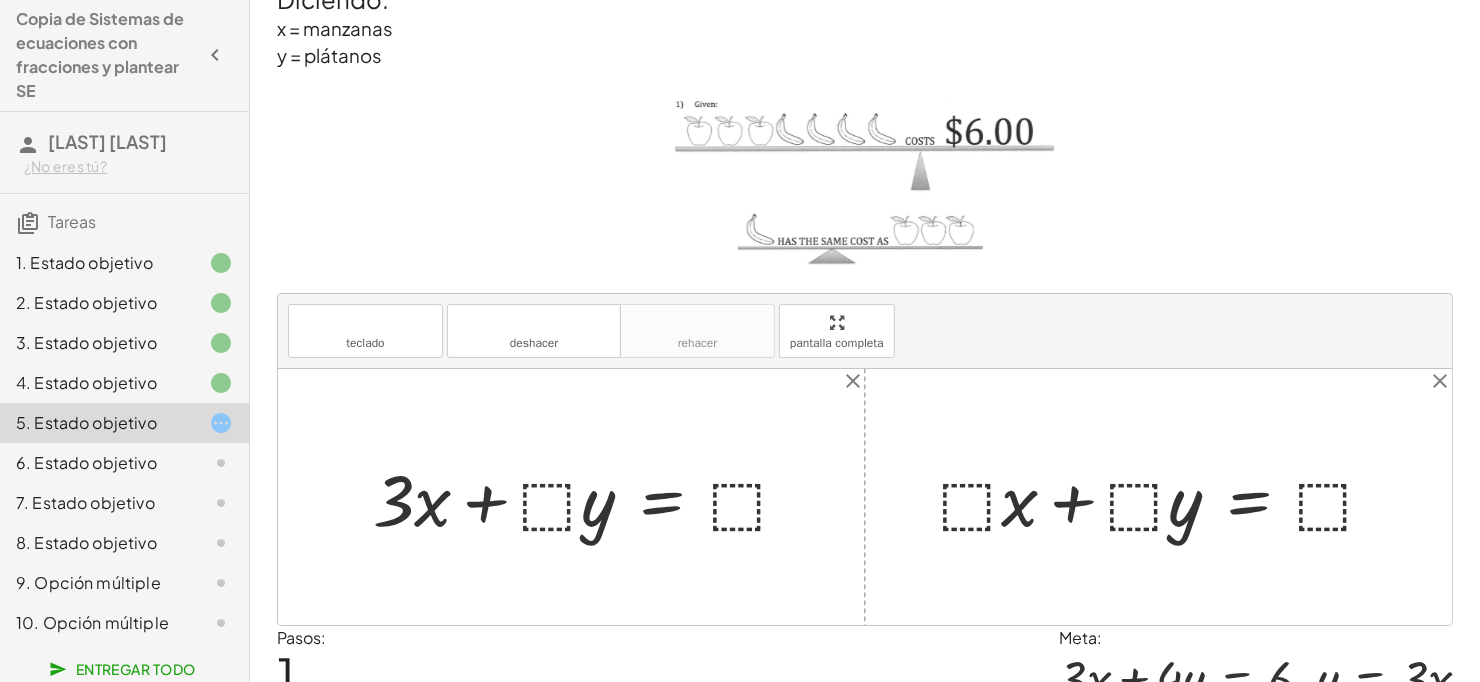 click at bounding box center (589, 497) 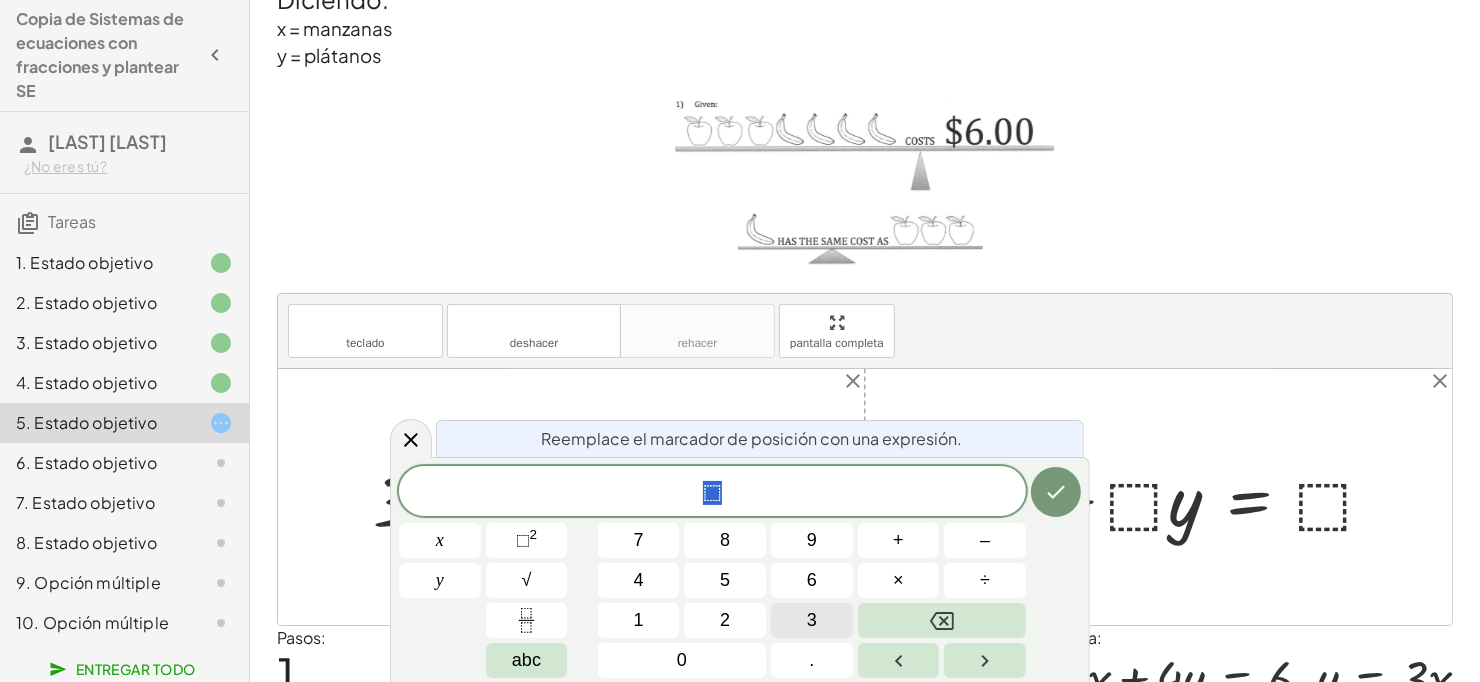 click on "3" at bounding box center [812, 620] 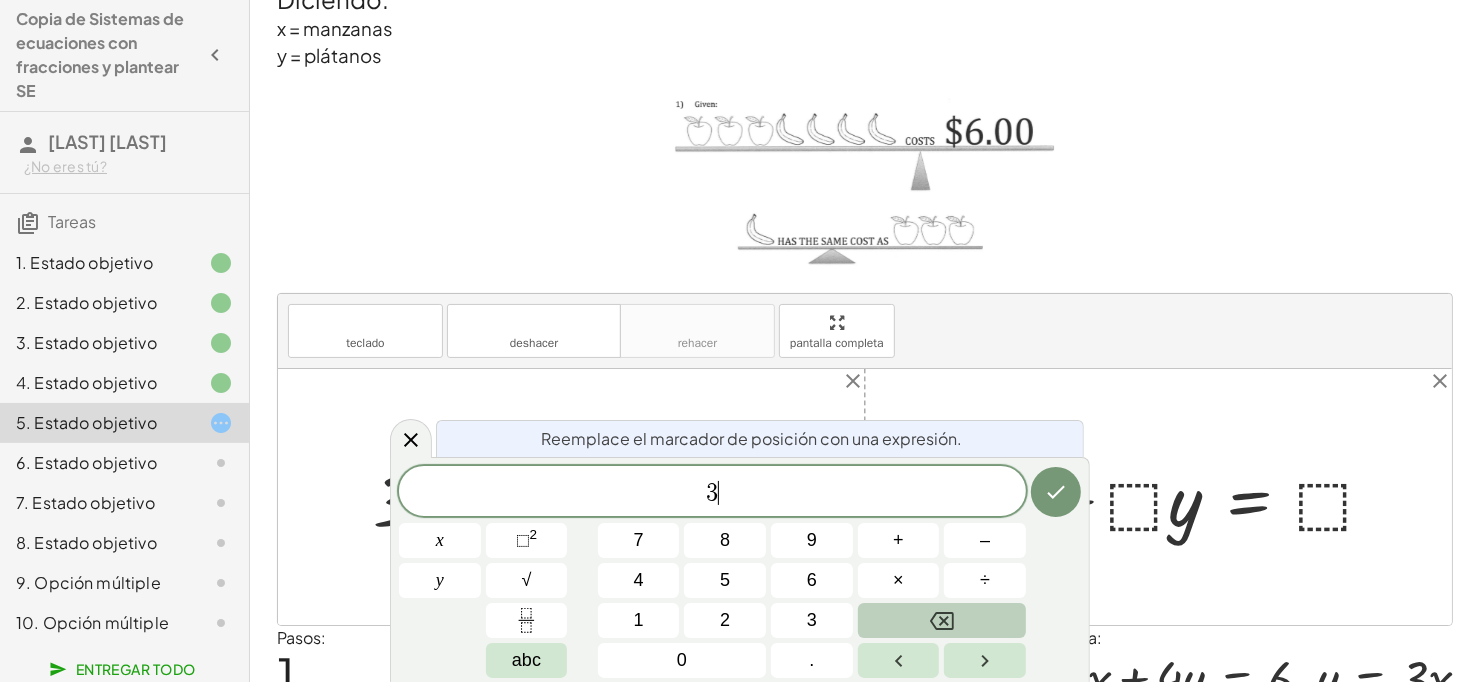 click at bounding box center (942, 620) 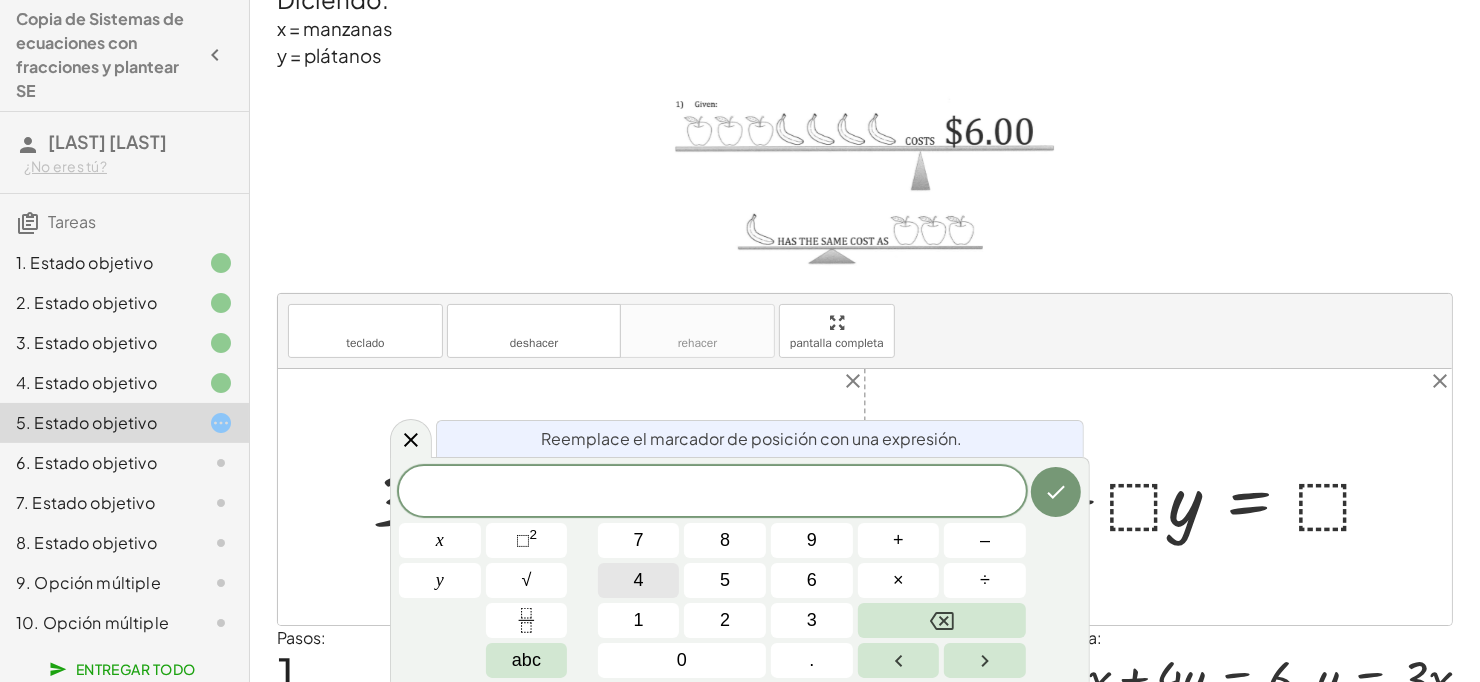 click on "4" at bounding box center (639, 580) 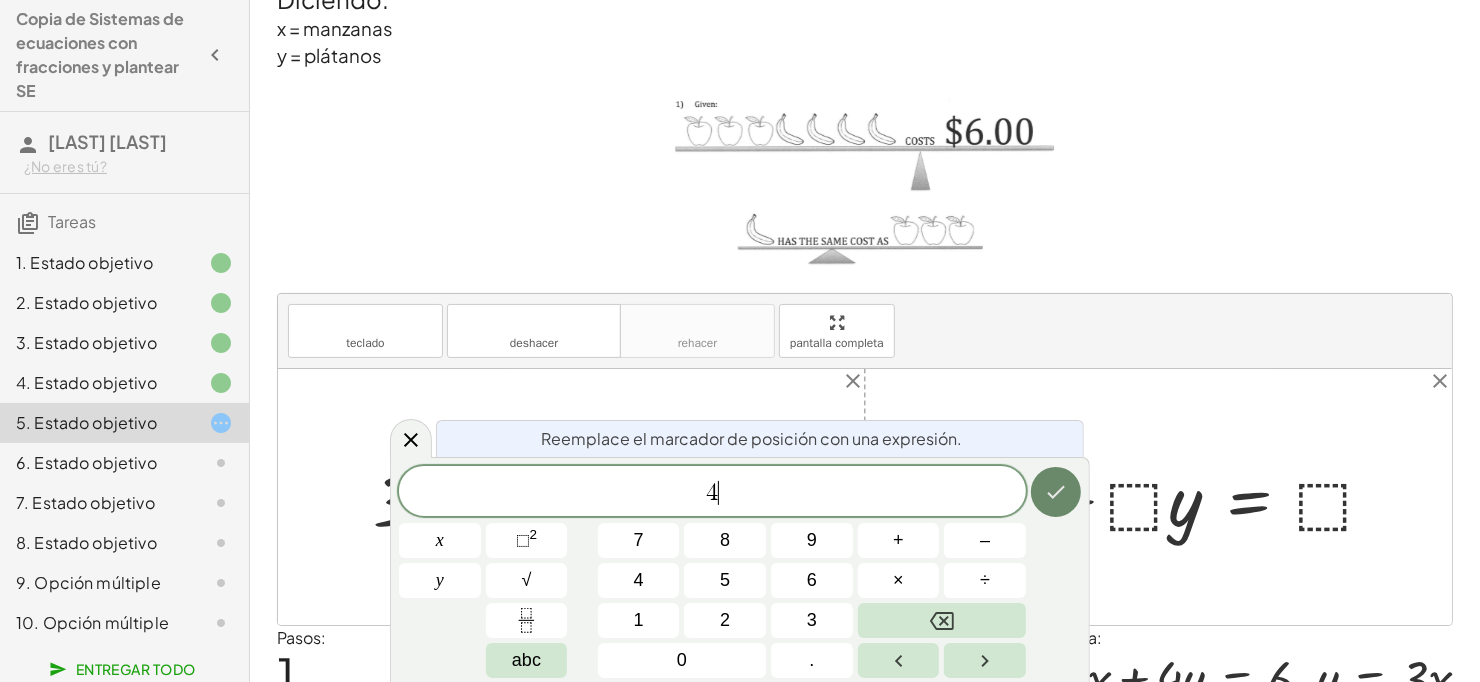 click at bounding box center [1056, 492] 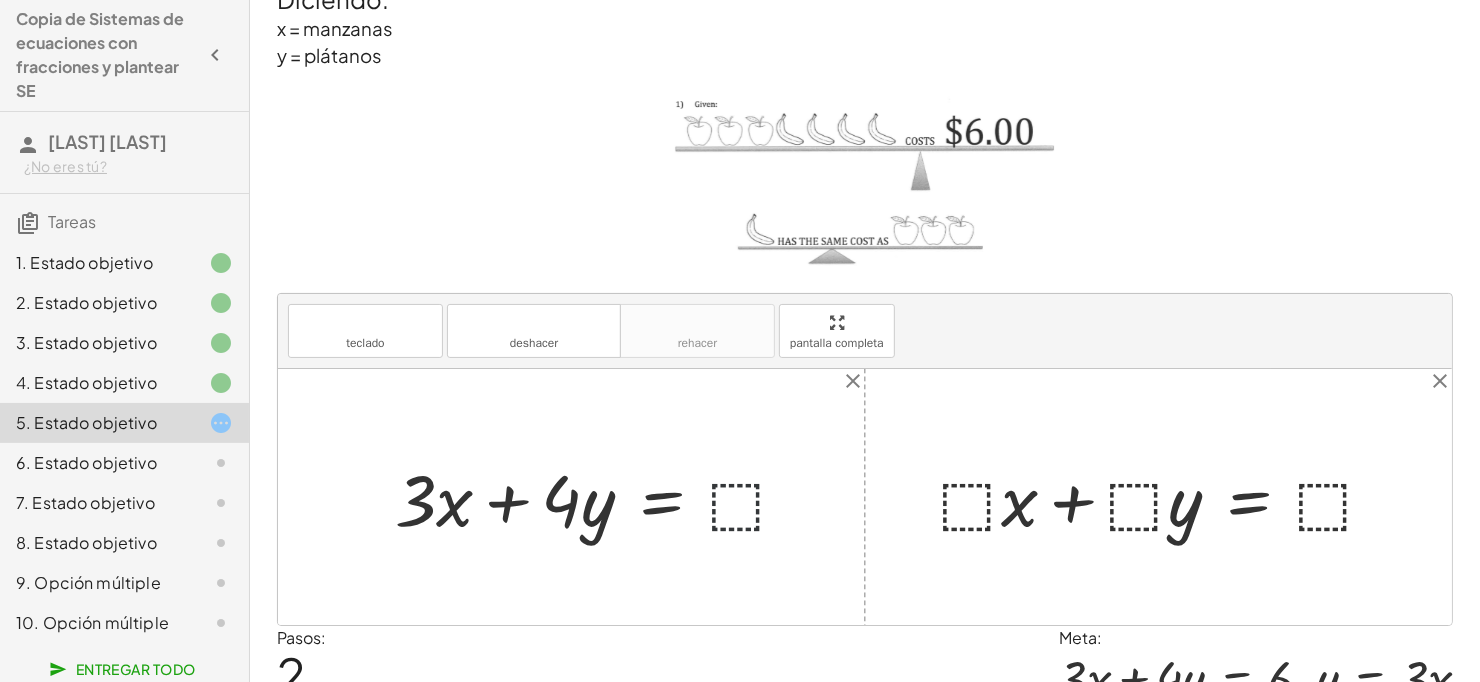 click at bounding box center [600, 497] 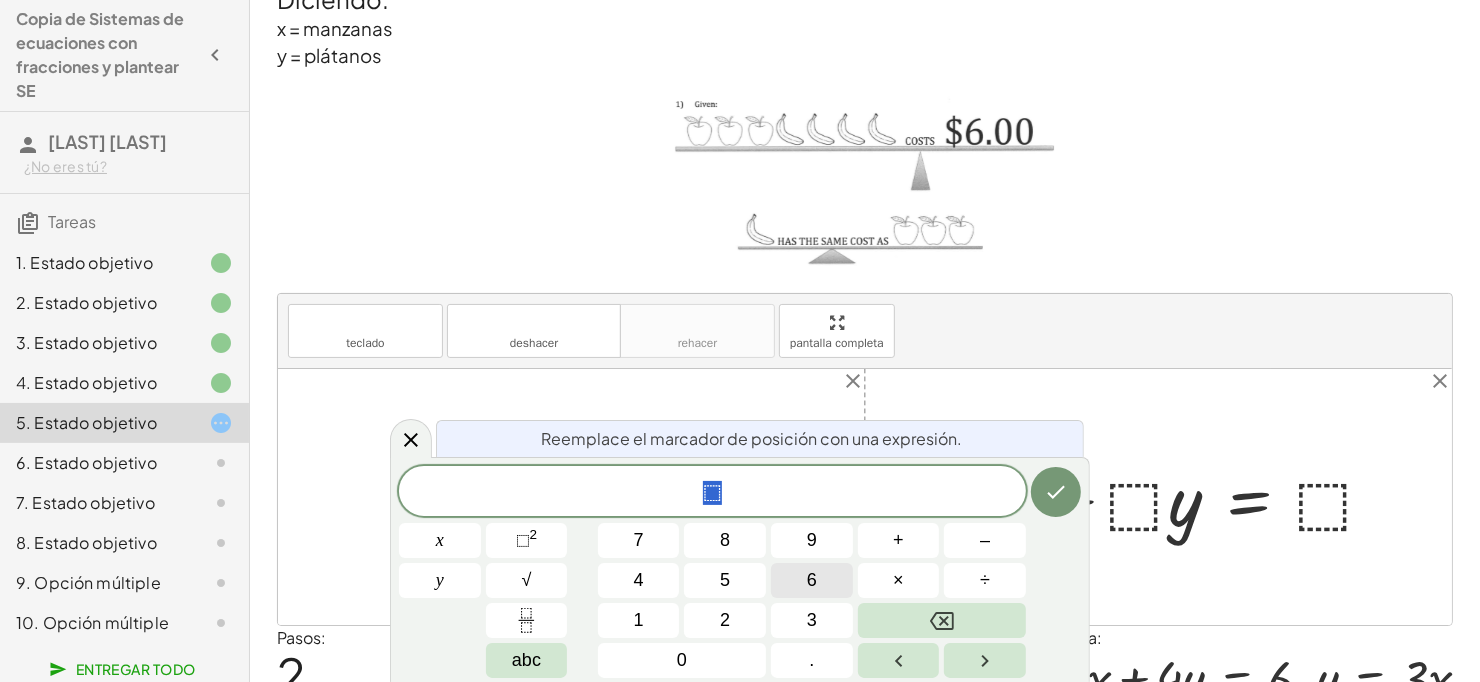 click on "6" at bounding box center (812, 580) 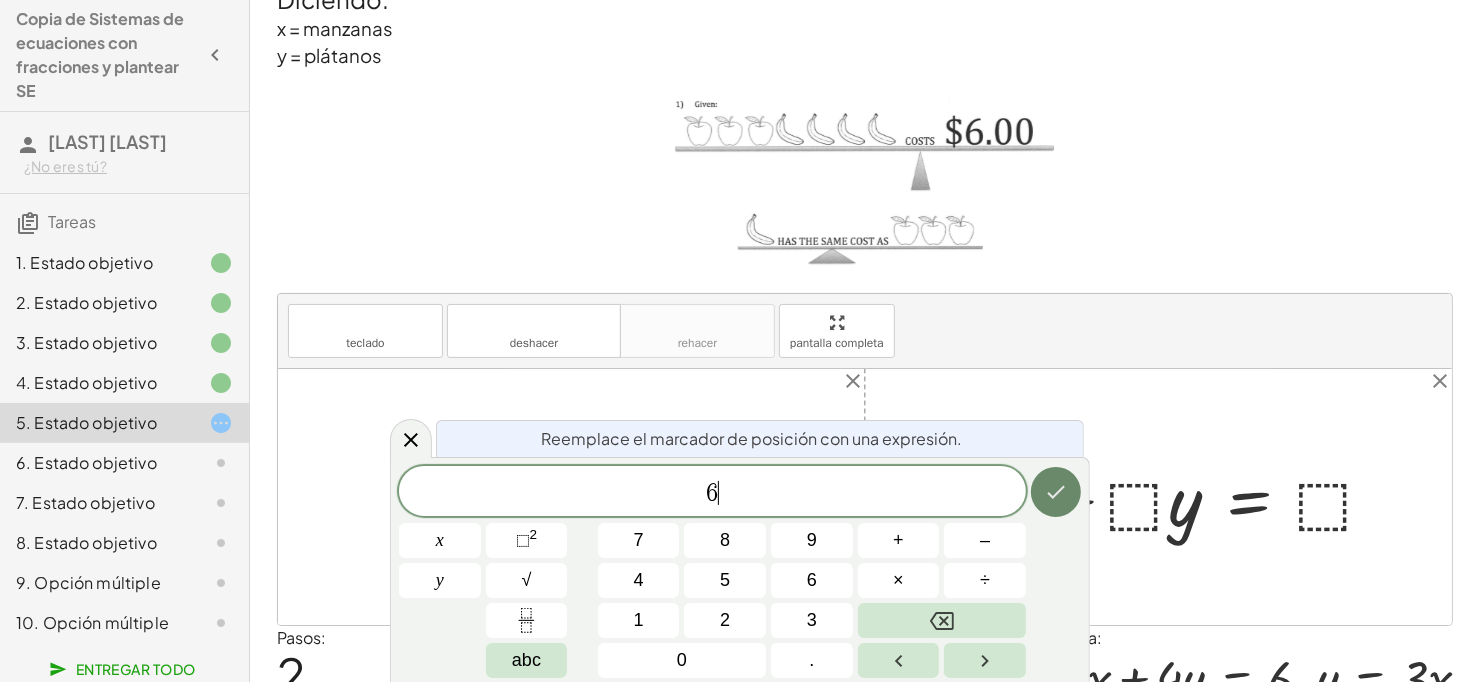 click 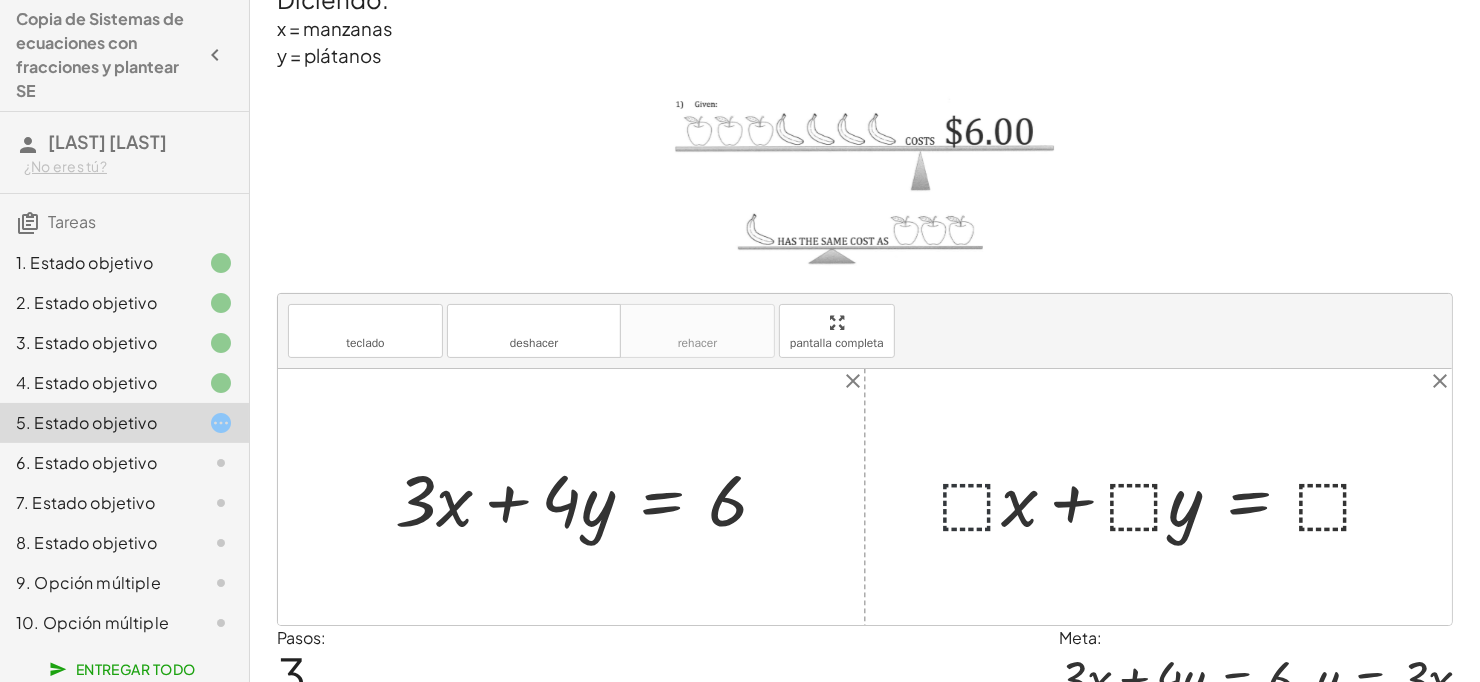 click at bounding box center (1166, 497) 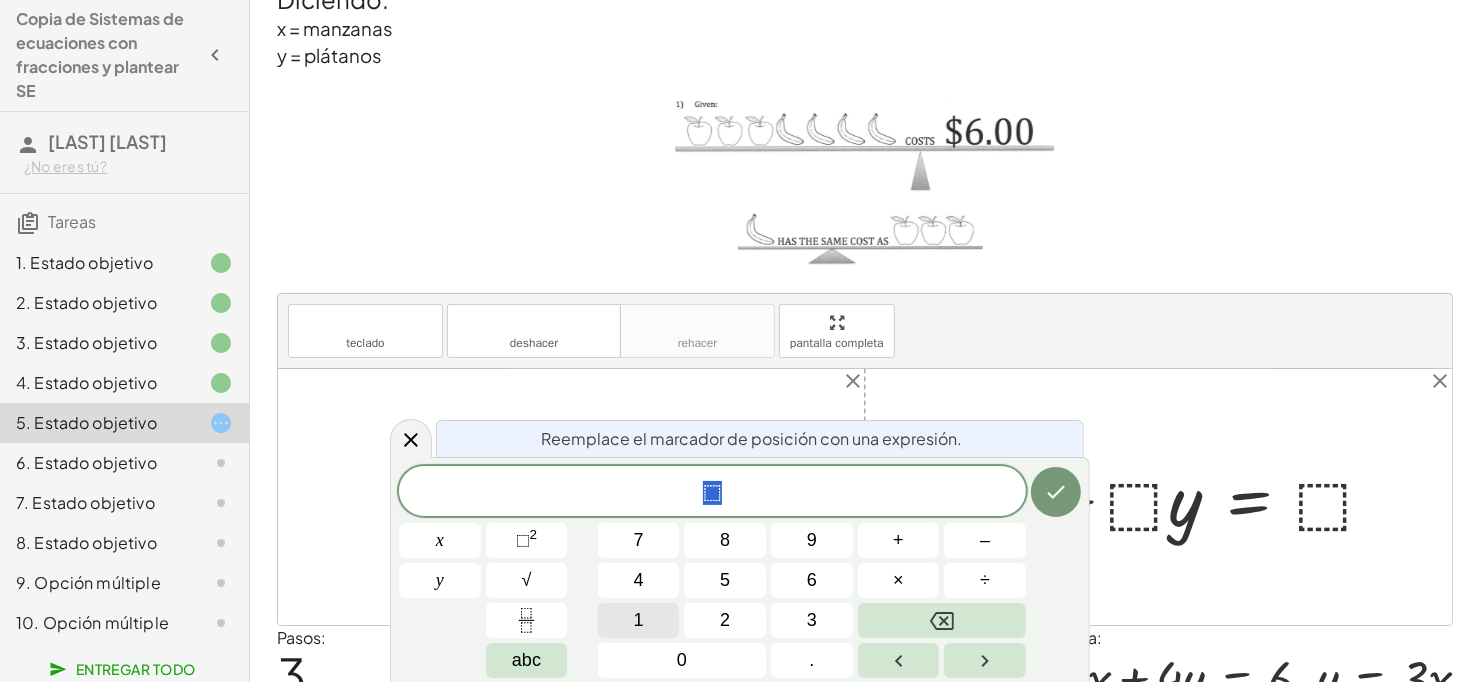 click on "1" at bounding box center [639, 620] 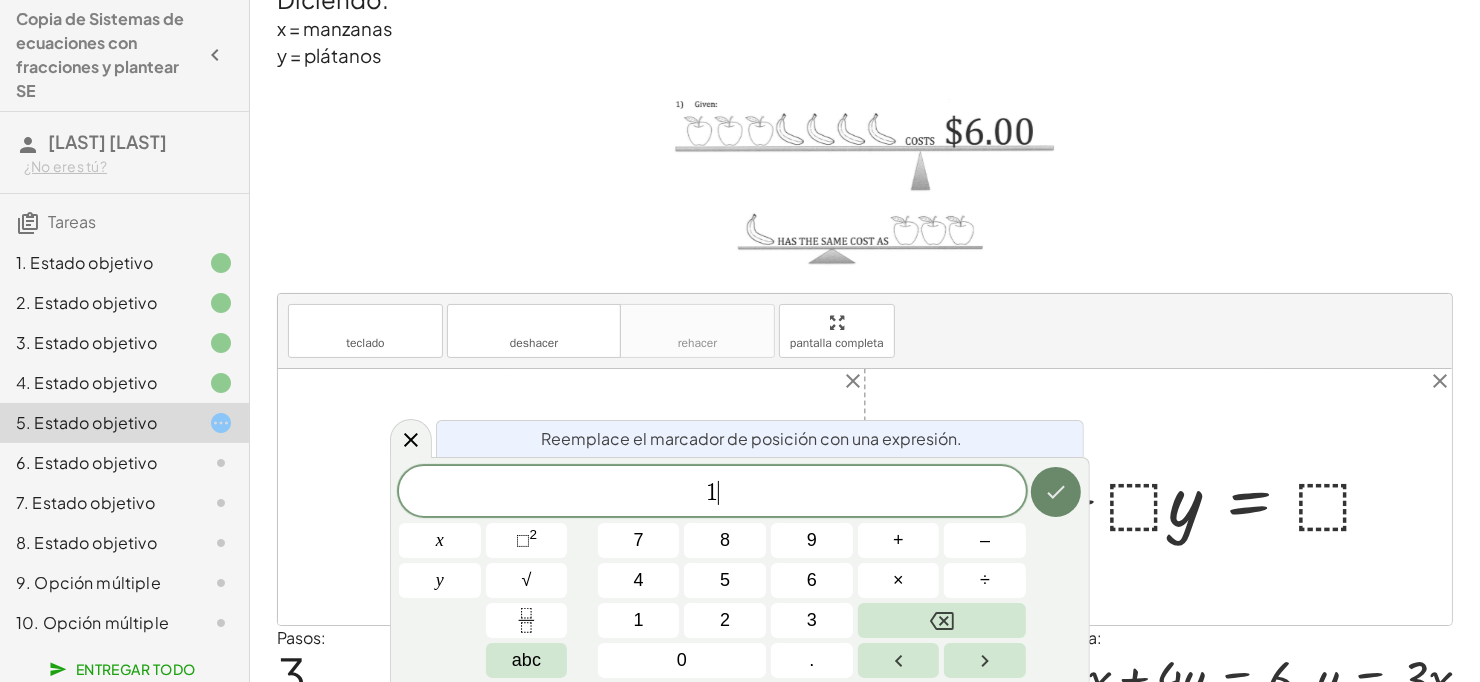 click at bounding box center (1056, 492) 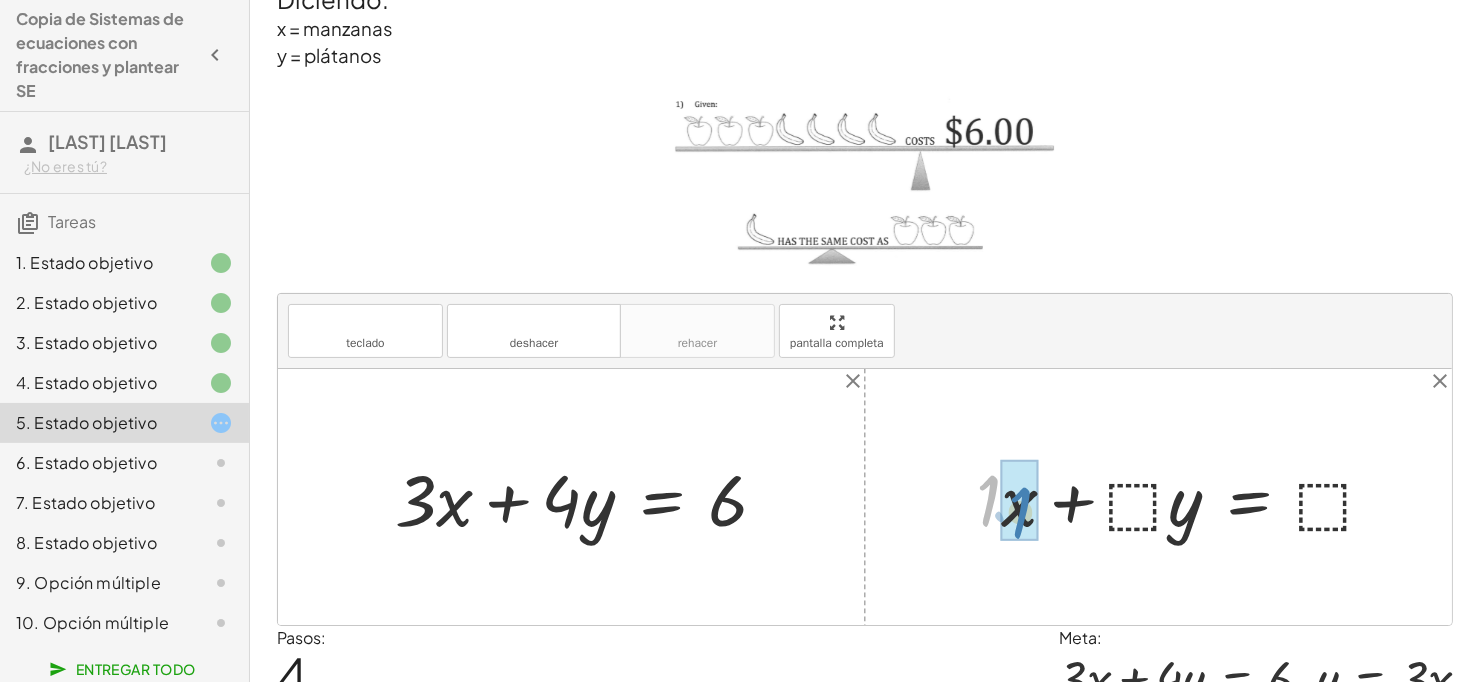 drag, startPoint x: 998, startPoint y: 481, endPoint x: 1015, endPoint y: 495, distance: 22.022715 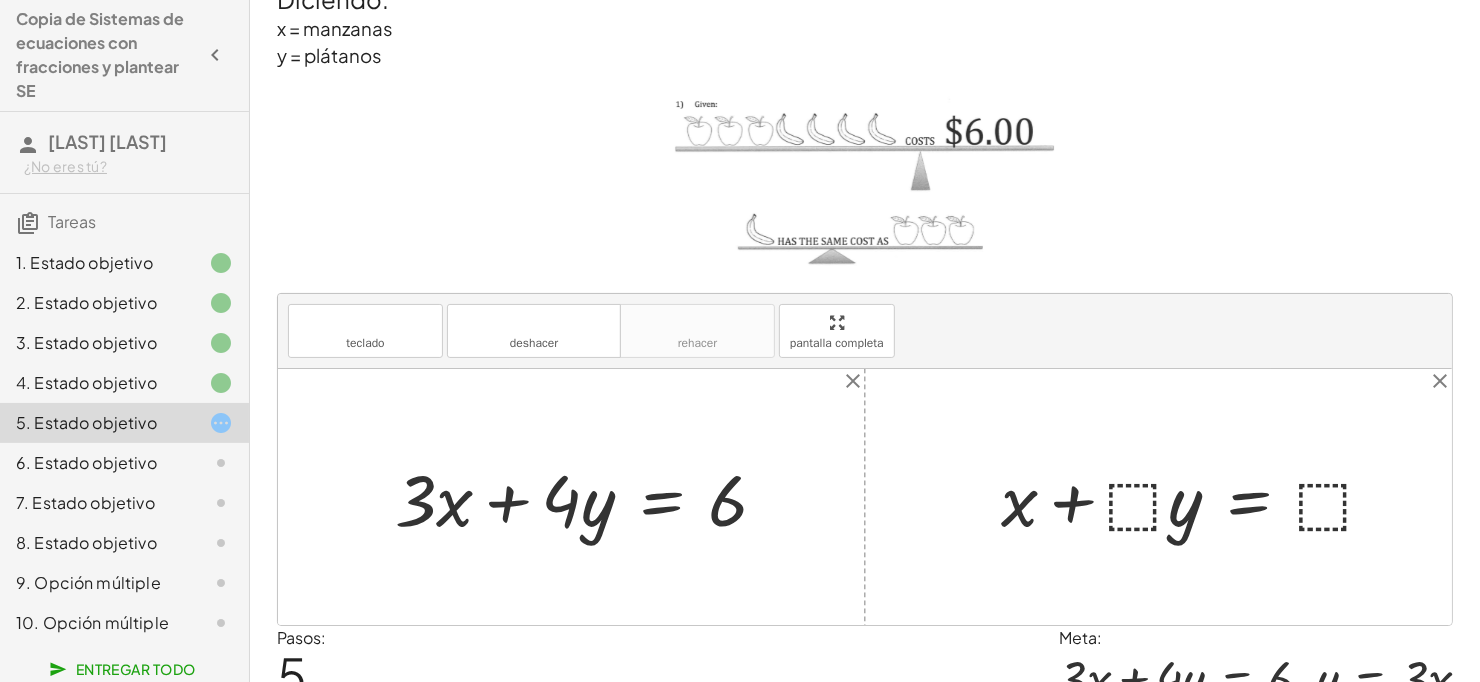click at bounding box center [1197, 497] 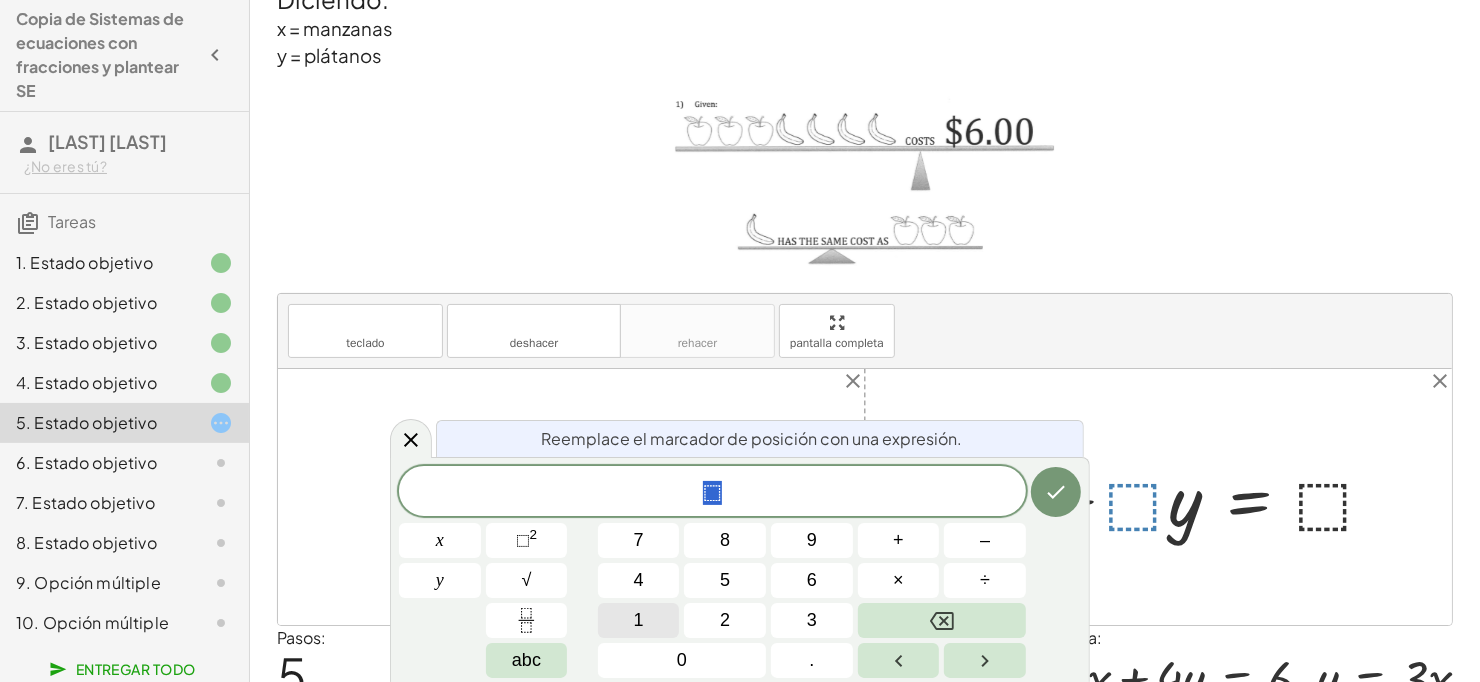 click on "1" at bounding box center (639, 620) 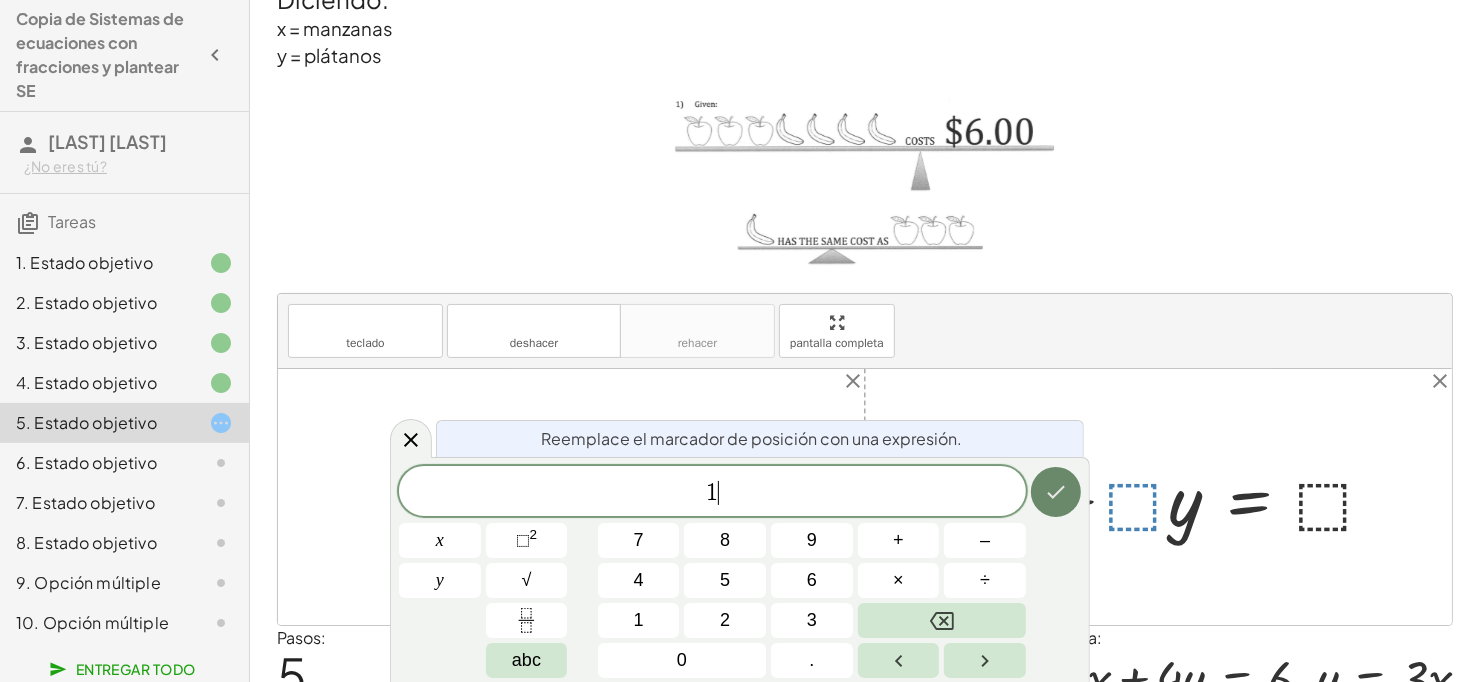 click 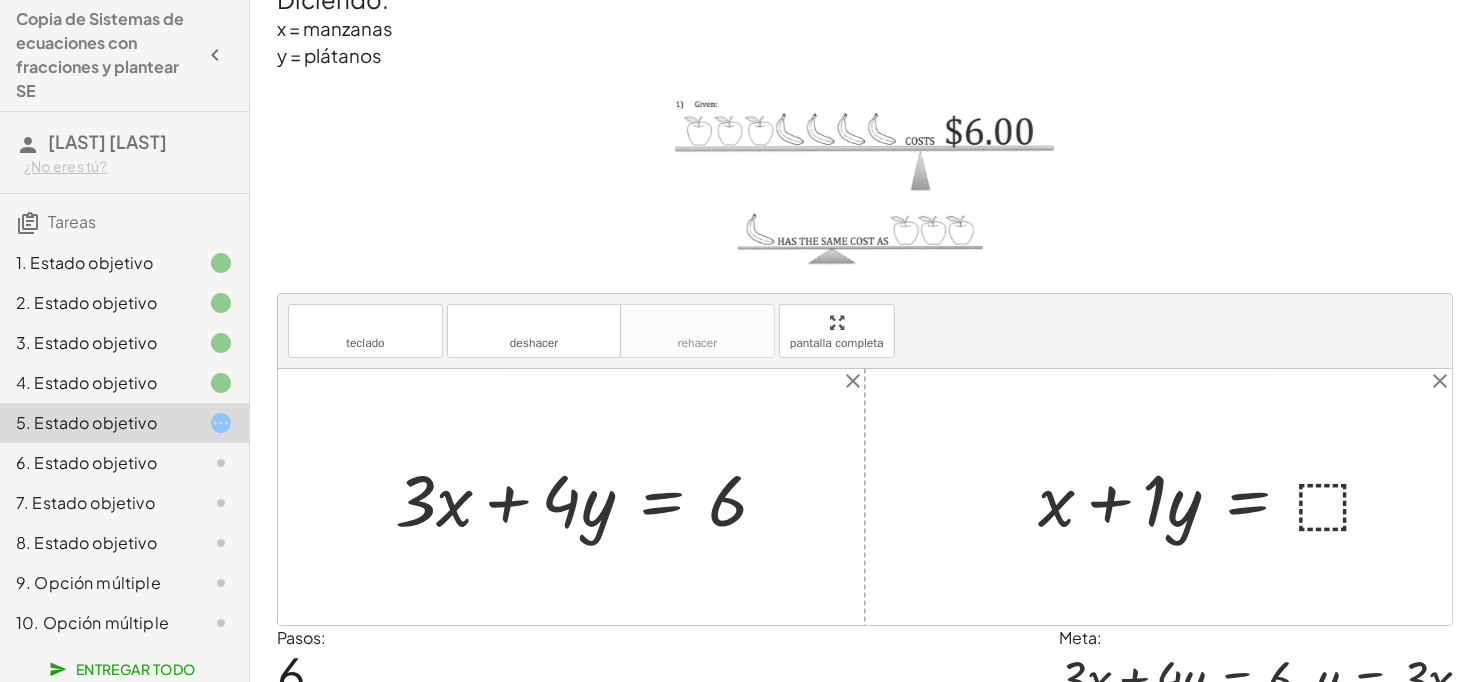 click at bounding box center (1215, 497) 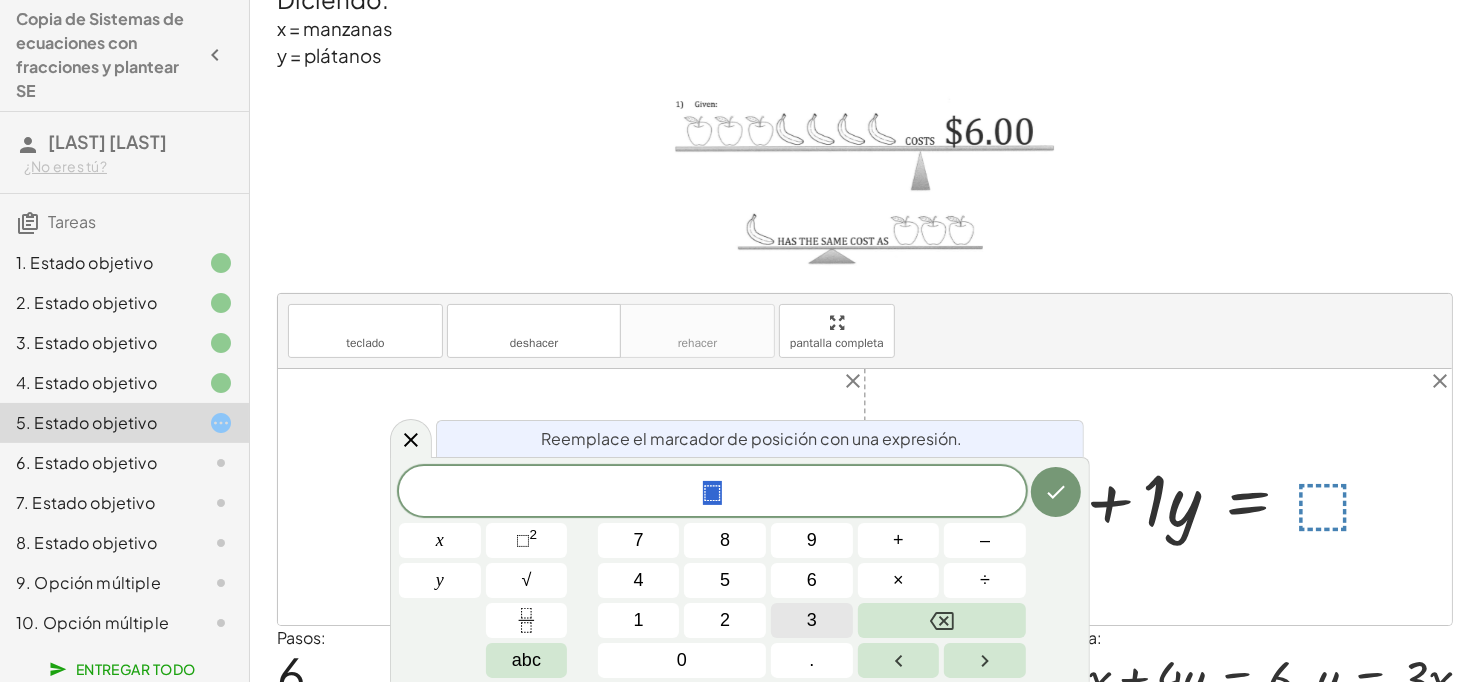 click on "3" at bounding box center (812, 620) 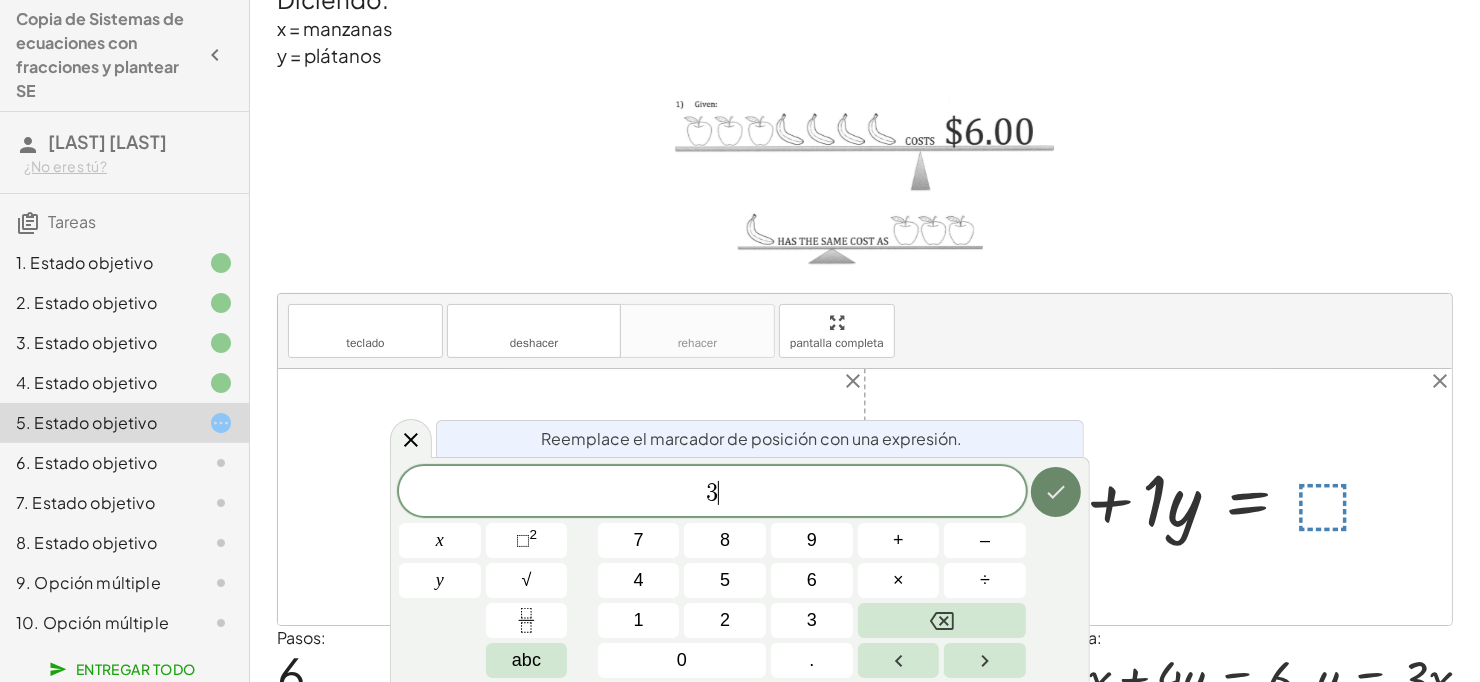 click at bounding box center (1056, 492) 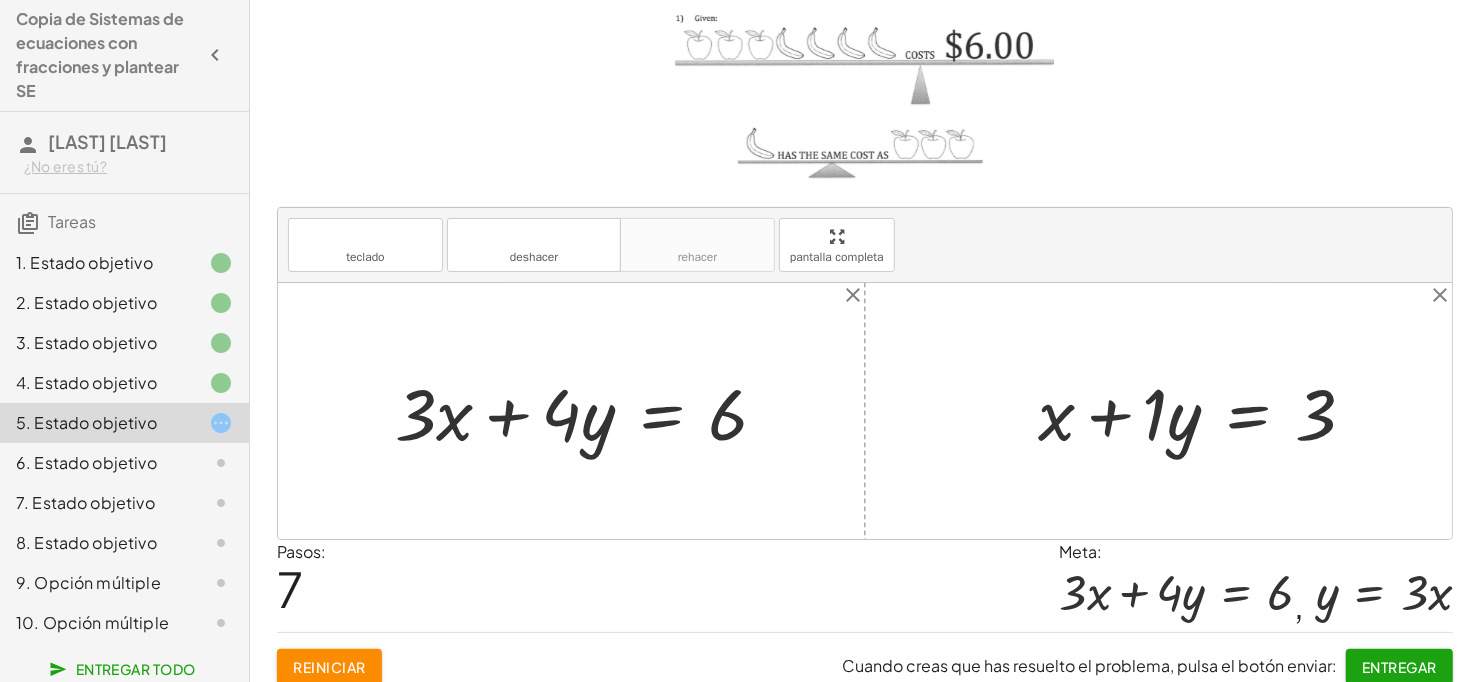 scroll, scrollTop: 162, scrollLeft: 0, axis: vertical 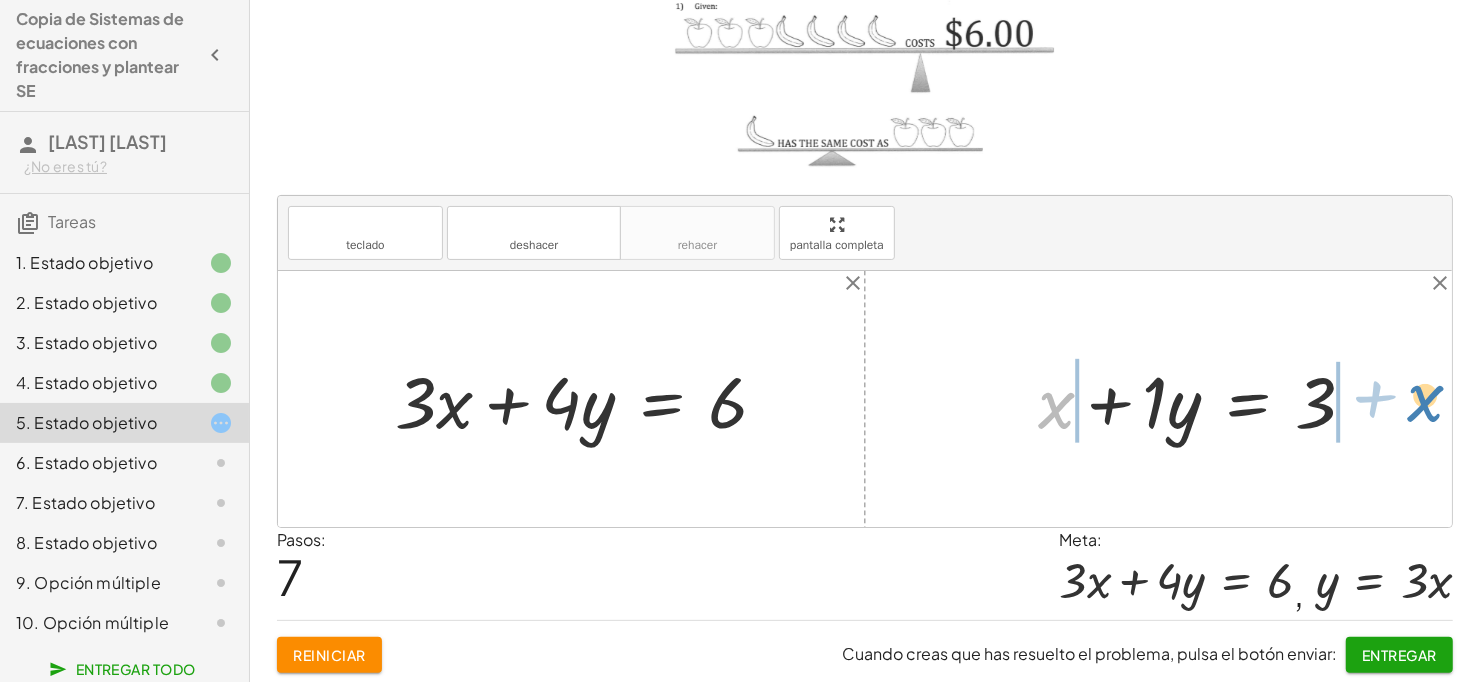 drag, startPoint x: 1036, startPoint y: 409, endPoint x: 1435, endPoint y: 401, distance: 399.0802 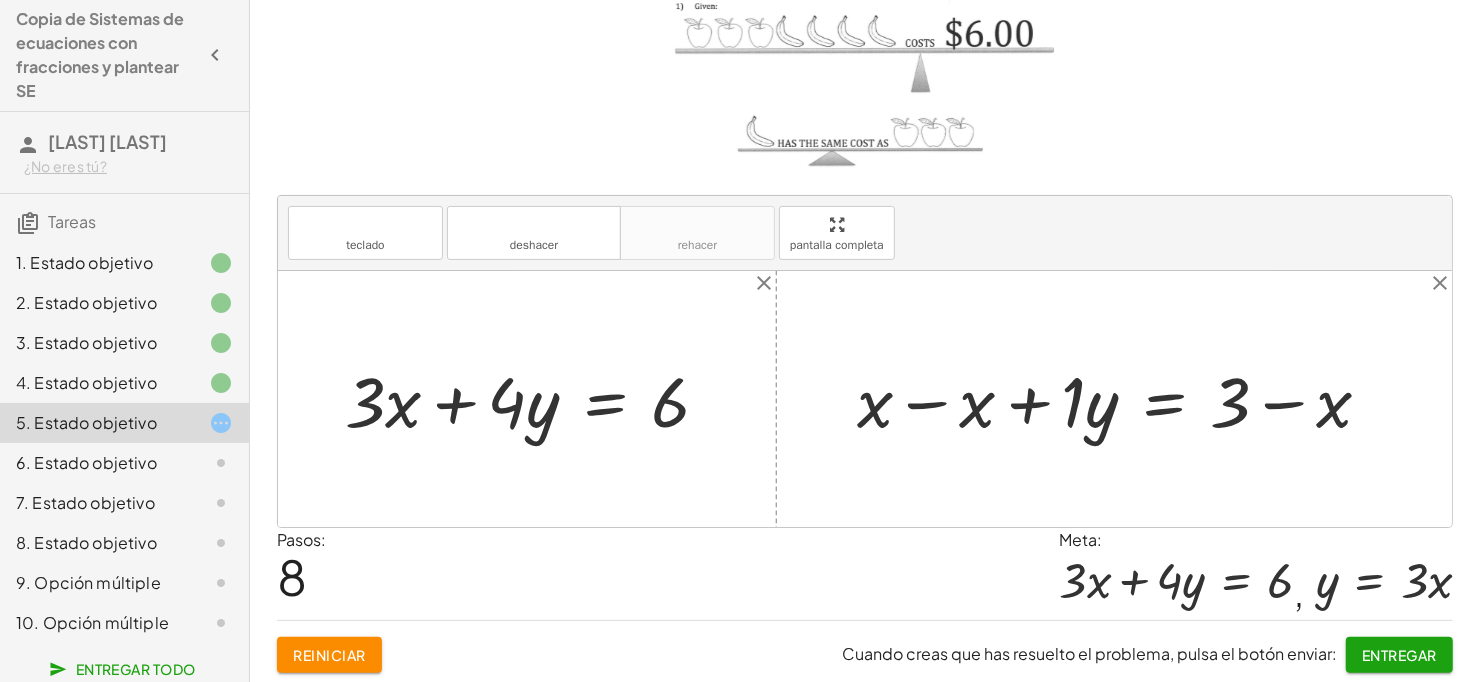 click at bounding box center (1122, 399) 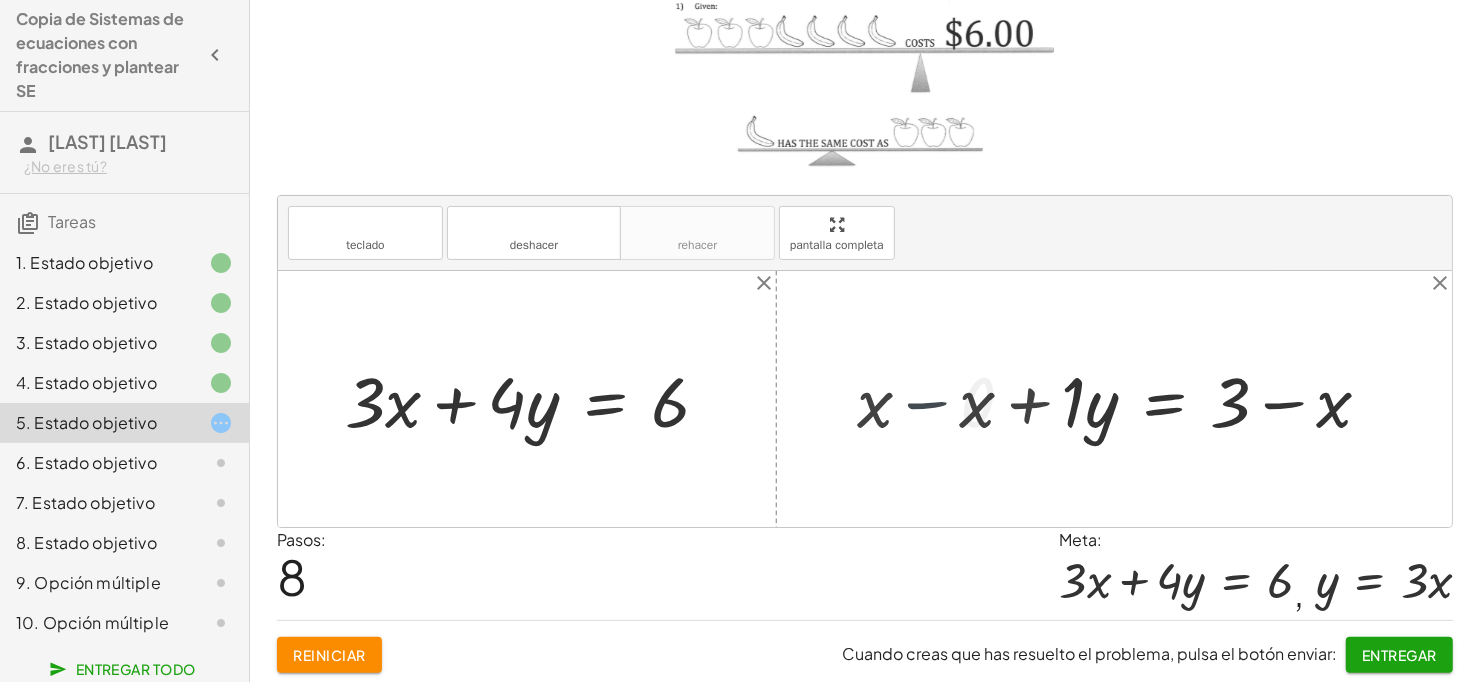 click at bounding box center (865, 399) 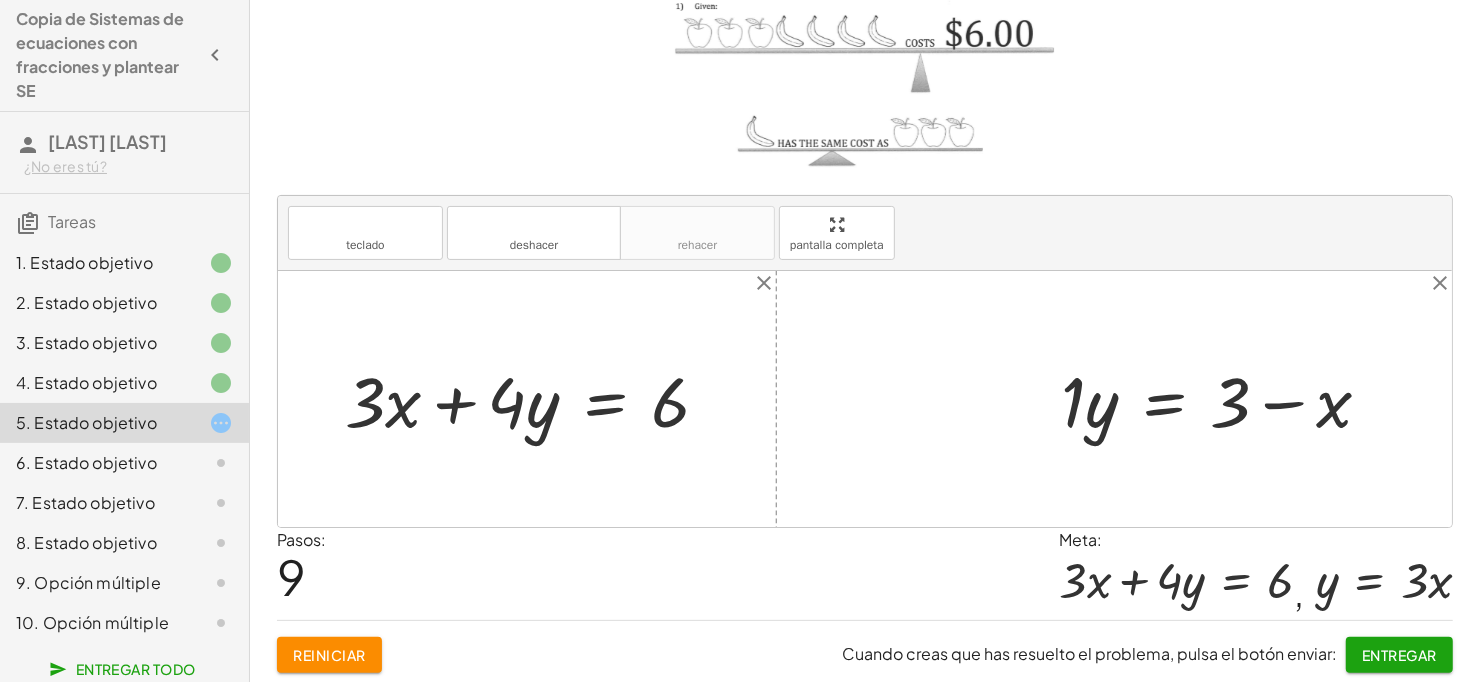 click at bounding box center [1224, 399] 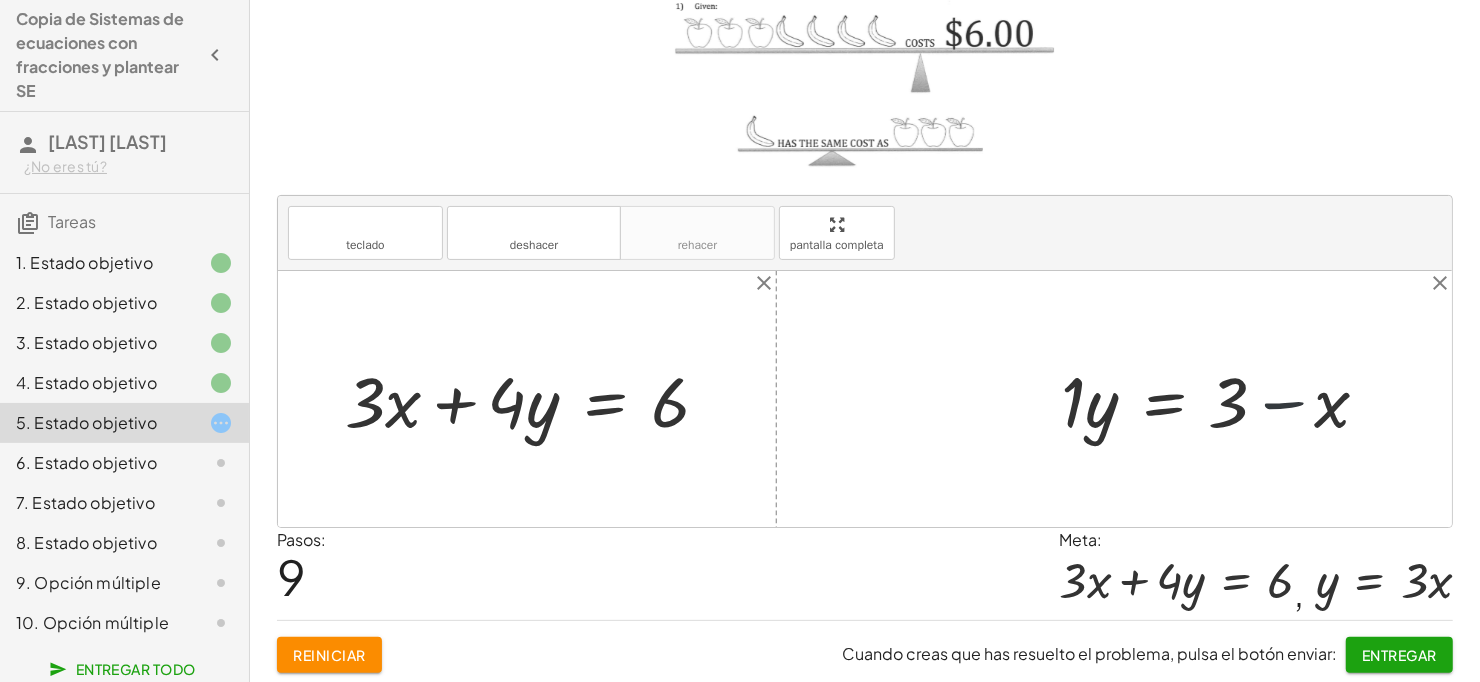 click at bounding box center (1224, 399) 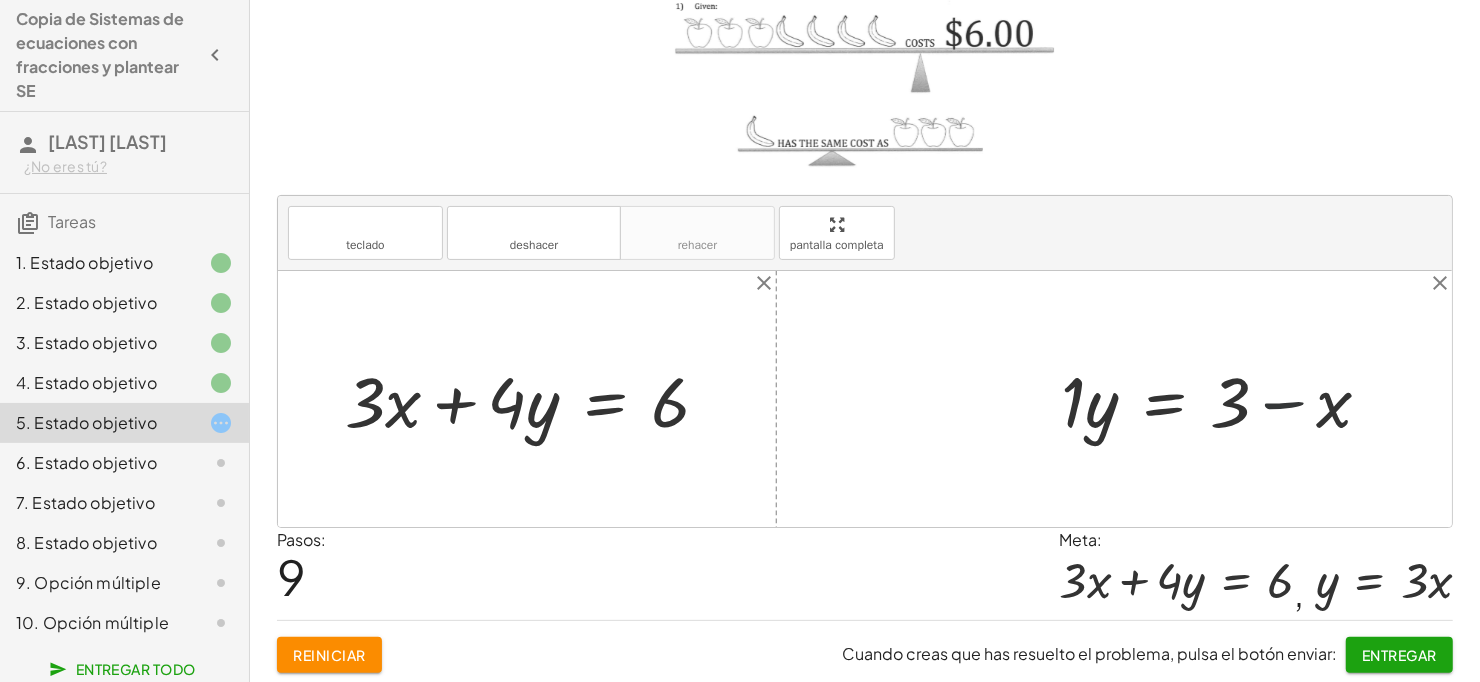 click at bounding box center (1224, 399) 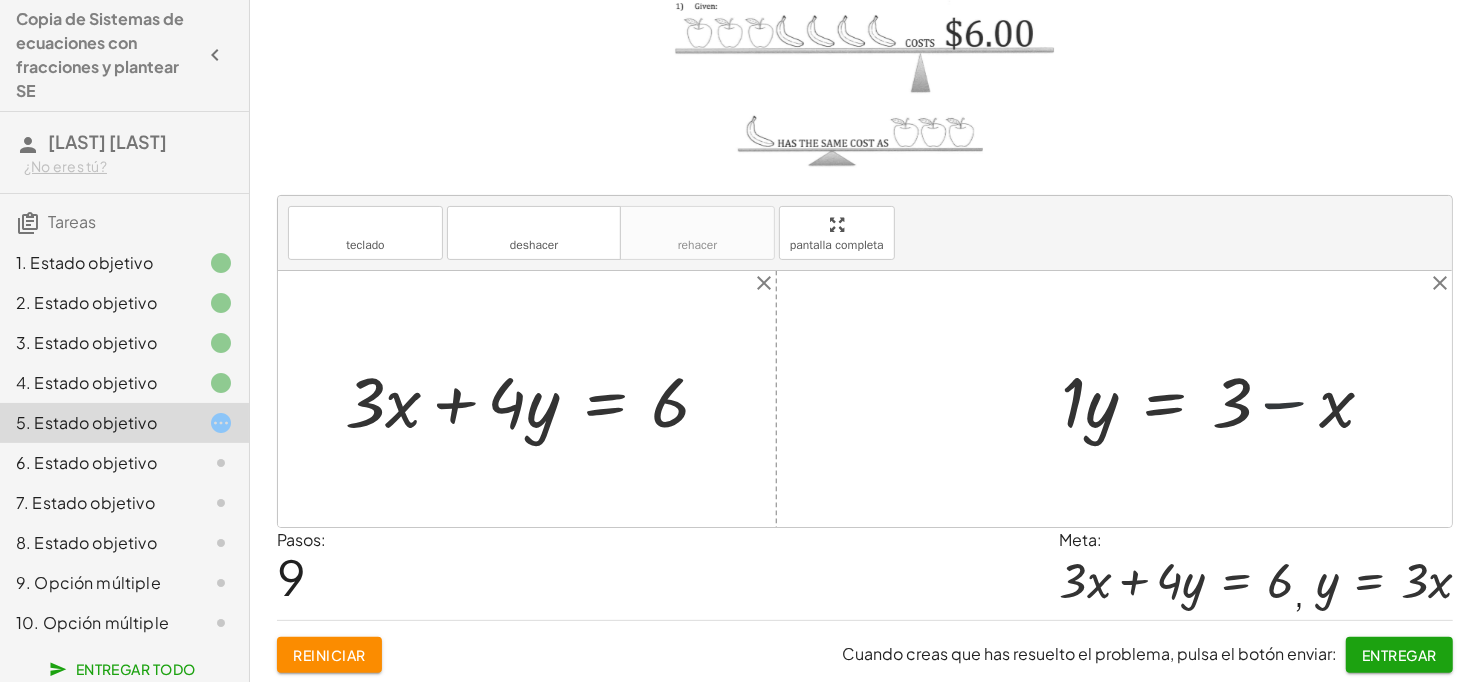 click at bounding box center [1224, 399] 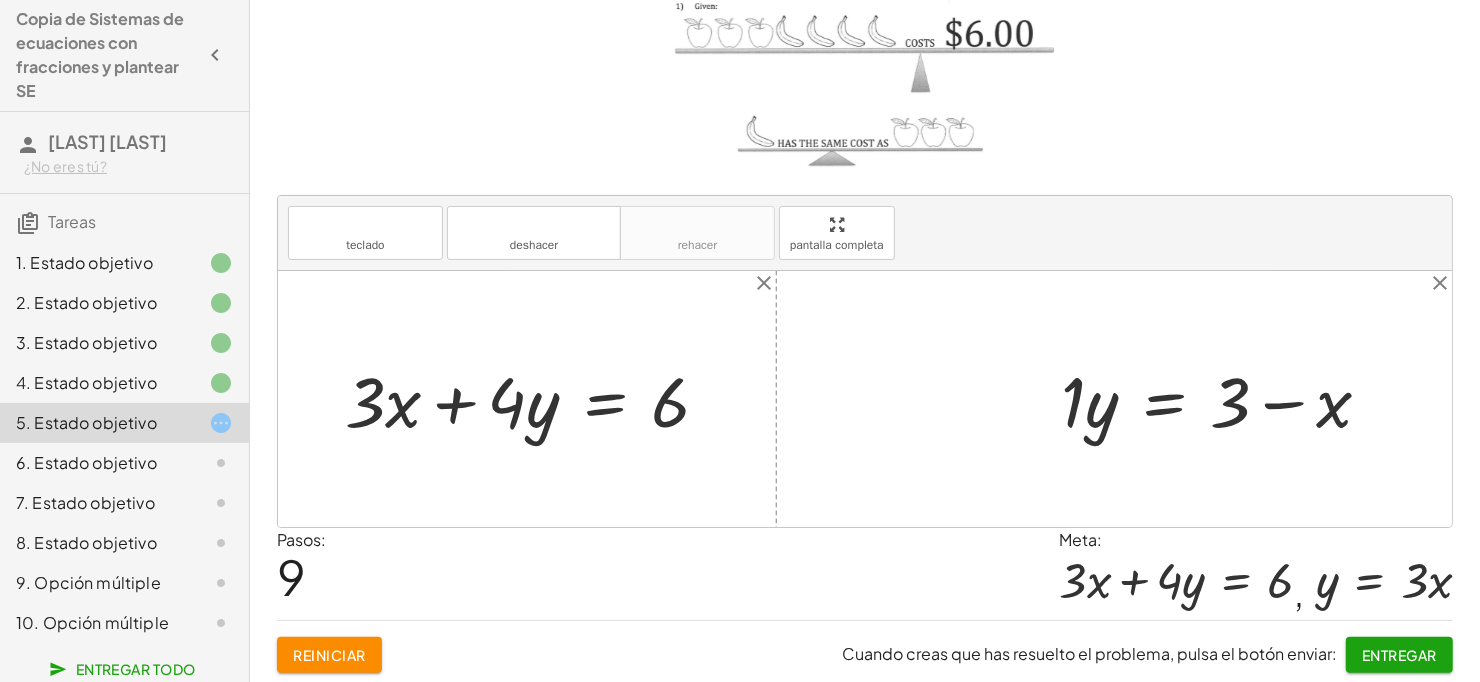 scroll, scrollTop: 164, scrollLeft: 0, axis: vertical 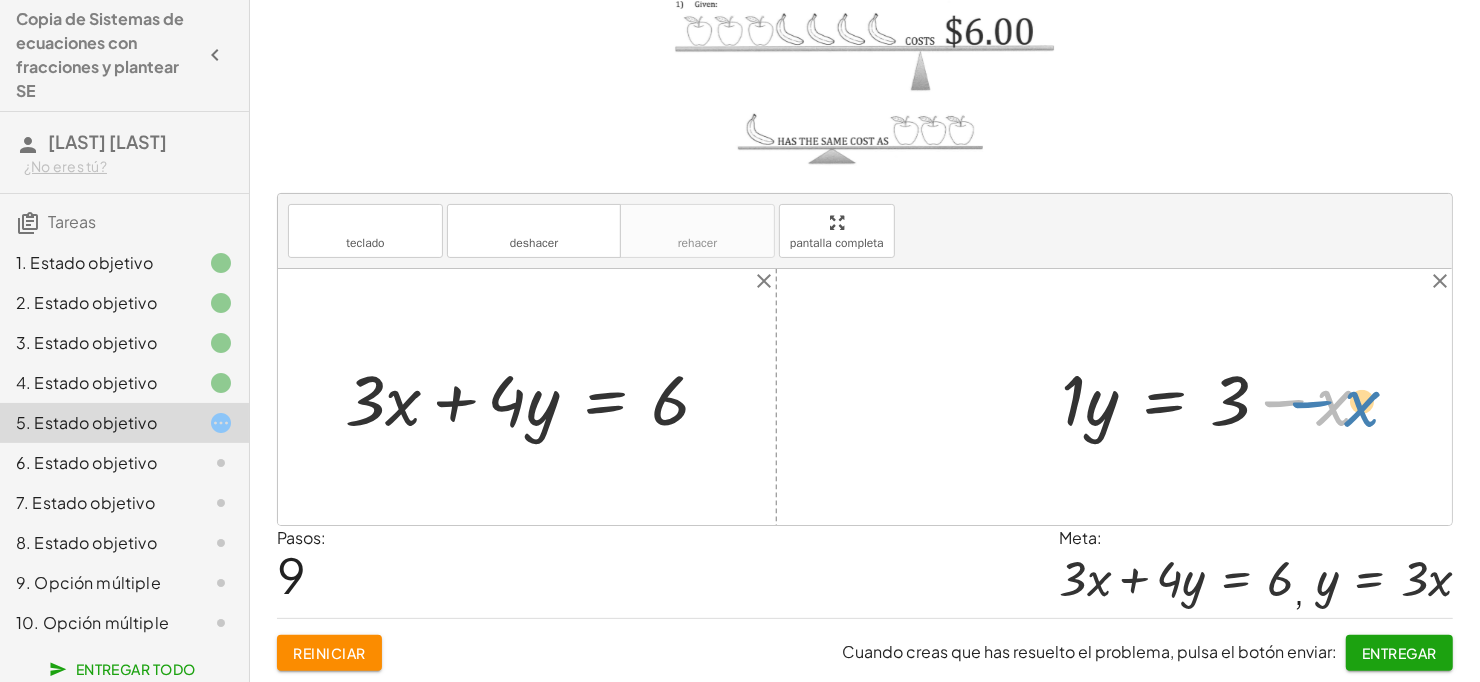 click at bounding box center [1224, 397] 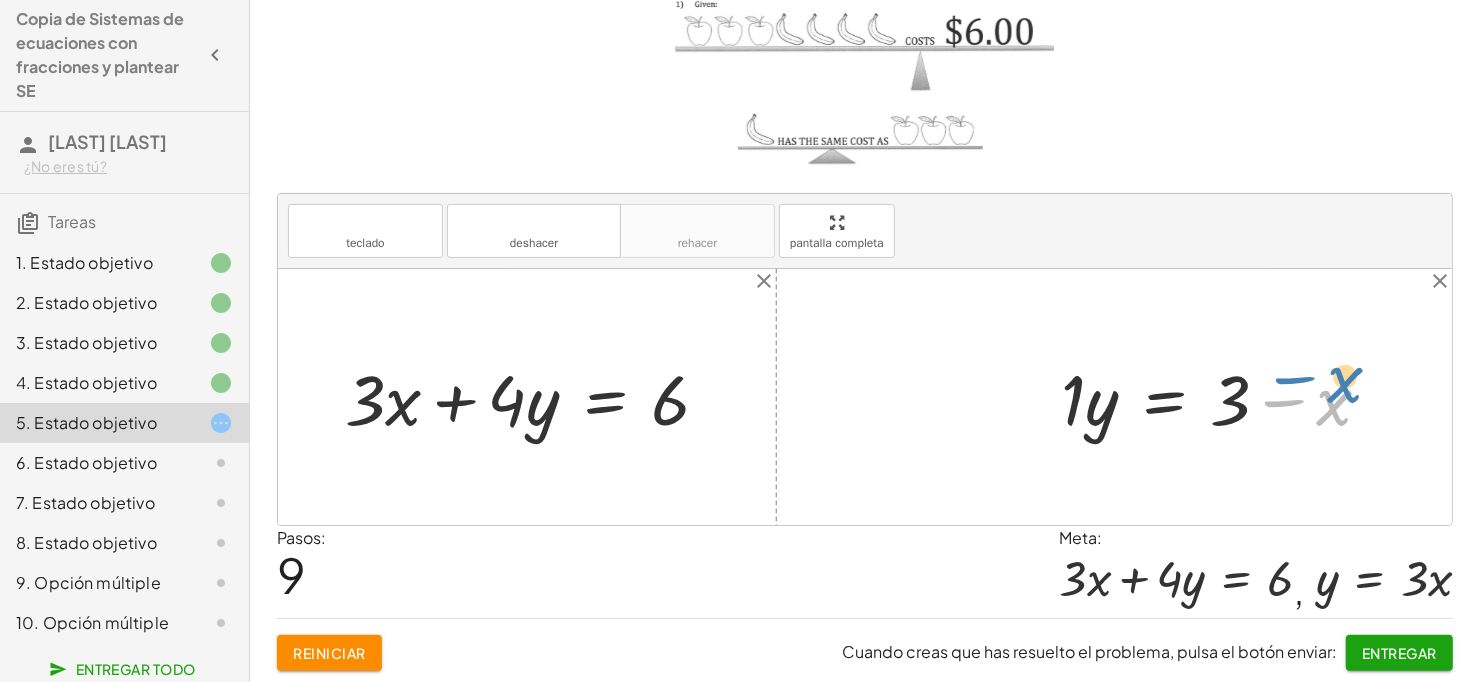 click at bounding box center (1224, 397) 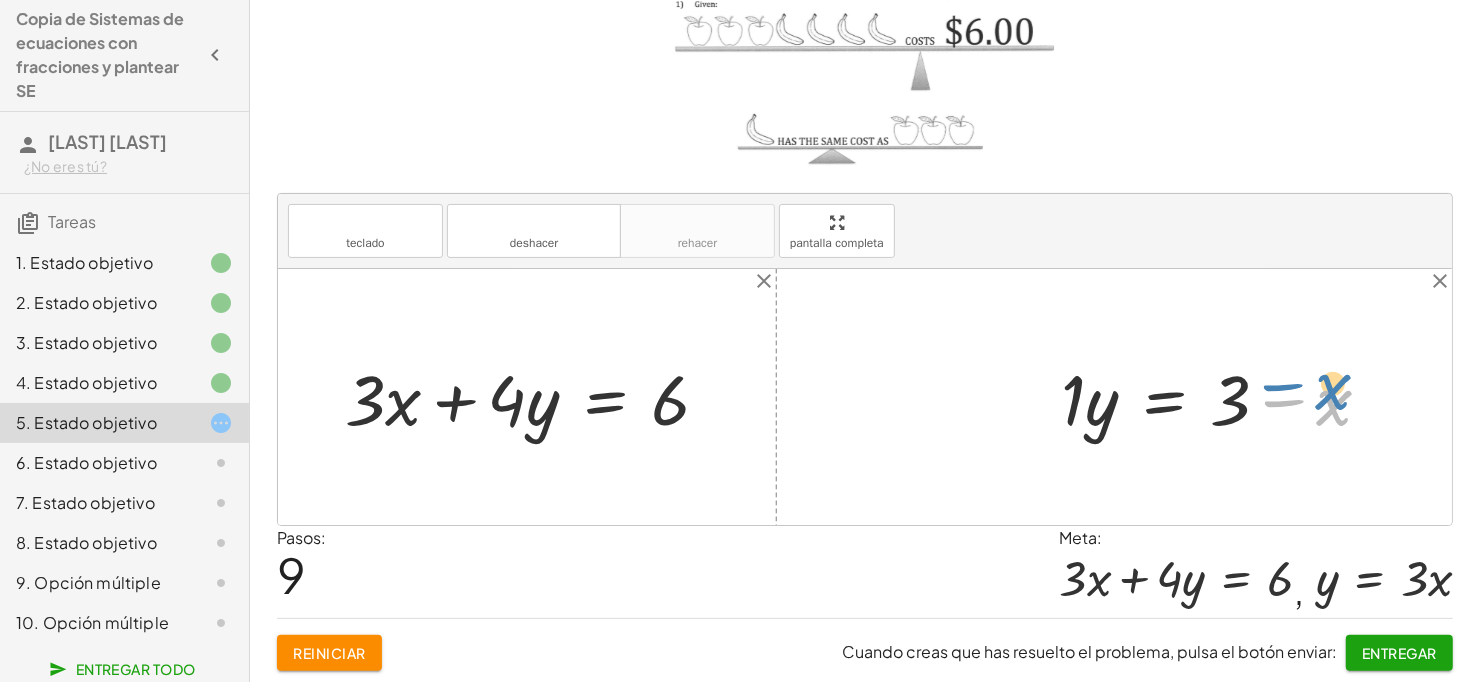 drag, startPoint x: 1268, startPoint y: 393, endPoint x: 1276, endPoint y: 376, distance: 18.788294 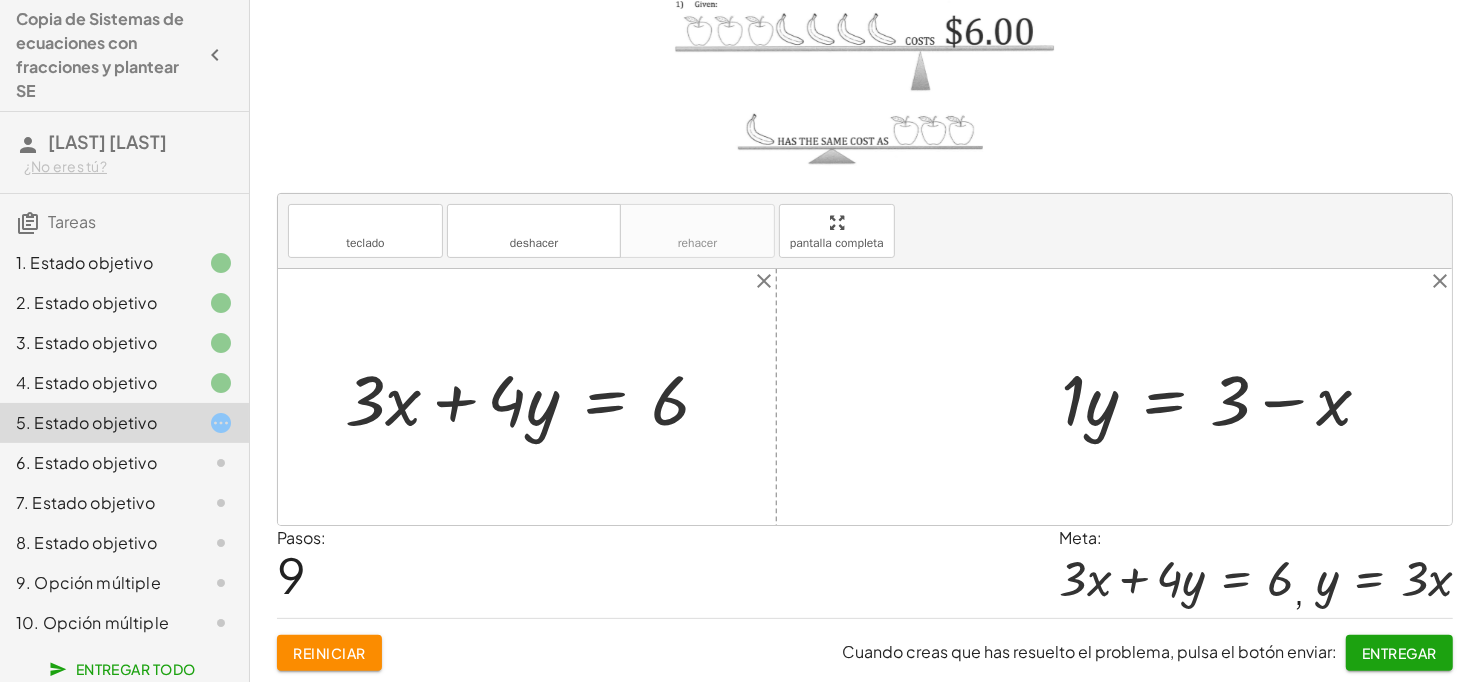 click at bounding box center (1224, 397) 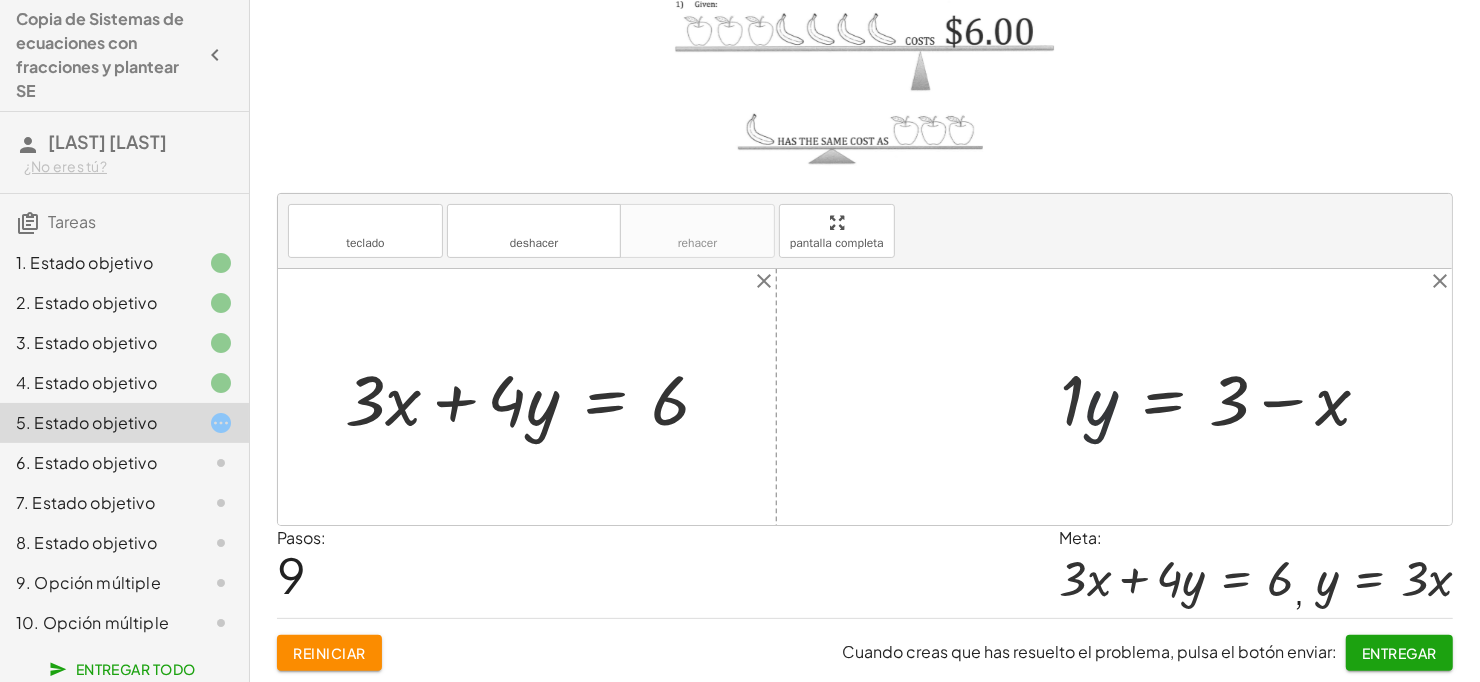click at bounding box center [1236, 397] 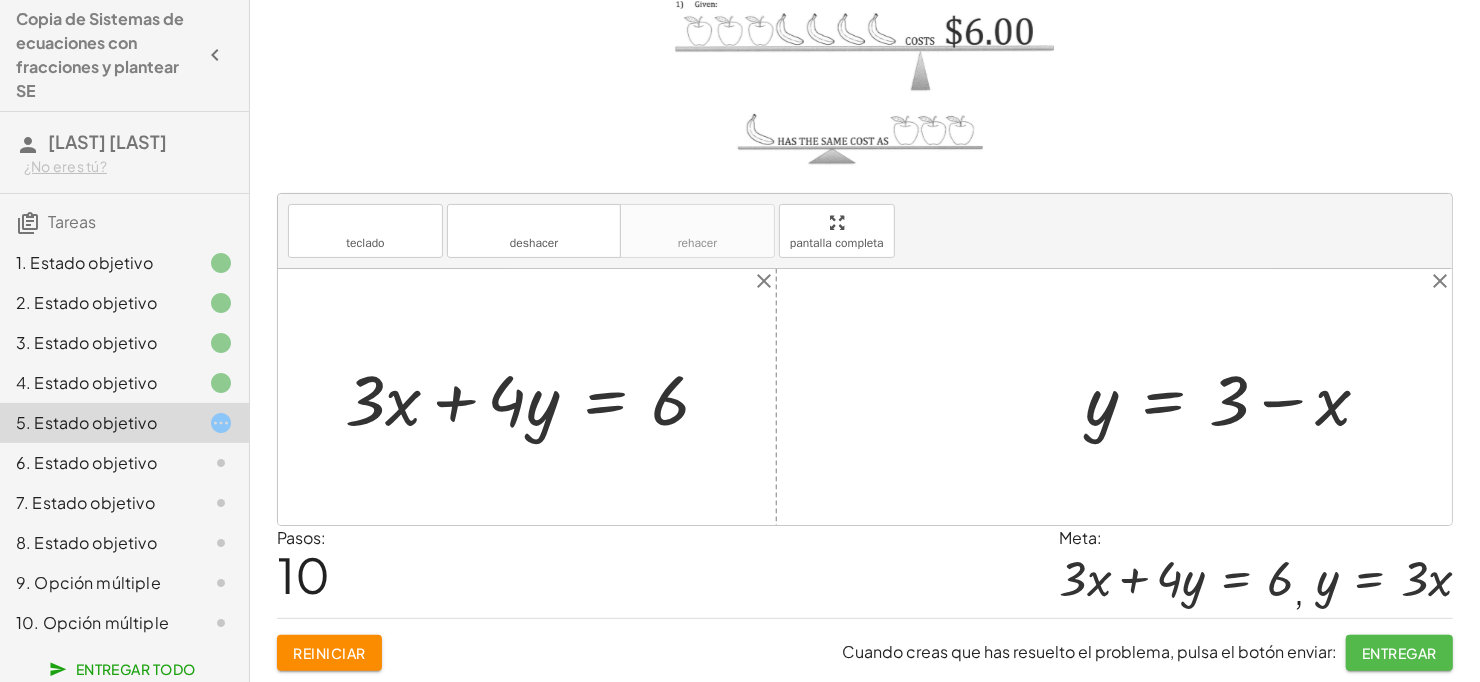 click on "Entregar" at bounding box center (1399, 653) 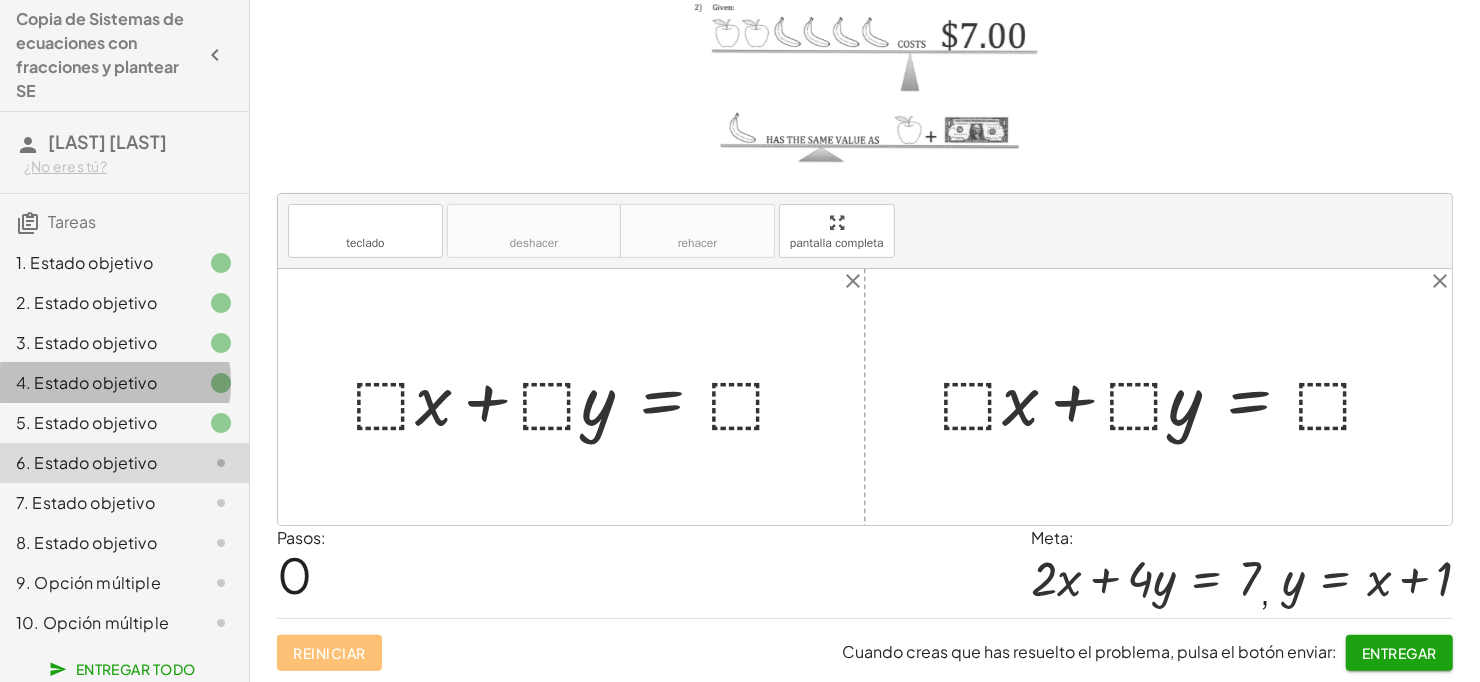 click on "4. Estado objetivo" 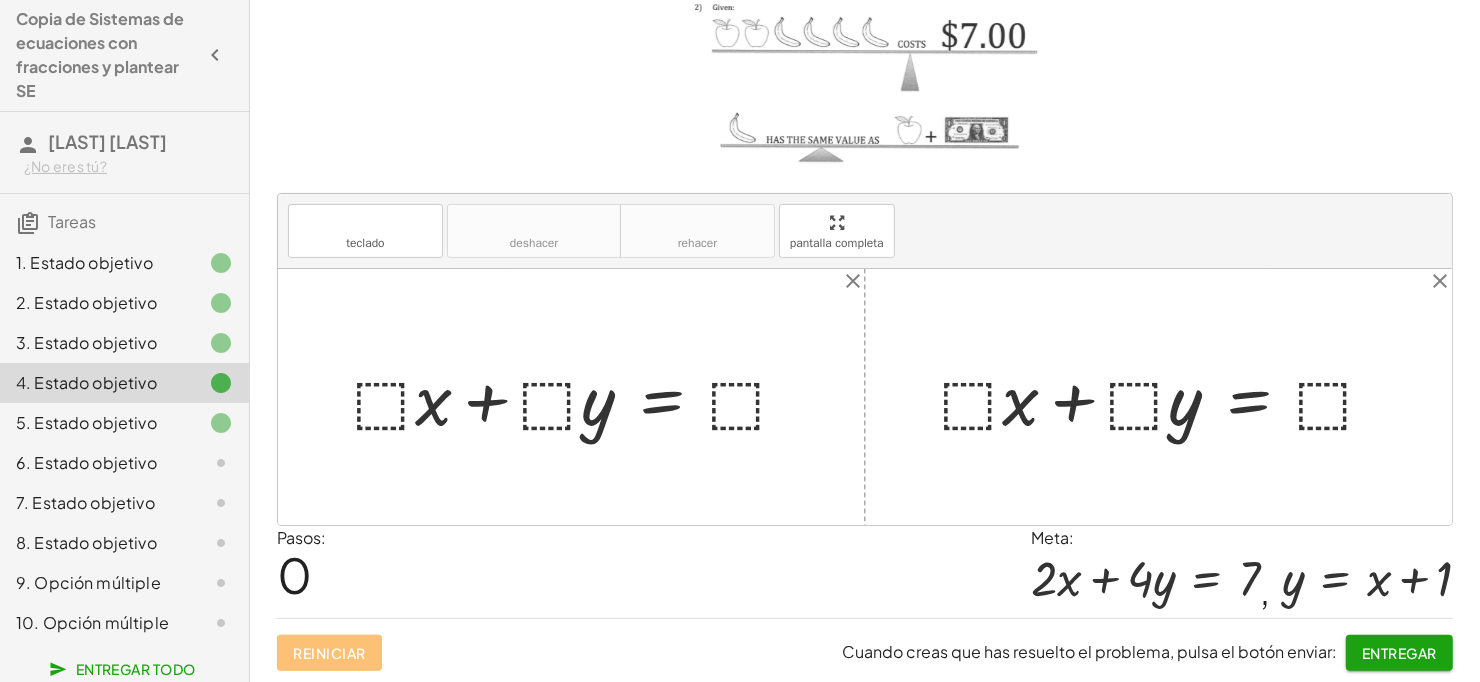click 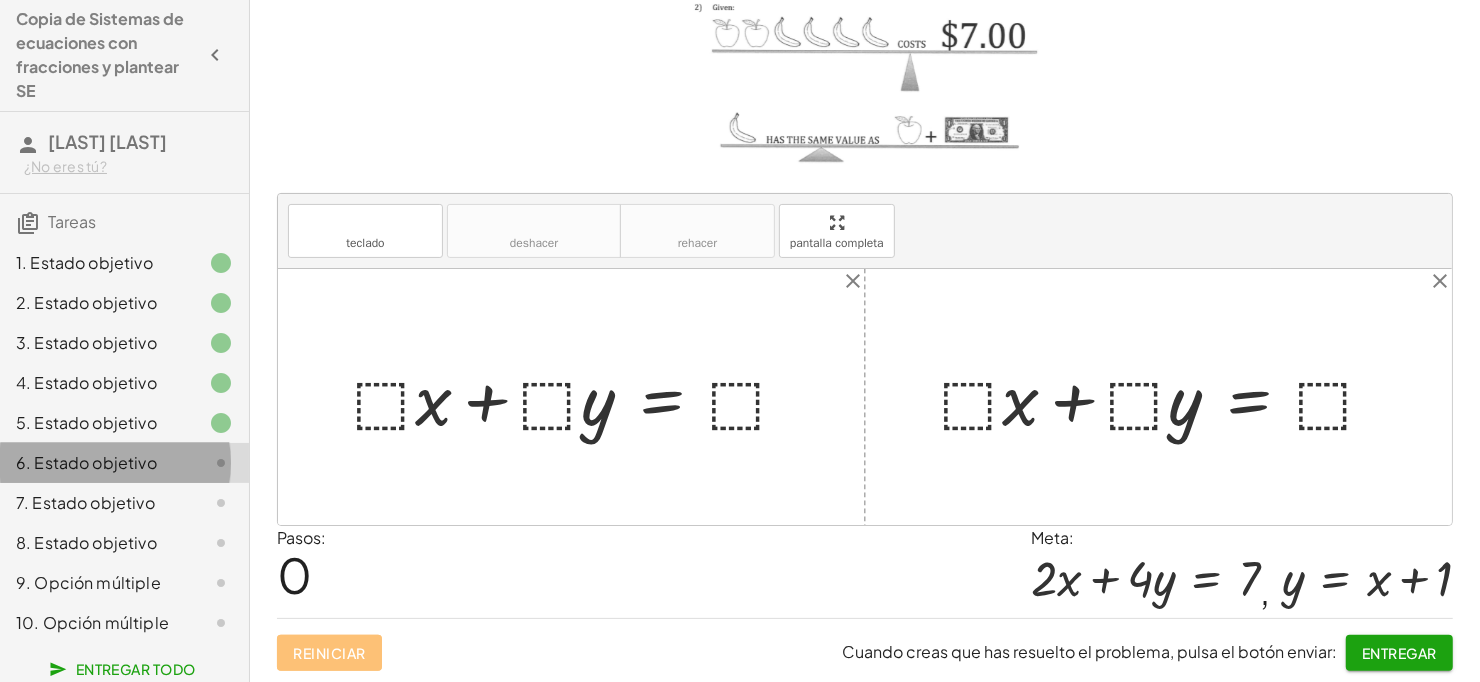 click on "6. Estado objetivo" 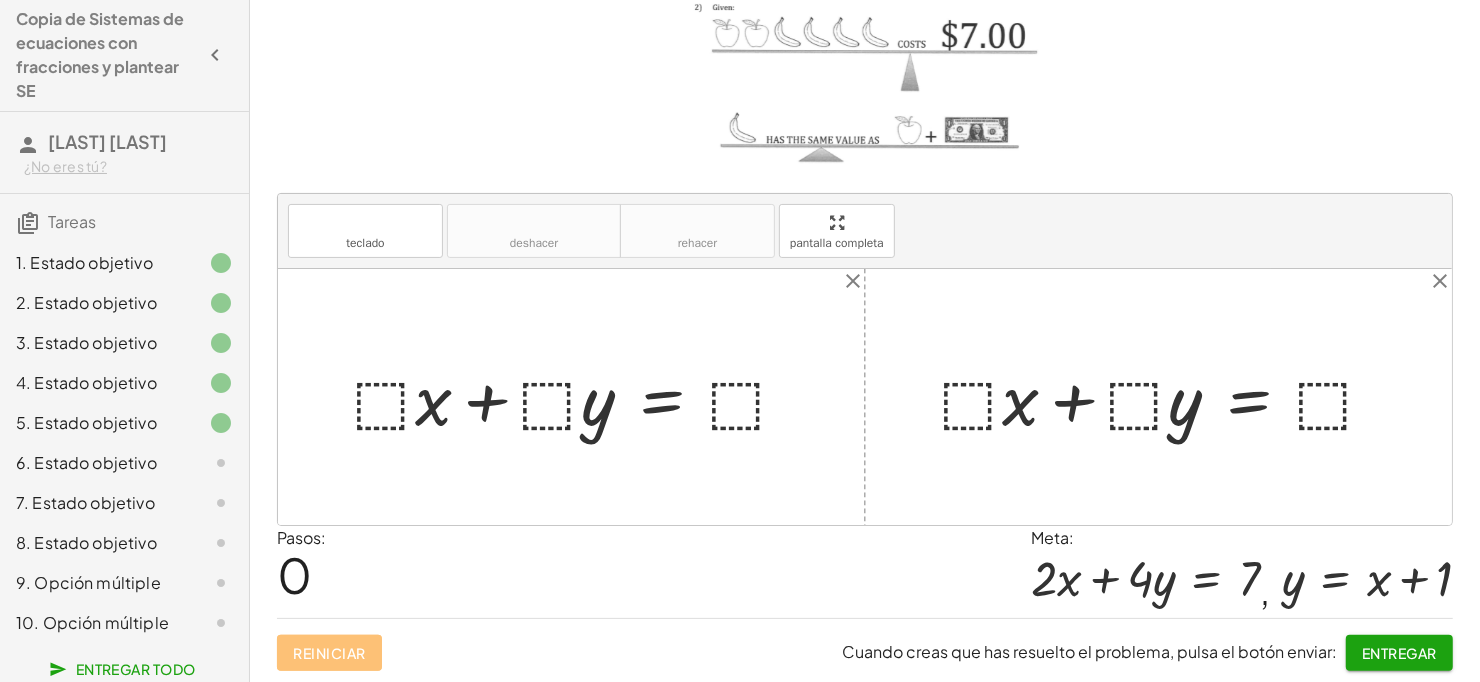 scroll, scrollTop: 0, scrollLeft: 0, axis: both 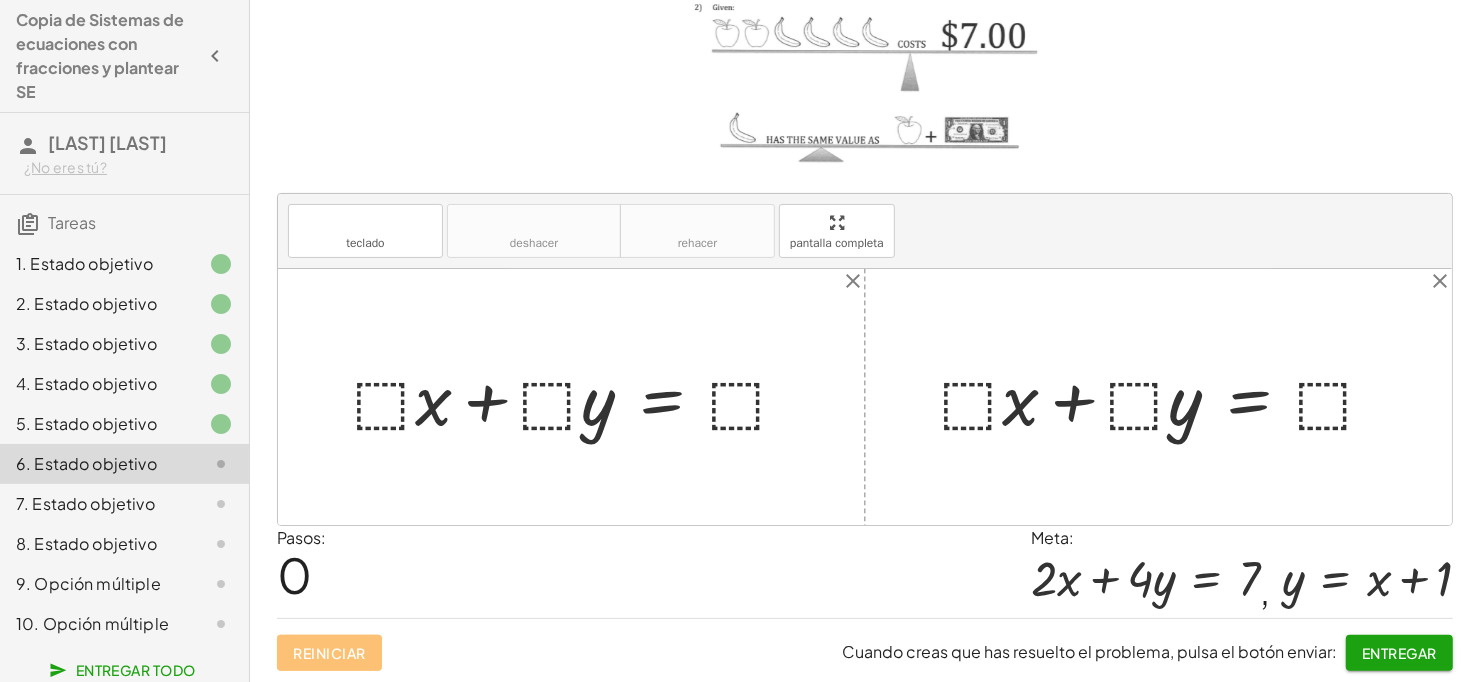 click at bounding box center (579, 396) 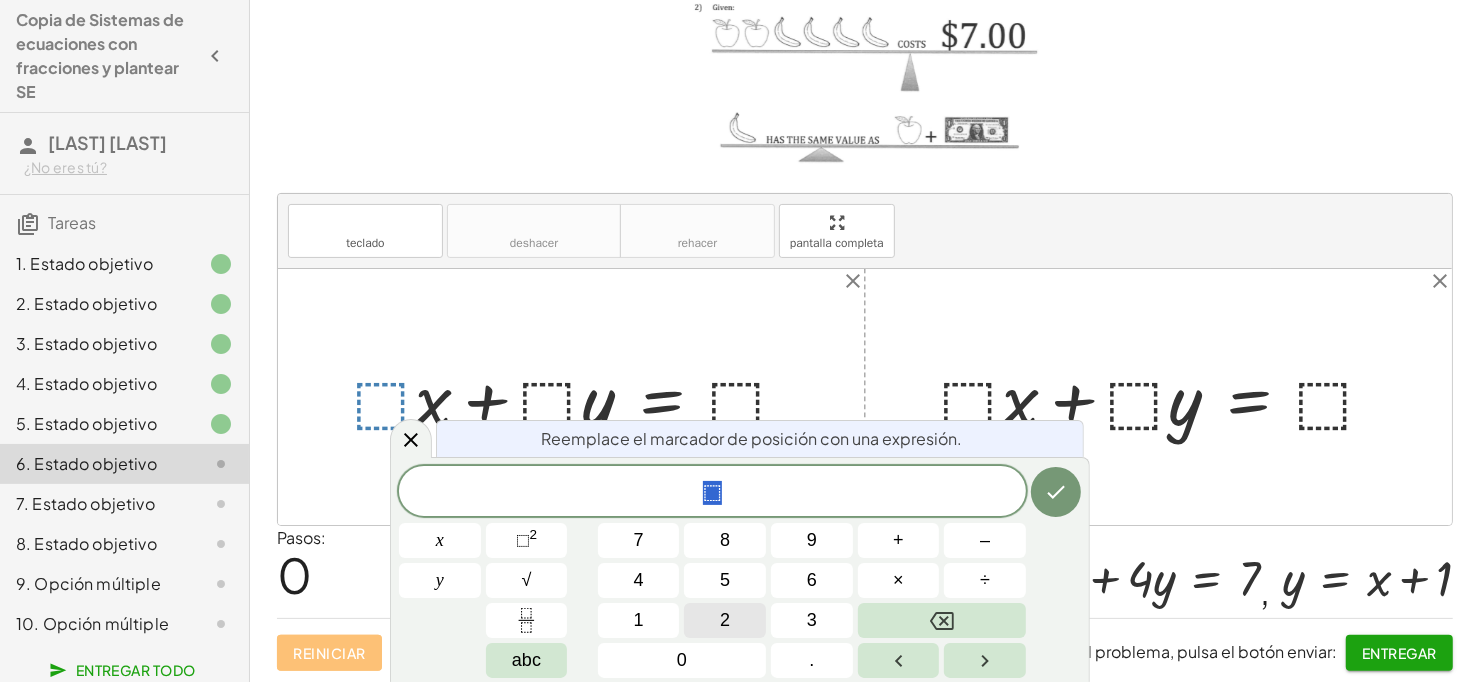 click on "2" at bounding box center (725, 620) 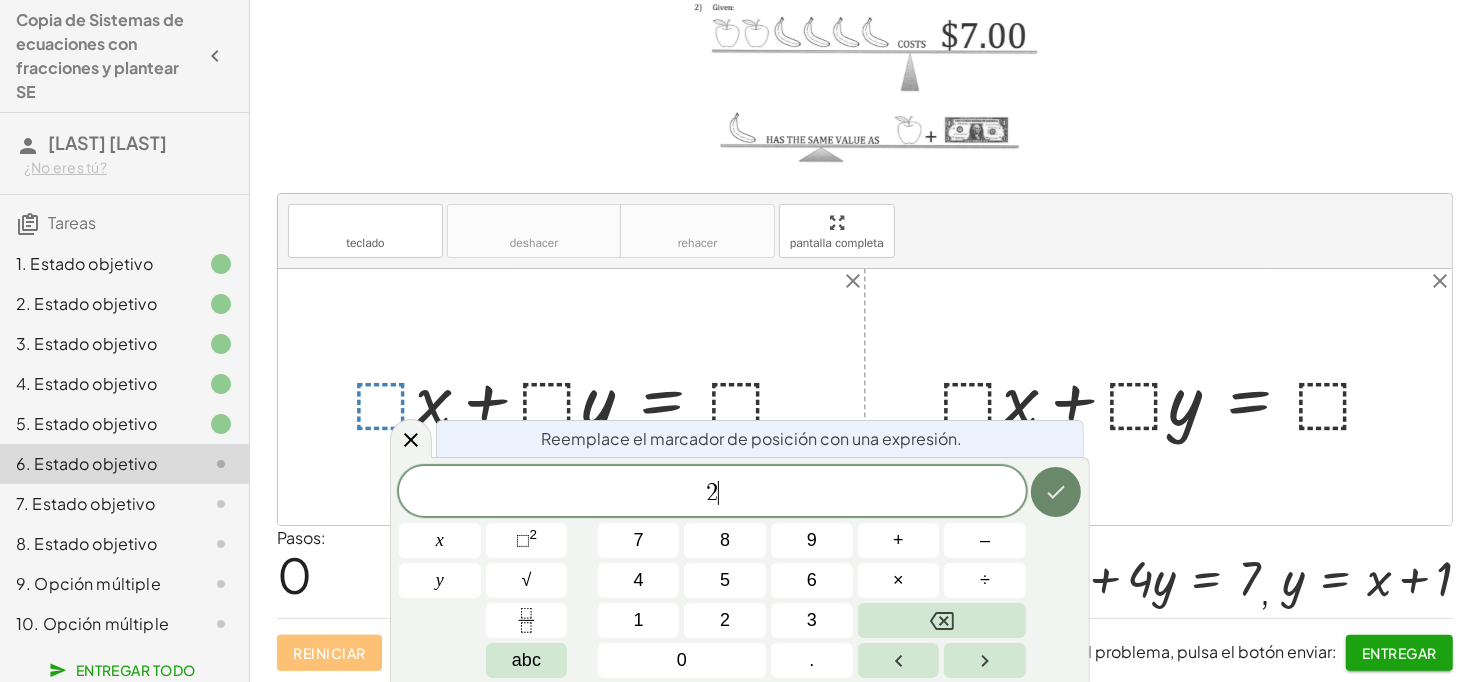 click at bounding box center (1056, 492) 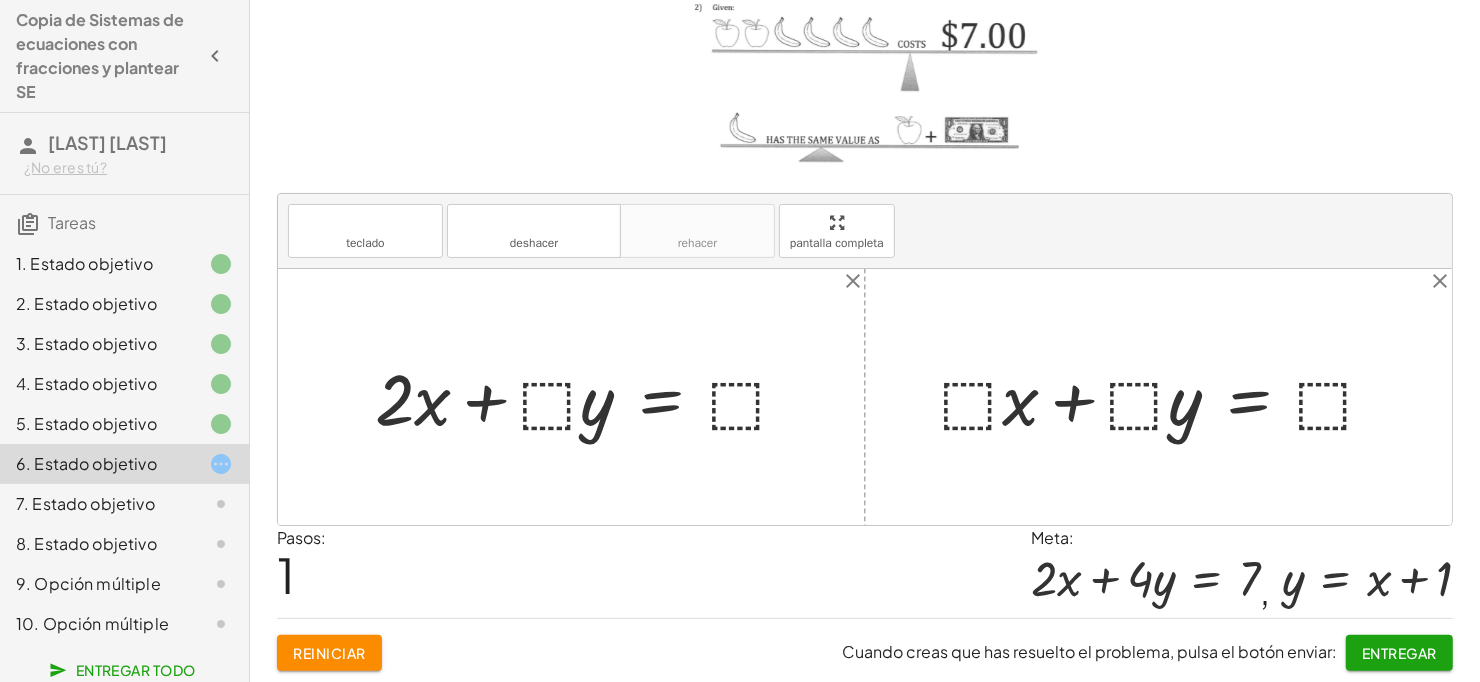 click at bounding box center (590, 396) 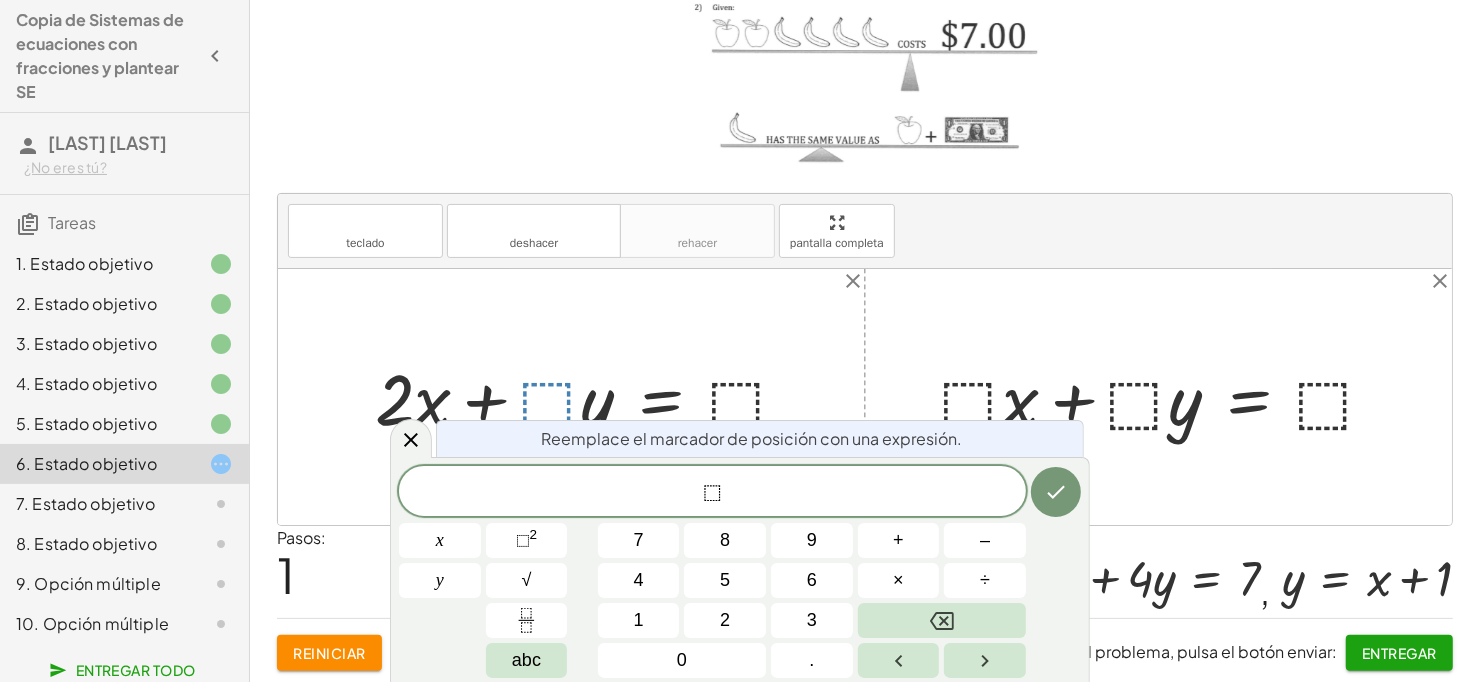 click on "4" 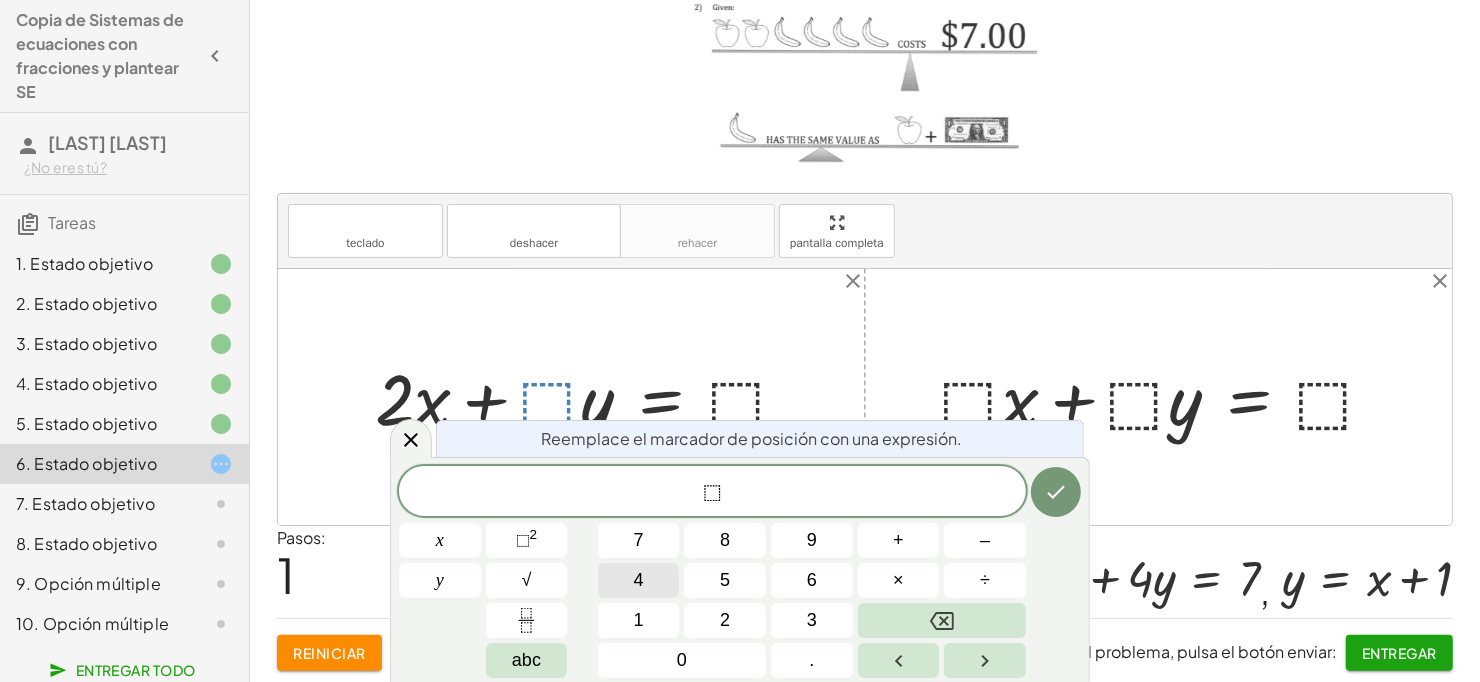 click on "4" at bounding box center [639, 580] 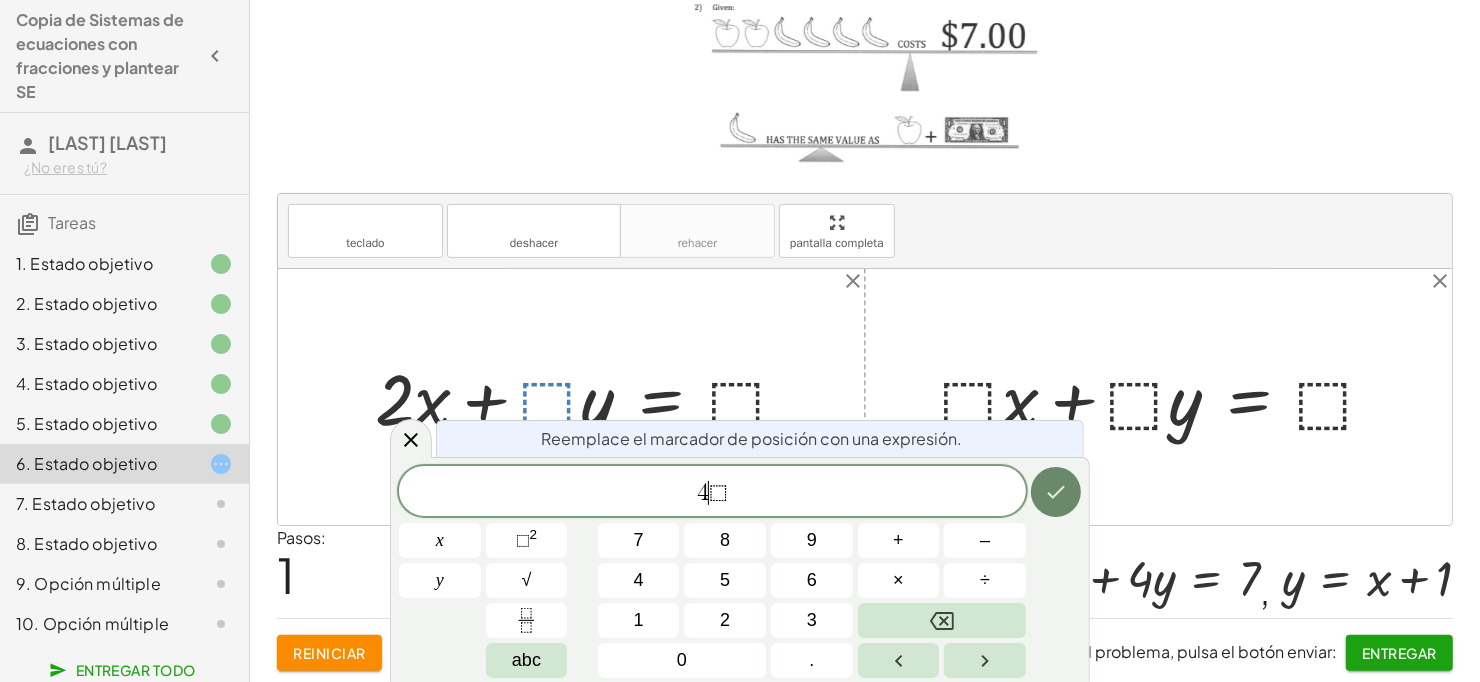 click 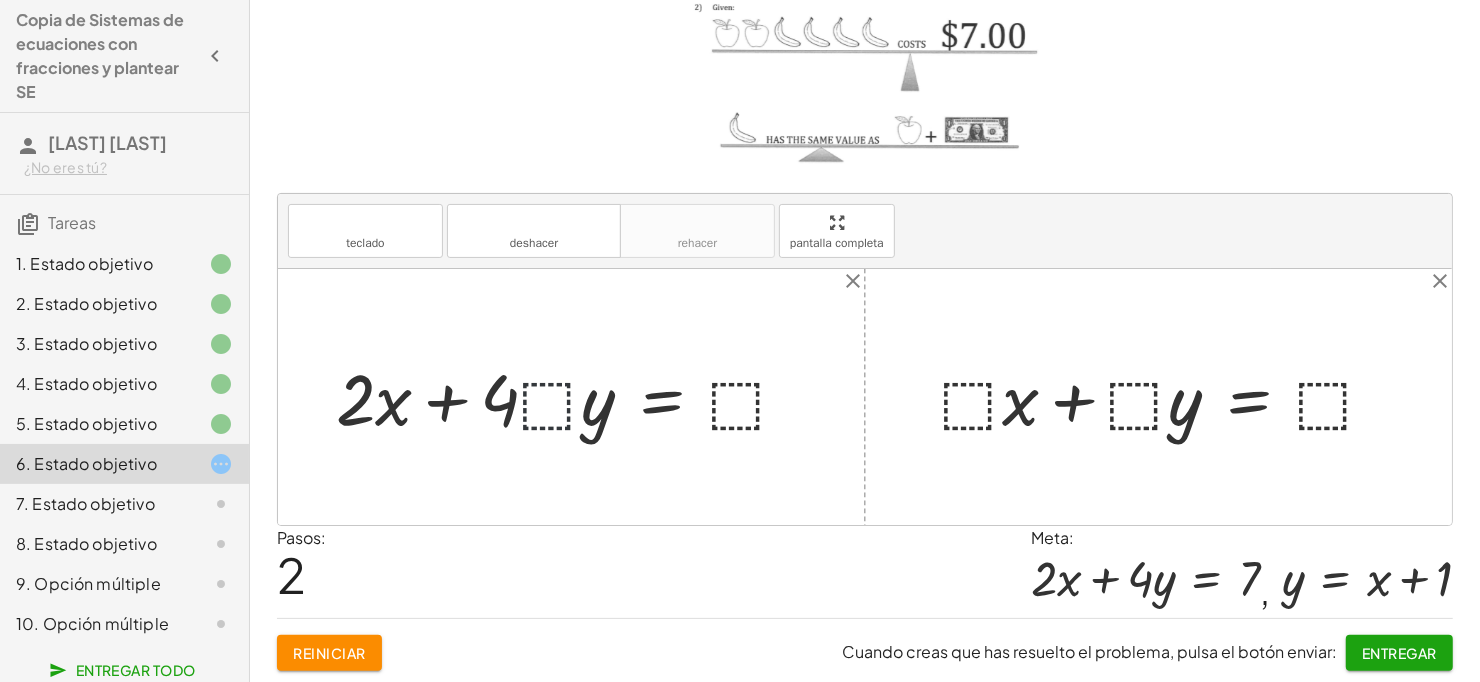 click at bounding box center [570, 396] 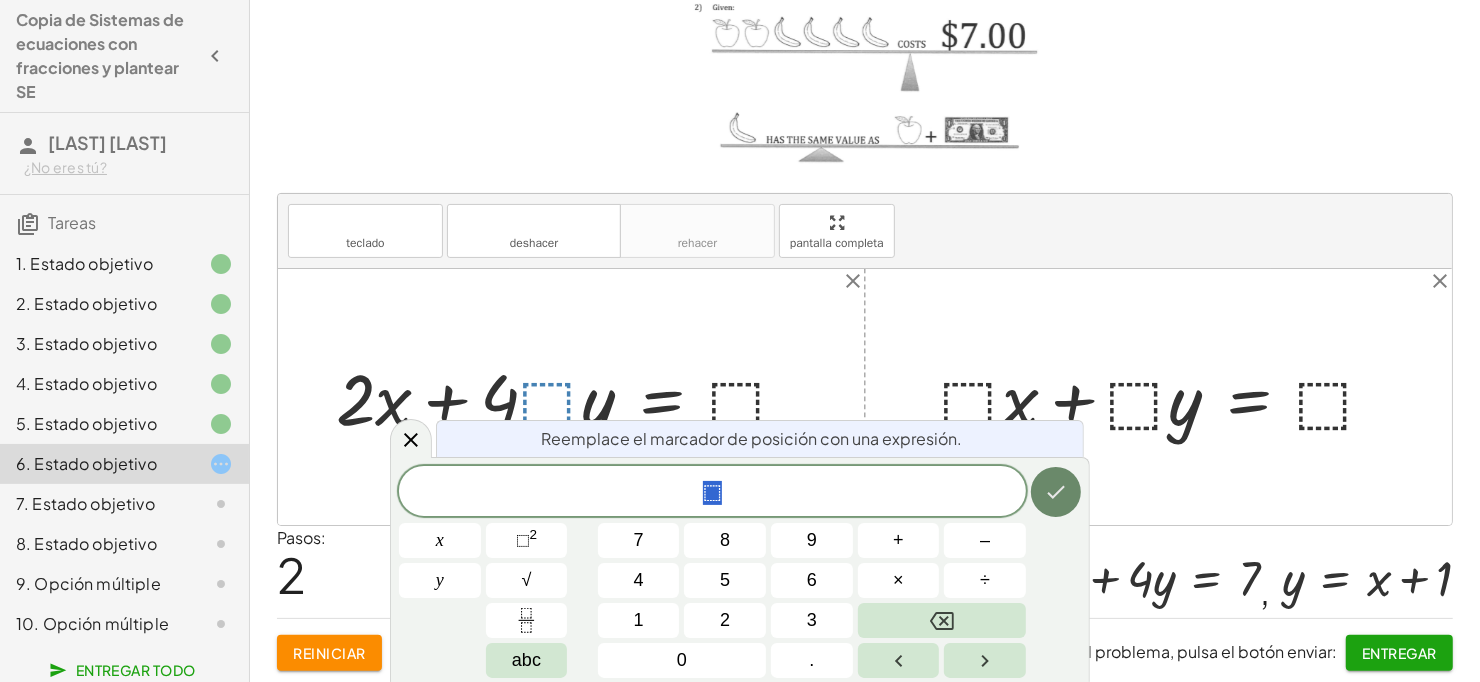 click 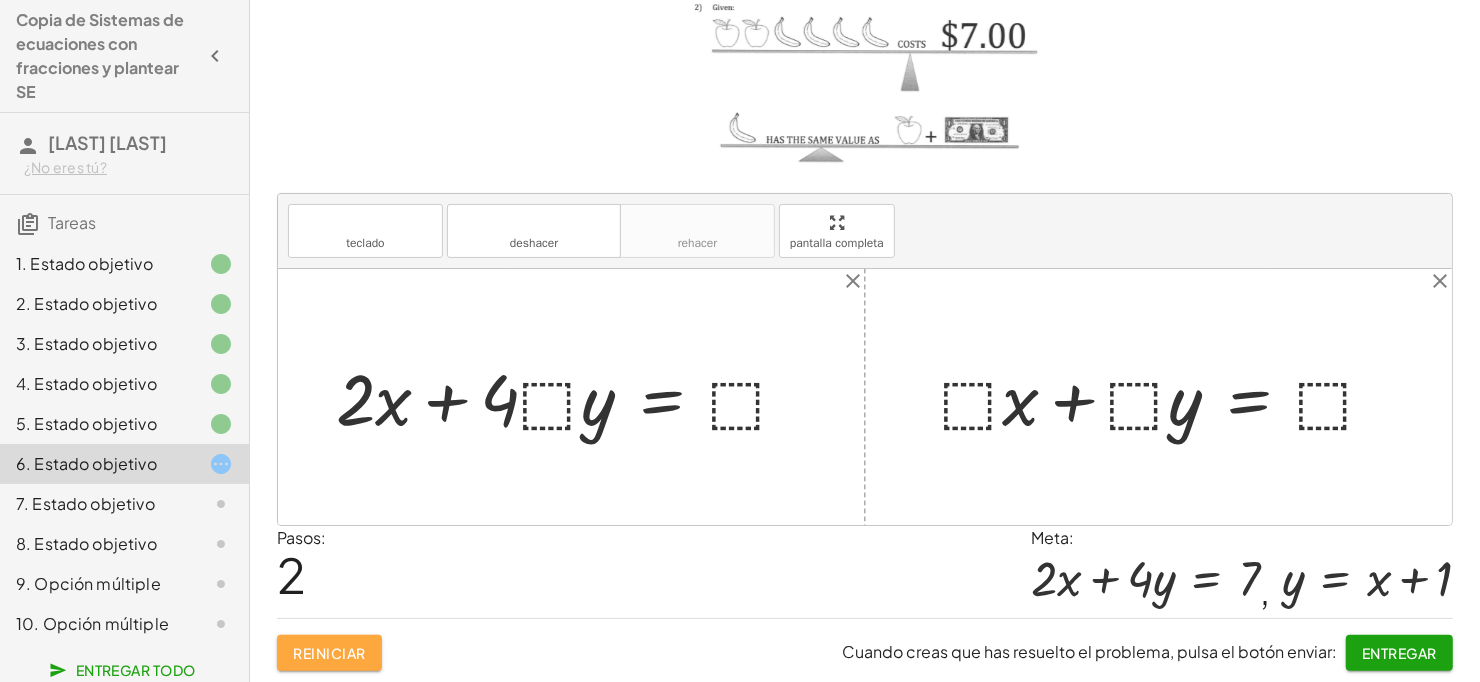 click on "Reiniciar" at bounding box center [329, 653] 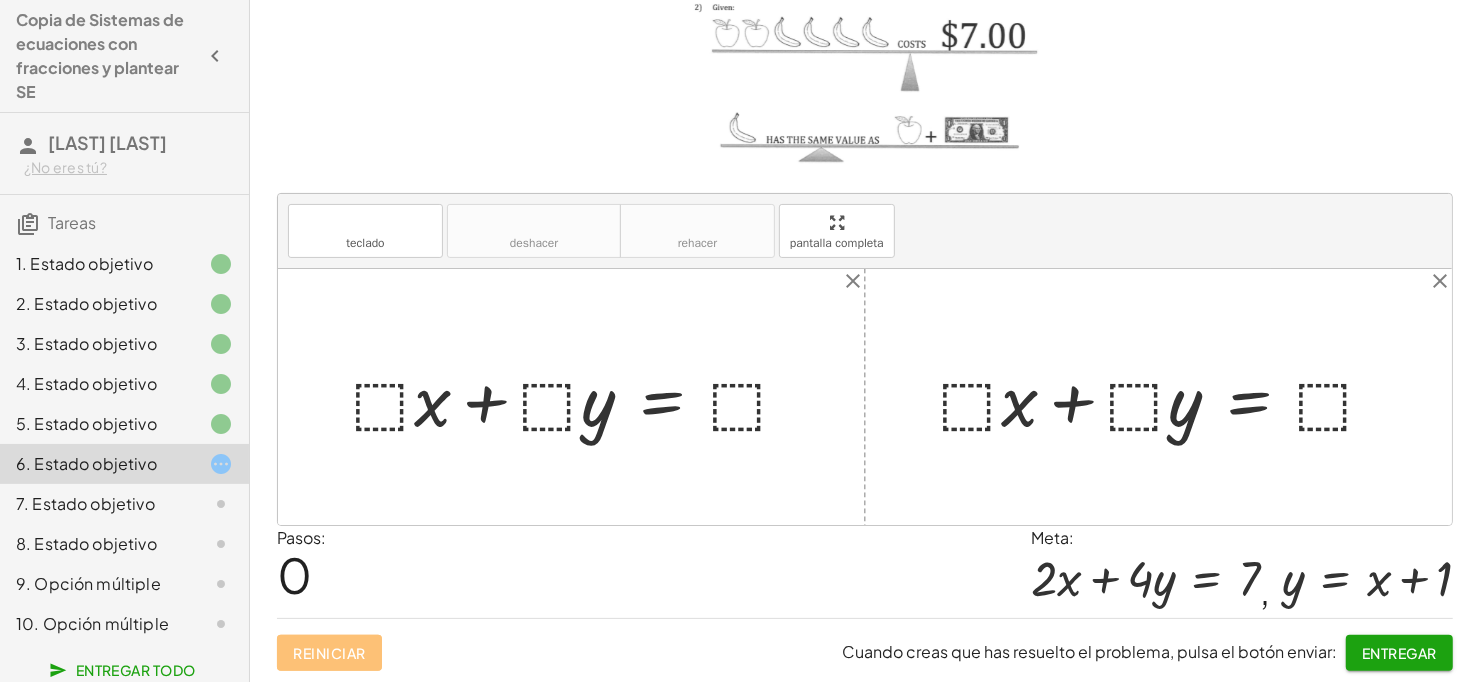 click at bounding box center [865, 397] 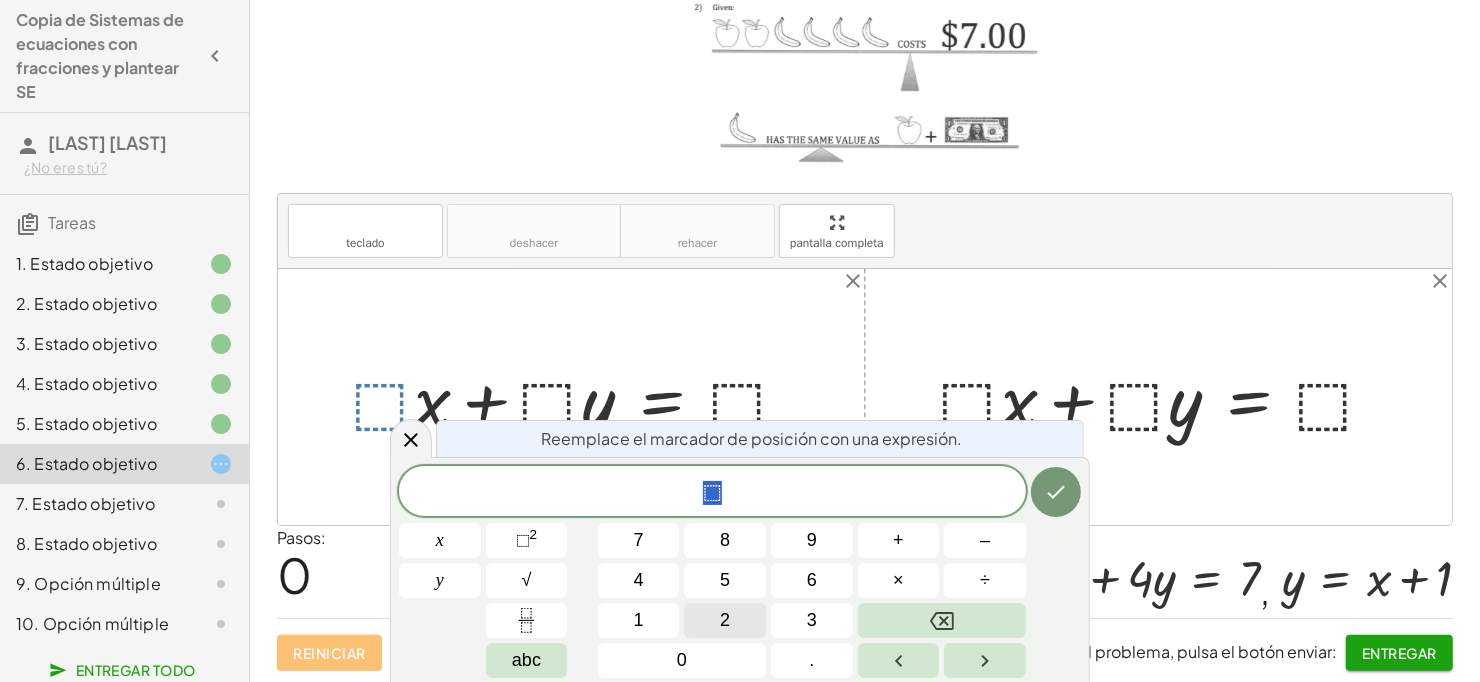click on "2" at bounding box center (725, 620) 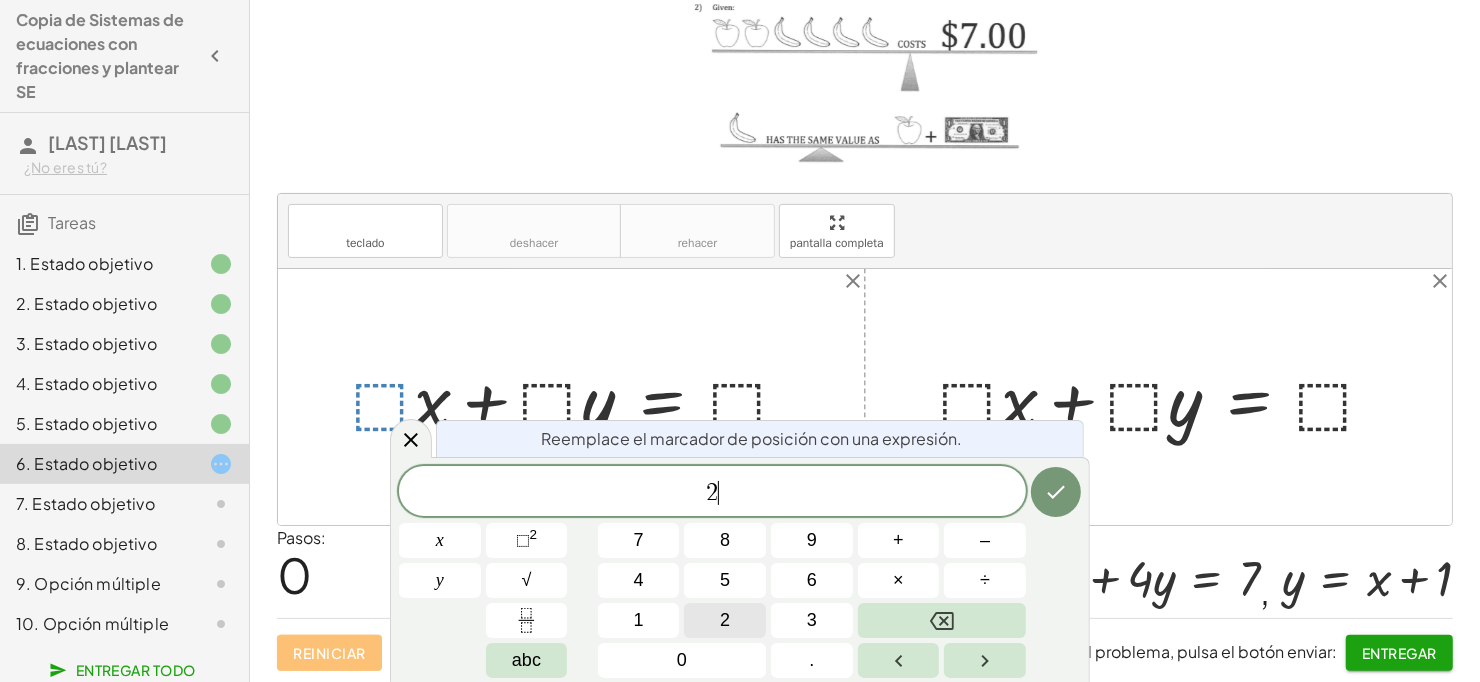 click on "2" at bounding box center (725, 620) 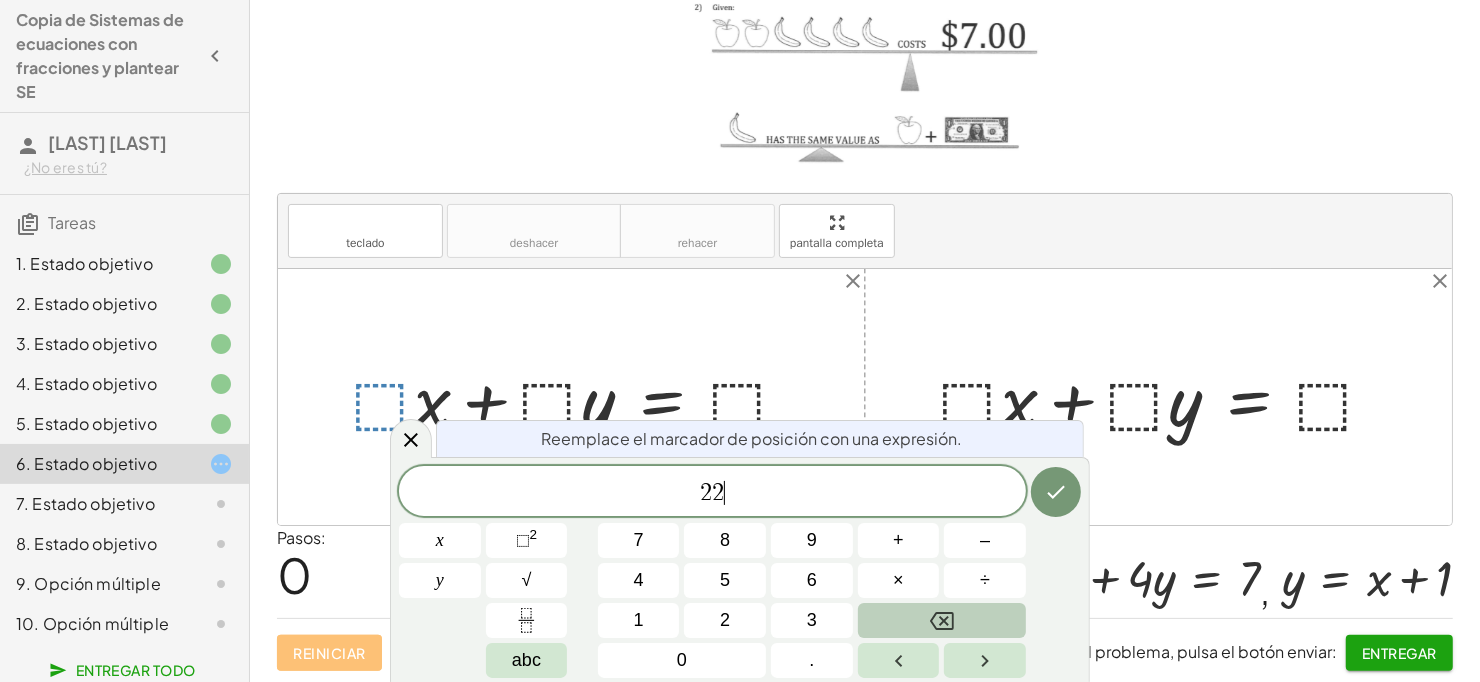 click at bounding box center [942, 620] 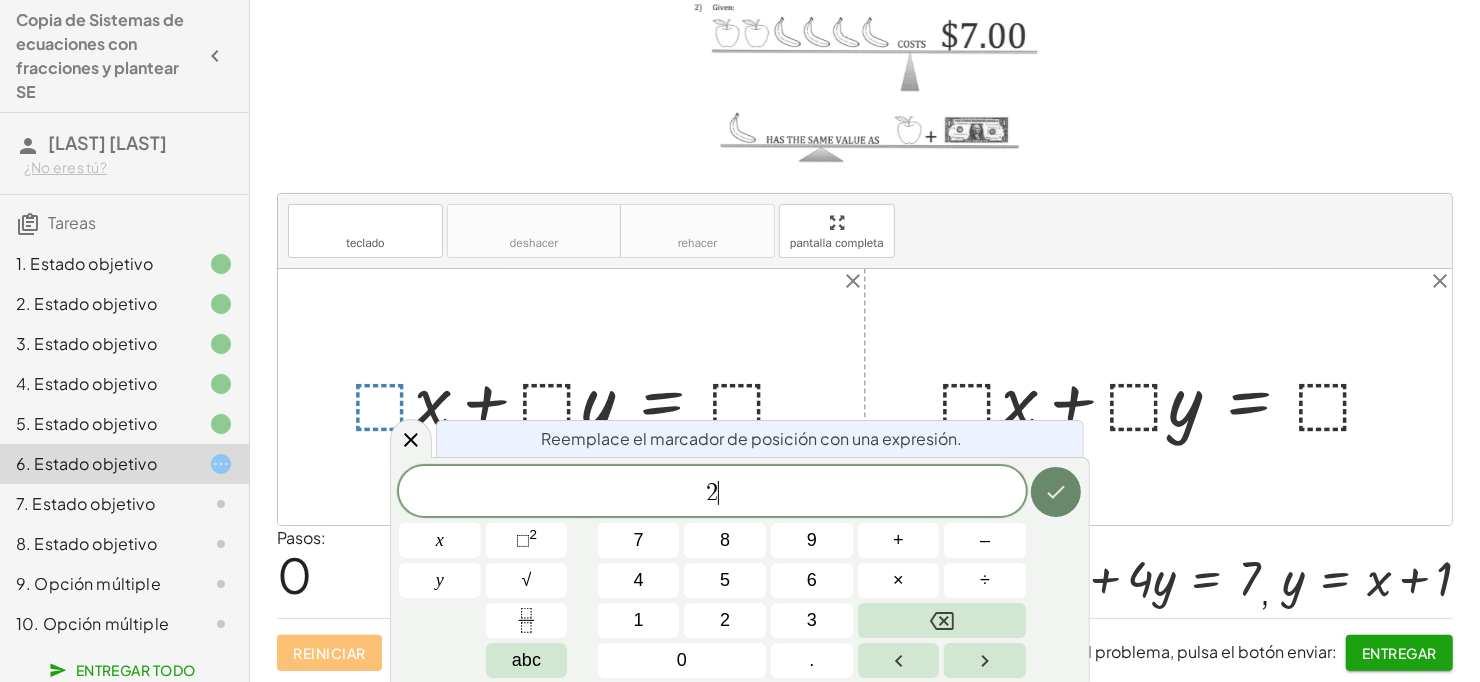 click at bounding box center [1056, 492] 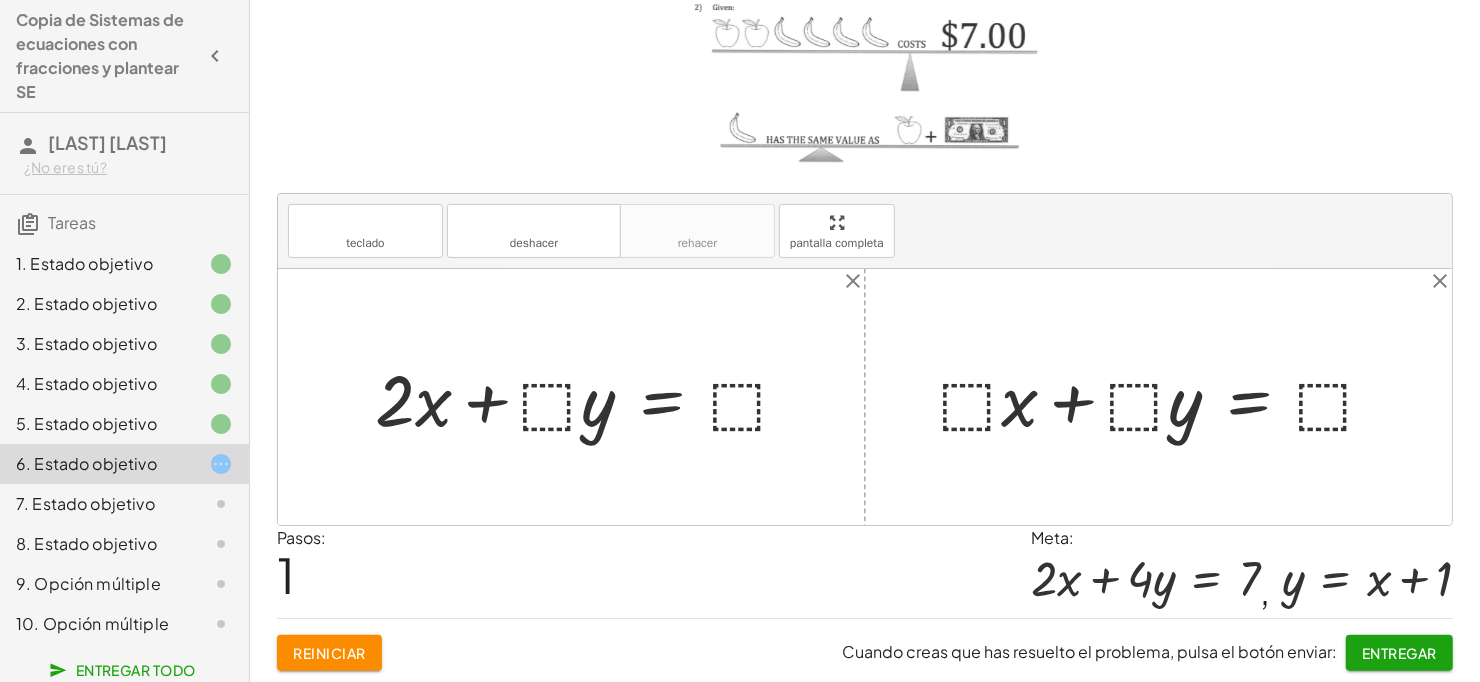 click at bounding box center (590, 397) 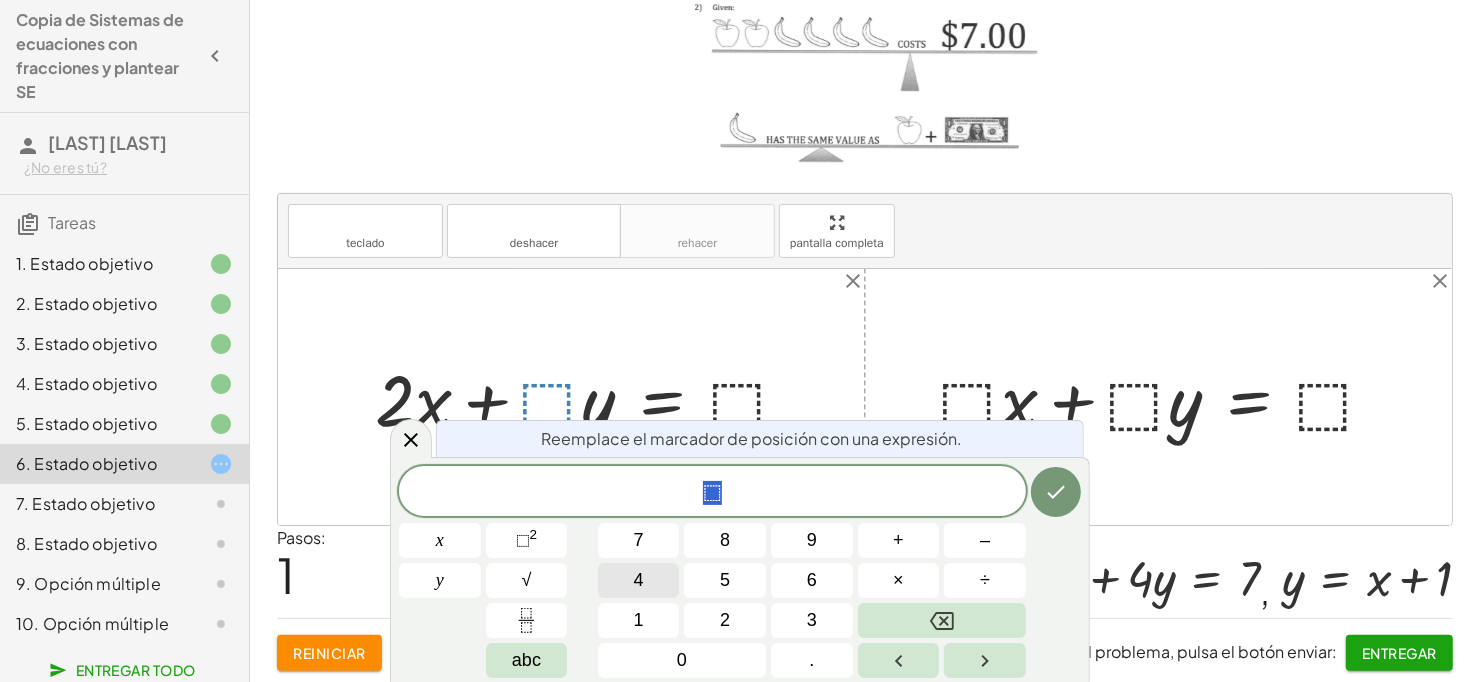 click on "4" at bounding box center (639, 580) 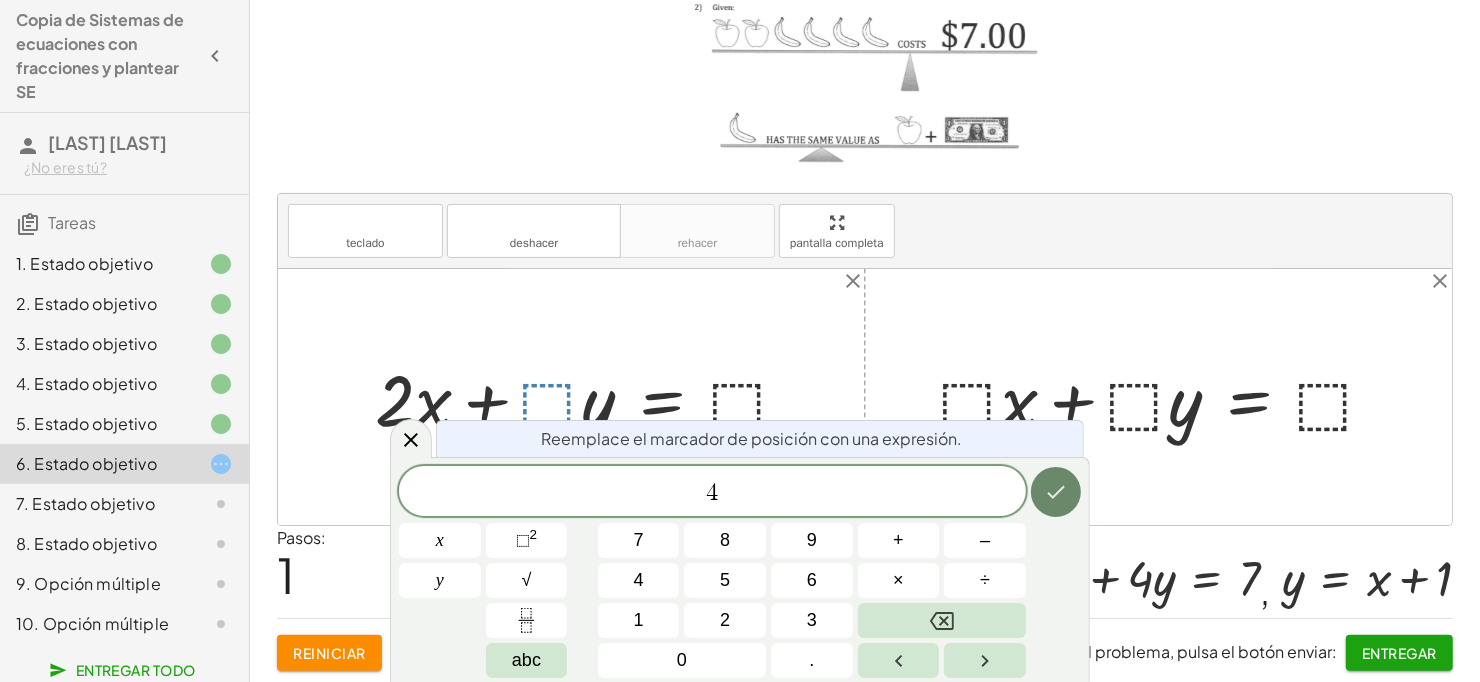click 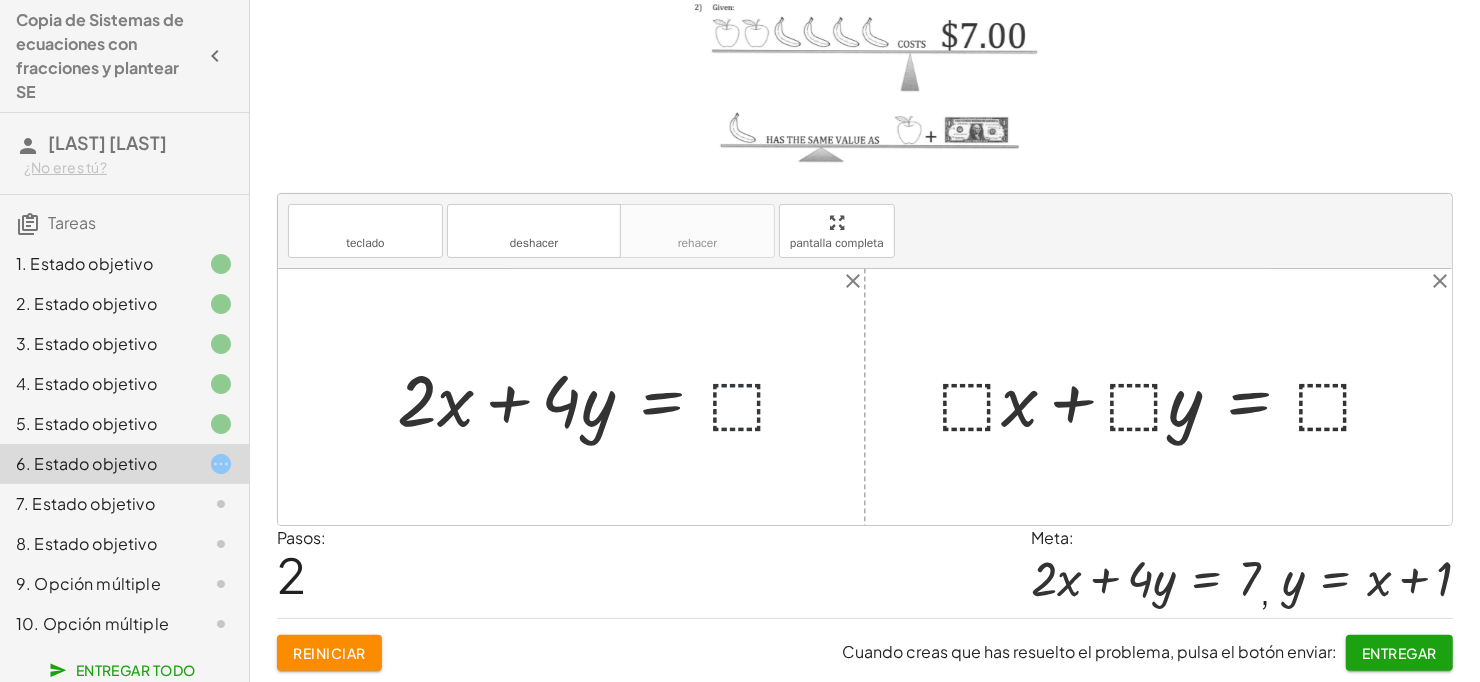 click at bounding box center [601, 397] 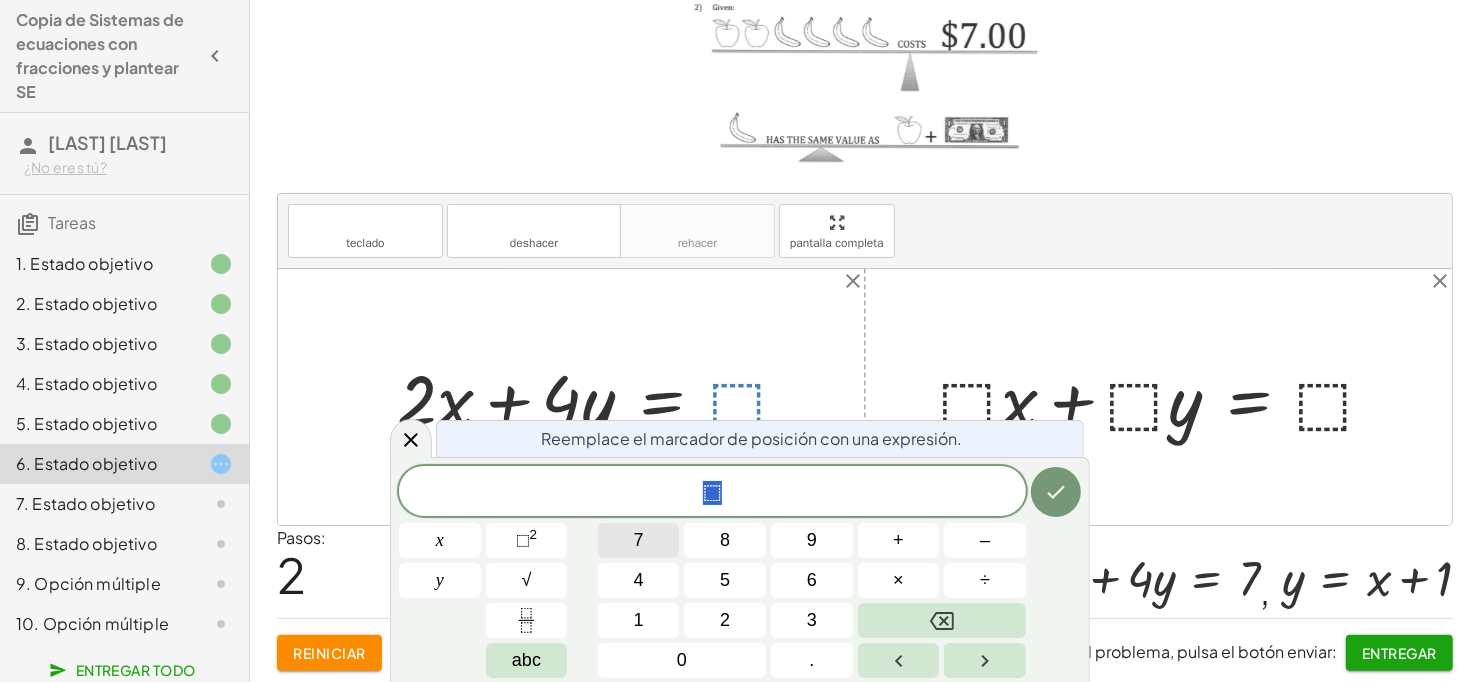 click on "7" at bounding box center (639, 540) 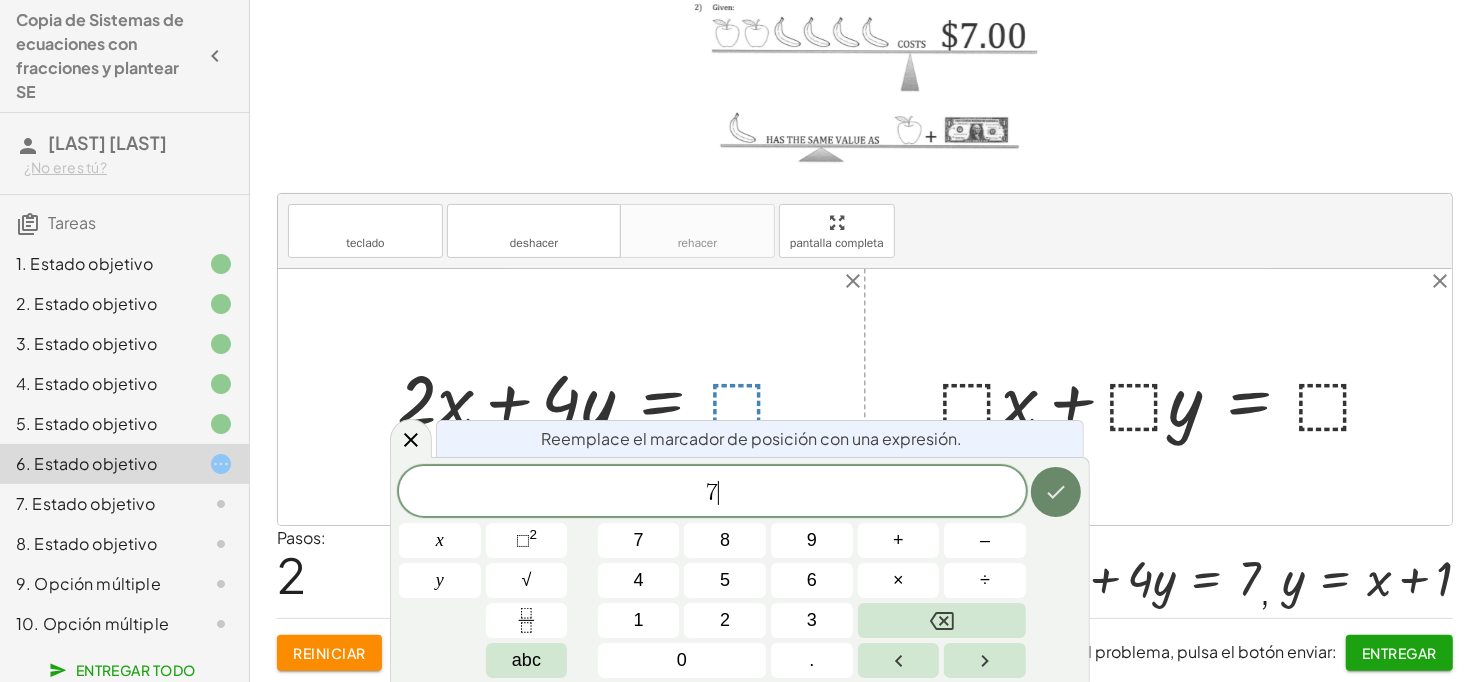 click 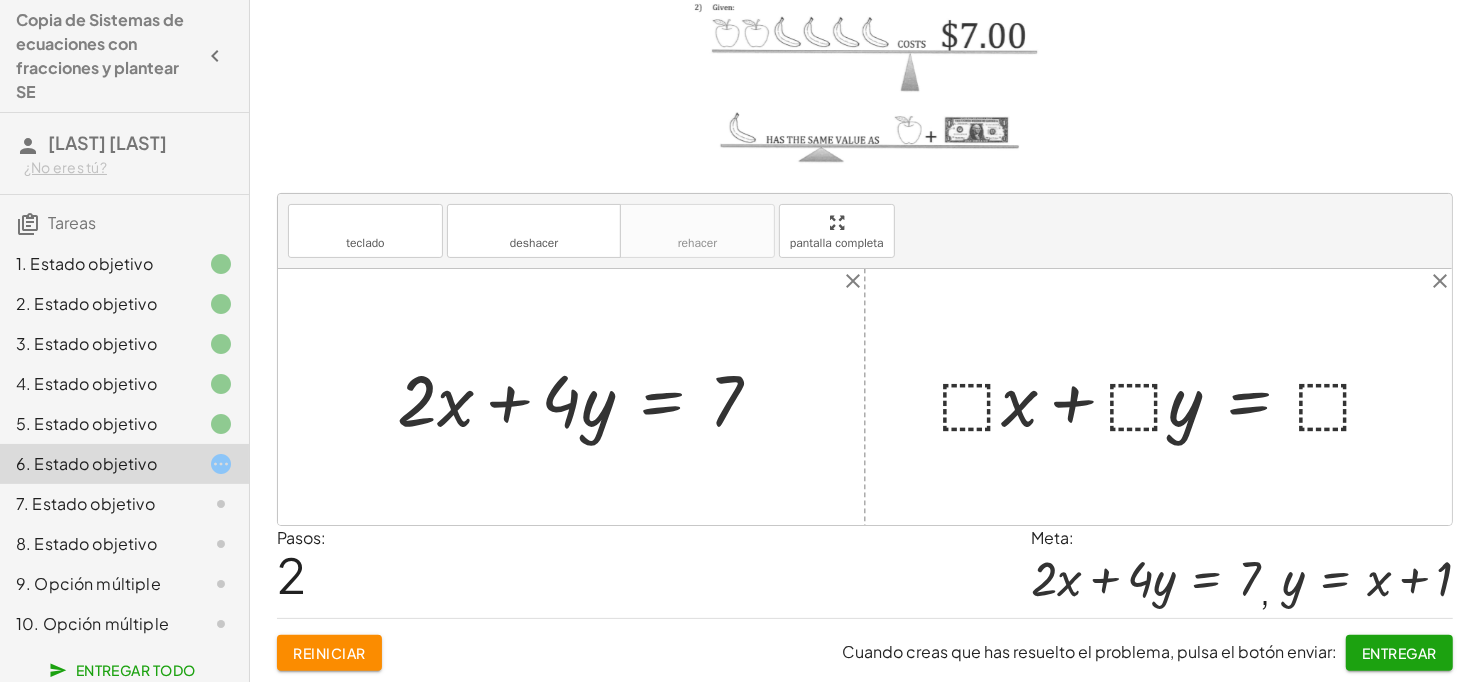 click at bounding box center [1166, 397] 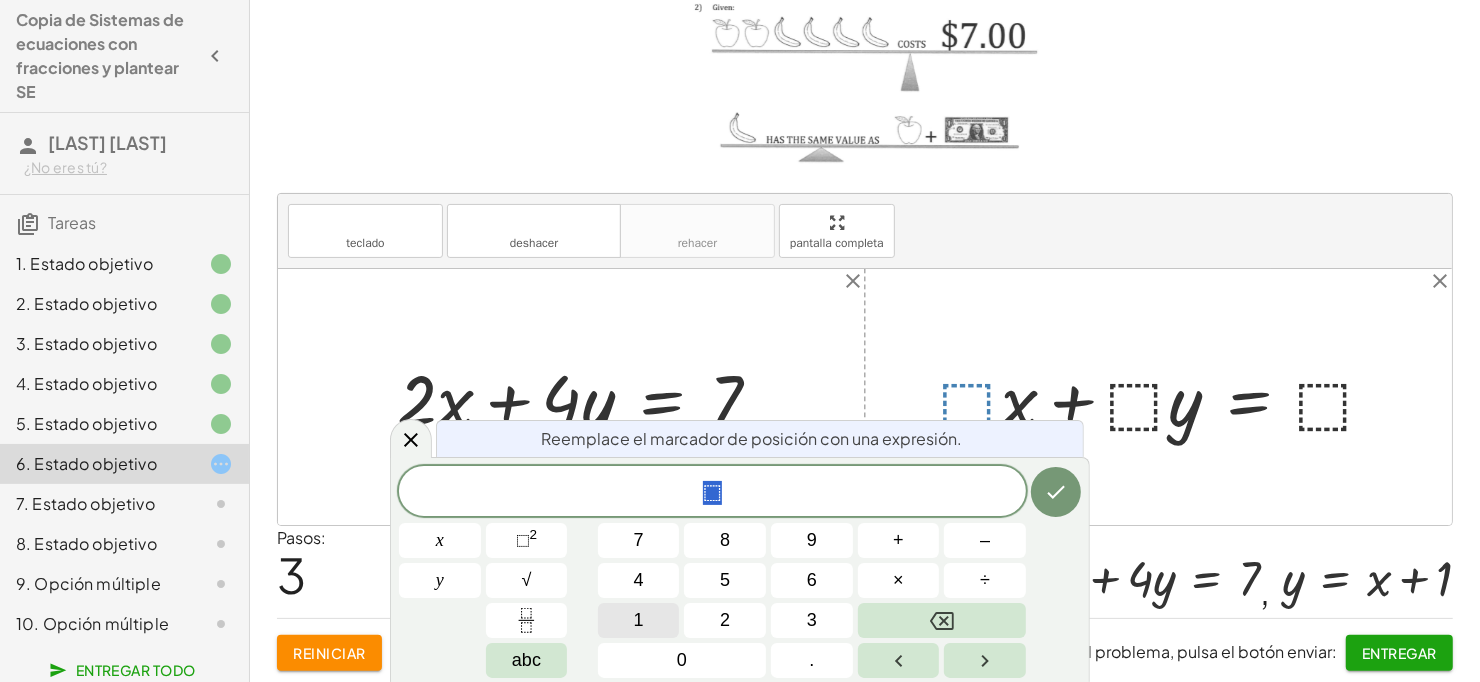 scroll, scrollTop: 53, scrollLeft: 0, axis: vertical 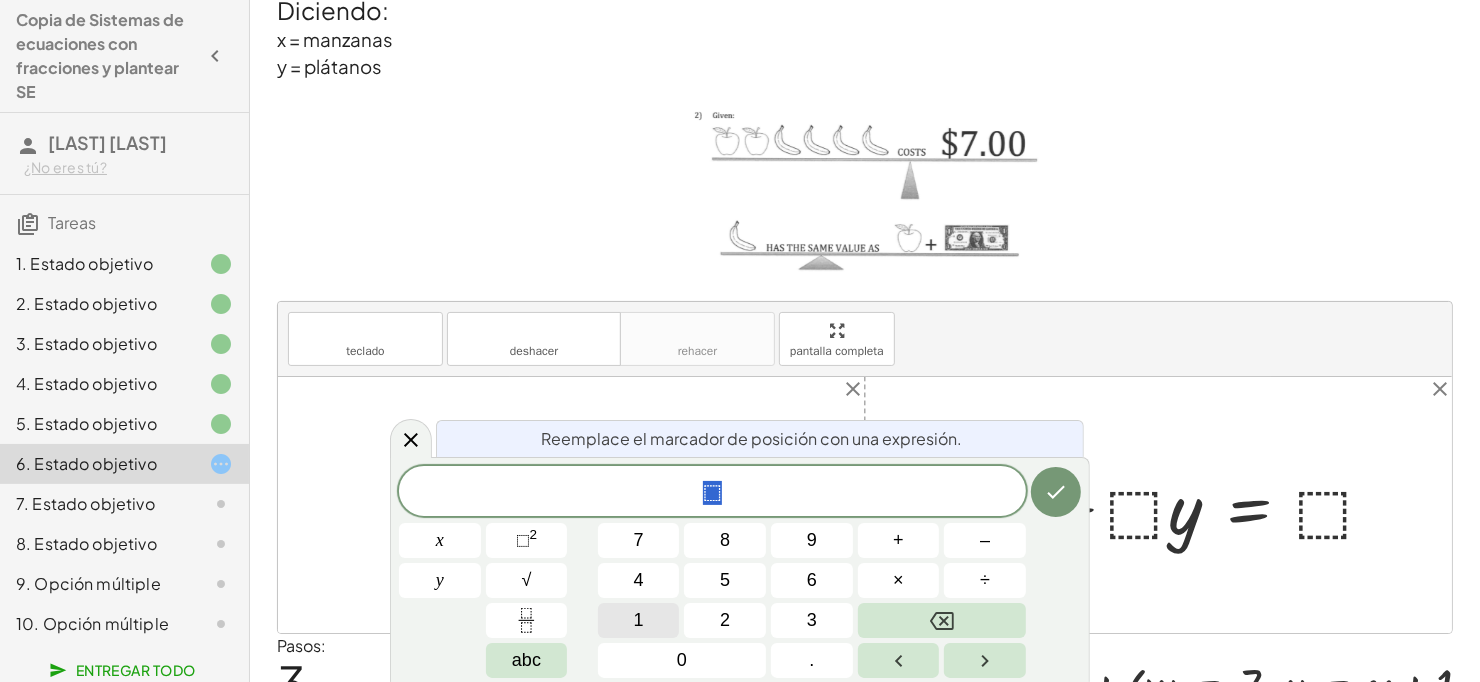 click on "1" at bounding box center [639, 620] 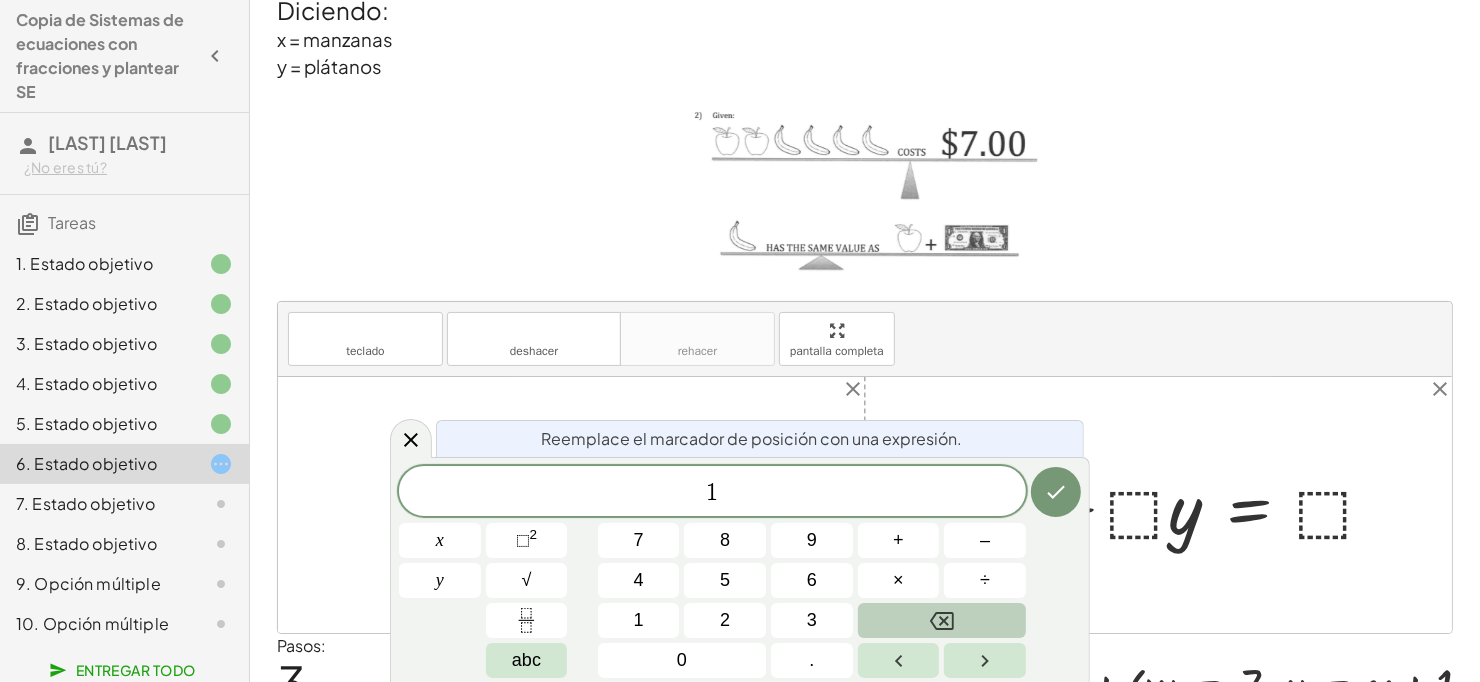 click at bounding box center [942, 620] 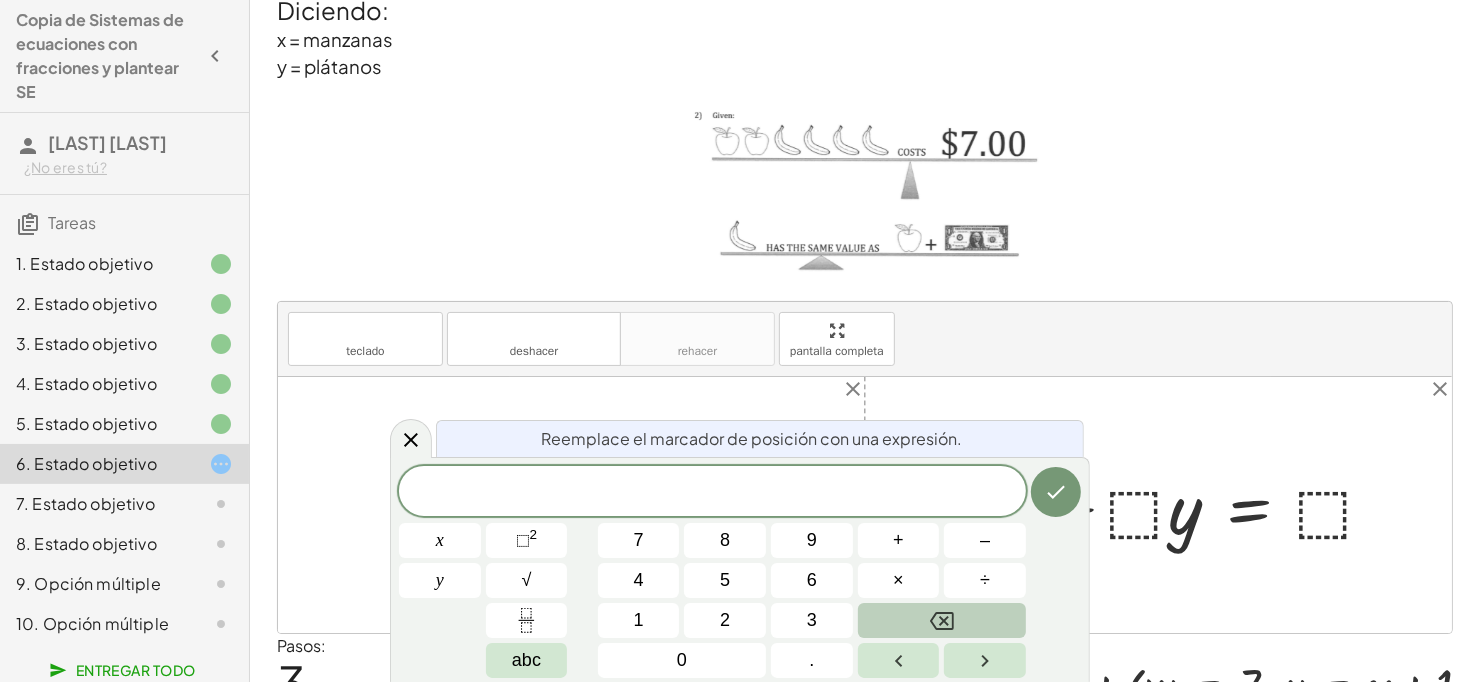 click at bounding box center [942, 620] 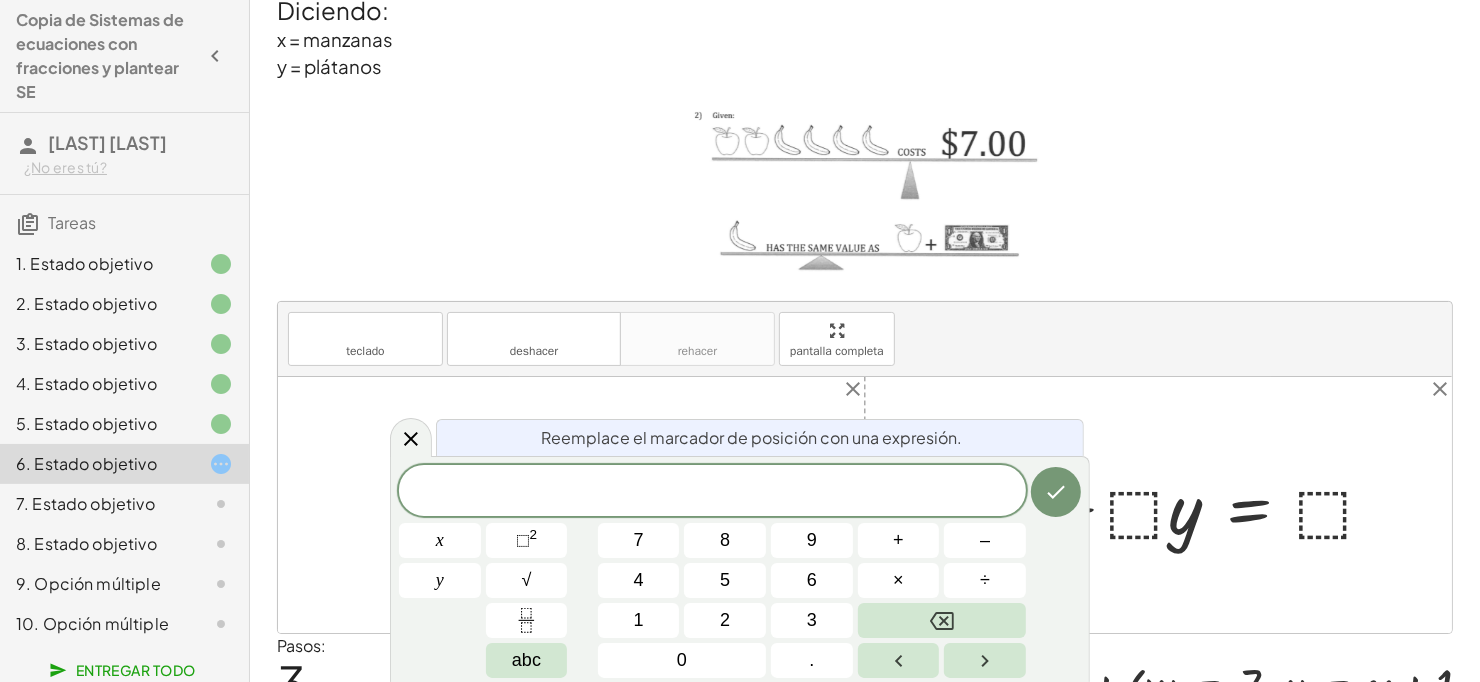 drag, startPoint x: 1082, startPoint y: 413, endPoint x: 1216, endPoint y: 406, distance: 134.18271 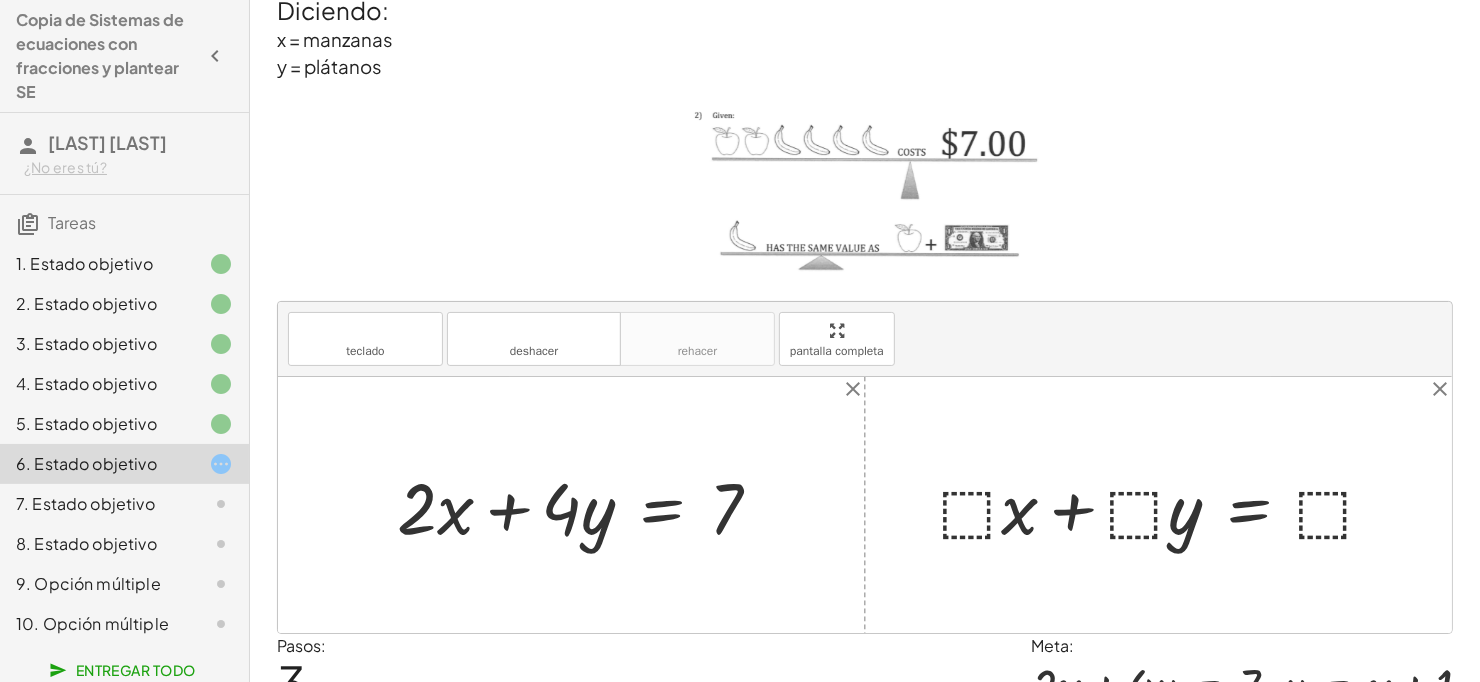 click at bounding box center (1166, 505) 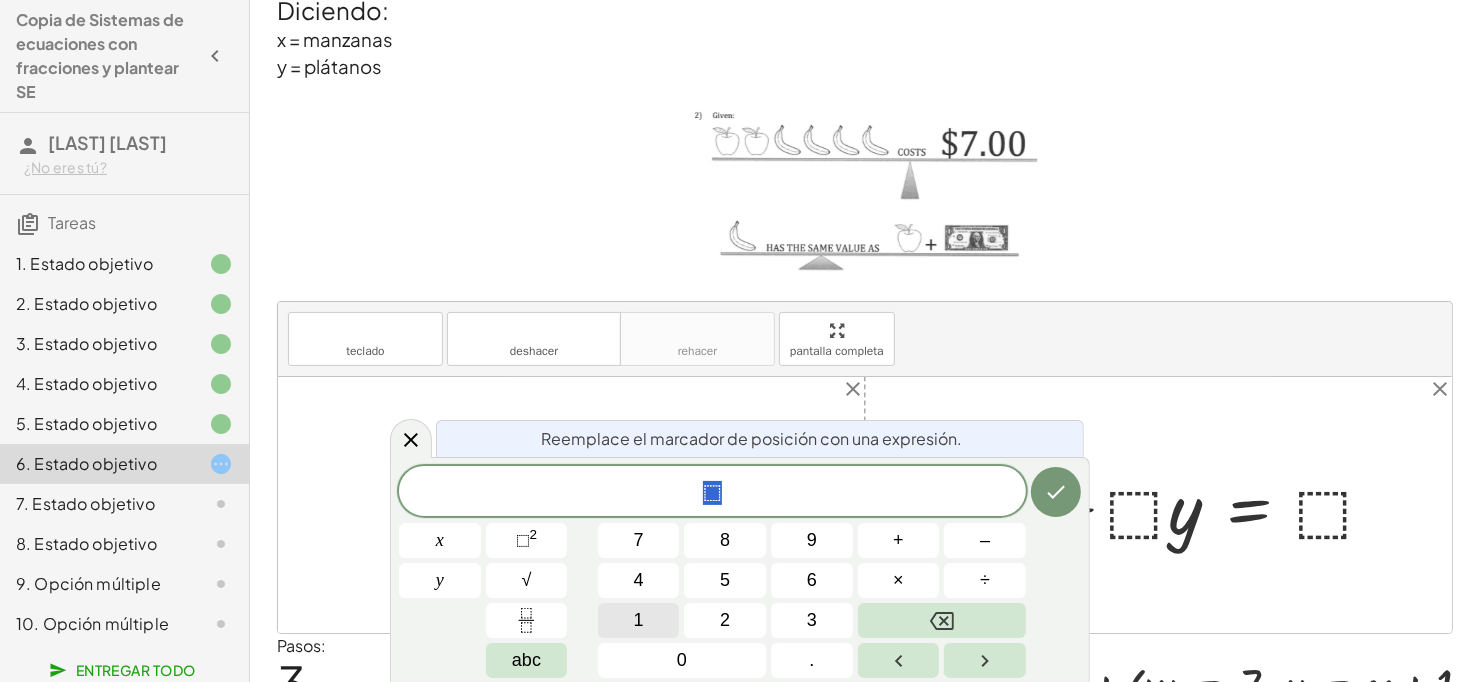 click on "1" at bounding box center (639, 620) 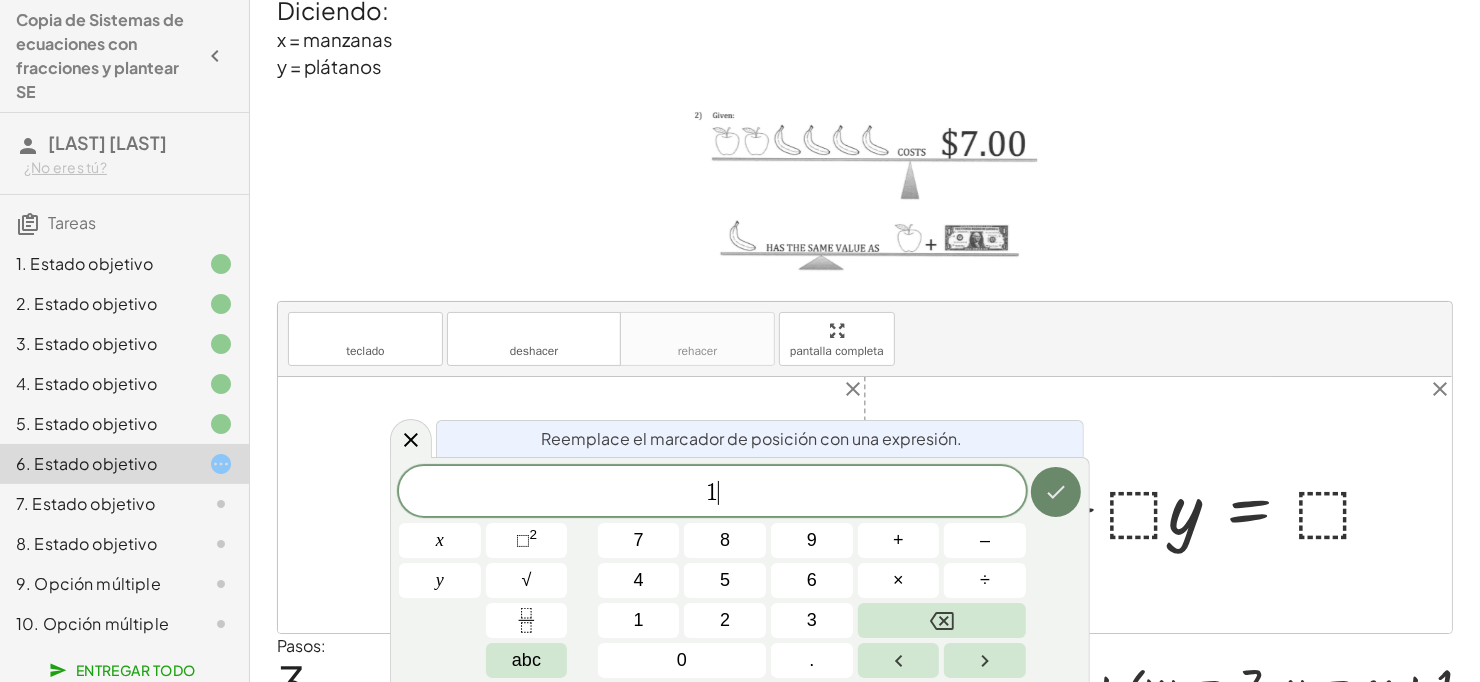 click 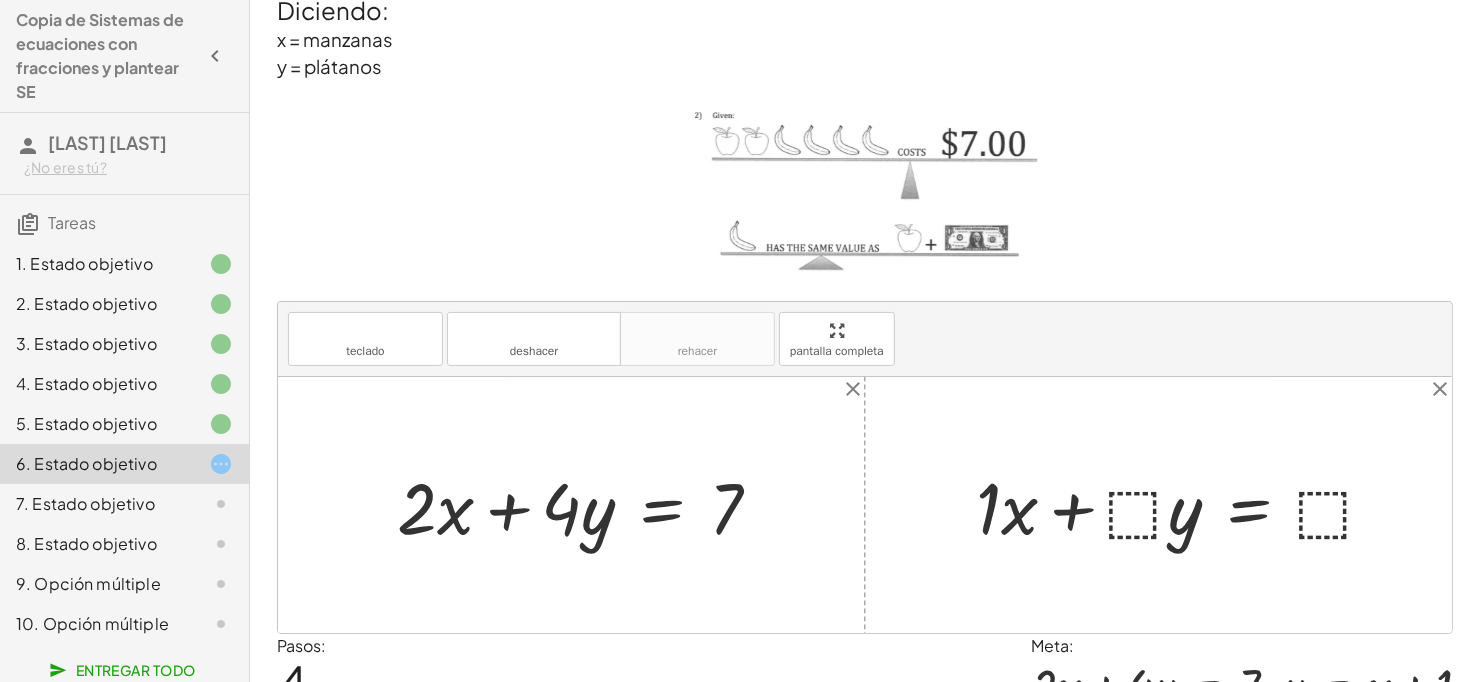 click at bounding box center [1184, 505] 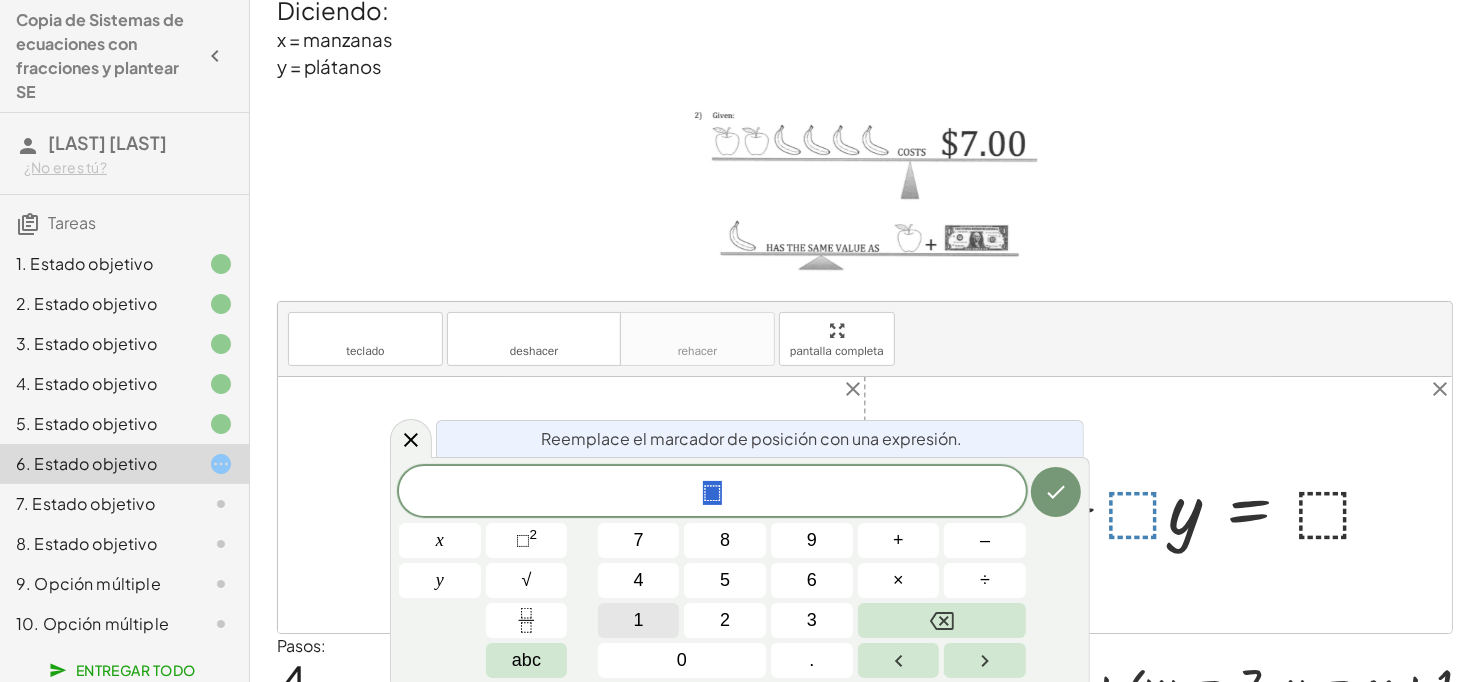 click on "1" at bounding box center (639, 620) 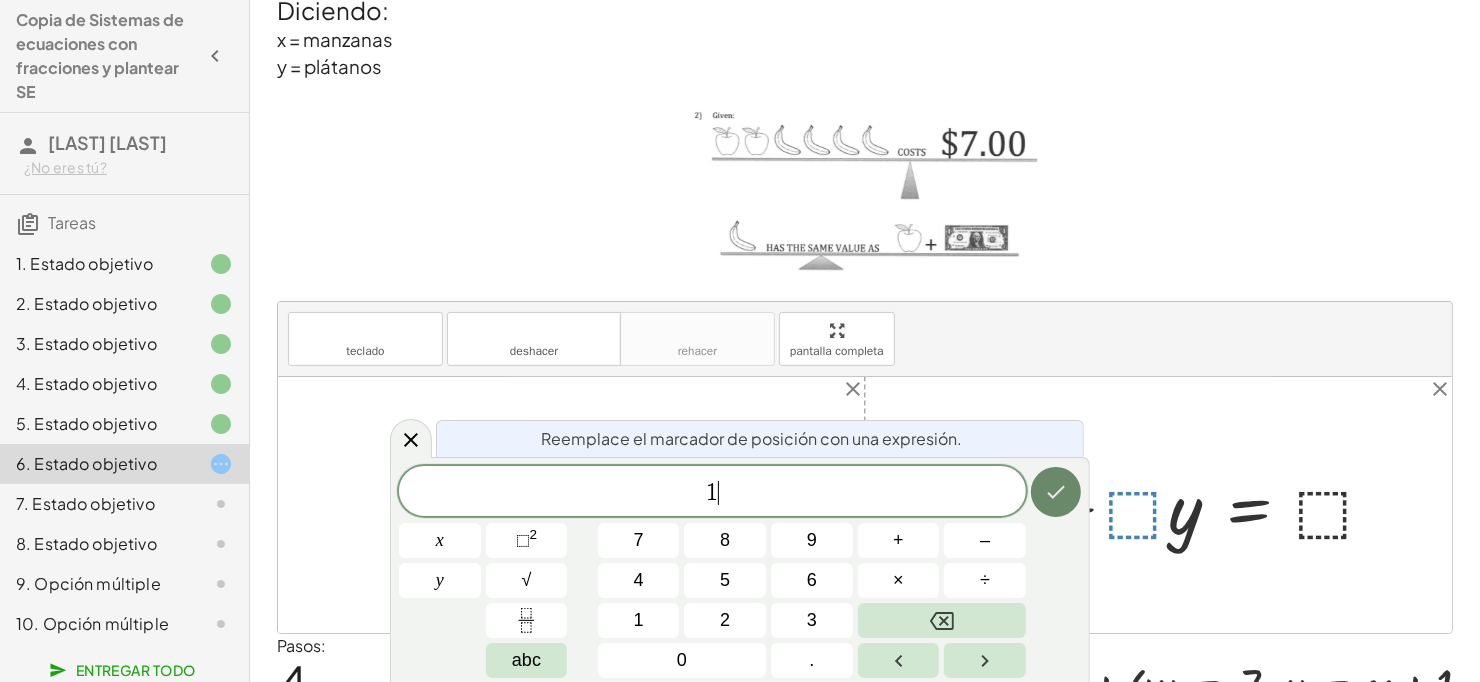click at bounding box center [1056, 492] 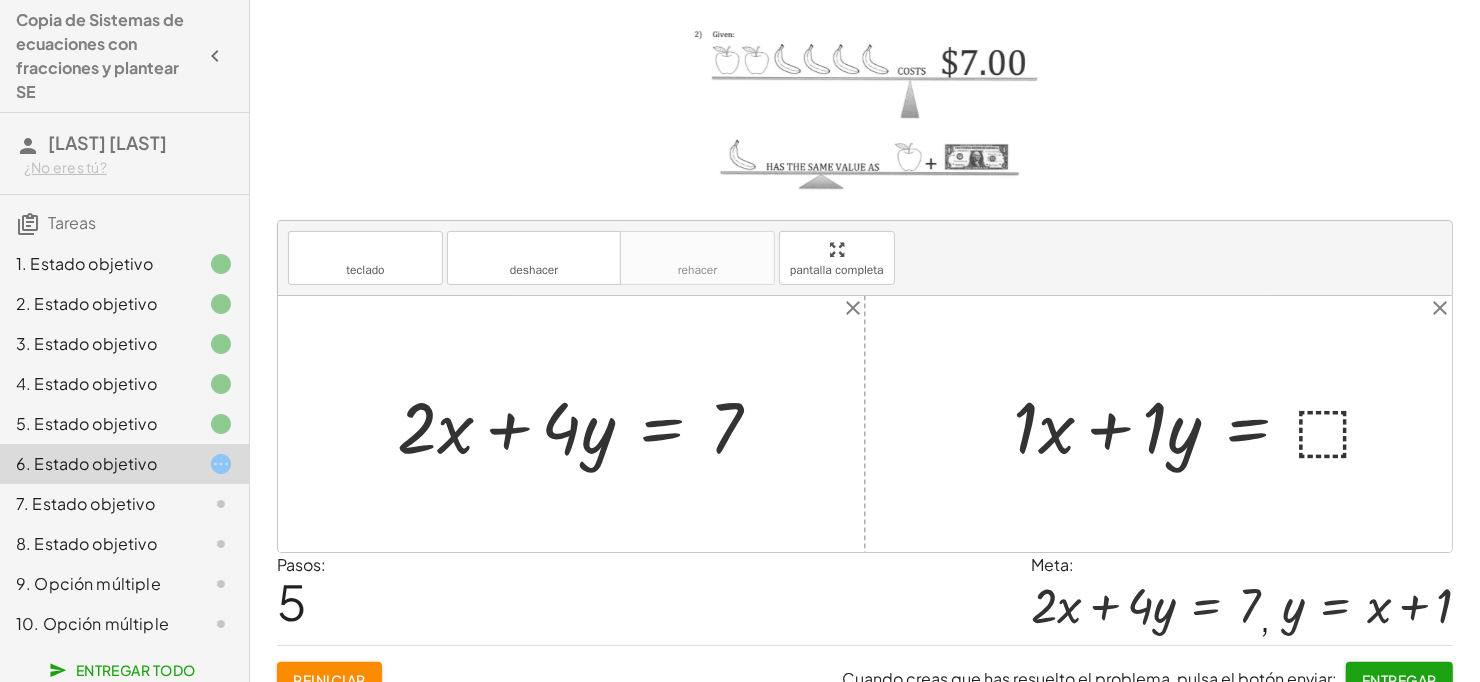 scroll, scrollTop: 133, scrollLeft: 0, axis: vertical 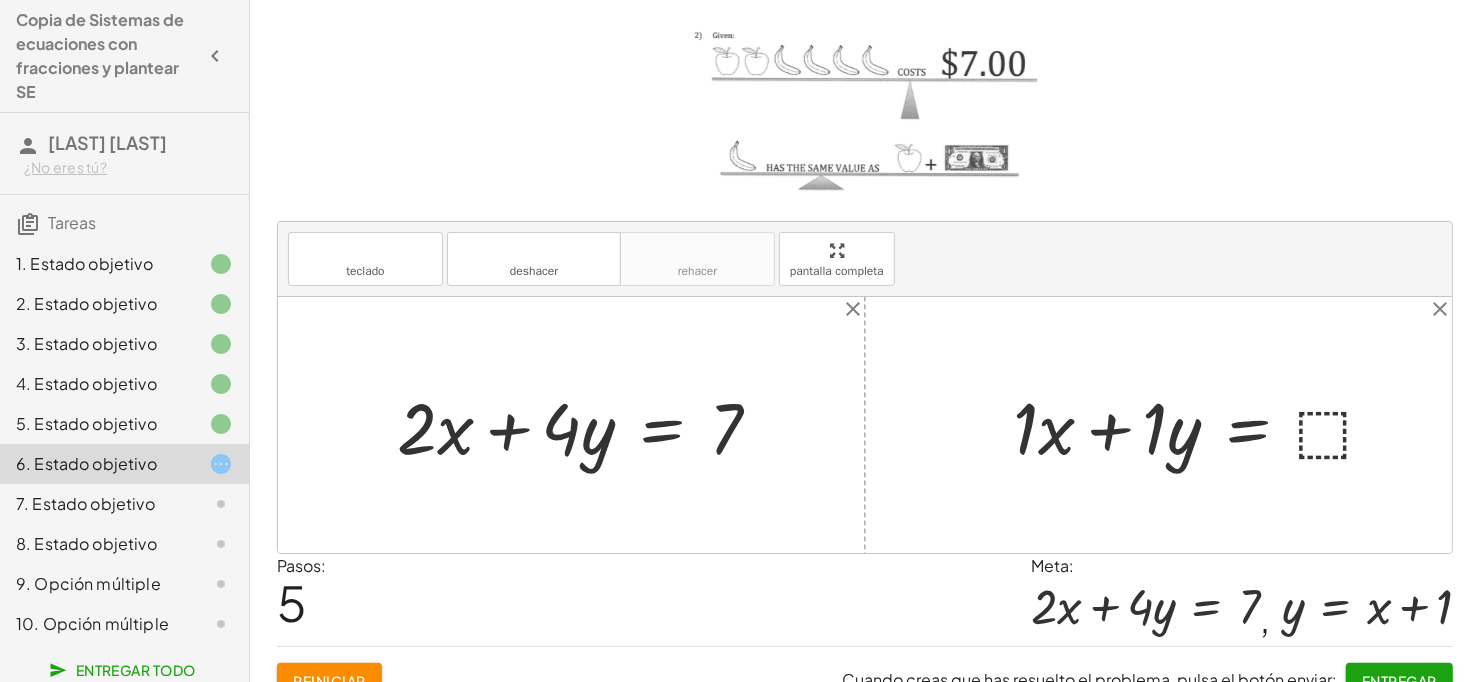 click at bounding box center [1202, 425] 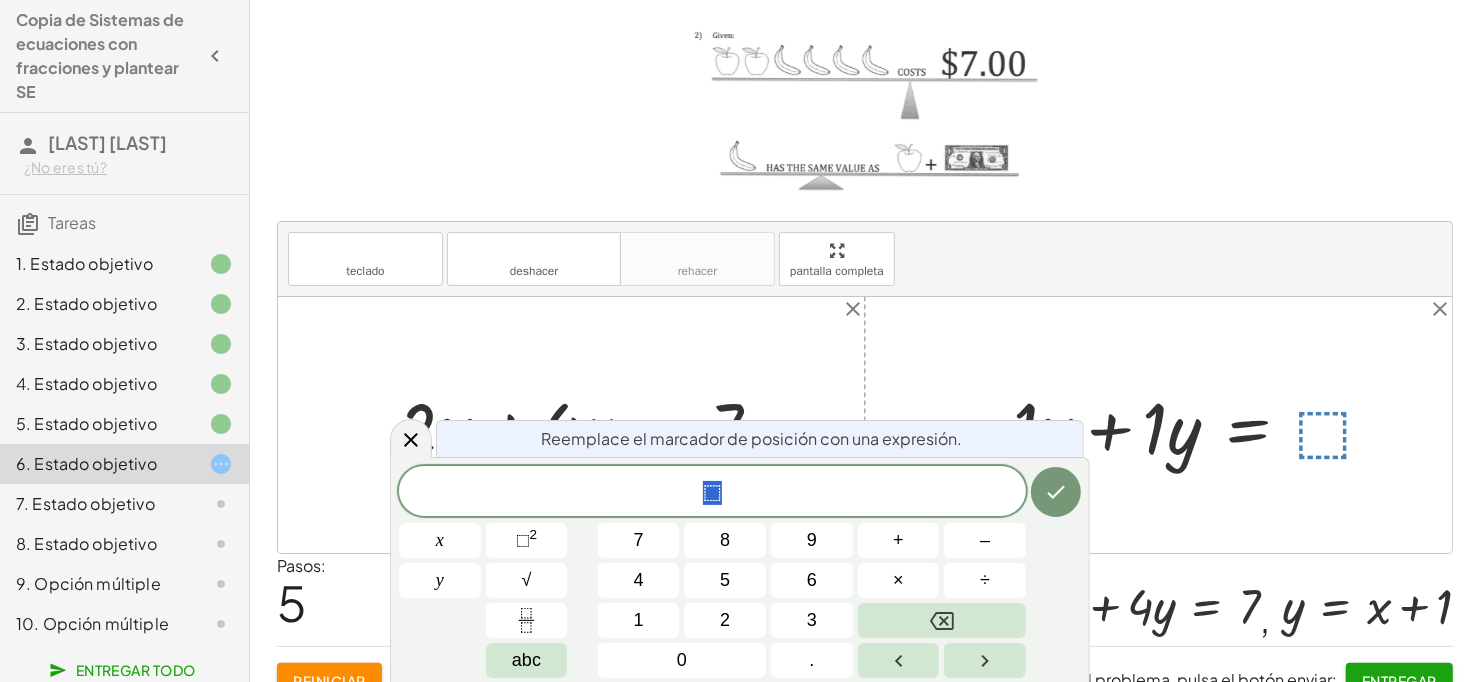 click at bounding box center [1202, 425] 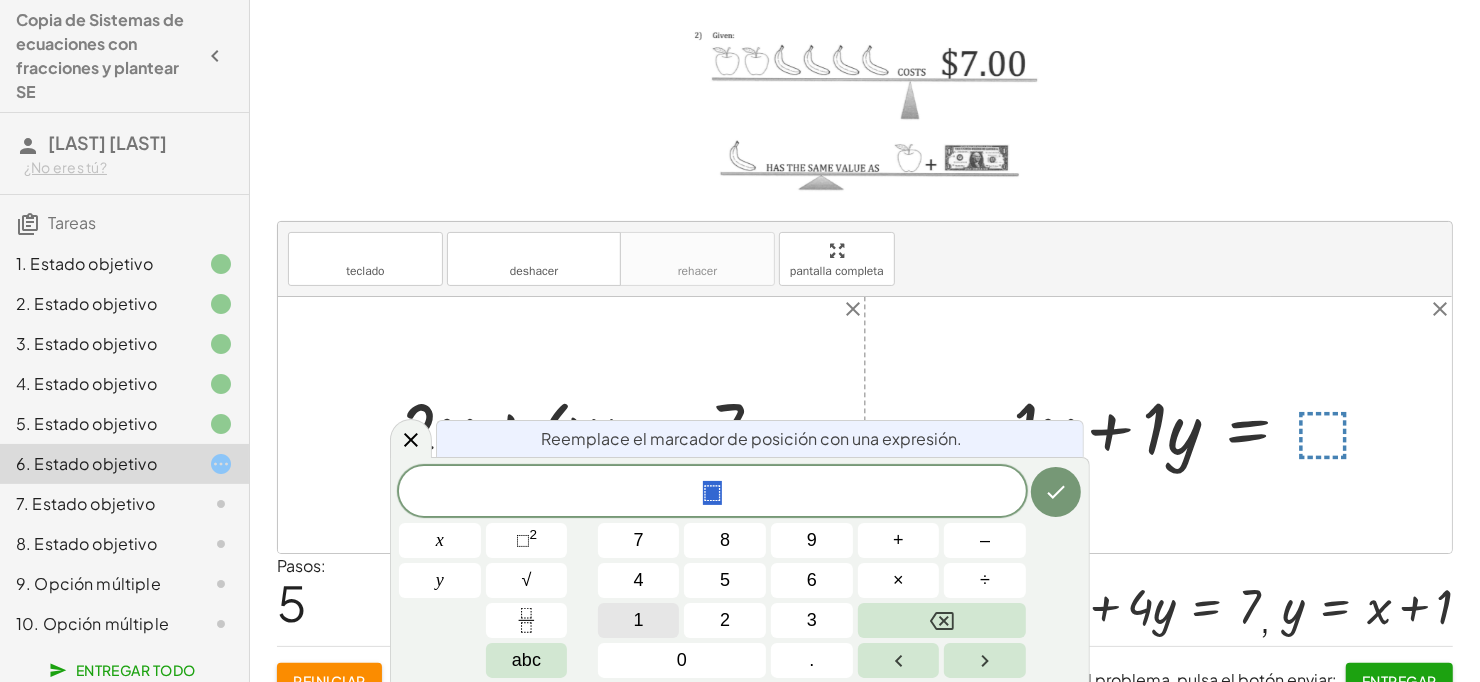 click on "1" at bounding box center (639, 620) 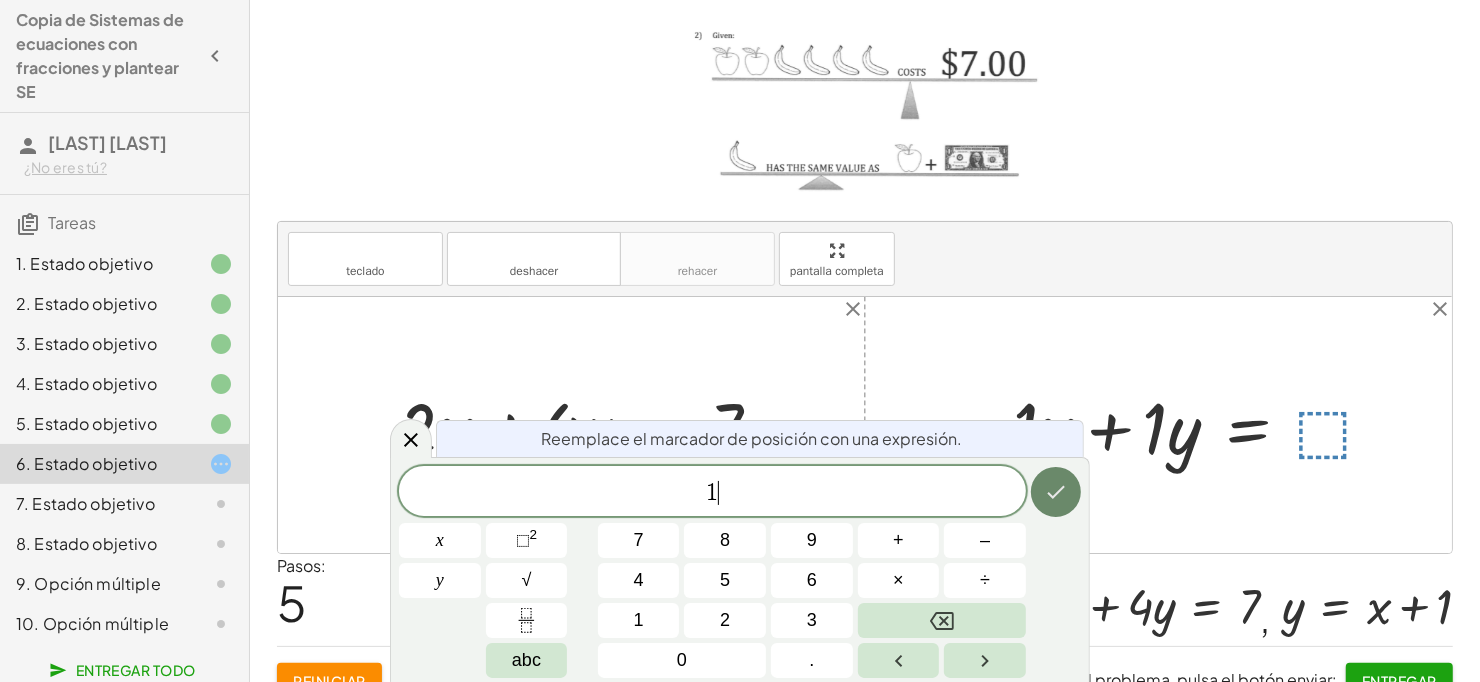 click at bounding box center (1056, 492) 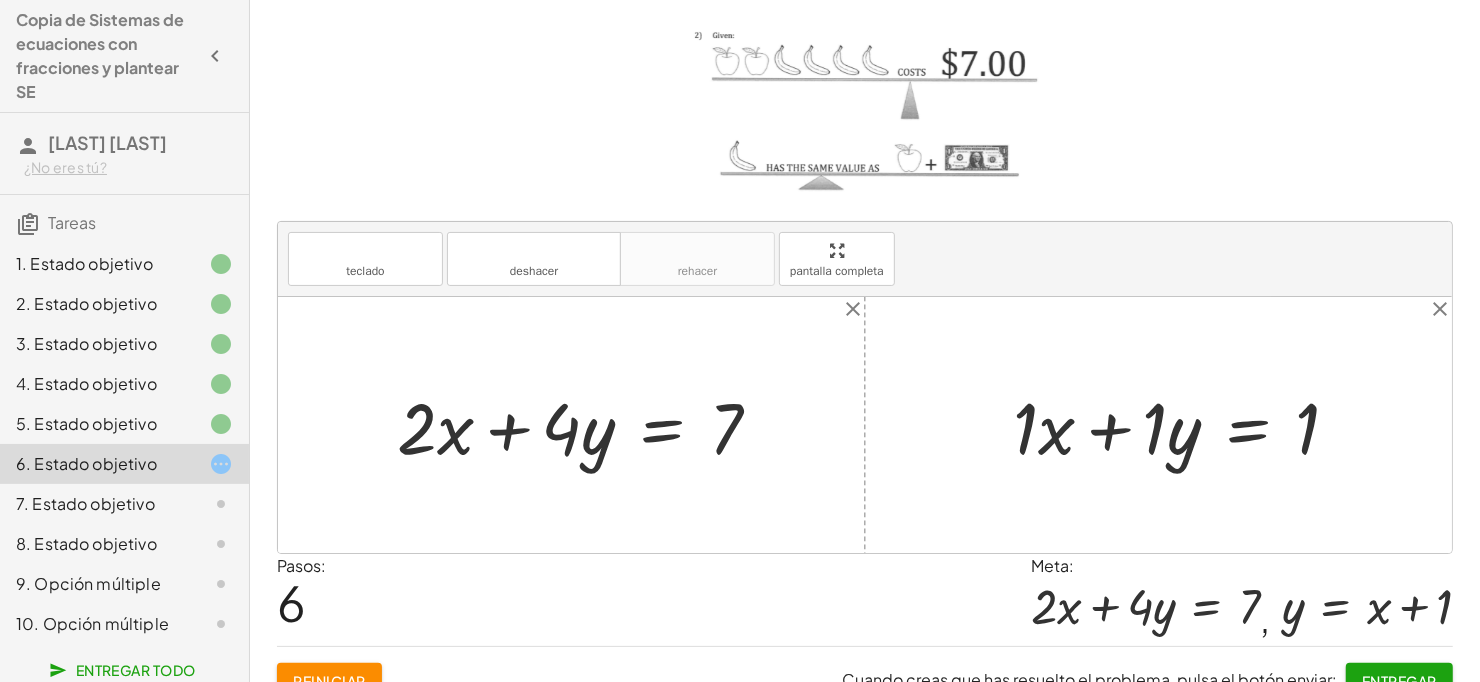 click at bounding box center [1184, 425] 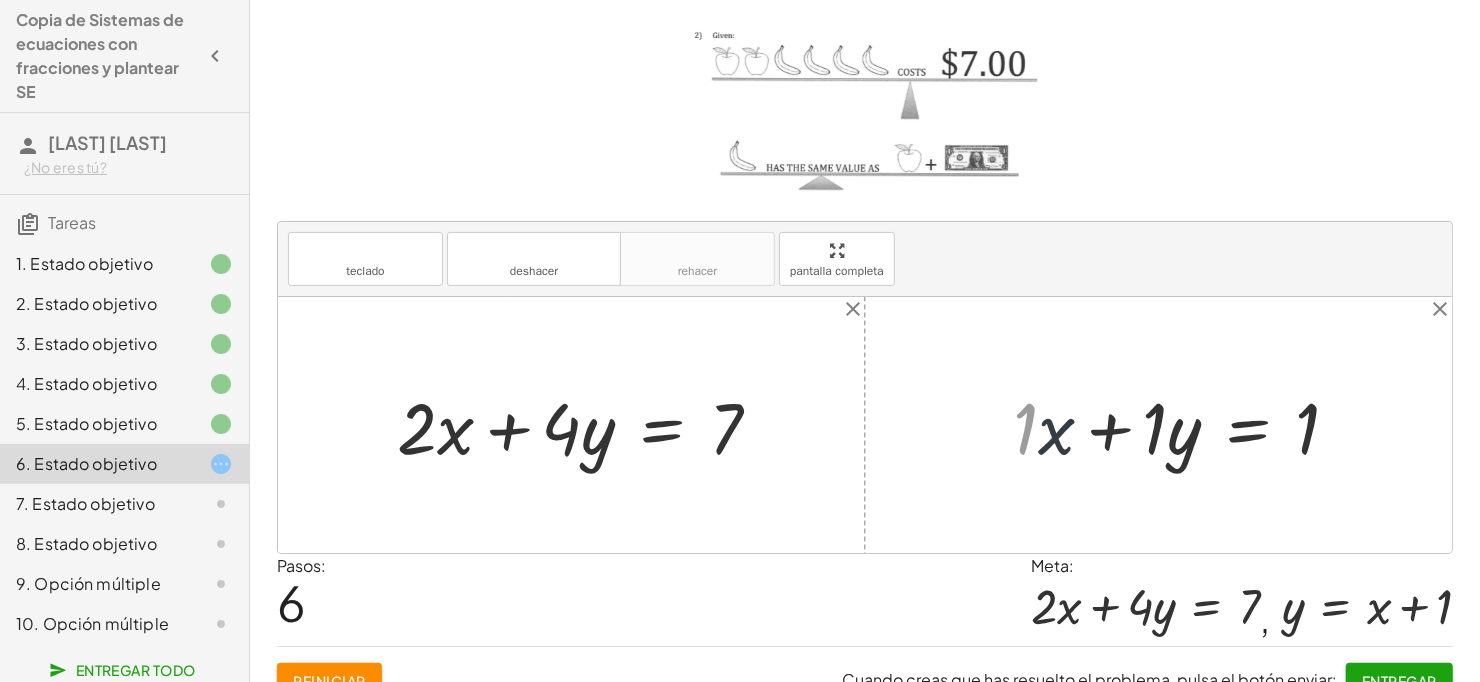click at bounding box center [1196, 425] 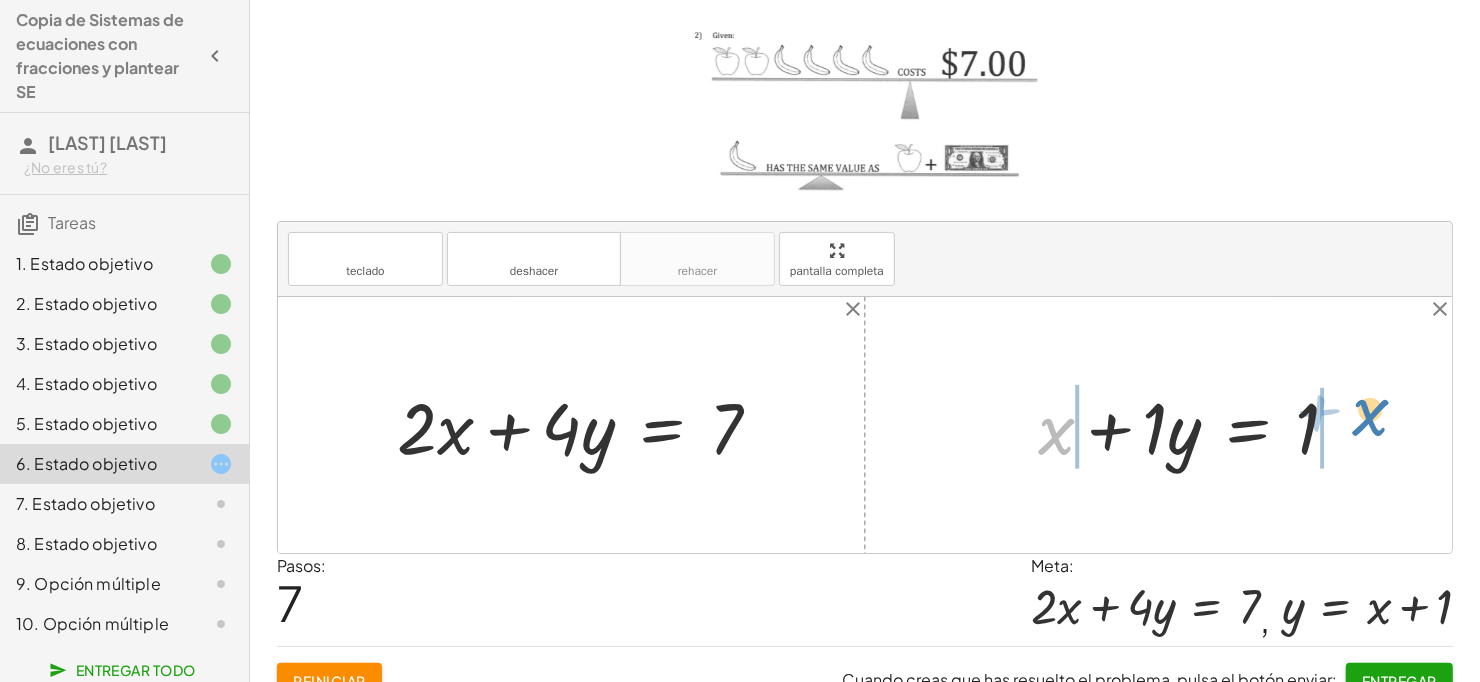 drag, startPoint x: 1057, startPoint y: 442, endPoint x: 1371, endPoint y: 423, distance: 314.5743 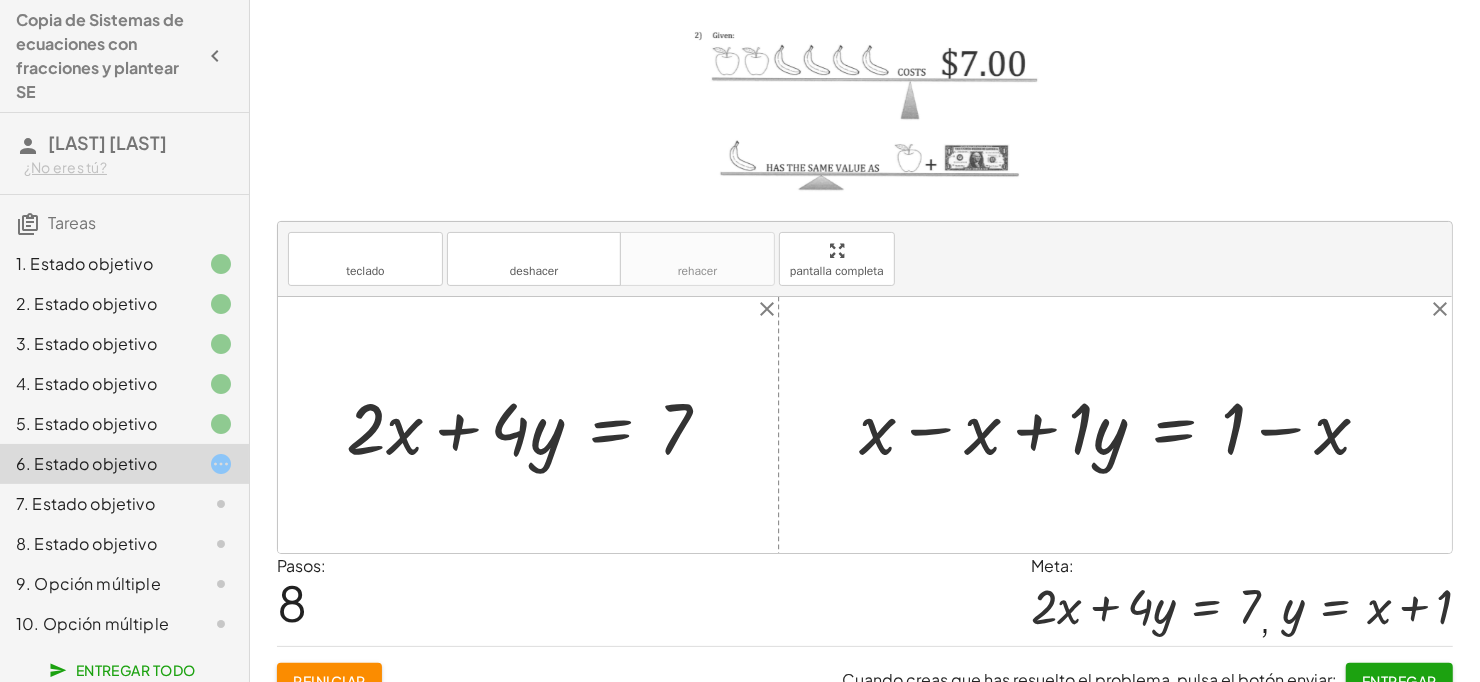 click at bounding box center [1122, 425] 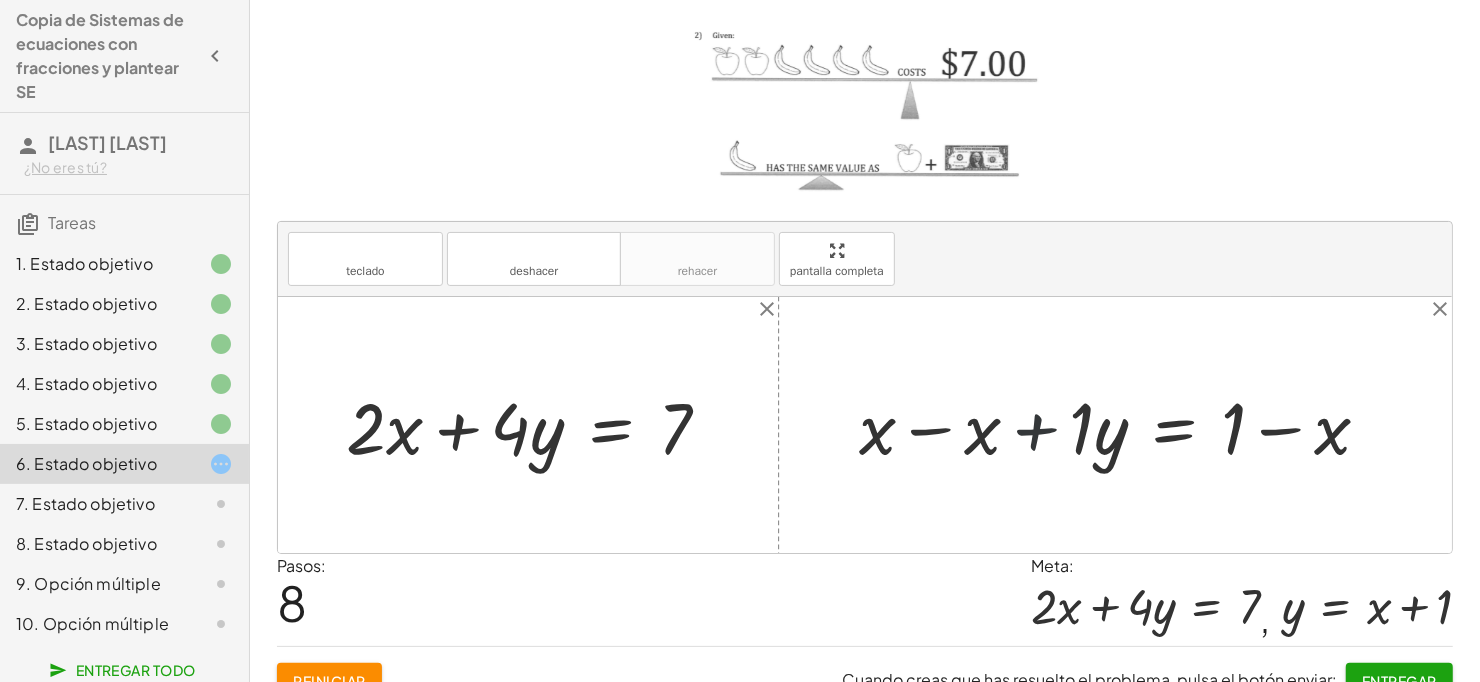 click at bounding box center [1122, 425] 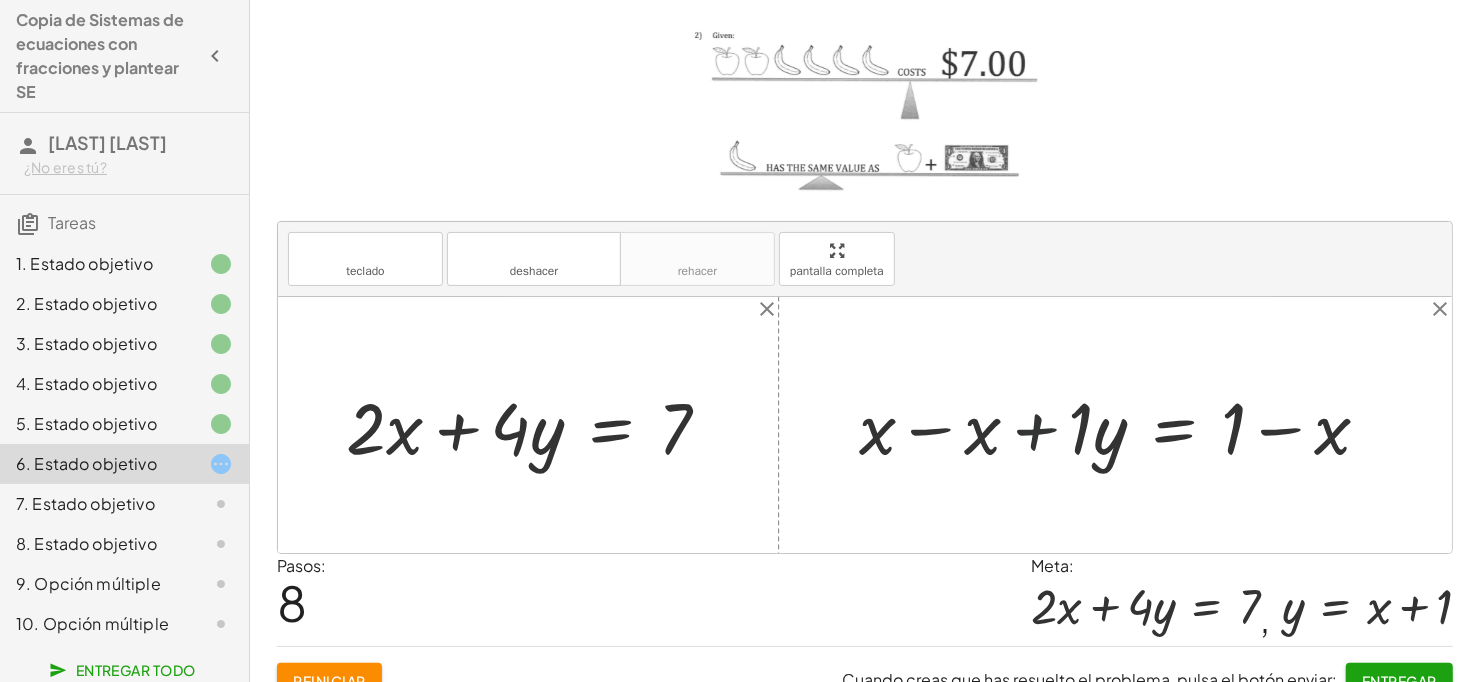 click at bounding box center (1122, 425) 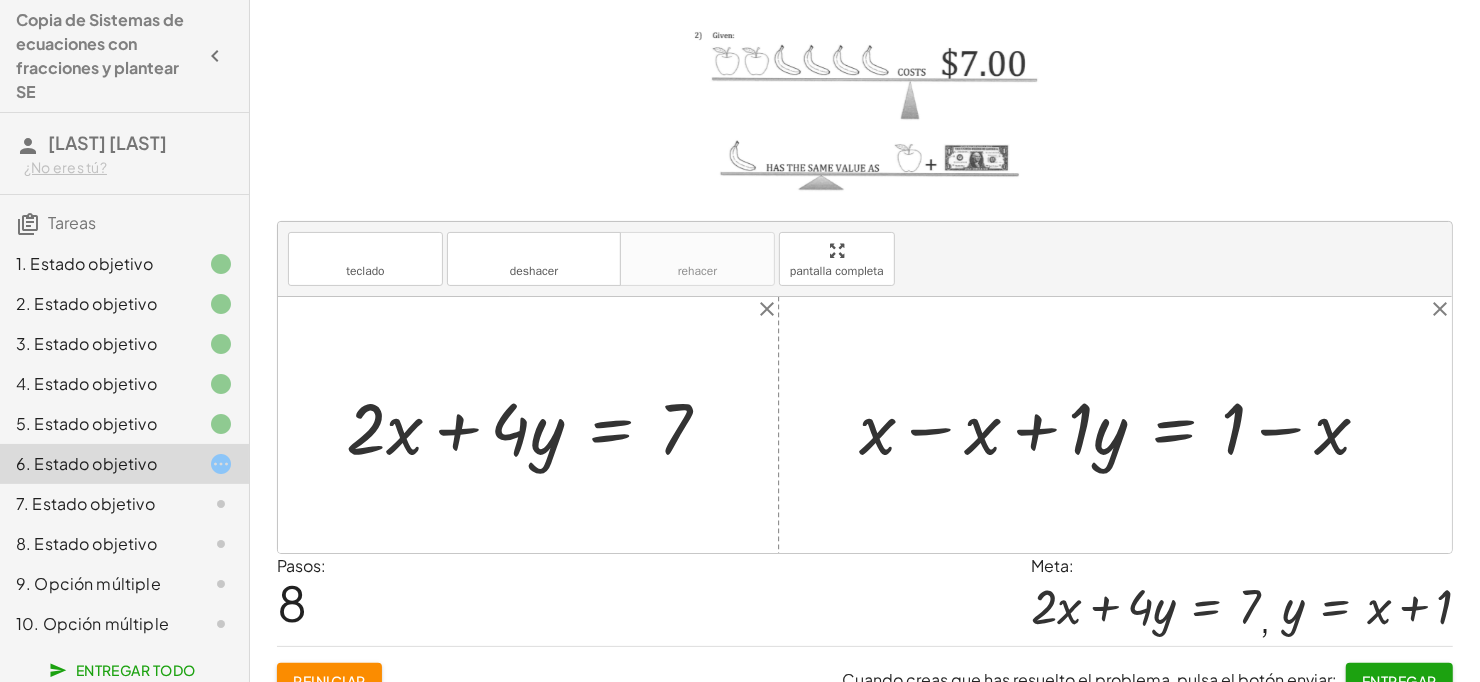 click at bounding box center [1122, 425] 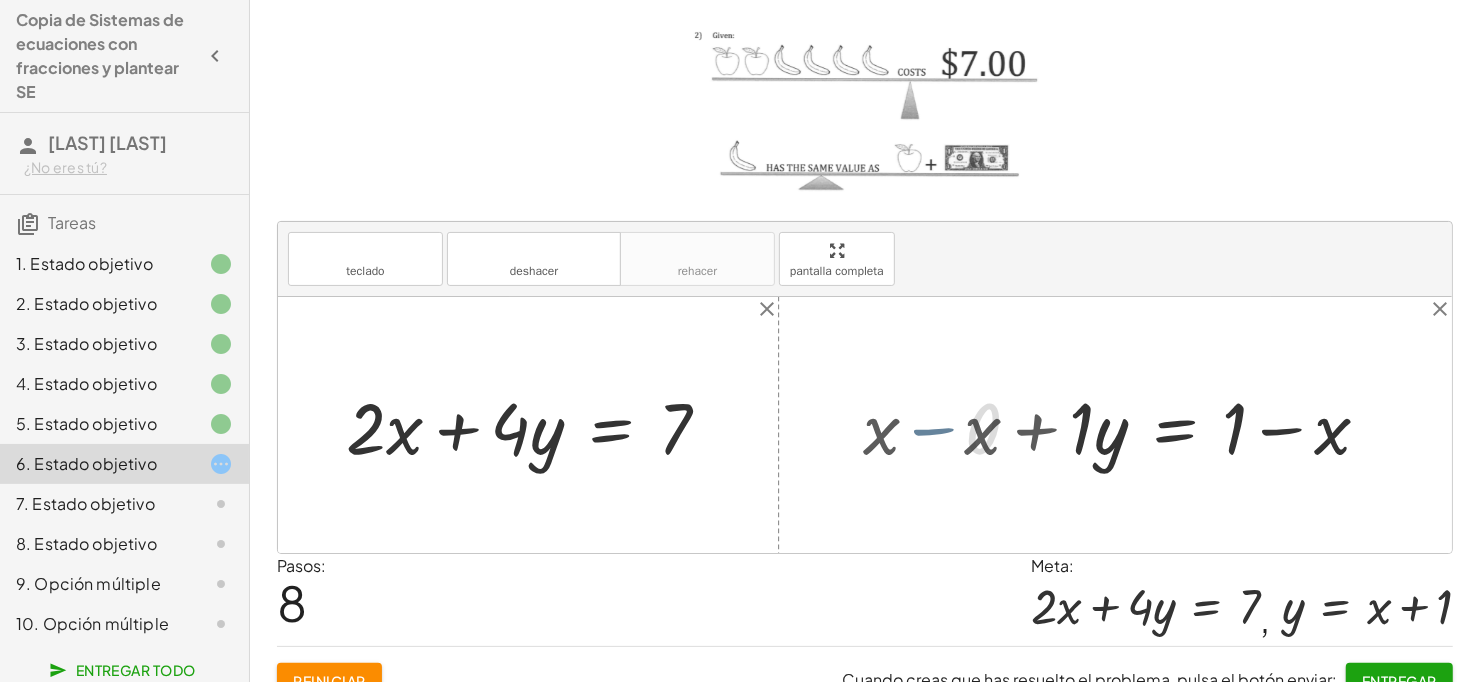 click at bounding box center (865, 425) 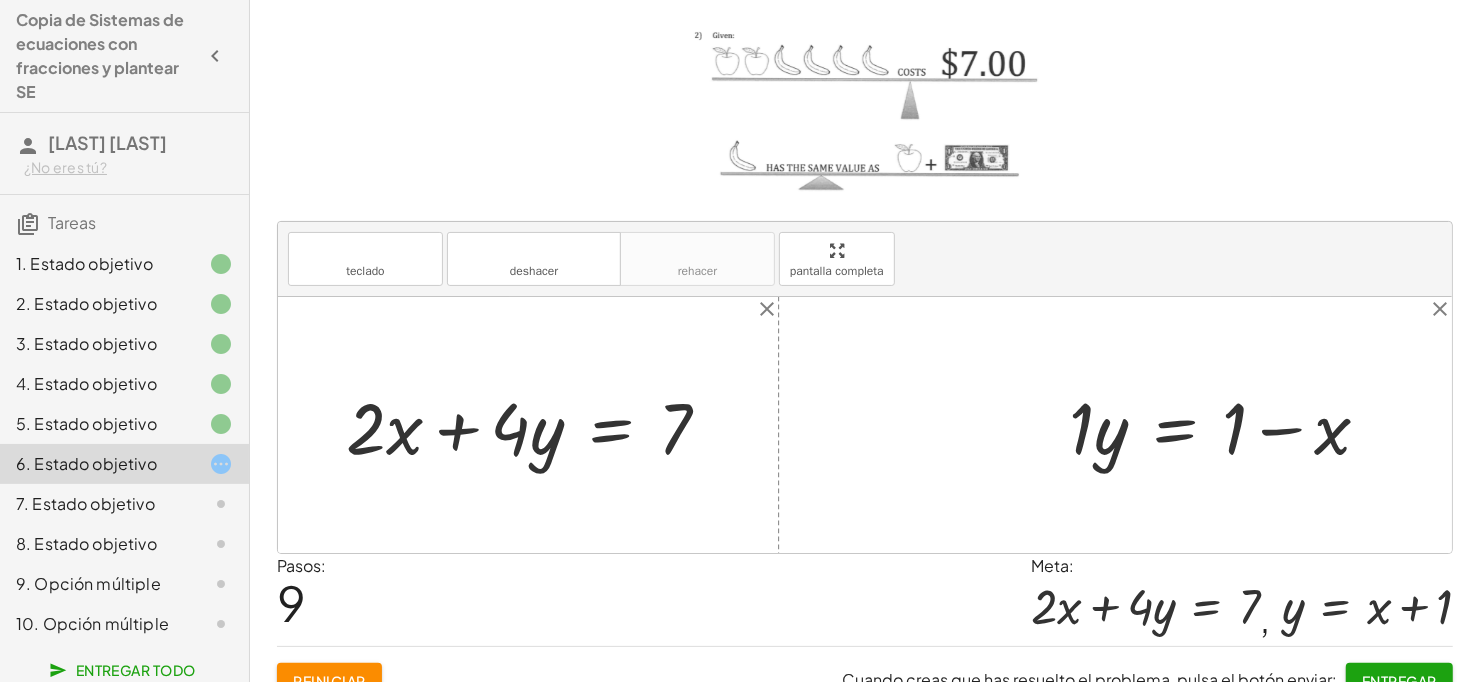 click at bounding box center (1228, 425) 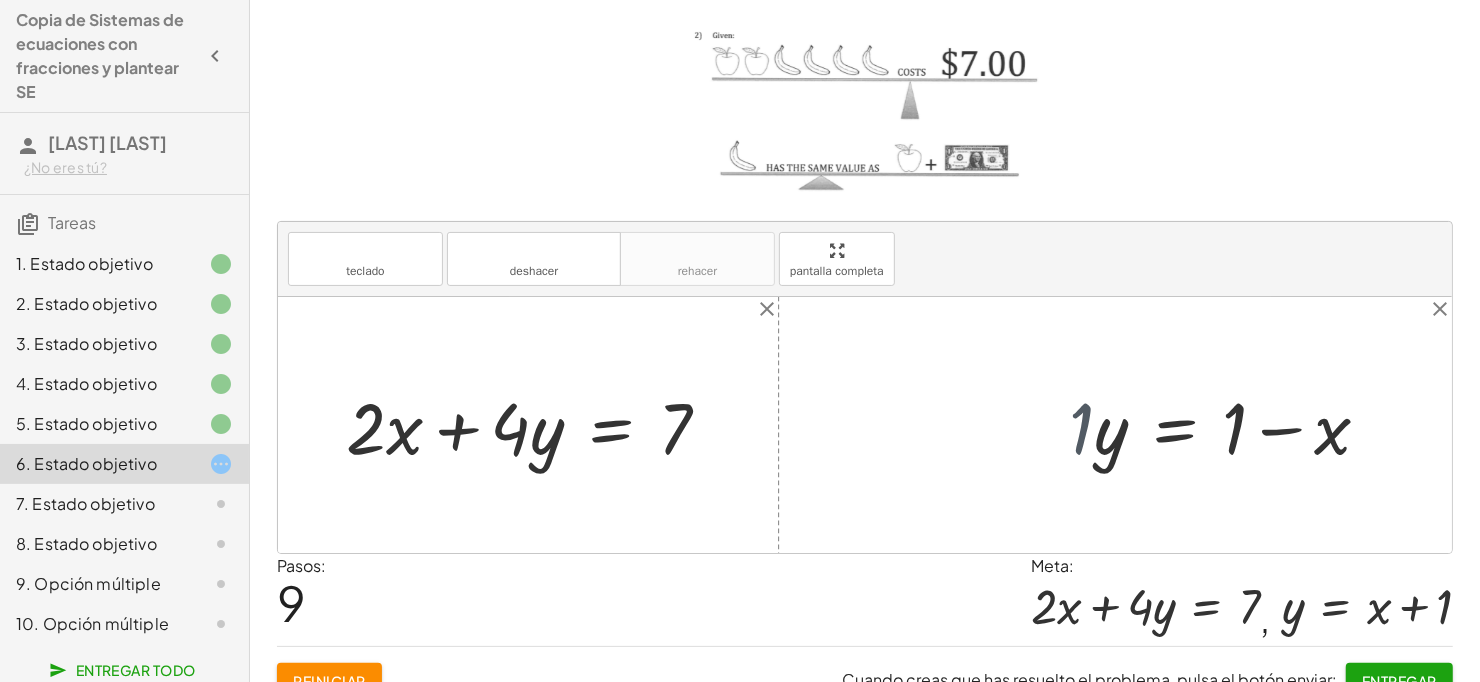 click at bounding box center (1240, 425) 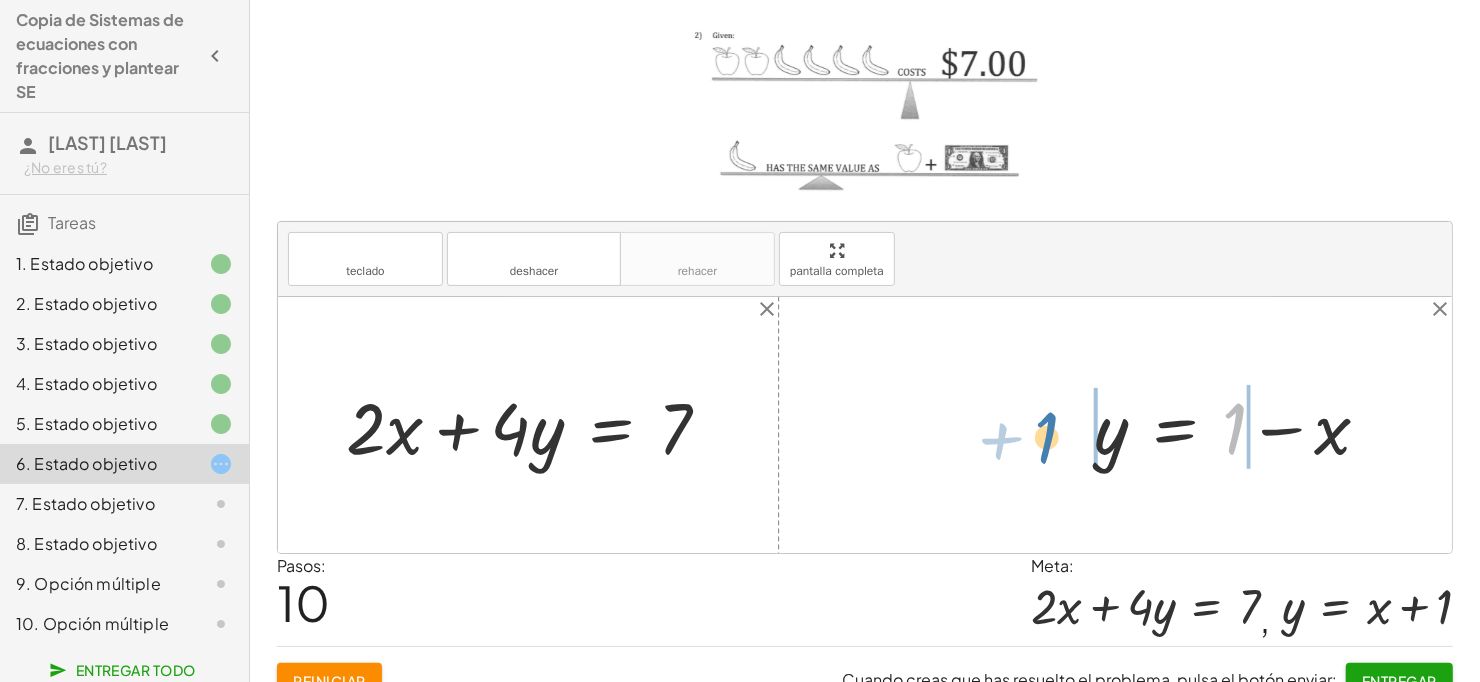 drag, startPoint x: 1234, startPoint y: 443, endPoint x: 1036, endPoint y: 453, distance: 198.25237 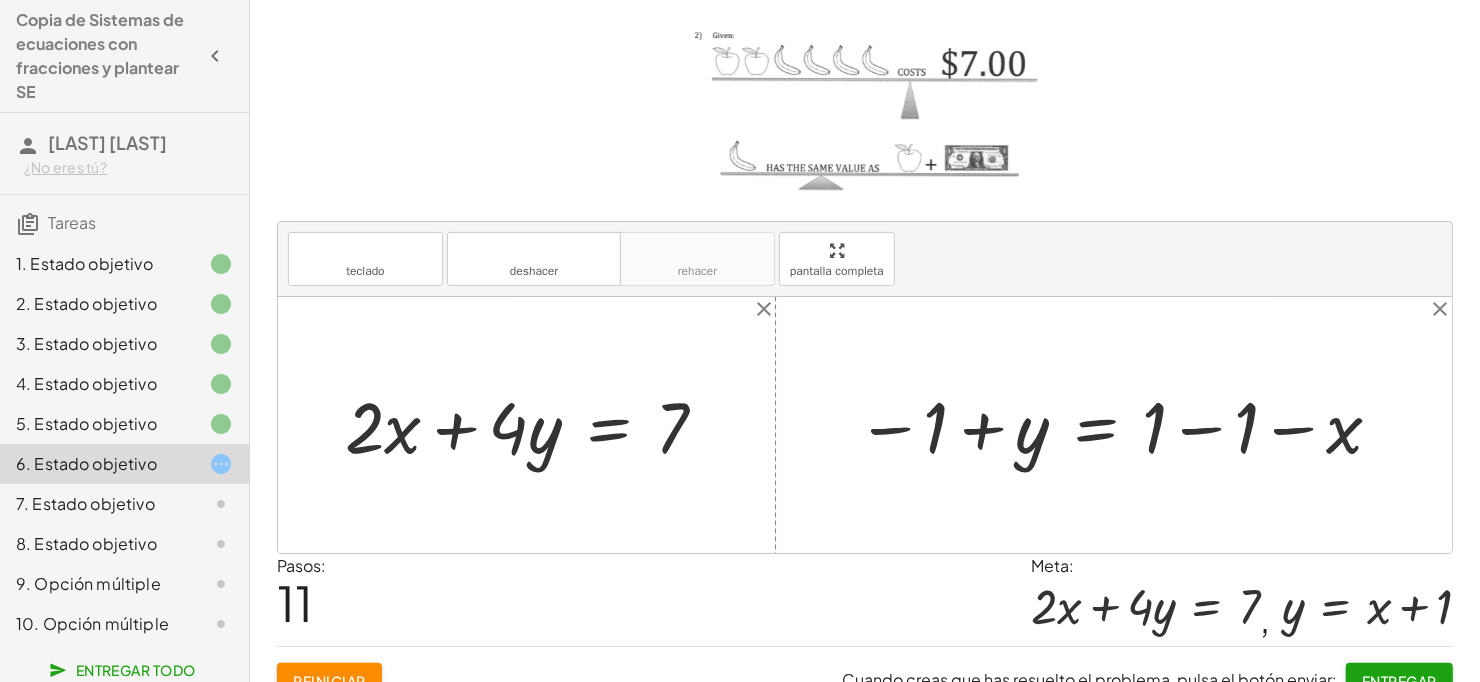 click at bounding box center [1121, 424] 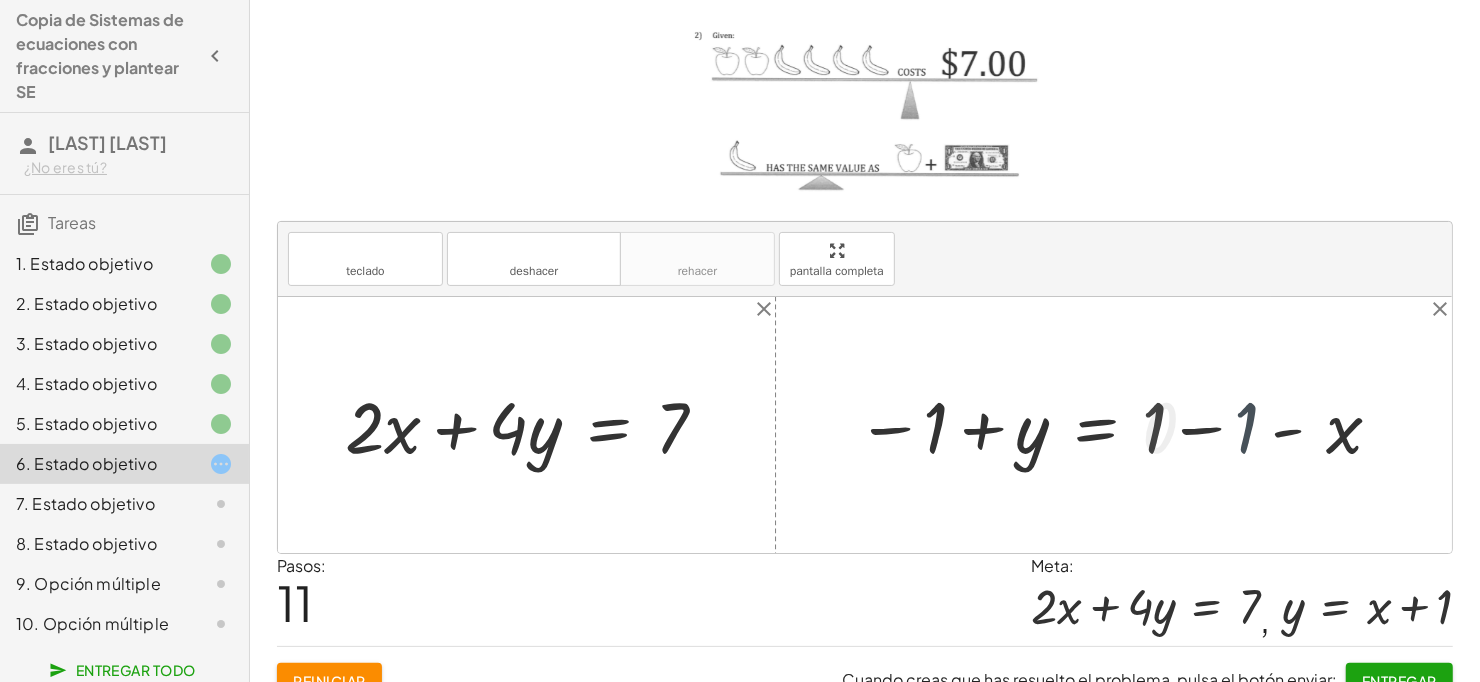 click on "+ · ⬚ · x + · ⬚ · y = ⬚ + · 1 · x + · ⬚ · y = ⬚ + · 1 · x + · 1 · y = ⬚ + · 1 · x + · 1 · y = 1 + x + · 1 · y = 1 + x − x + · 1 · y = + 1 − x + 0 + · 1 · y = + 1 − x · 1 · y = + 1 − x y = + 1 − x y = - x − 1 + + 1 − 1 0 − 1 + y = + 1 − 1 − x − 1 + y = + 0 − x" at bounding box center (1038, 425) 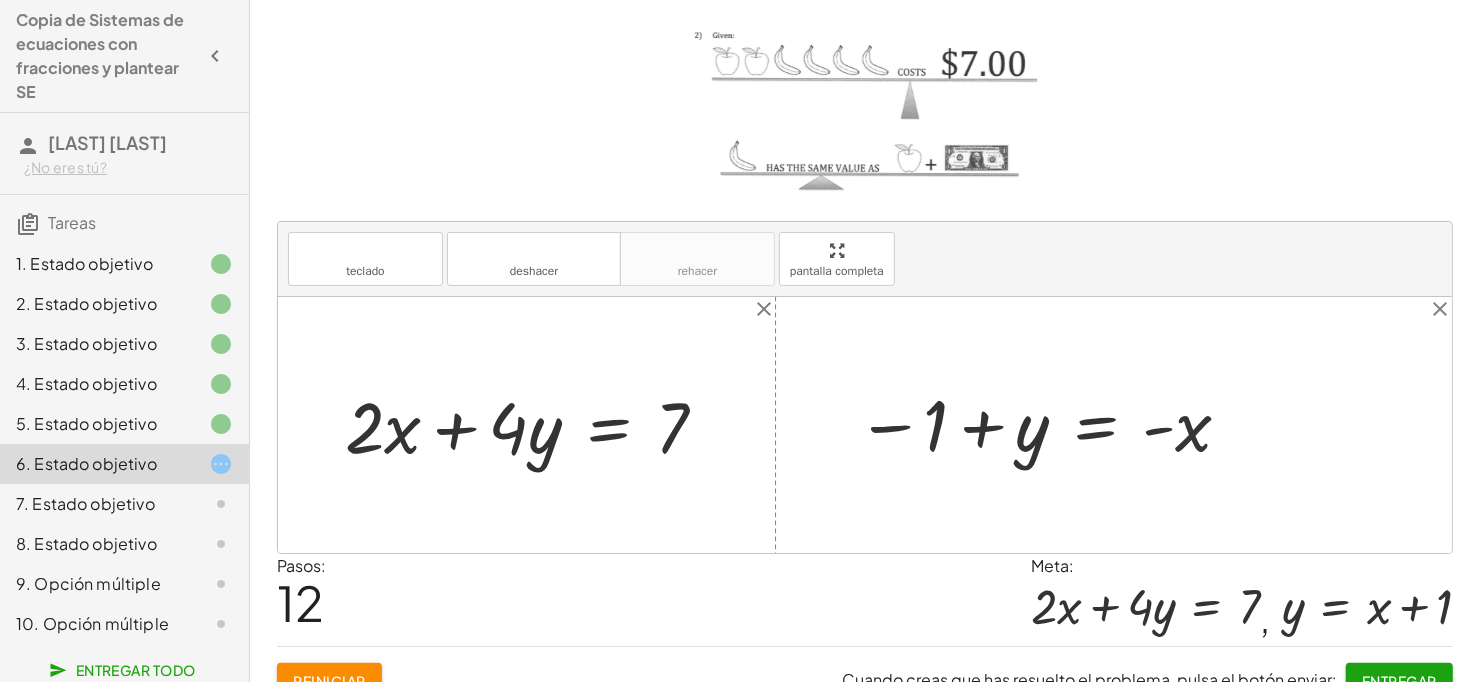 click at bounding box center (1045, 425) 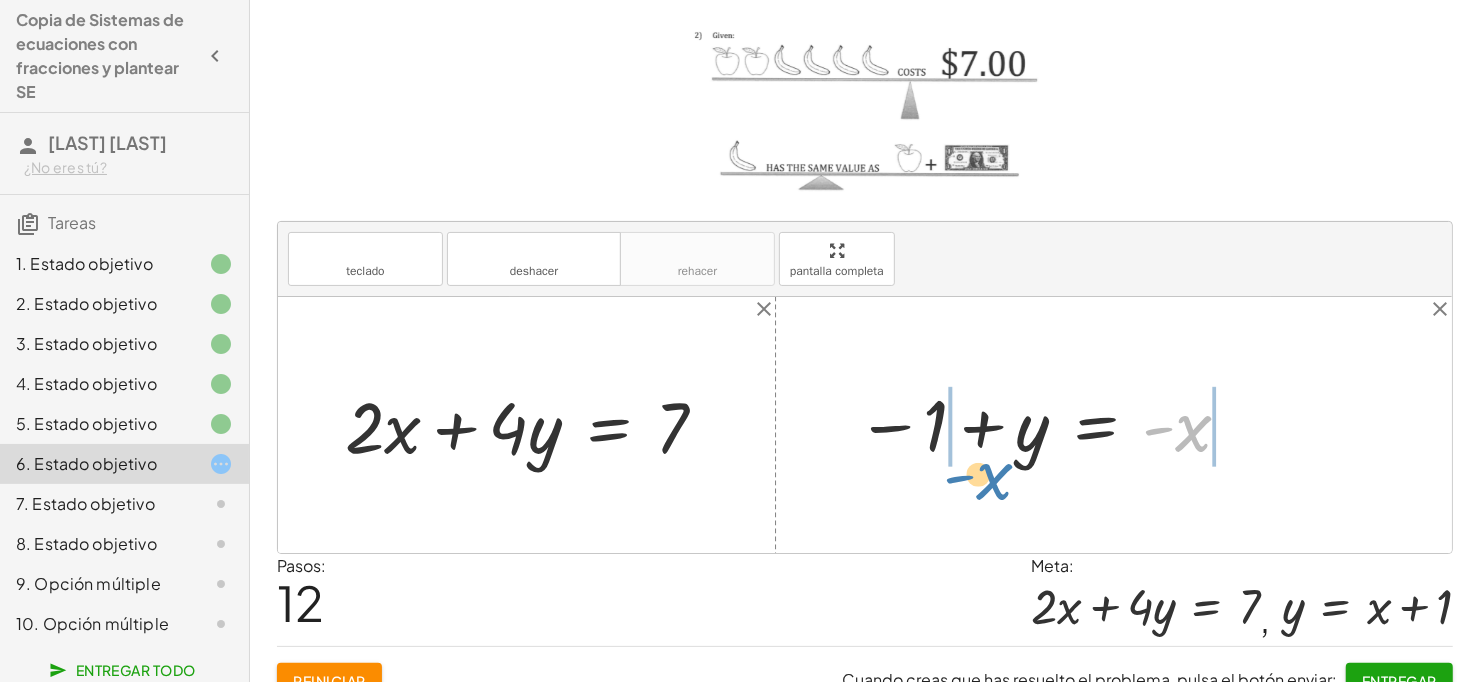 drag, startPoint x: 1182, startPoint y: 424, endPoint x: 983, endPoint y: 470, distance: 204.2474 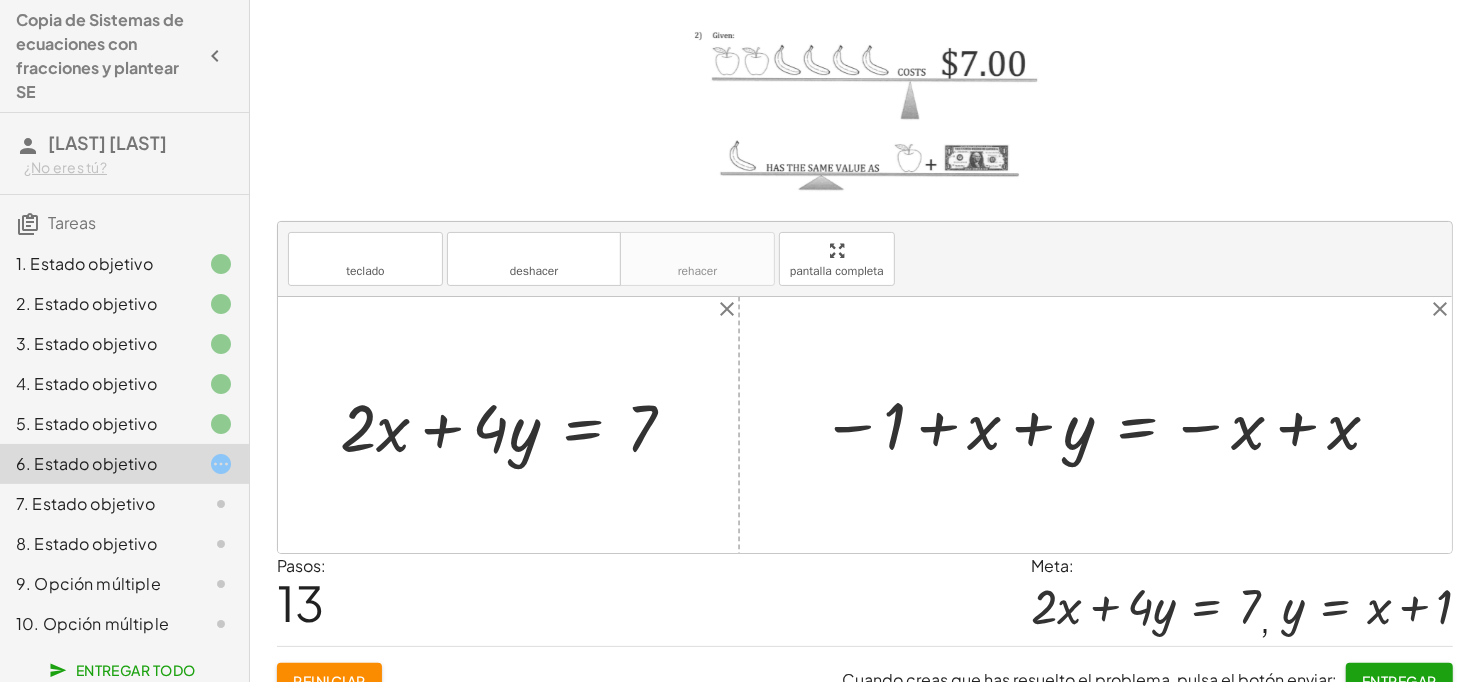 click at bounding box center [1103, 425] 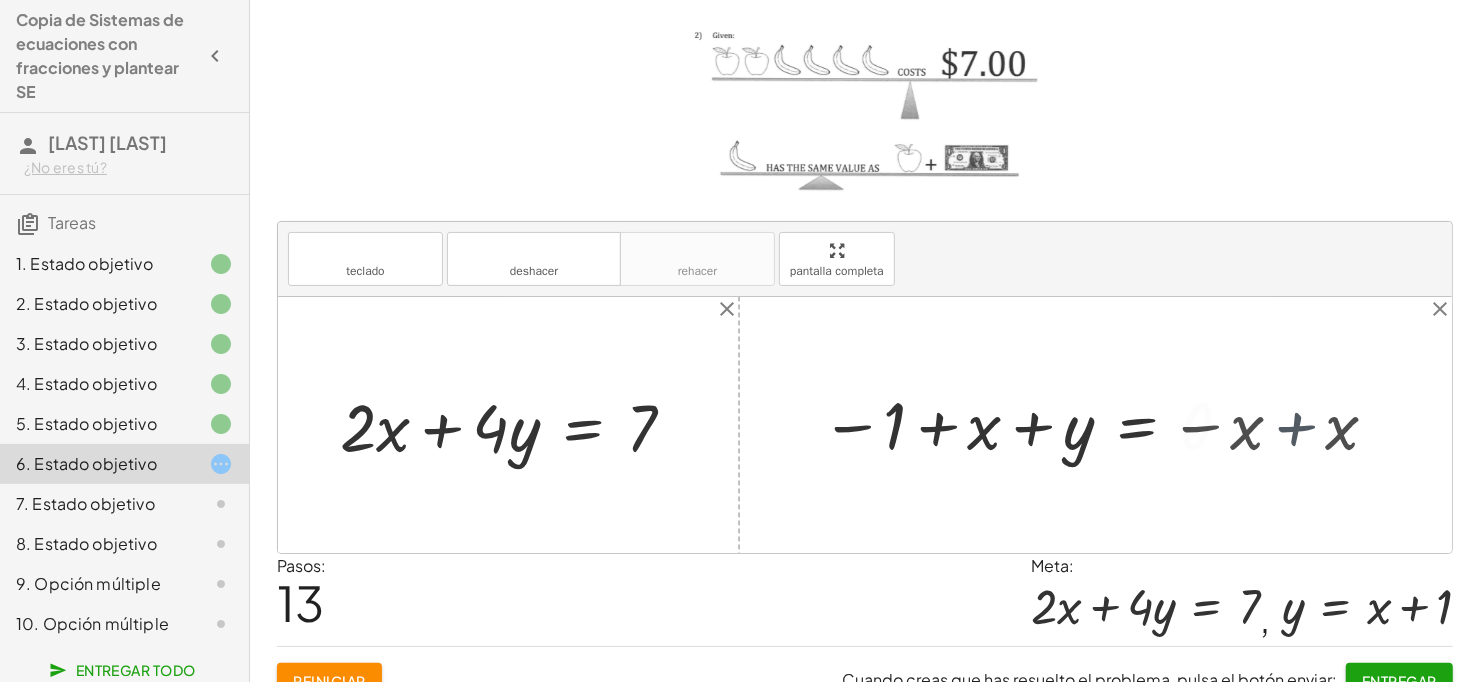 click at bounding box center (865, 425) 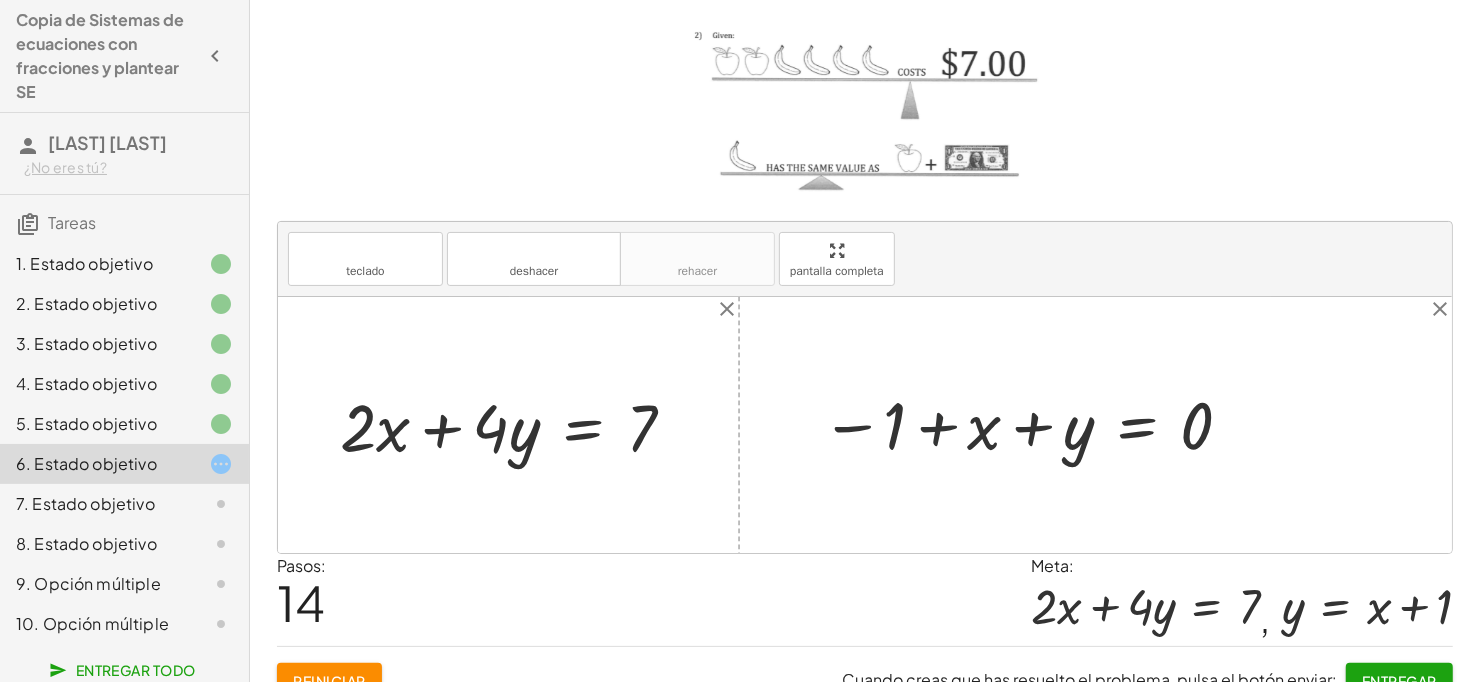 click at bounding box center (1029, 425) 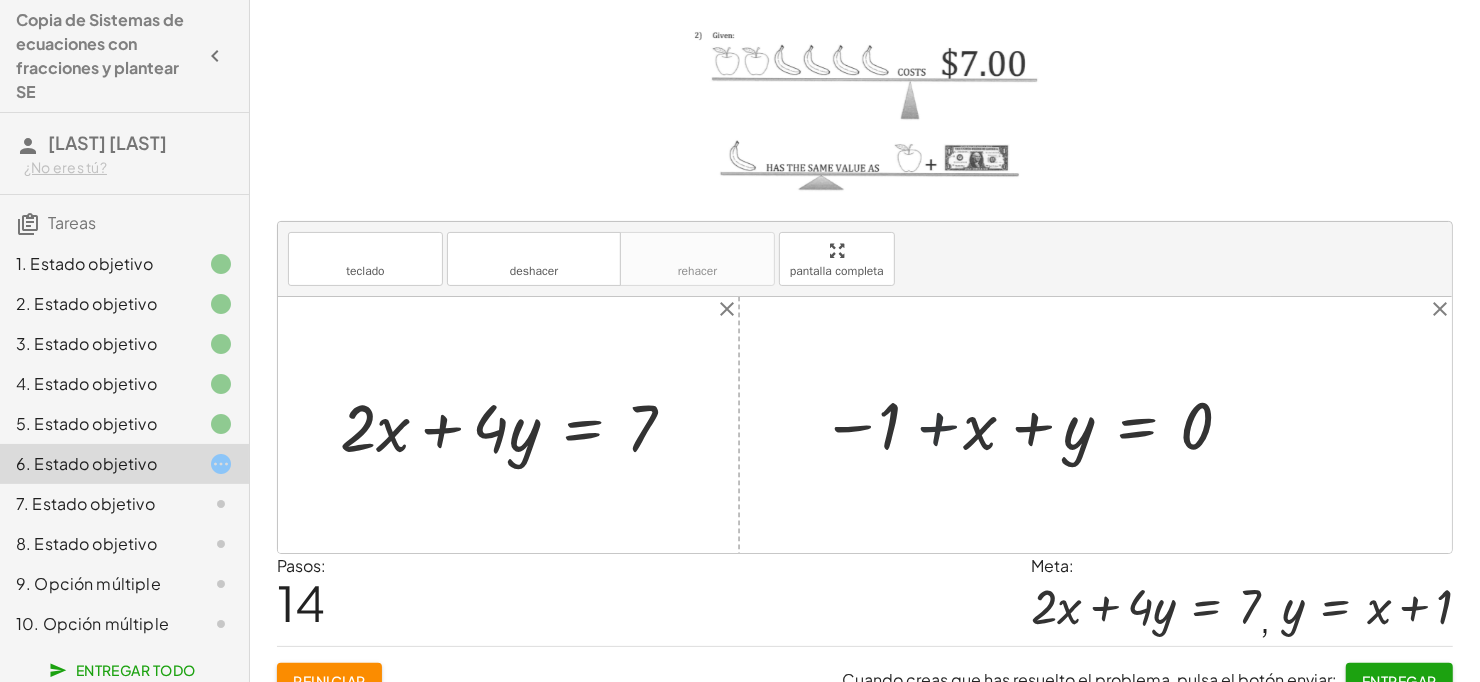 click at bounding box center [1029, 425] 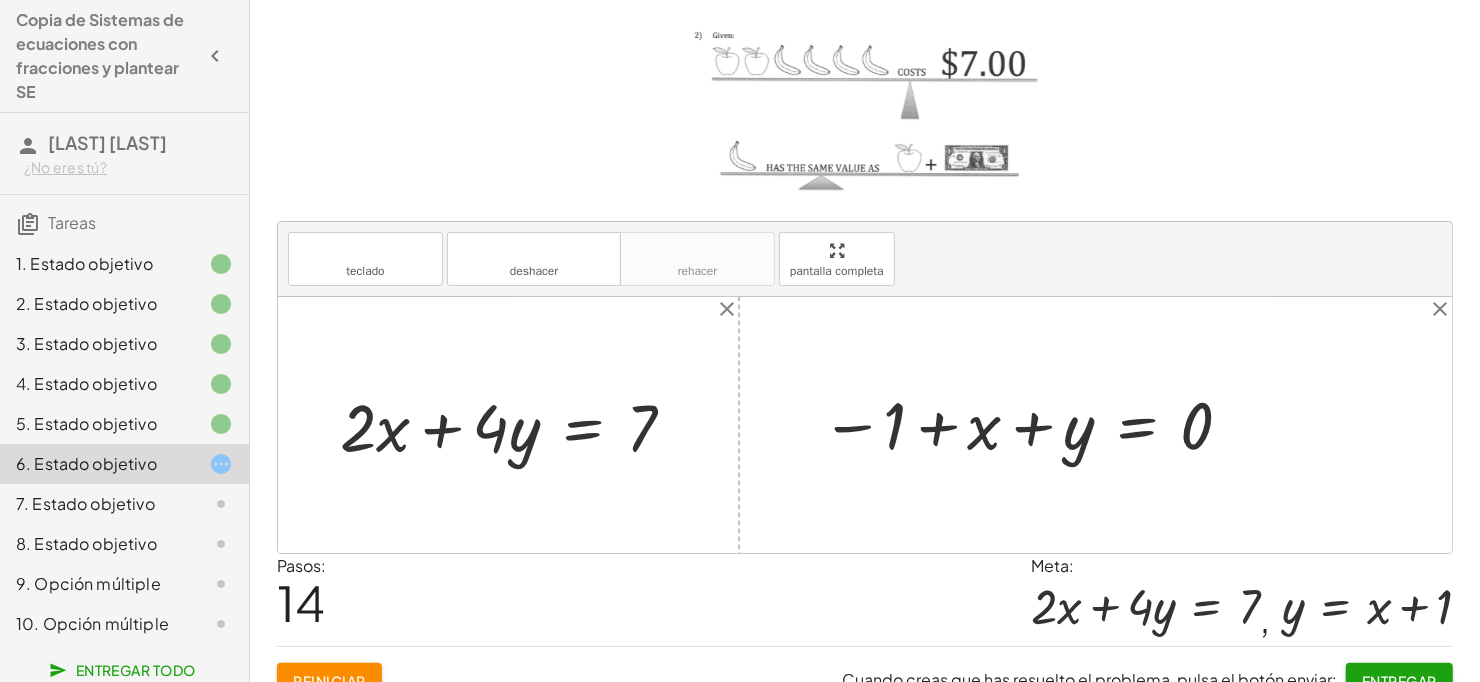 click at bounding box center (1029, 425) 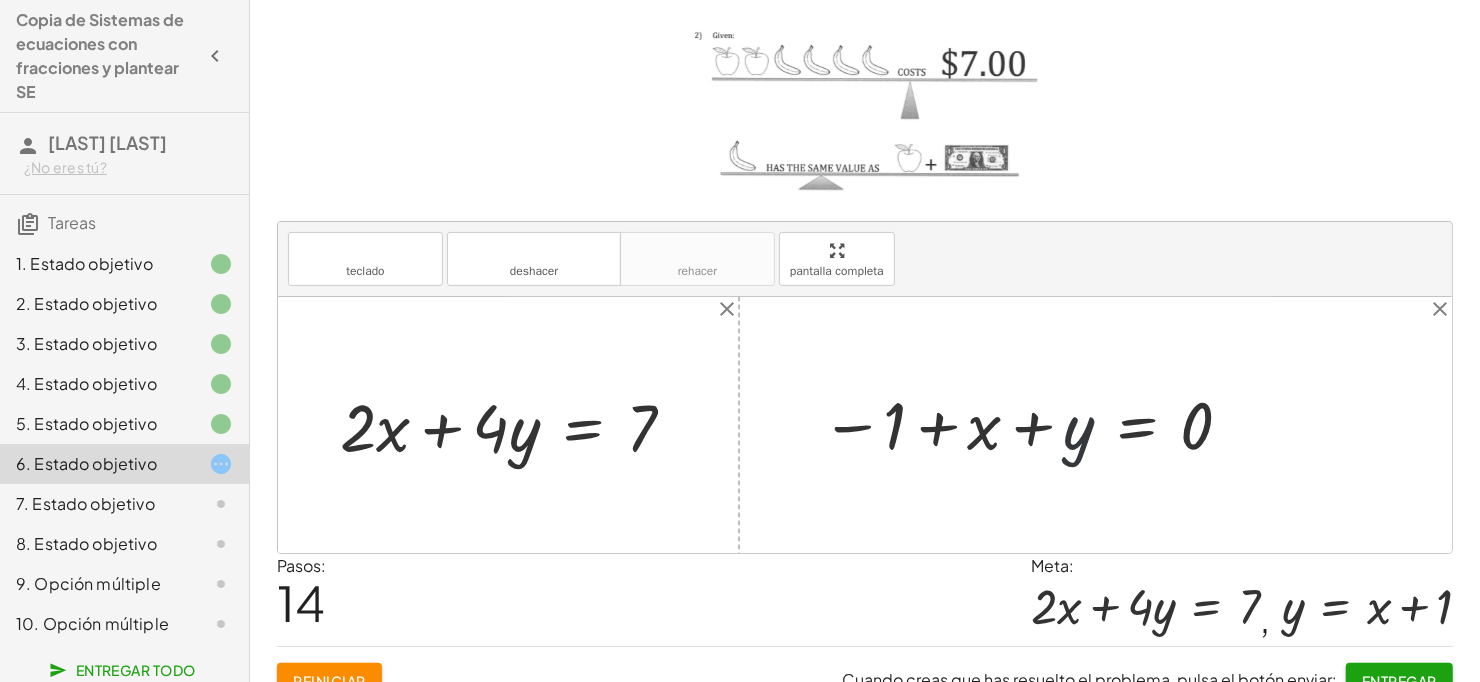 click at bounding box center [1029, 425] 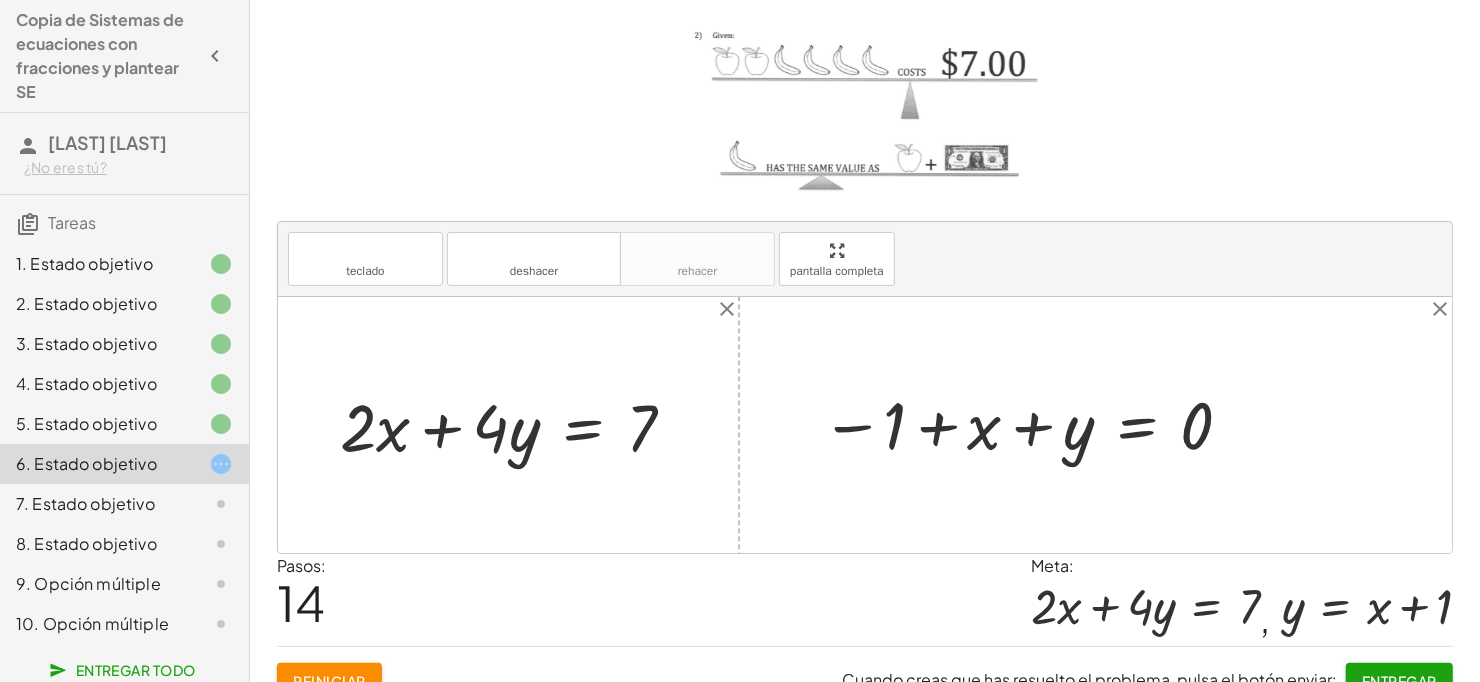 click at bounding box center (1029, 425) 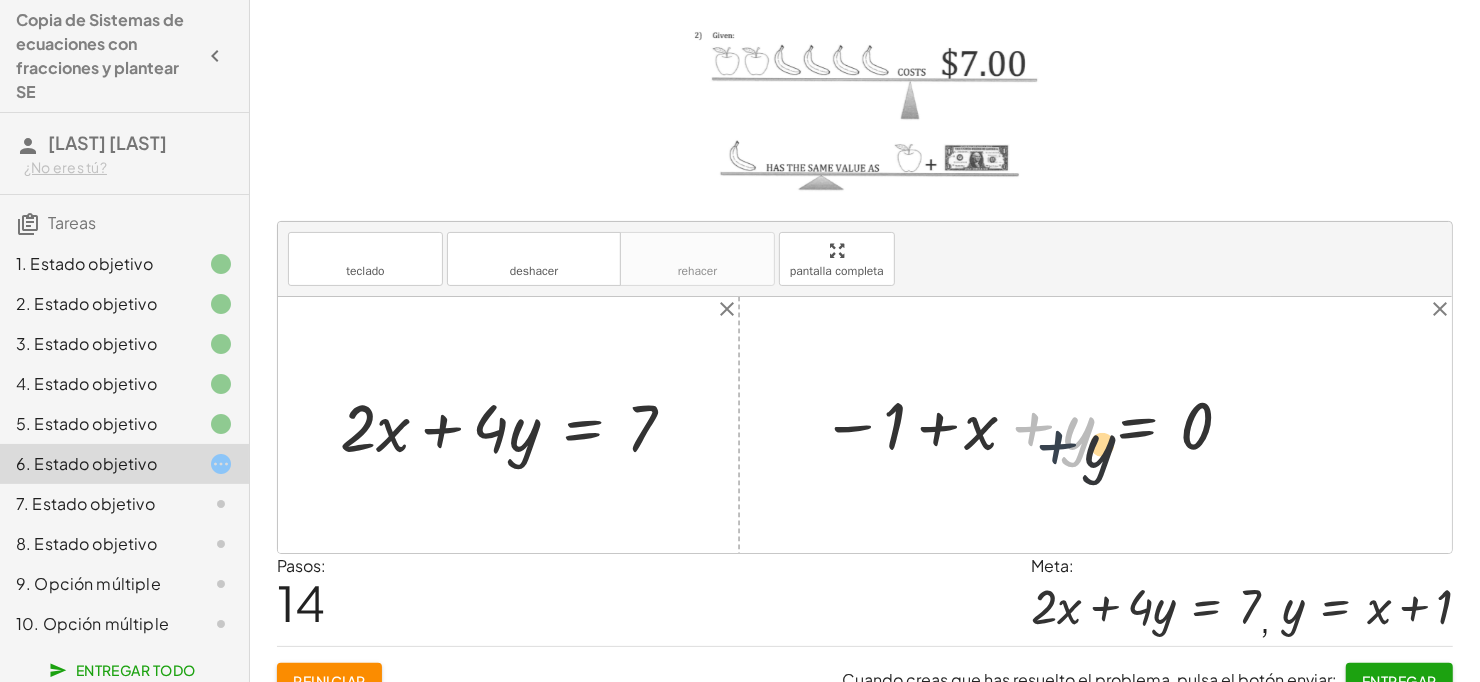 drag, startPoint x: 1003, startPoint y: 400, endPoint x: 1031, endPoint y: 421, distance: 35 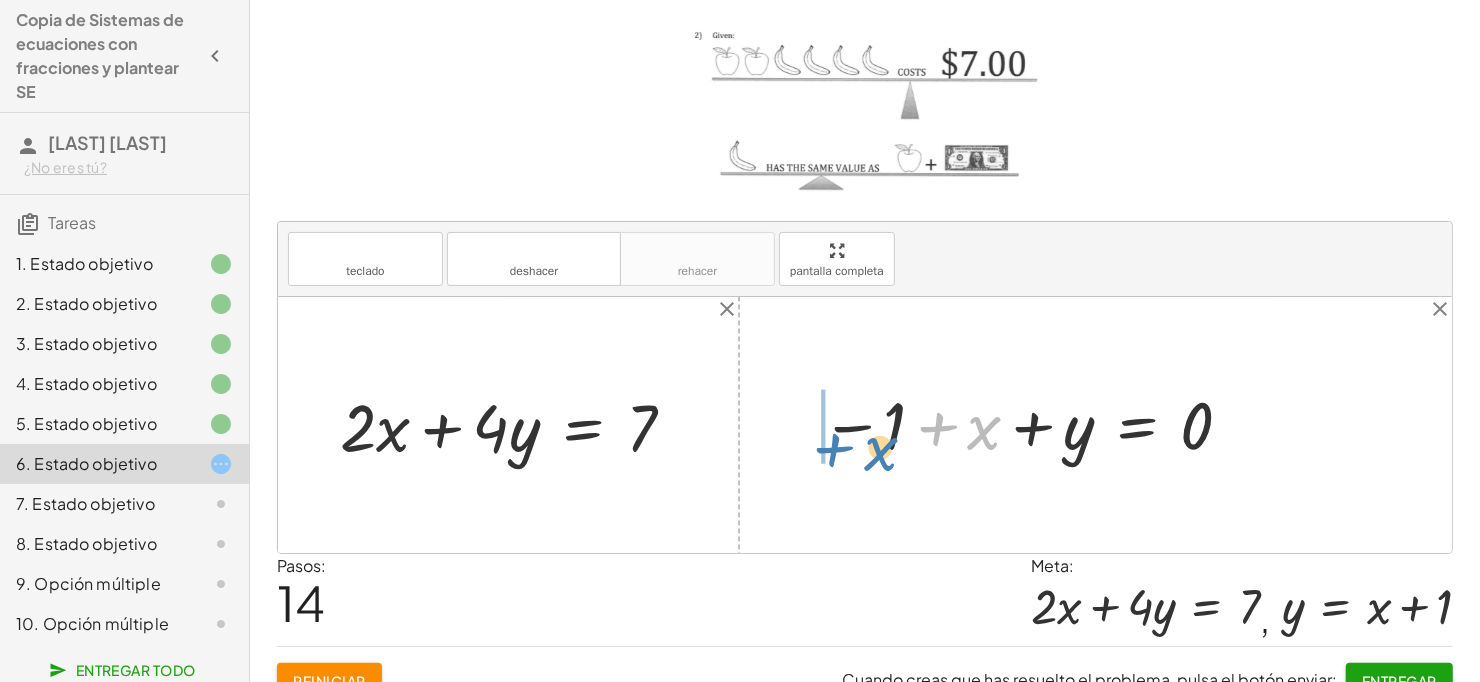 drag, startPoint x: 934, startPoint y: 417, endPoint x: 826, endPoint y: 441, distance: 110.63454 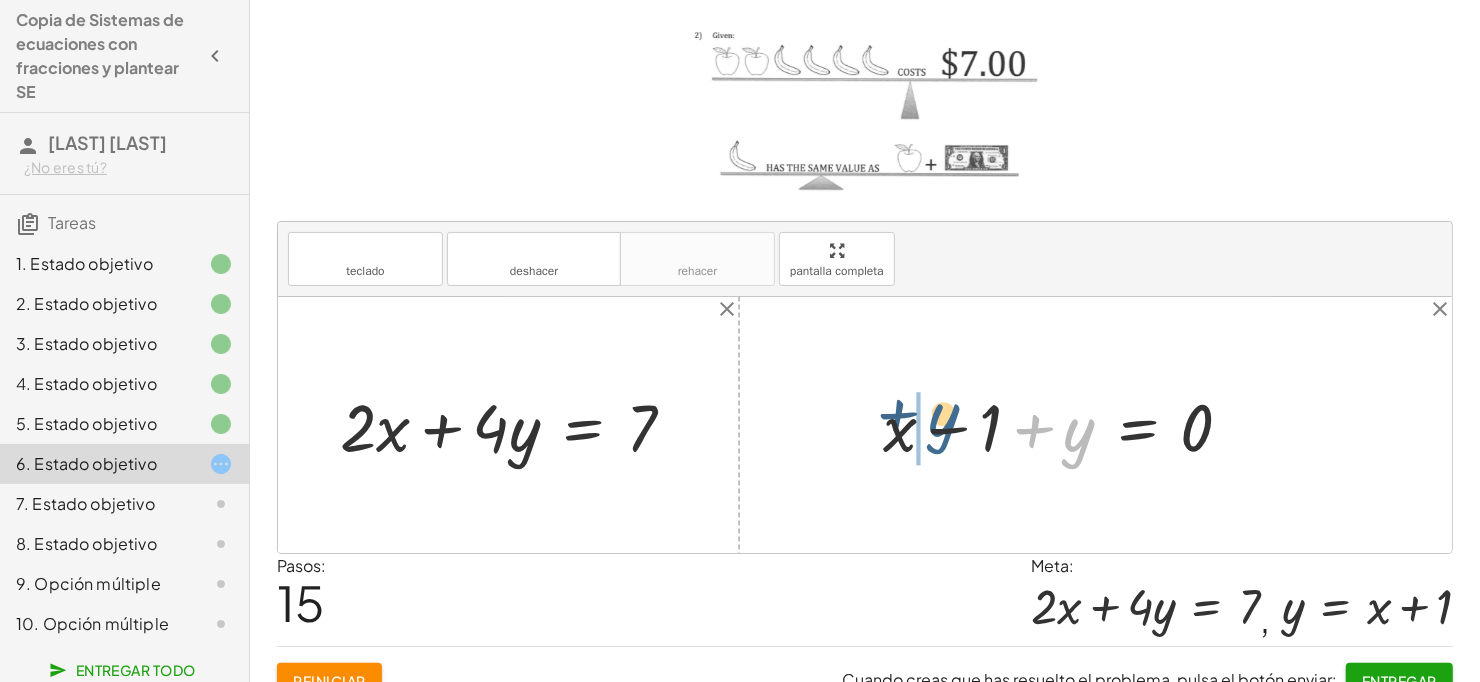 drag, startPoint x: 1069, startPoint y: 446, endPoint x: 930, endPoint y: 431, distance: 139.807 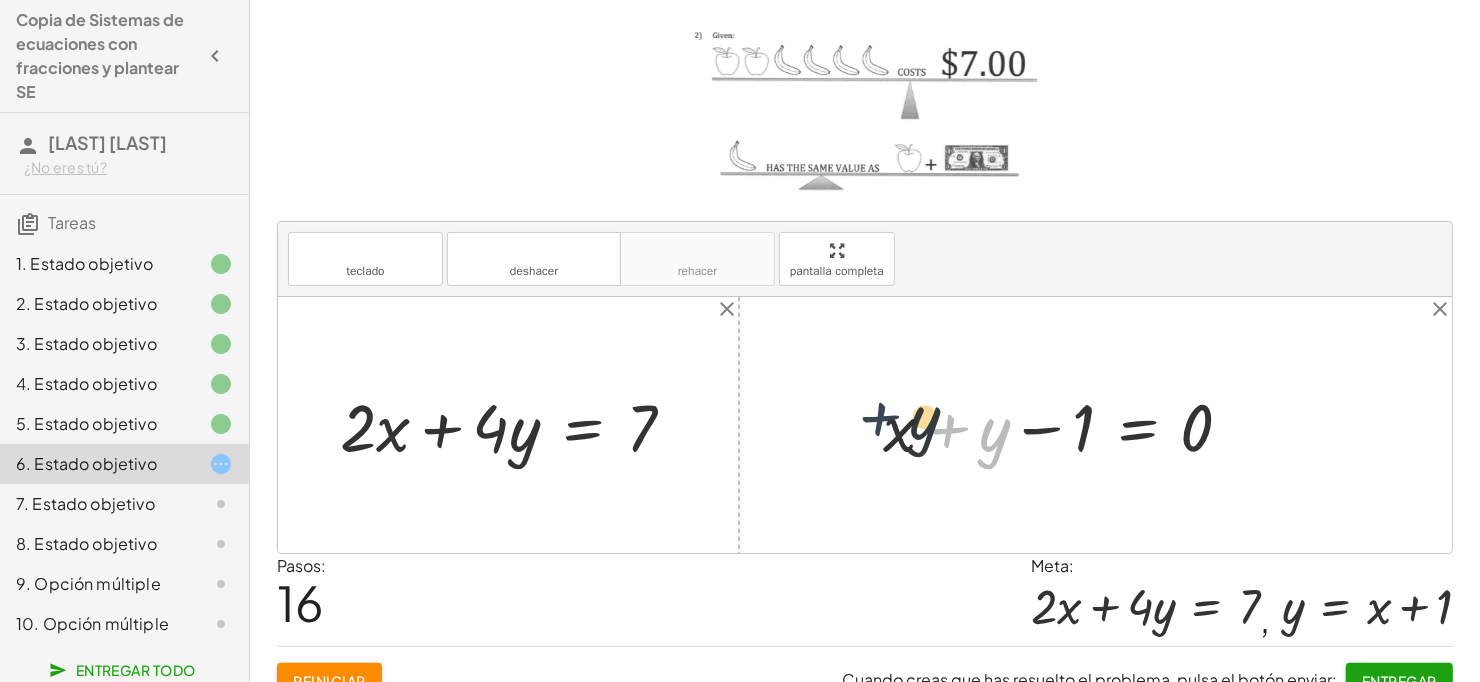 drag, startPoint x: 959, startPoint y: 428, endPoint x: 882, endPoint y: 415, distance: 78.08969 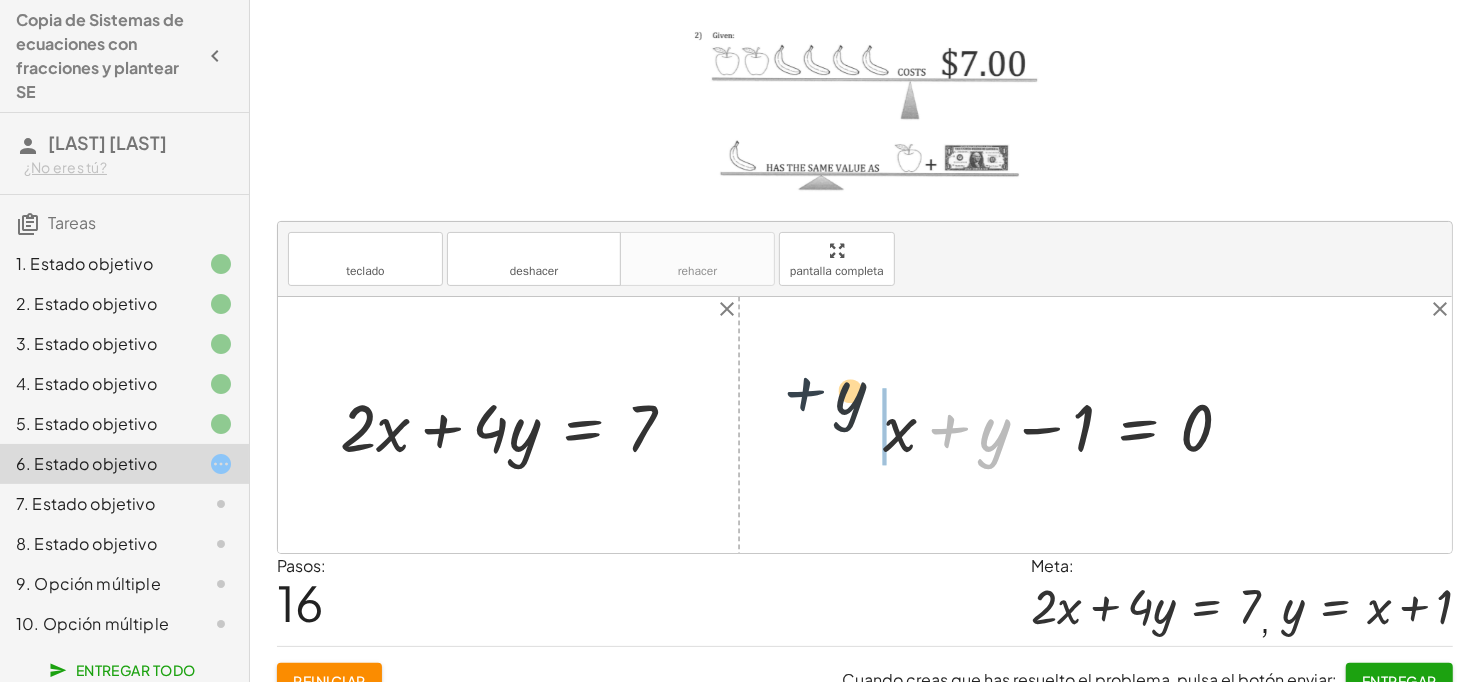 drag, startPoint x: 958, startPoint y: 442, endPoint x: 764, endPoint y: 403, distance: 197.88127 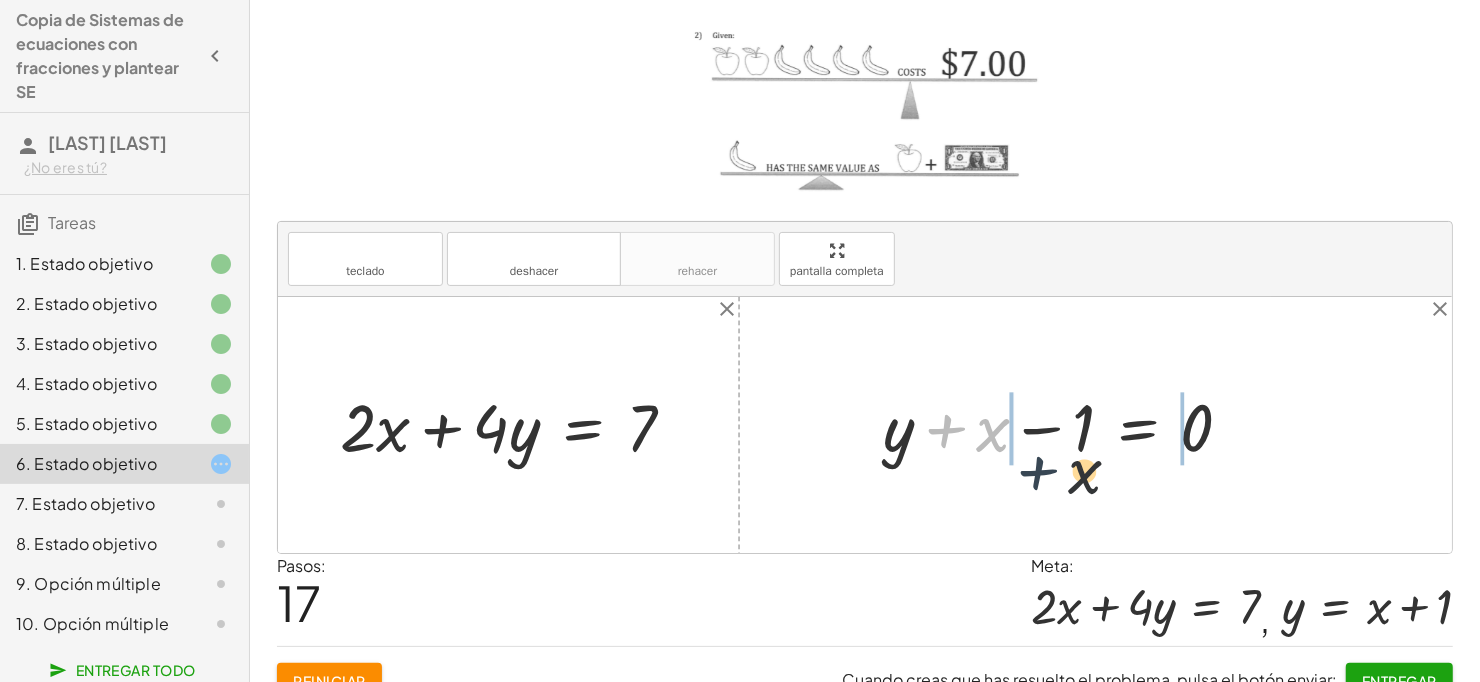 drag, startPoint x: 968, startPoint y: 460, endPoint x: 1154, endPoint y: 519, distance: 195.13329 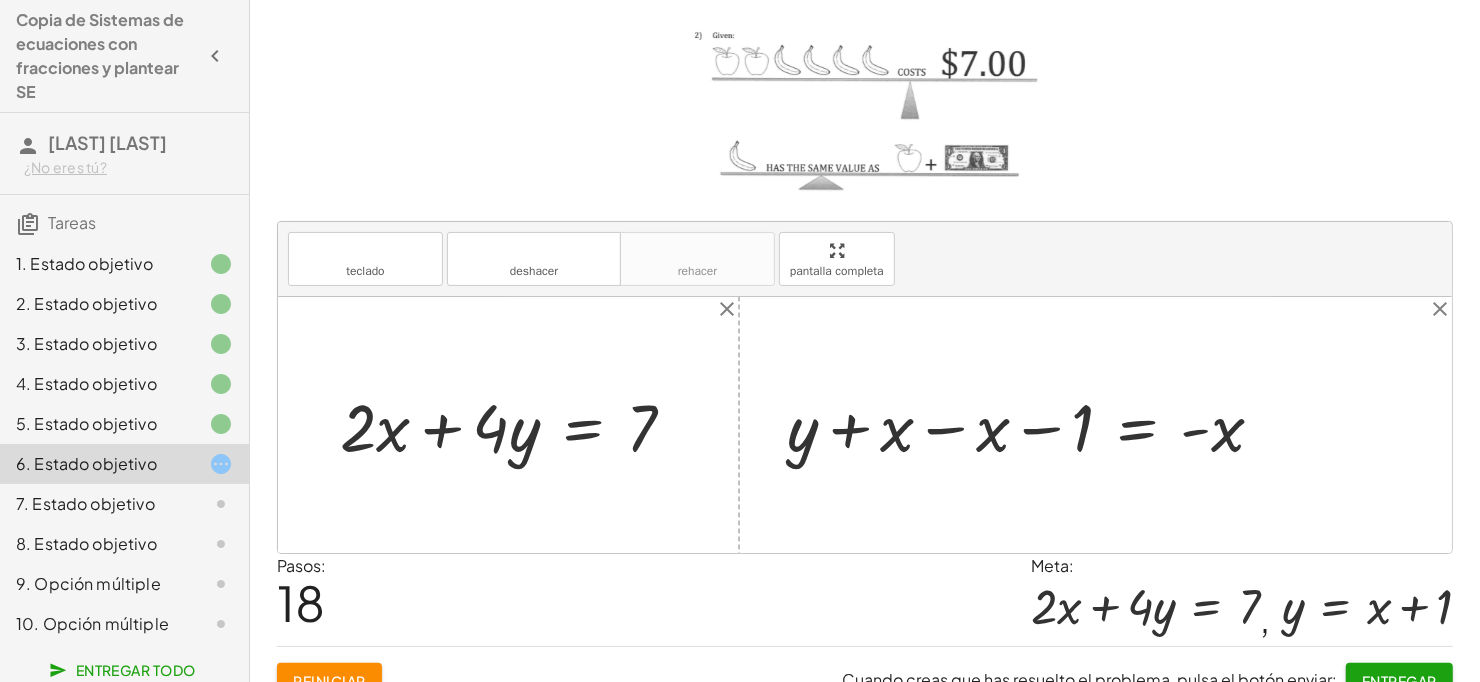 click at bounding box center (1033, 425) 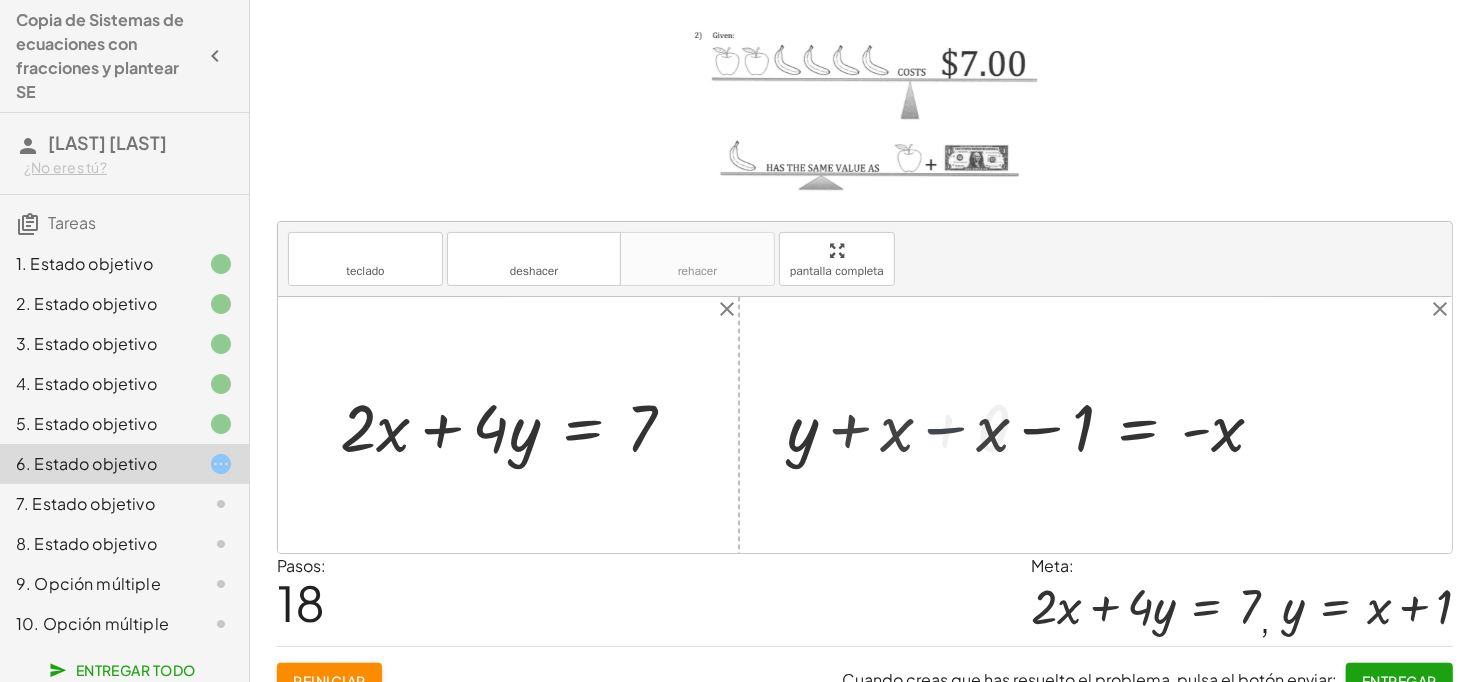 click at bounding box center [1129, 425] 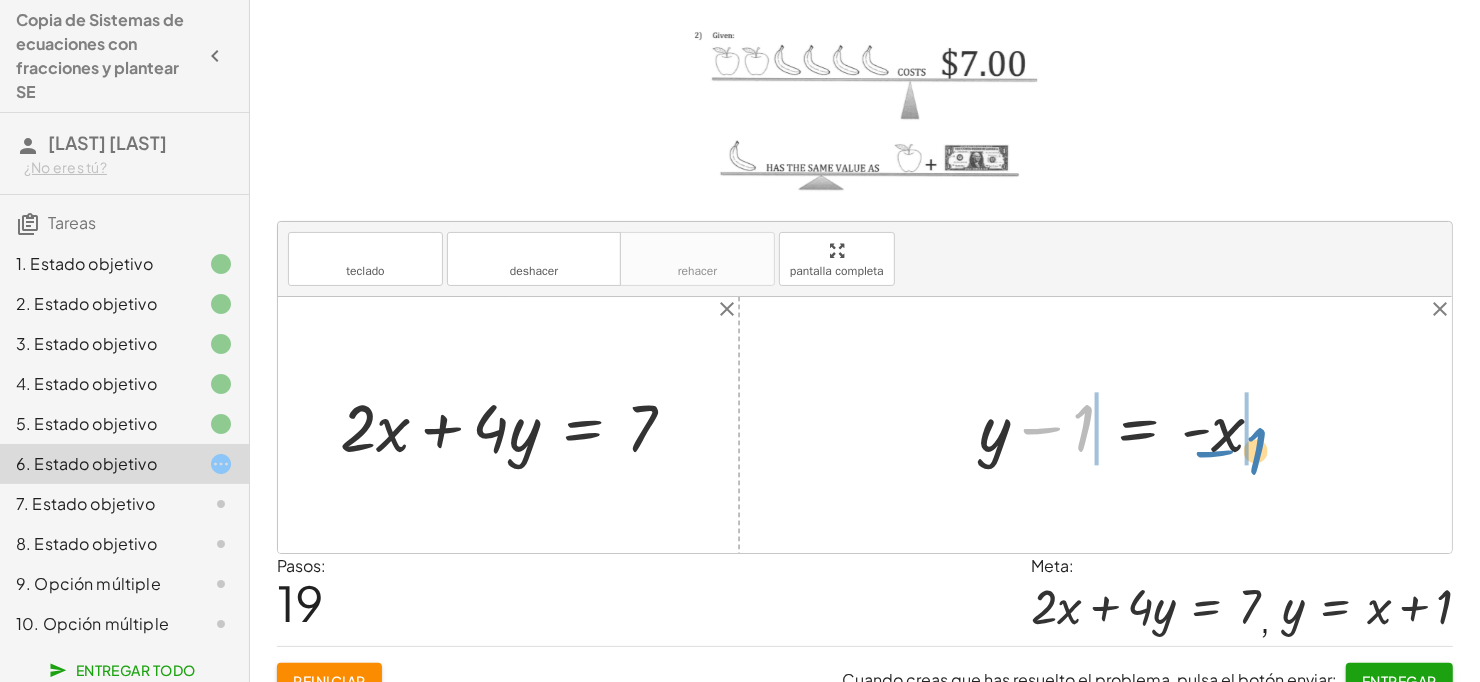 drag, startPoint x: 1074, startPoint y: 428, endPoint x: 1247, endPoint y: 451, distance: 174.5222 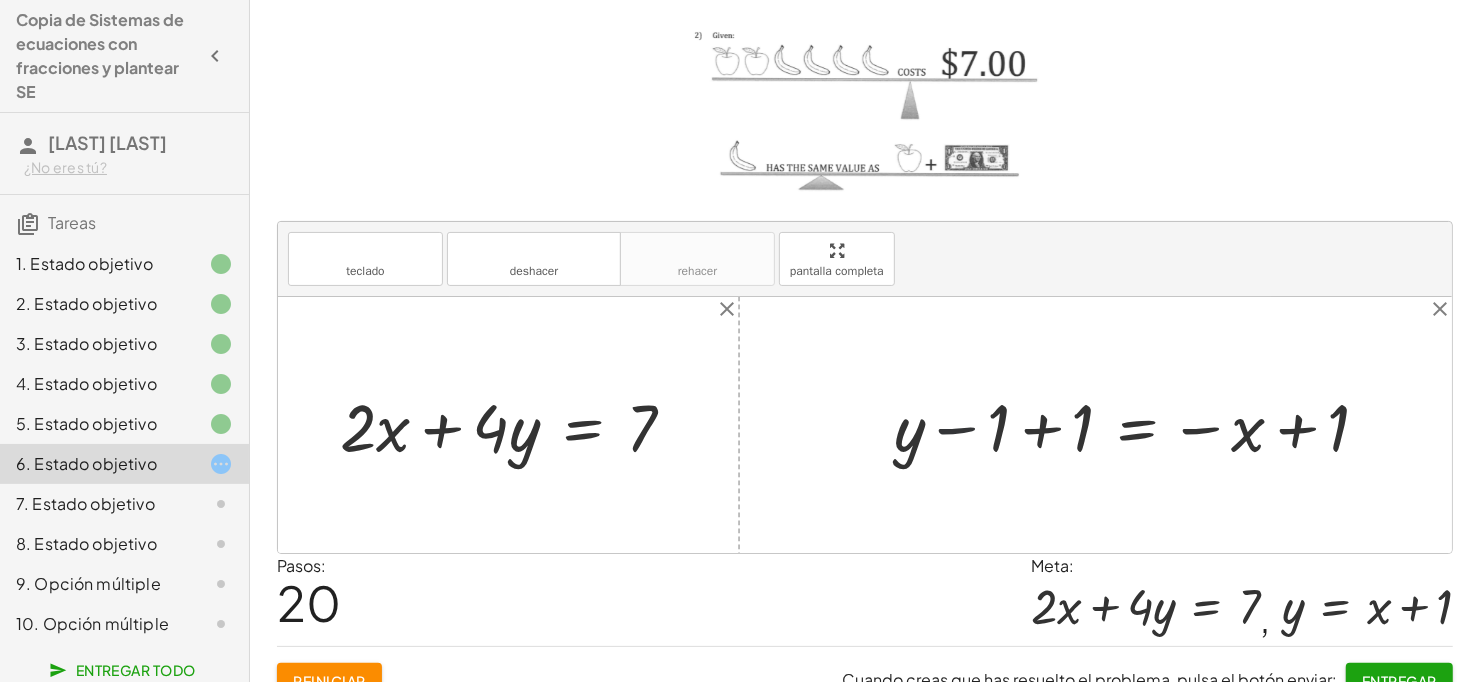 click at bounding box center (1139, 425) 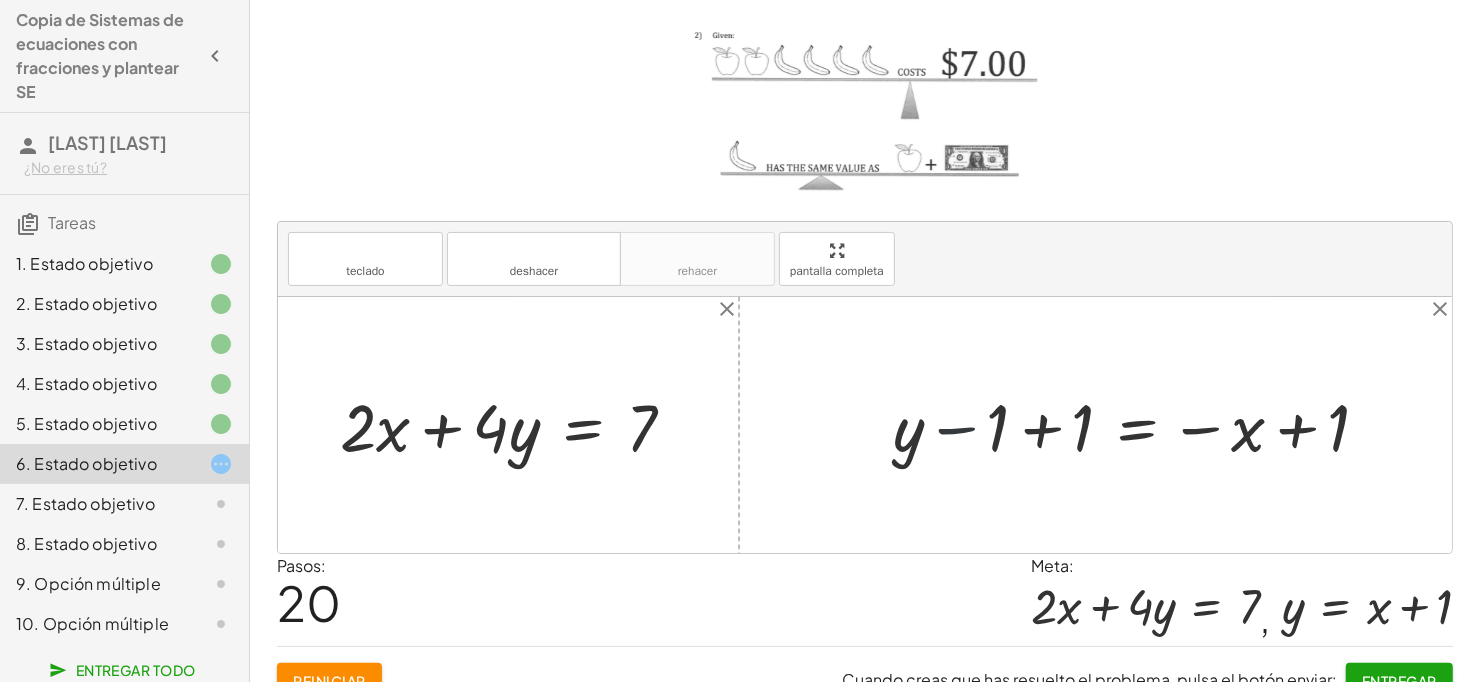 click at bounding box center [1139, 425] 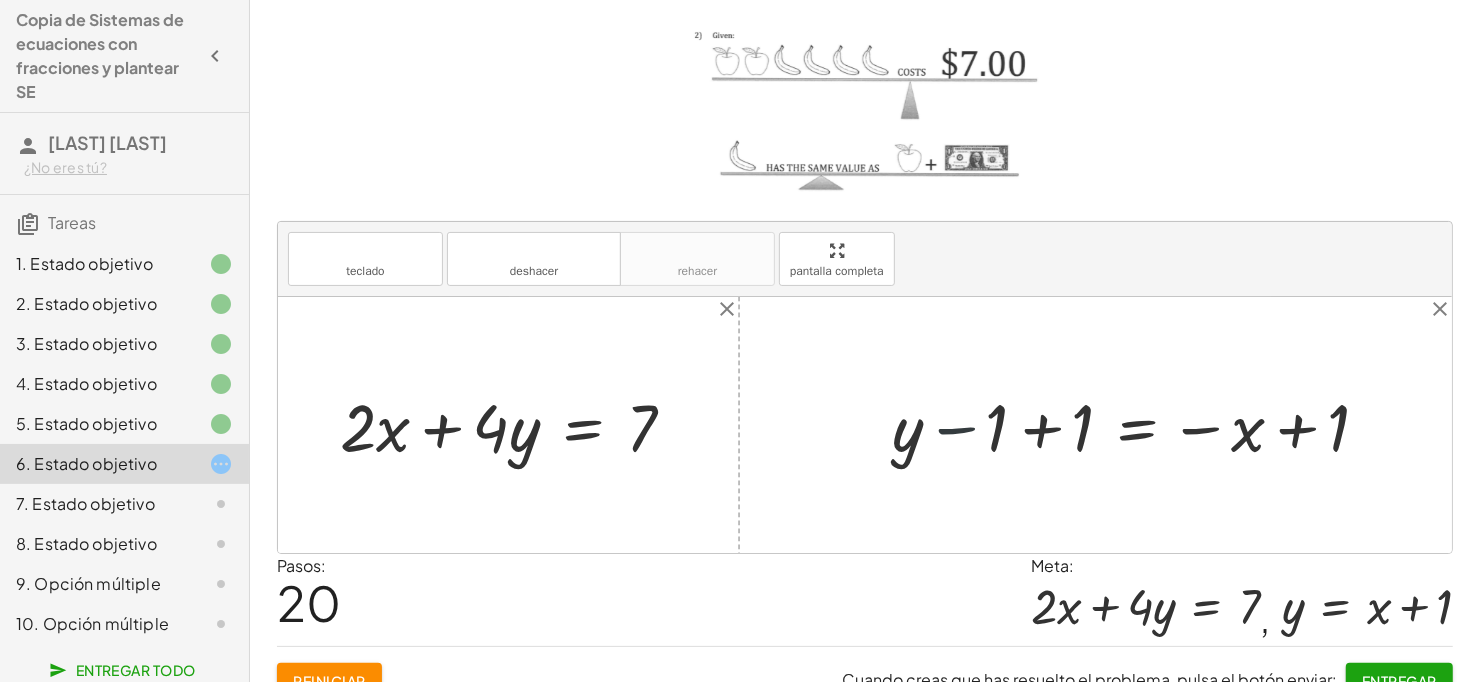 drag, startPoint x: 983, startPoint y: 419, endPoint x: 1028, endPoint y: 425, distance: 45.39824 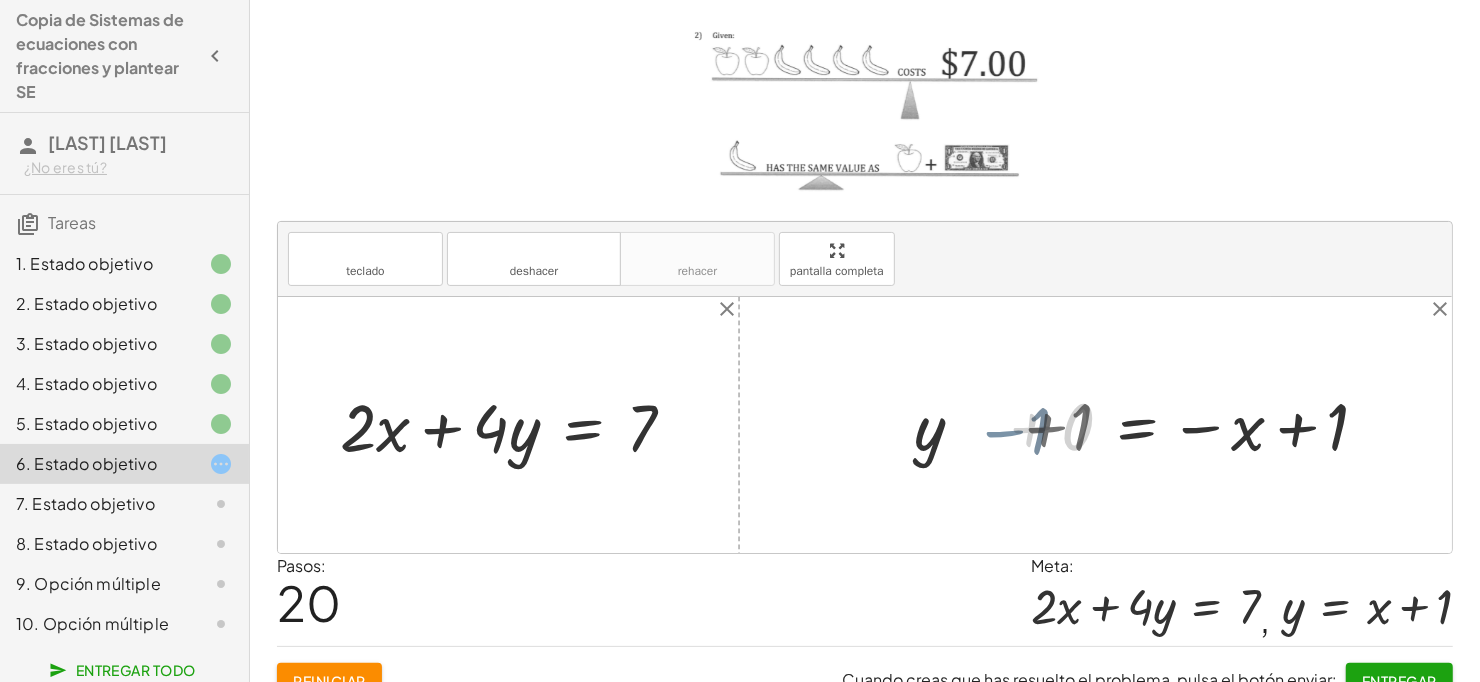 click at bounding box center [865, 425] 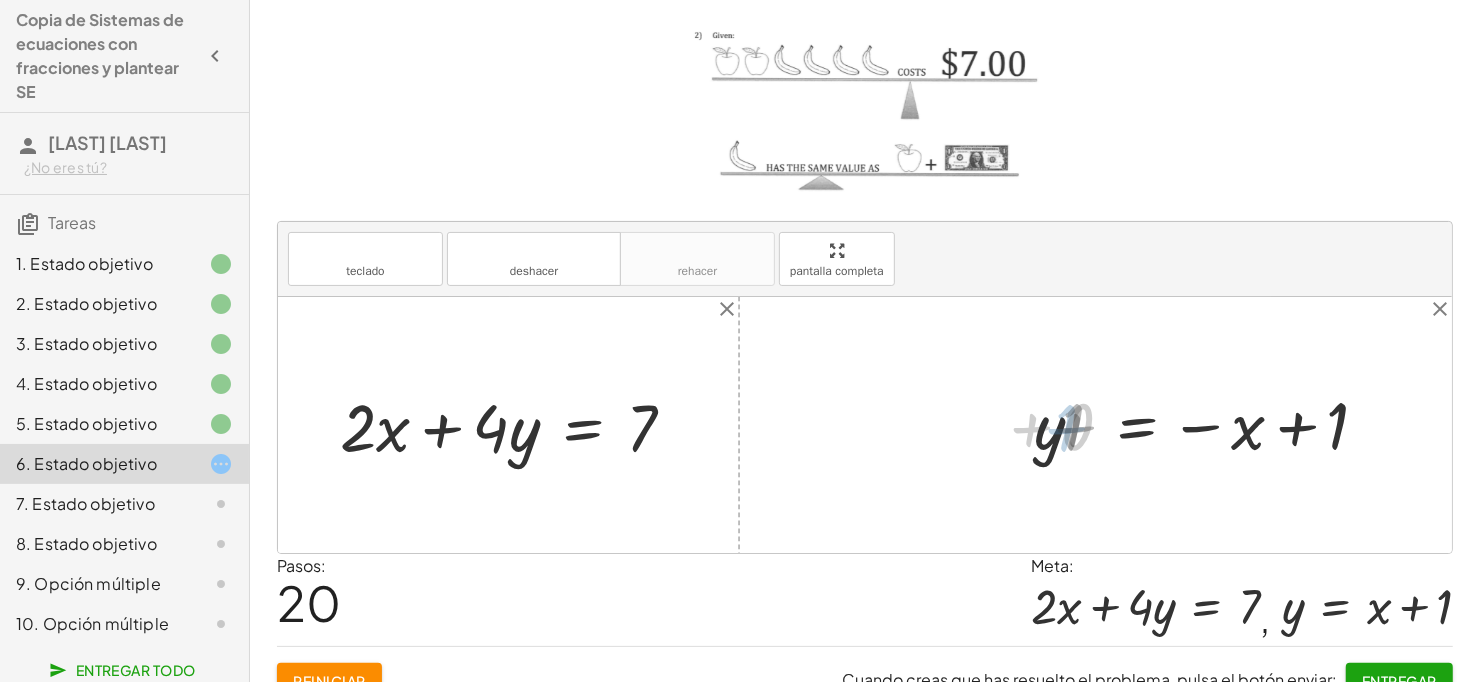 click at bounding box center (865, 425) 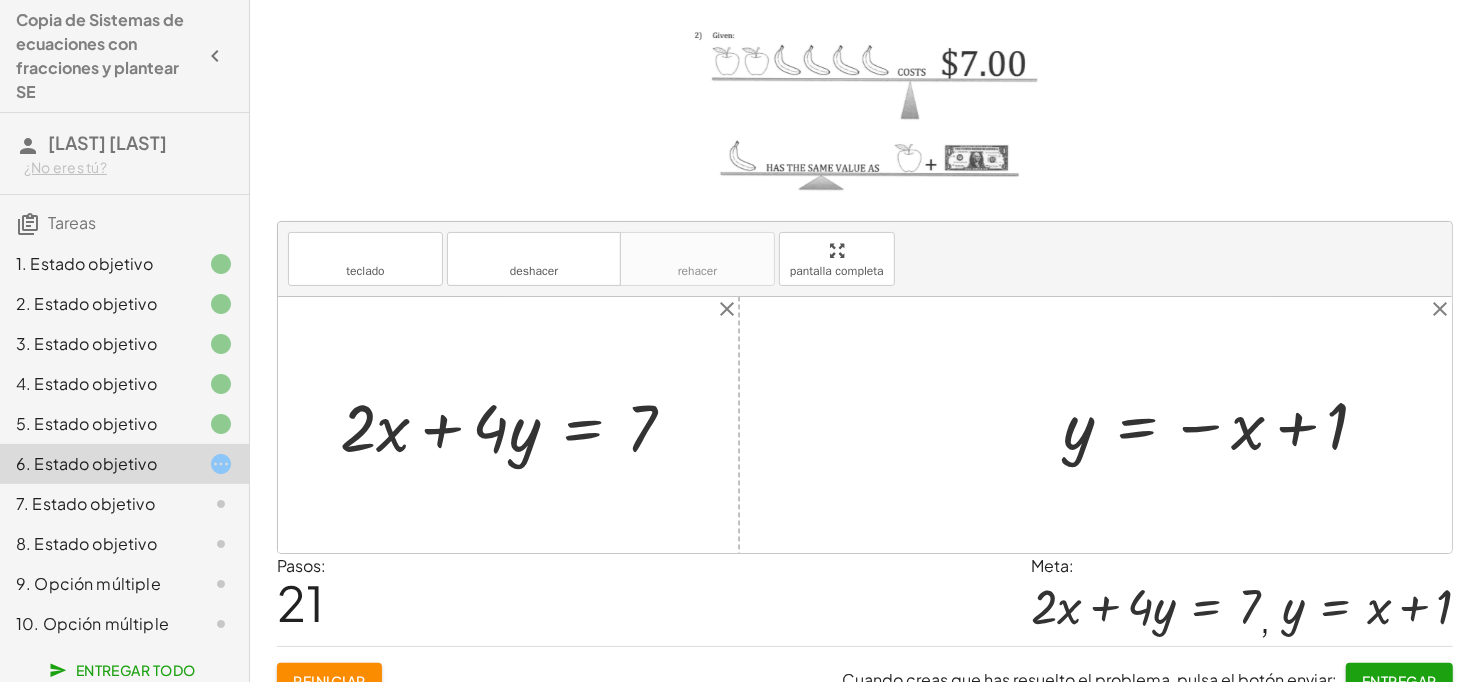 drag, startPoint x: 1028, startPoint y: 425, endPoint x: 1111, endPoint y: 419, distance: 83.21658 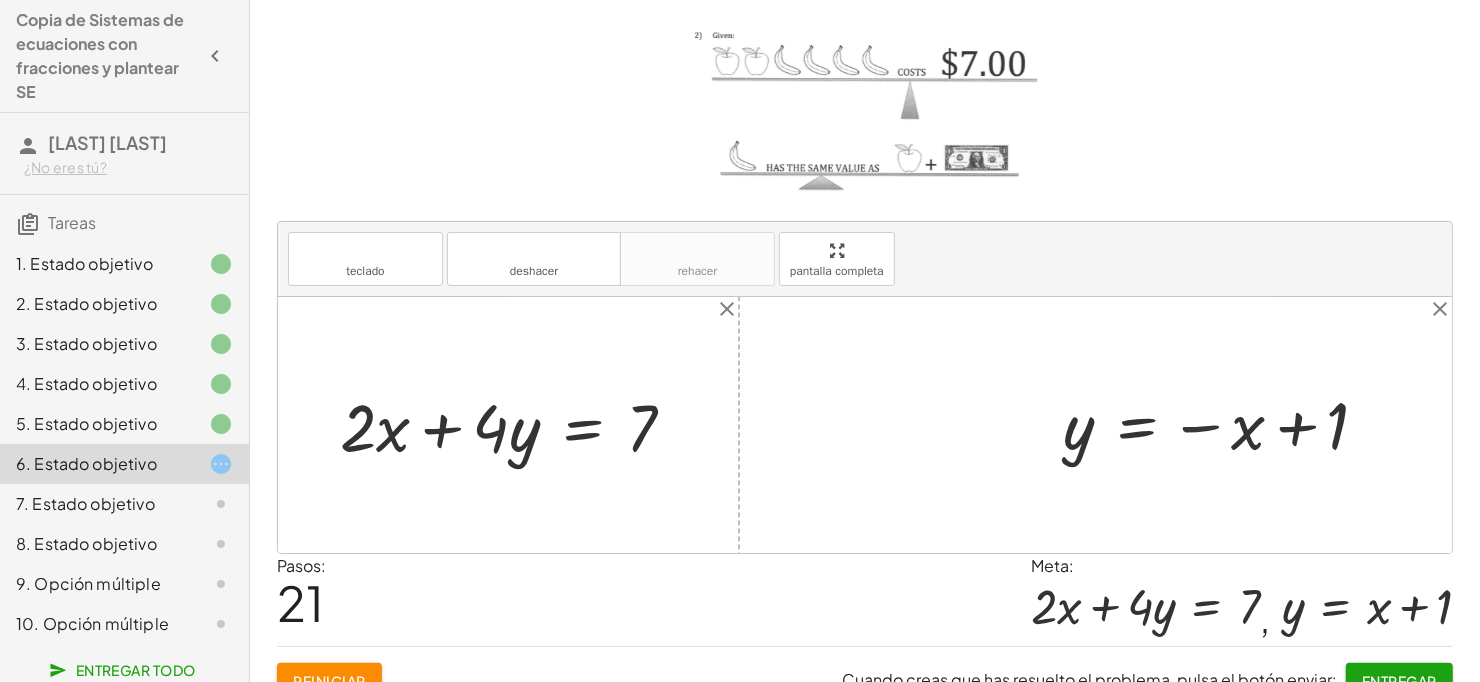click at bounding box center (1224, 425) 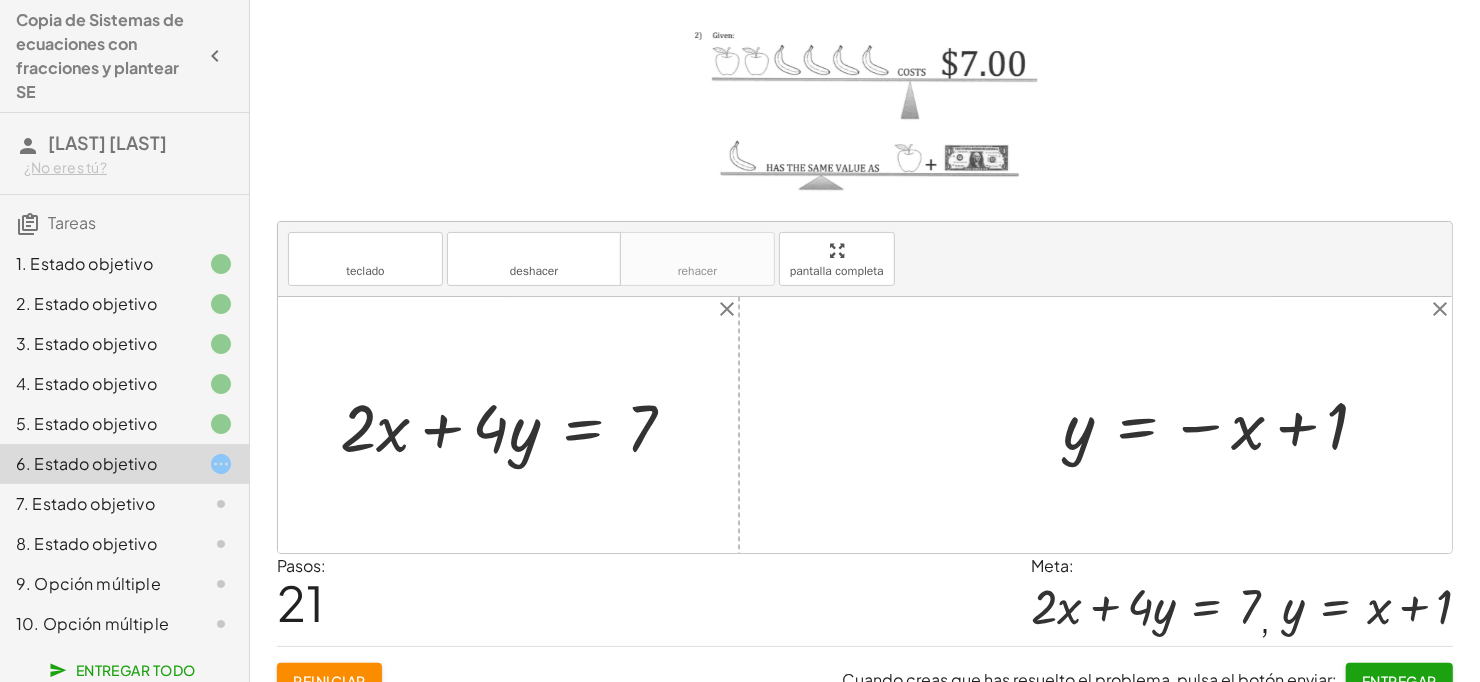 click at bounding box center (1224, 425) 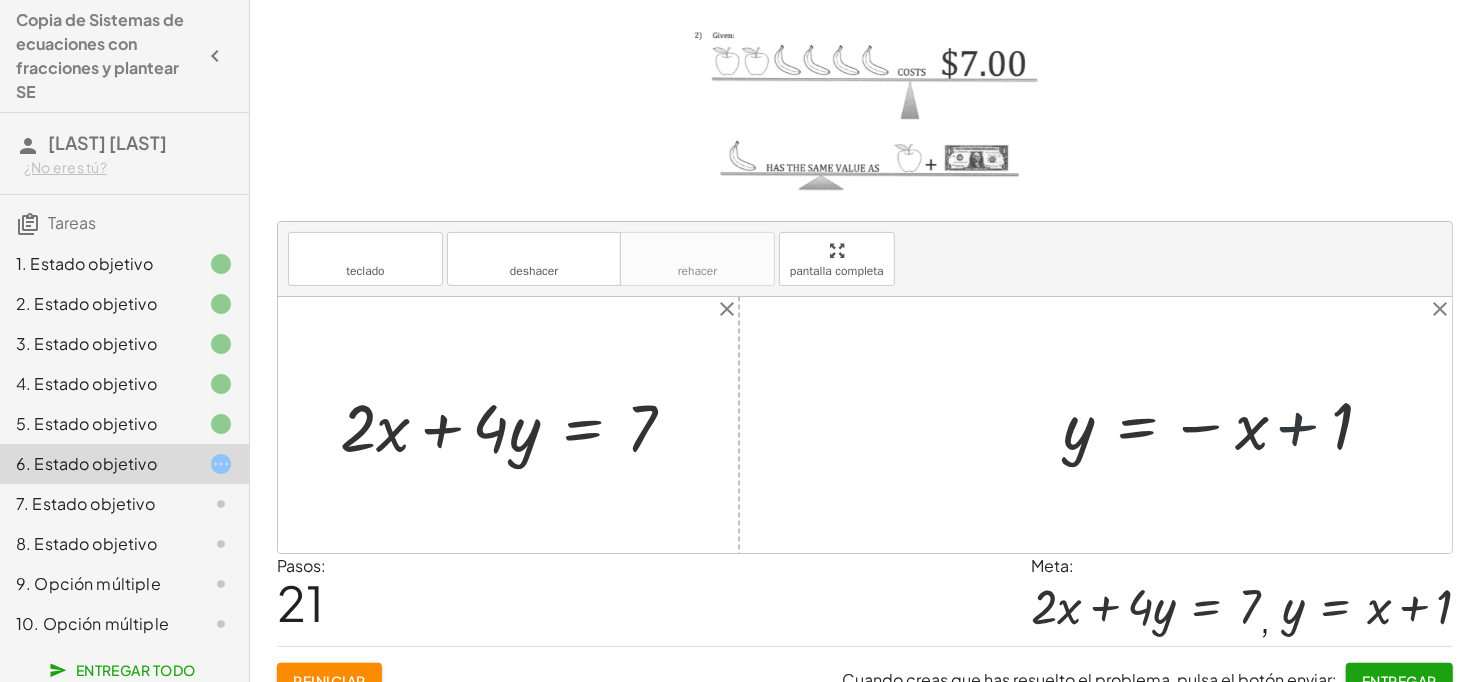 click at bounding box center [1224, 425] 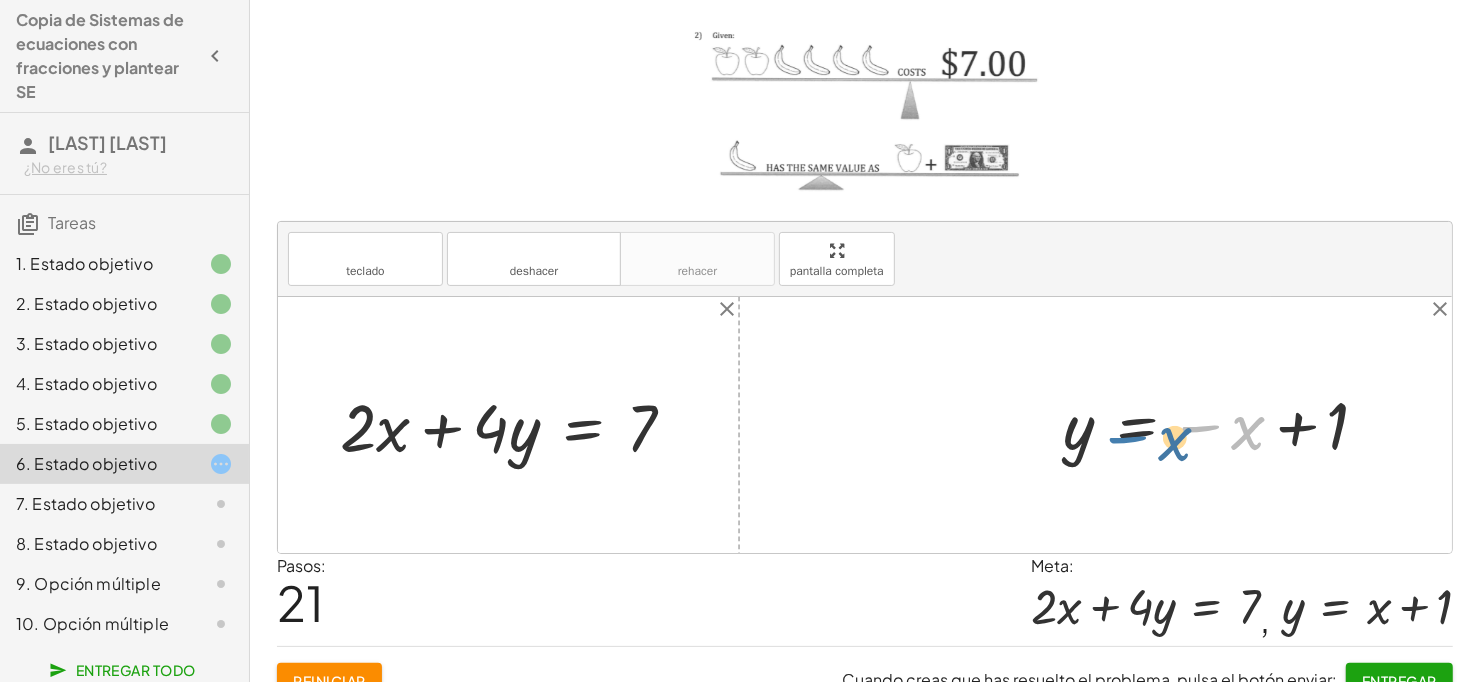 drag, startPoint x: 1196, startPoint y: 418, endPoint x: 1133, endPoint y: 426, distance: 63.505905 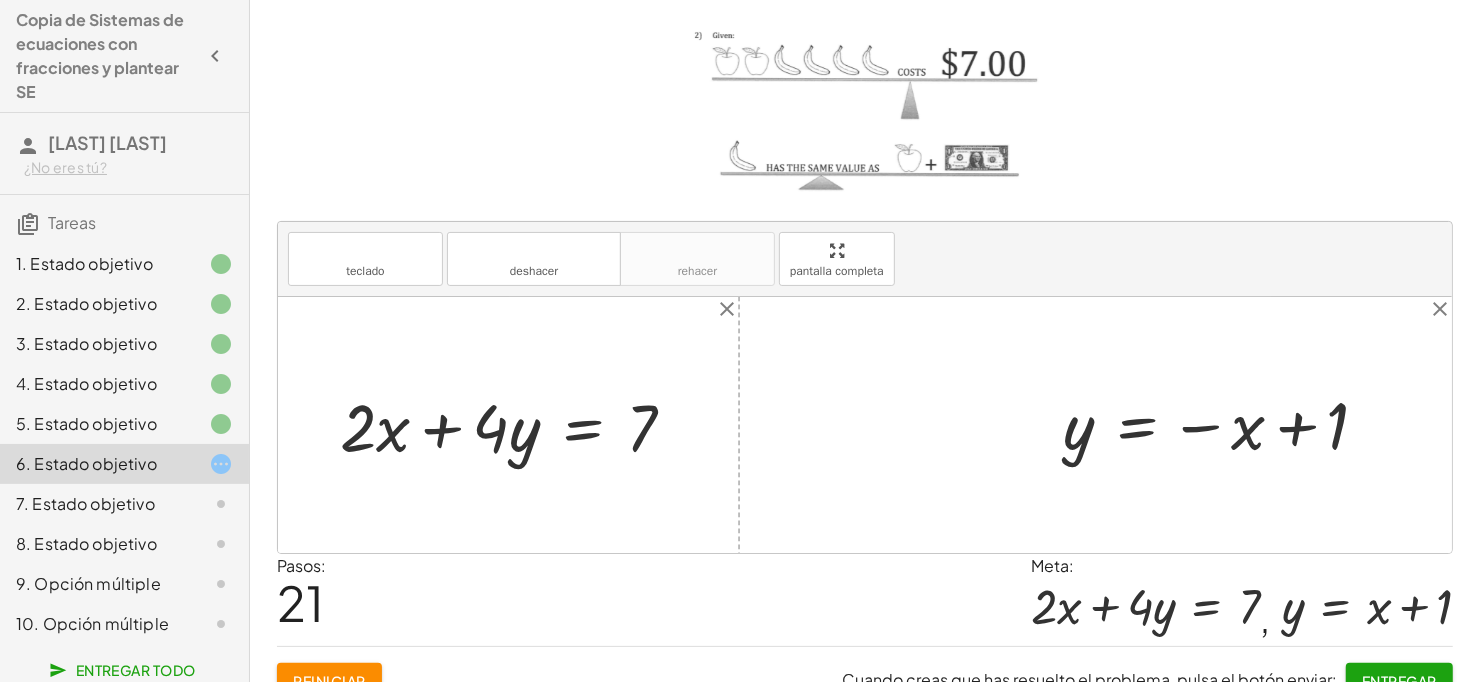click at bounding box center [1224, 425] 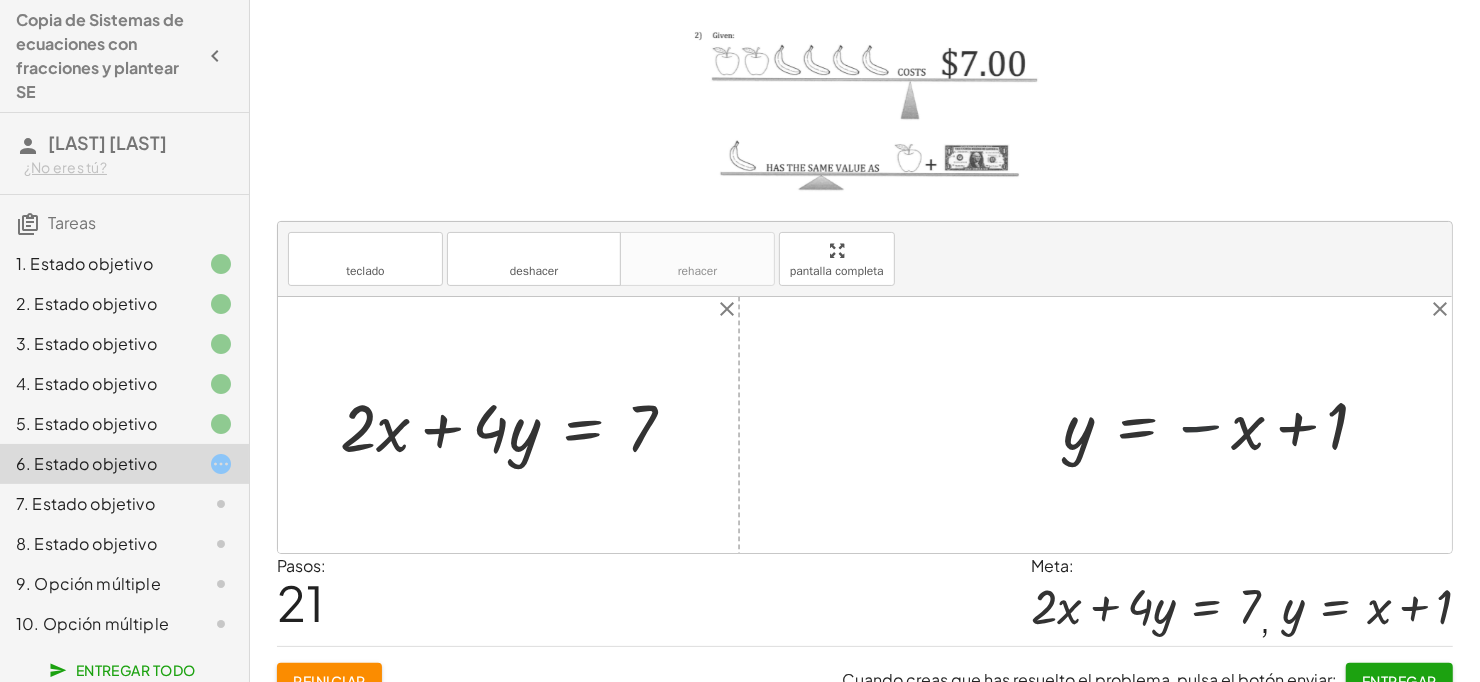 click at bounding box center (1224, 425) 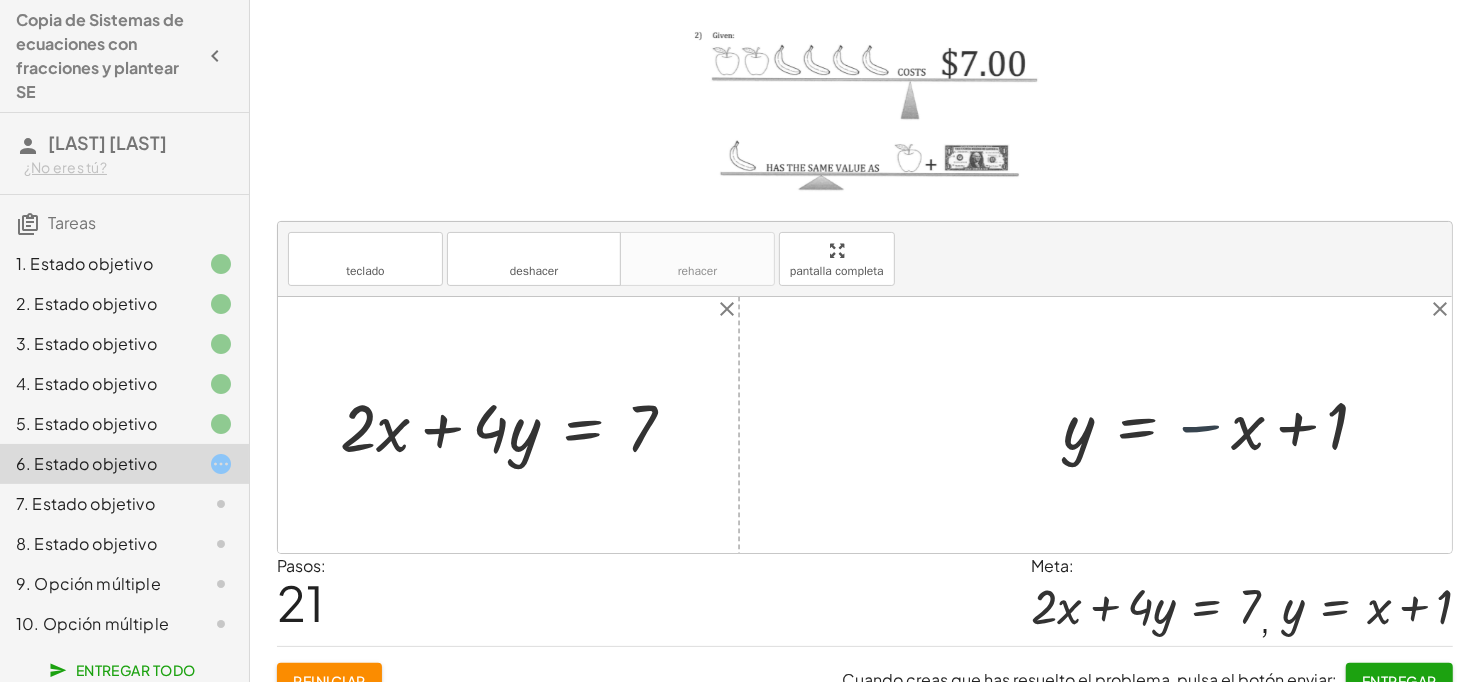 click at bounding box center (1224, 425) 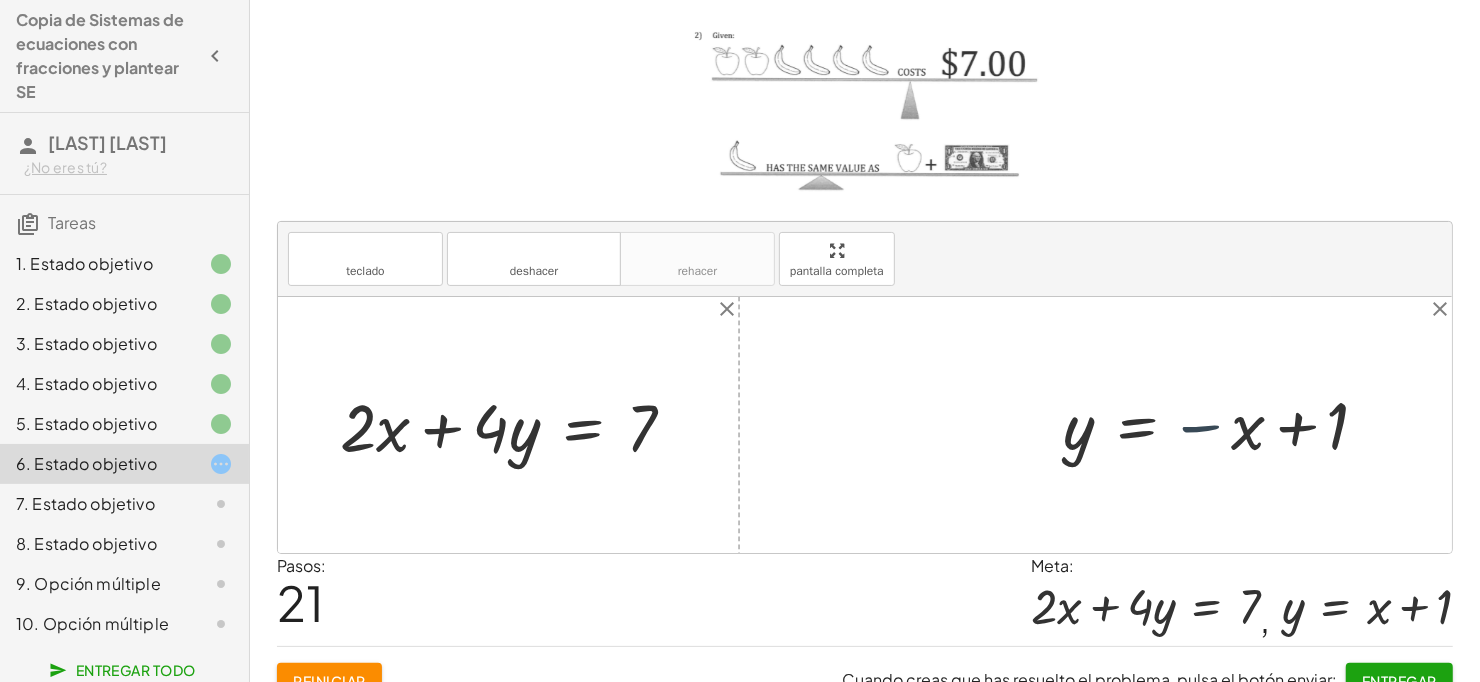 click at bounding box center [1224, 425] 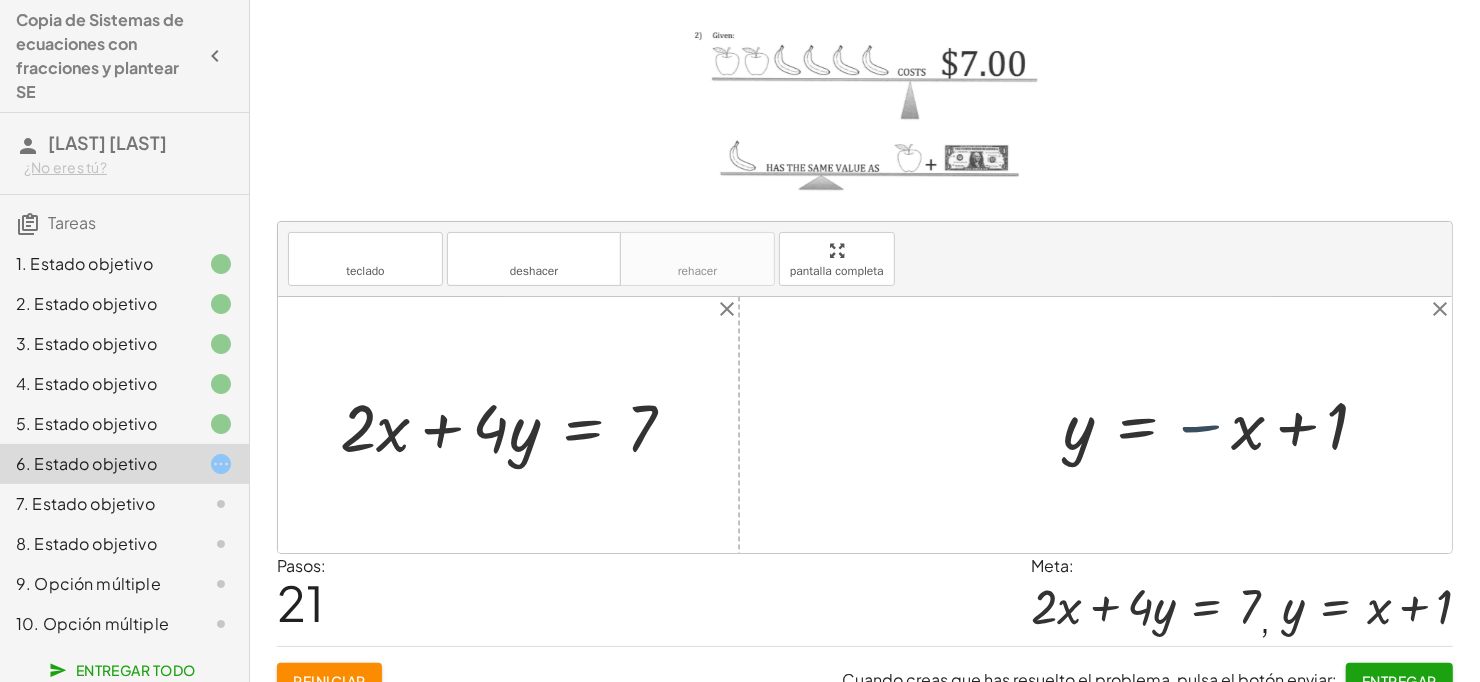 click at bounding box center (1224, 425) 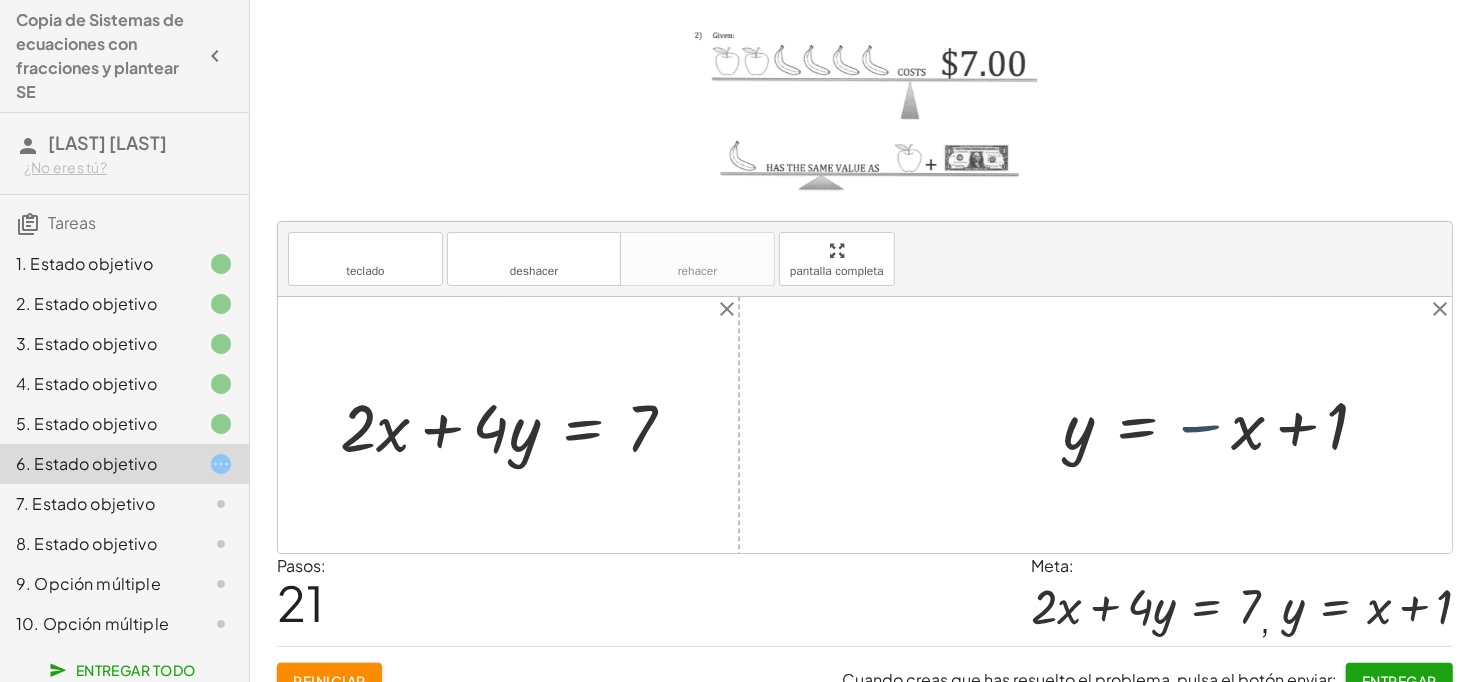 click at bounding box center [1224, 425] 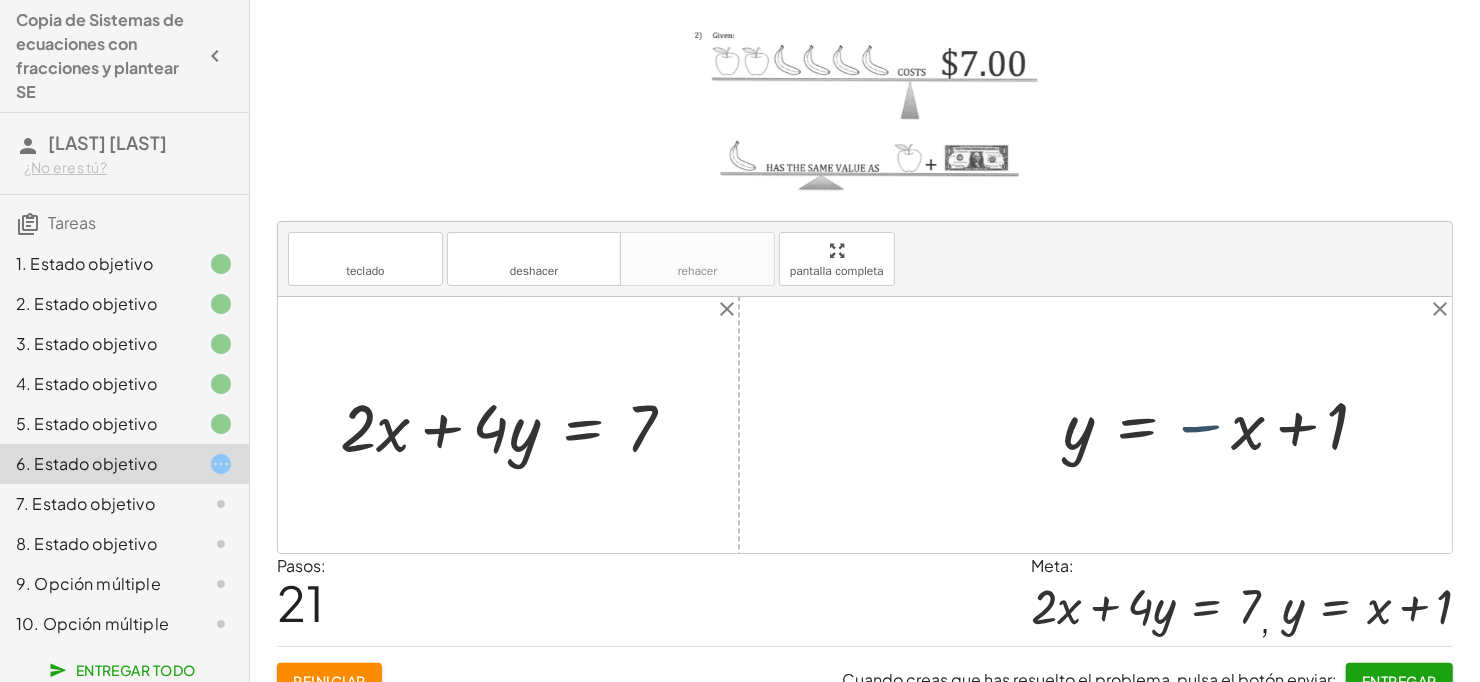 click at bounding box center [1224, 425] 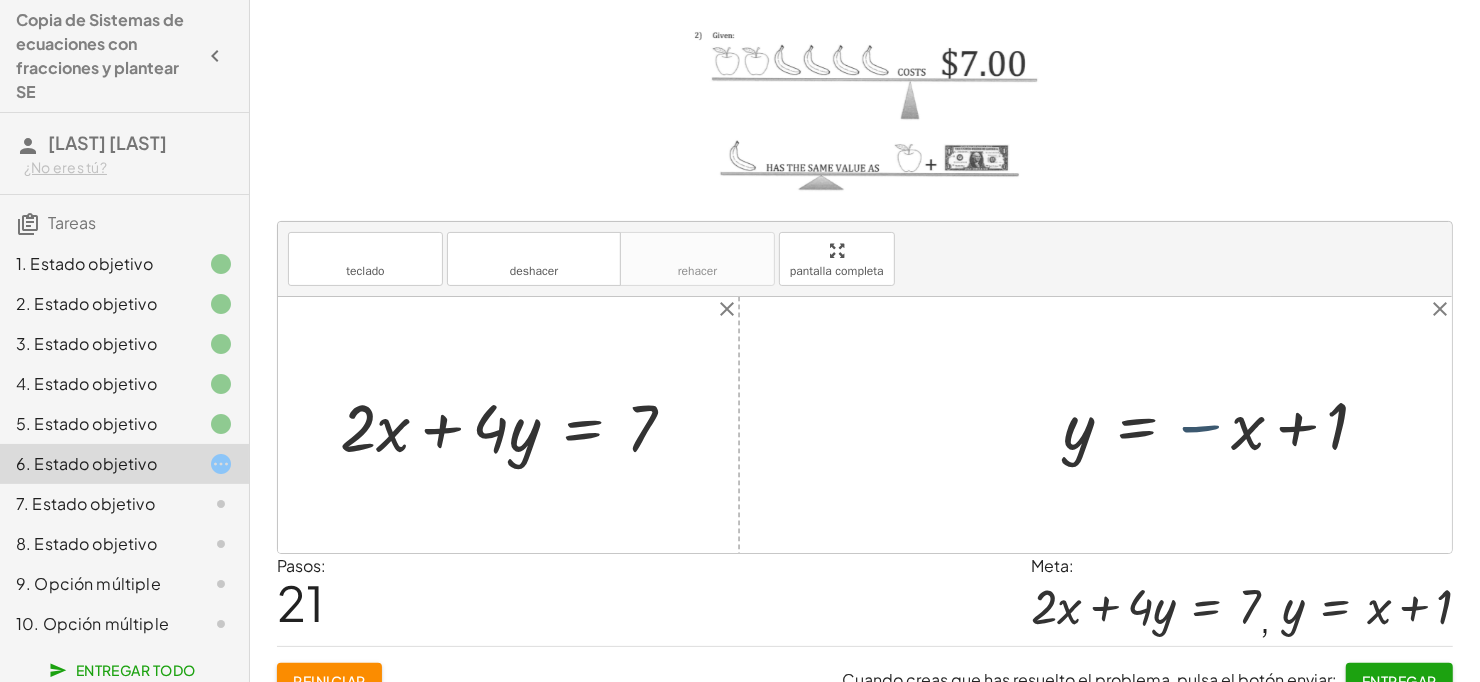 click at bounding box center [1224, 425] 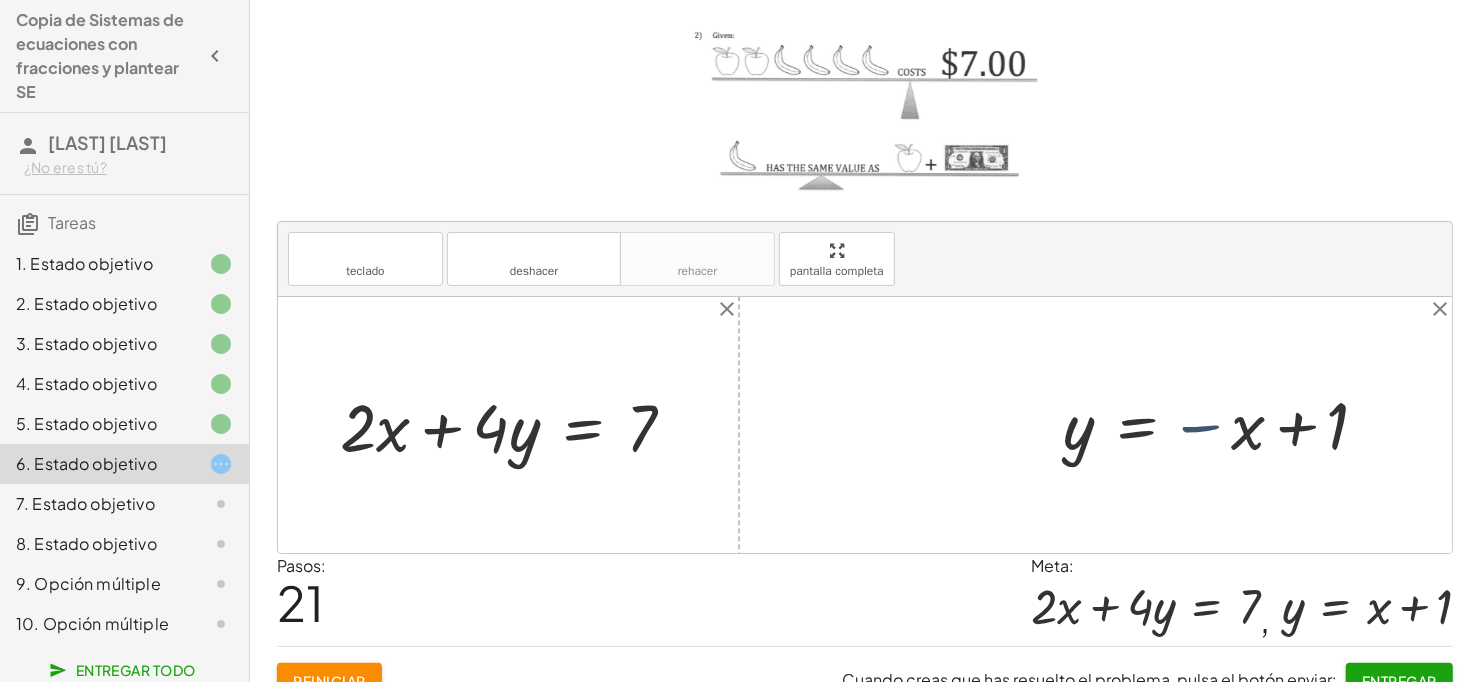 click at bounding box center [1224, 425] 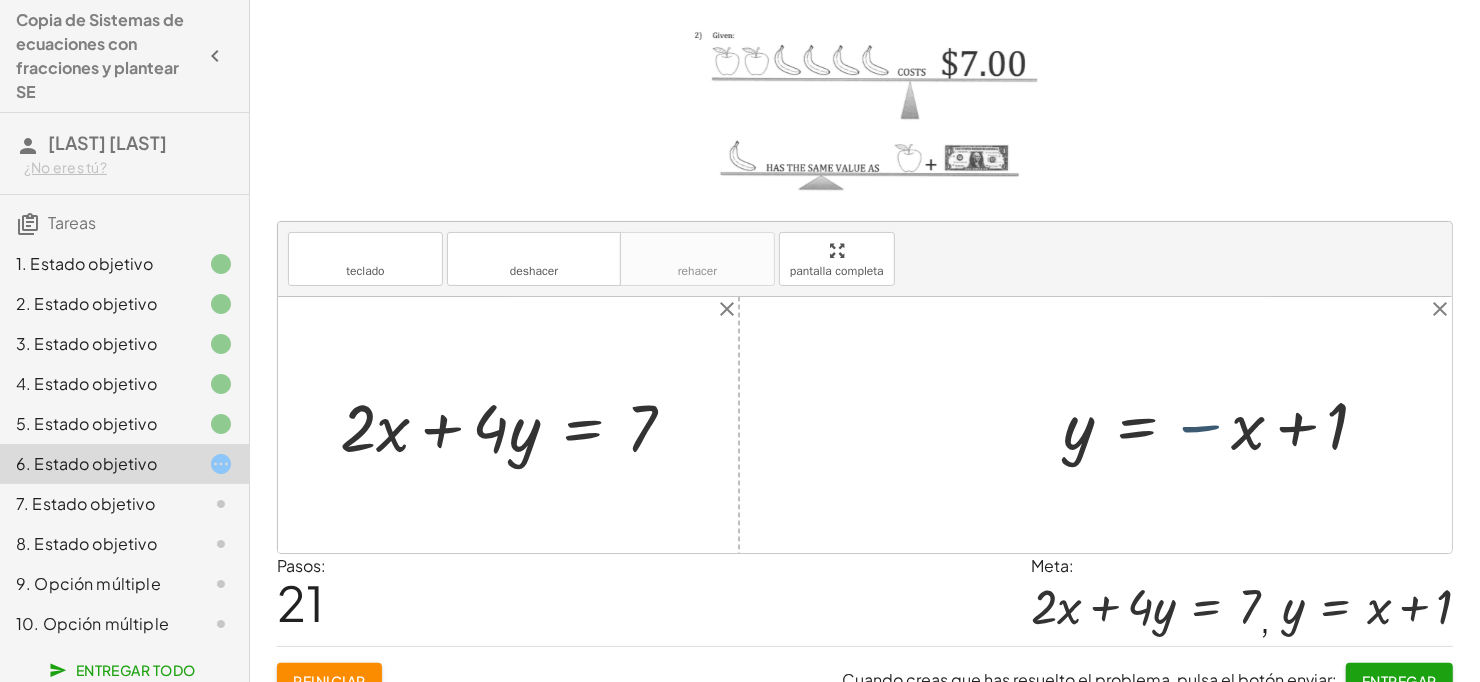 click at bounding box center (1224, 425) 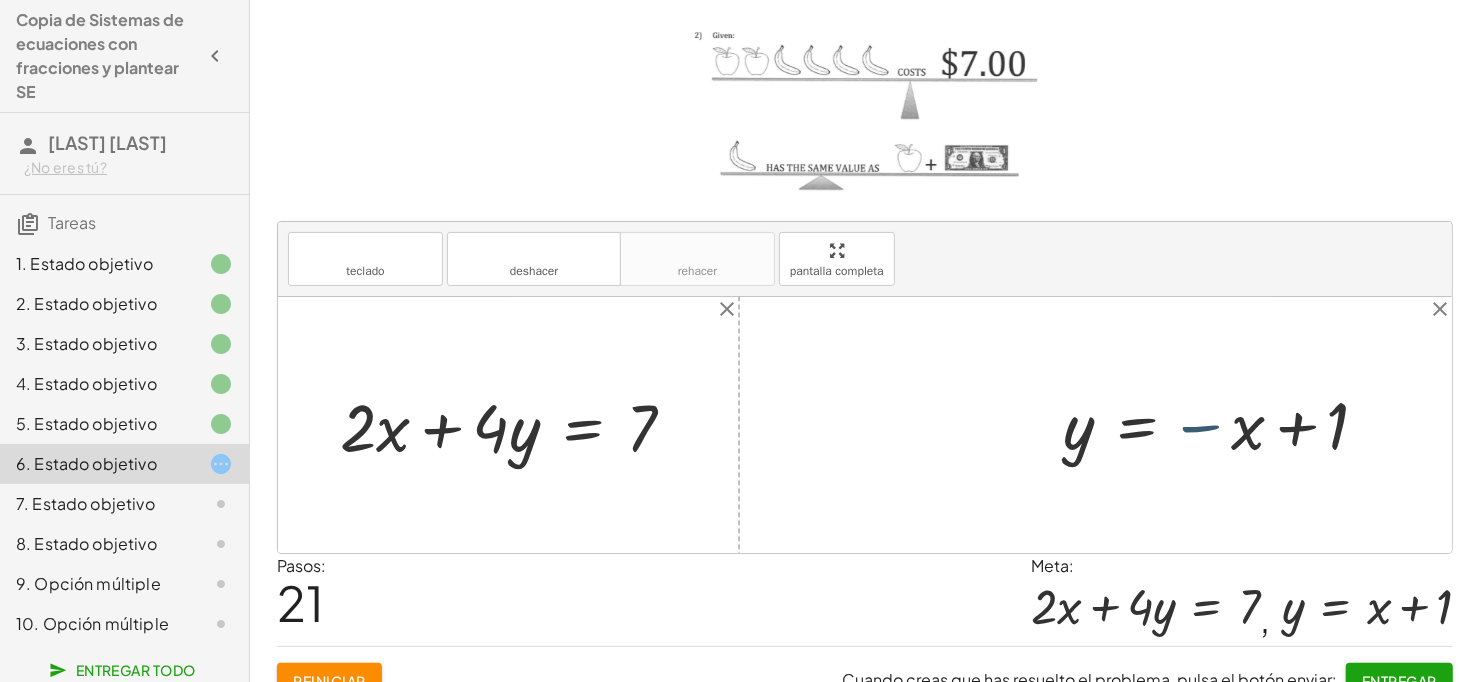 click at bounding box center (1224, 425) 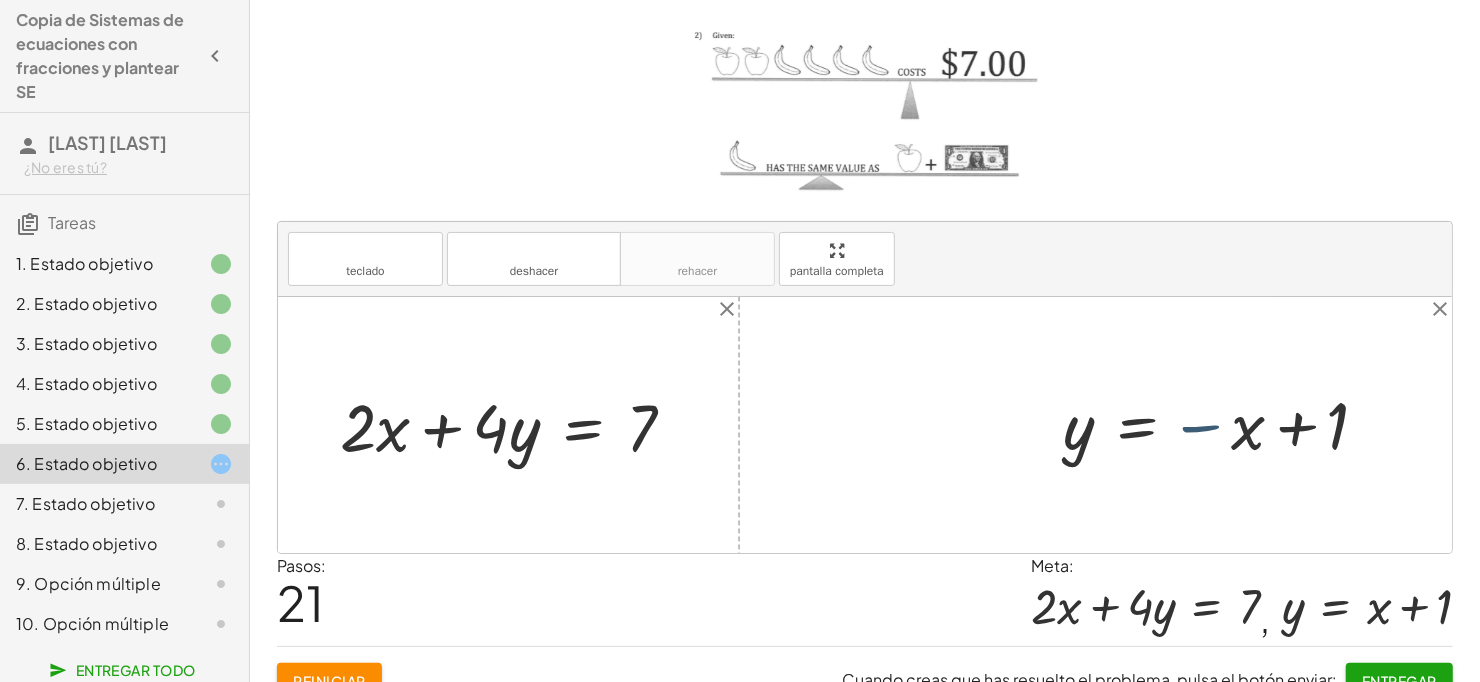 scroll, scrollTop: 161, scrollLeft: 0, axis: vertical 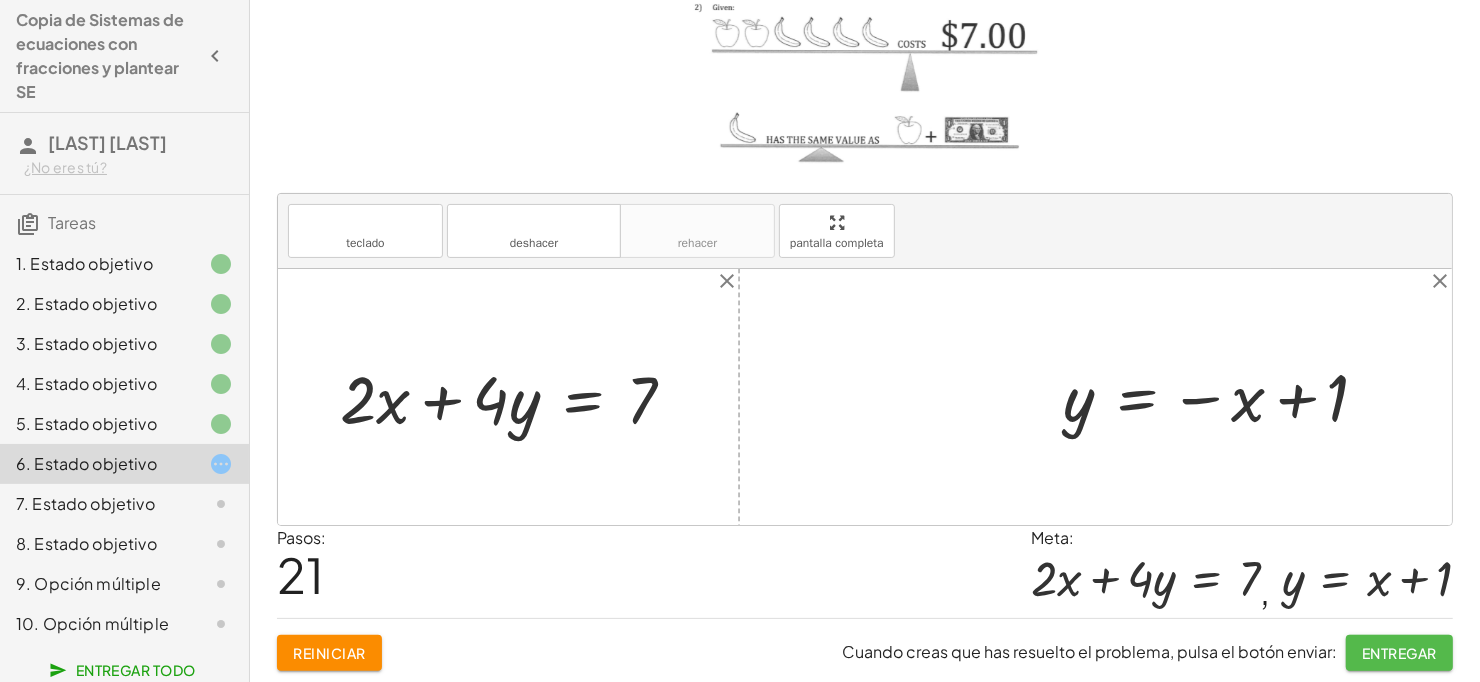 click on "Entregar" at bounding box center [1399, 653] 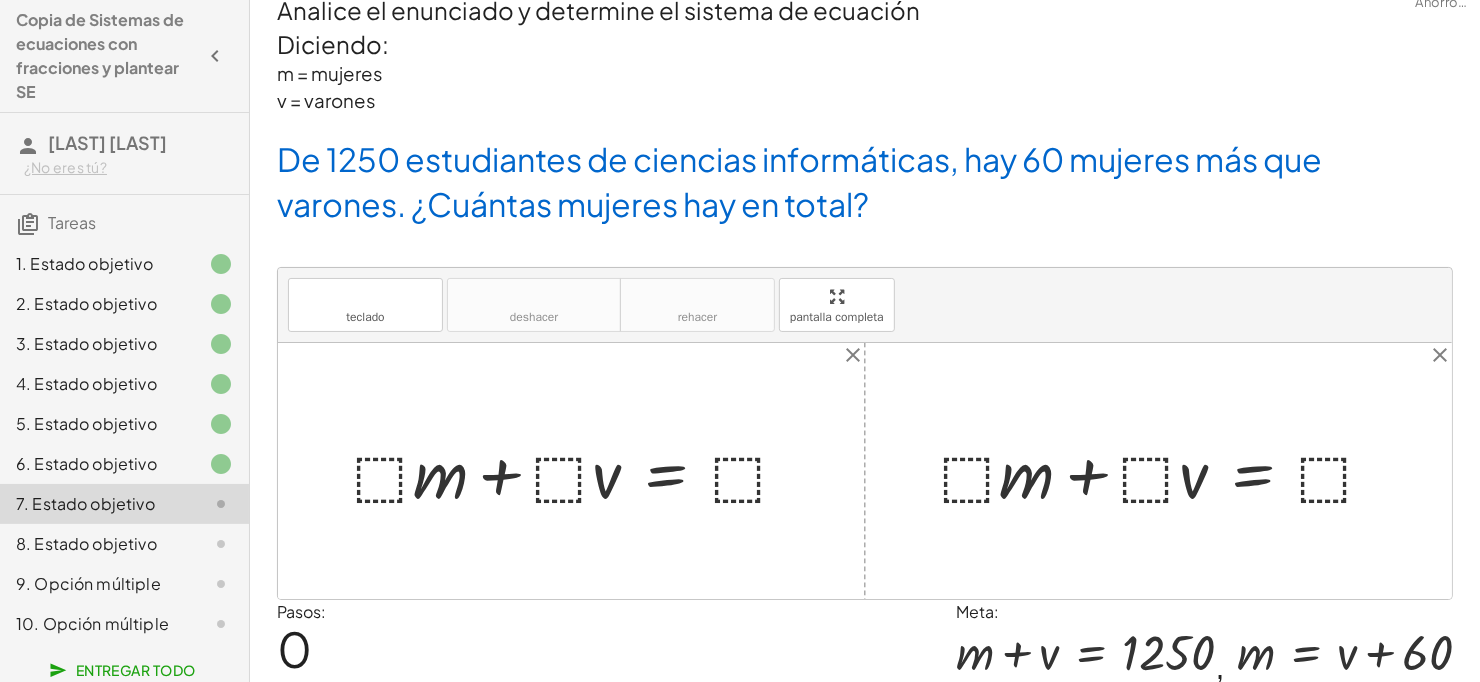 scroll, scrollTop: 18, scrollLeft: 0, axis: vertical 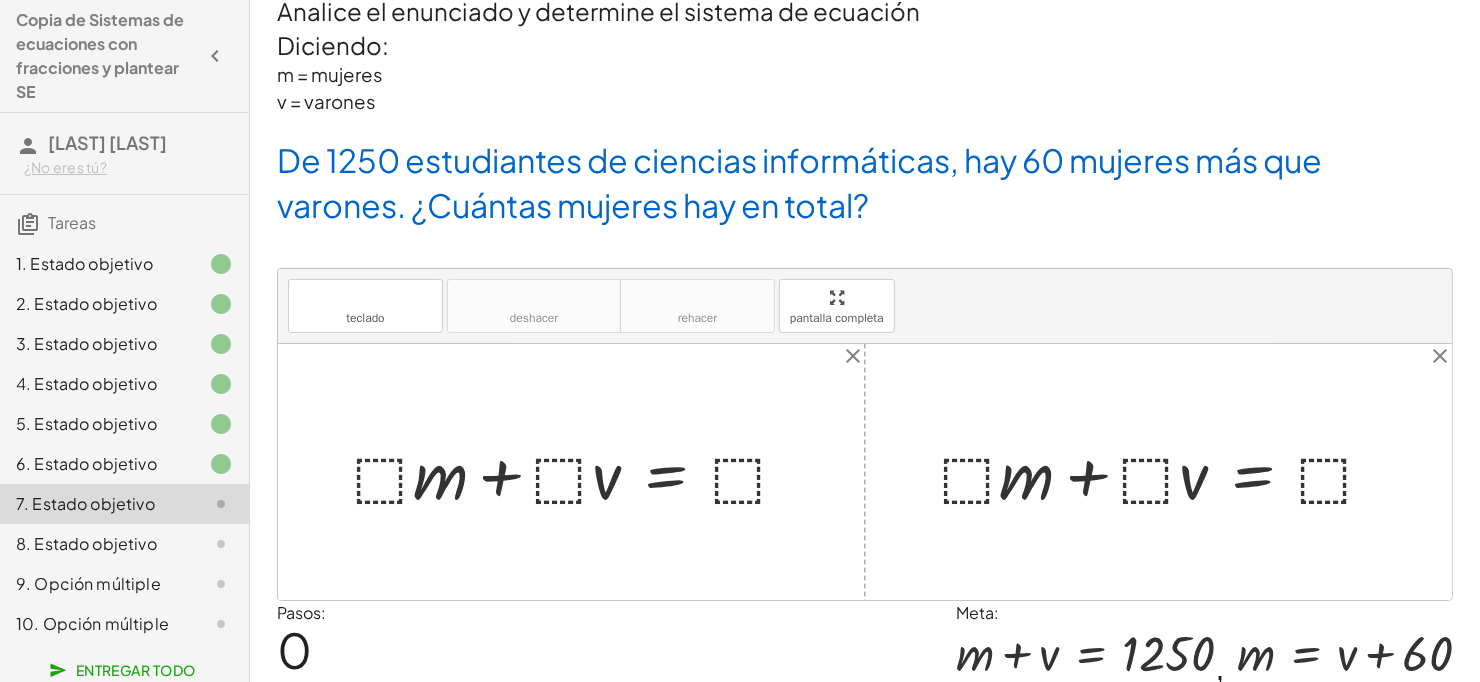 click at bounding box center [579, 472] 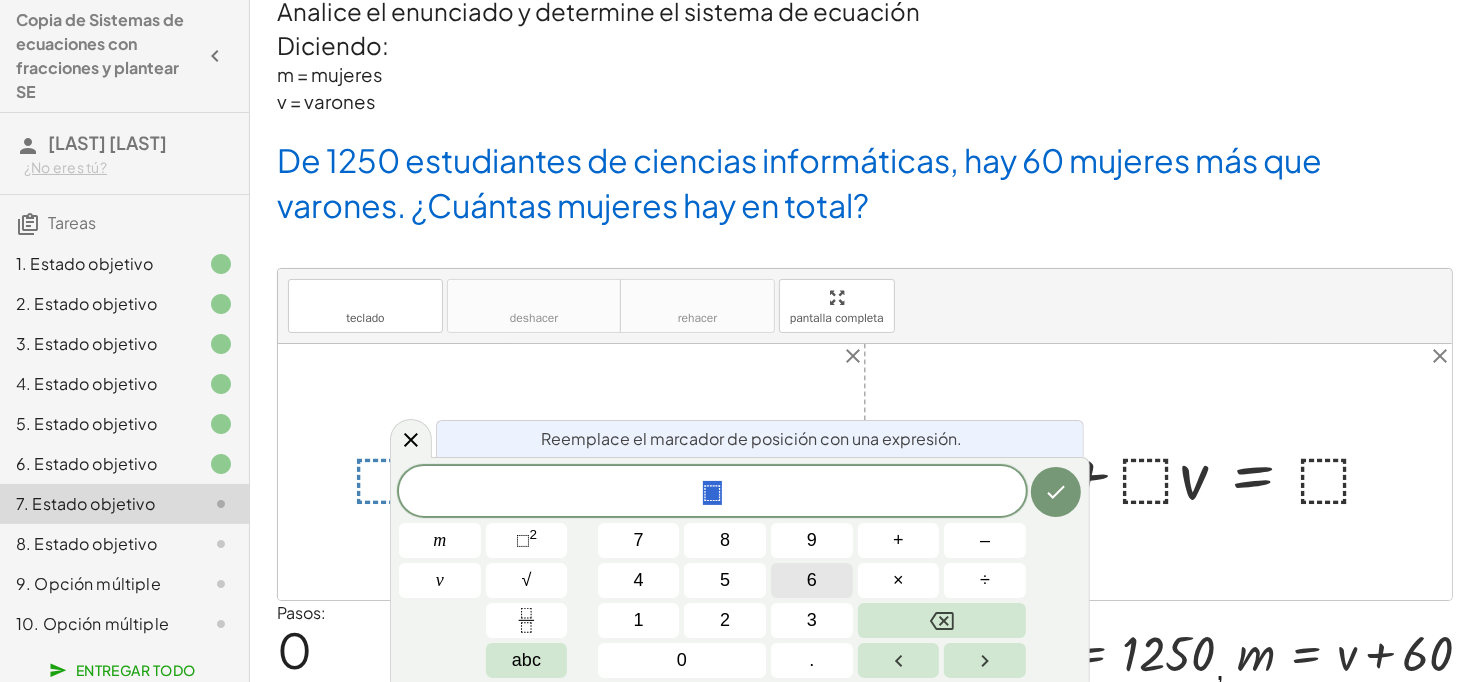 click on "6" at bounding box center [812, 580] 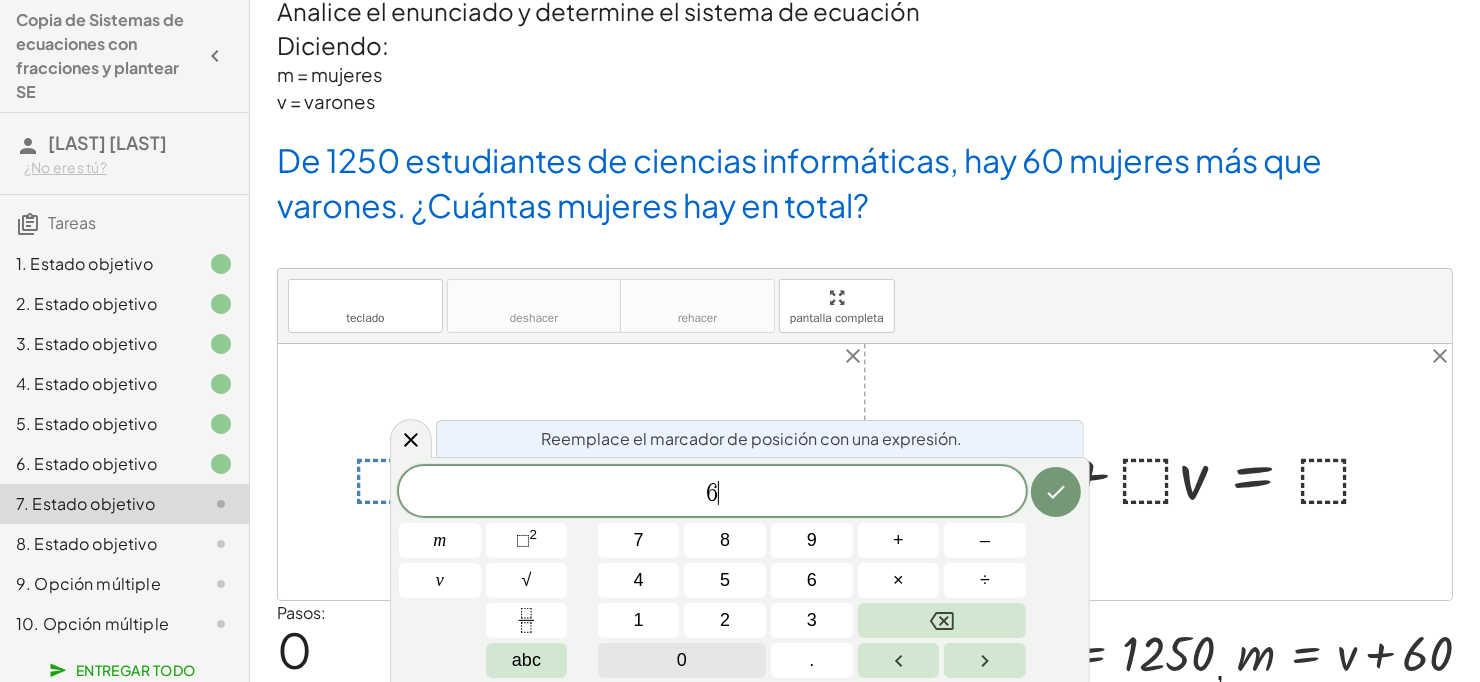 click on "0" at bounding box center [682, 660] 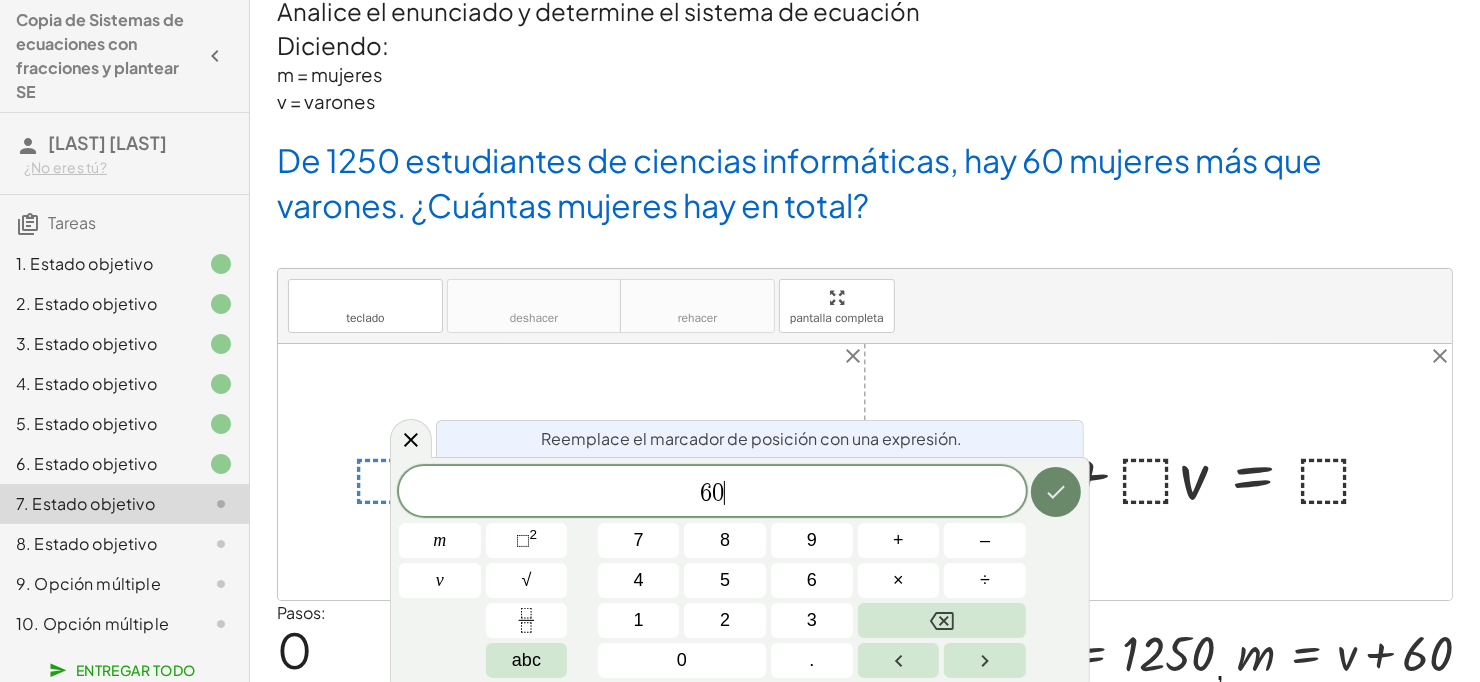 click 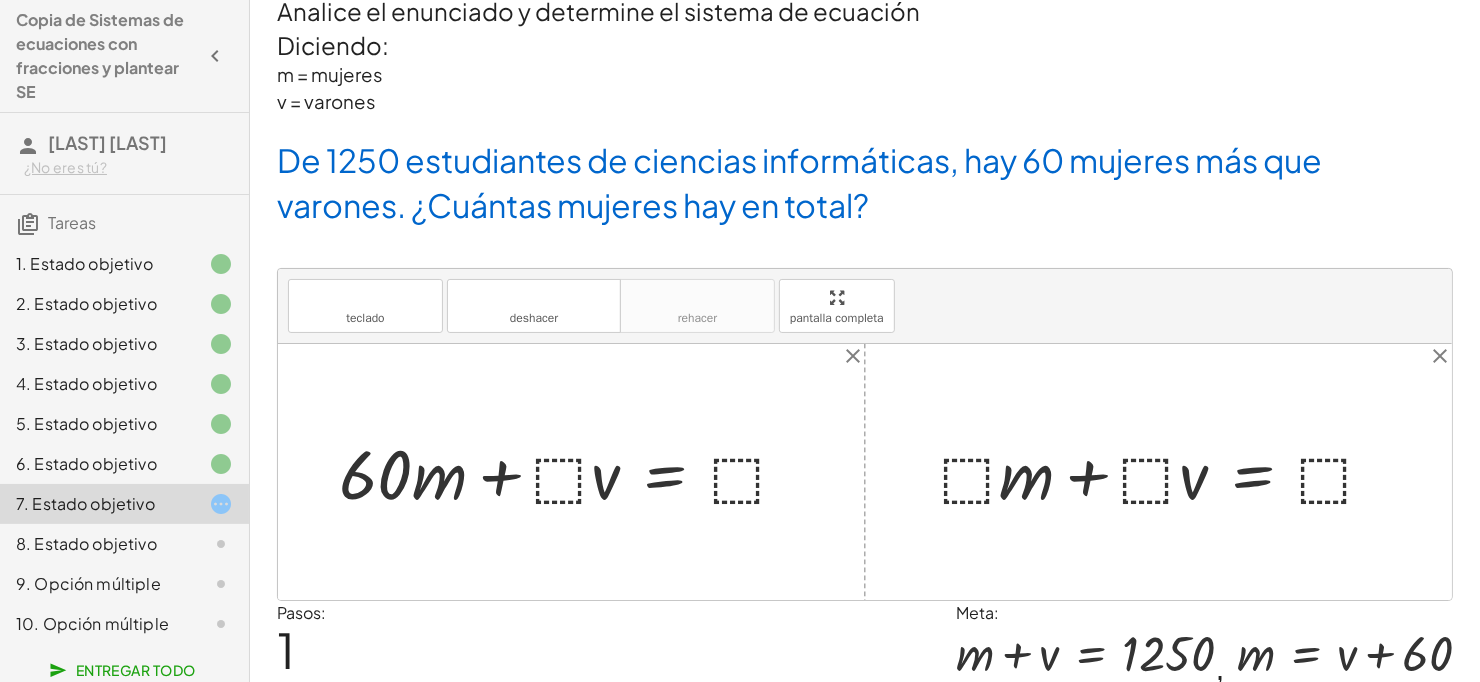 click at bounding box center (572, 472) 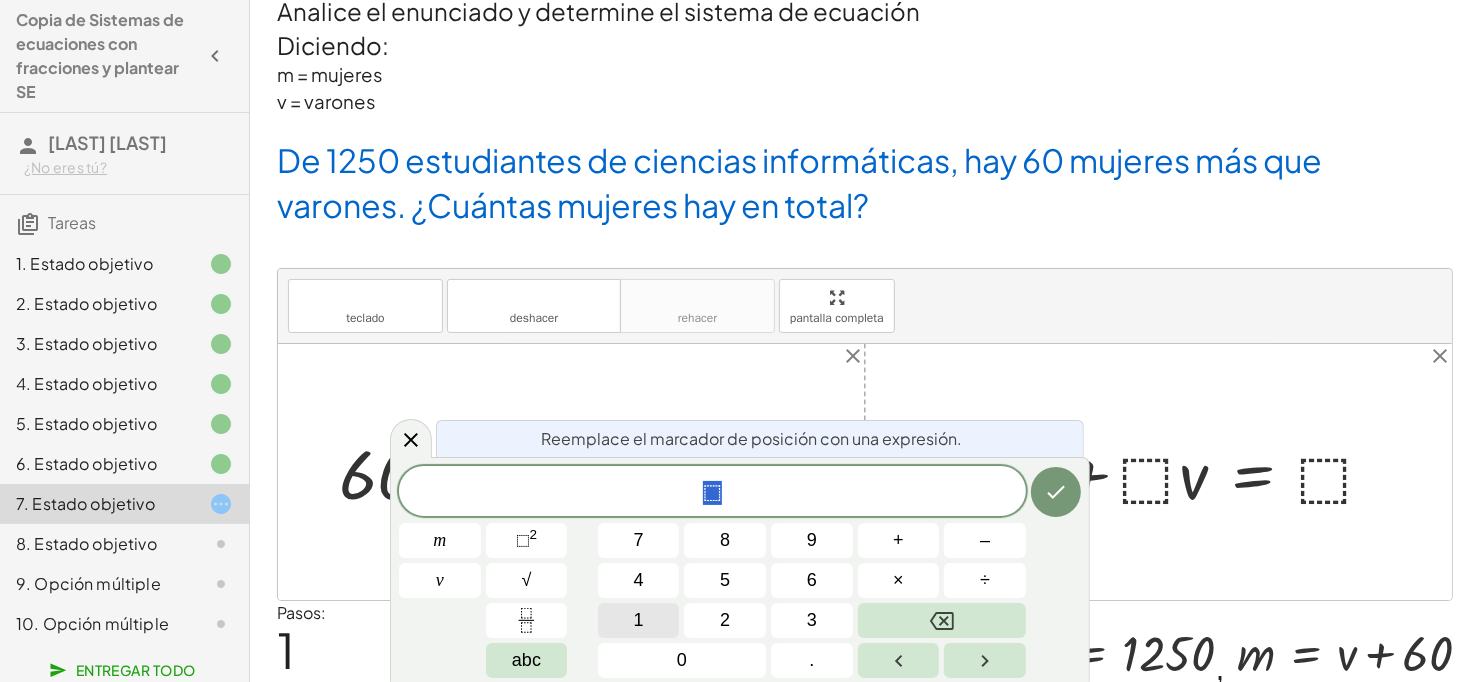 click on "1" at bounding box center [639, 620] 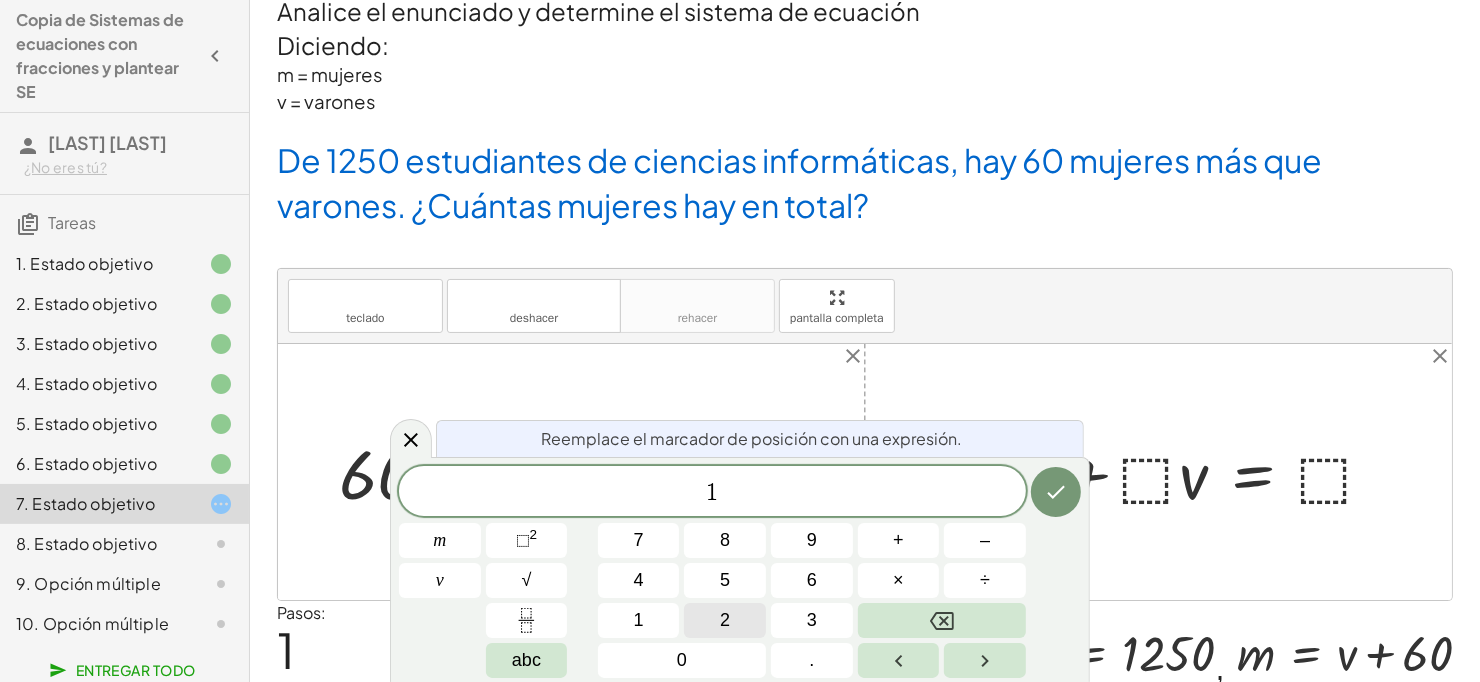 click on "2" at bounding box center (725, 620) 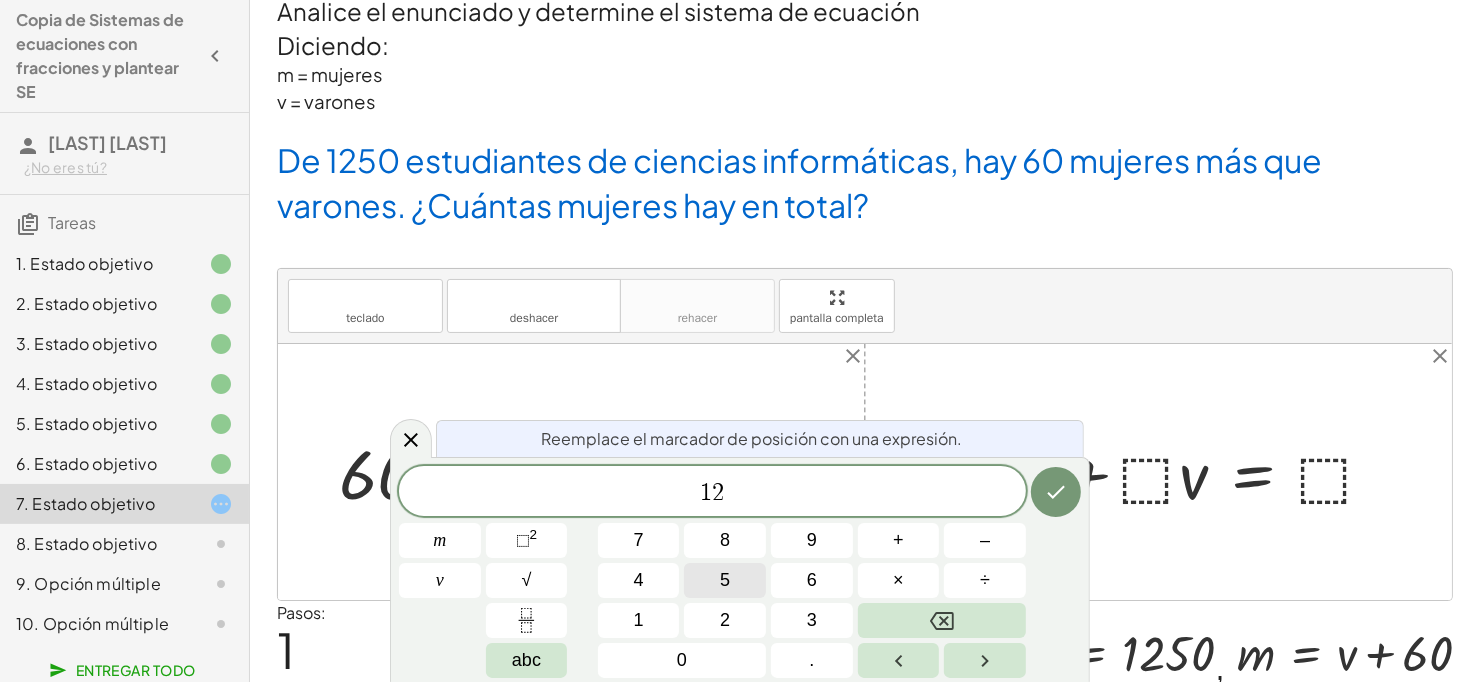 click on "5" at bounding box center (725, 580) 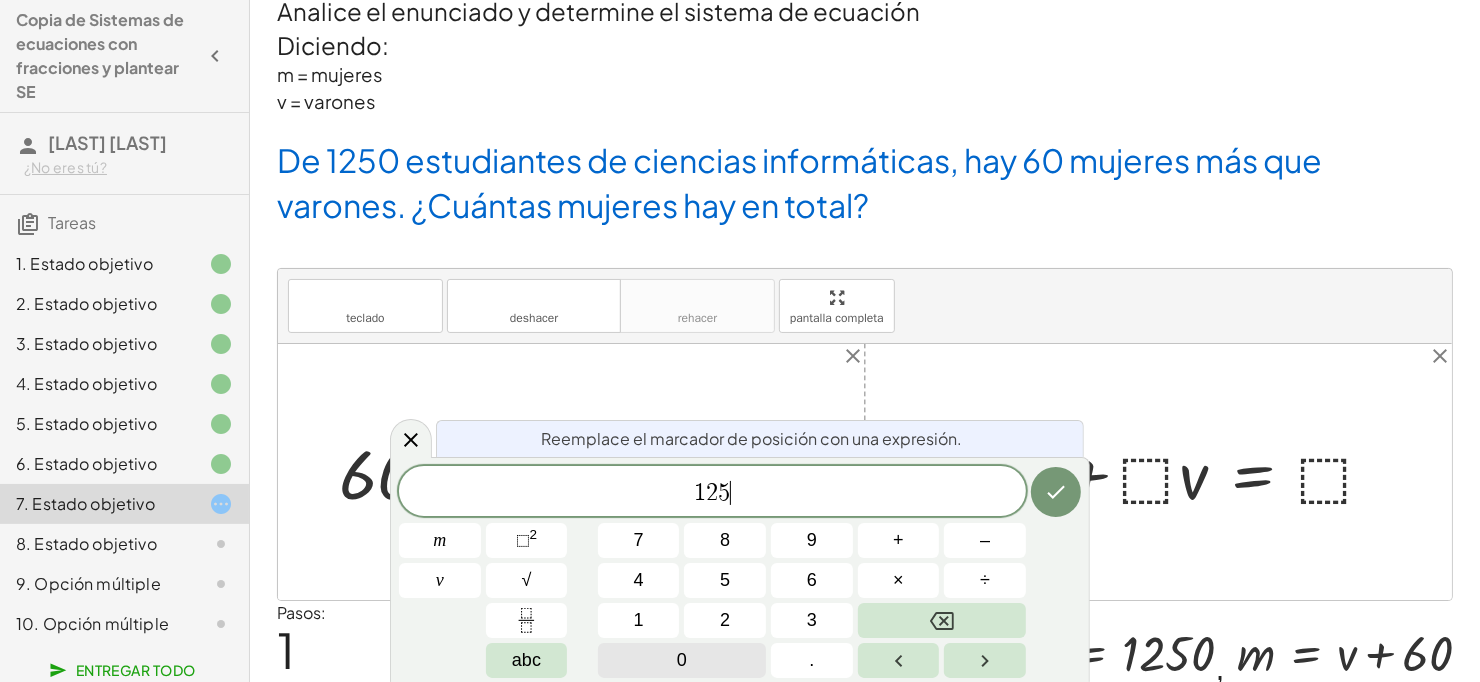 click on "0" at bounding box center [682, 660] 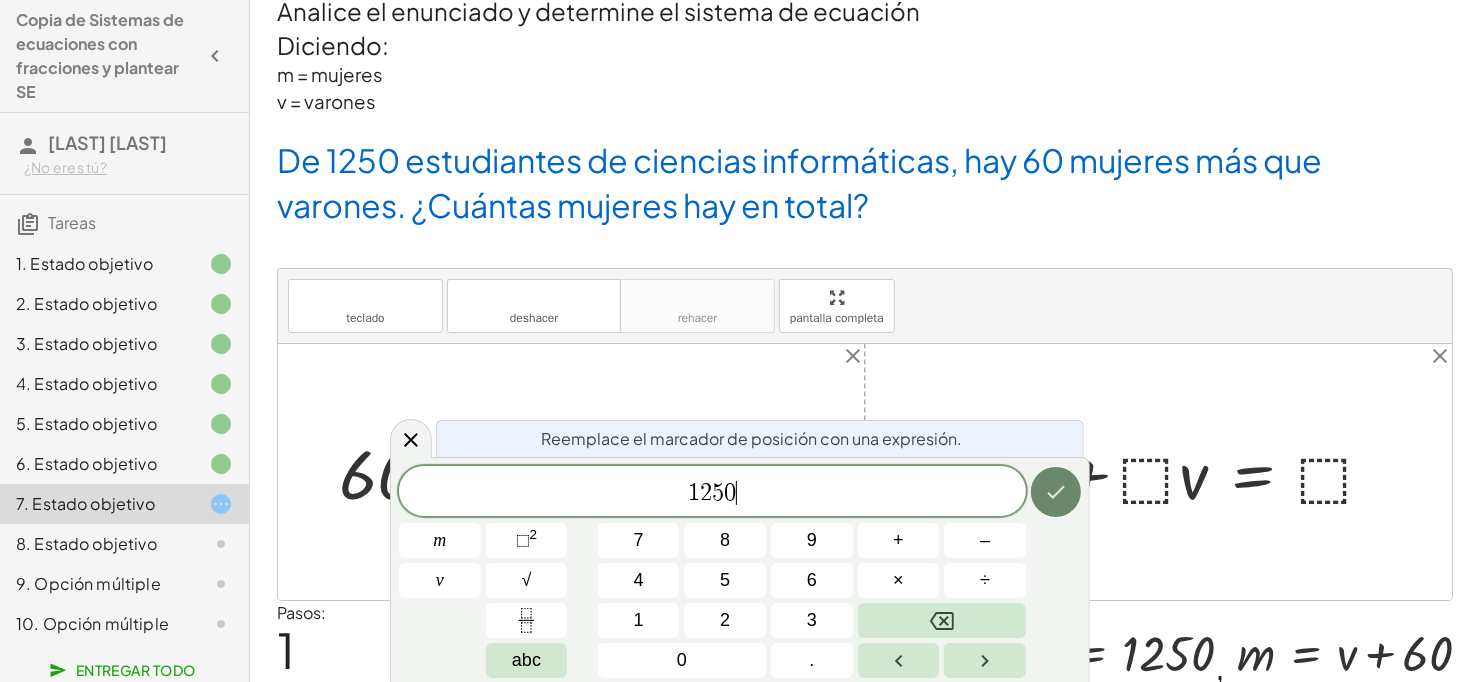click 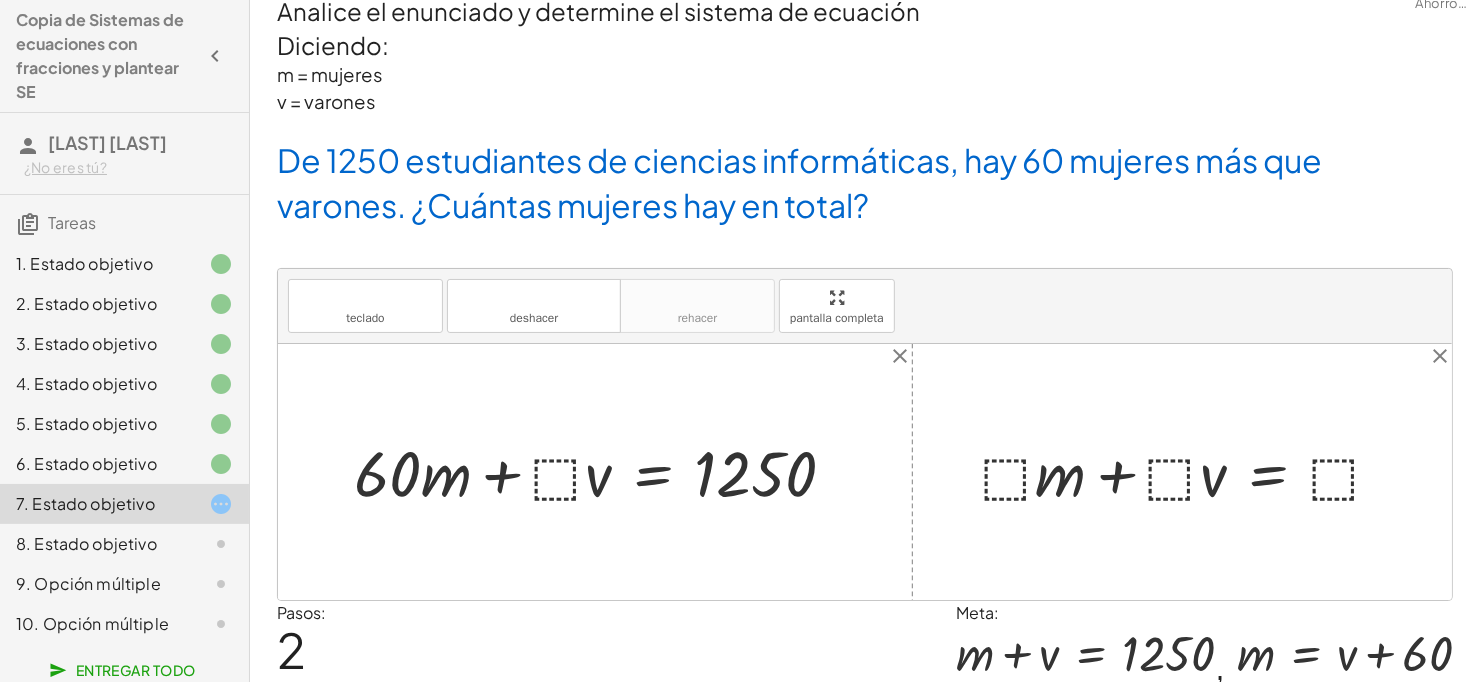 scroll, scrollTop: 94, scrollLeft: 0, axis: vertical 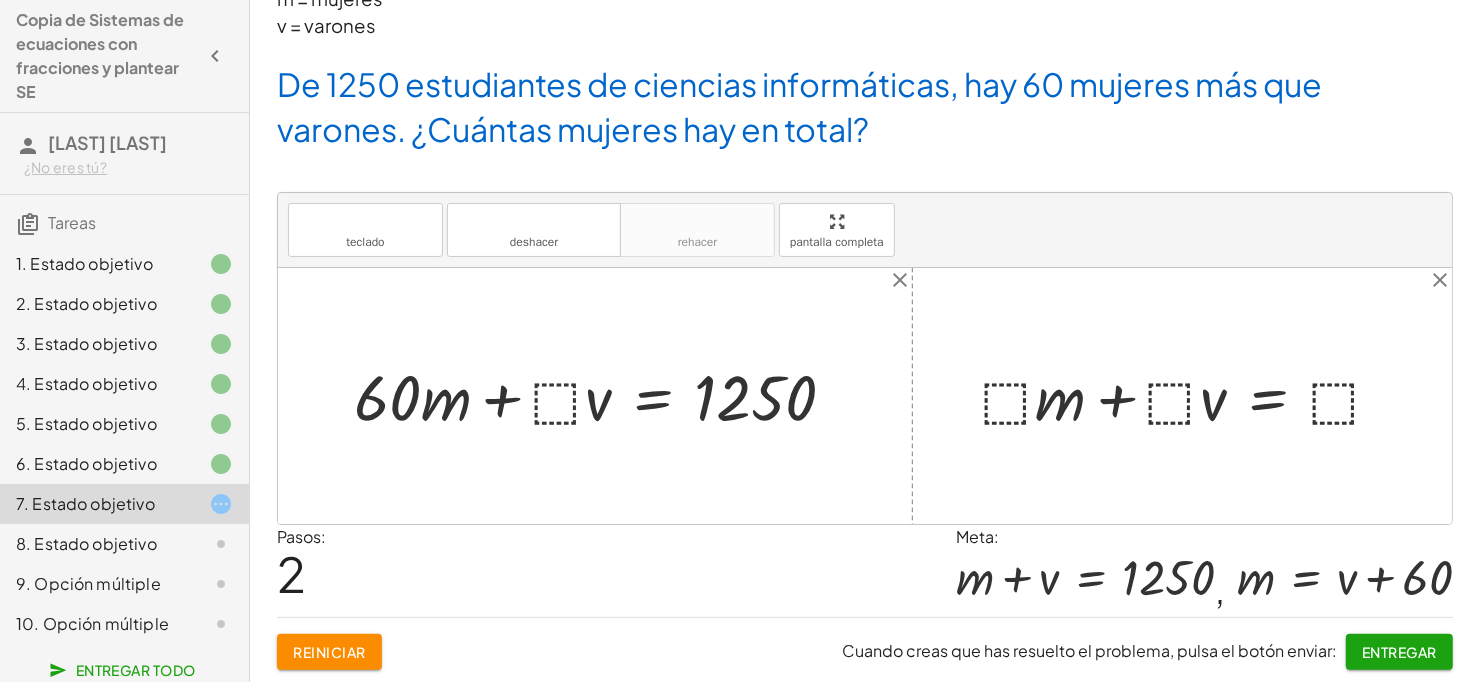 click at bounding box center (603, 396) 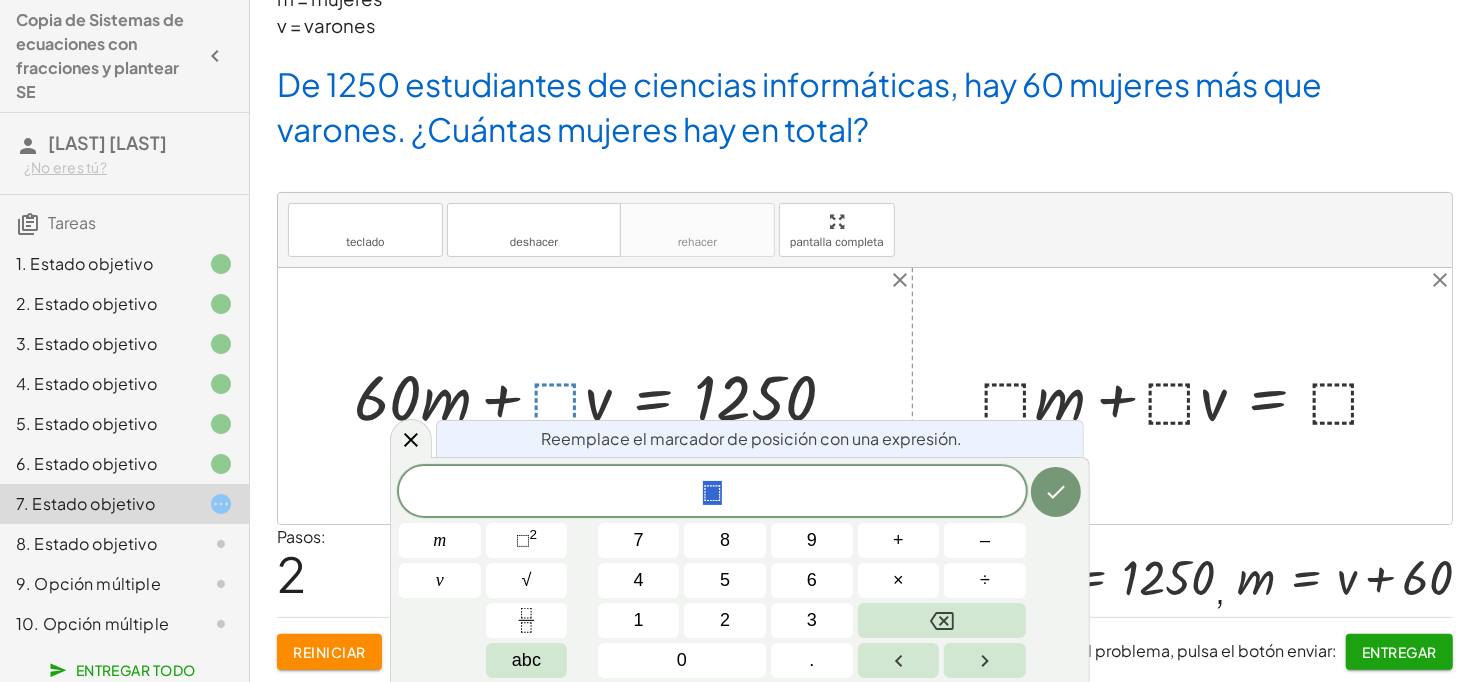 click at bounding box center (865, 396) 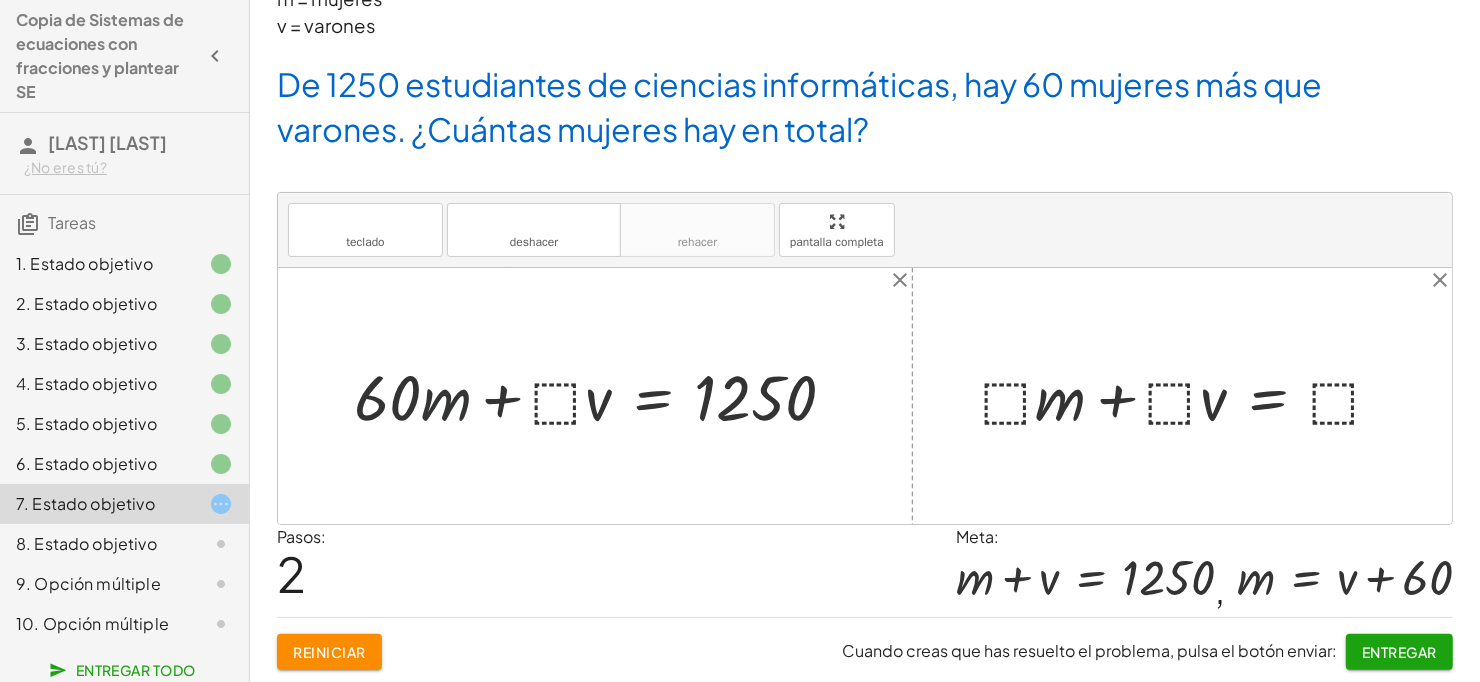 click at bounding box center [603, 396] 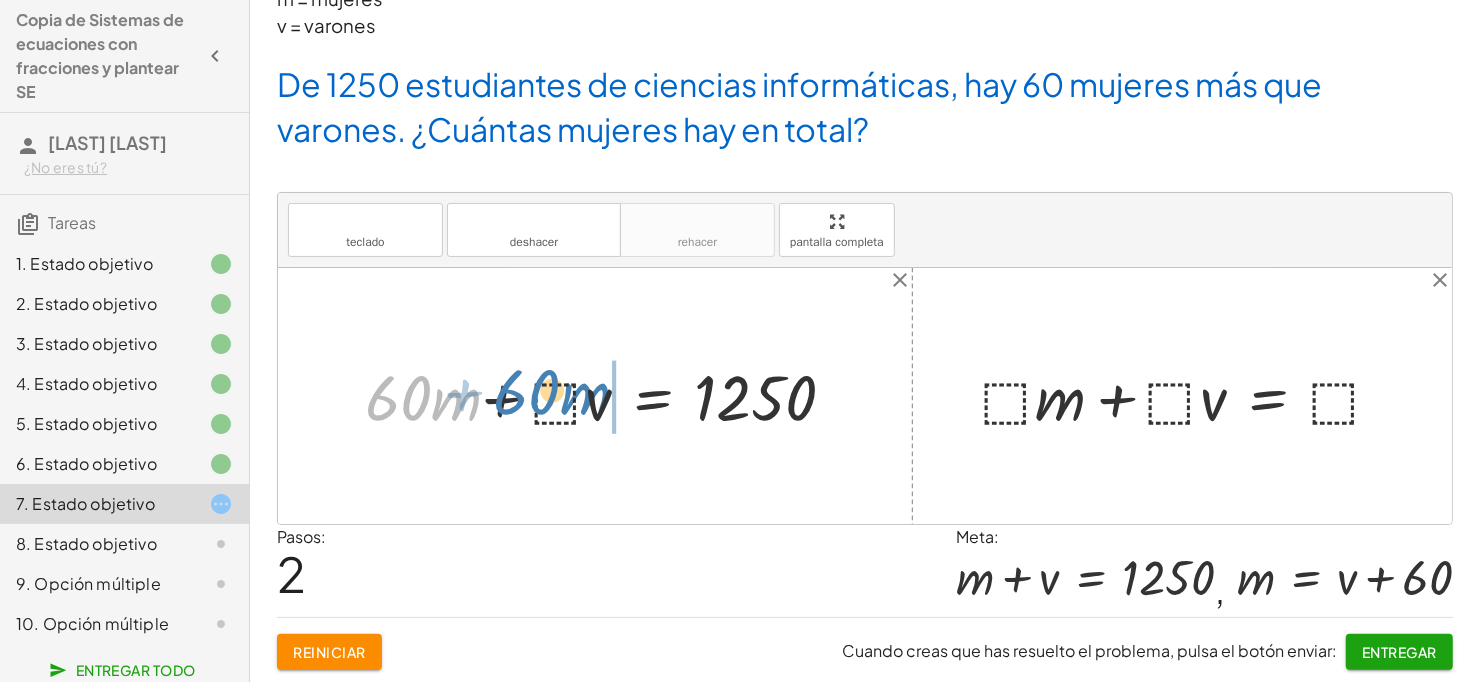 drag, startPoint x: 389, startPoint y: 393, endPoint x: 564, endPoint y: 380, distance: 175.4822 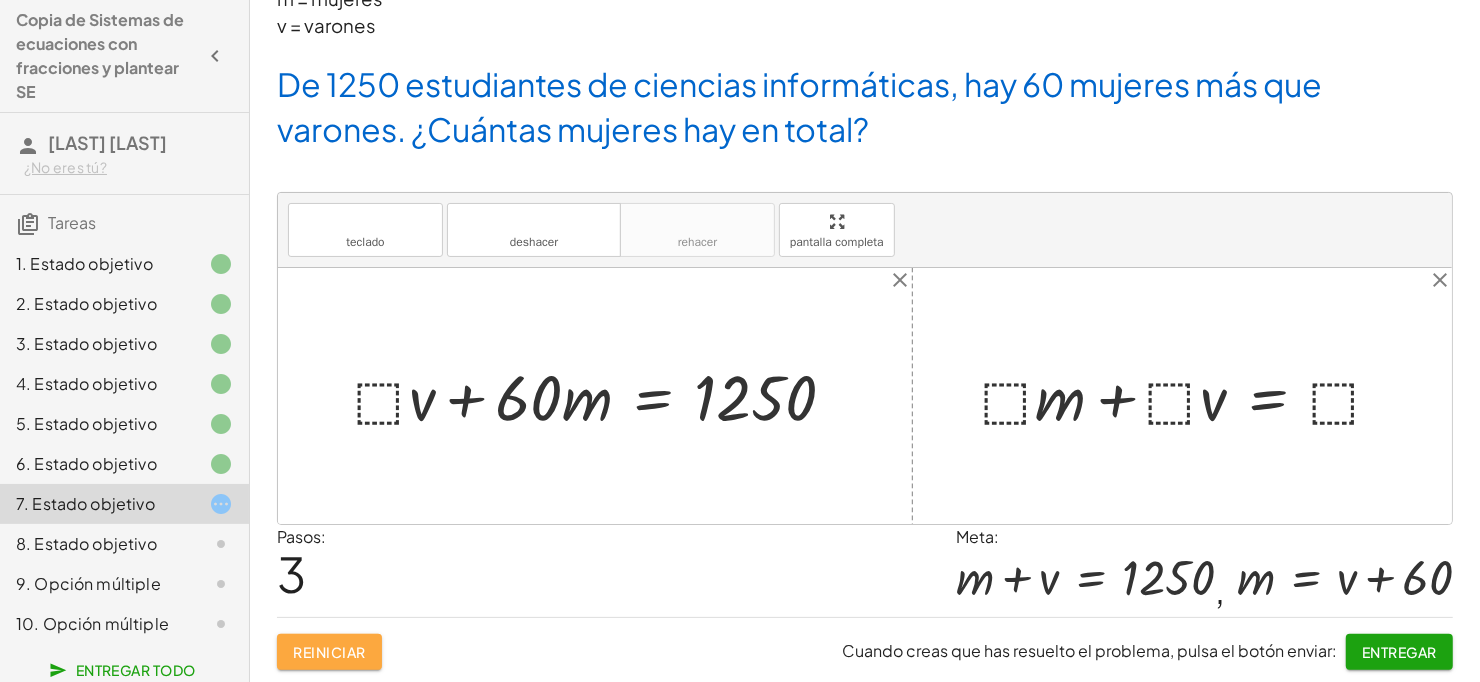 click on "Reiniciar" at bounding box center (329, 652) 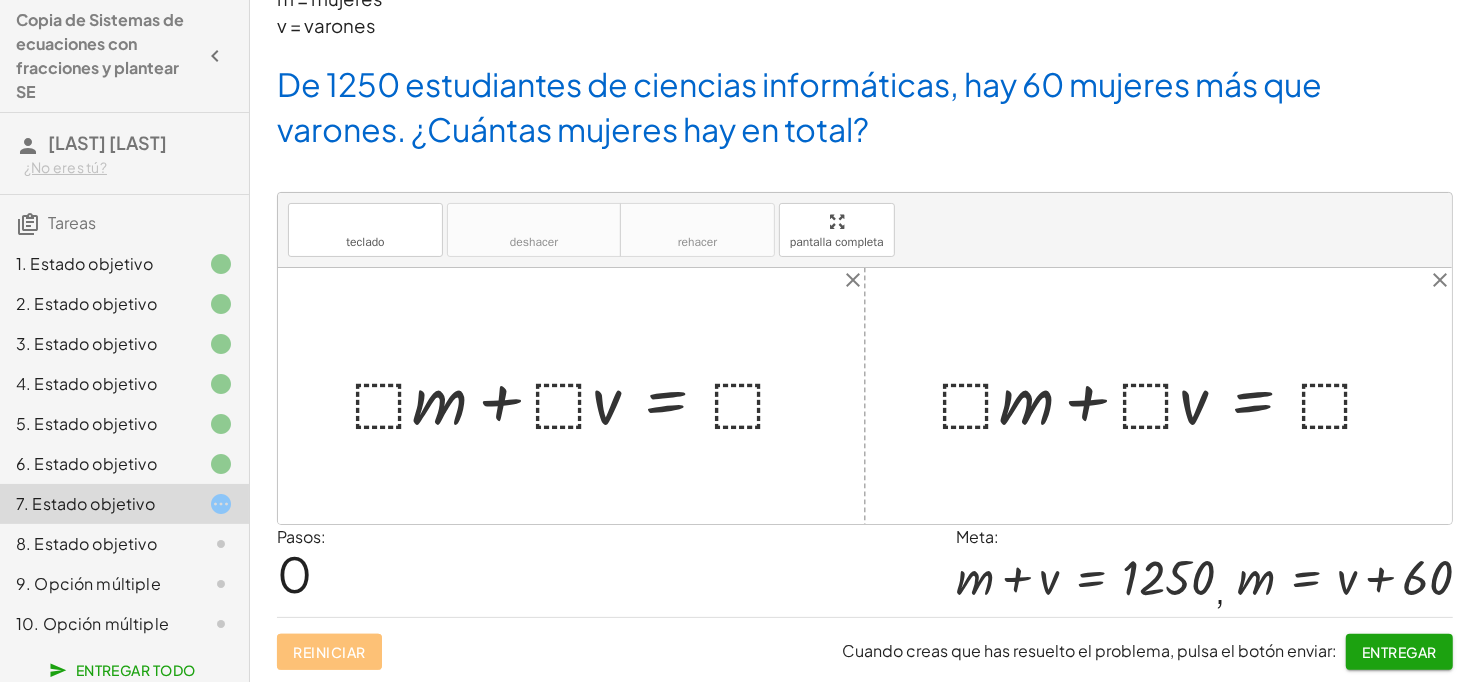 click at bounding box center (579, 396) 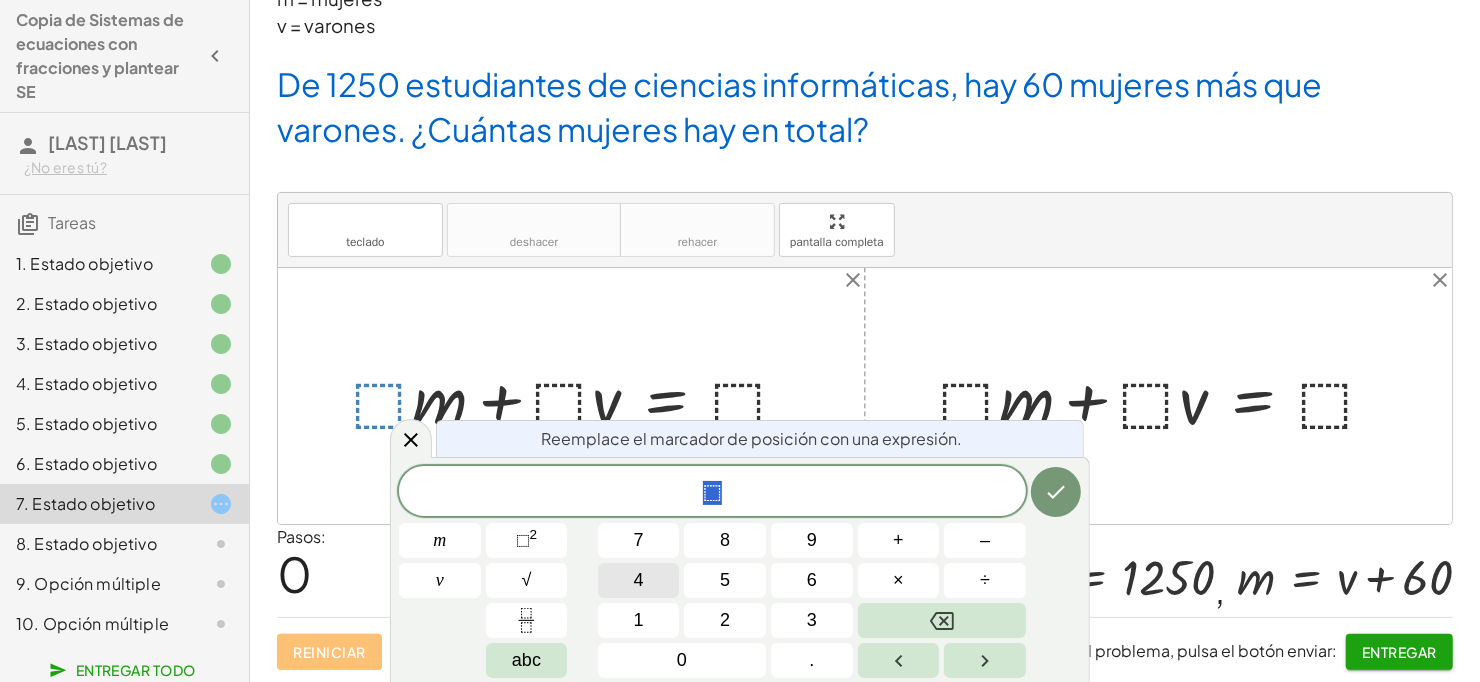 click on "4" at bounding box center [639, 580] 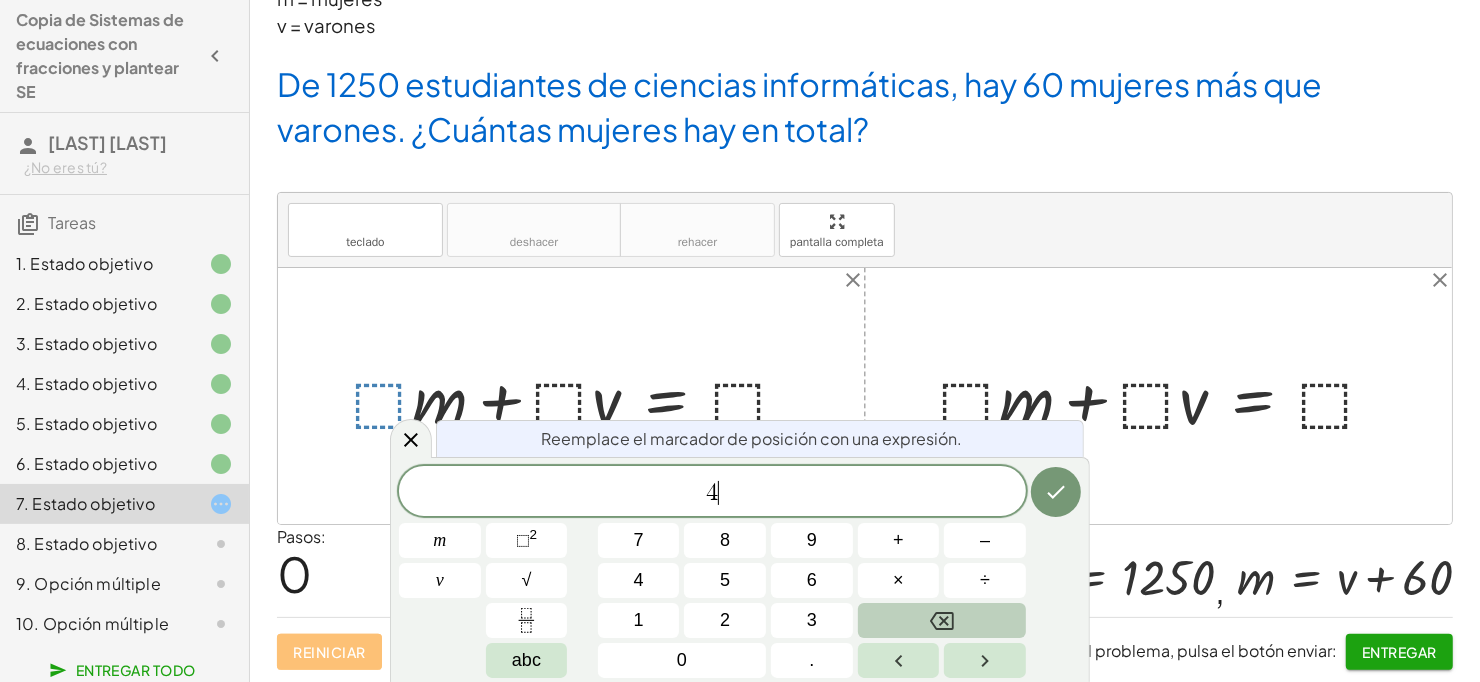 click at bounding box center (942, 620) 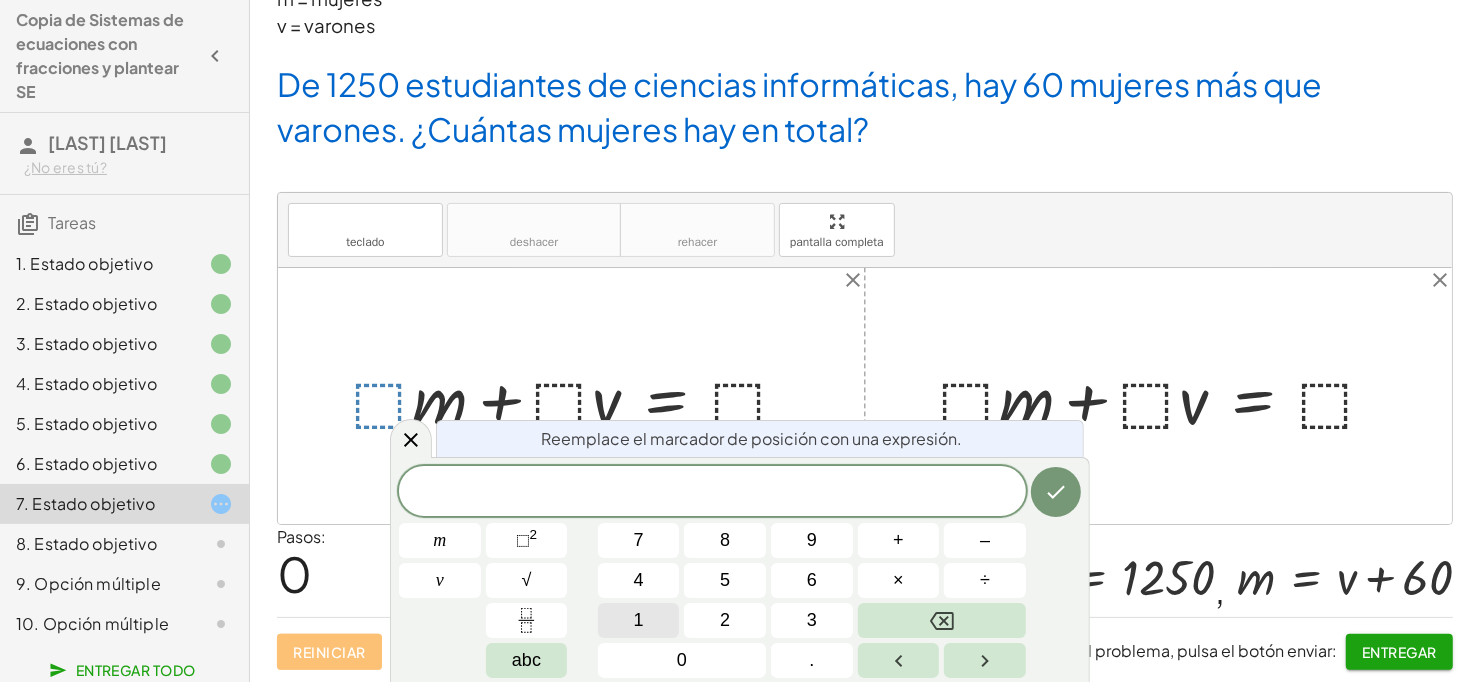 click on "1" at bounding box center [639, 620] 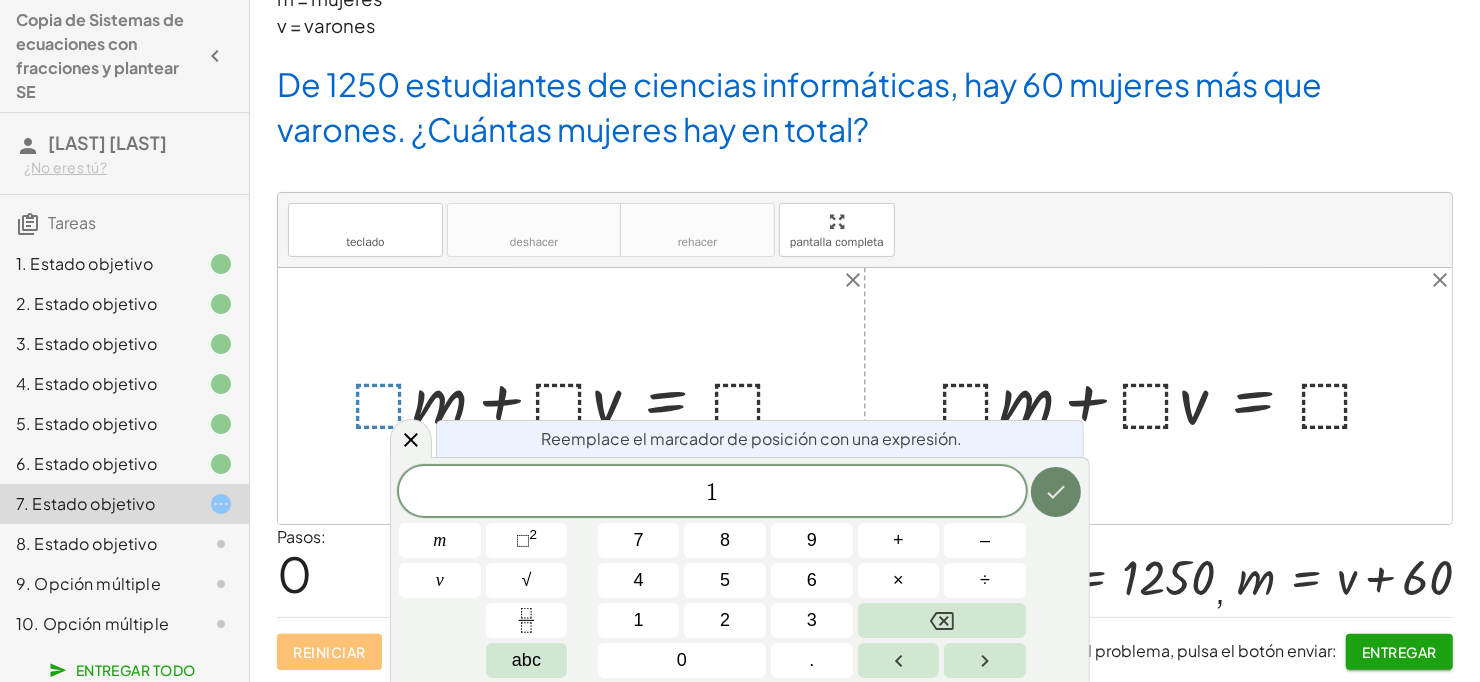 click 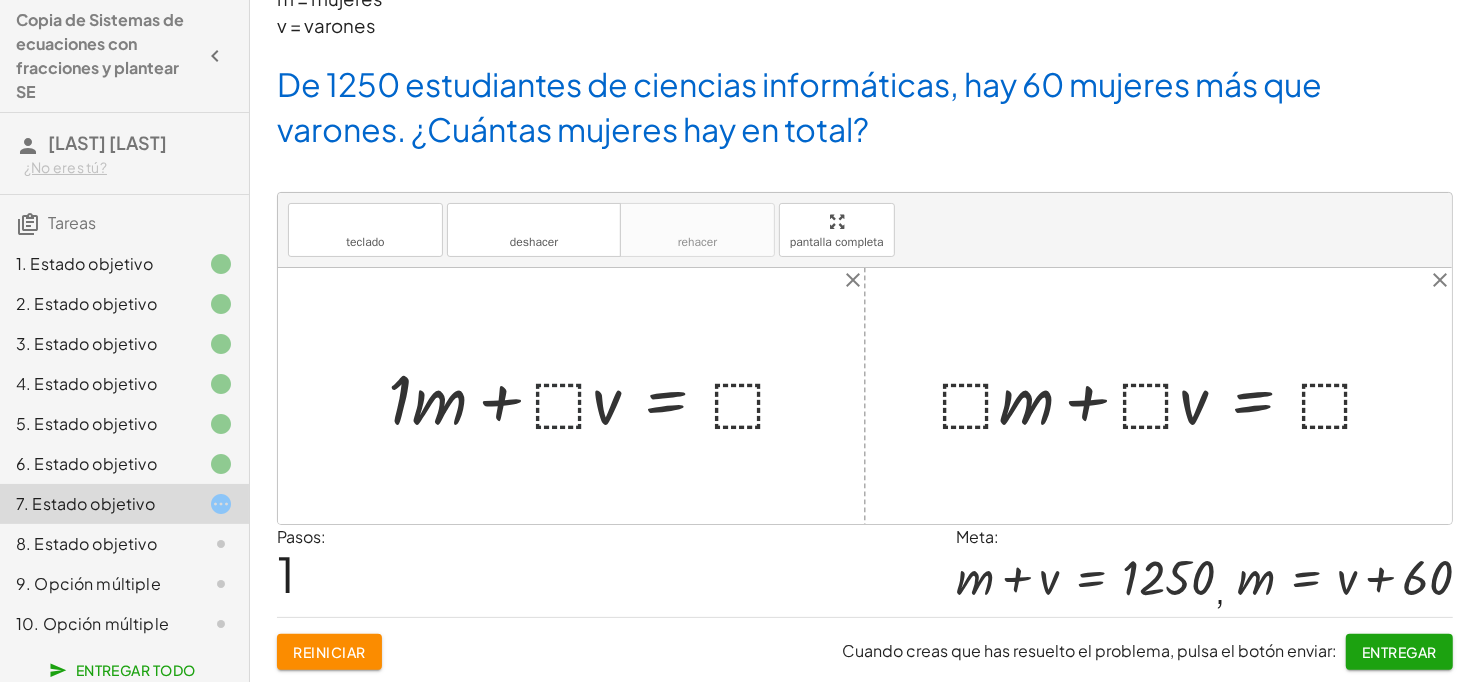 click at bounding box center (597, 396) 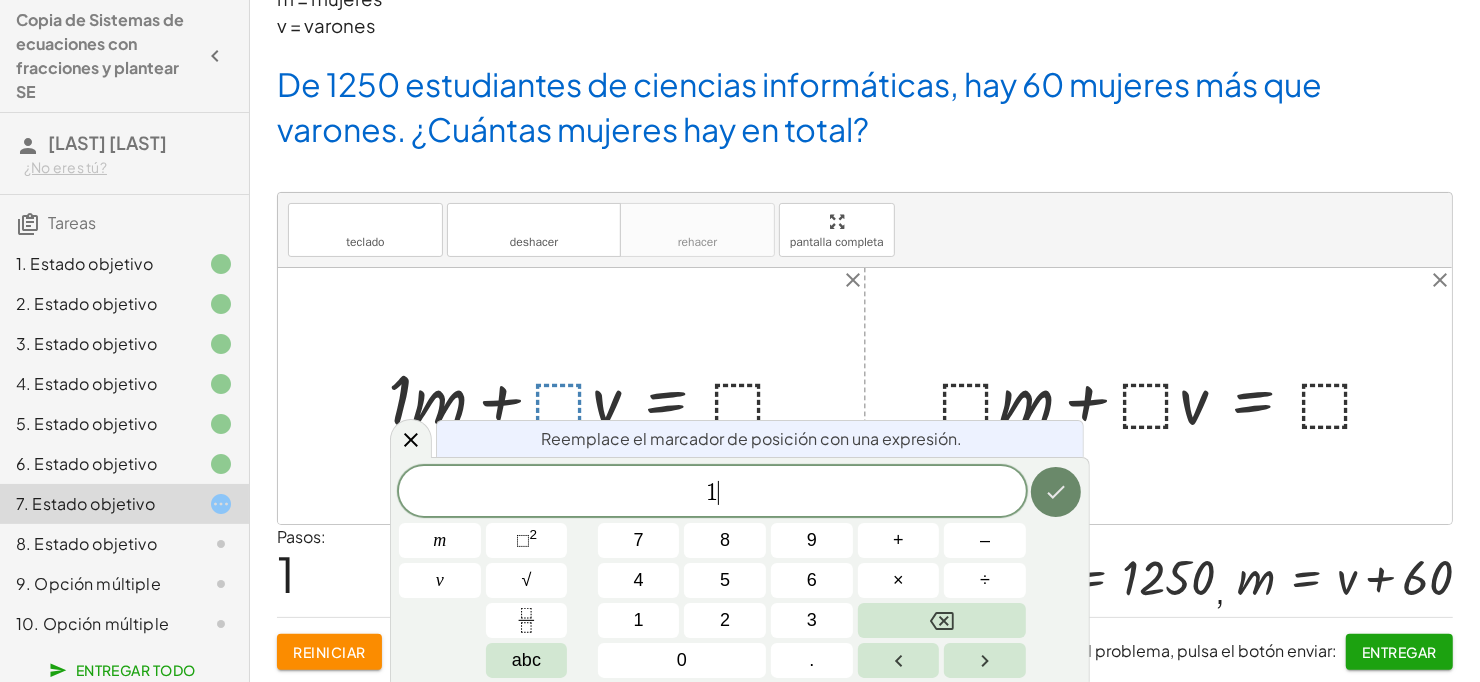 click 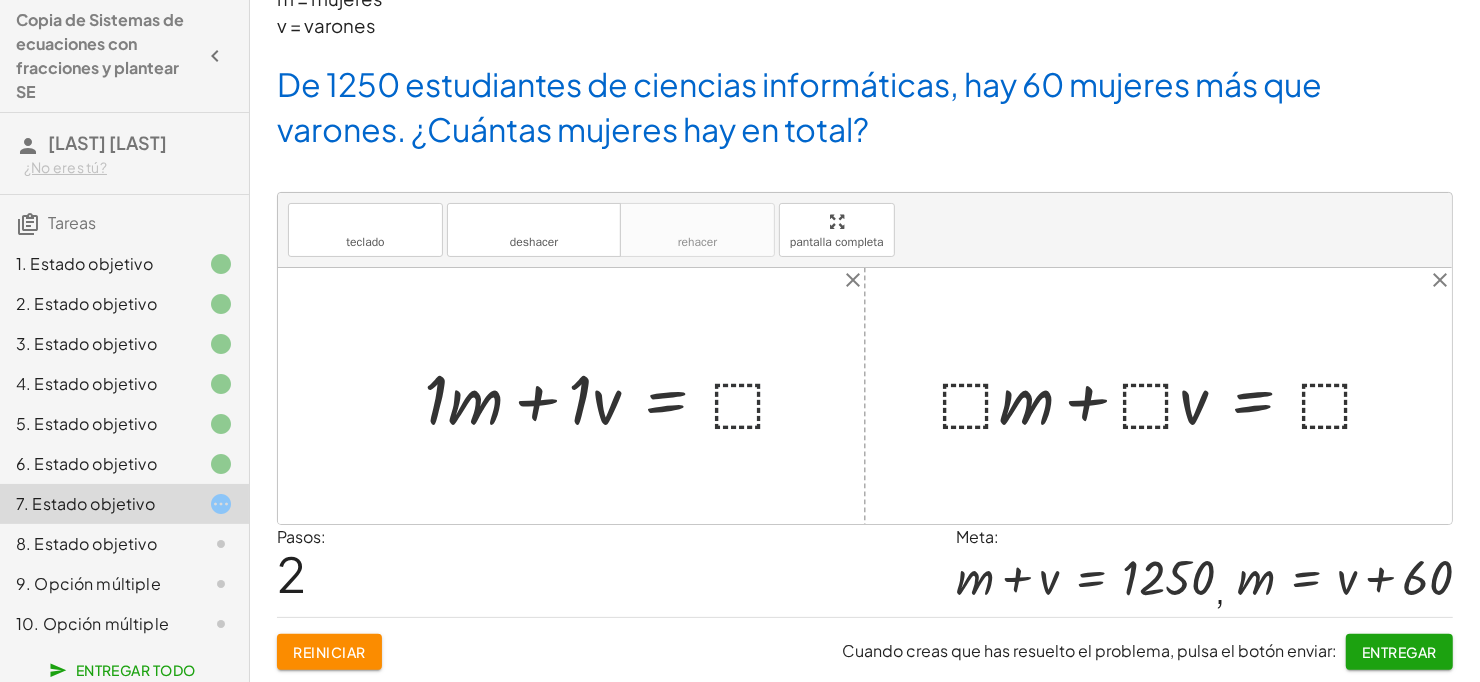 click at bounding box center (615, 396) 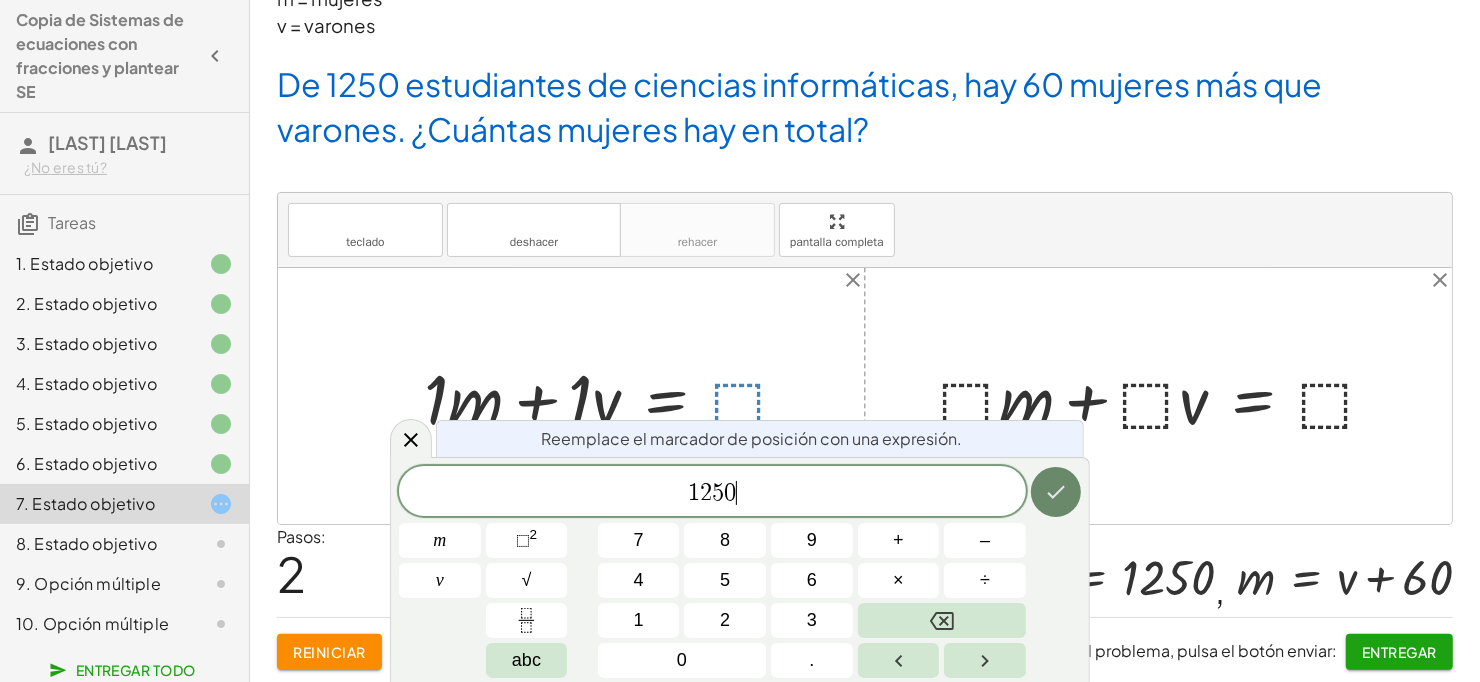 click at bounding box center (1056, 492) 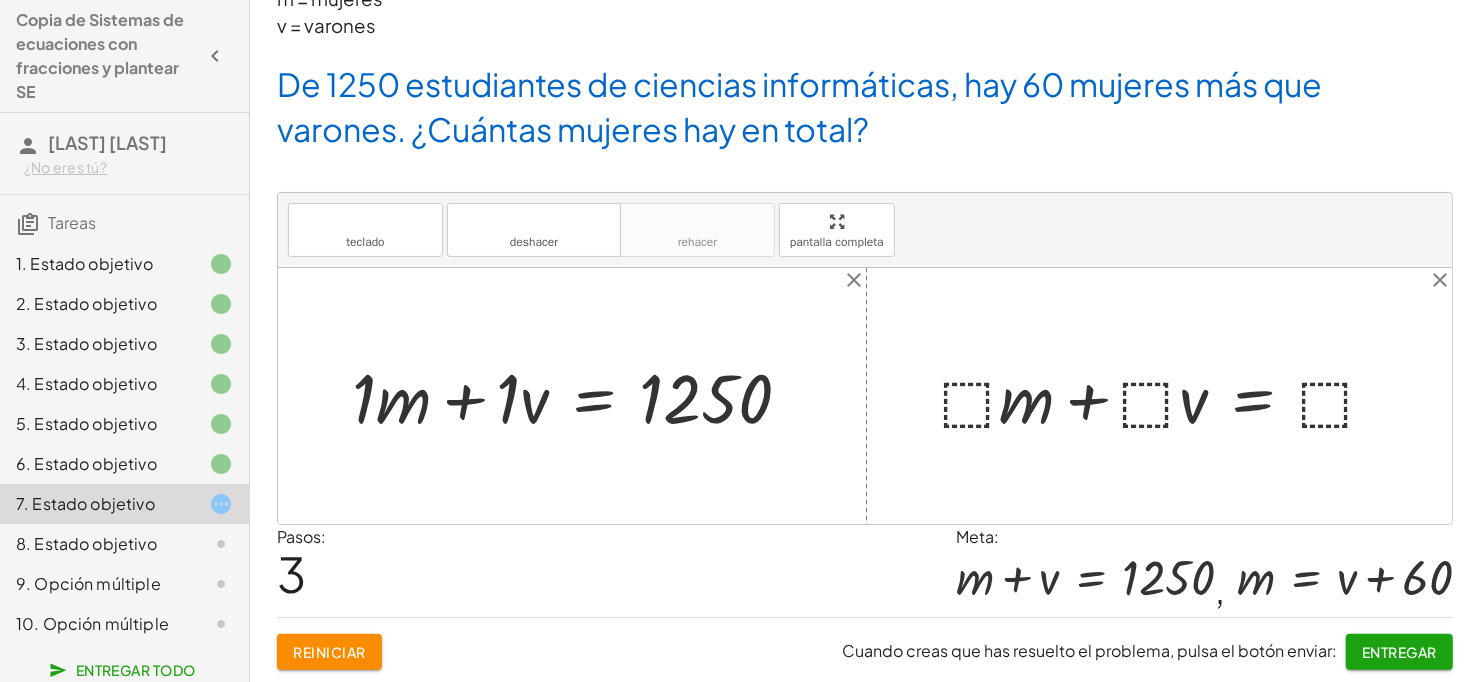 click at bounding box center (579, 396) 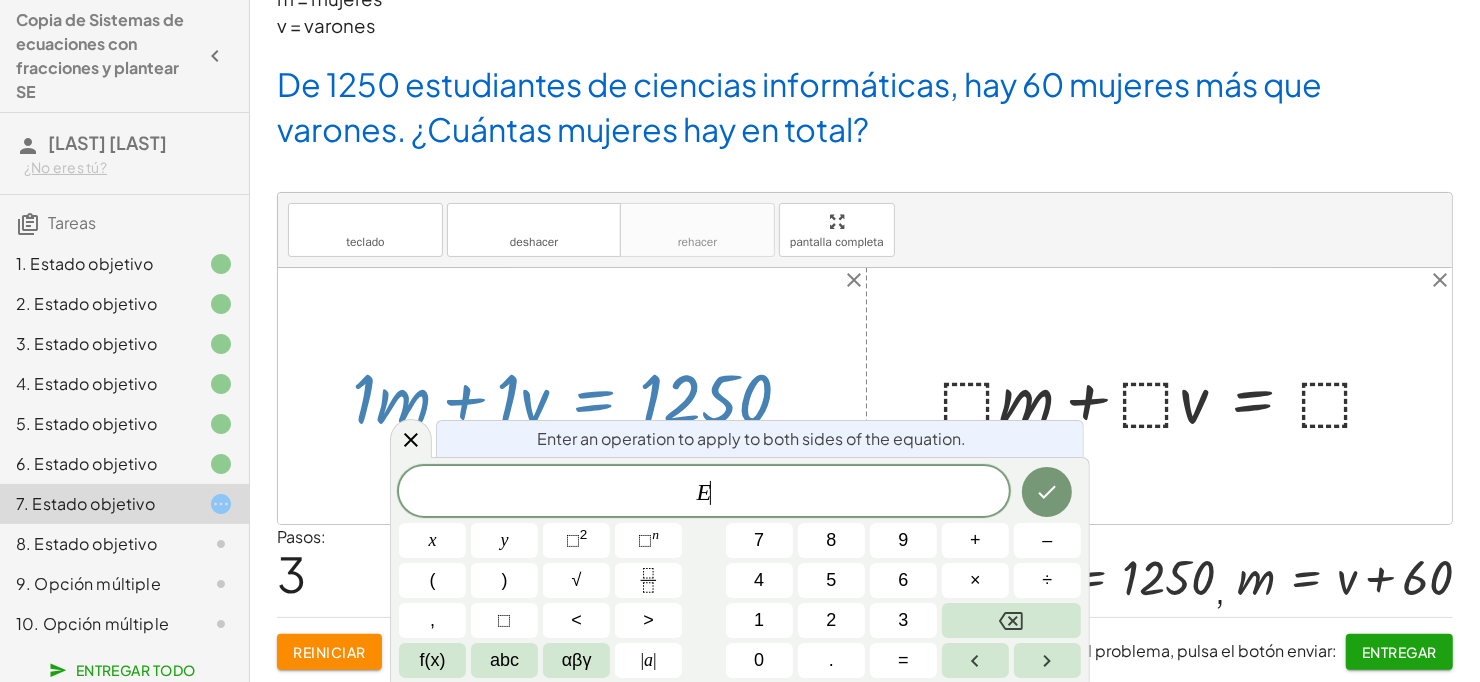click at bounding box center [579, 396] 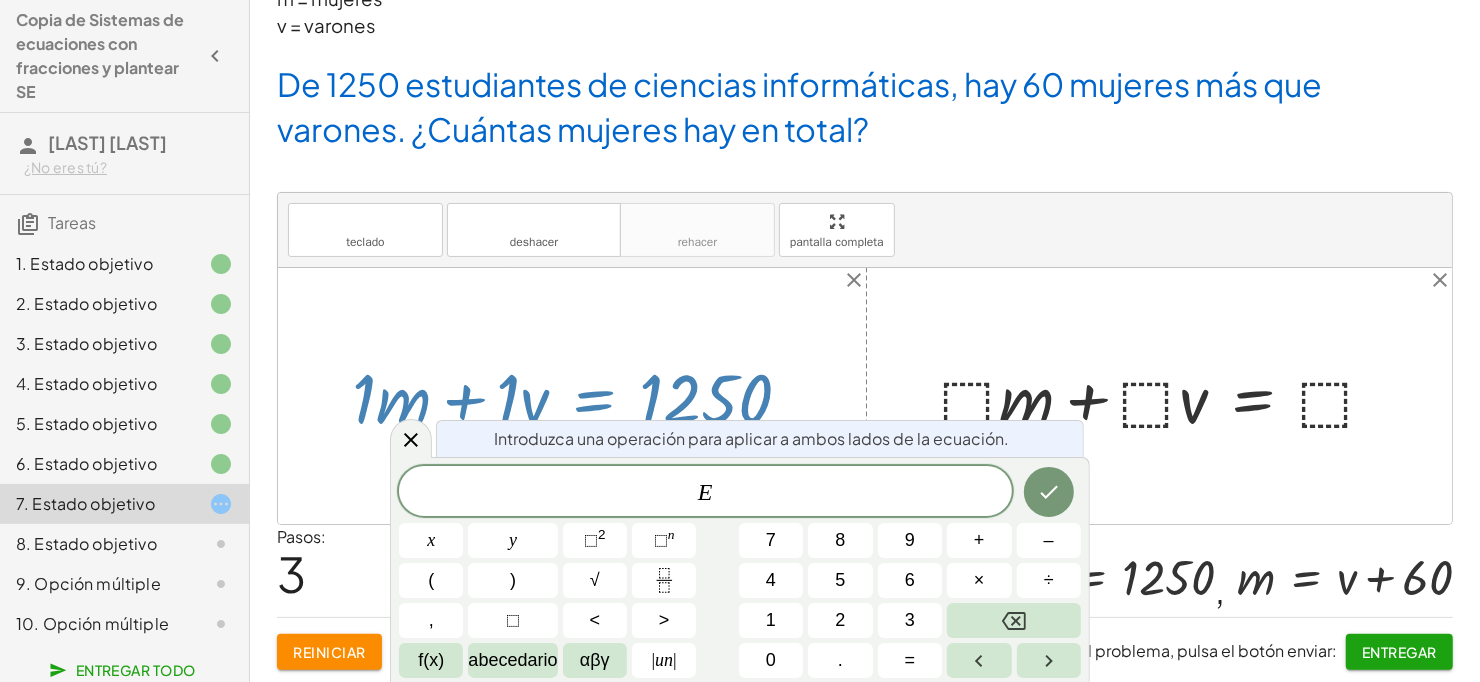 click at bounding box center (579, 396) 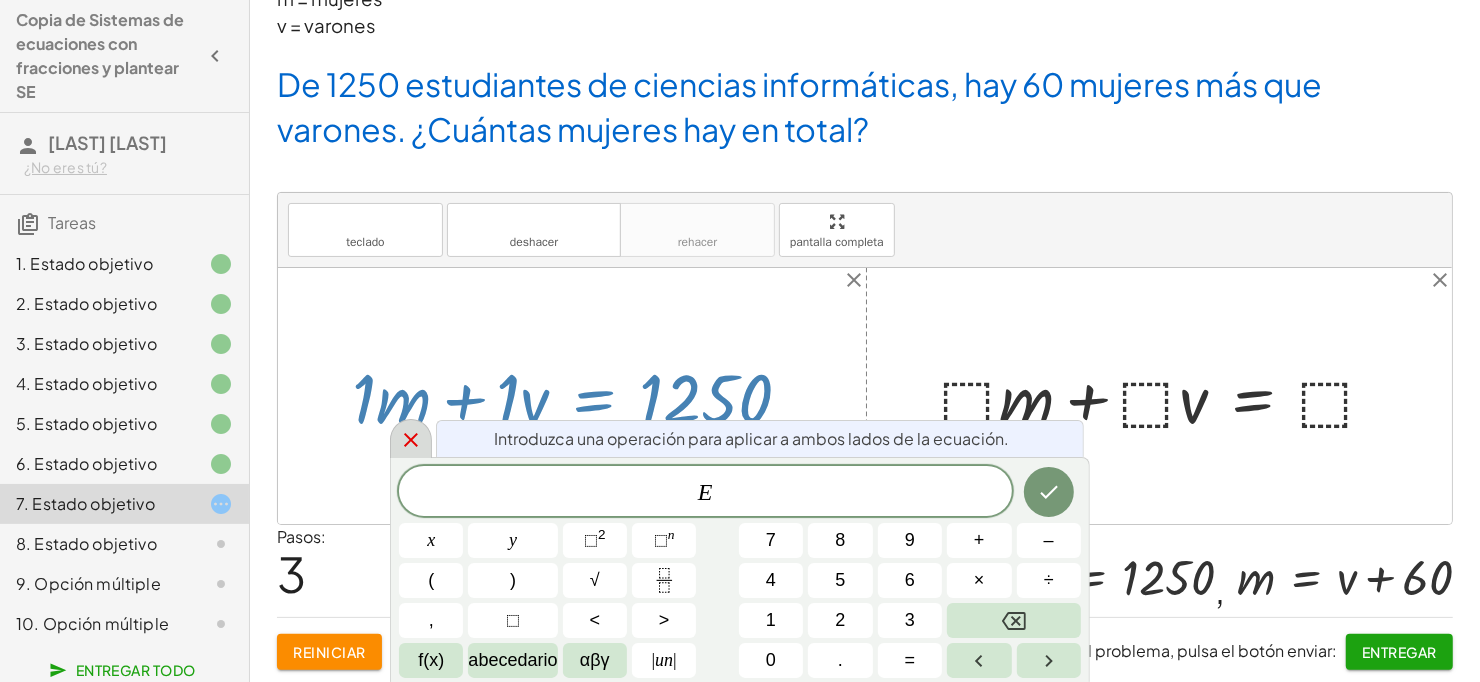 click 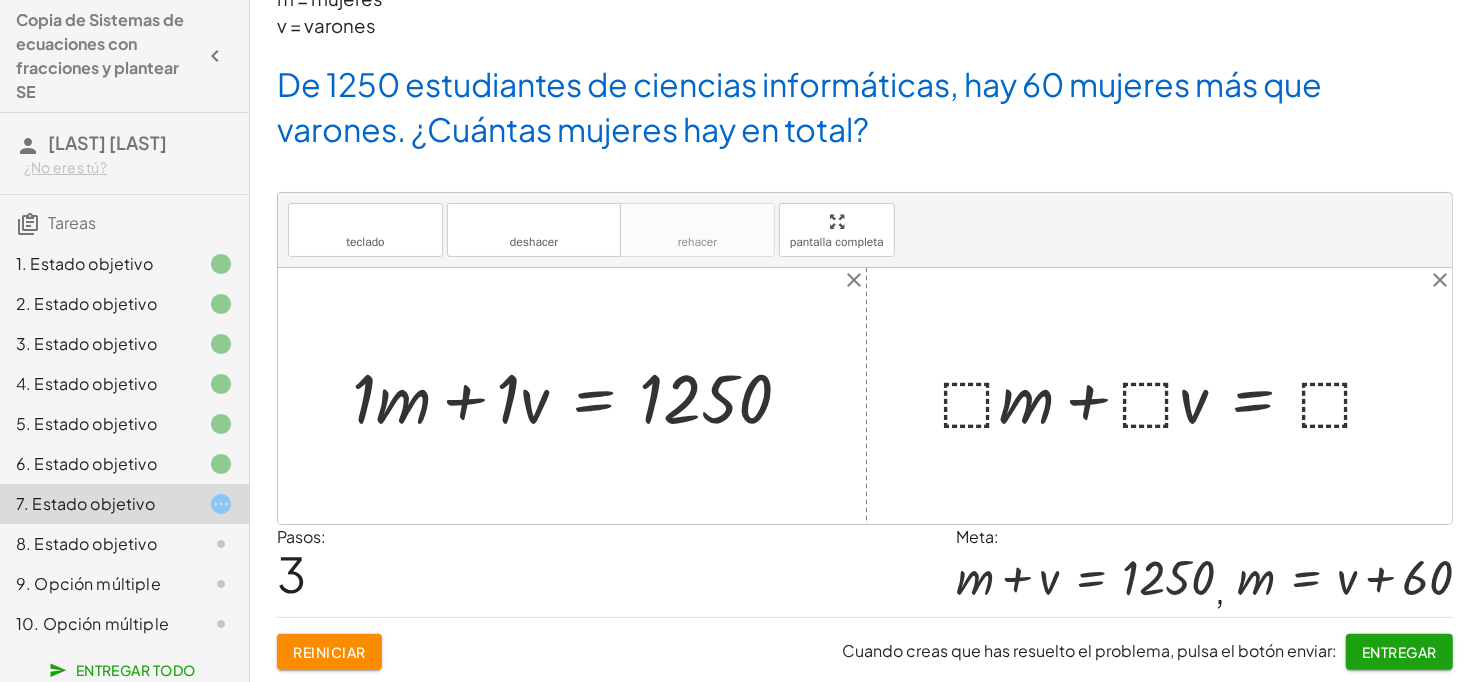 click at bounding box center (579, 396) 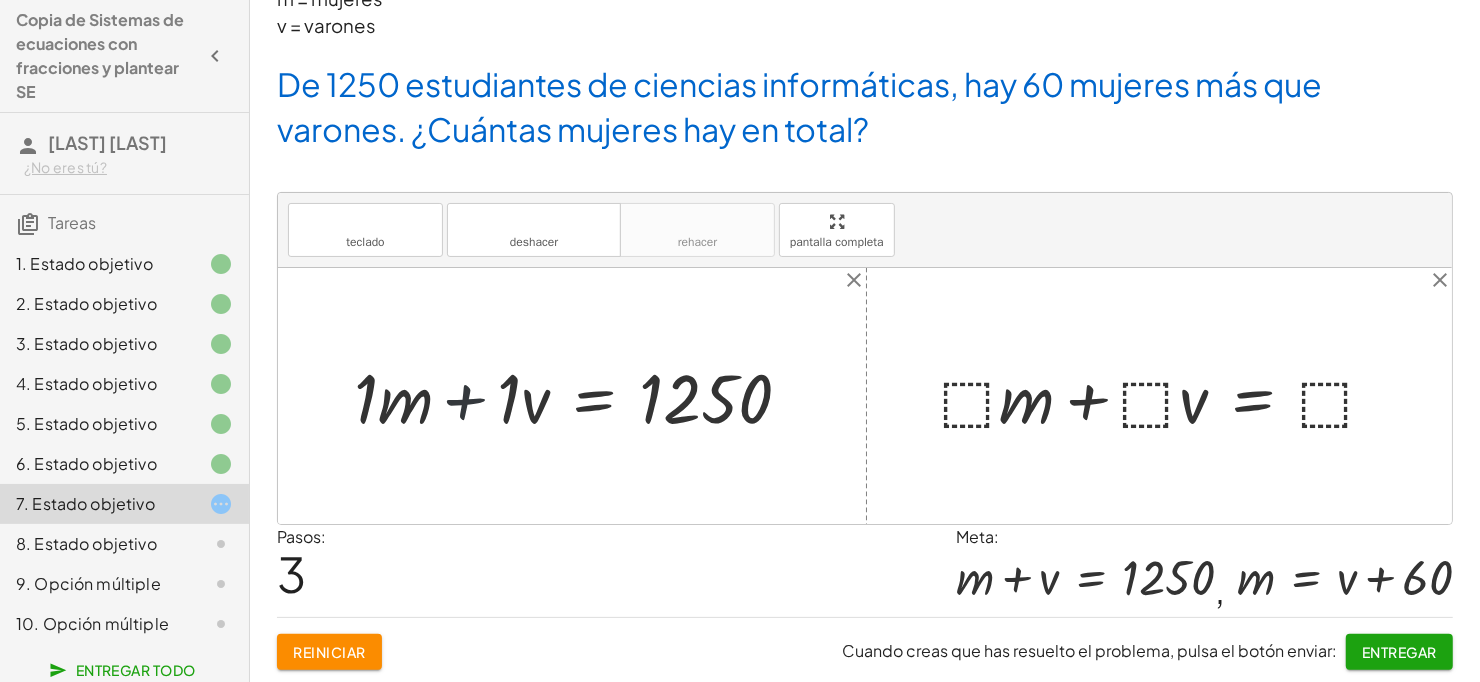 click at bounding box center (579, 396) 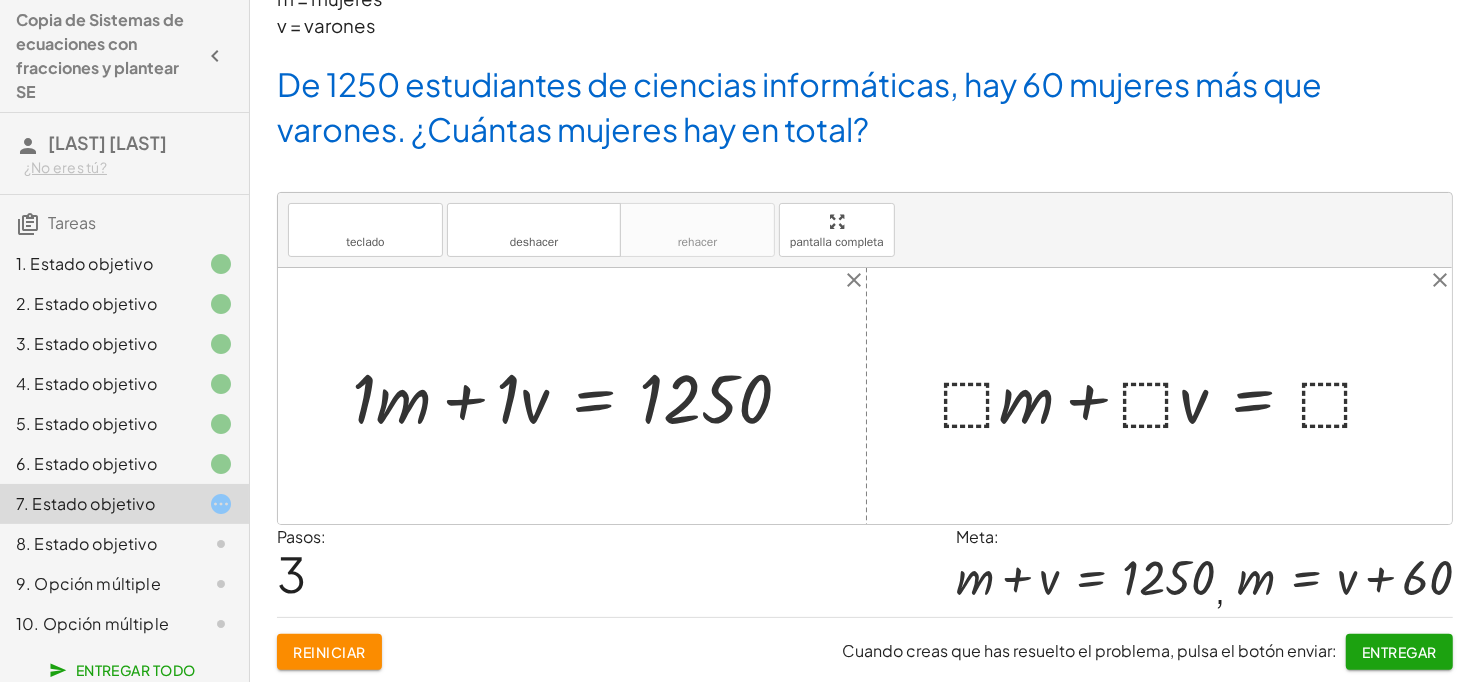 click at bounding box center (579, 396) 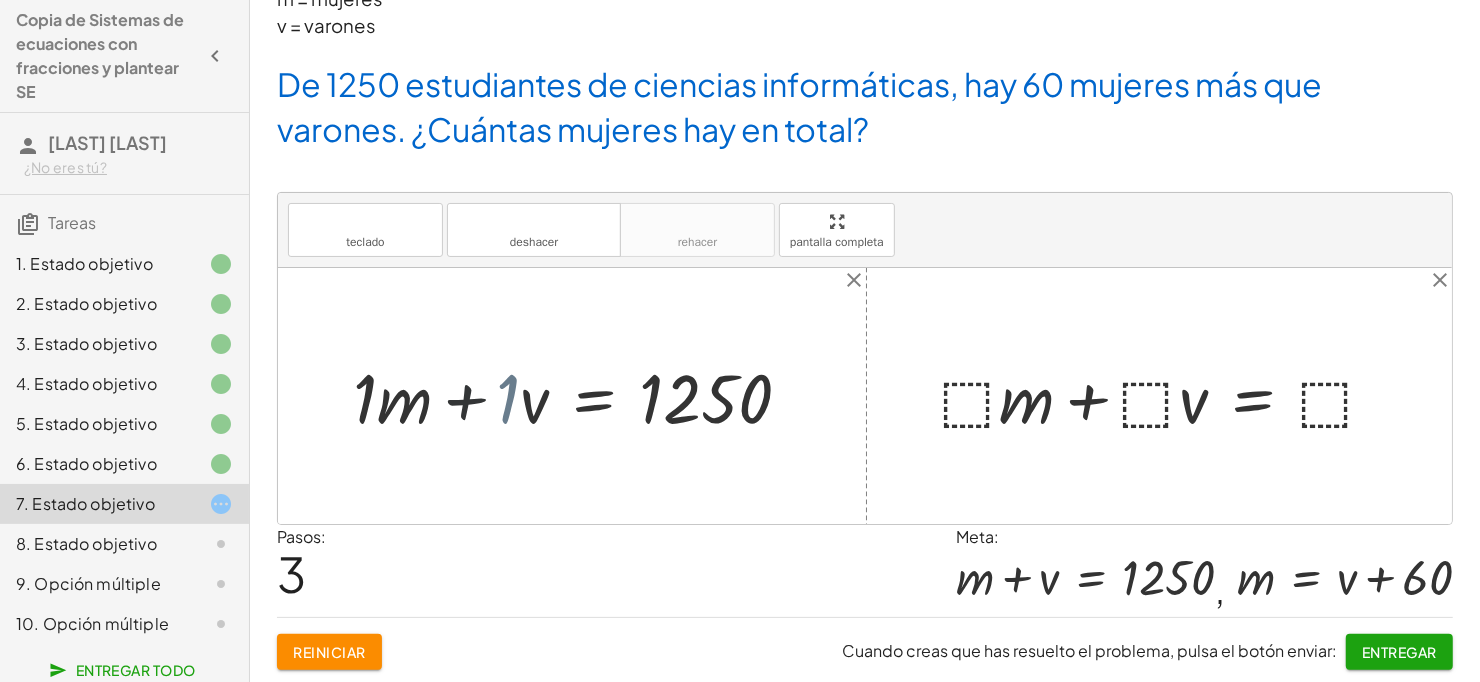 click at bounding box center (591, 396) 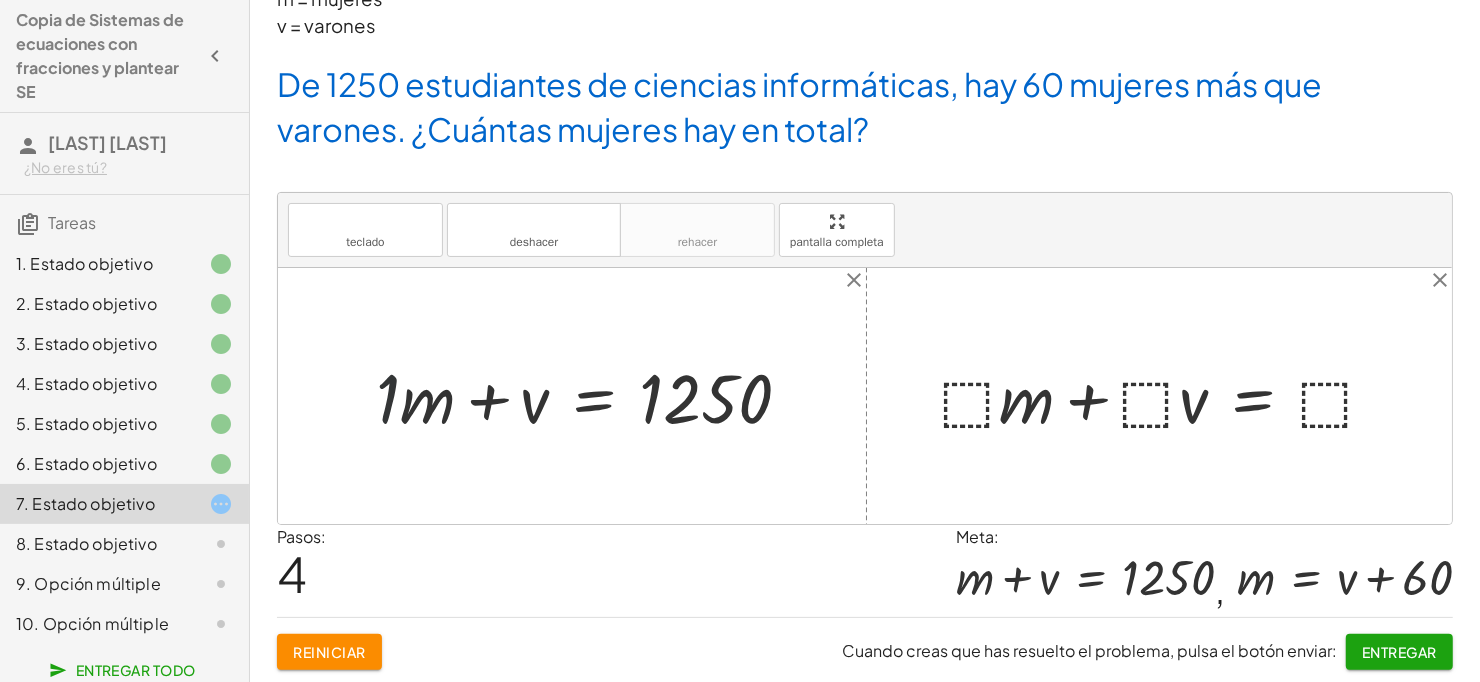 click at bounding box center (591, 396) 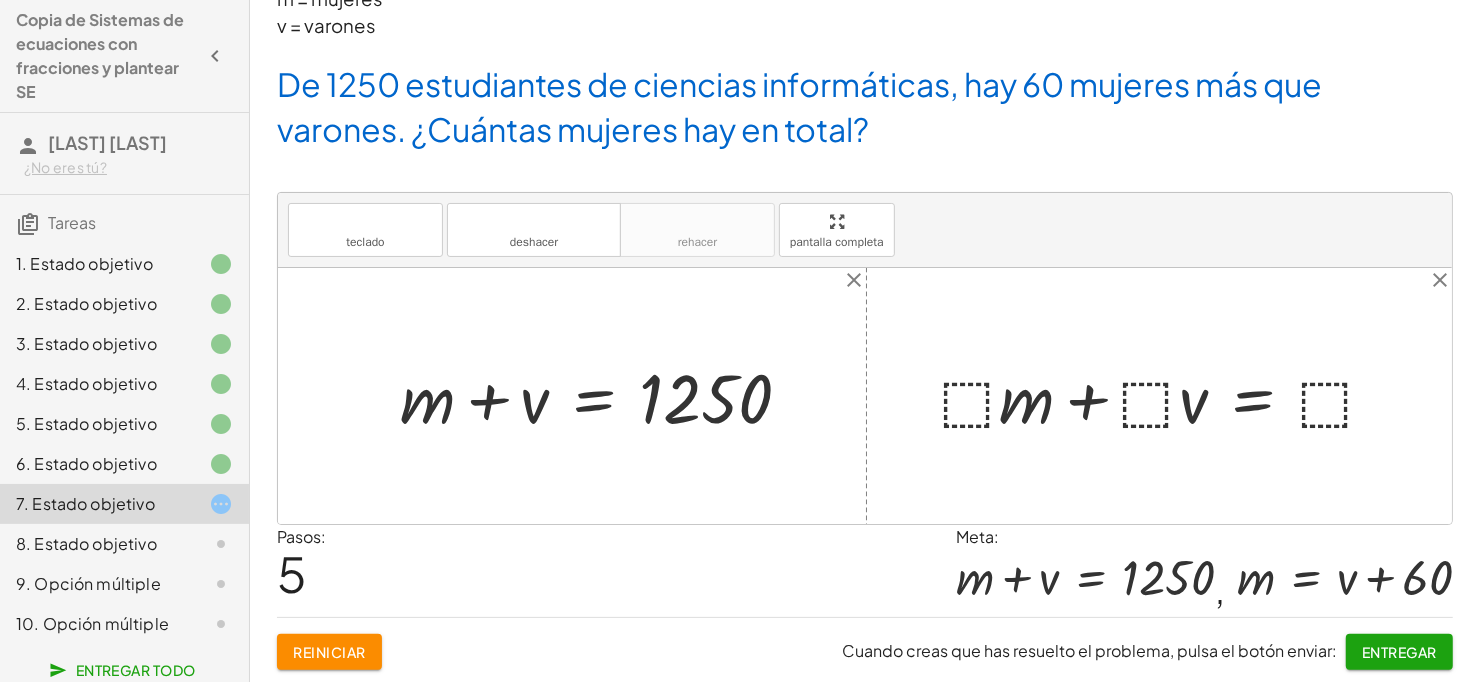 click at bounding box center [1166, 396] 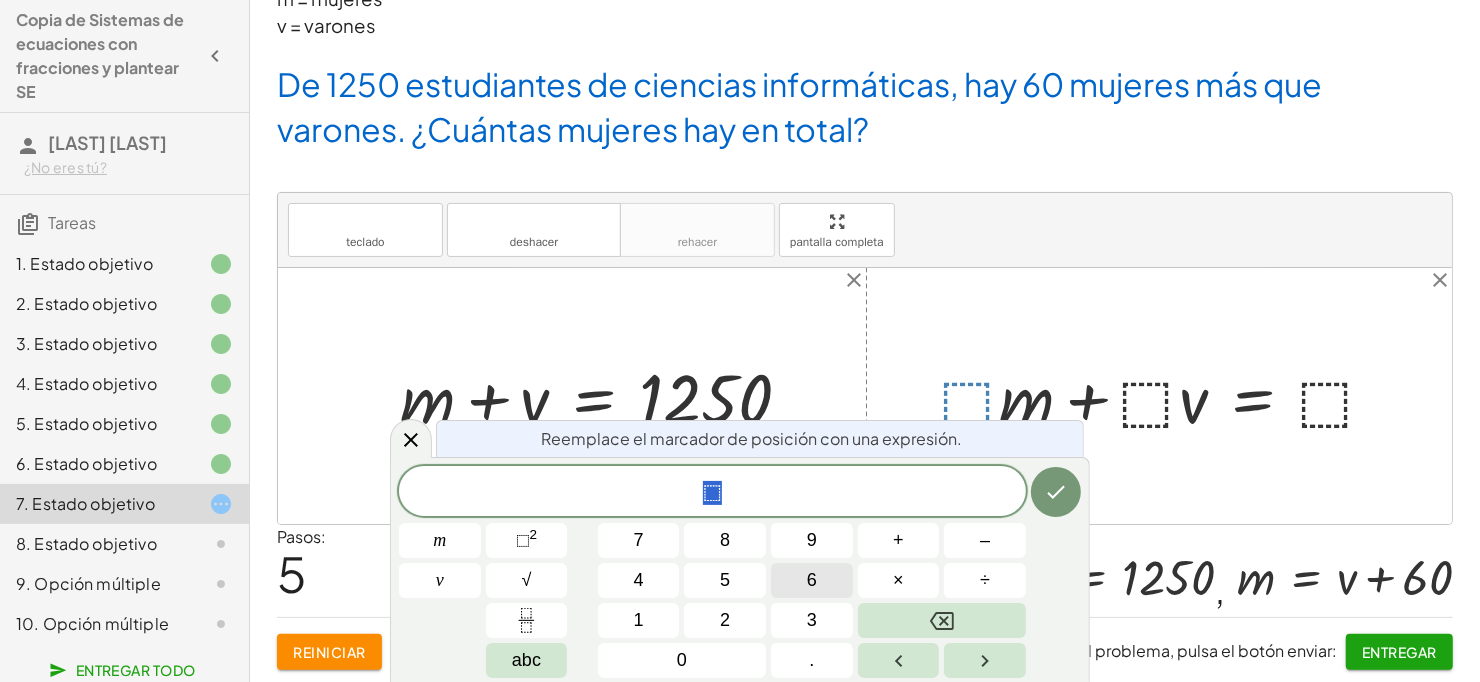 click on "6" at bounding box center [812, 580] 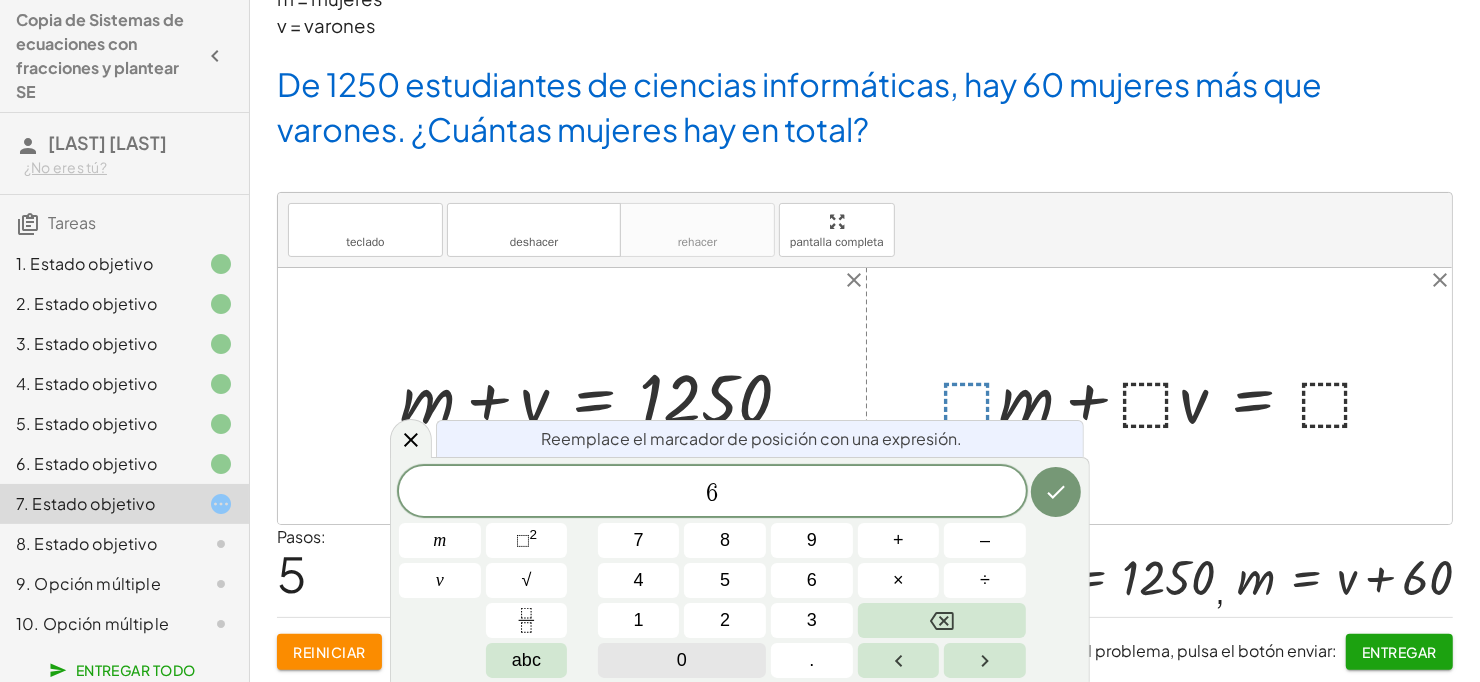 click on "0" at bounding box center [682, 660] 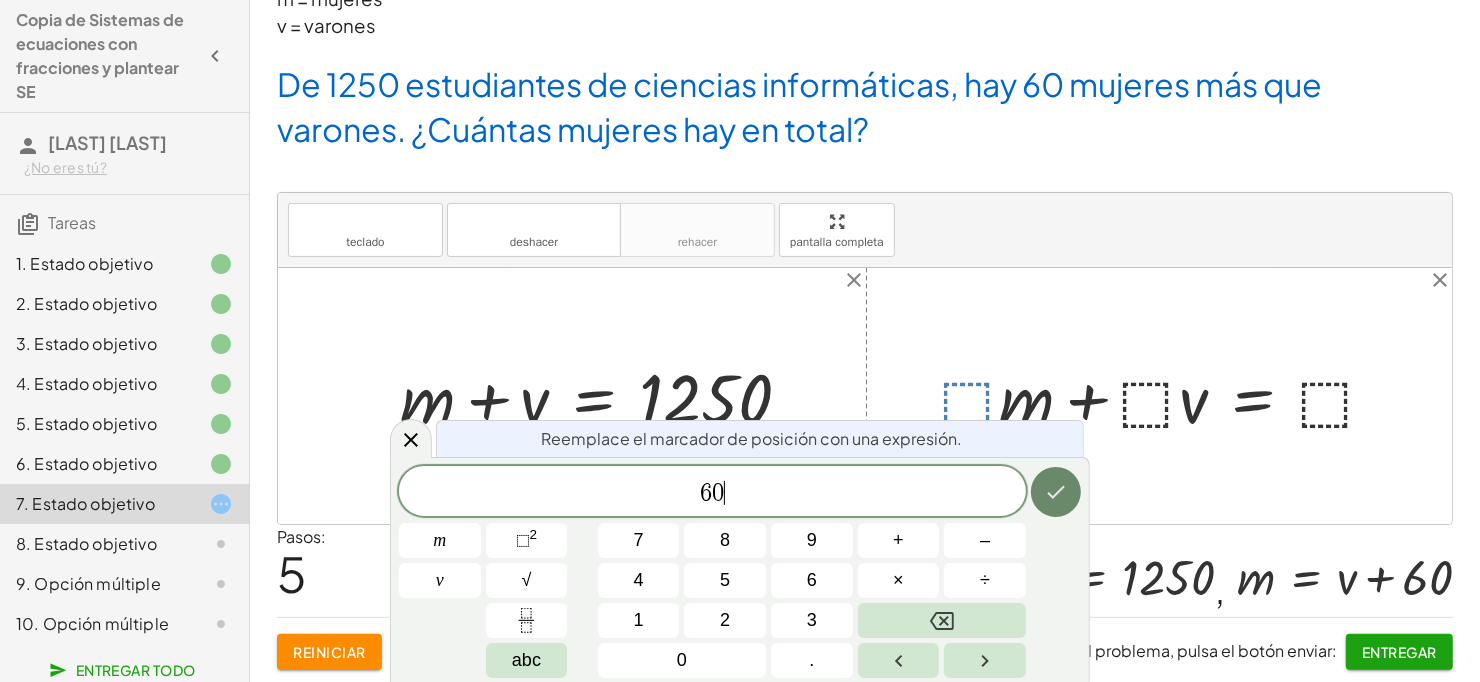 click 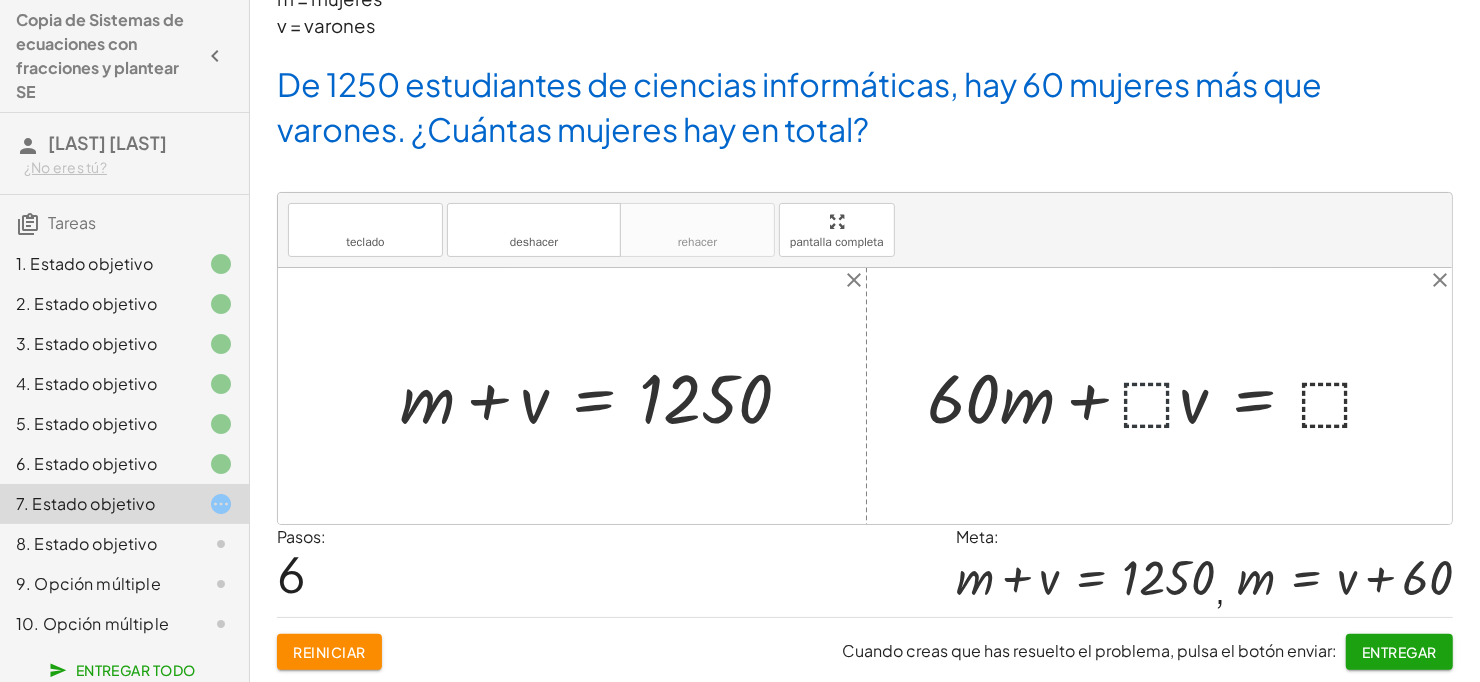 click at bounding box center (1160, 396) 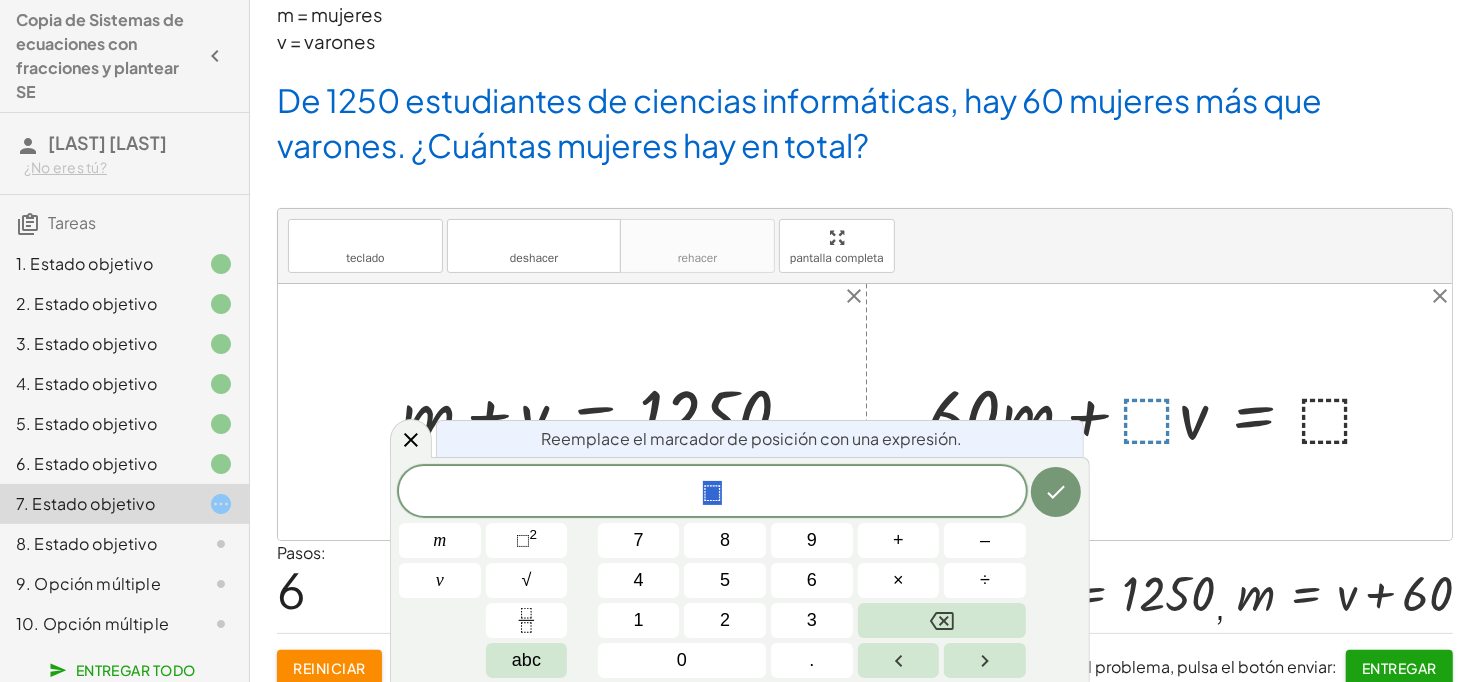 scroll, scrollTop: 94, scrollLeft: 0, axis: vertical 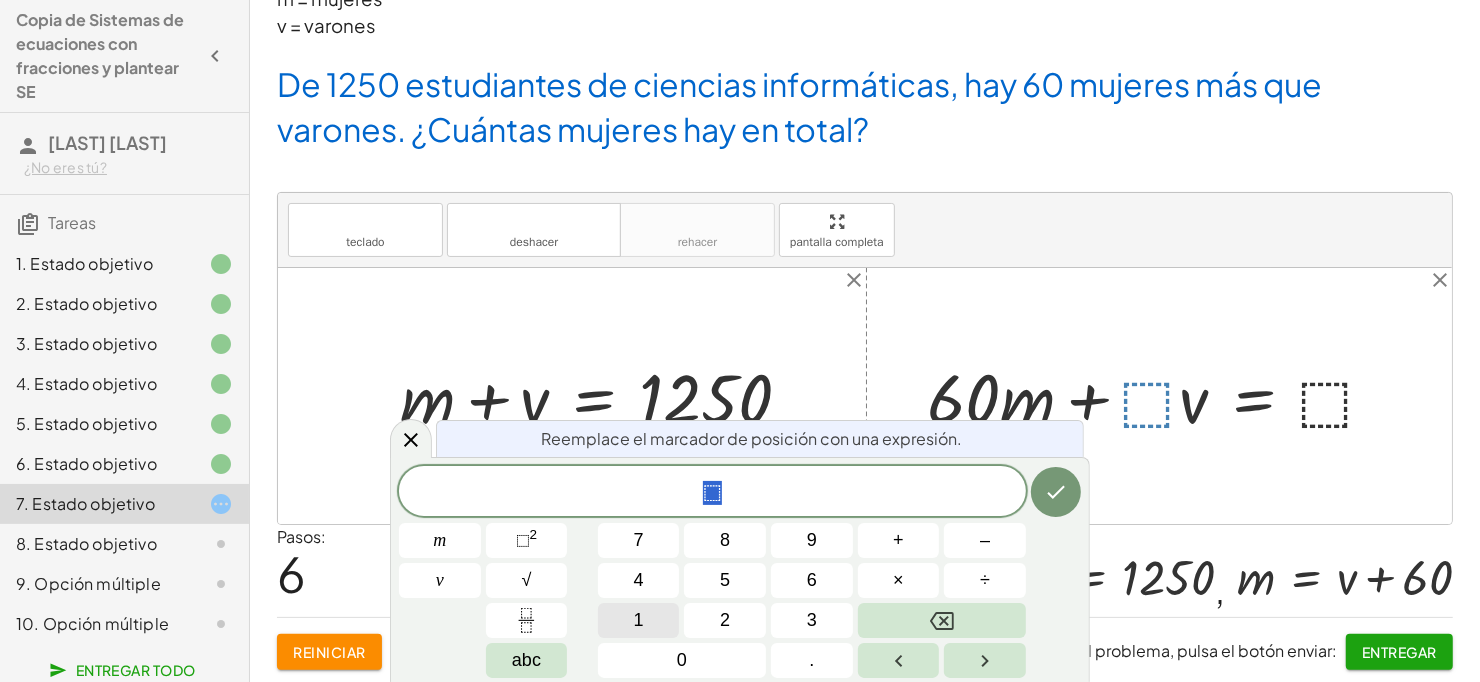 click on "1" at bounding box center (639, 620) 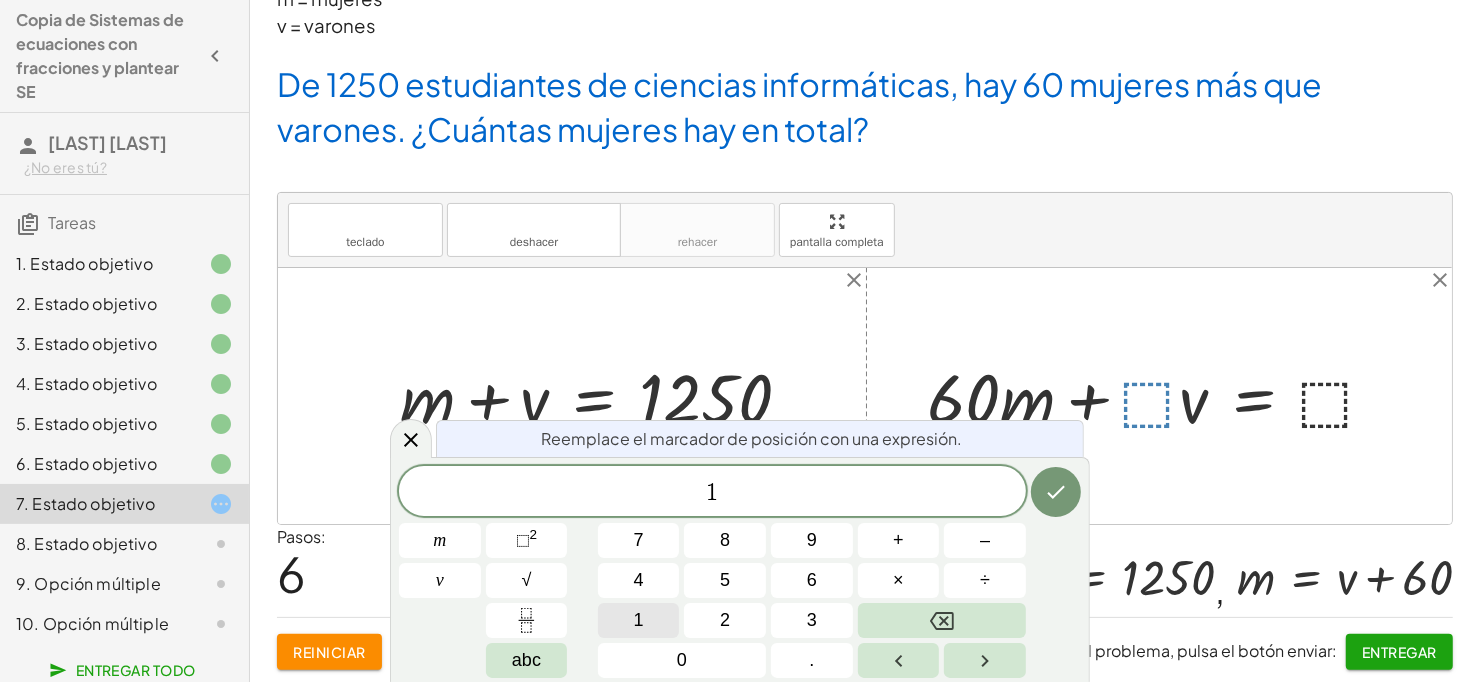 click on "1" at bounding box center (639, 620) 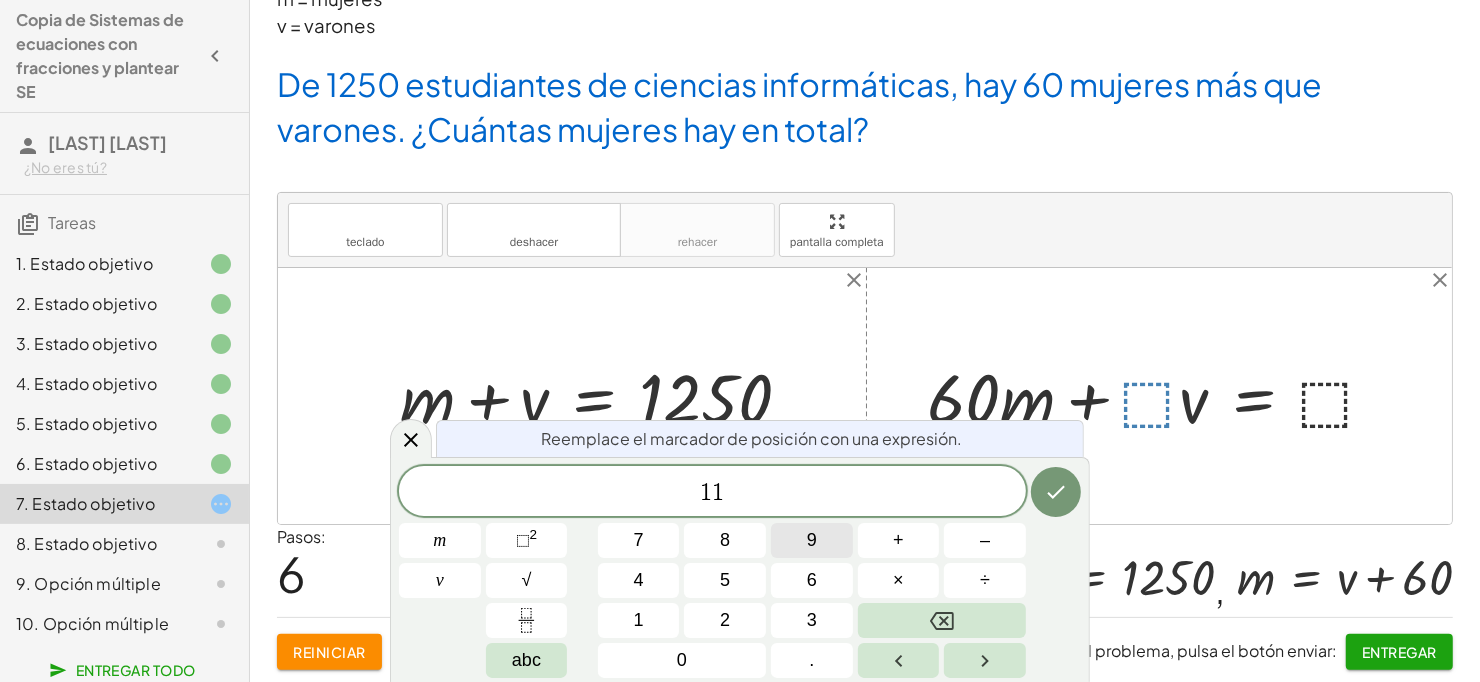 click on "9" at bounding box center (812, 540) 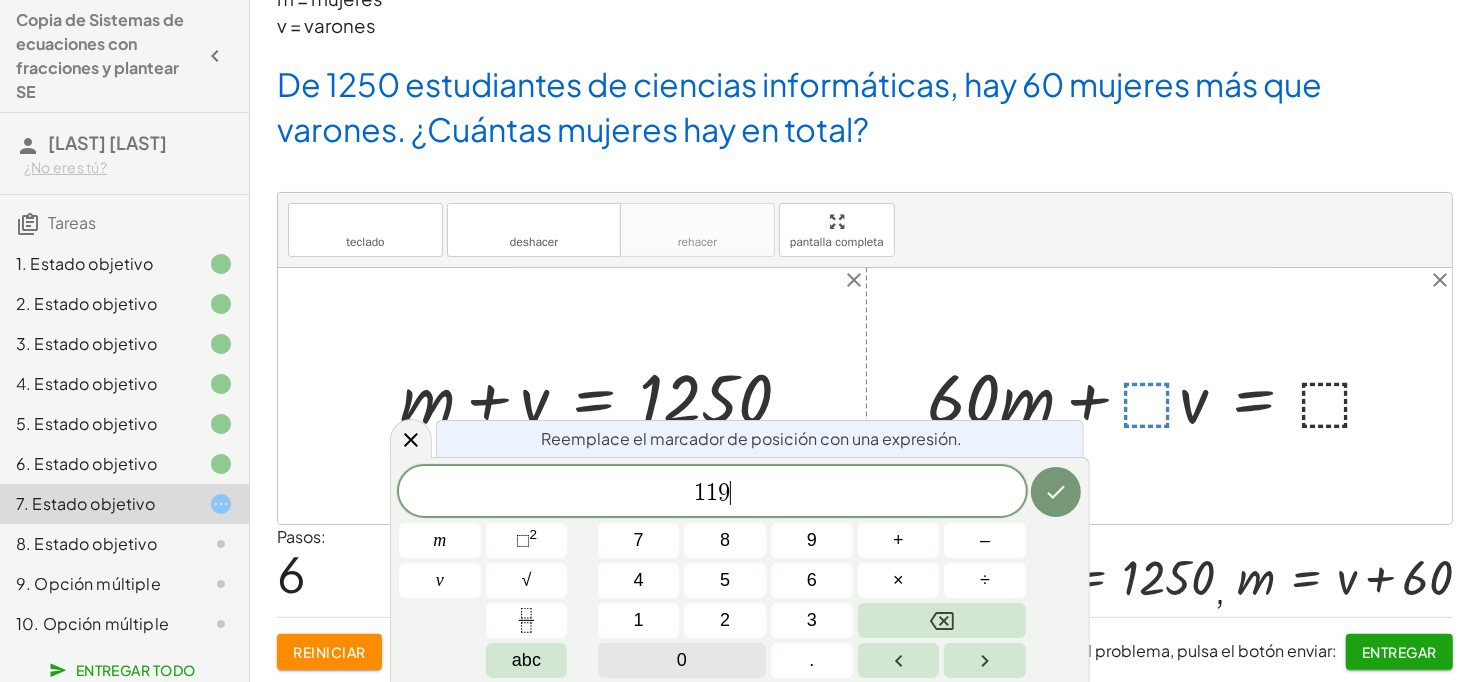 click on "0" at bounding box center [682, 660] 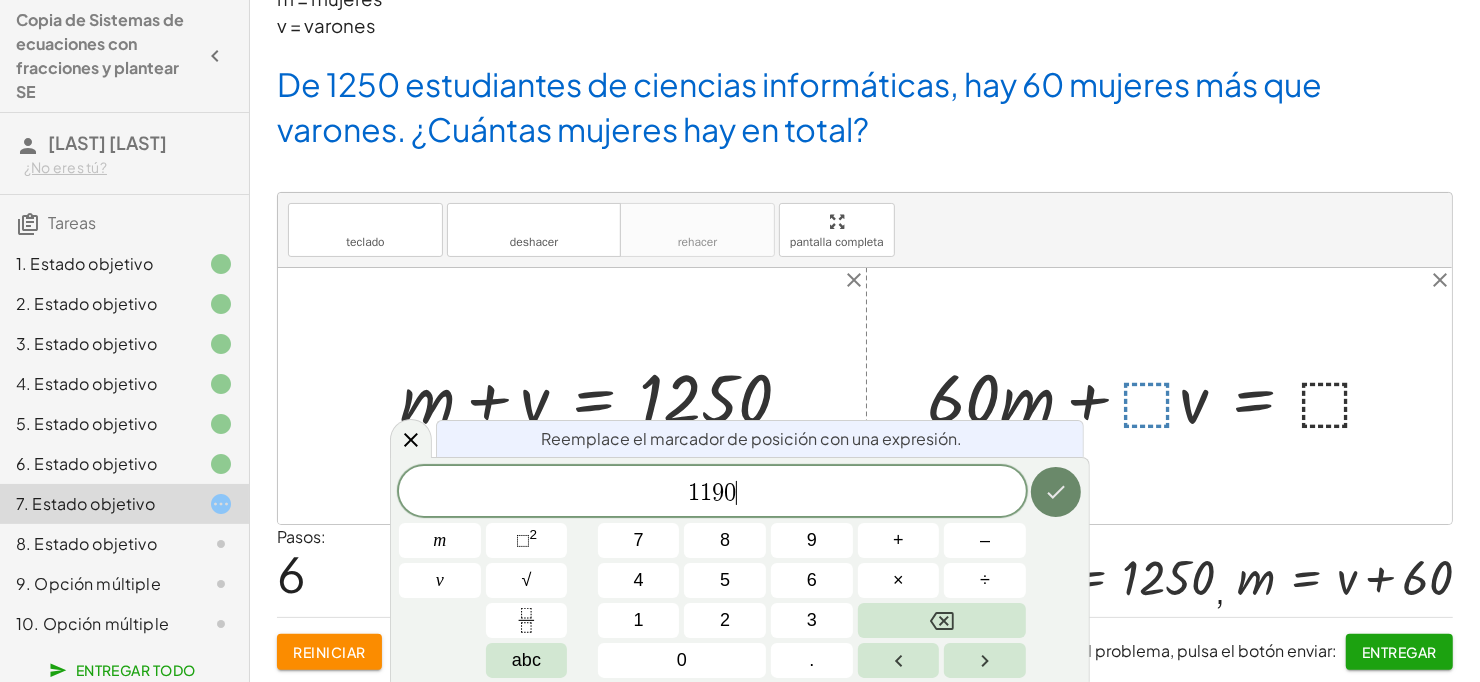 click 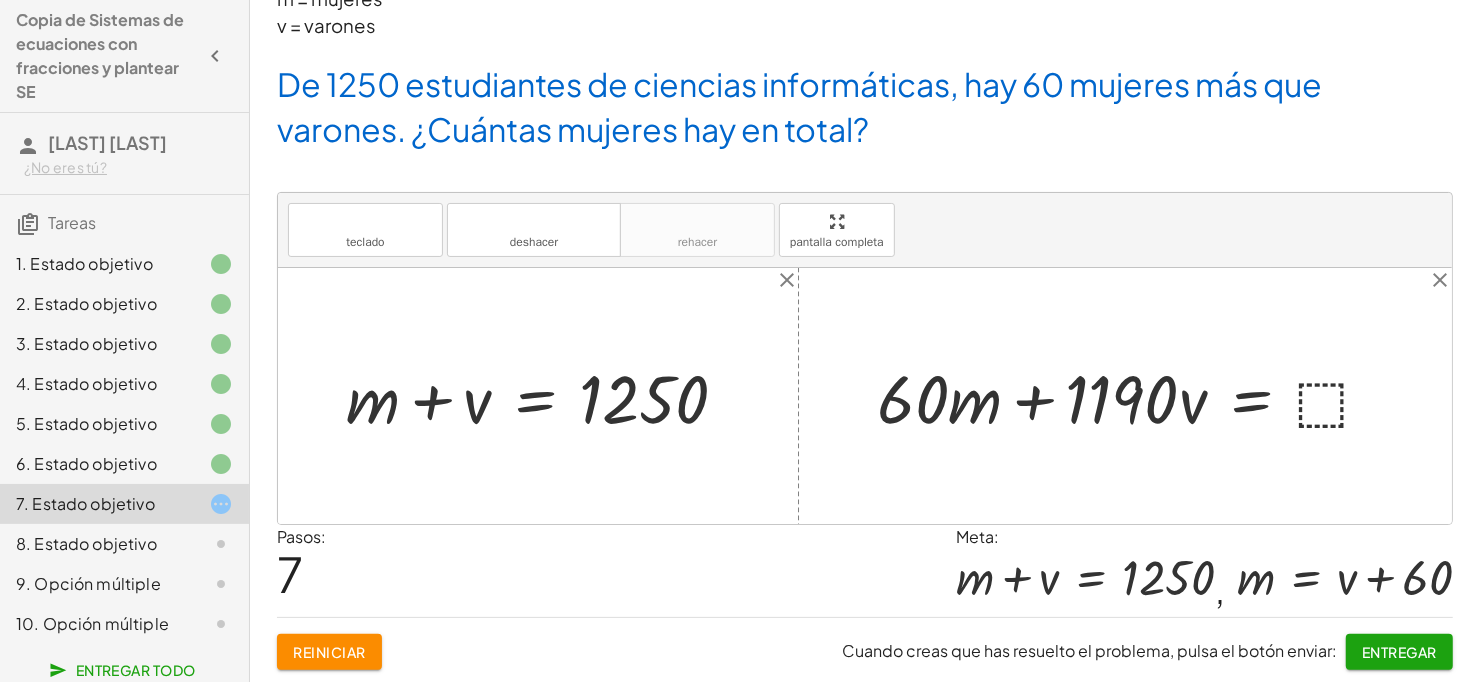 click at bounding box center (1132, 396) 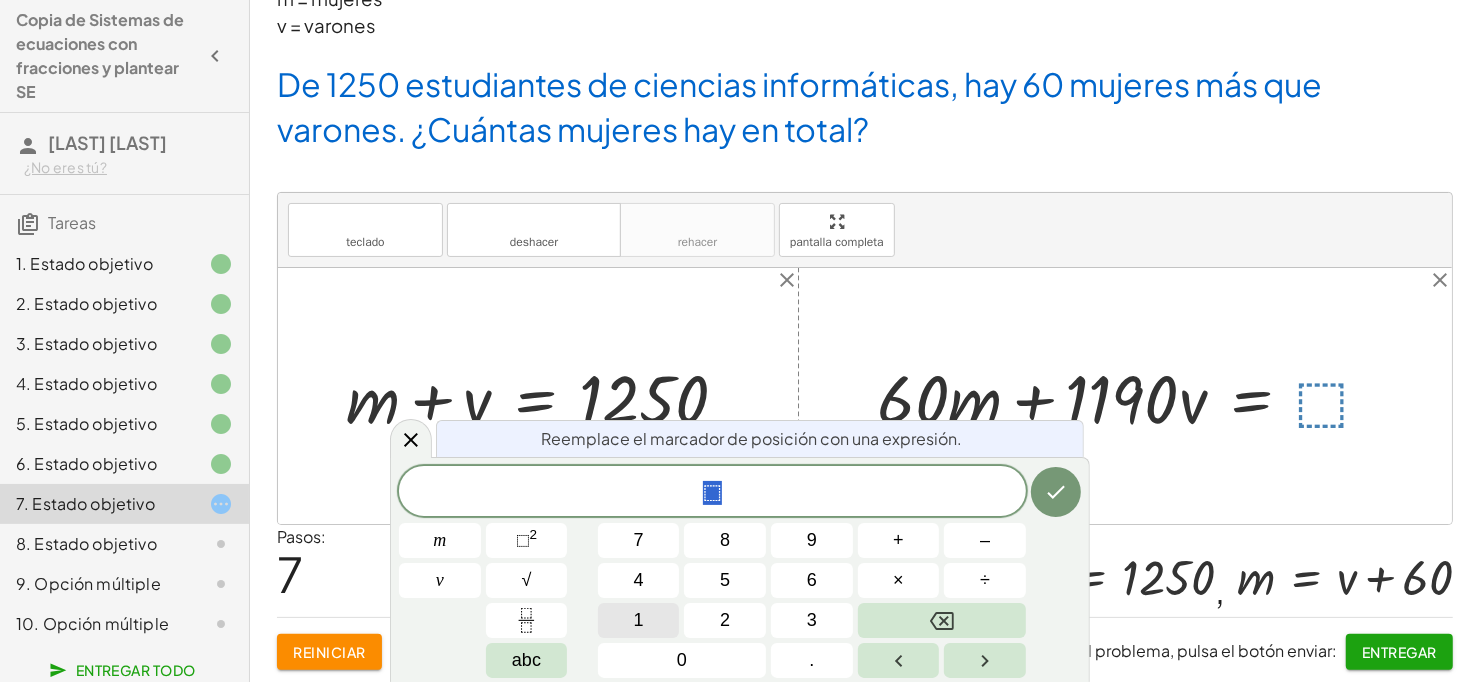 click on "1" at bounding box center (639, 620) 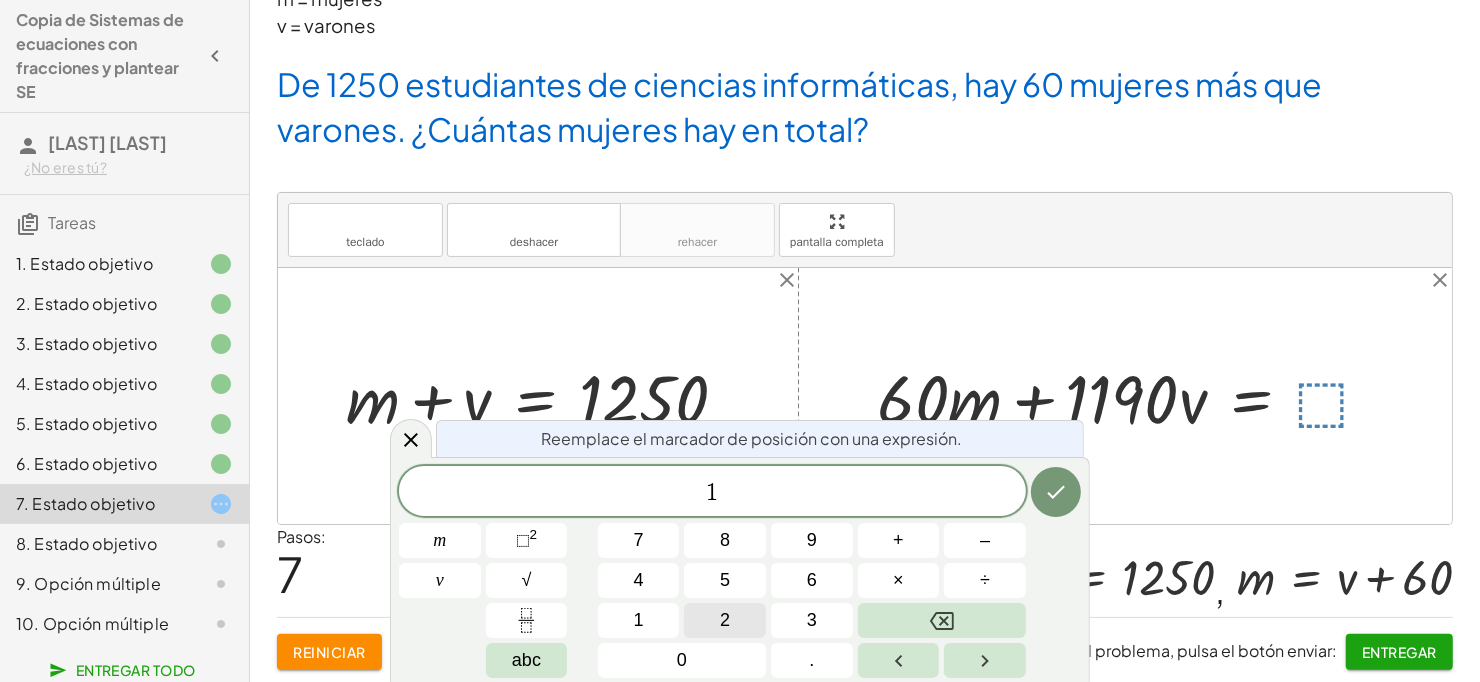 click on "2" at bounding box center [725, 620] 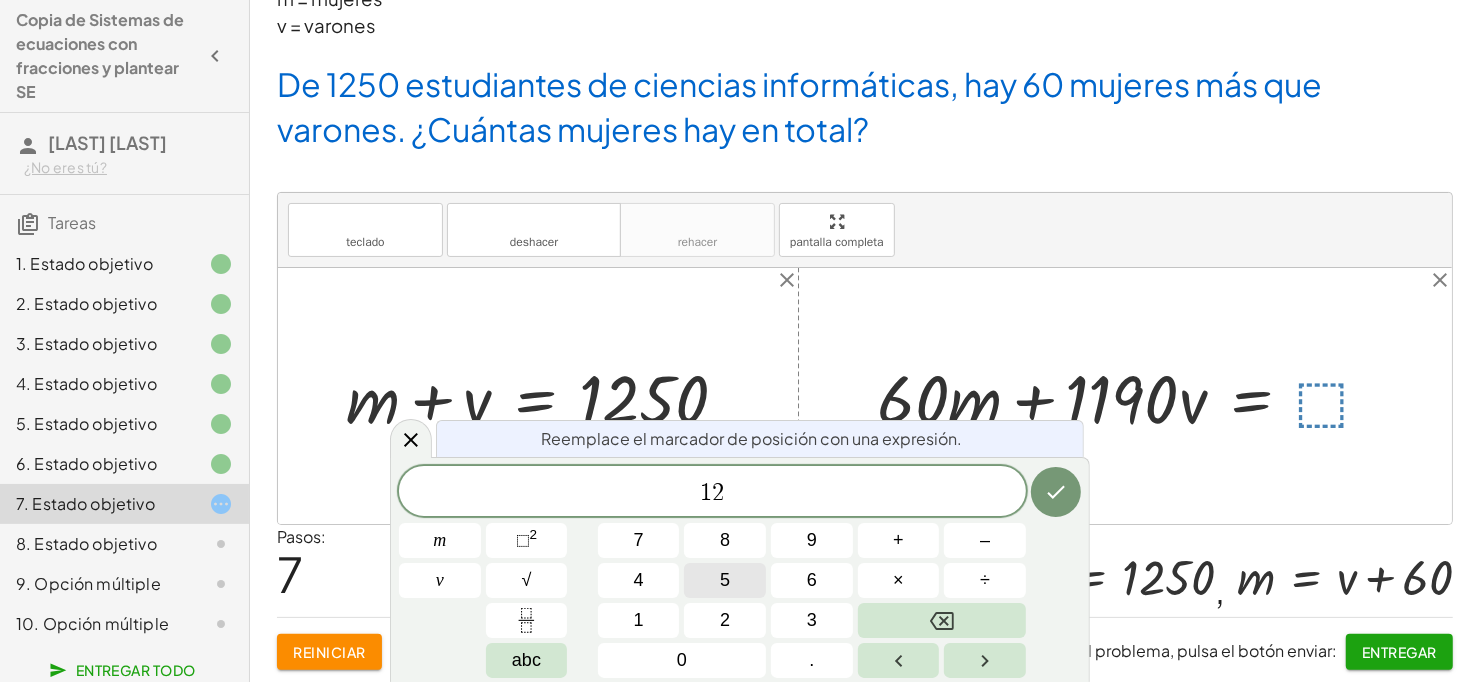 click on "5" at bounding box center (725, 580) 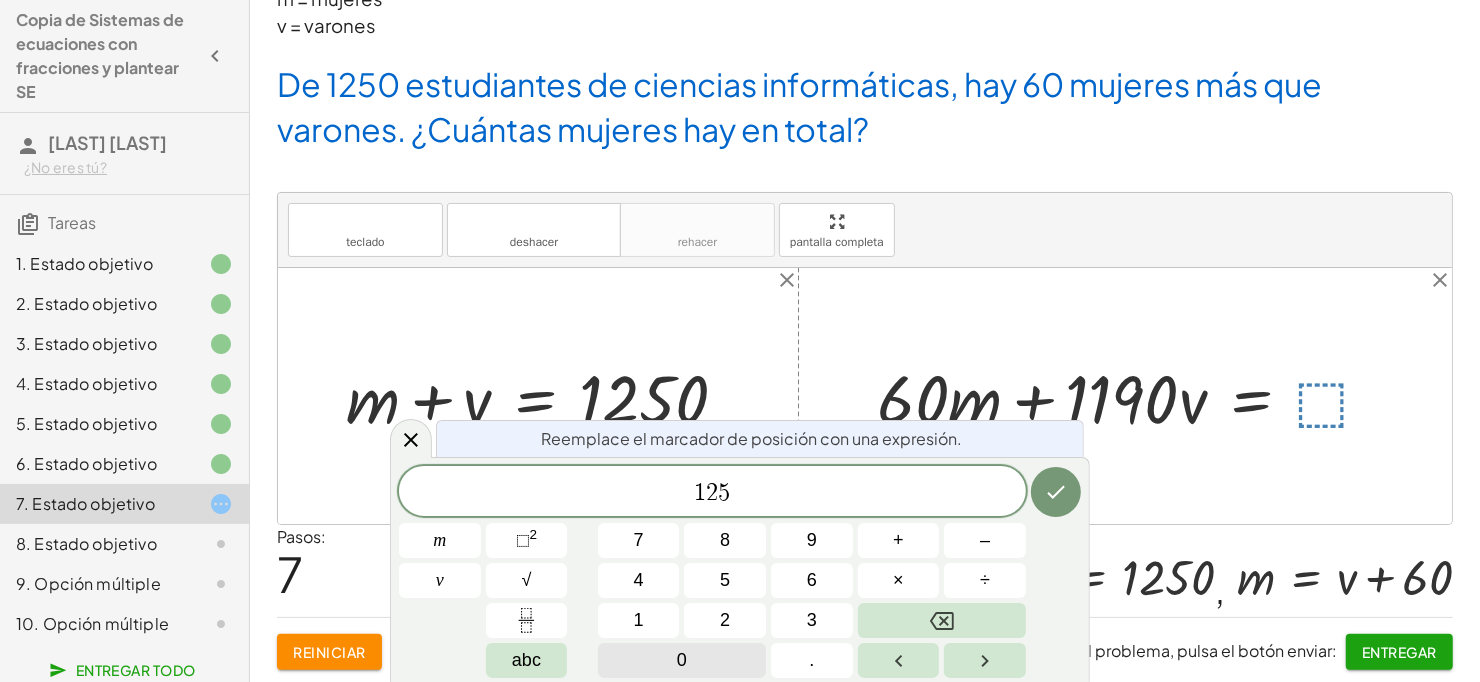 click on "0" at bounding box center (682, 660) 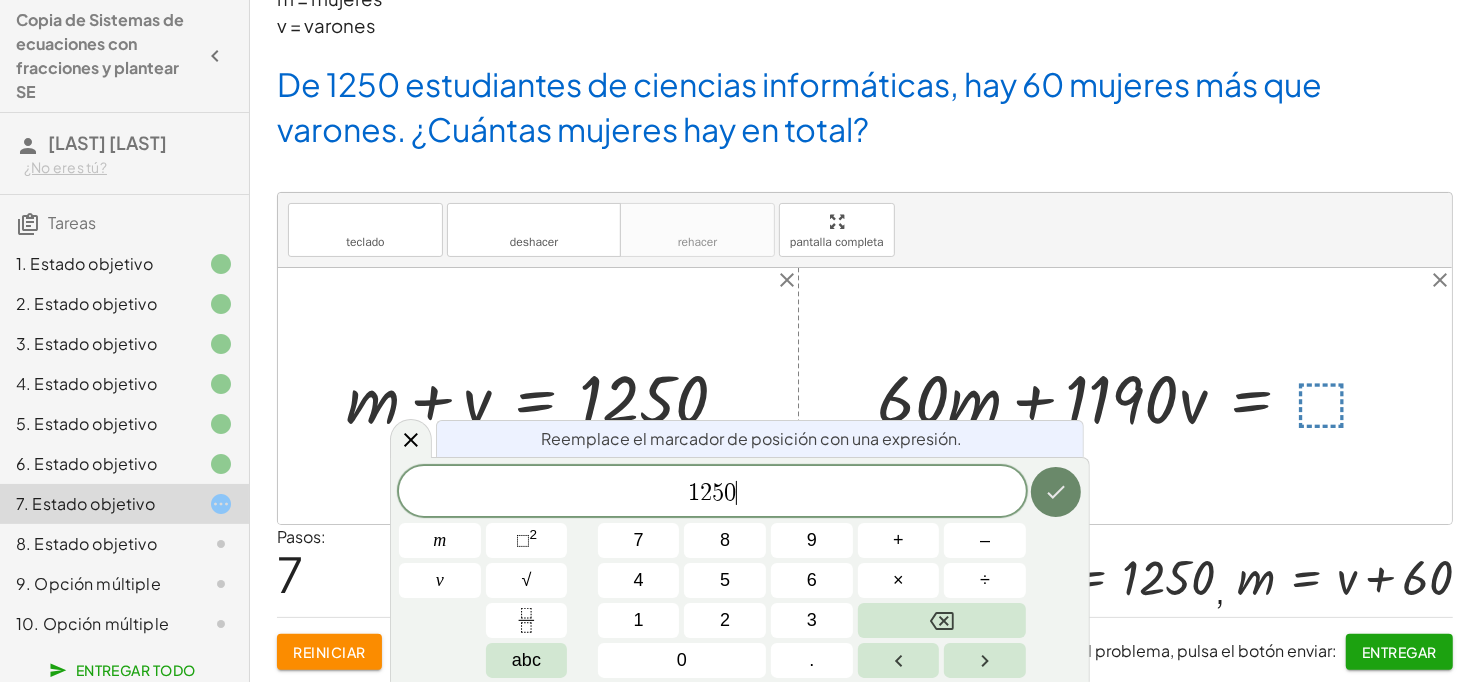 click at bounding box center [1056, 492] 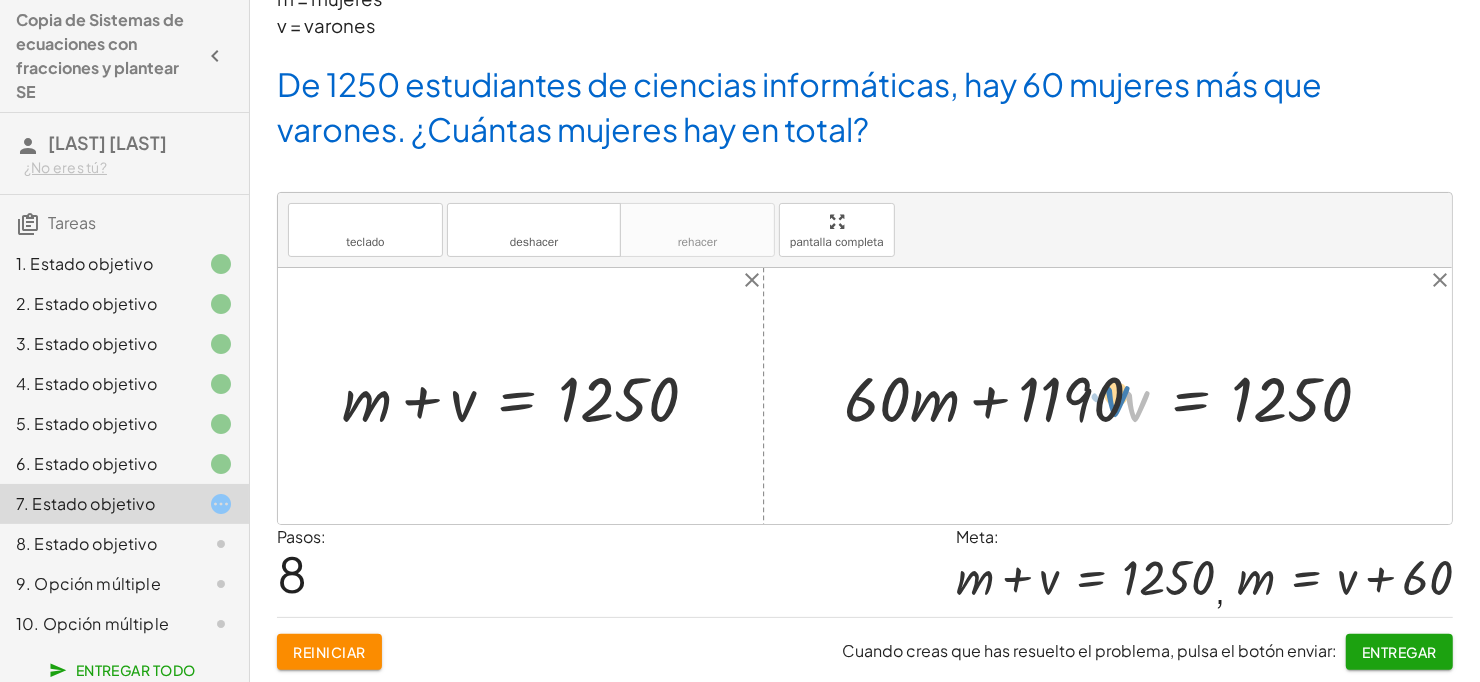 drag, startPoint x: 1135, startPoint y: 413, endPoint x: 1100, endPoint y: 408, distance: 35.35534 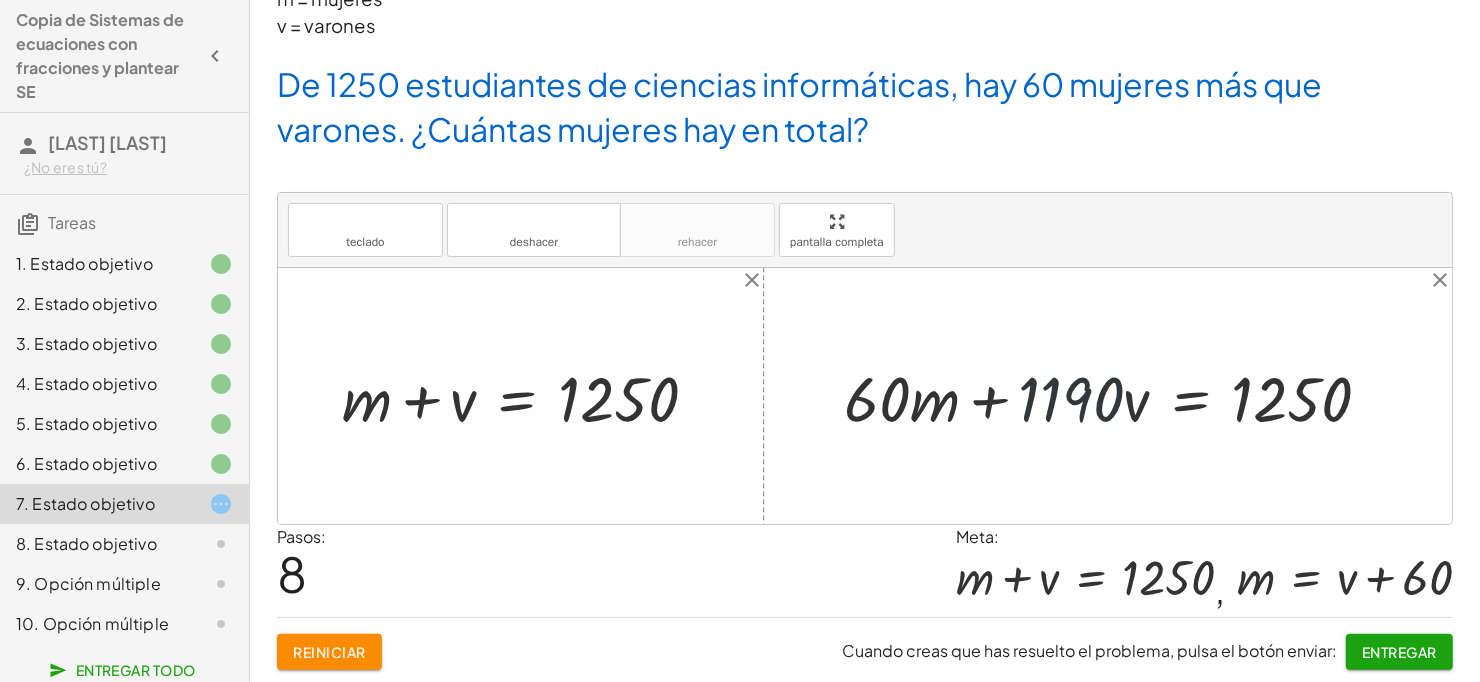 click at bounding box center (1115, 396) 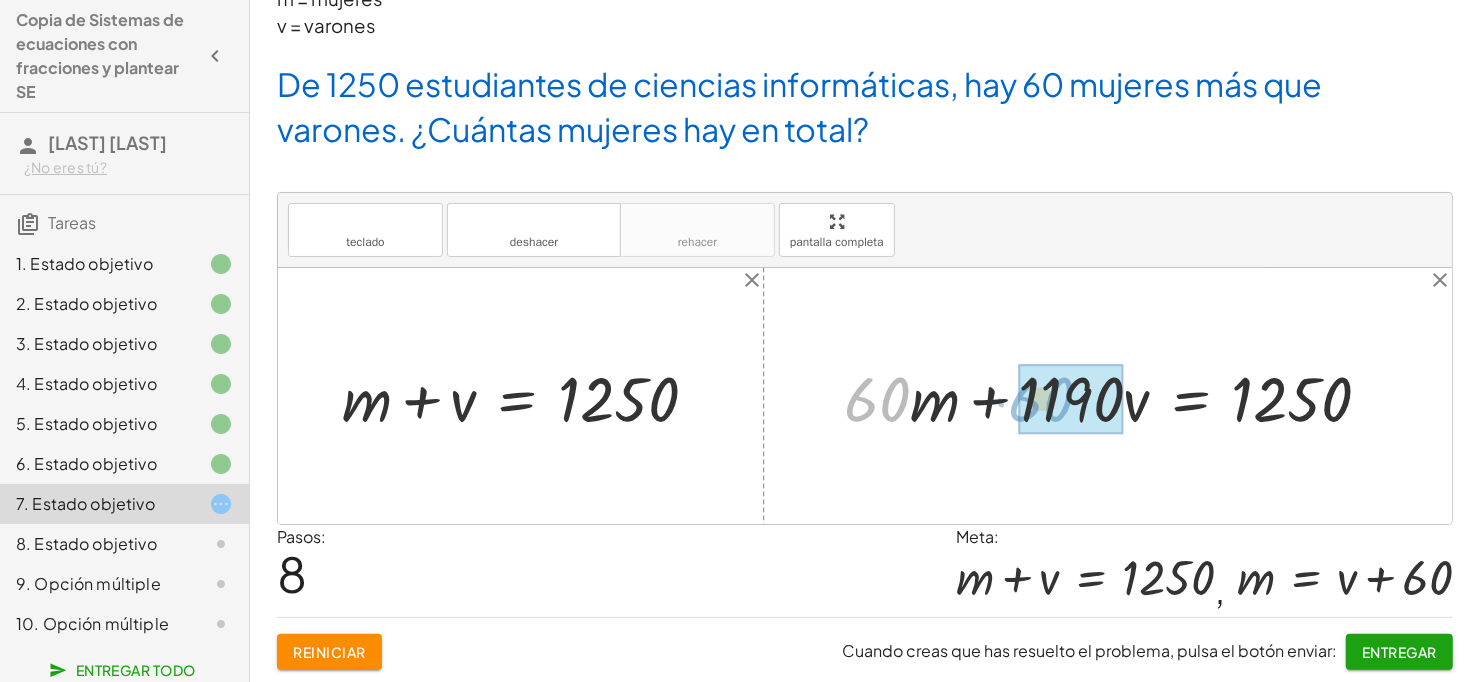 drag, startPoint x: 883, startPoint y: 393, endPoint x: 1047, endPoint y: 393, distance: 164 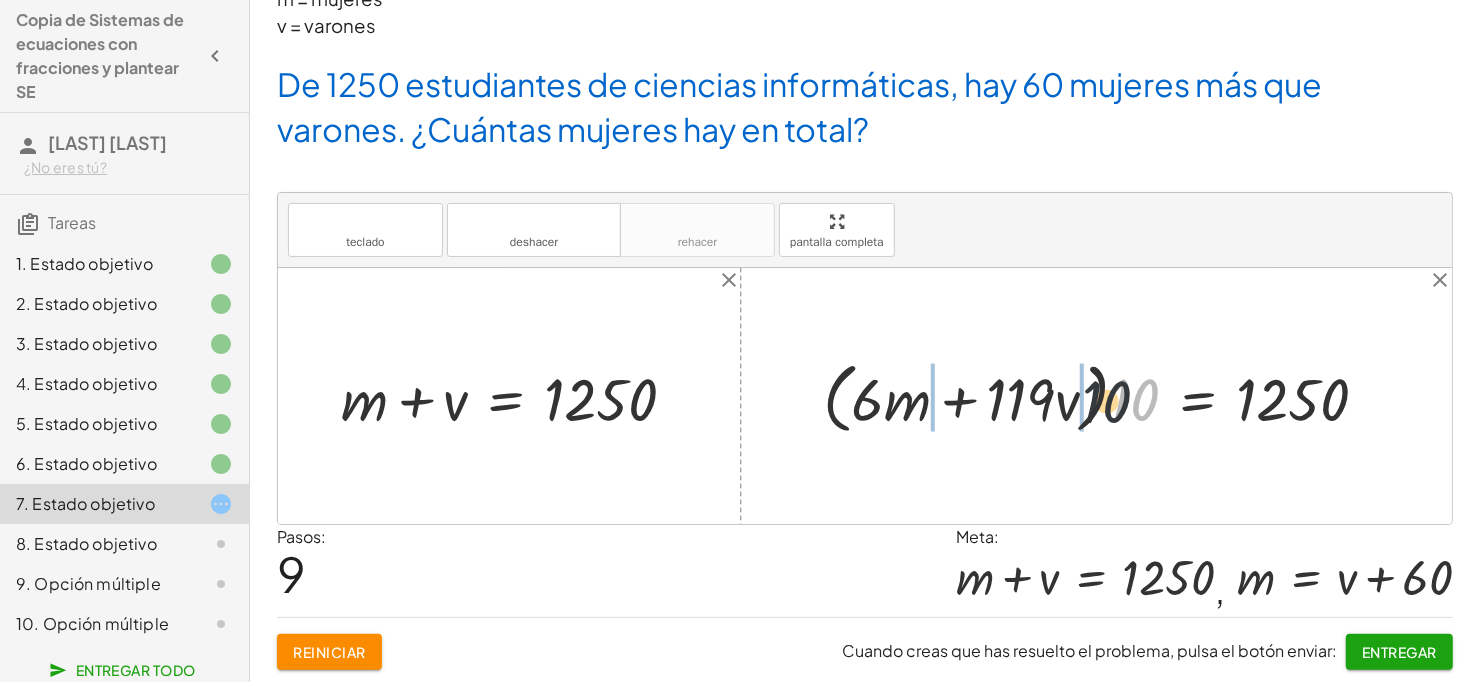 drag, startPoint x: 1144, startPoint y: 393, endPoint x: 1049, endPoint y: 395, distance: 95.02105 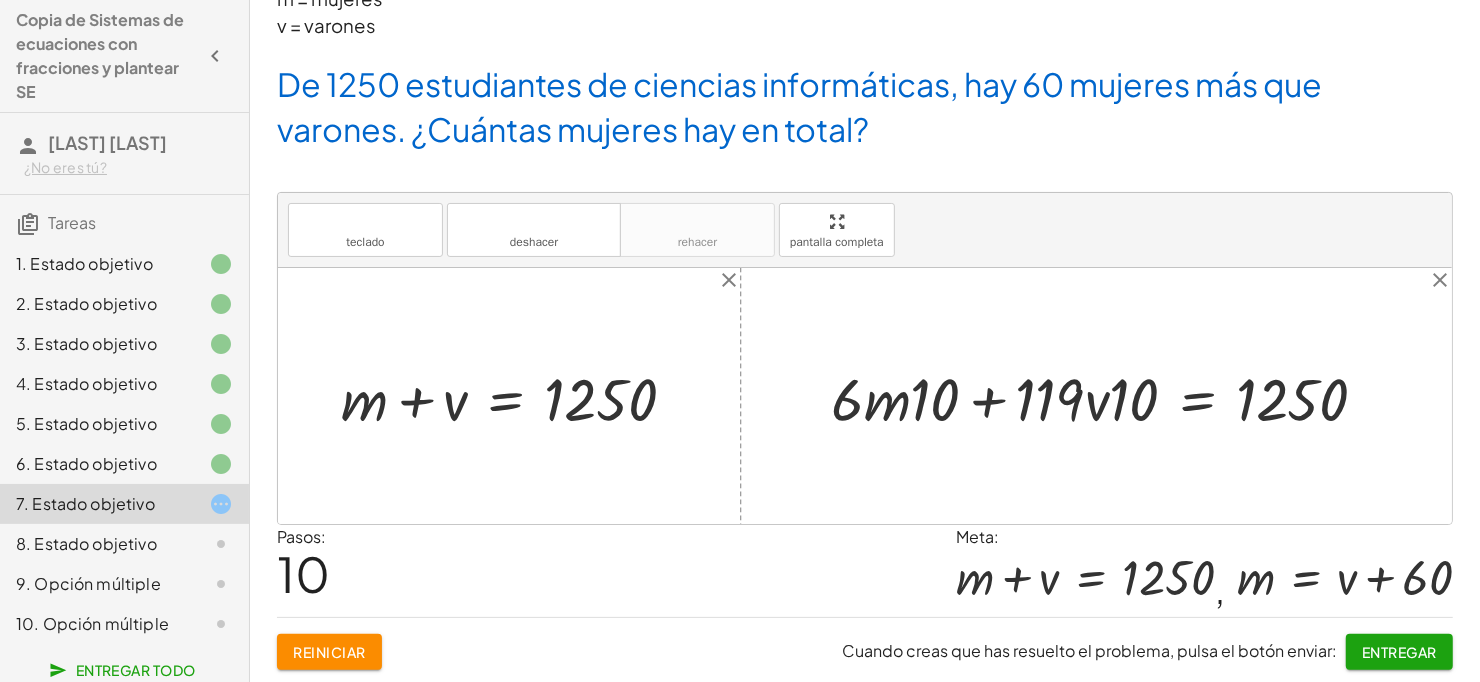 click at bounding box center (1107, 396) 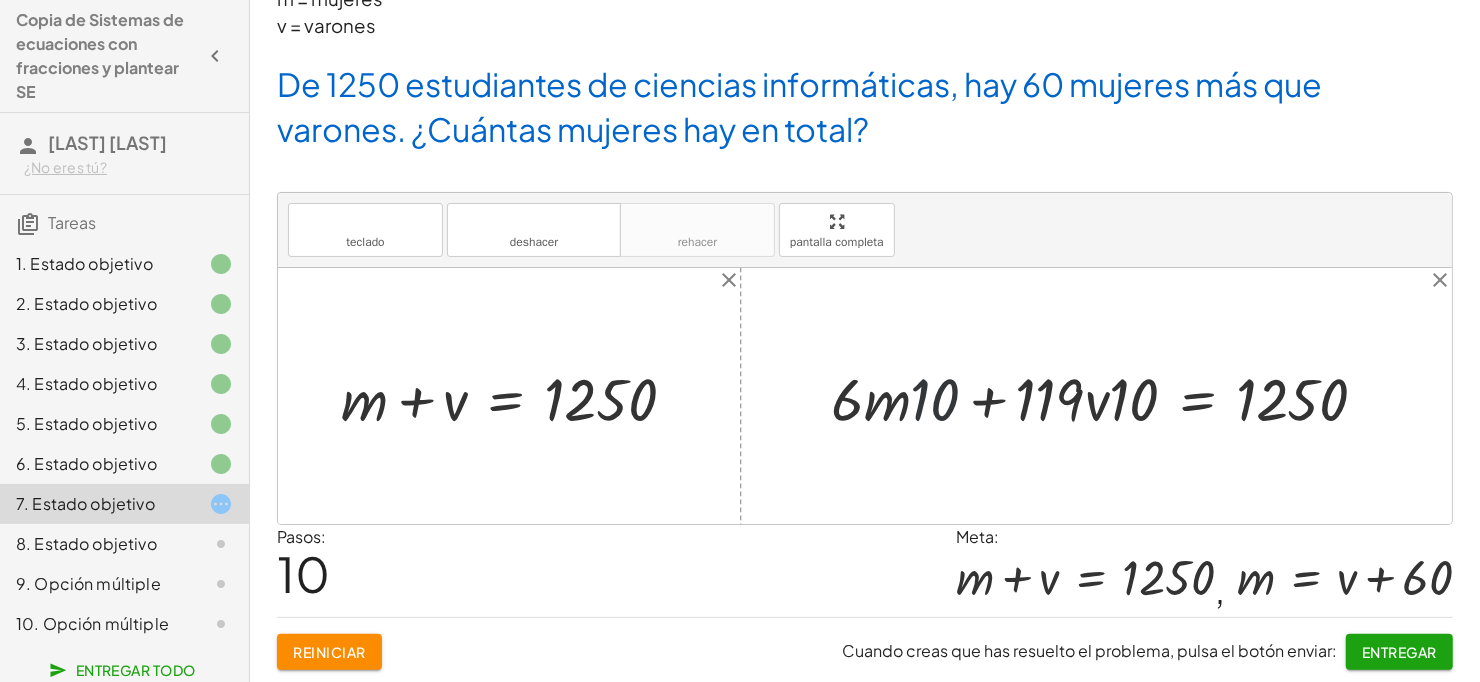 click at bounding box center (1107, 396) 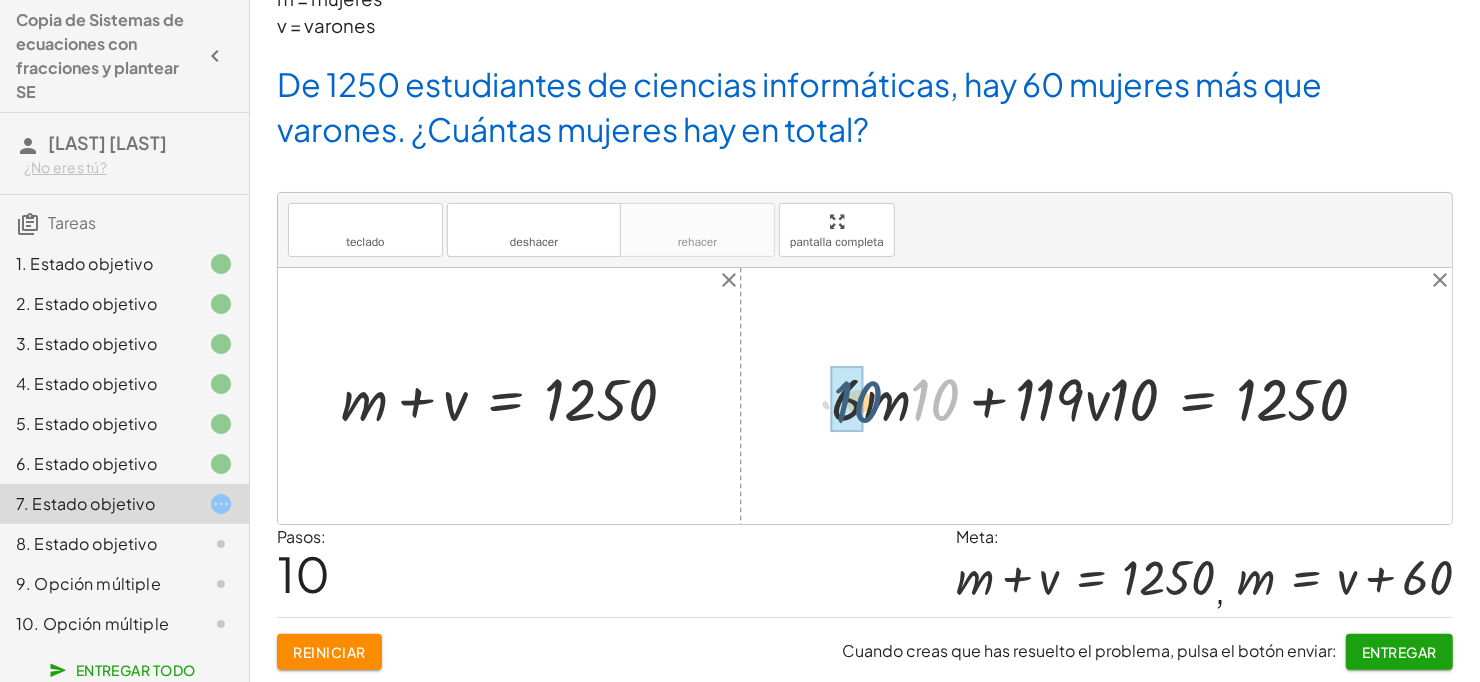 drag, startPoint x: 924, startPoint y: 390, endPoint x: 846, endPoint y: 393, distance: 78.05767 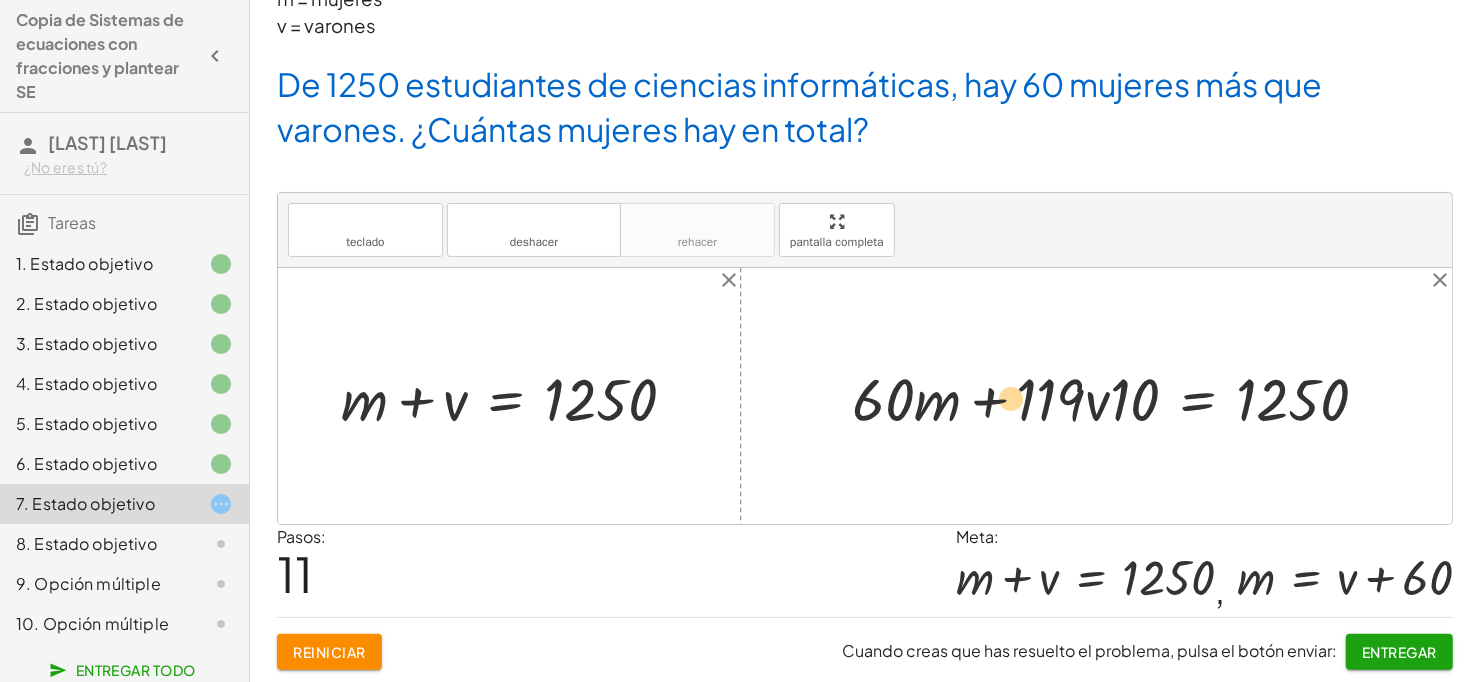drag, startPoint x: 1036, startPoint y: 391, endPoint x: 998, endPoint y: 392, distance: 38.013157 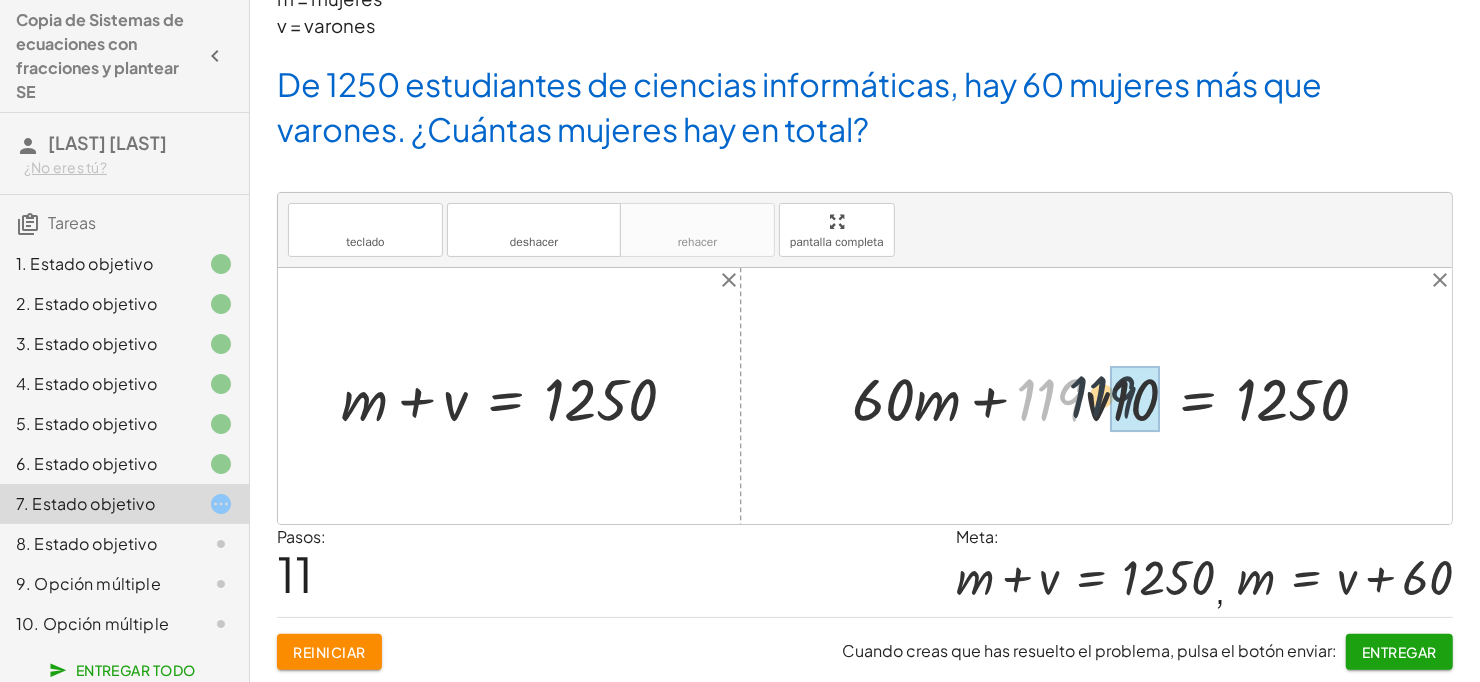 drag, startPoint x: 1038, startPoint y: 389, endPoint x: 1185, endPoint y: 386, distance: 147.03061 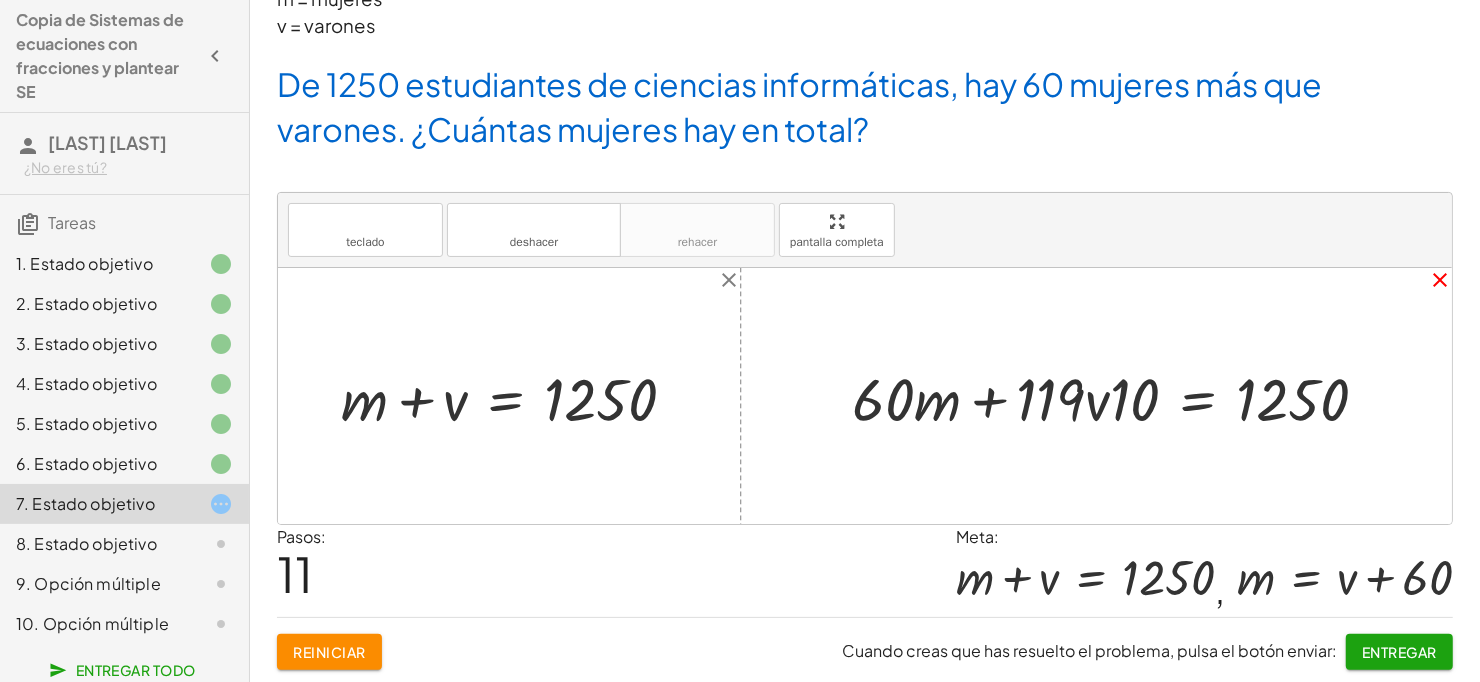 click on "close" at bounding box center [1440, 280] 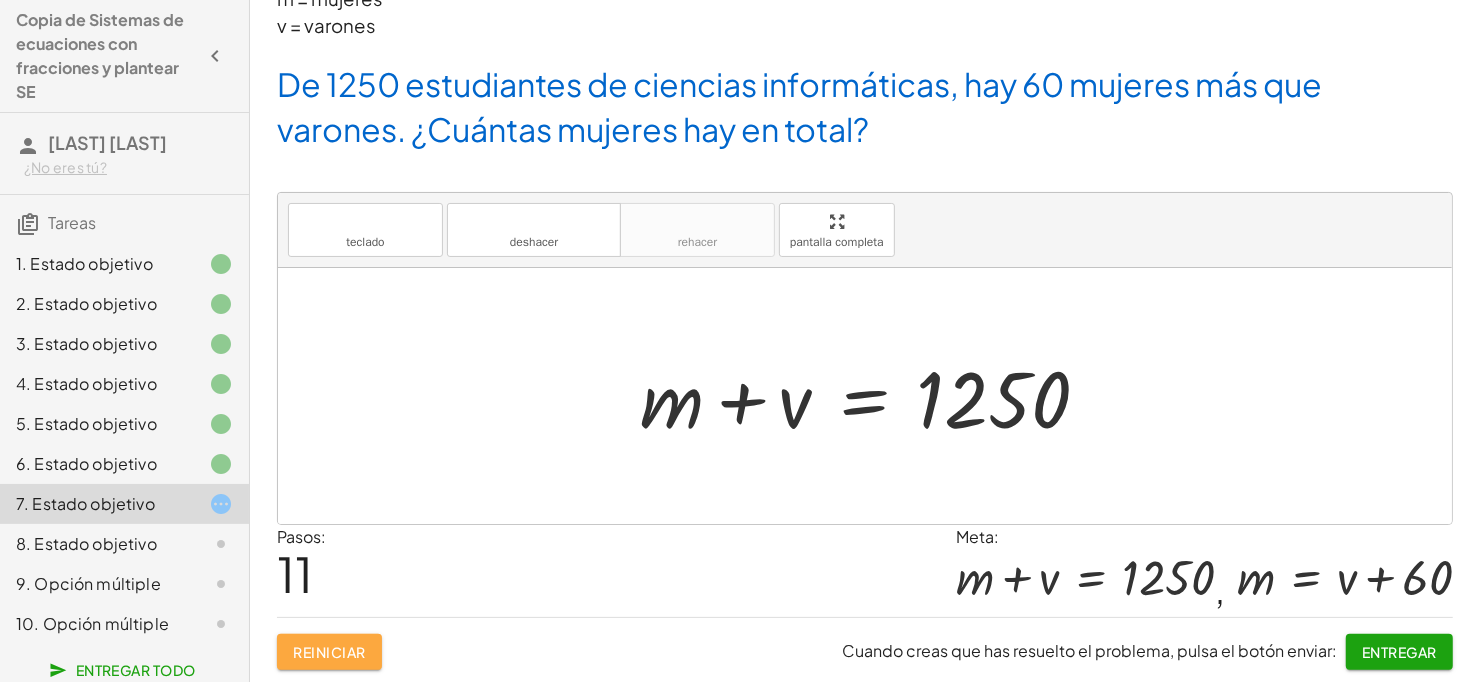 click on "Reiniciar" at bounding box center [329, 652] 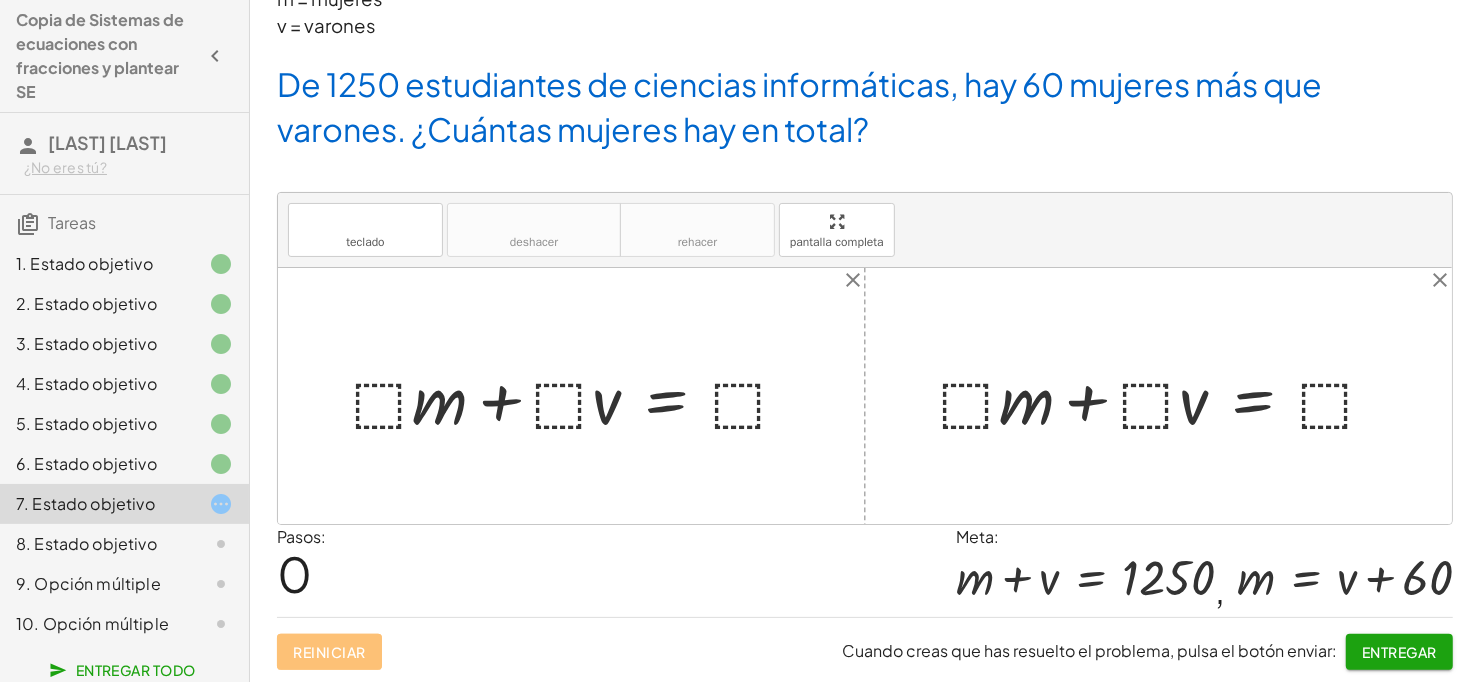click at bounding box center (579, 396) 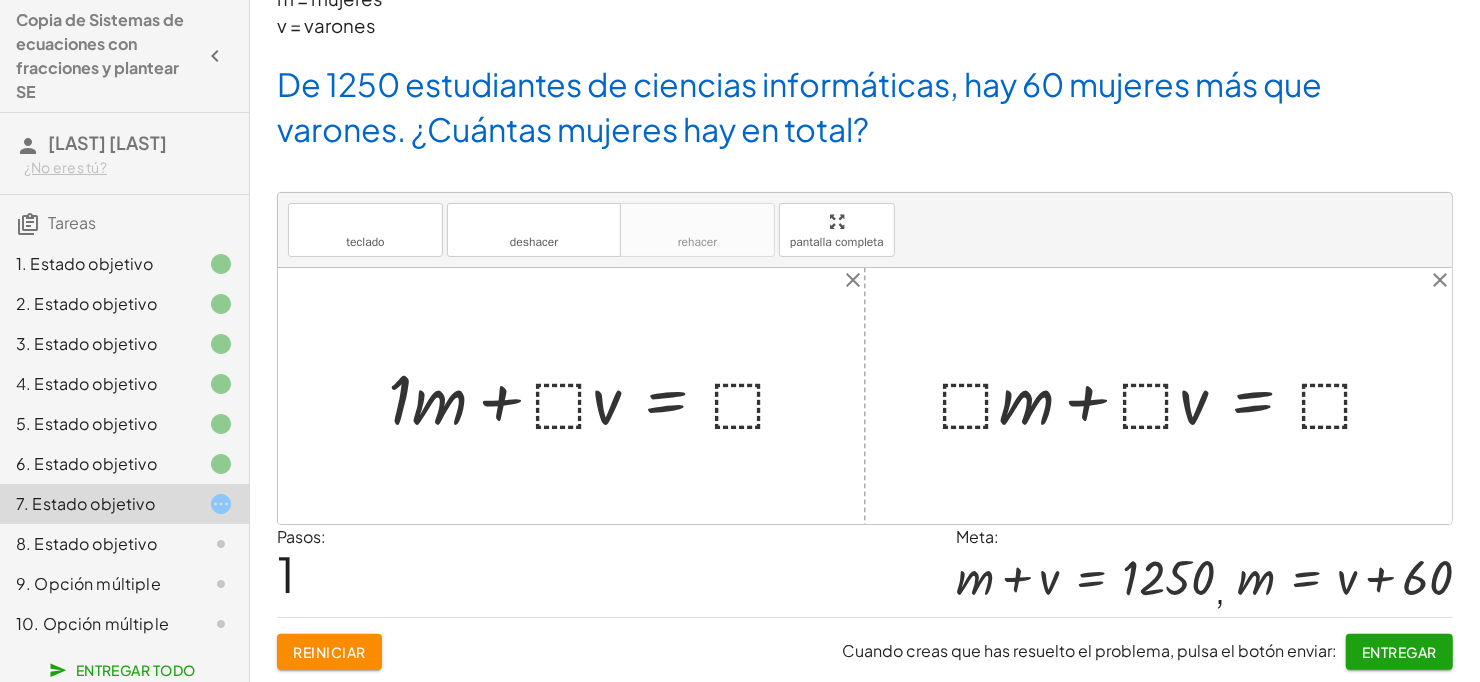 click at bounding box center (597, 396) 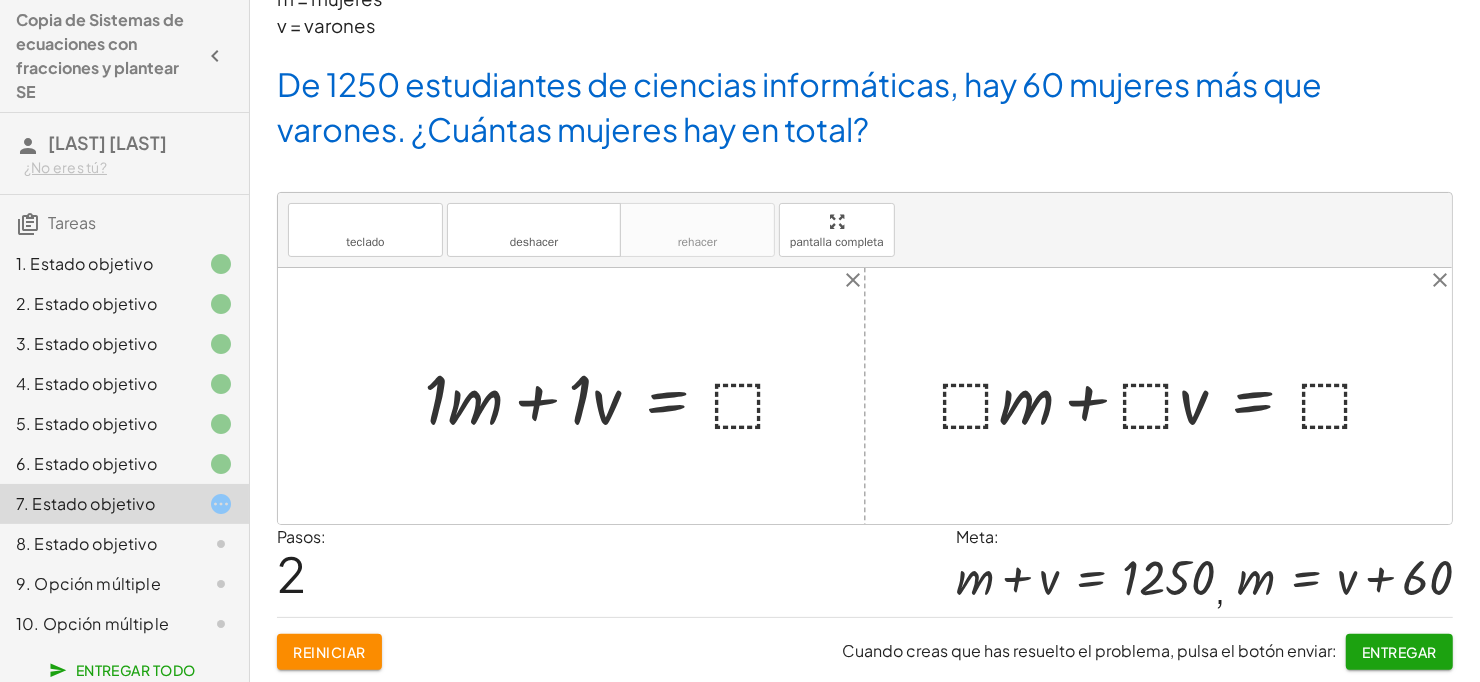 click at bounding box center (615, 396) 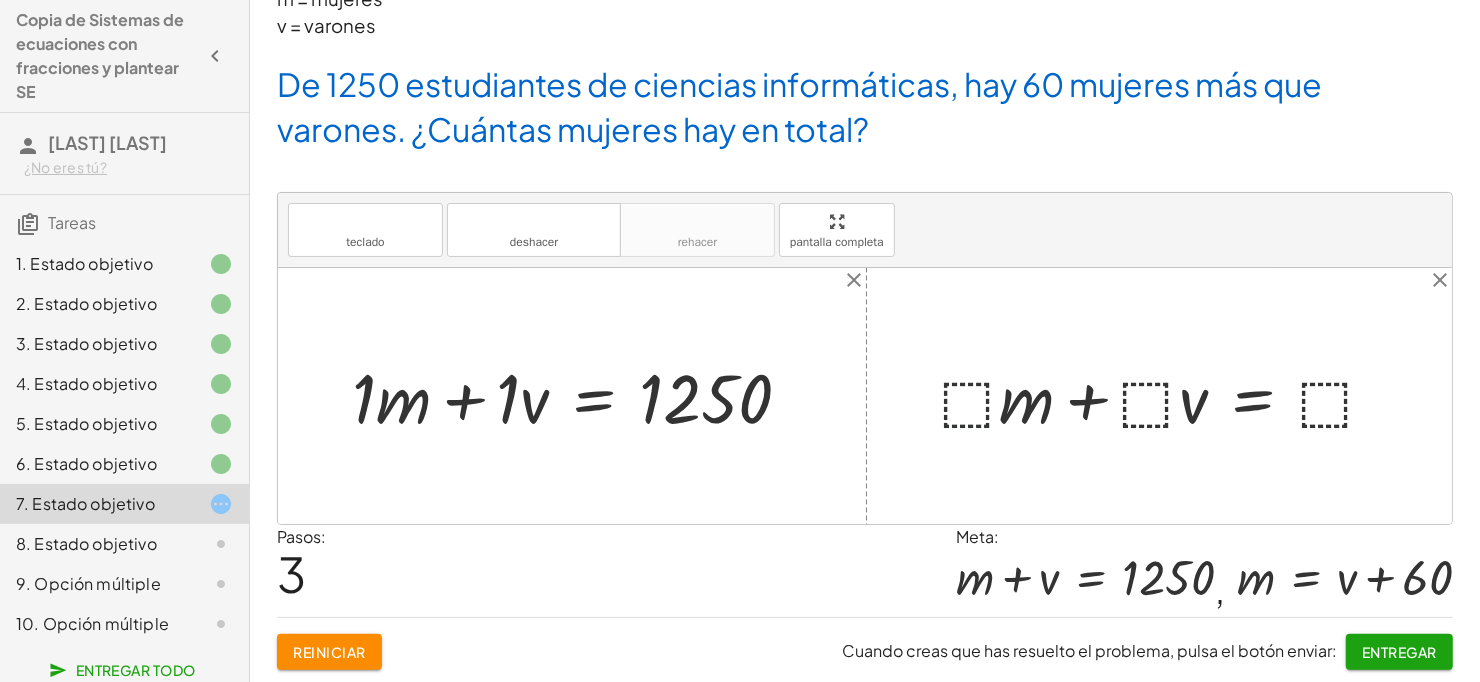 click at bounding box center [1166, 396] 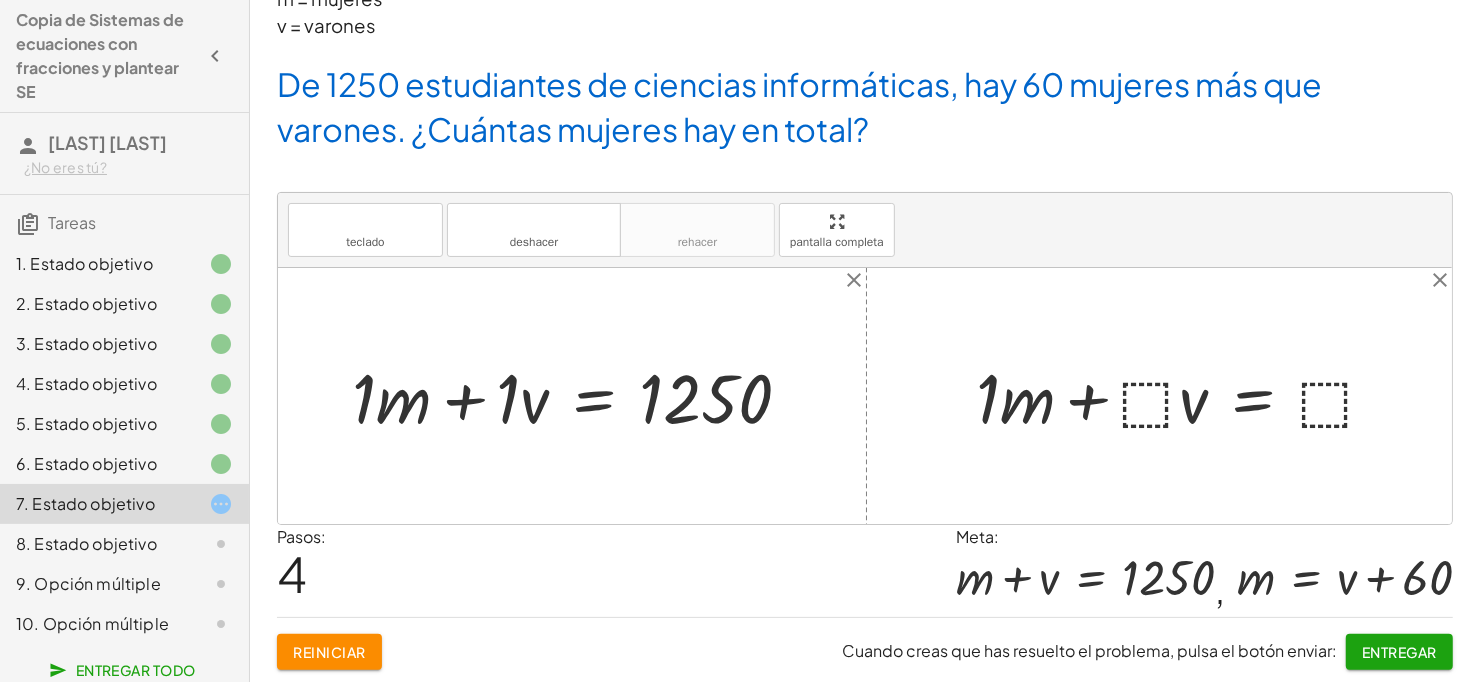 click at bounding box center [1184, 396] 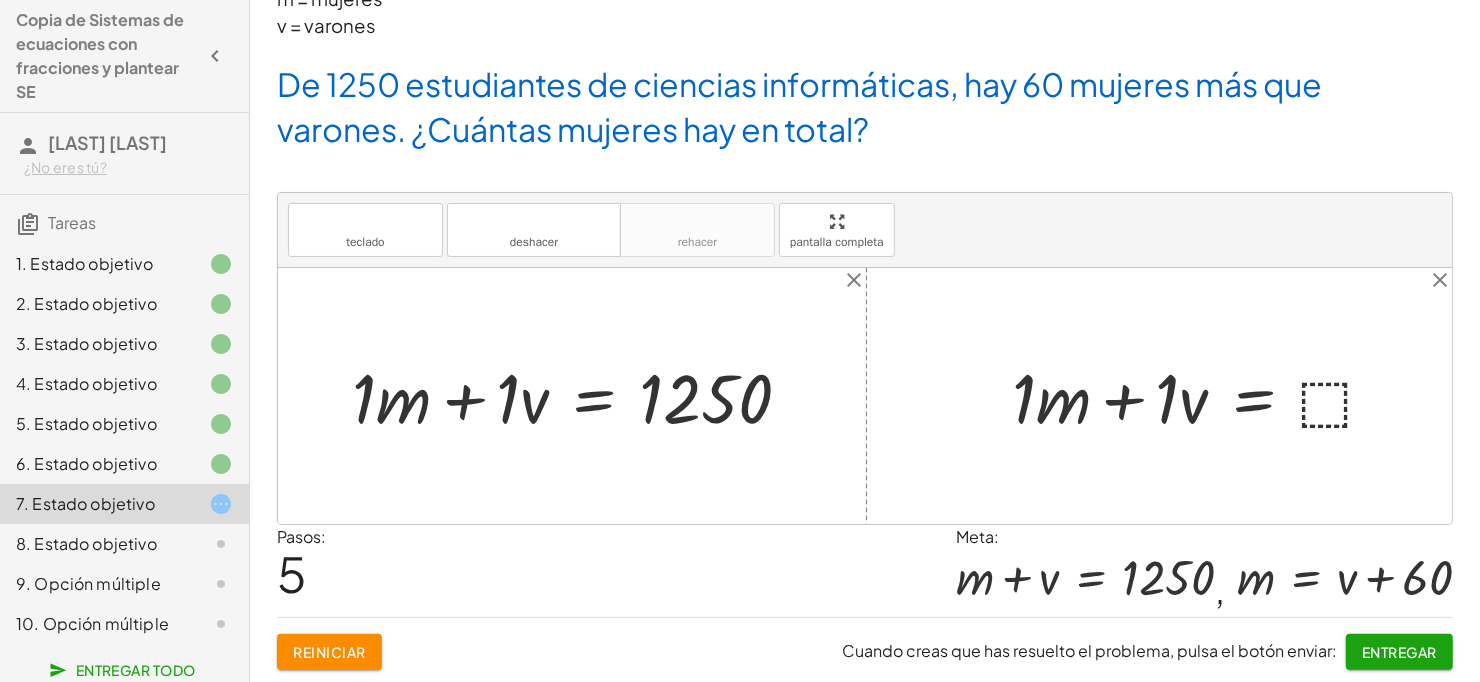 click at bounding box center [1202, 396] 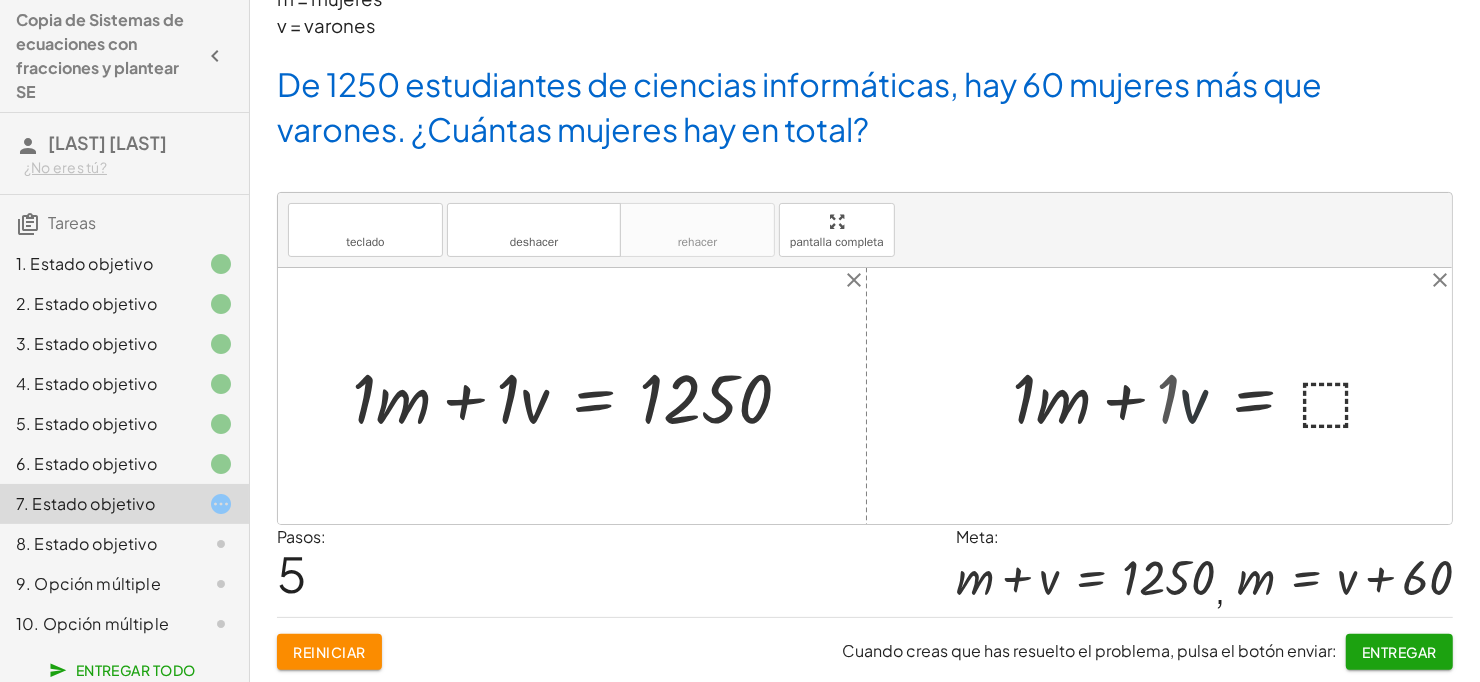 click at bounding box center (1214, 396) 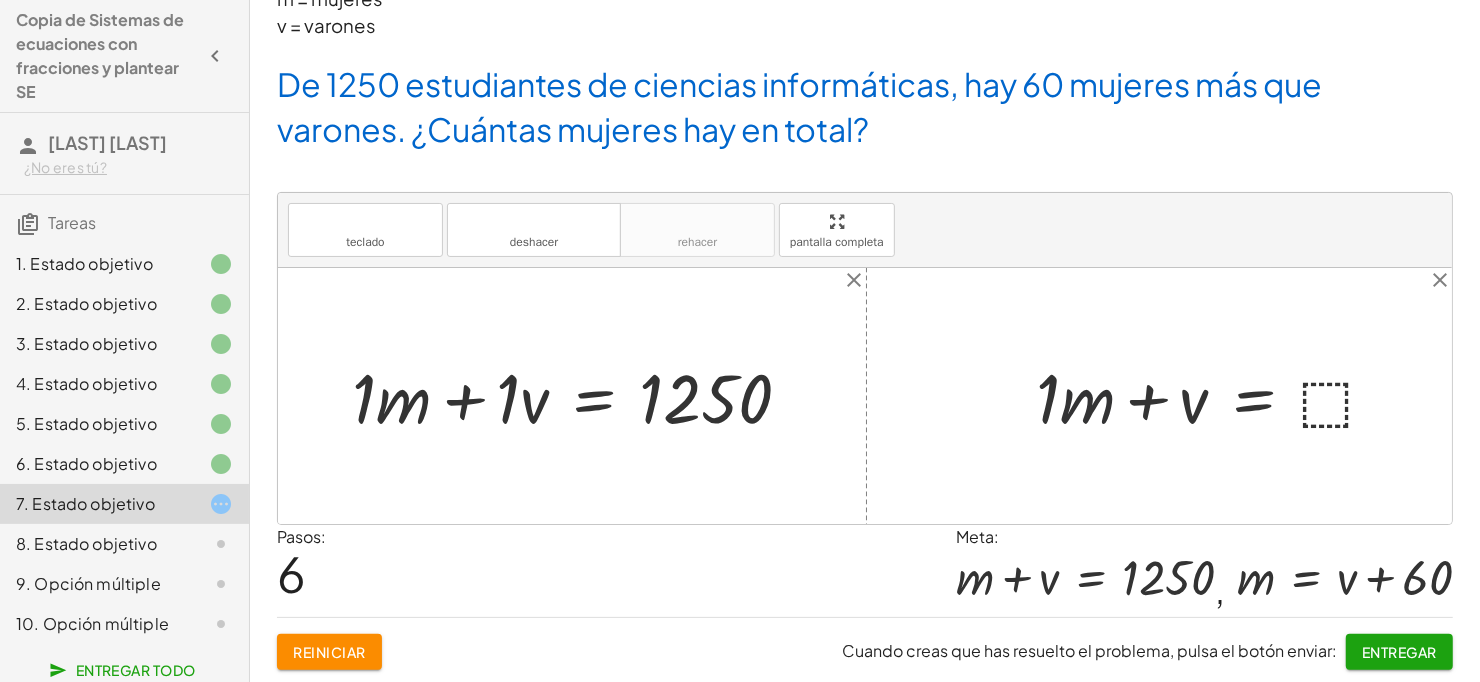 click at bounding box center (1214, 396) 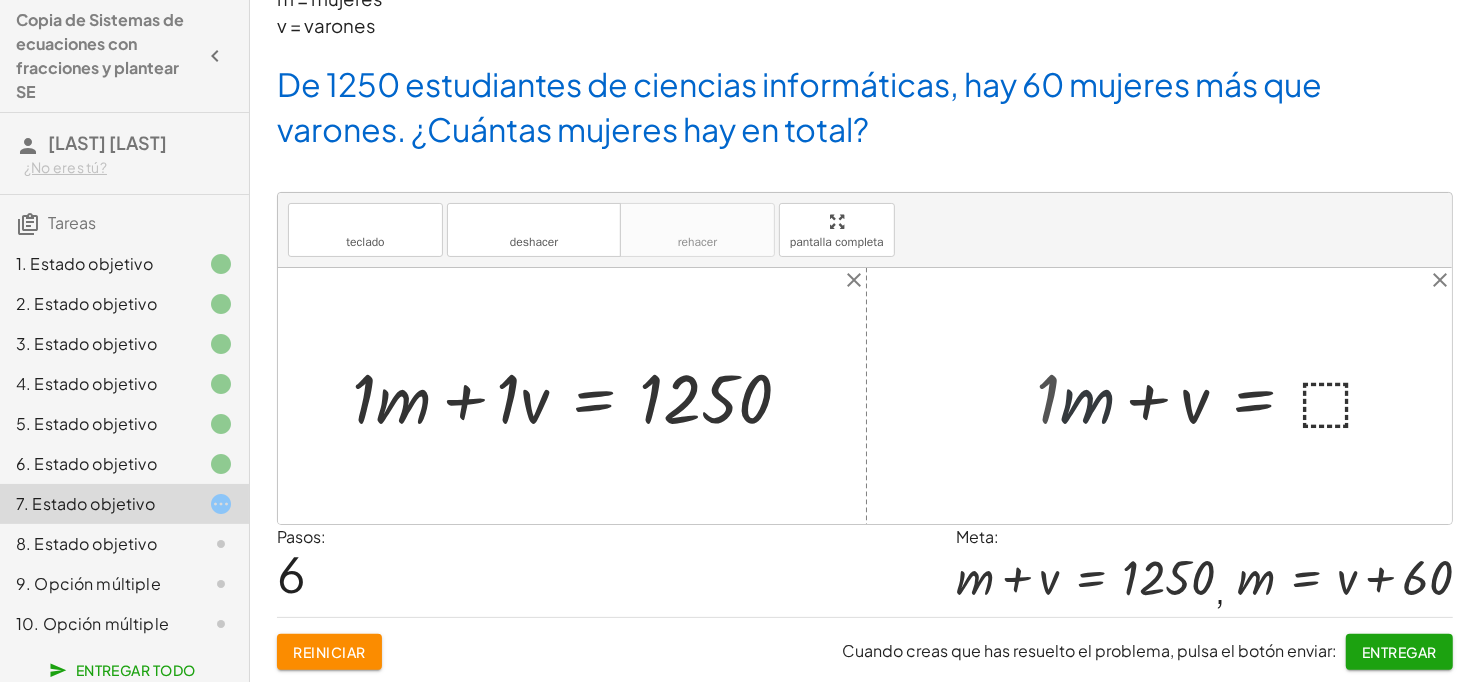 click at bounding box center [1226, 396] 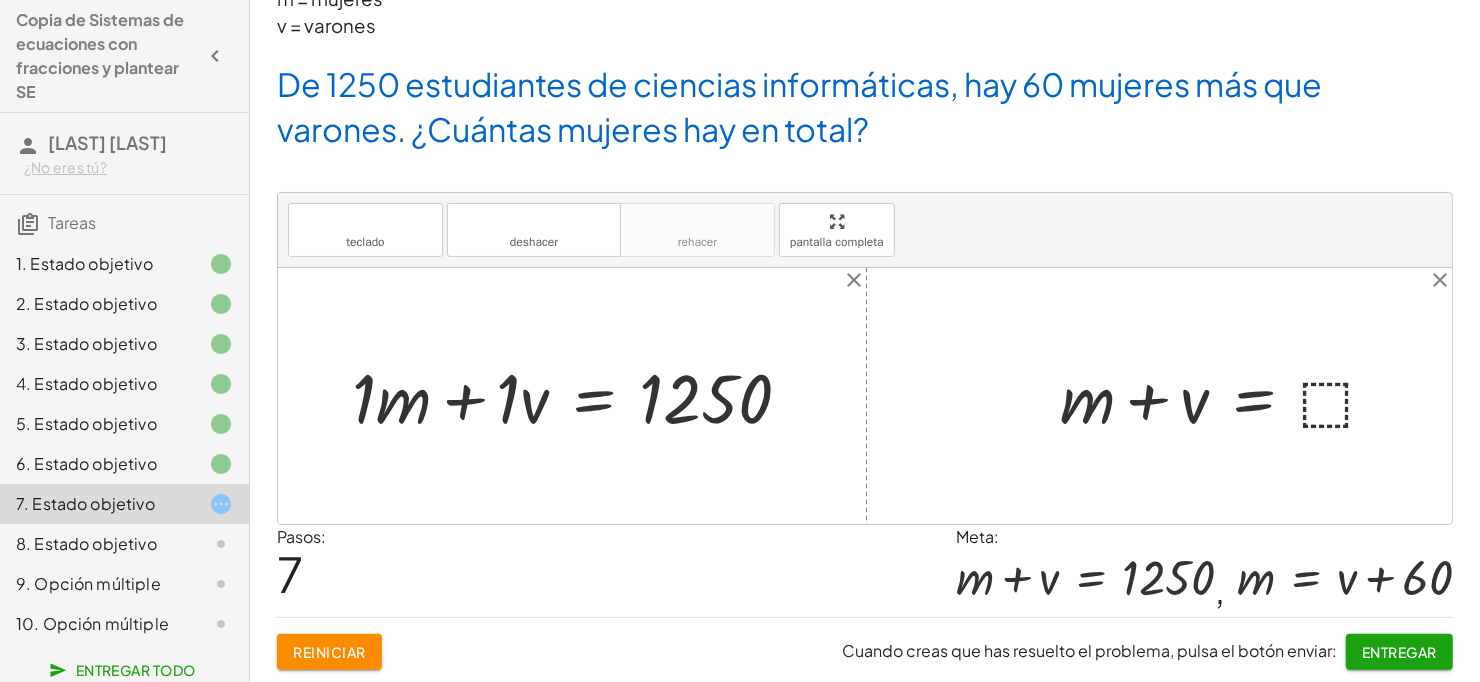 click at bounding box center [1226, 396] 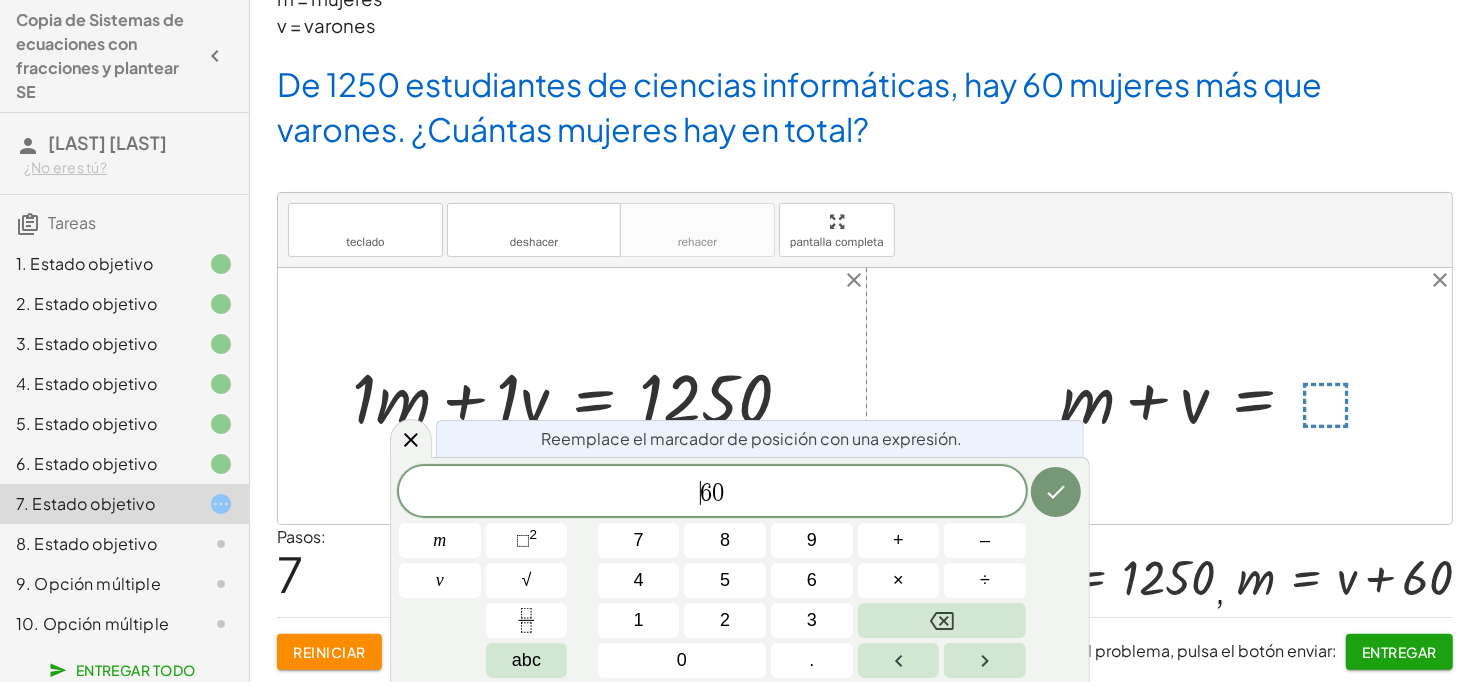 click on "​ 6 0" at bounding box center (712, 493) 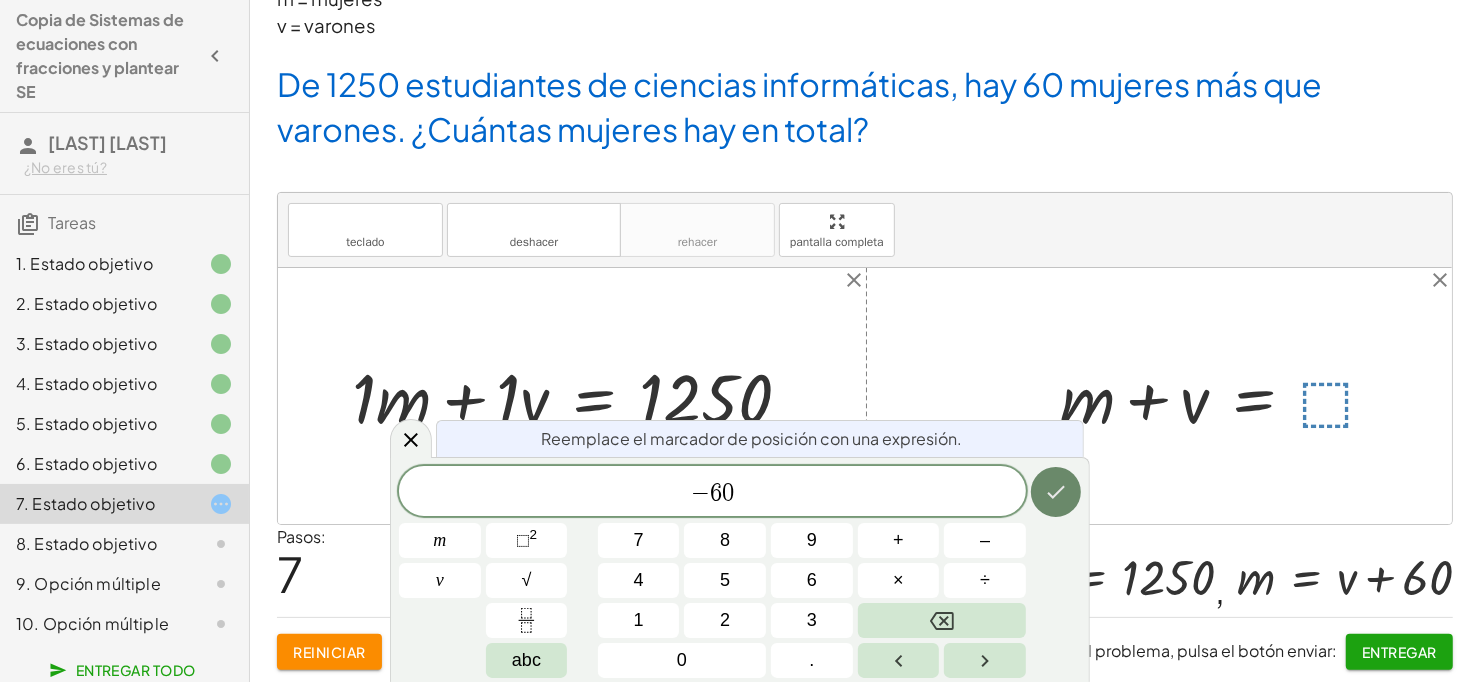 click 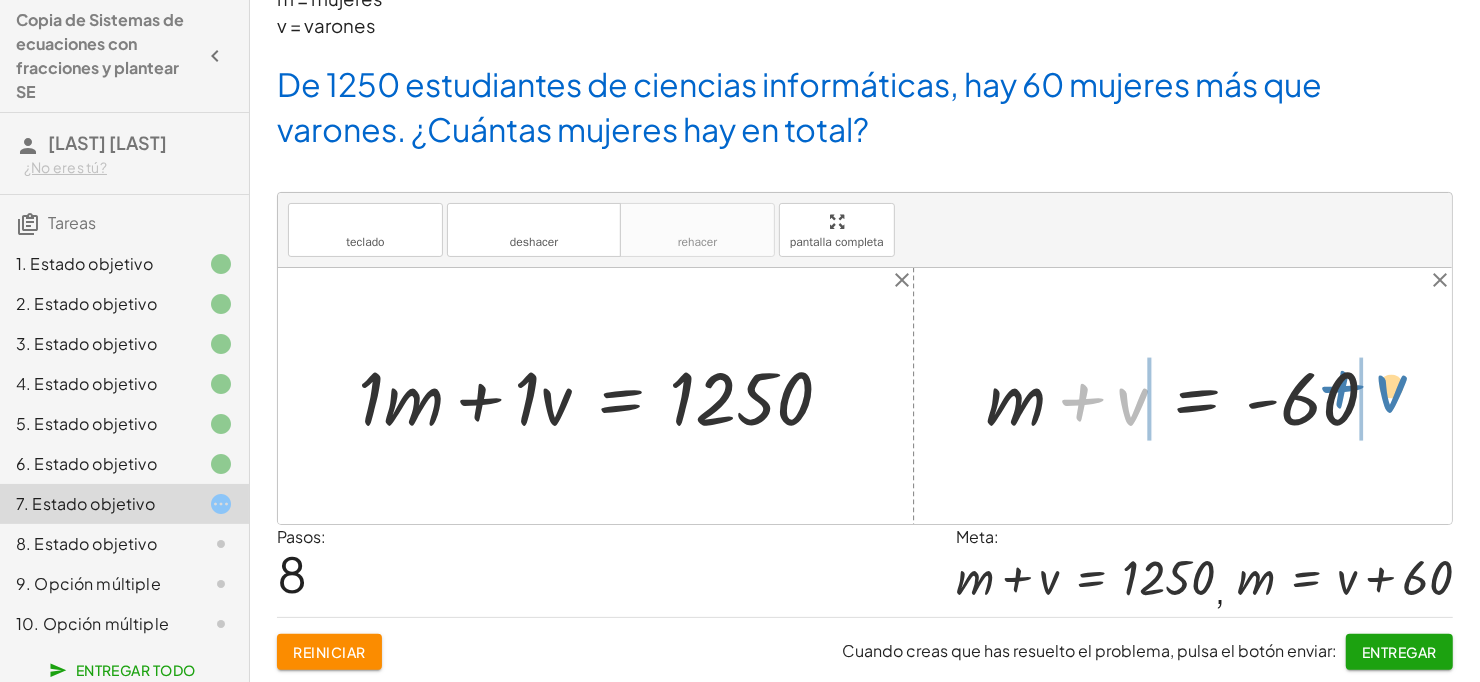 drag, startPoint x: 1112, startPoint y: 409, endPoint x: 1373, endPoint y: 396, distance: 261.32355 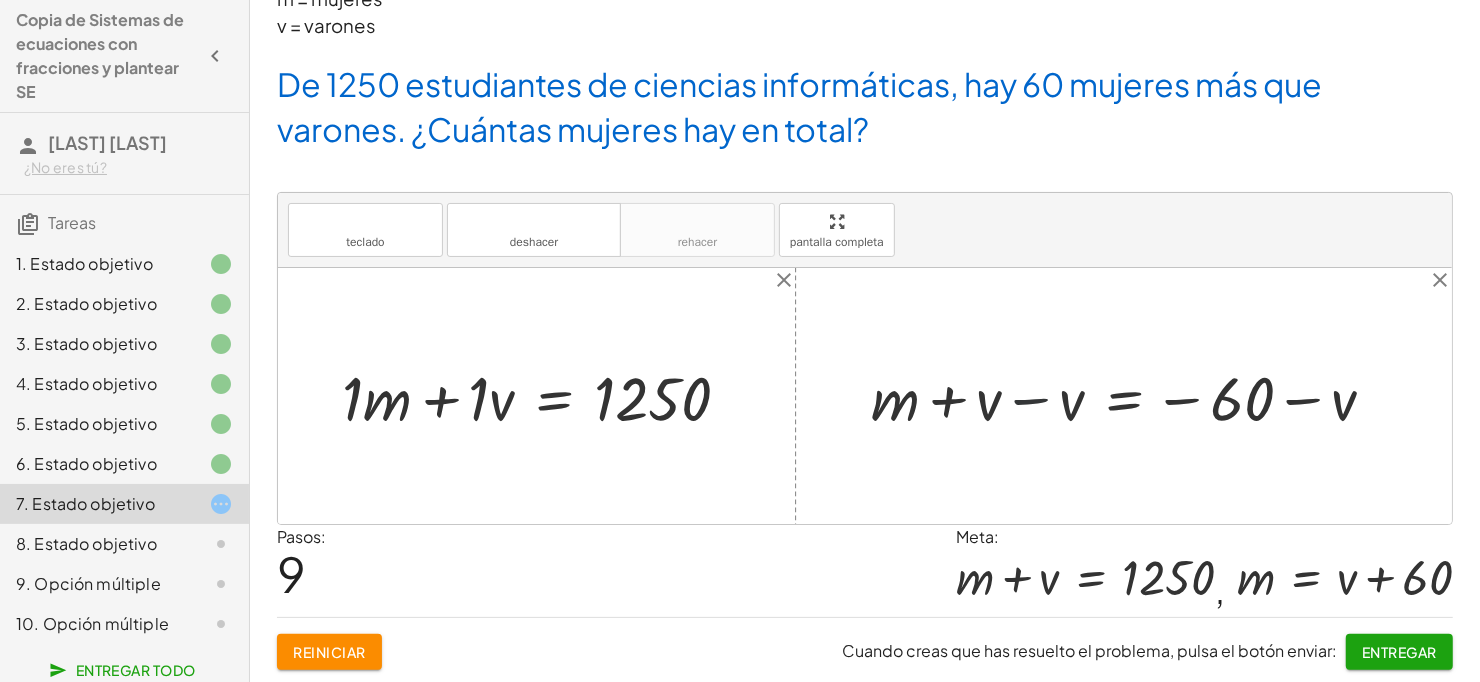 click at bounding box center (1131, 396) 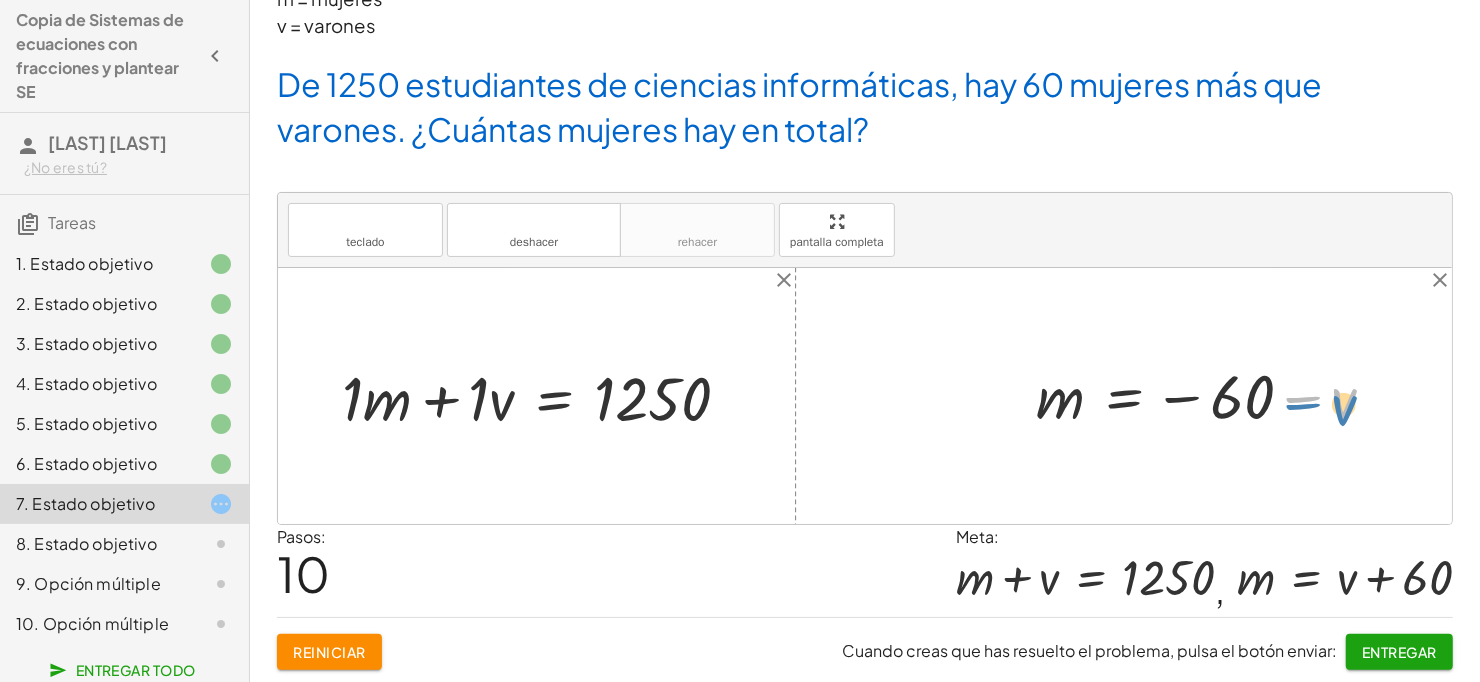click at bounding box center [1214, 396] 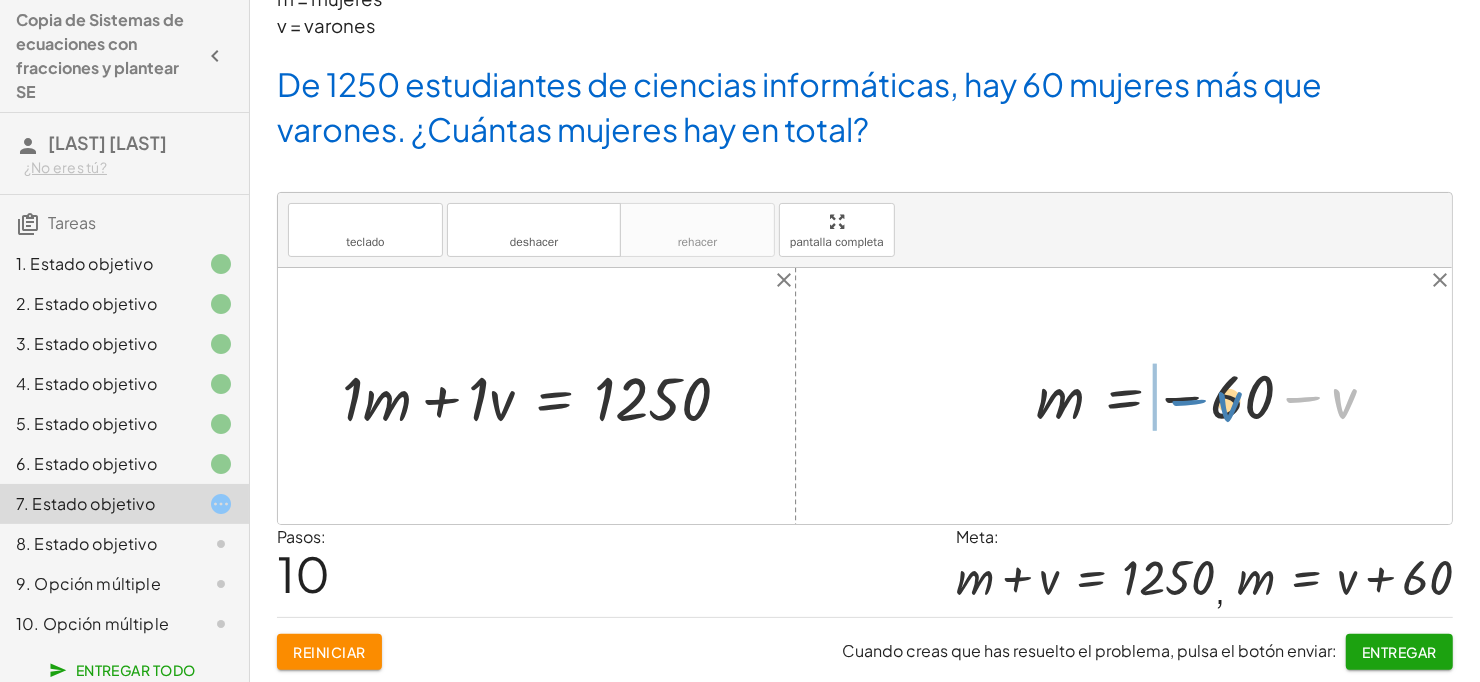 drag, startPoint x: 1301, startPoint y: 394, endPoint x: 1185, endPoint y: 397, distance: 116.03879 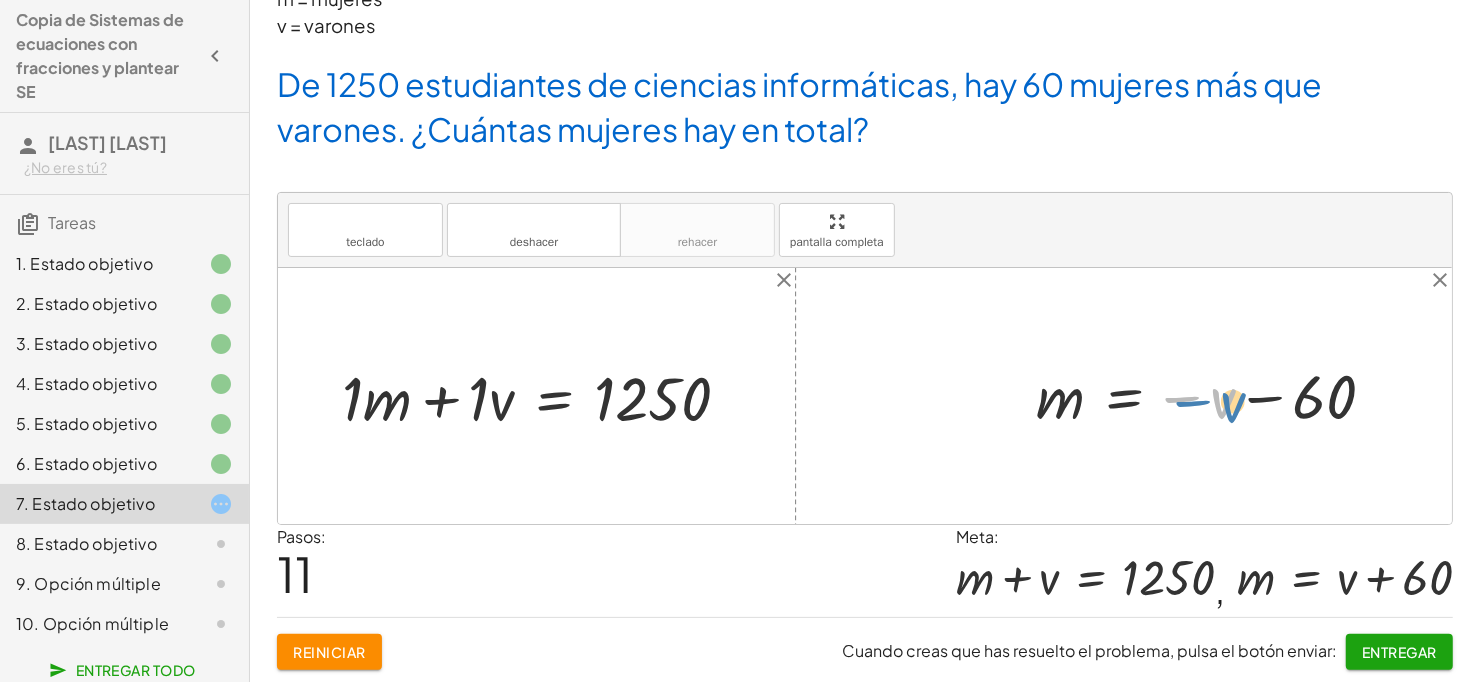 click at bounding box center (1214, 396) 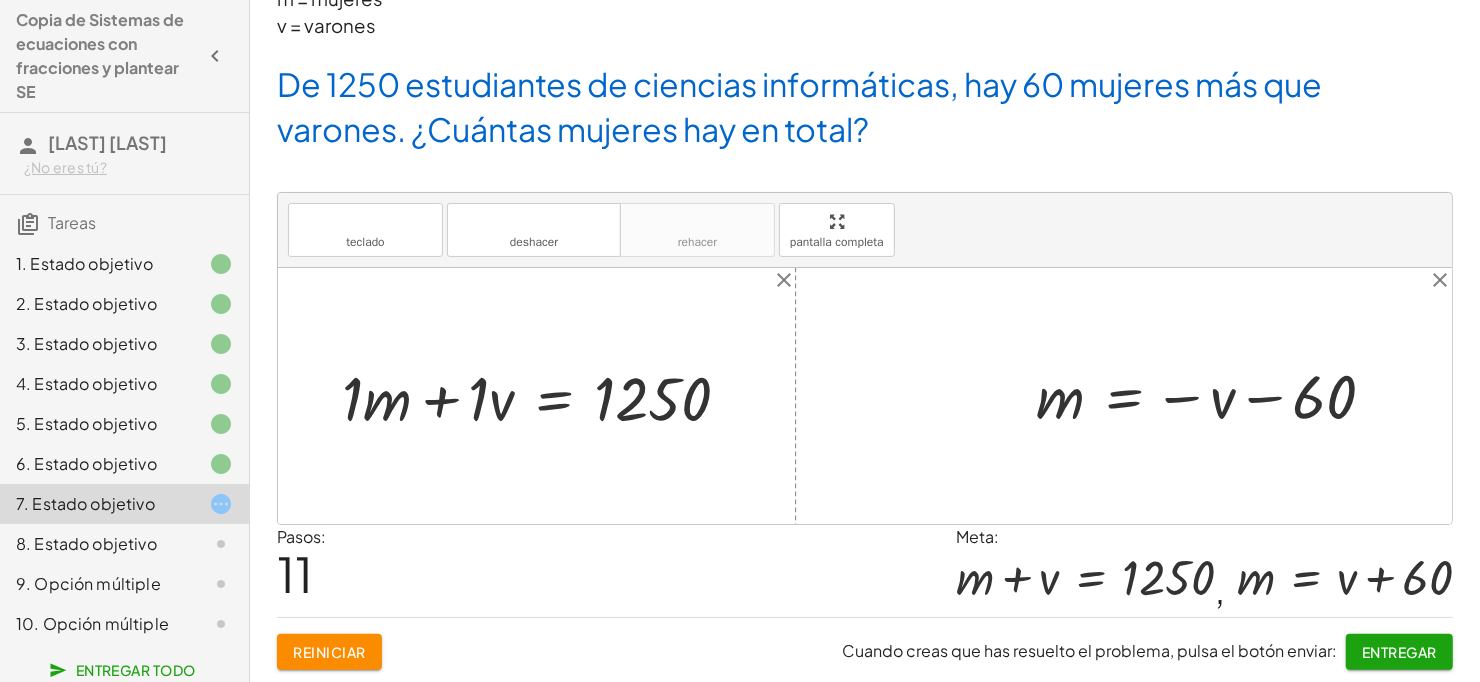 click at bounding box center [1214, 396] 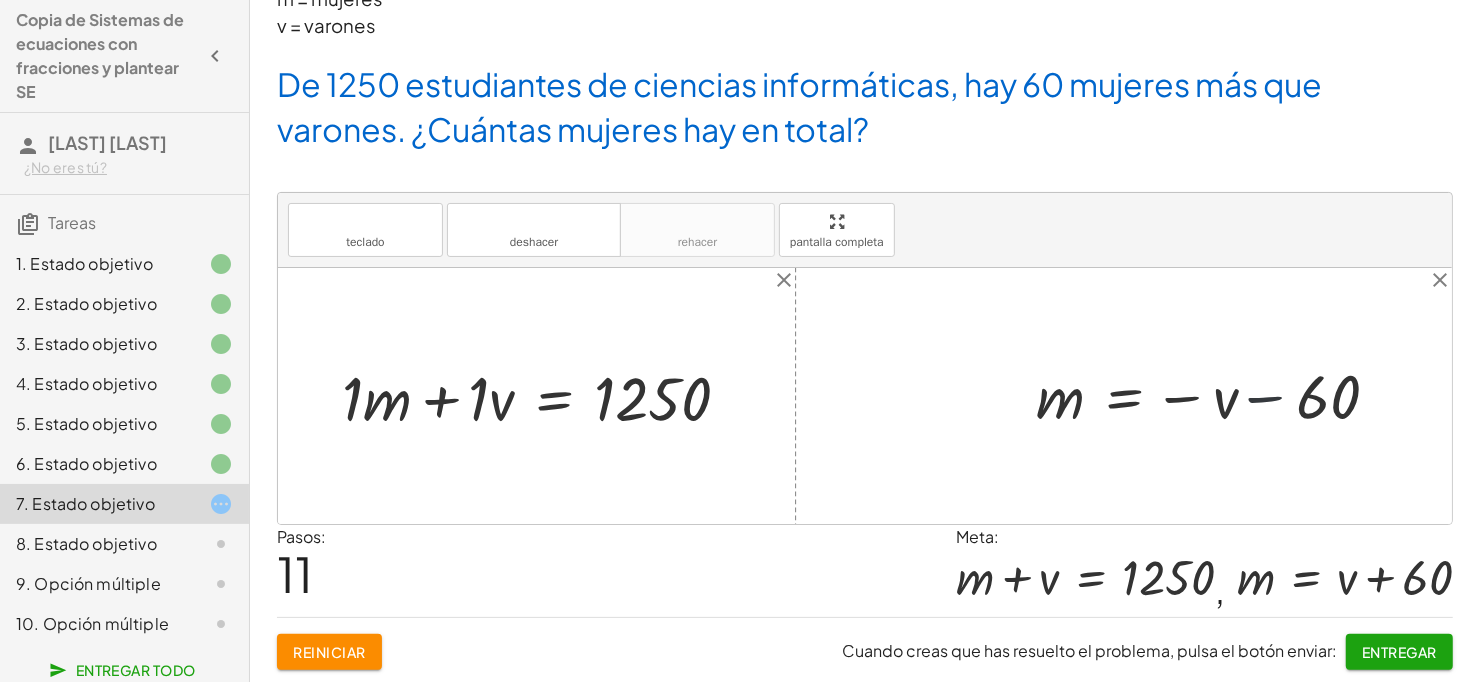 click at bounding box center (1214, 396) 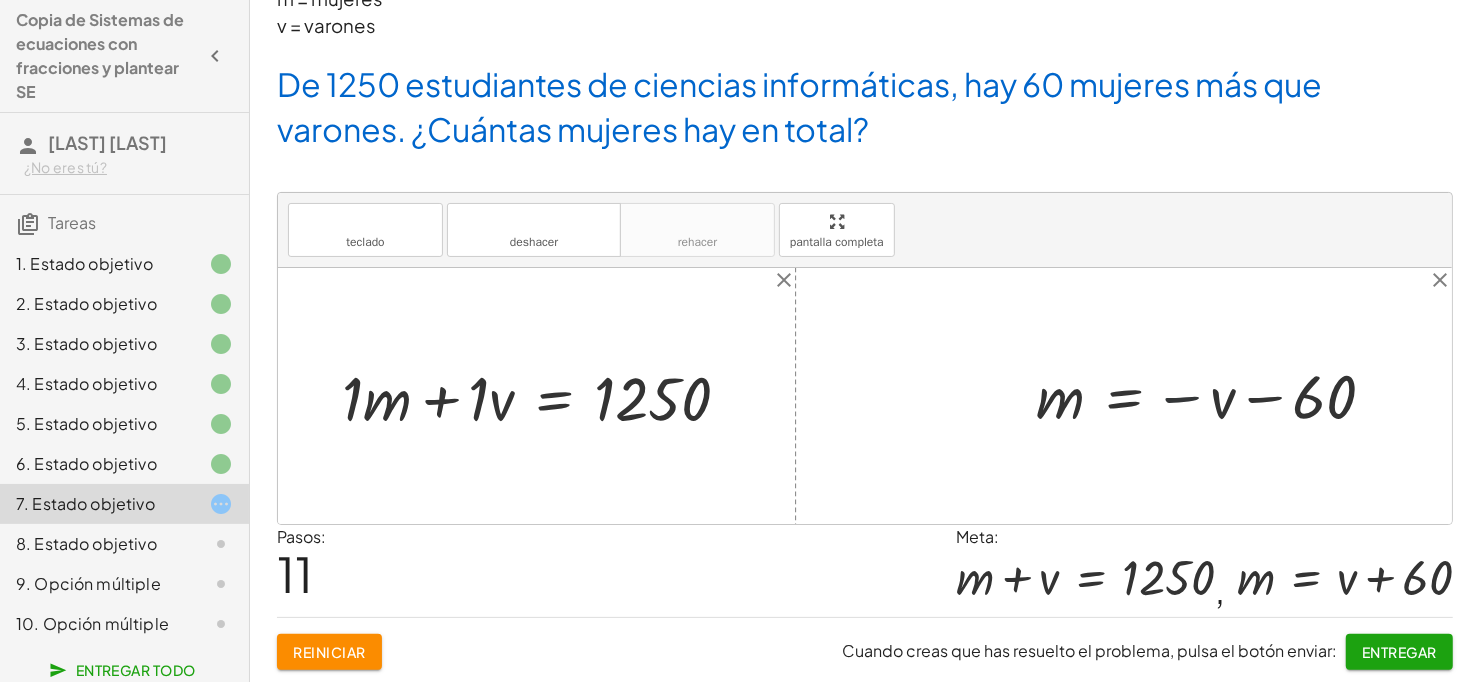 click at bounding box center [1214, 396] 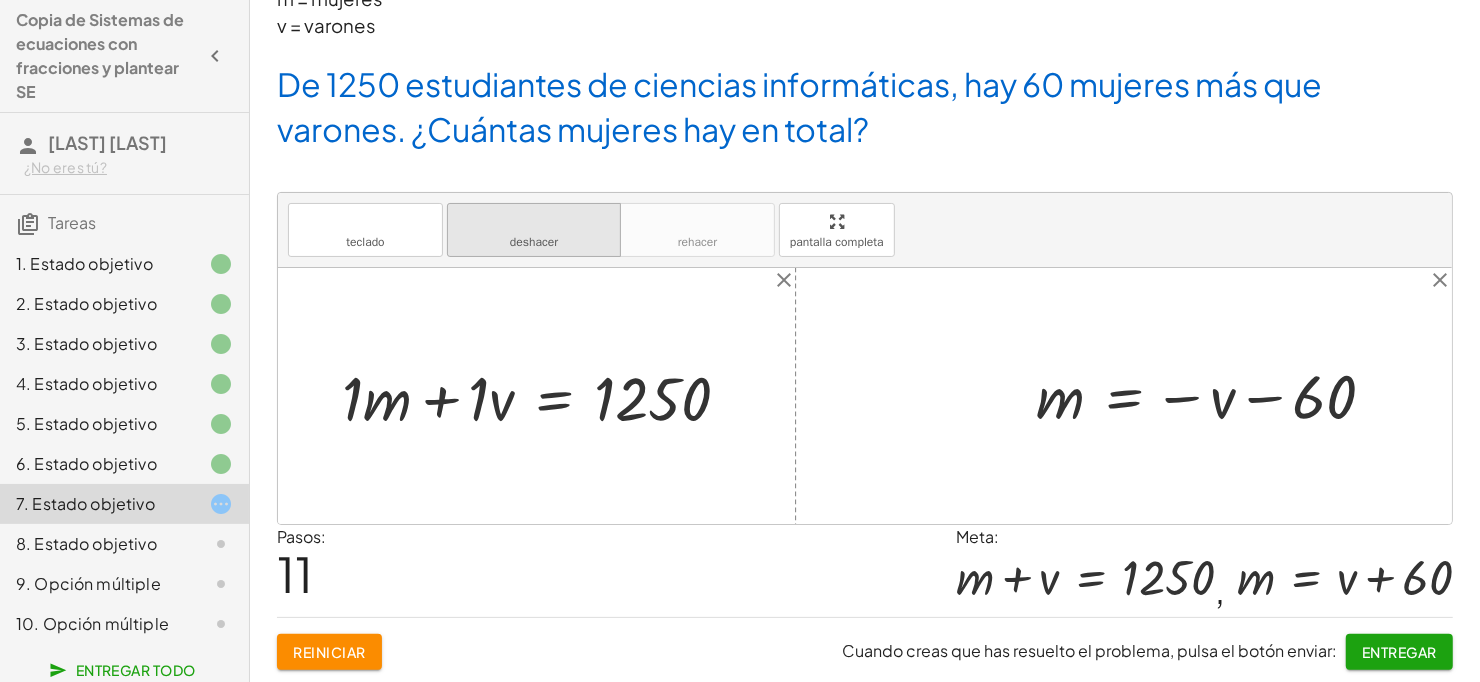 click on "deshacer" at bounding box center (534, 221) 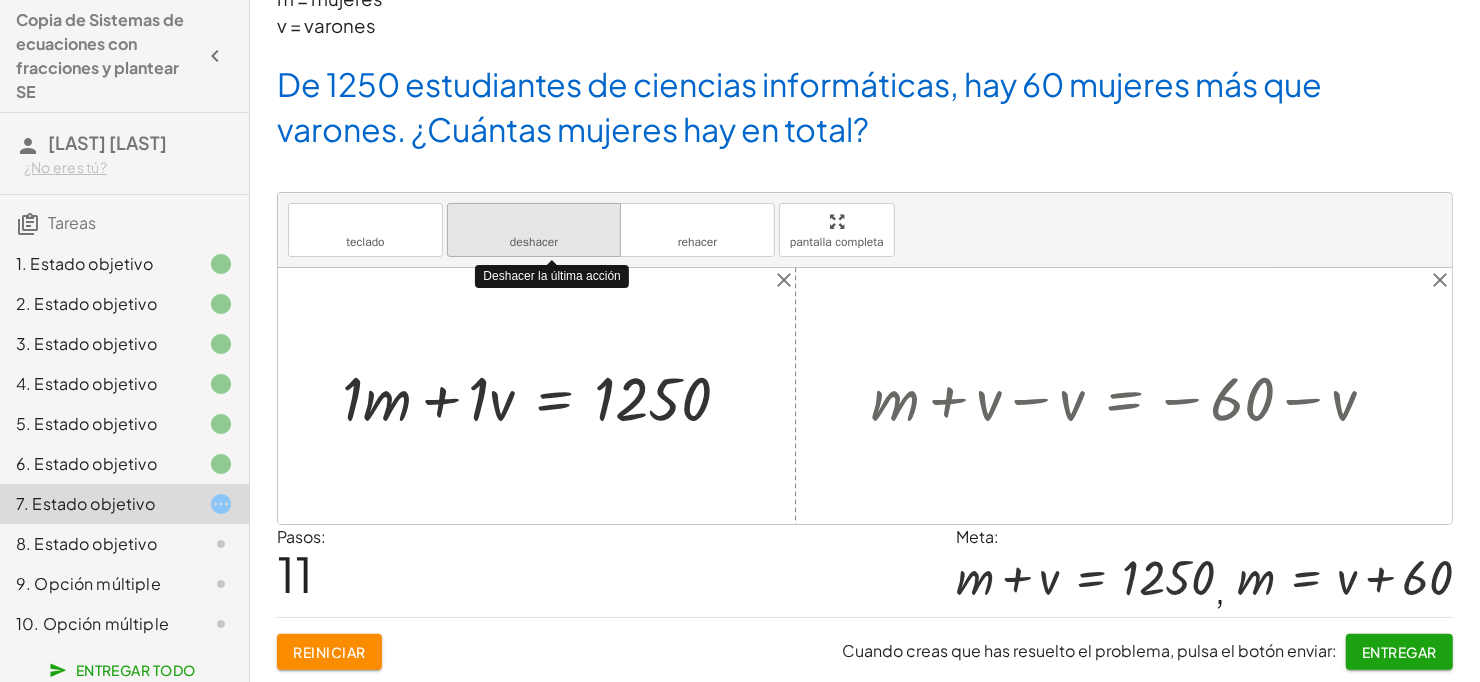 click on "deshacer" at bounding box center [534, 221] 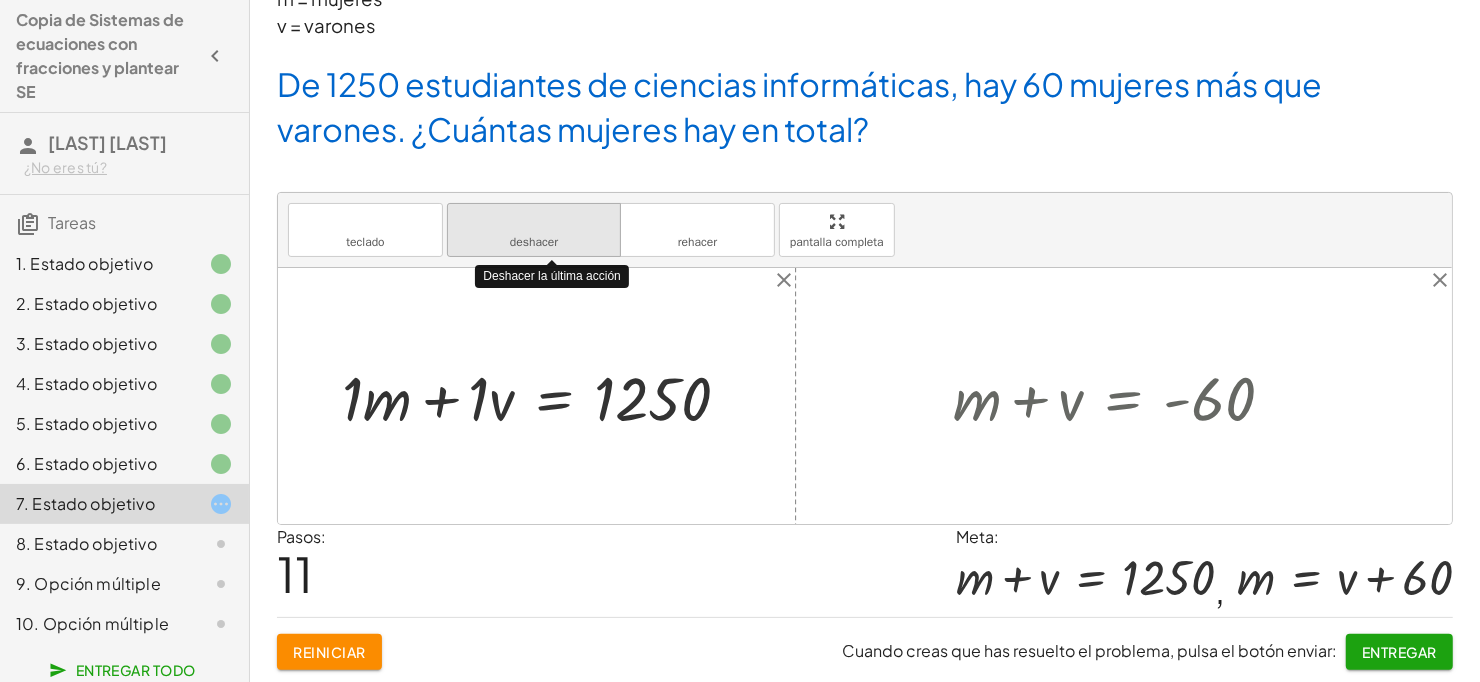 click on "deshacer" at bounding box center [534, 221] 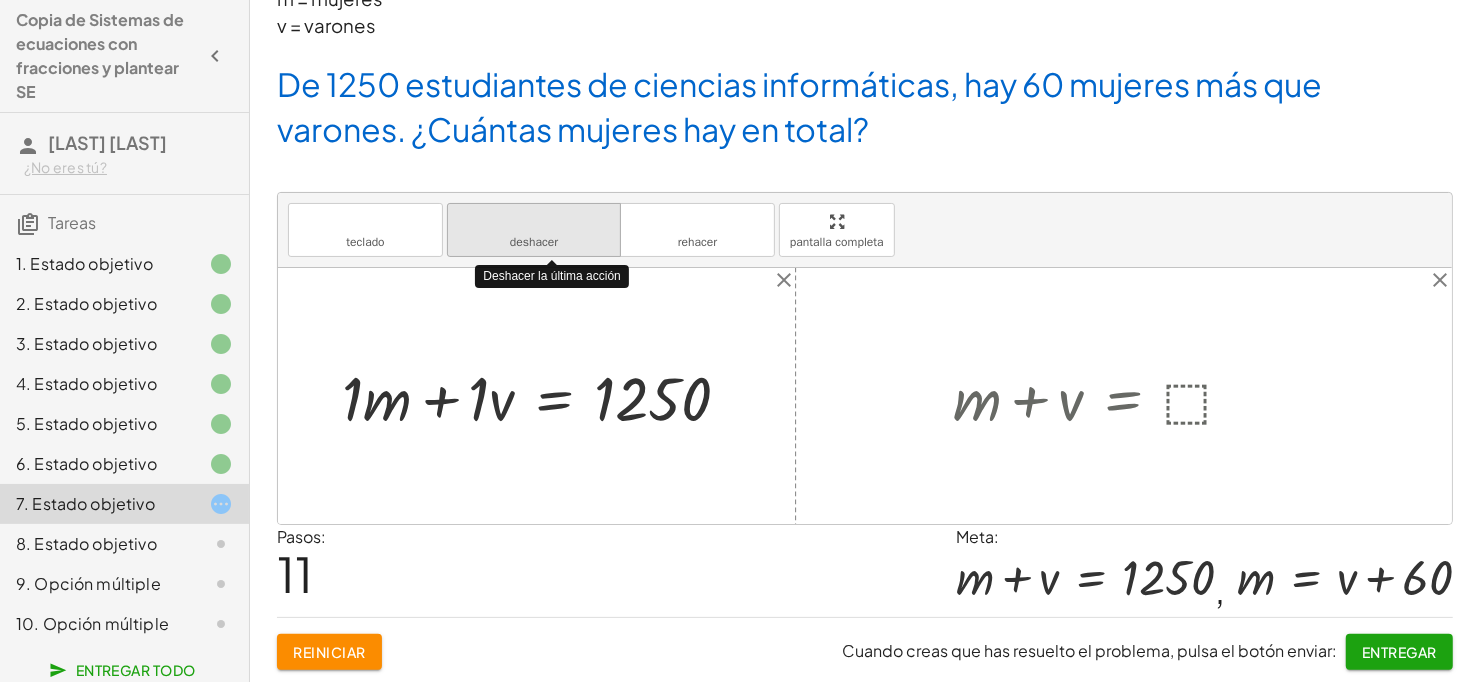 click on "deshacer" at bounding box center (534, 221) 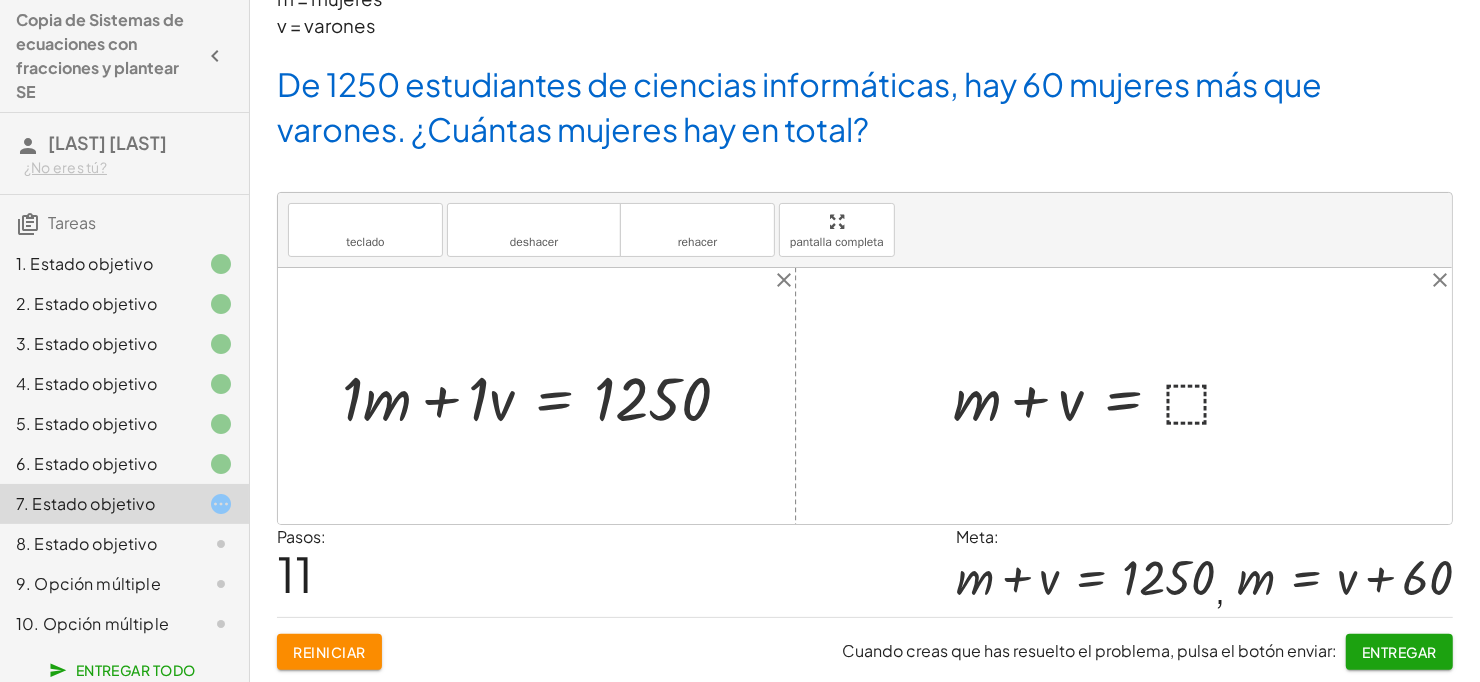 click at bounding box center (1101, 396) 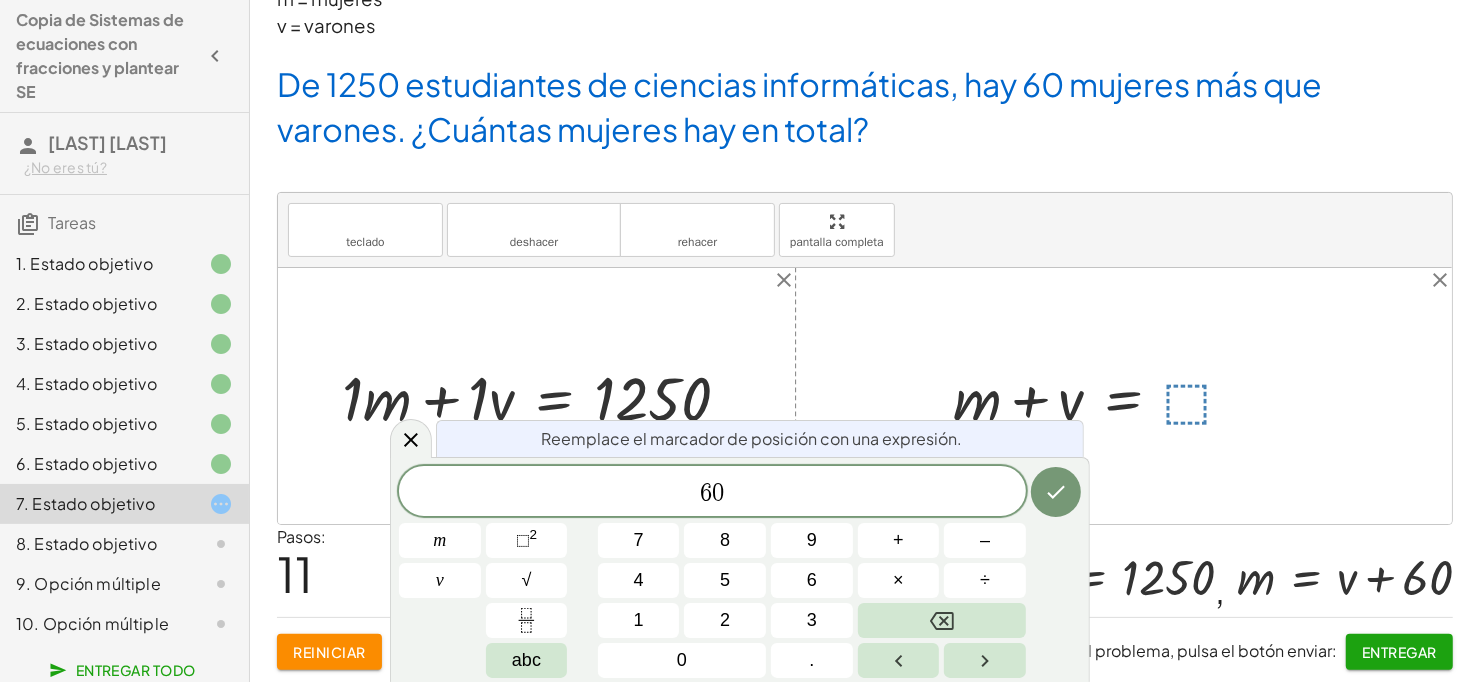 click 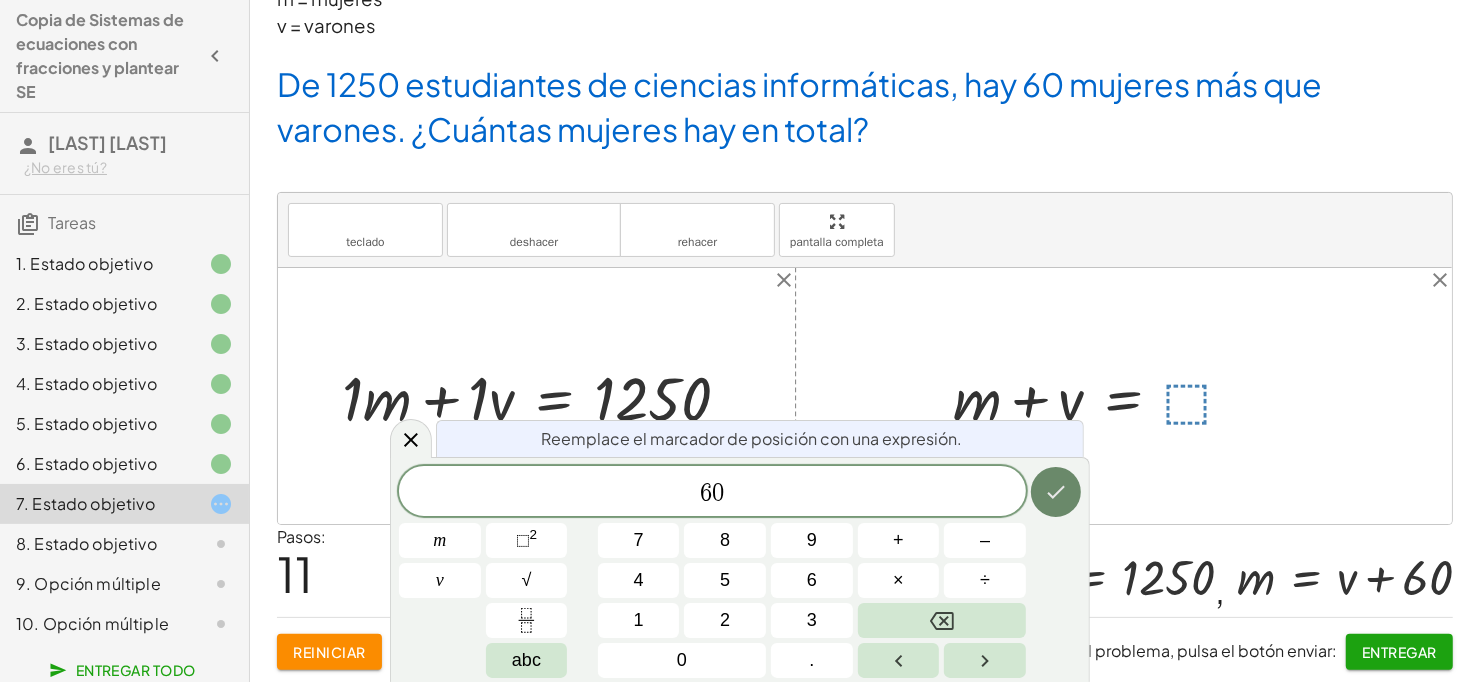 click 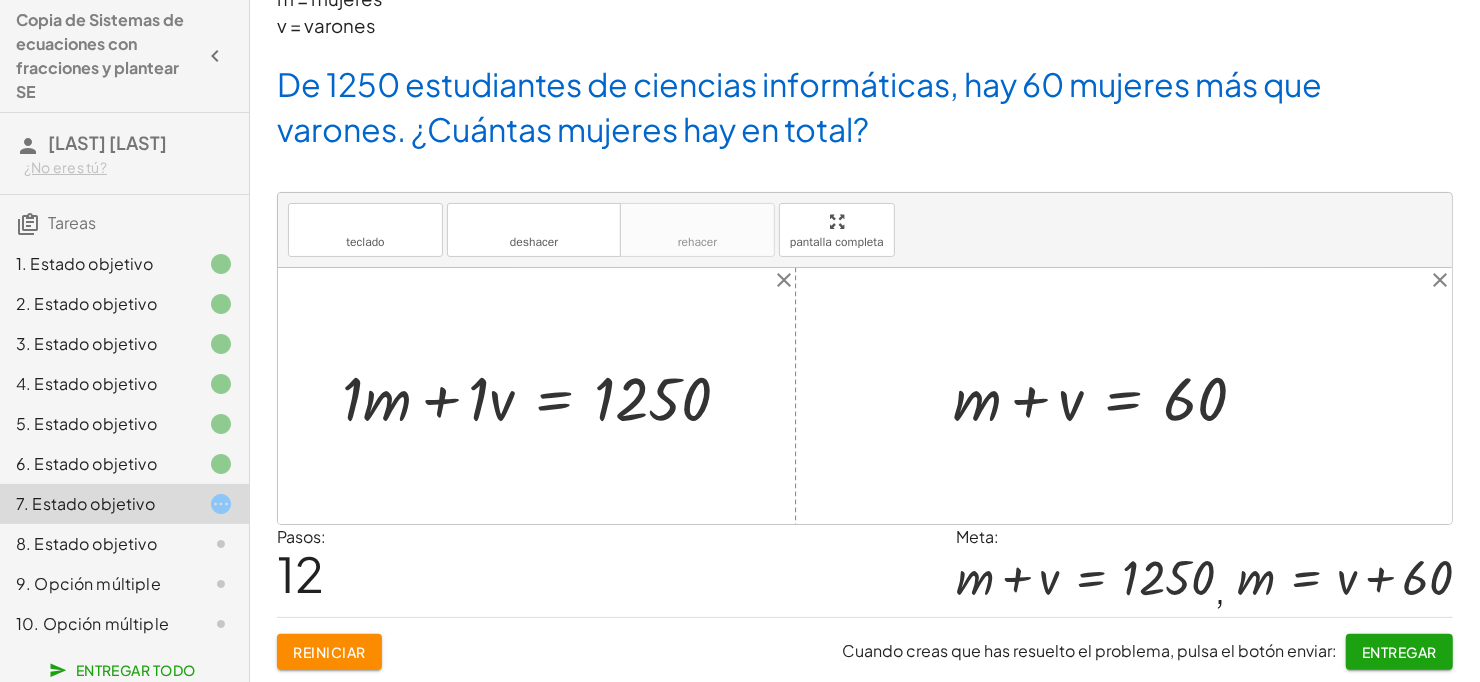 click at bounding box center [1107, 396] 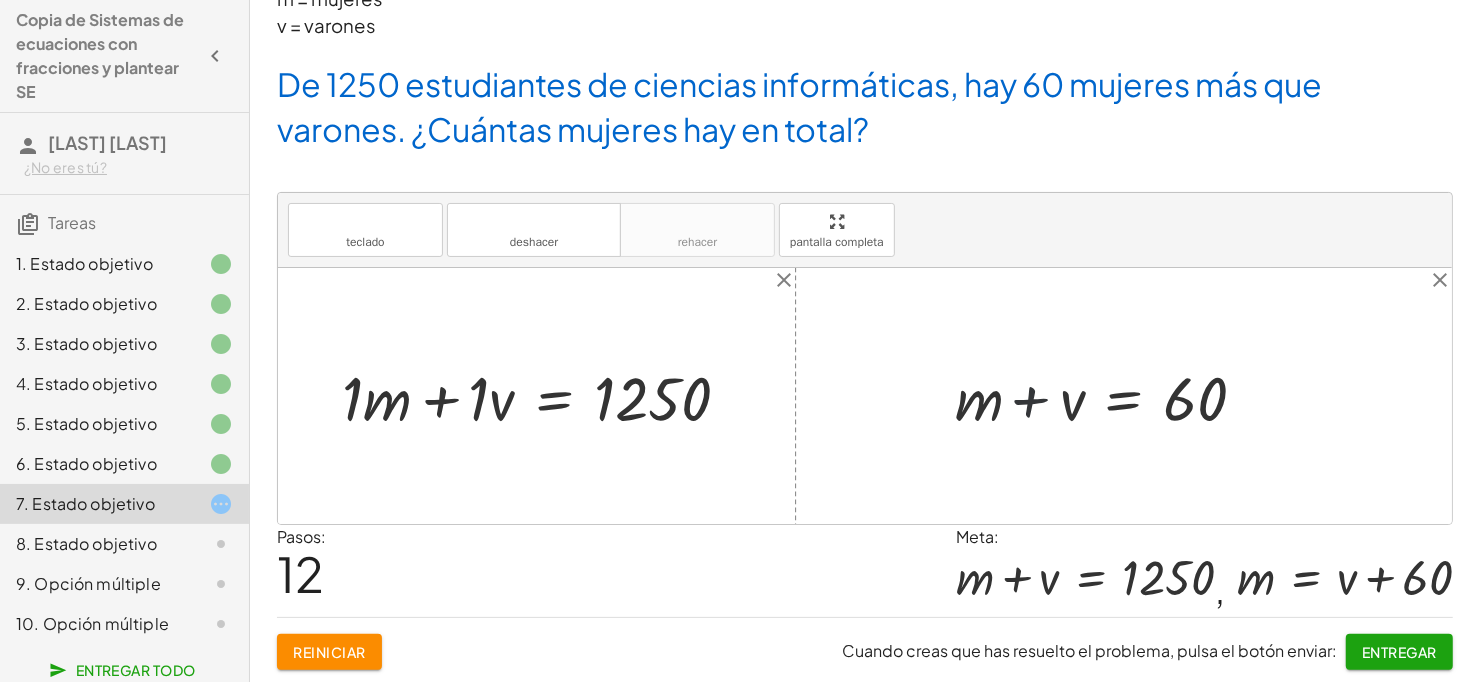 click at bounding box center (1107, 396) 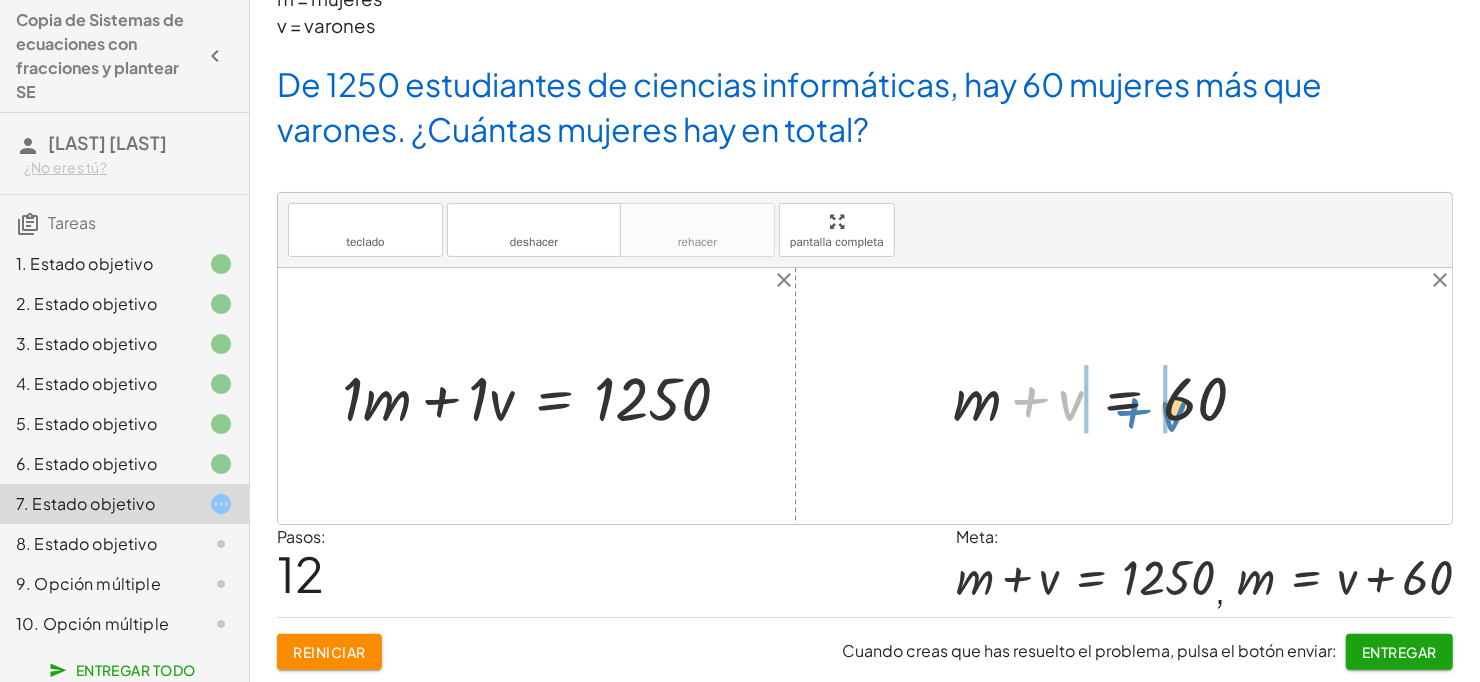 drag, startPoint x: 1054, startPoint y: 410, endPoint x: 1156, endPoint y: 421, distance: 102.59142 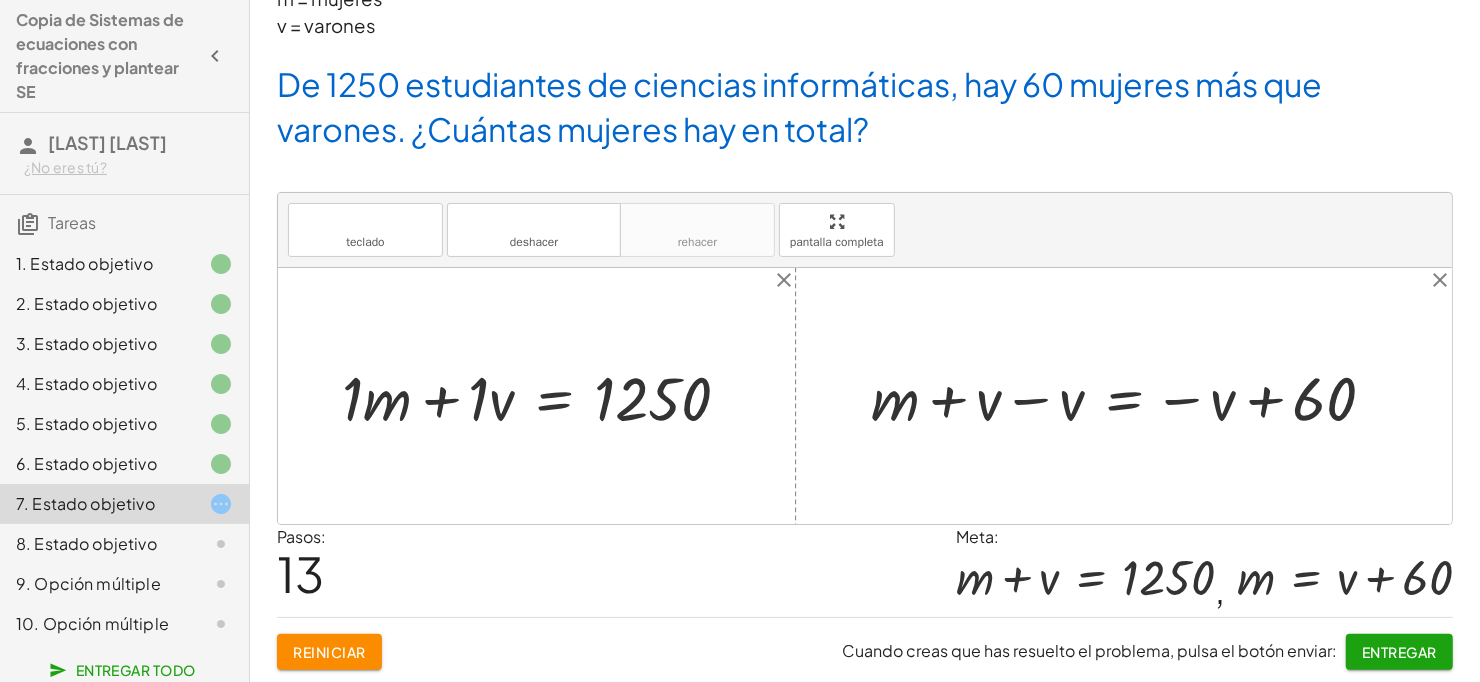 click at bounding box center [1131, 396] 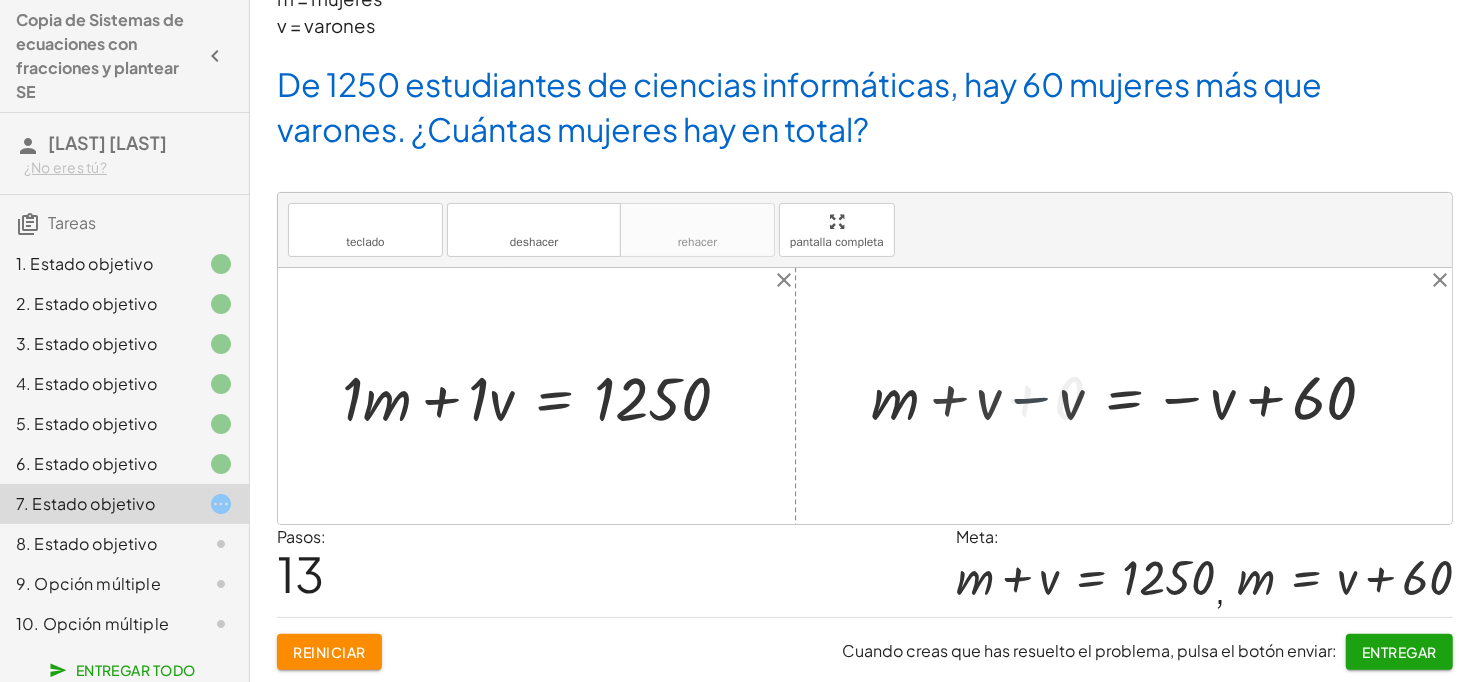 click at bounding box center (1214, 396) 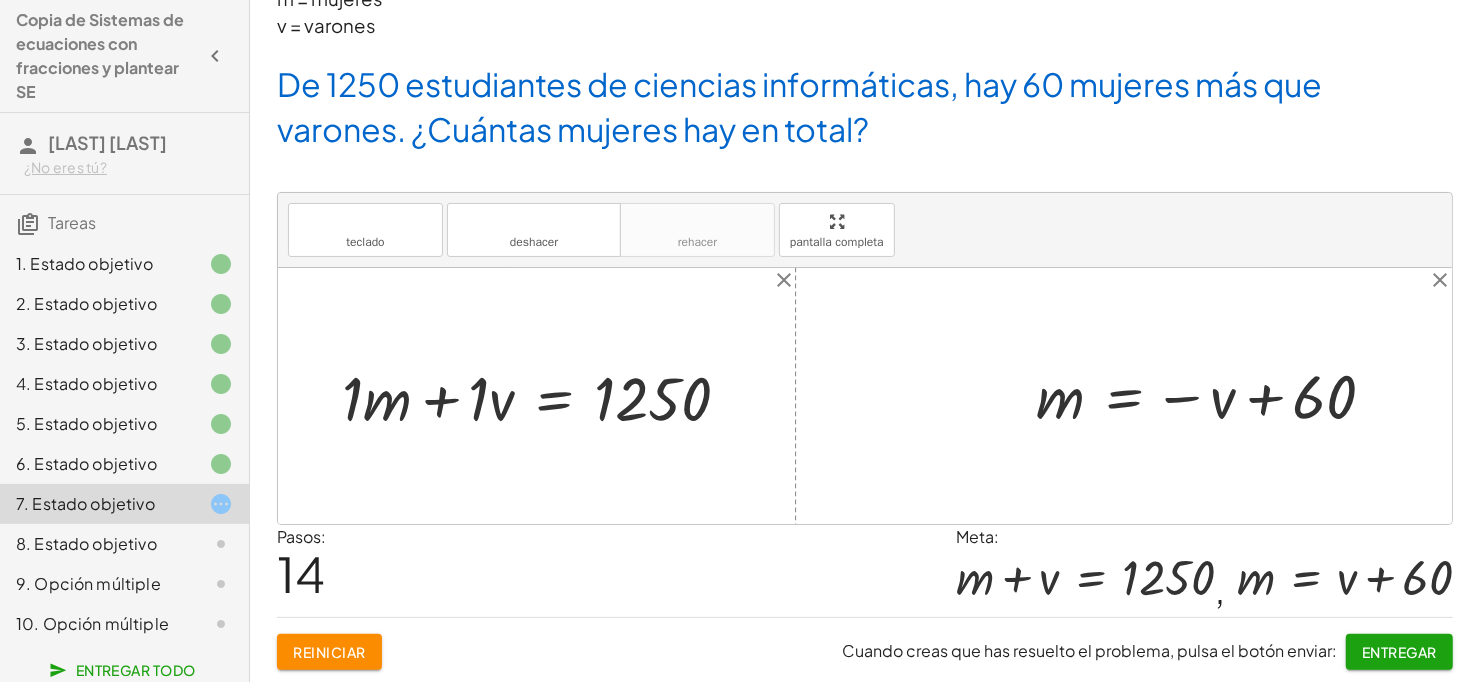 click at bounding box center (1214, 396) 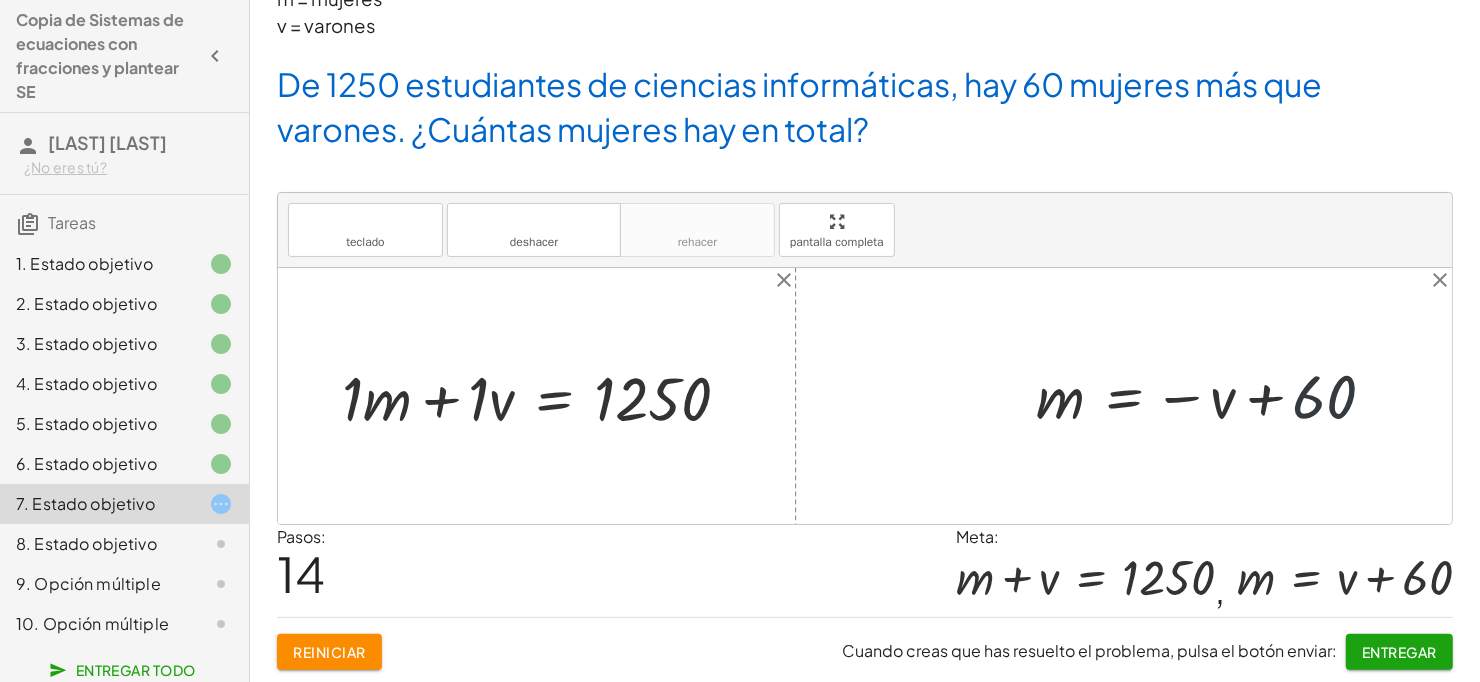 click at bounding box center (1214, 396) 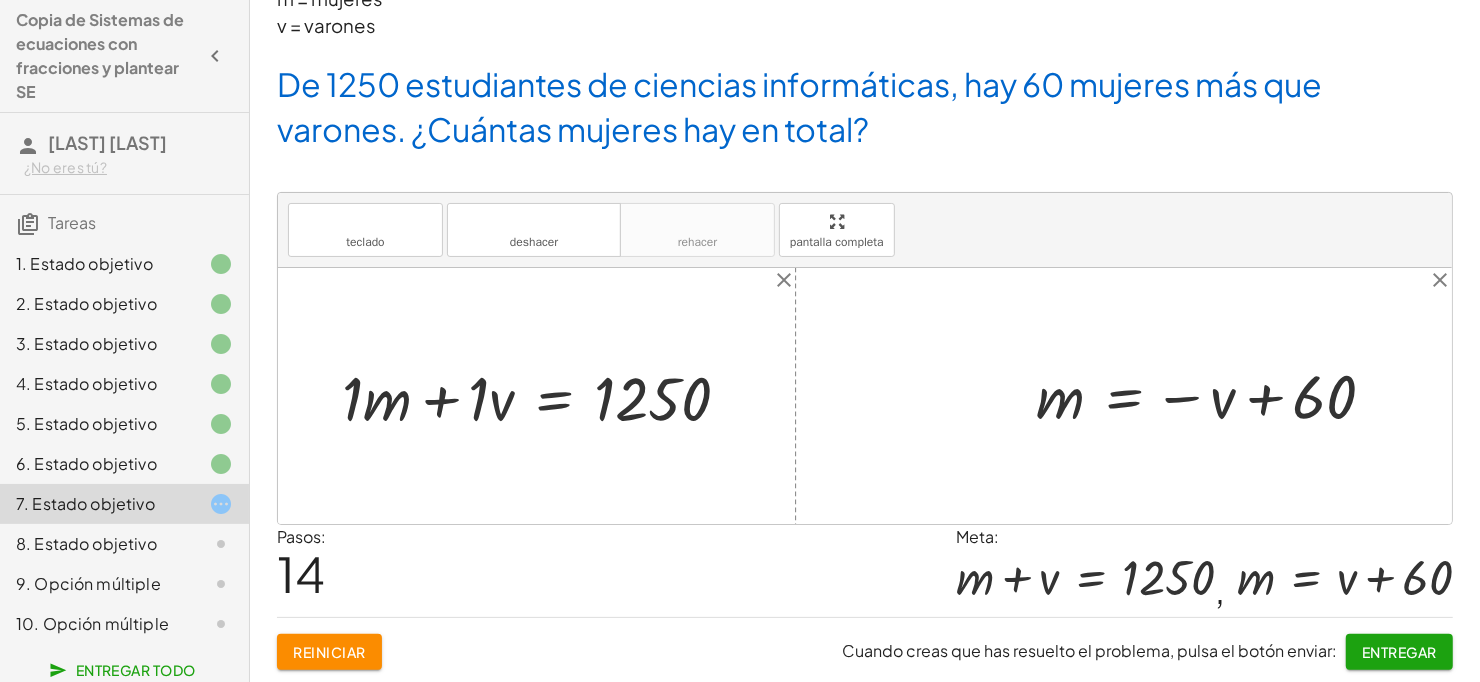 click at bounding box center [1214, 396] 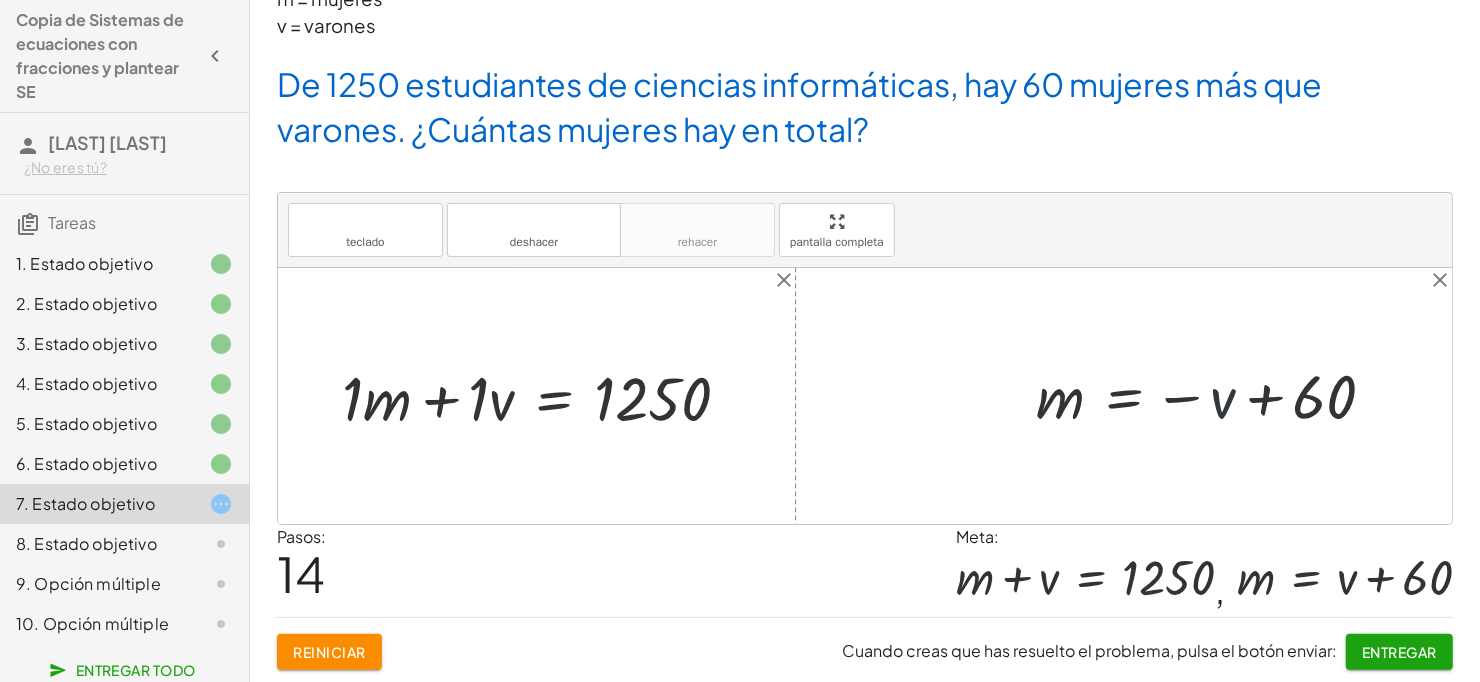 click at bounding box center (1214, 396) 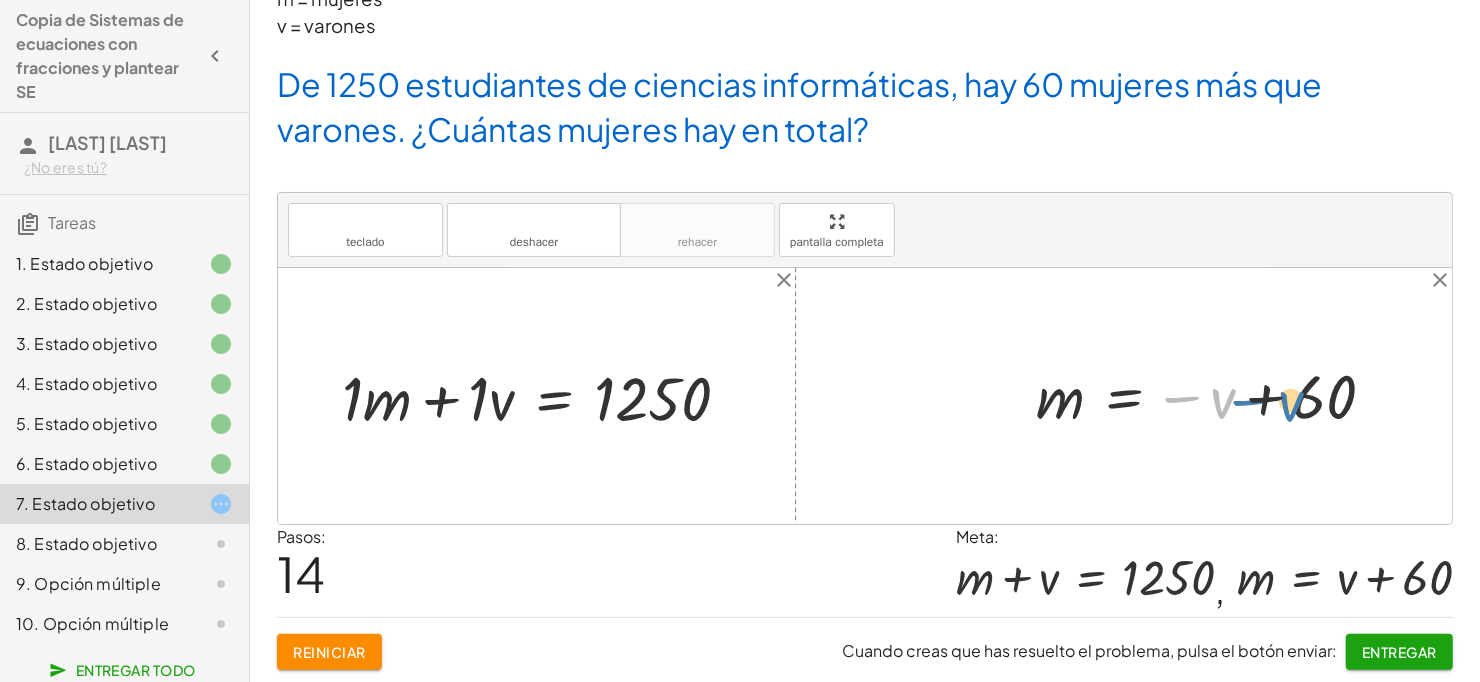 drag, startPoint x: 1194, startPoint y: 400, endPoint x: 1262, endPoint y: 403, distance: 68.06615 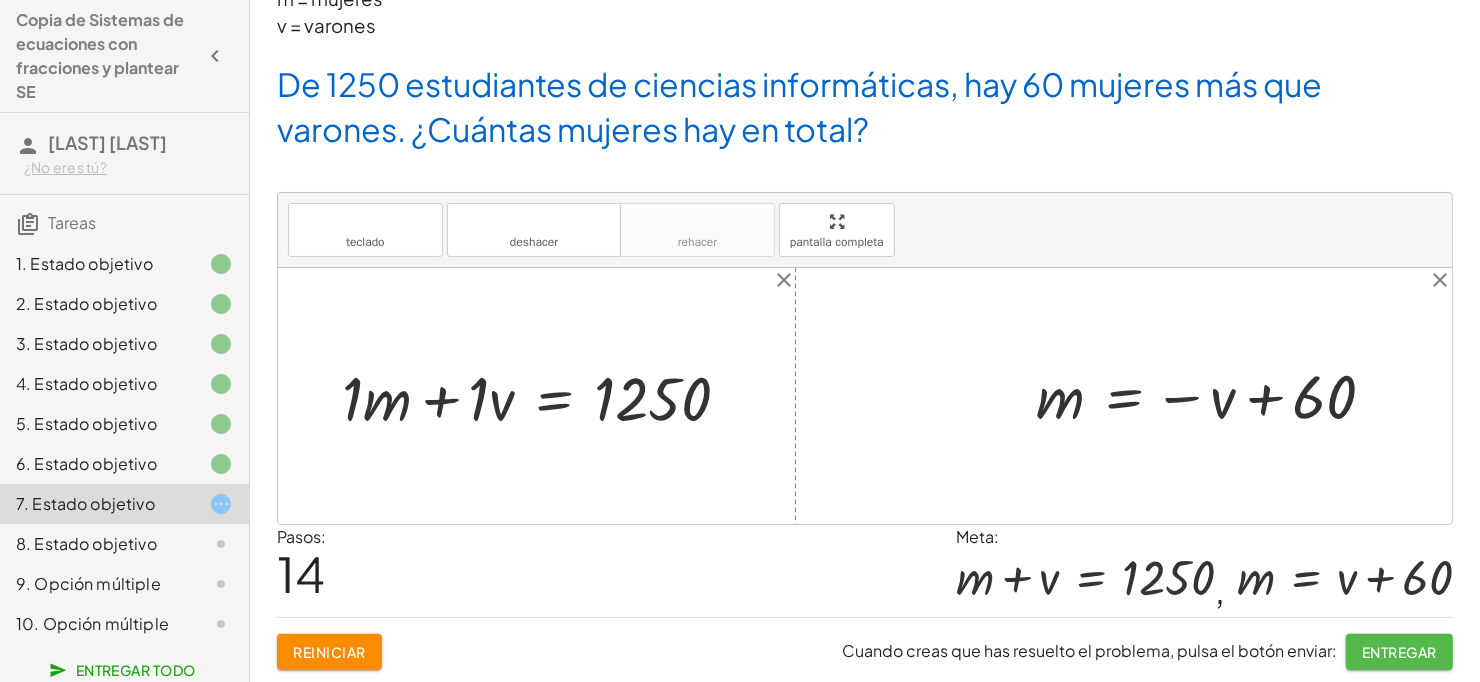 click on "Entregar" at bounding box center (1399, 652) 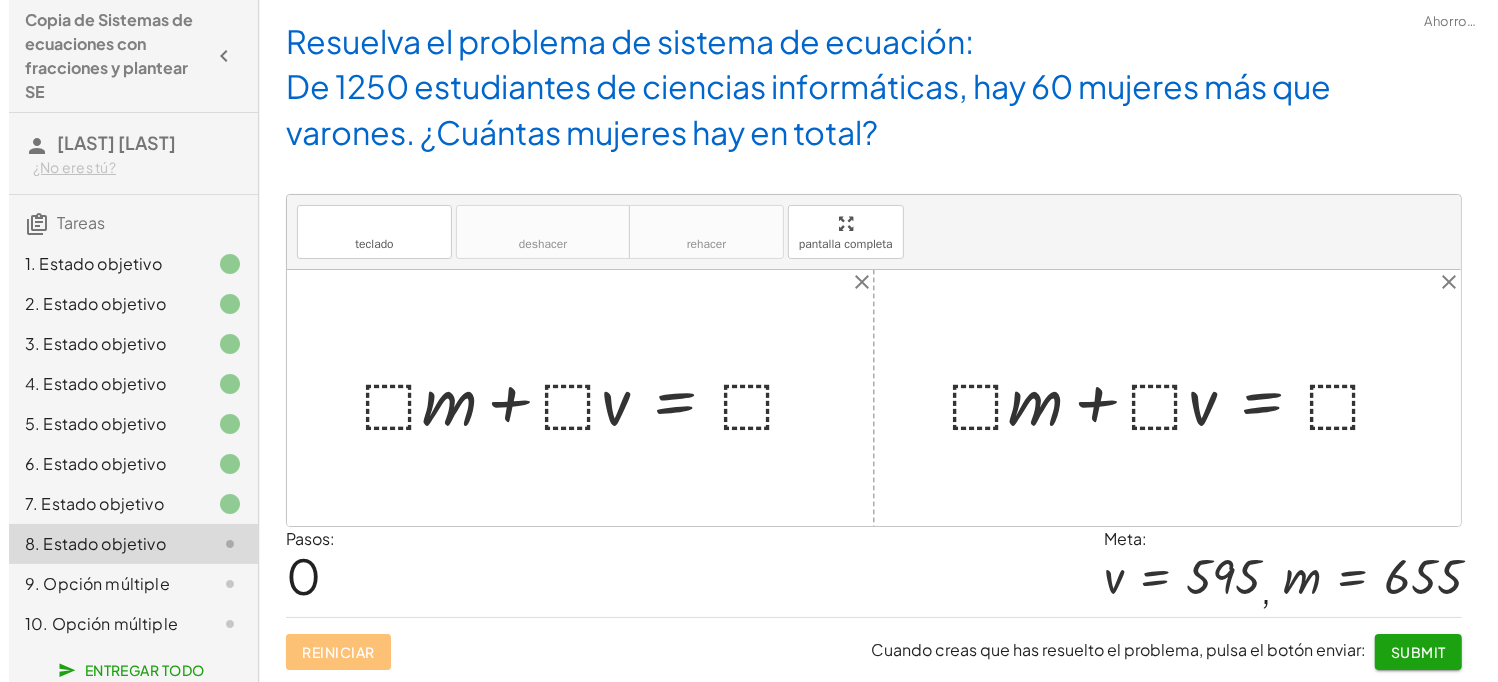 scroll, scrollTop: 0, scrollLeft: 0, axis: both 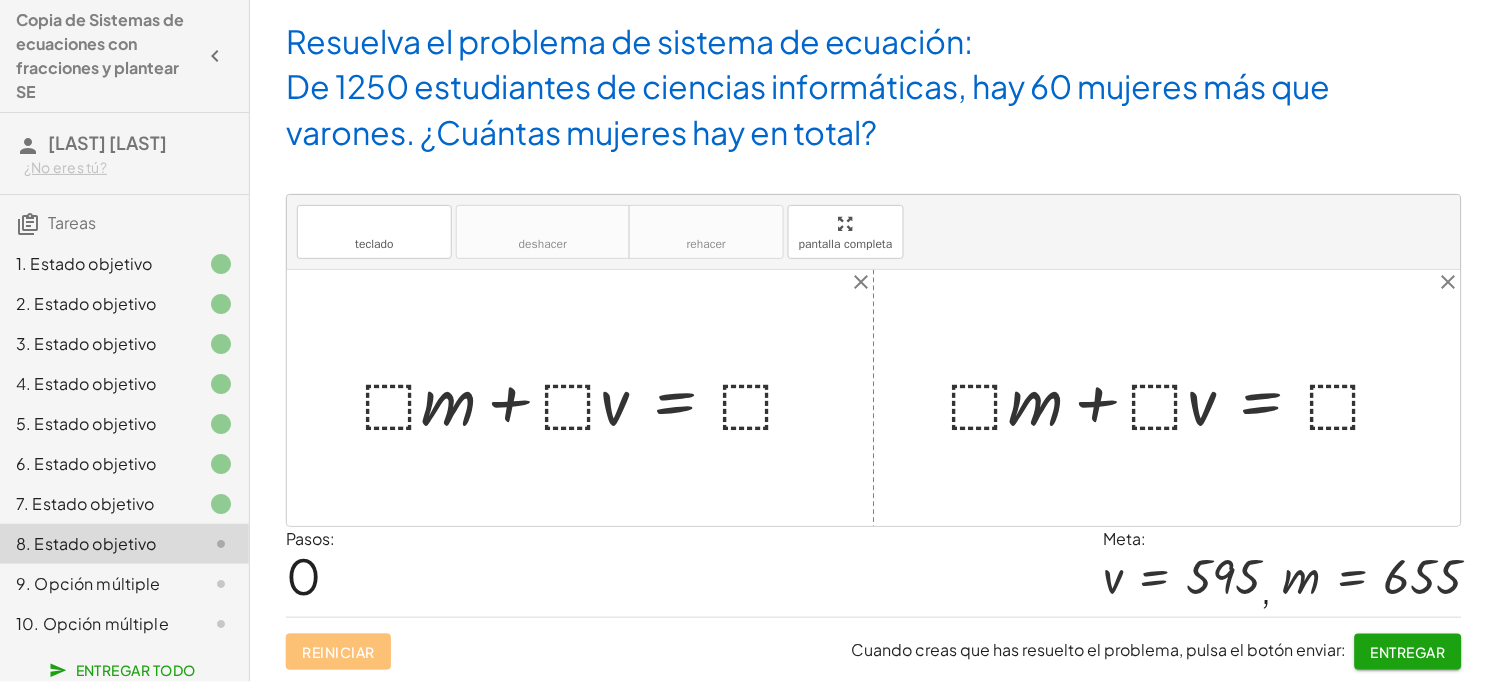 click at bounding box center (1175, 398) 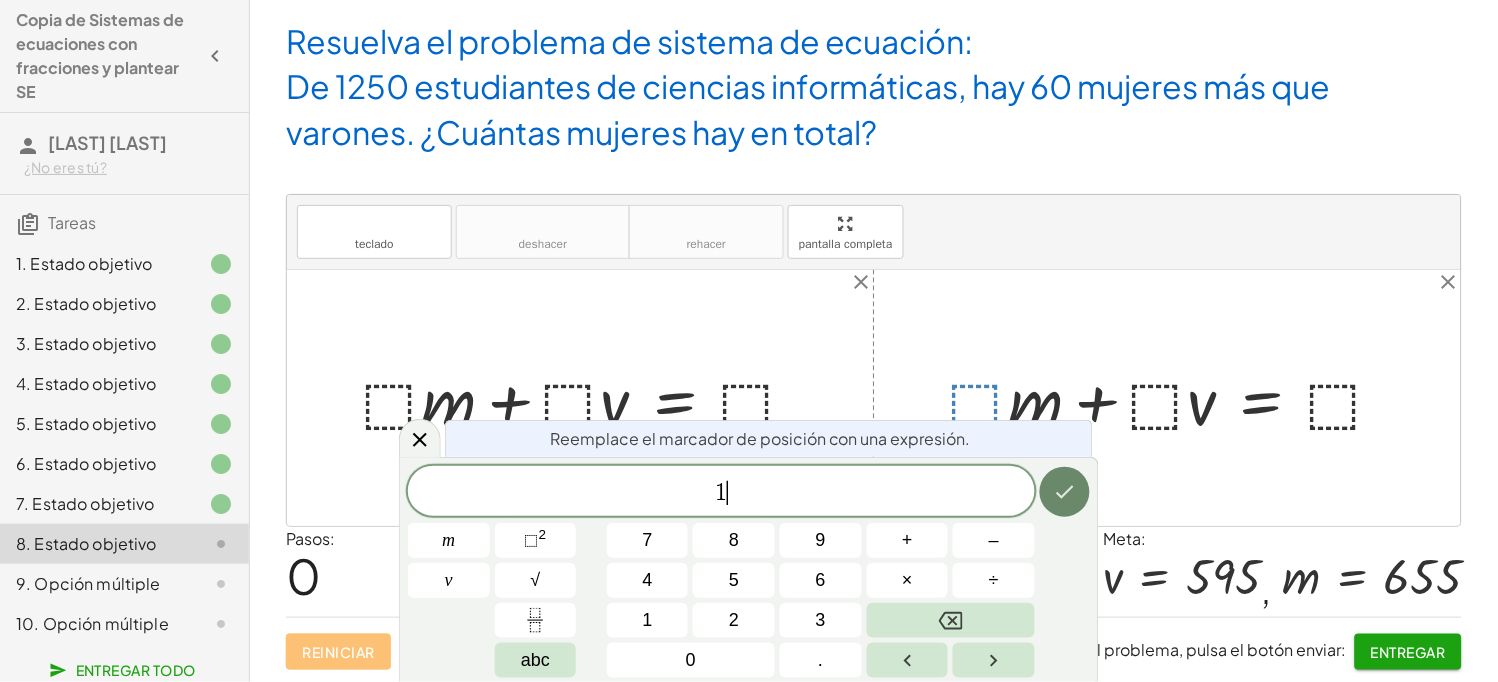 click at bounding box center (1065, 492) 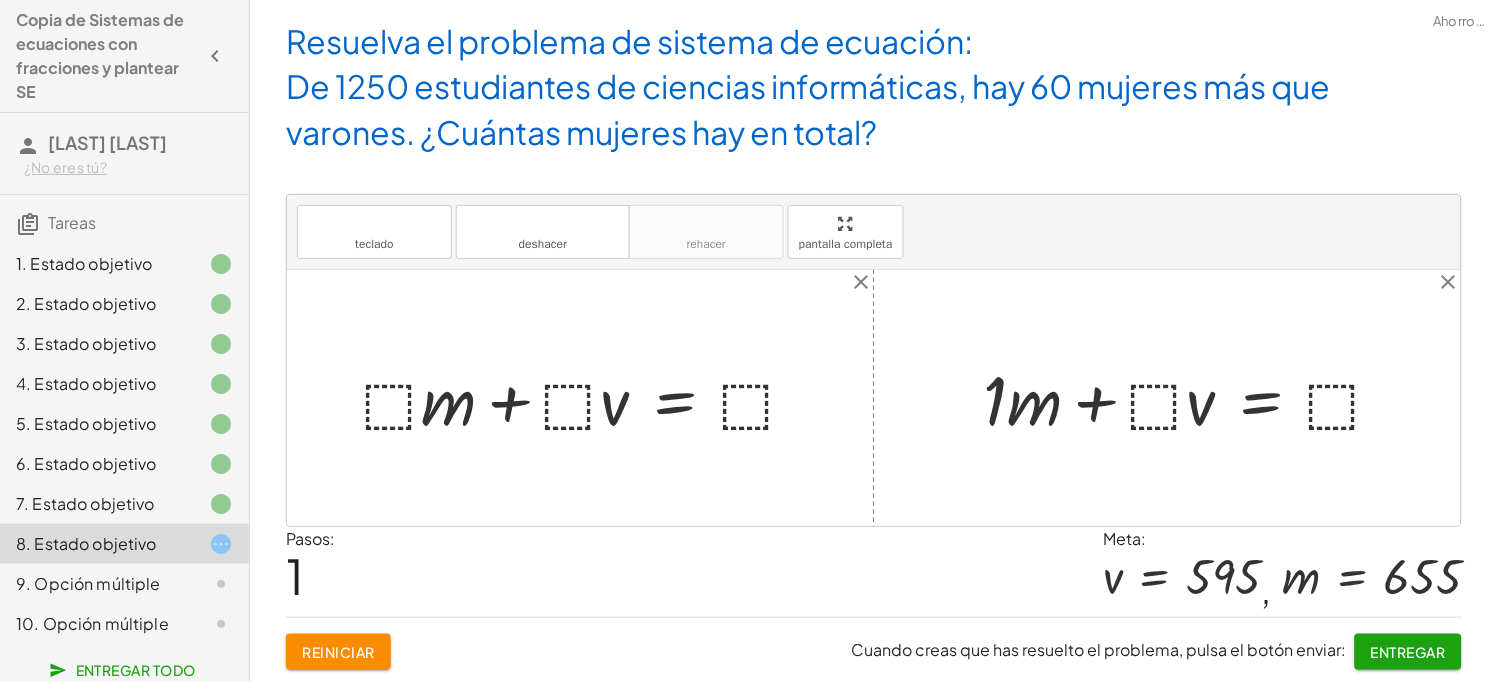 click at bounding box center (1192, 398) 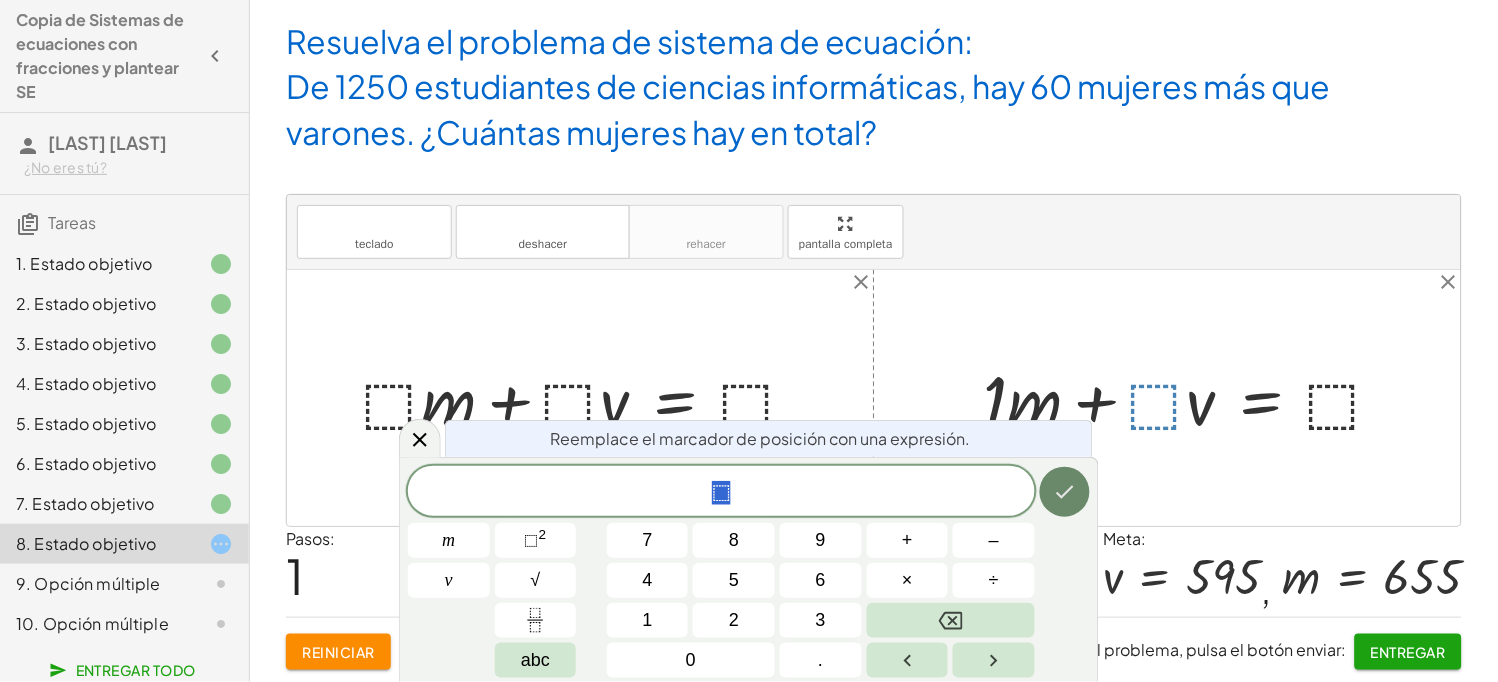 click 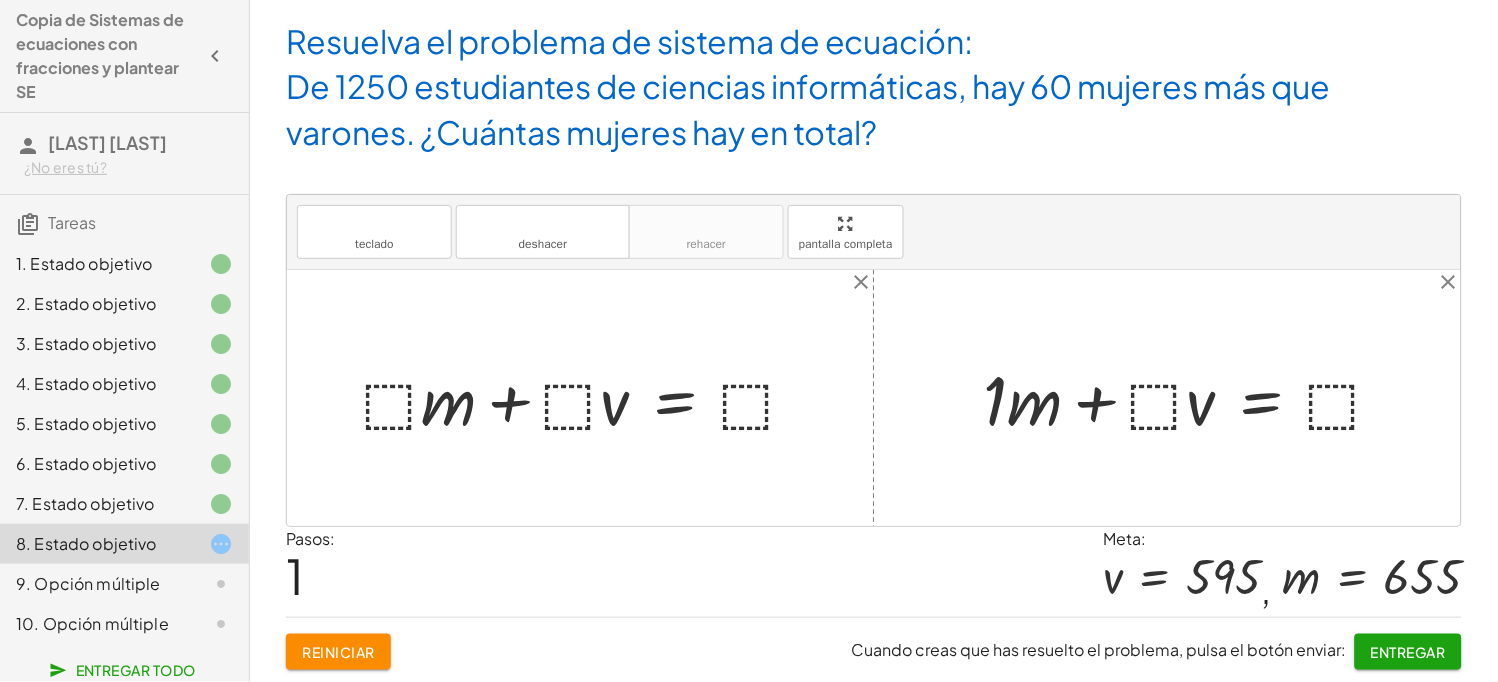 click at bounding box center (1192, 398) 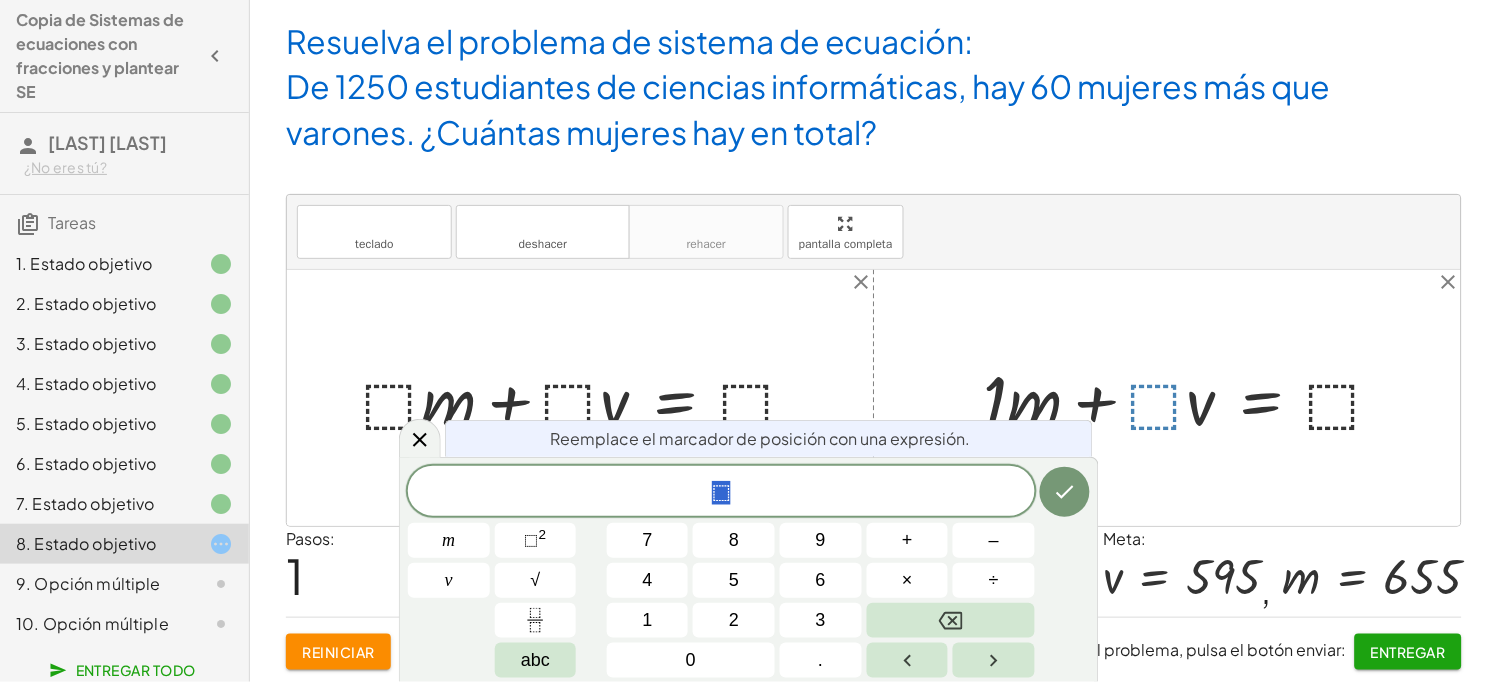click at bounding box center [1192, 398] 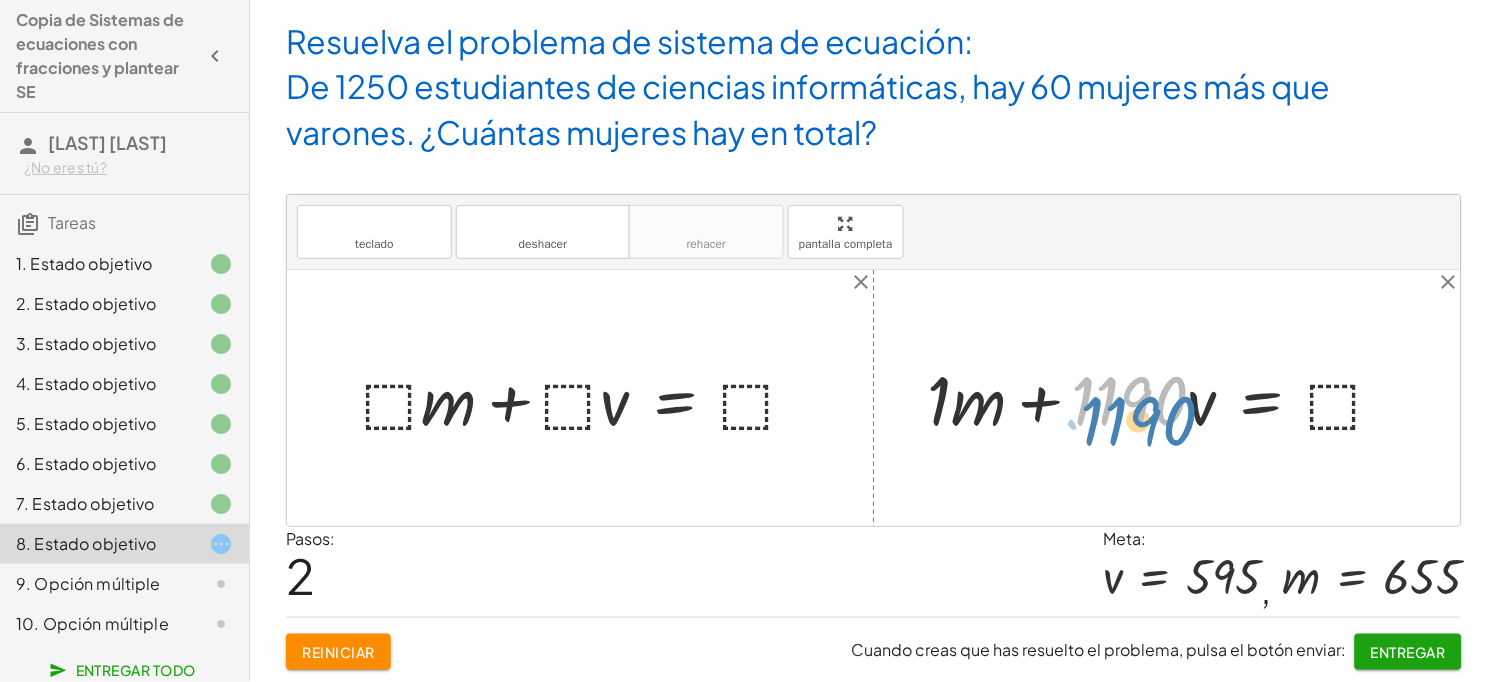 drag, startPoint x: 1110, startPoint y: 397, endPoint x: 1117, endPoint y: 417, distance: 21.189621 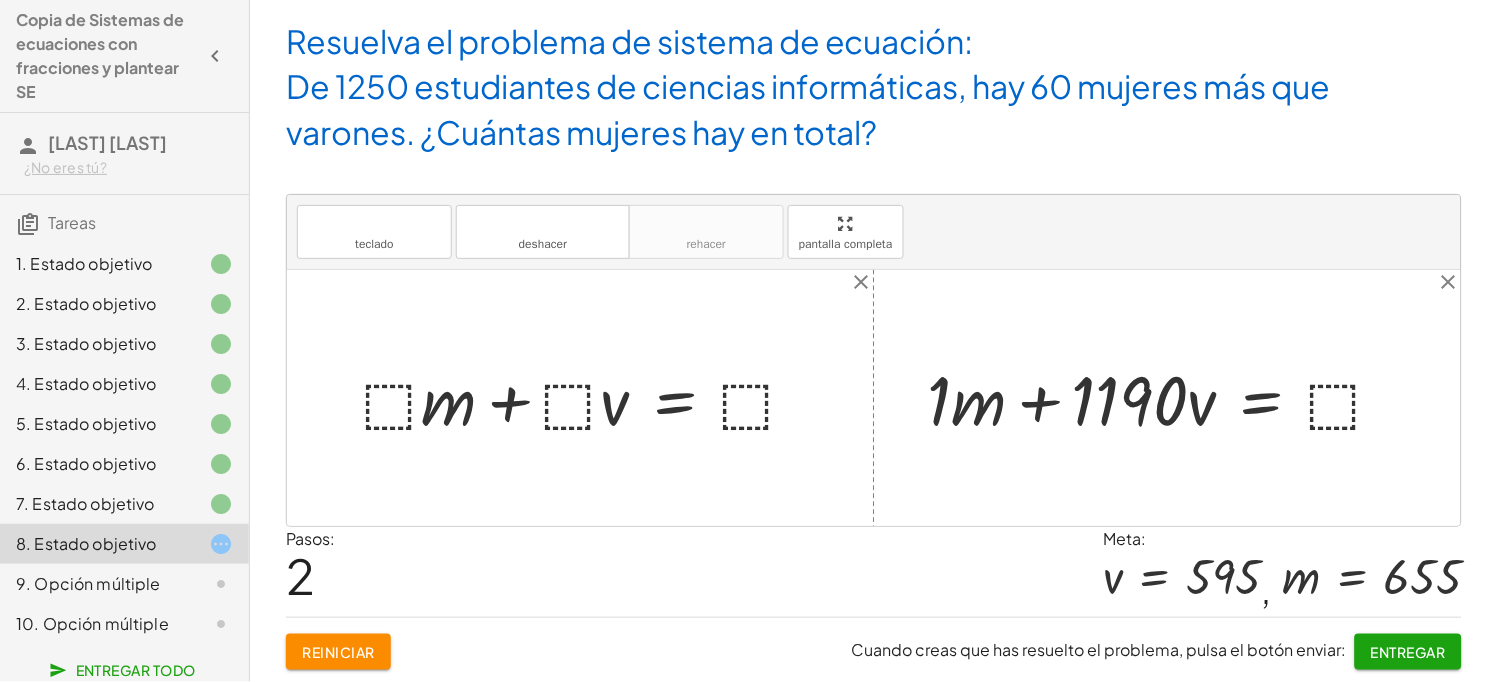 click at bounding box center [1164, 398] 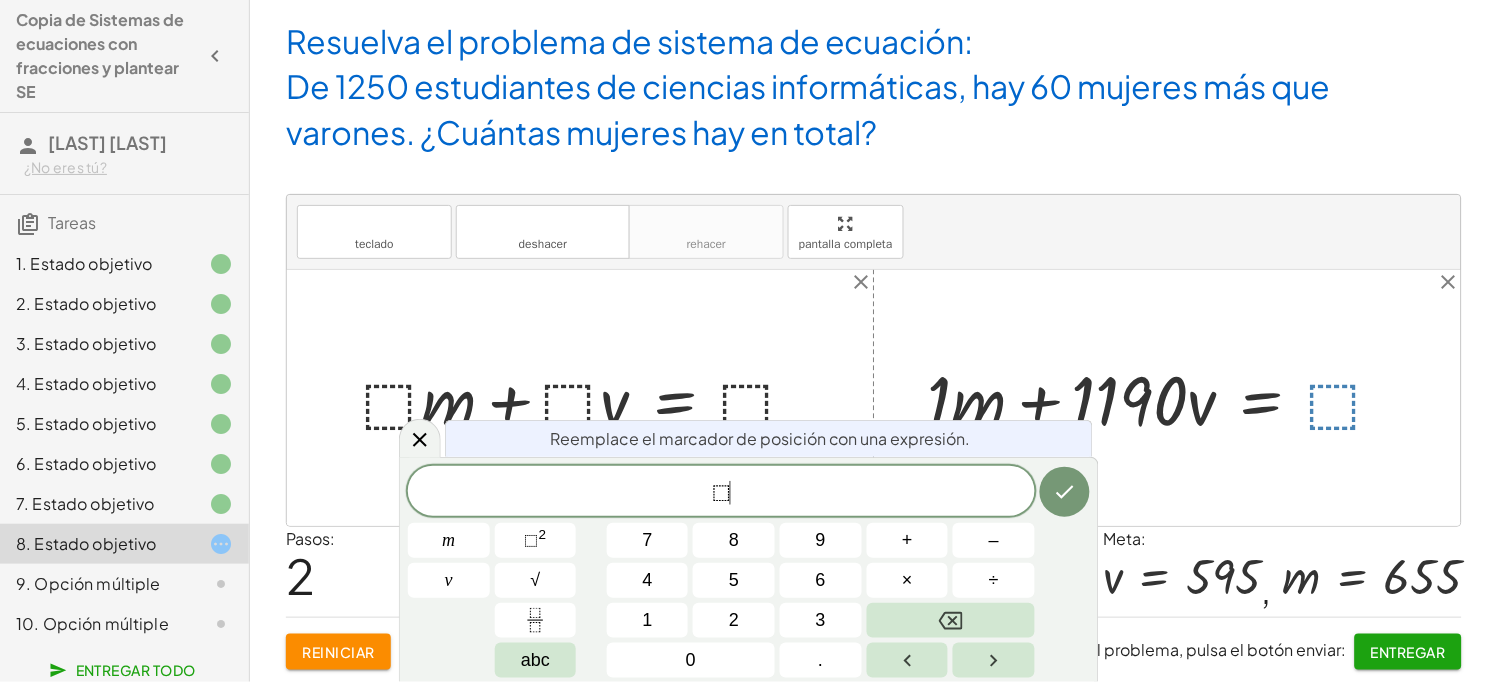 click on "⬚ ​" at bounding box center [721, 493] 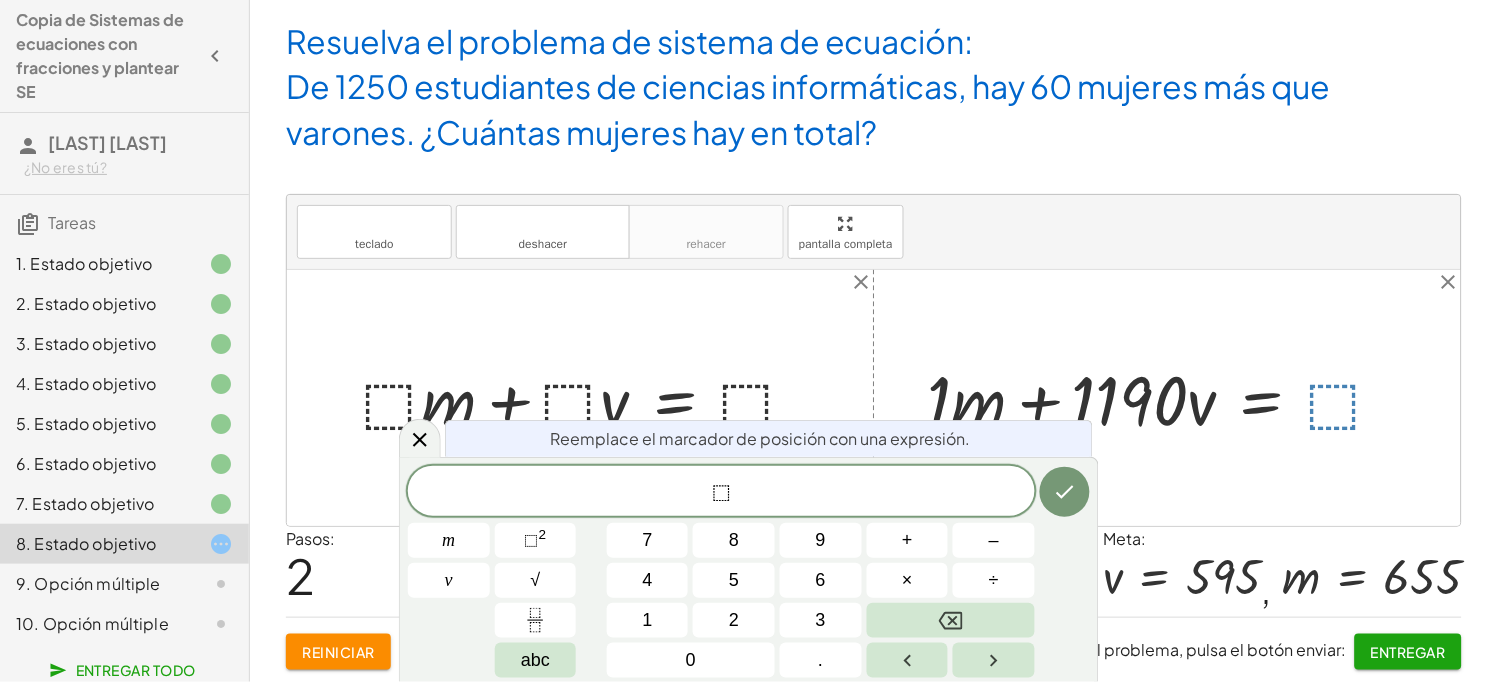 click at bounding box center (874, 398) 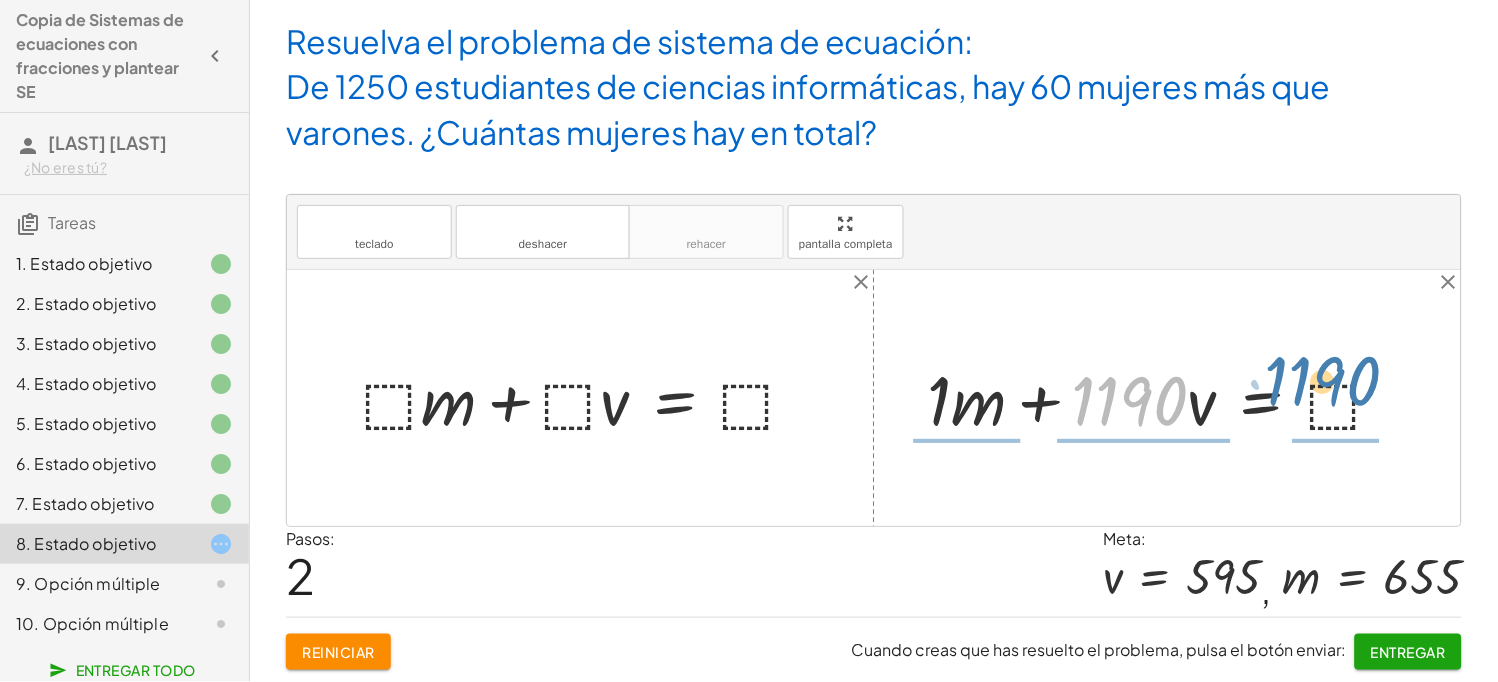 drag, startPoint x: 1141, startPoint y: 423, endPoint x: 1335, endPoint y: 404, distance: 194.92819 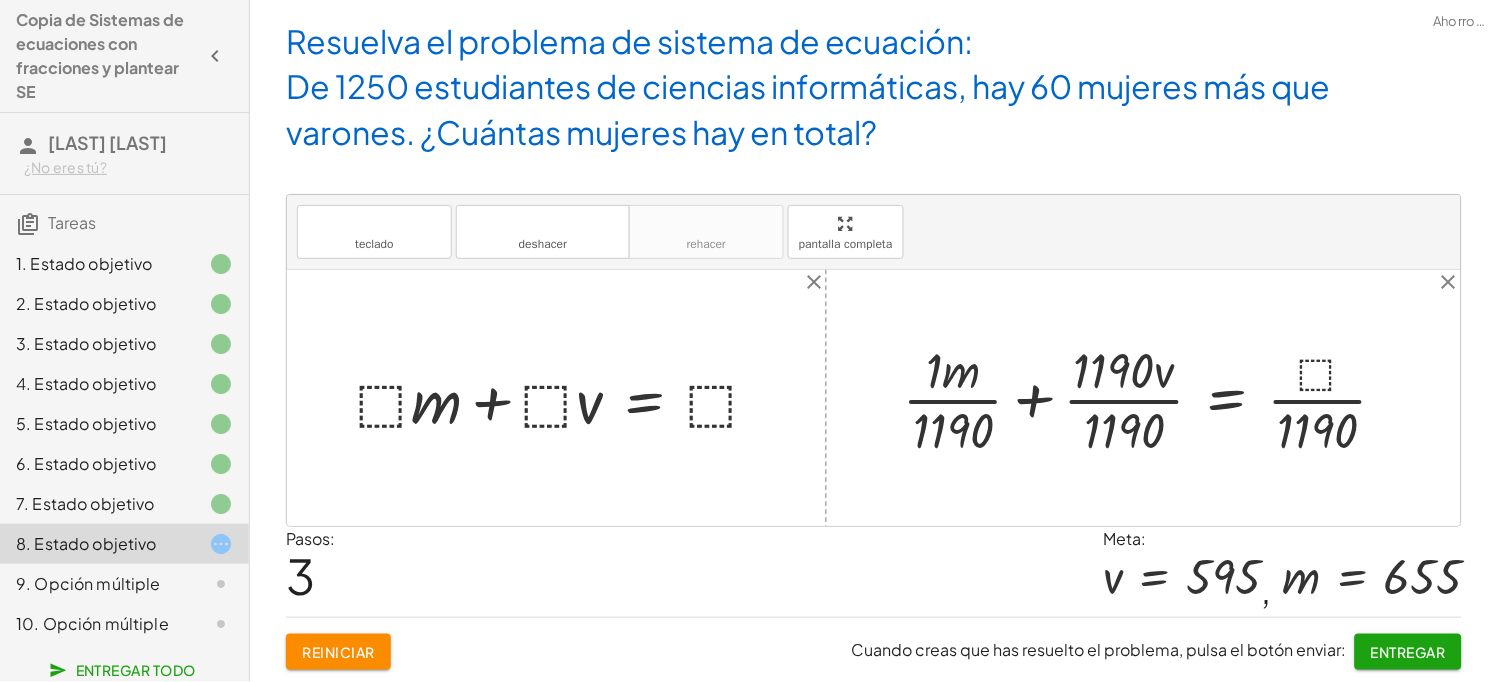 click at bounding box center [1154, 398] 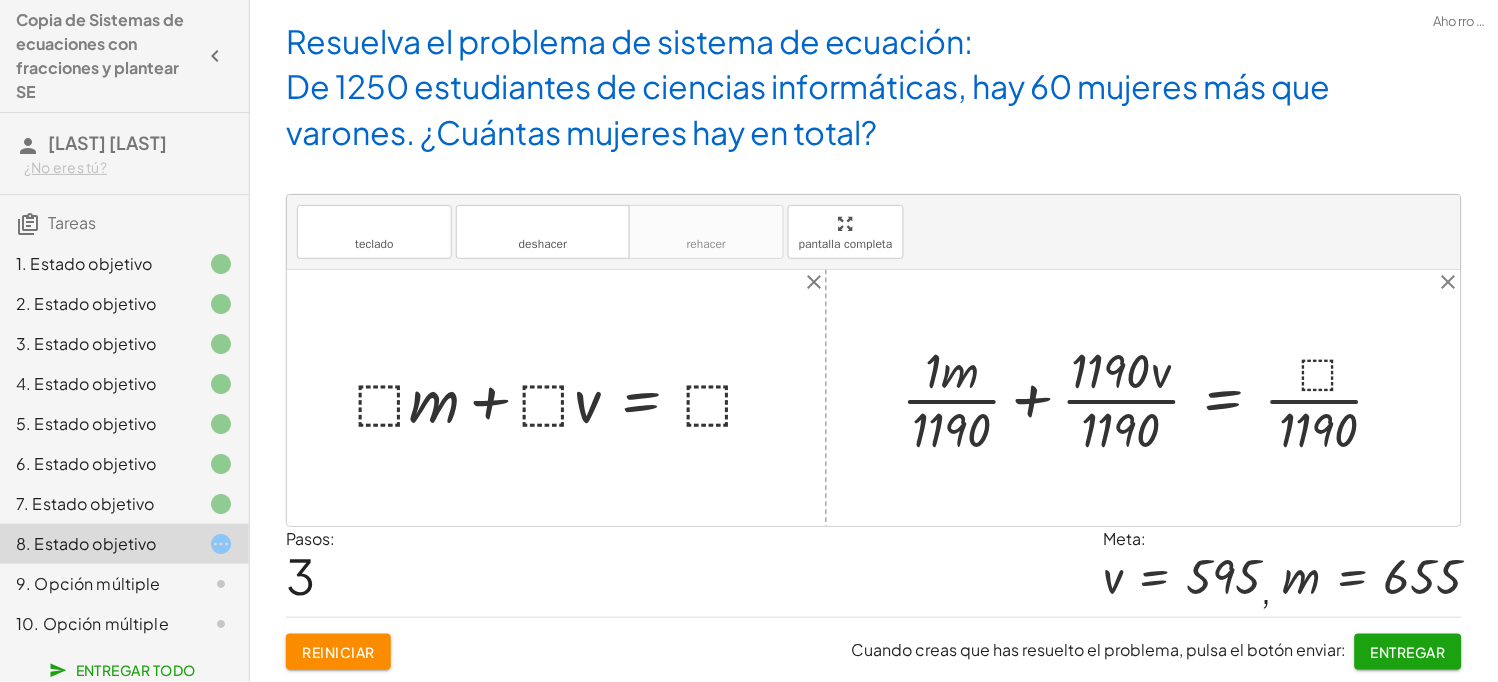 click at bounding box center [1151, 398] 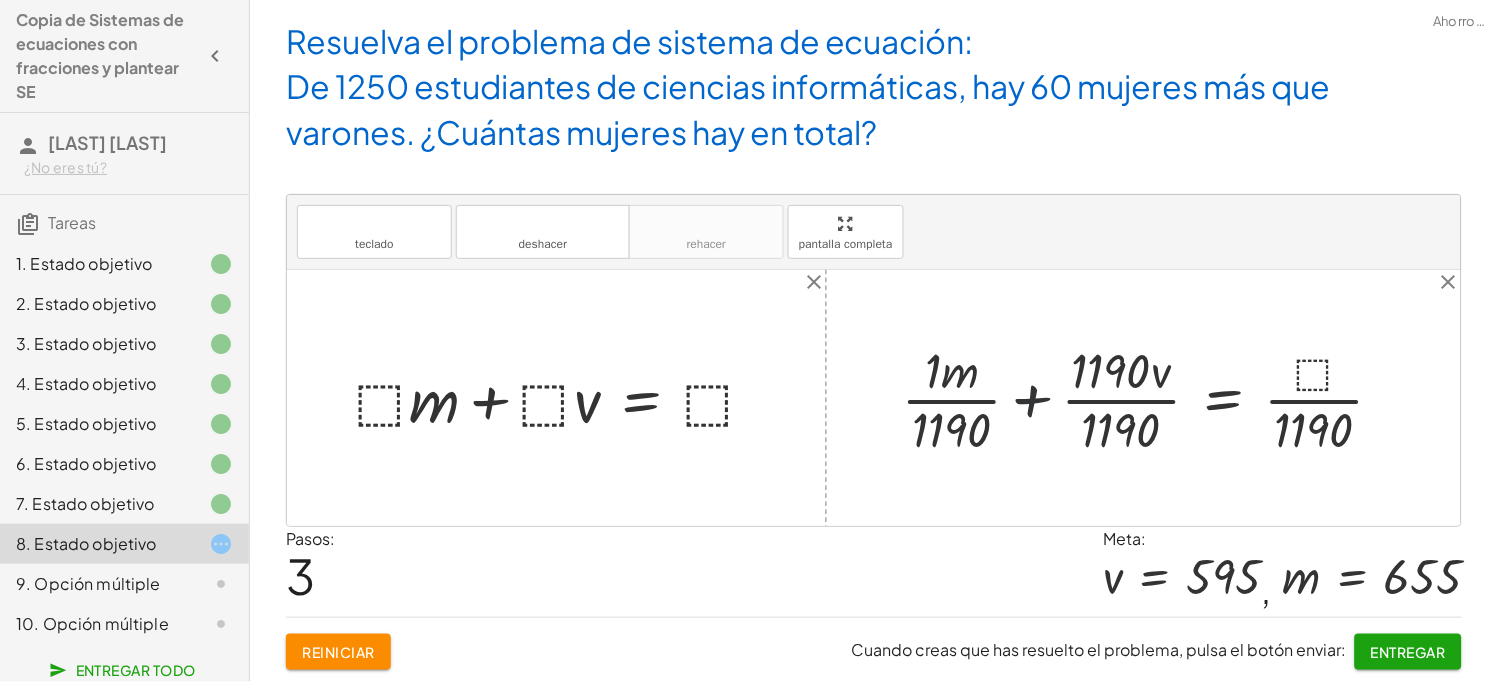 click at bounding box center [1151, 398] 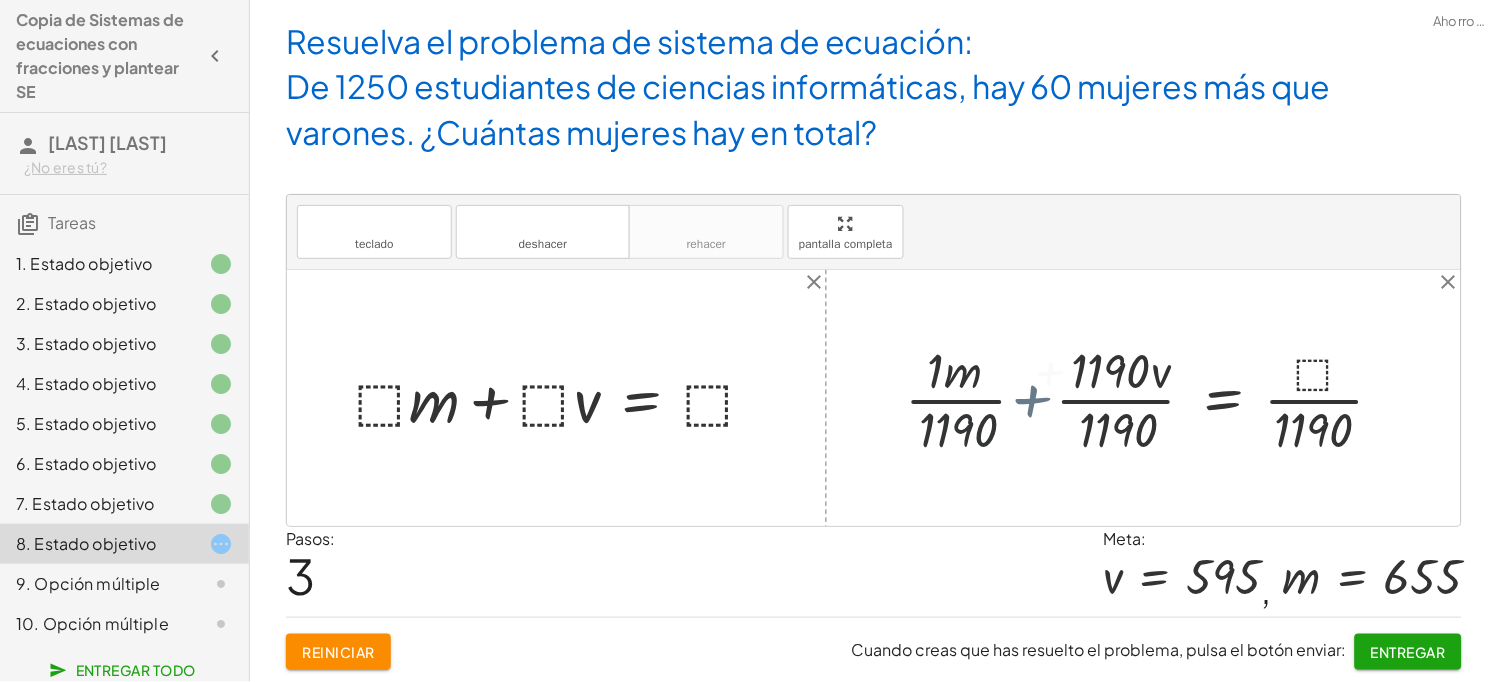 click at bounding box center (1181, 398) 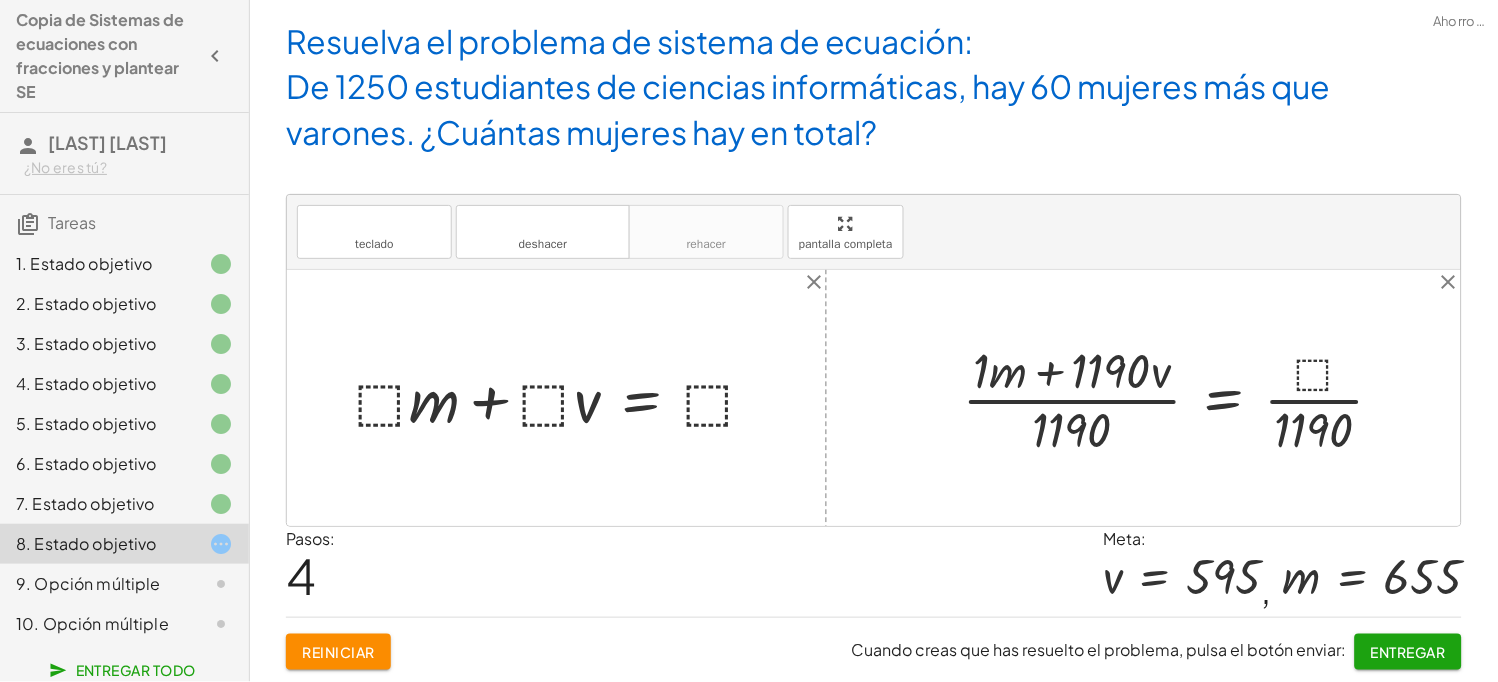 click at bounding box center (1181, 398) 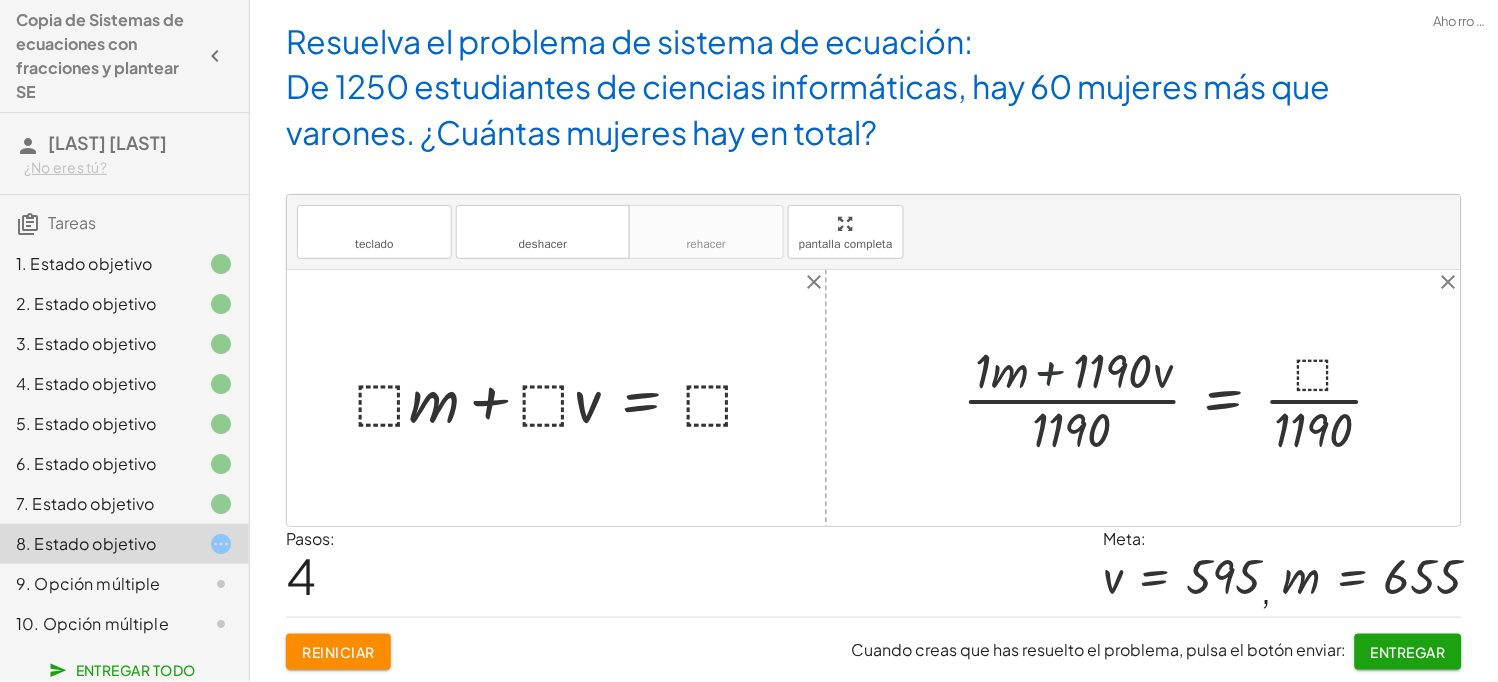 click at bounding box center [1181, 398] 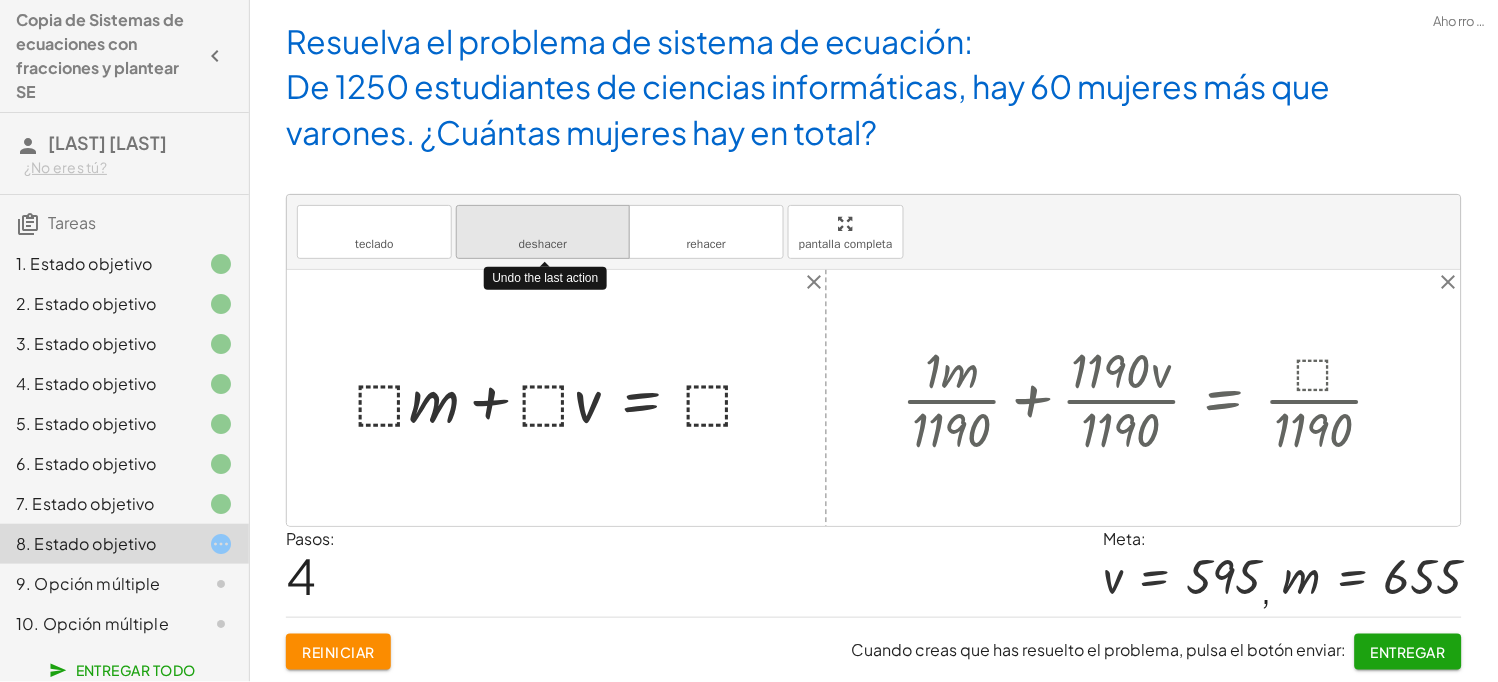 click on "deshacer" at bounding box center (543, 223) 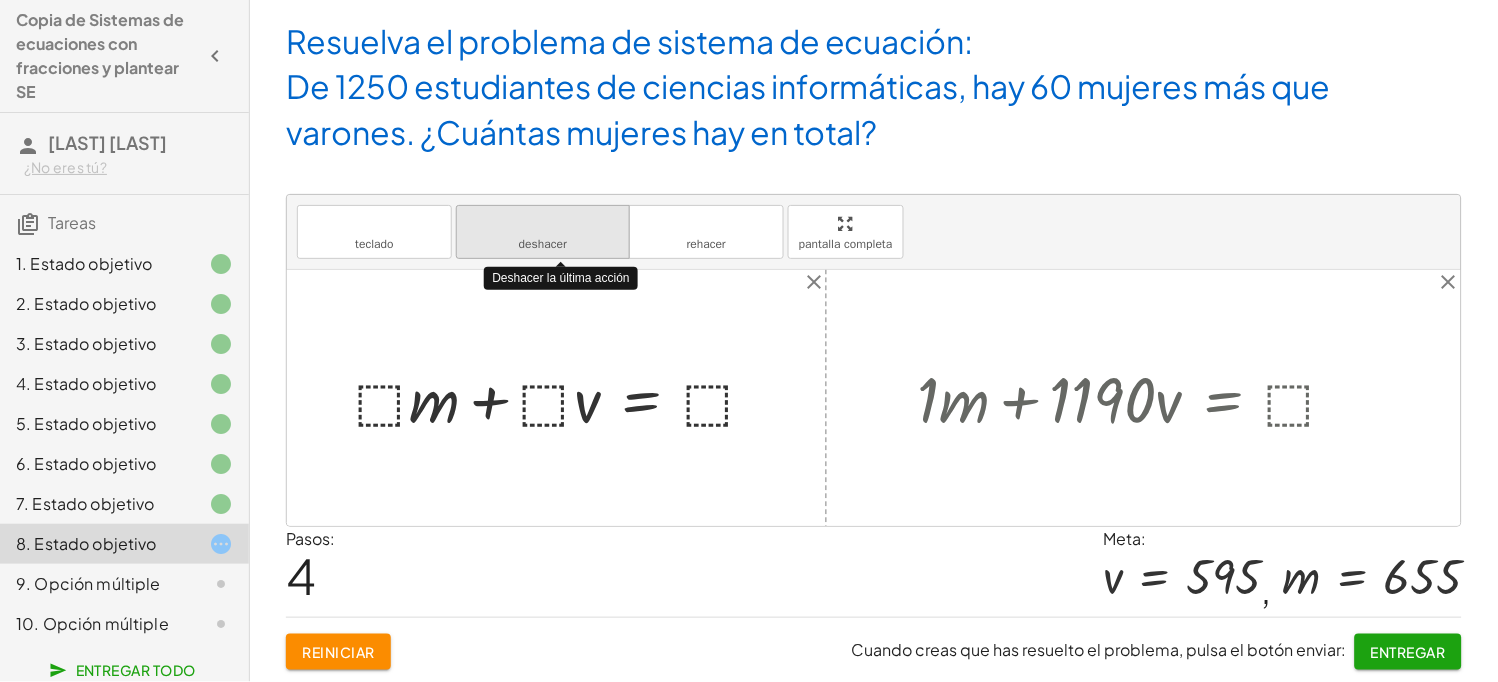 click on "deshacer" at bounding box center [543, 223] 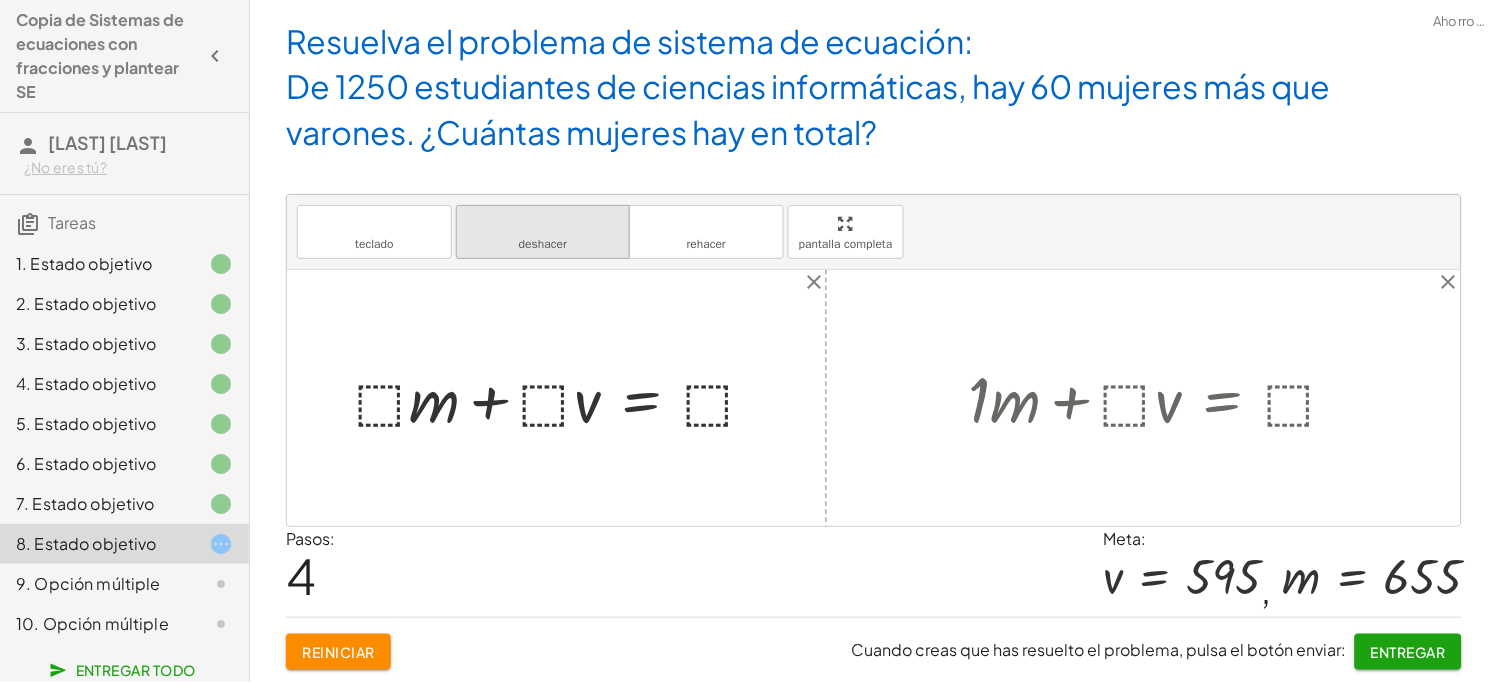 click on "deshacer" at bounding box center [543, 223] 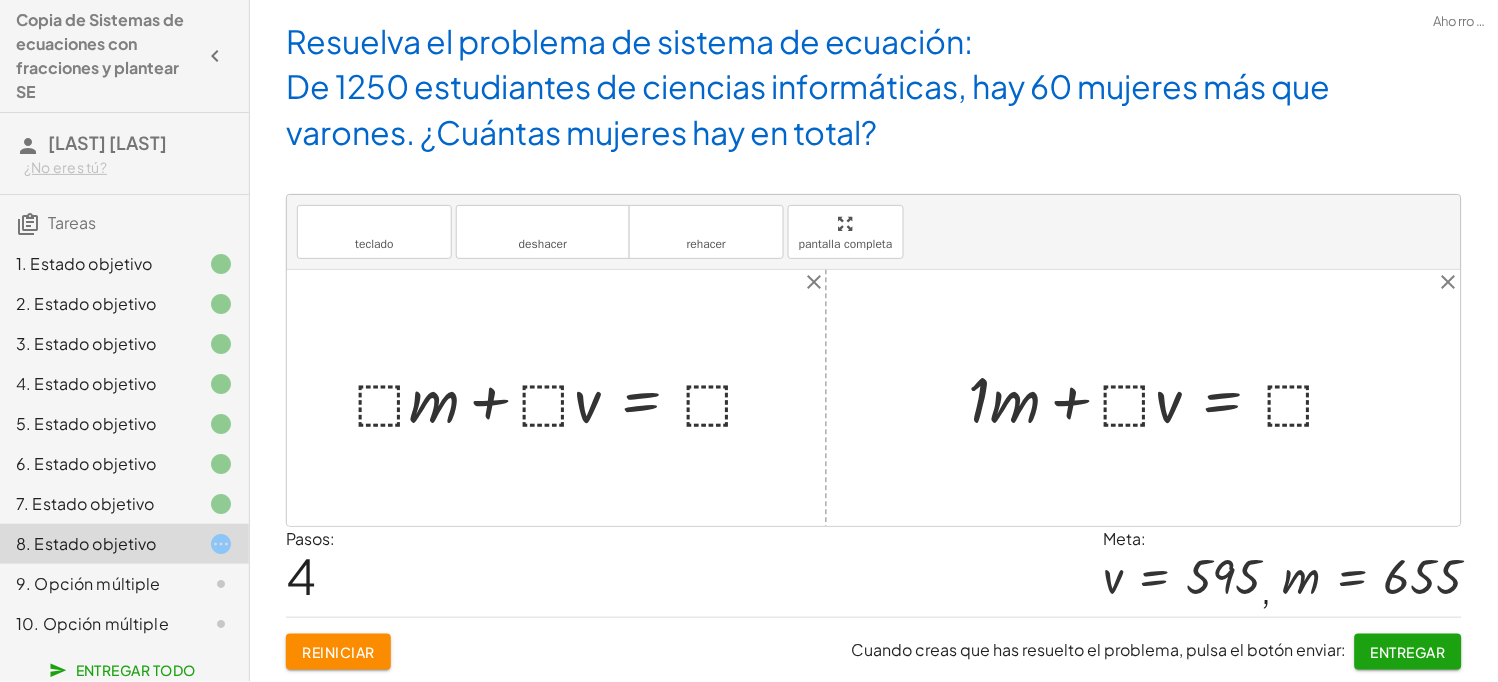 click at bounding box center [1161, 398] 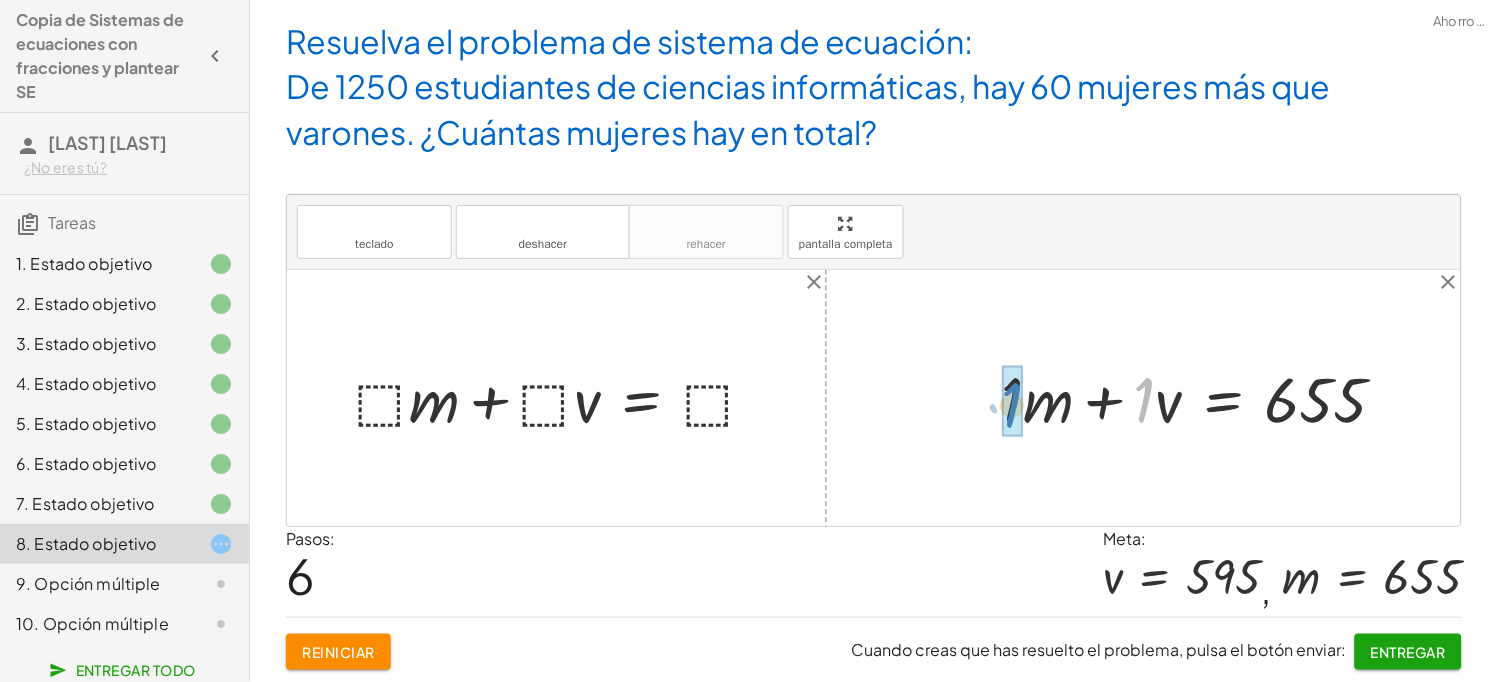 drag, startPoint x: 1151, startPoint y: 412, endPoint x: 1018, endPoint y: 417, distance: 133.09395 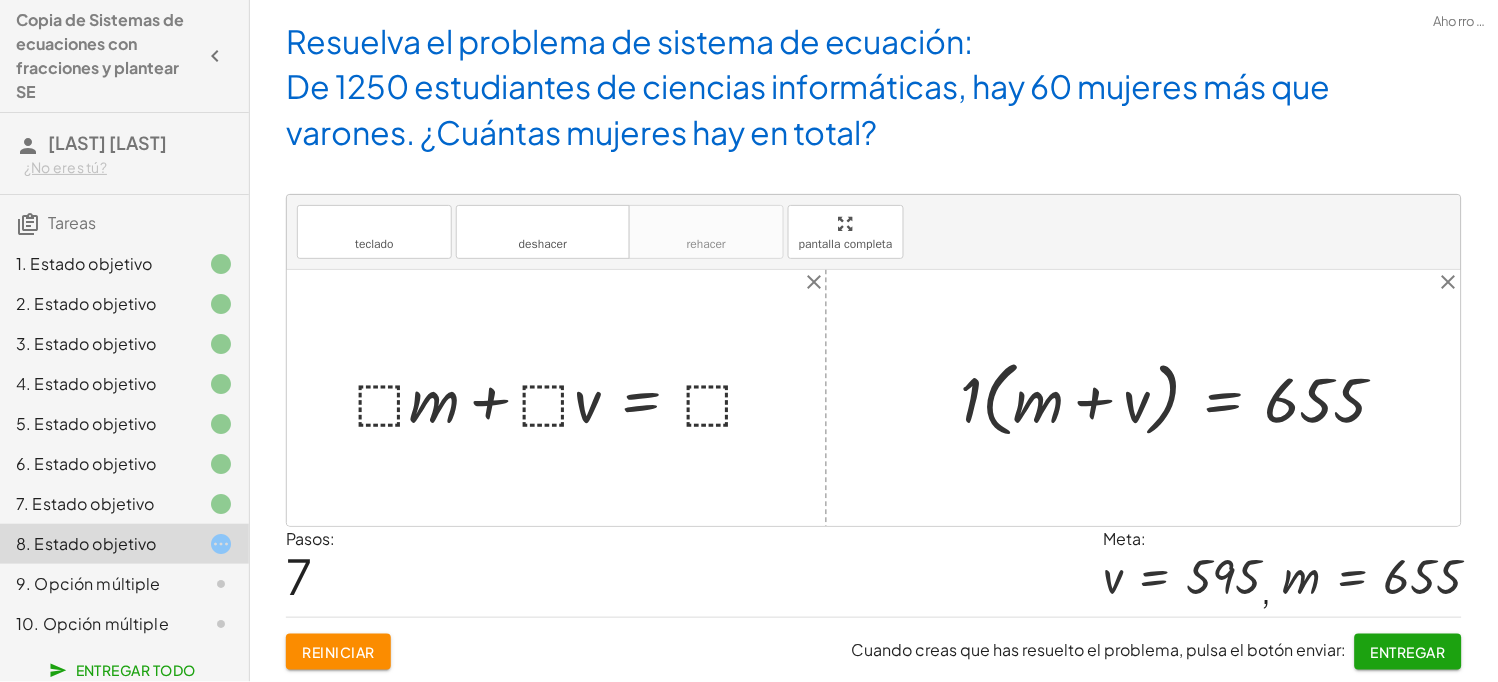 click at bounding box center (1182, 397) 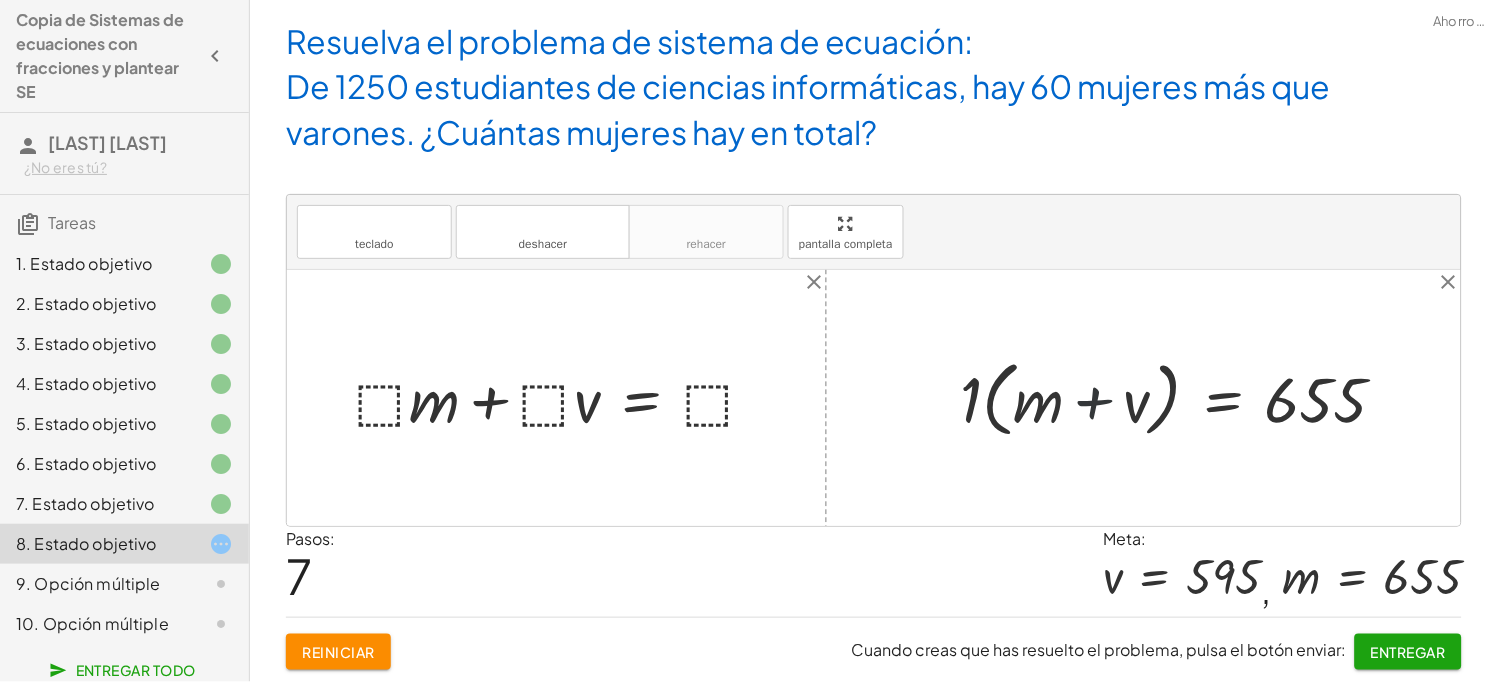 click at bounding box center [1182, 397] 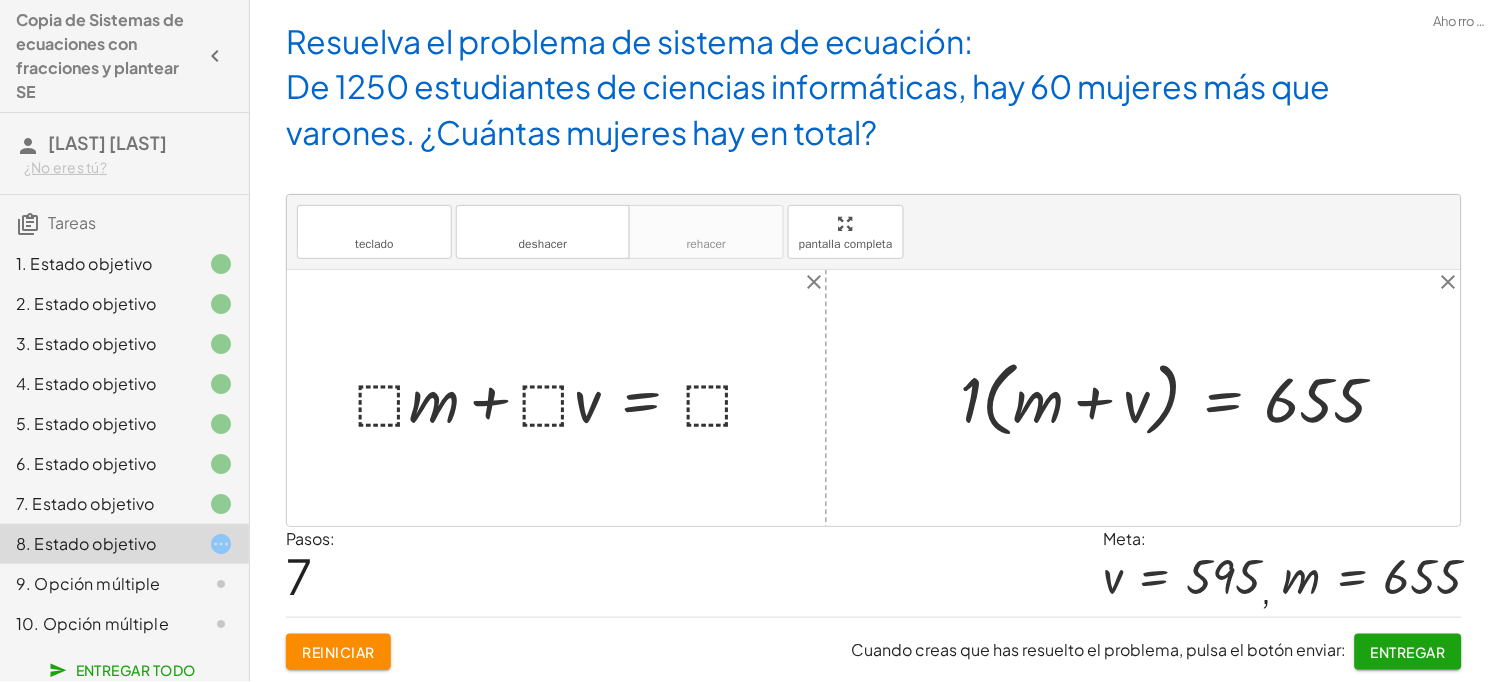 click at bounding box center [1182, 397] 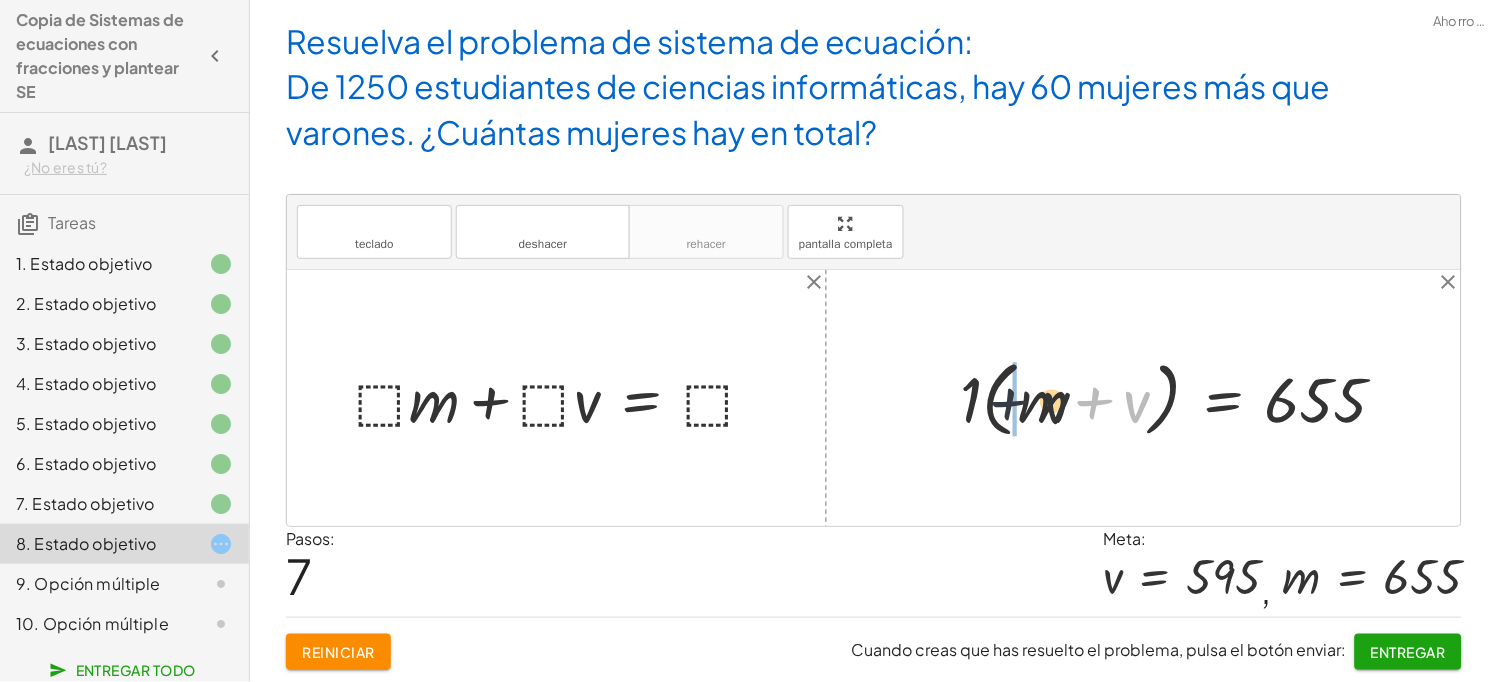 drag, startPoint x: 1077, startPoint y: 402, endPoint x: 951, endPoint y: 403, distance: 126.00397 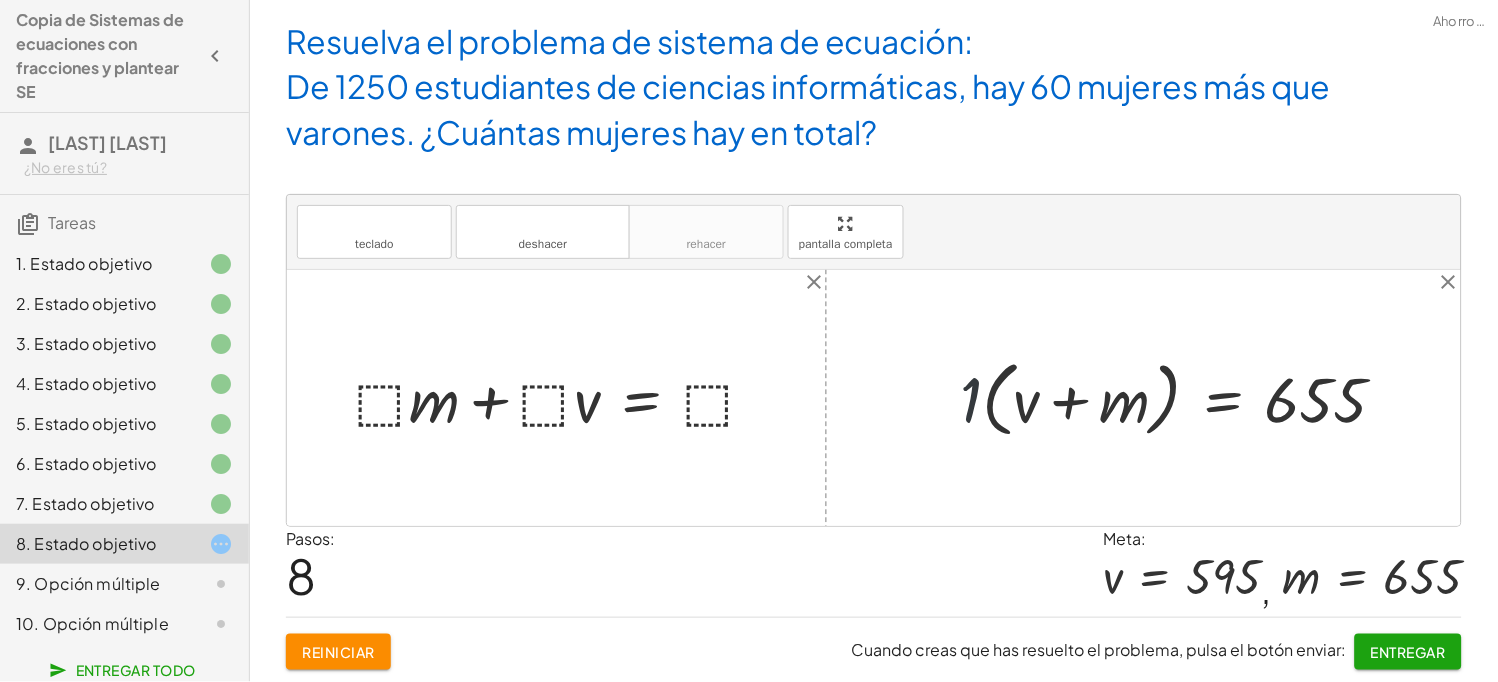 click at bounding box center (1182, 397) 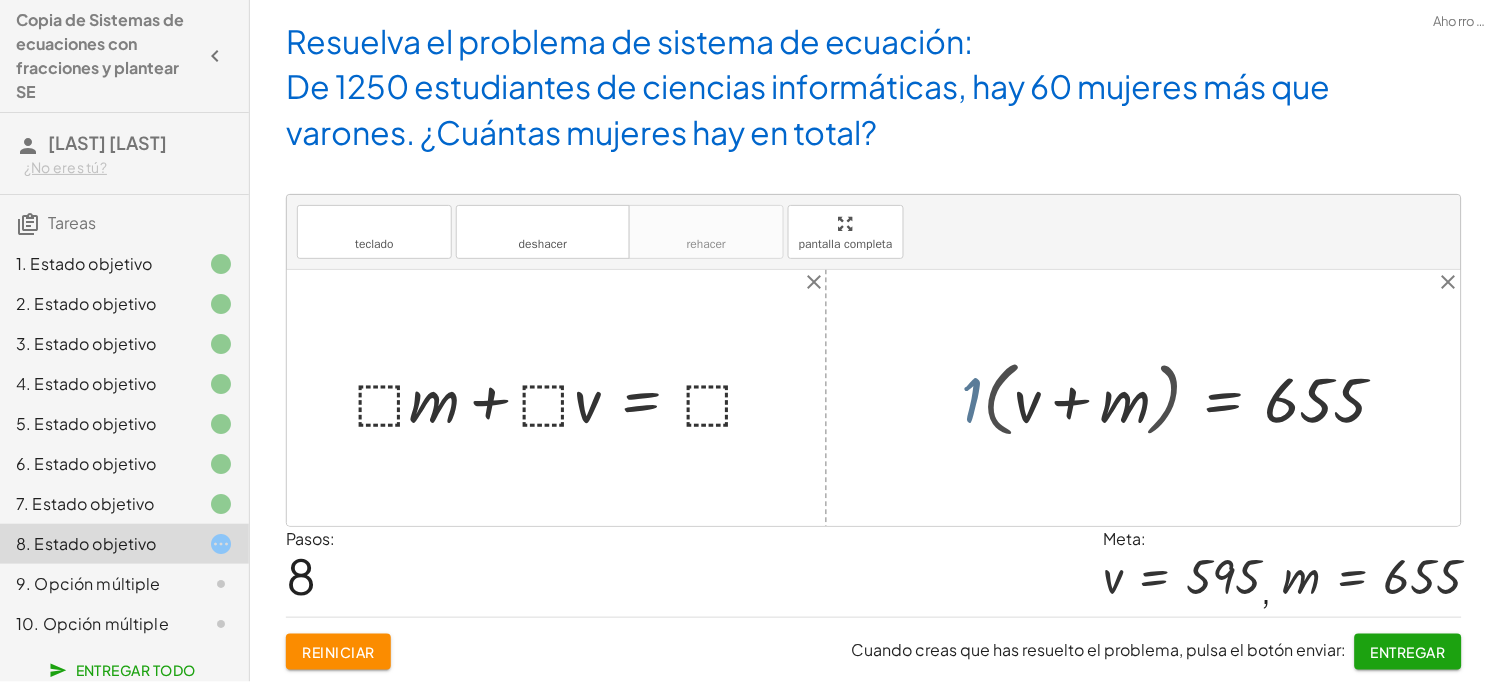 click at bounding box center [874, 398] 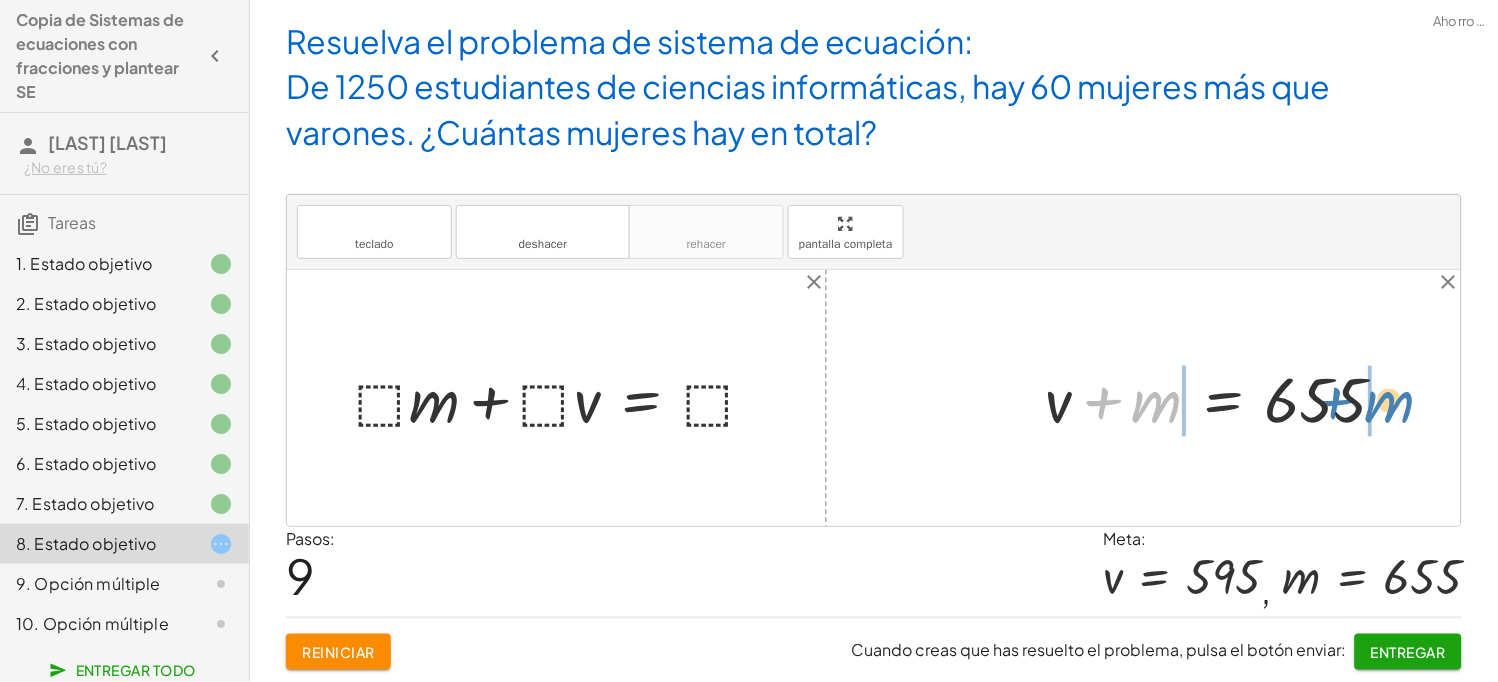 drag, startPoint x: 1078, startPoint y: 405, endPoint x: 1311, endPoint y: 405, distance: 233 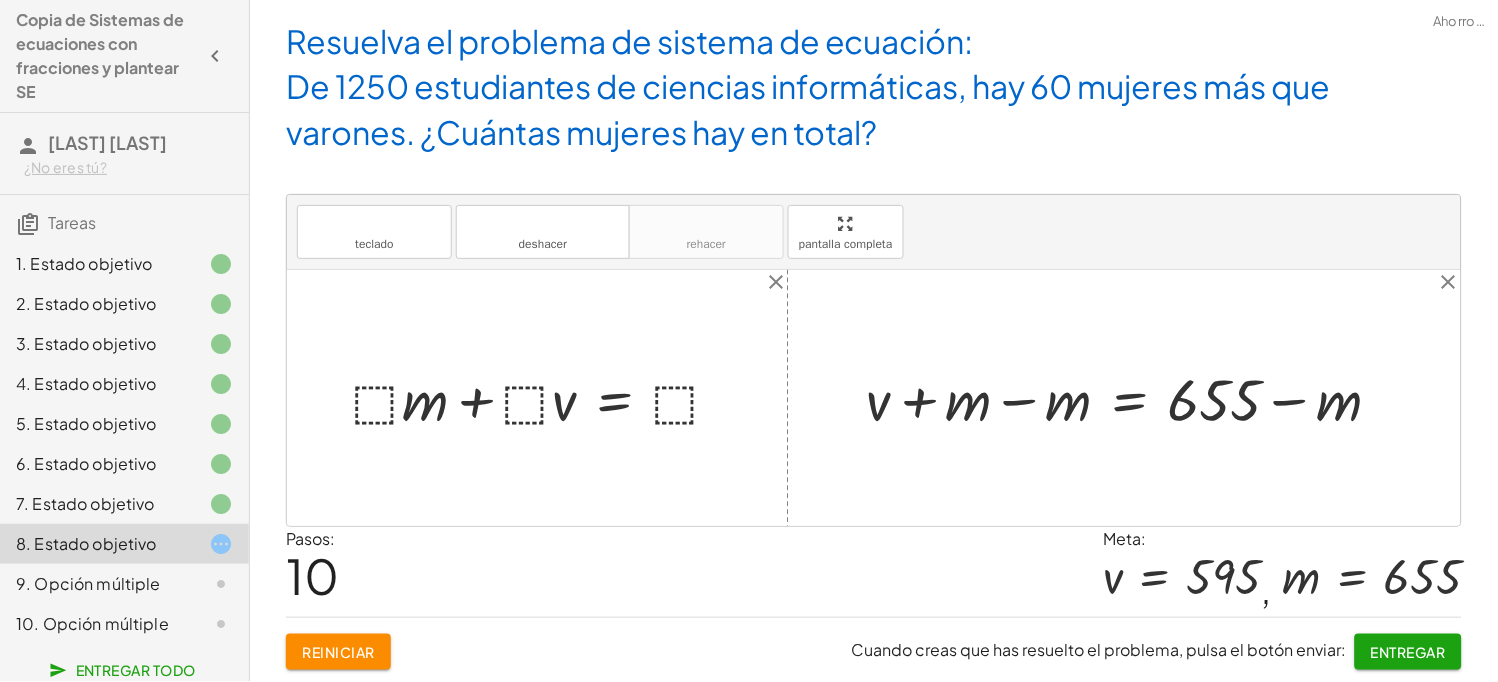 click at bounding box center (1132, 397) 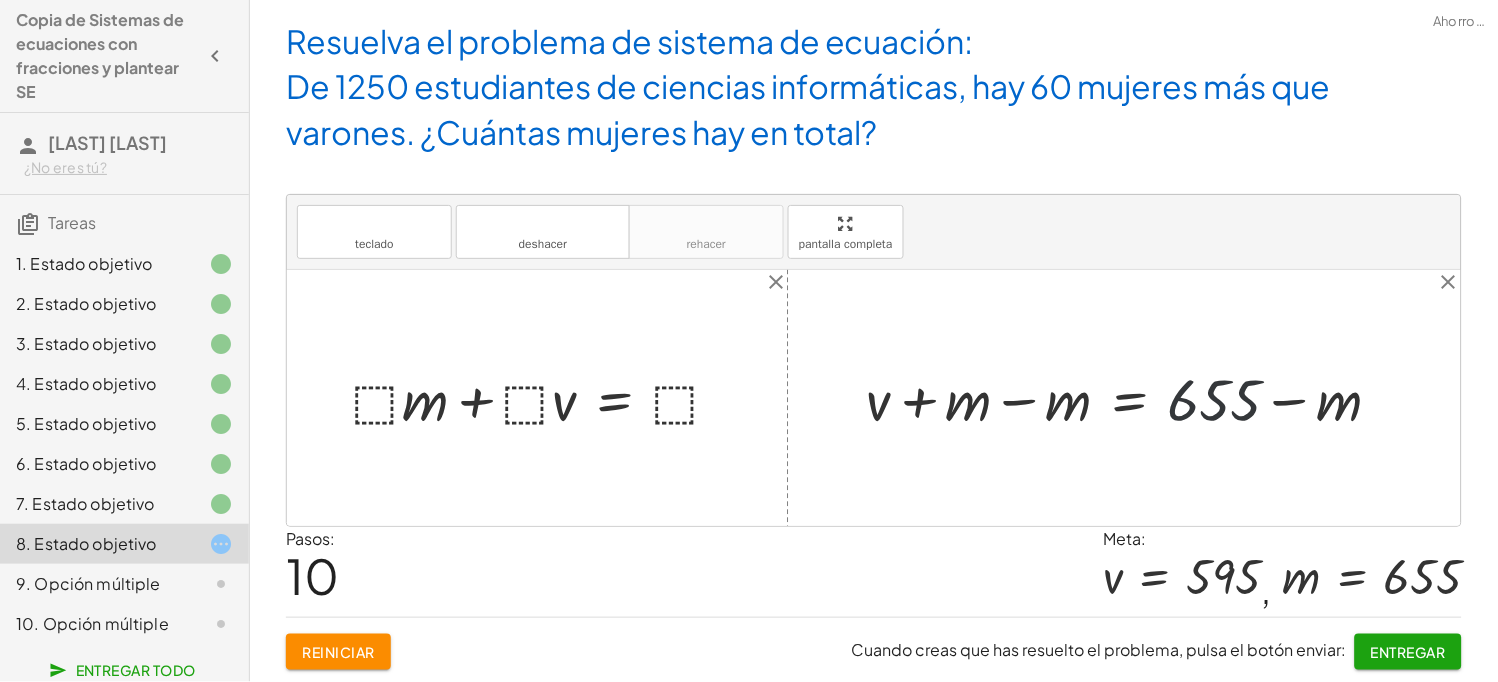 click at bounding box center (1132, 397) 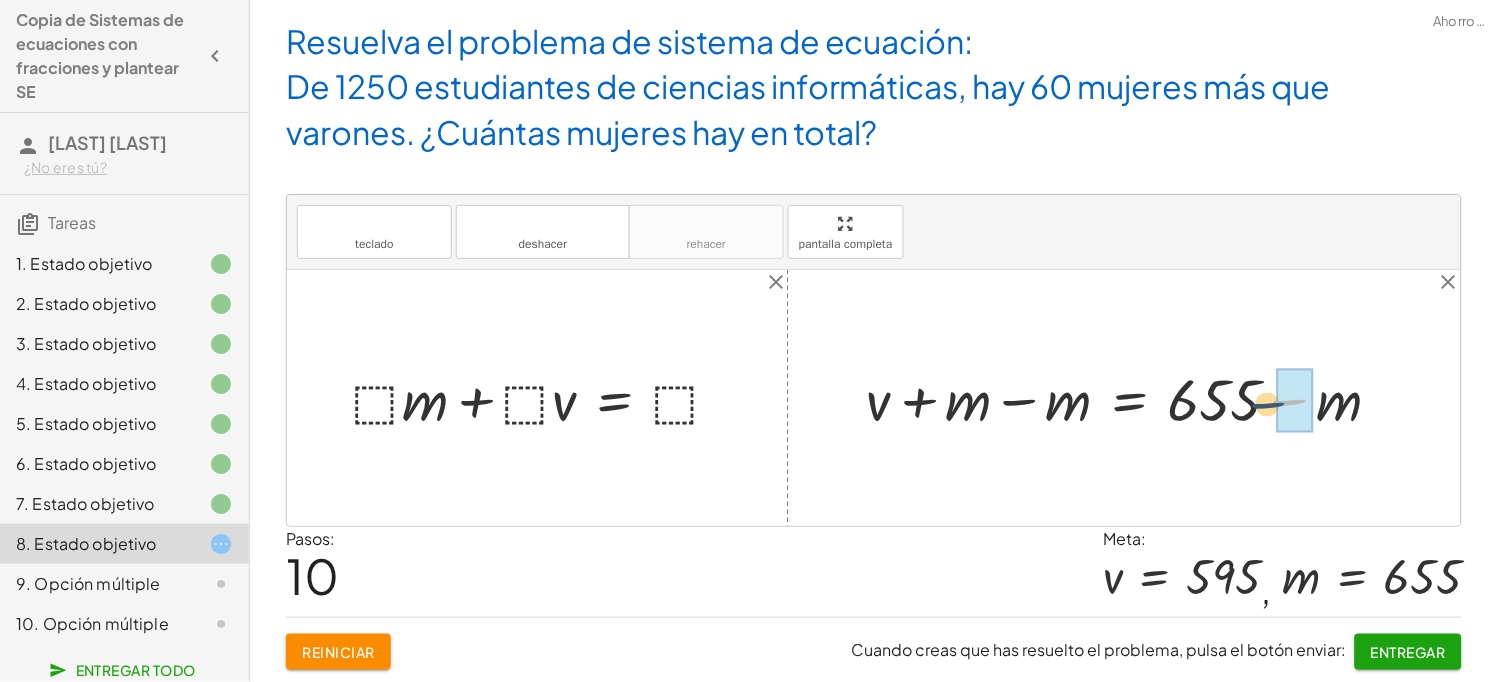 drag, startPoint x: 1316, startPoint y: 394, endPoint x: 1293, endPoint y: 398, distance: 23.345236 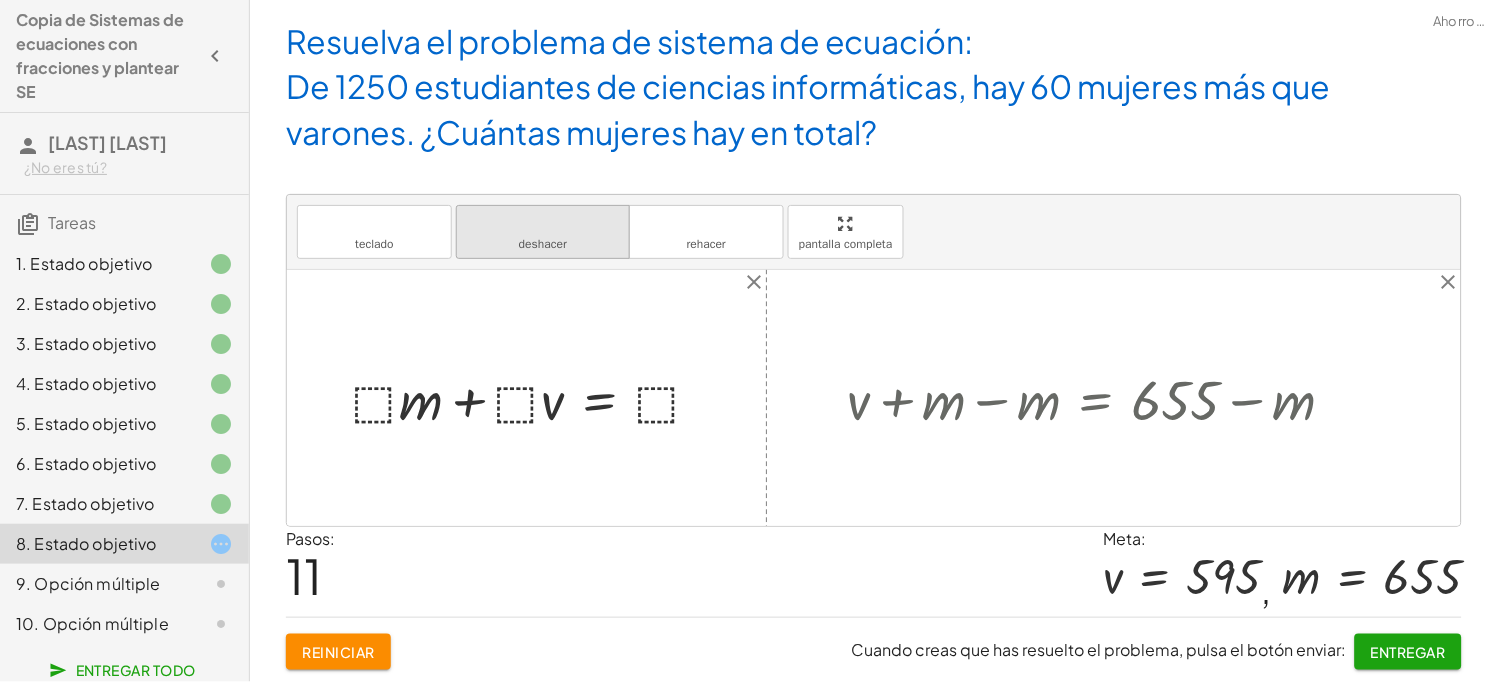 click on "deshacer deshacer" at bounding box center (543, 232) 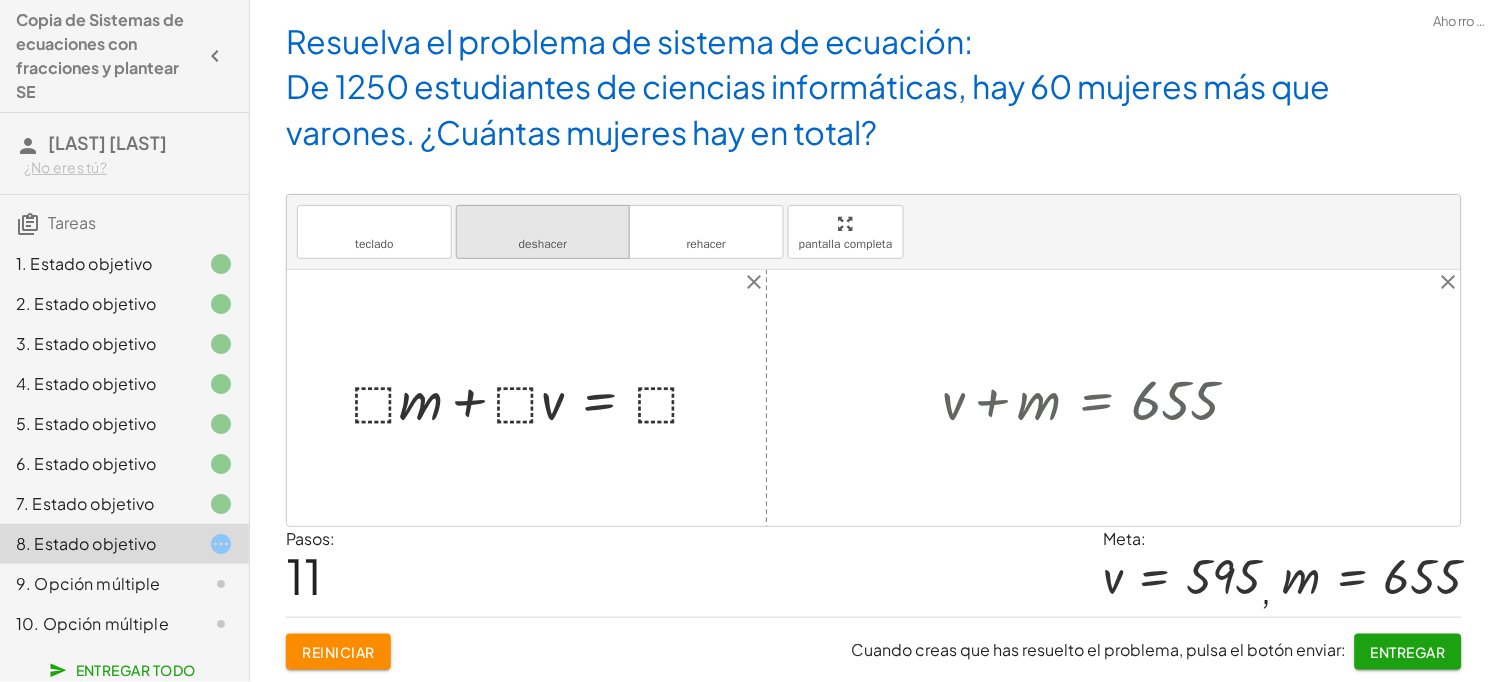 click on "deshacer" at bounding box center (543, 223) 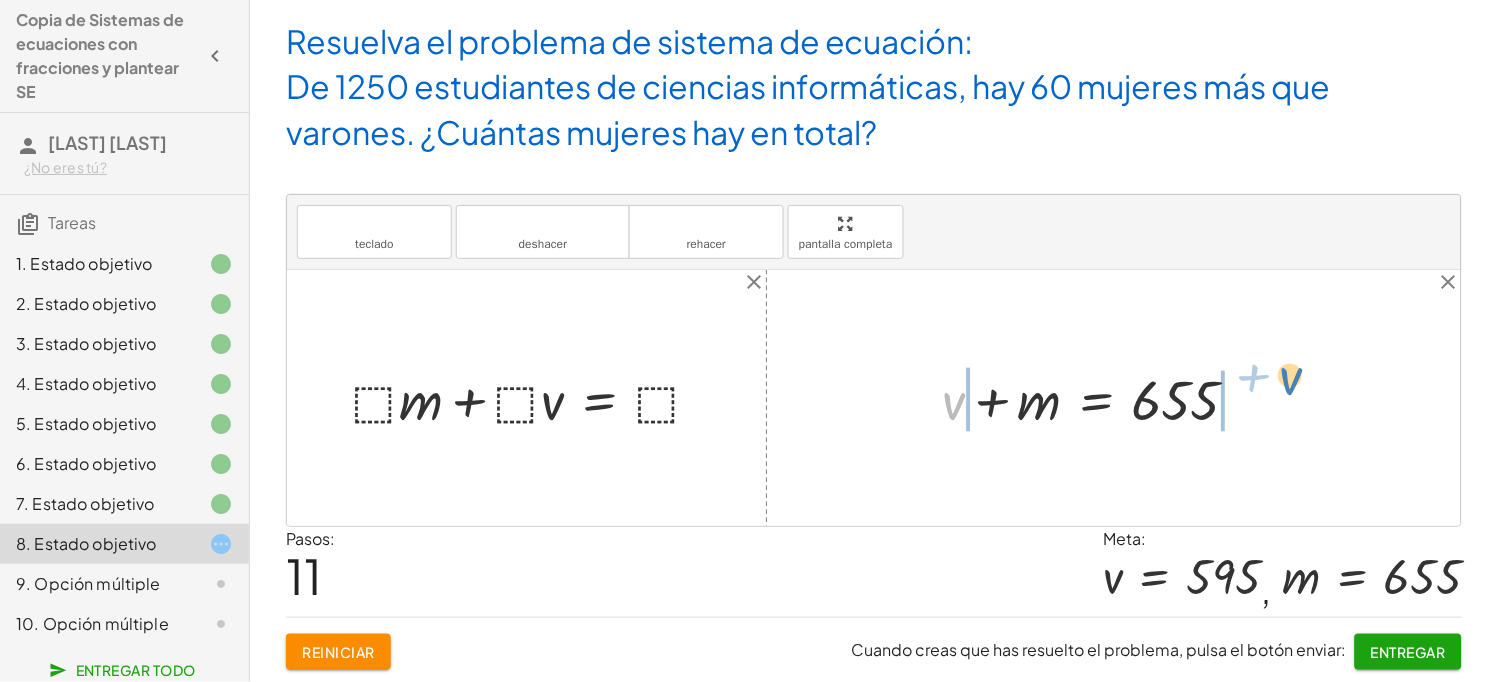 drag, startPoint x: 952, startPoint y: 403, endPoint x: 1293, endPoint y: 378, distance: 341.9152 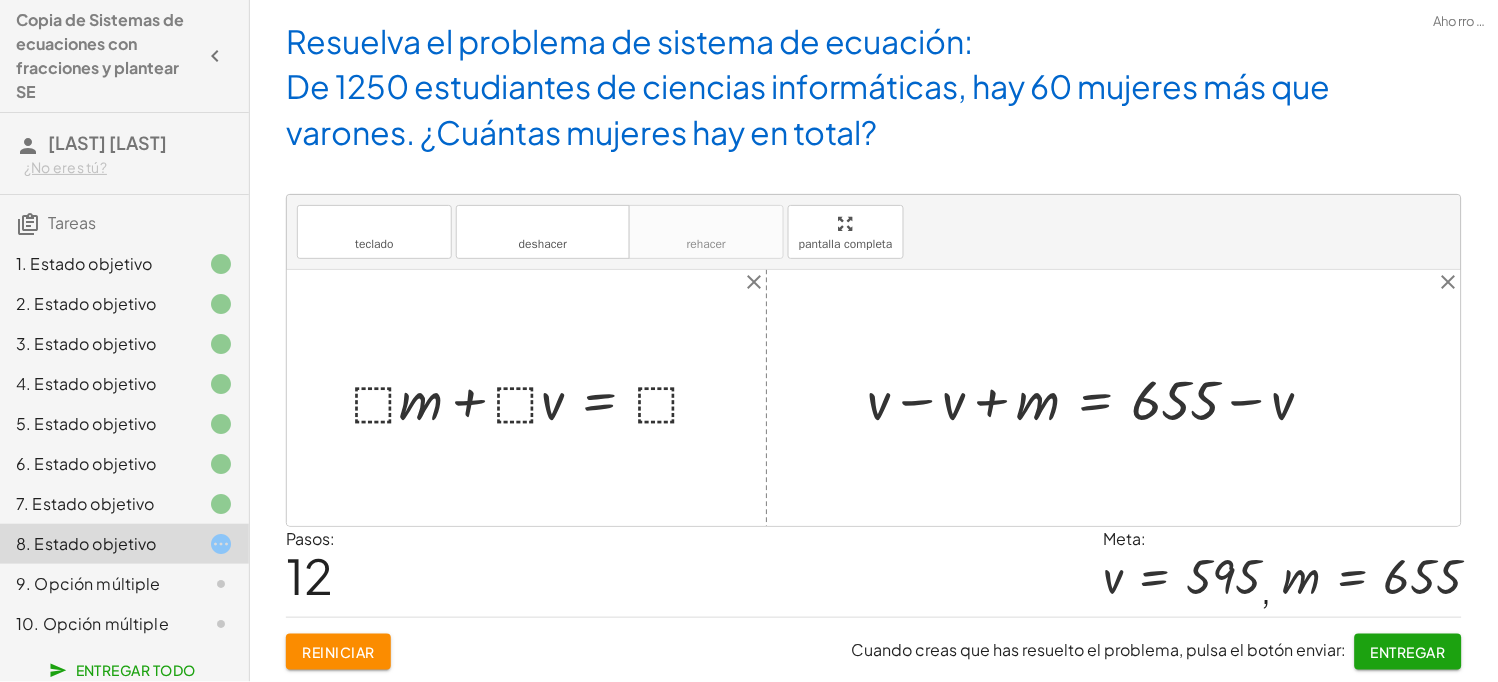 click at bounding box center [1099, 398] 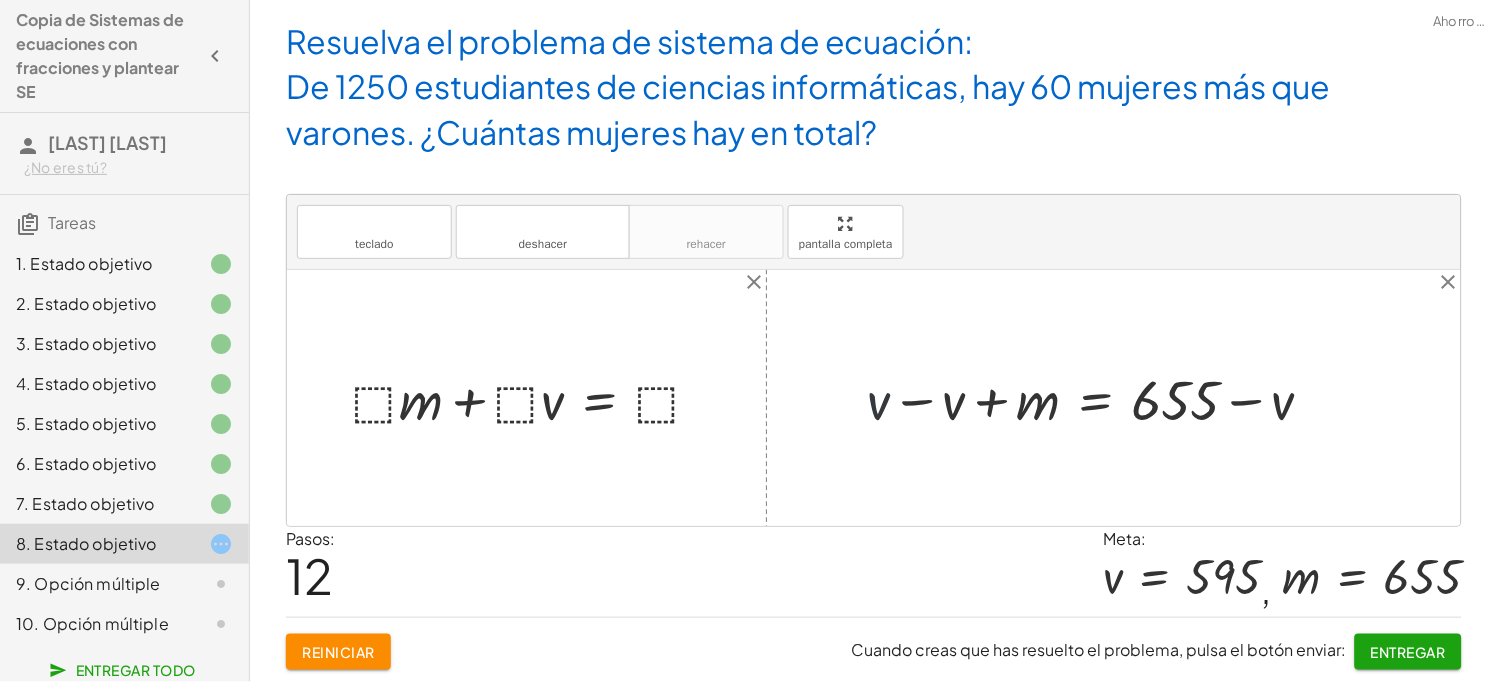 click at bounding box center (1099, 398) 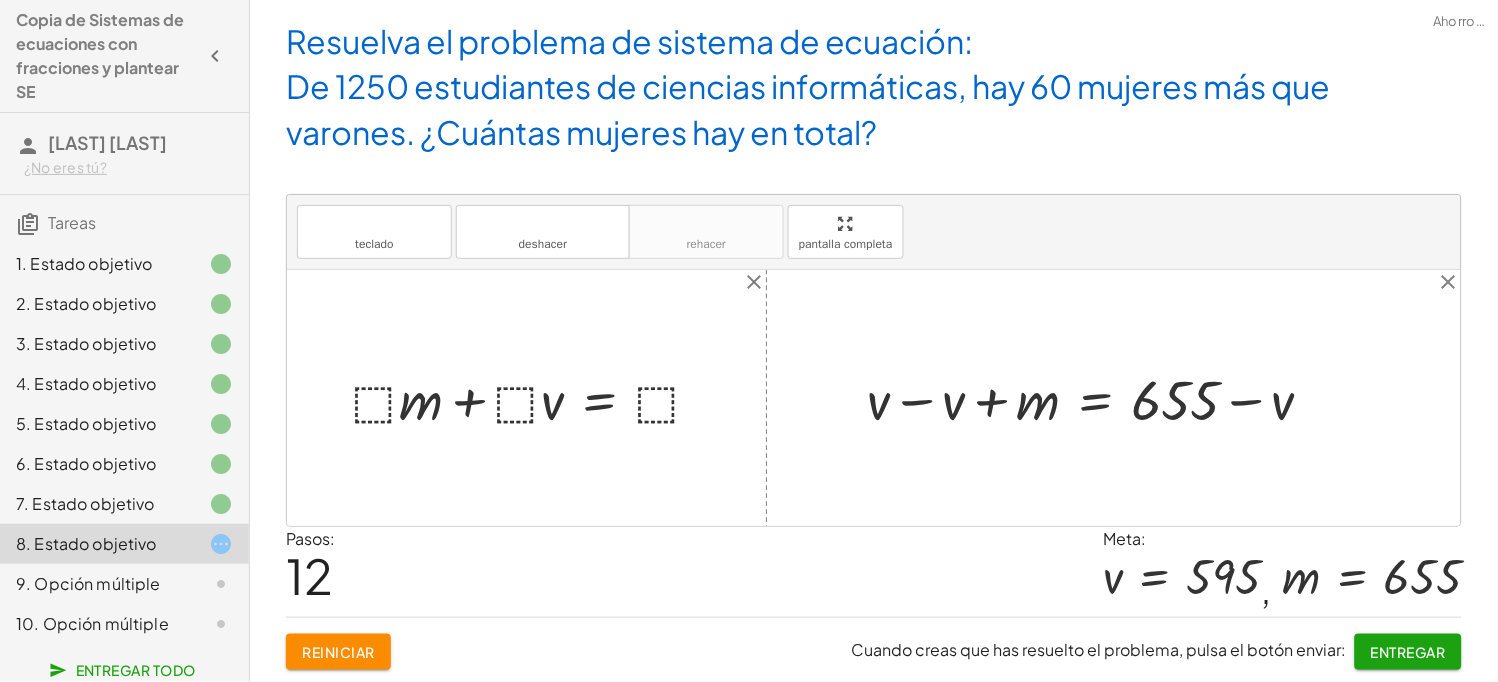 click at bounding box center (1099, 398) 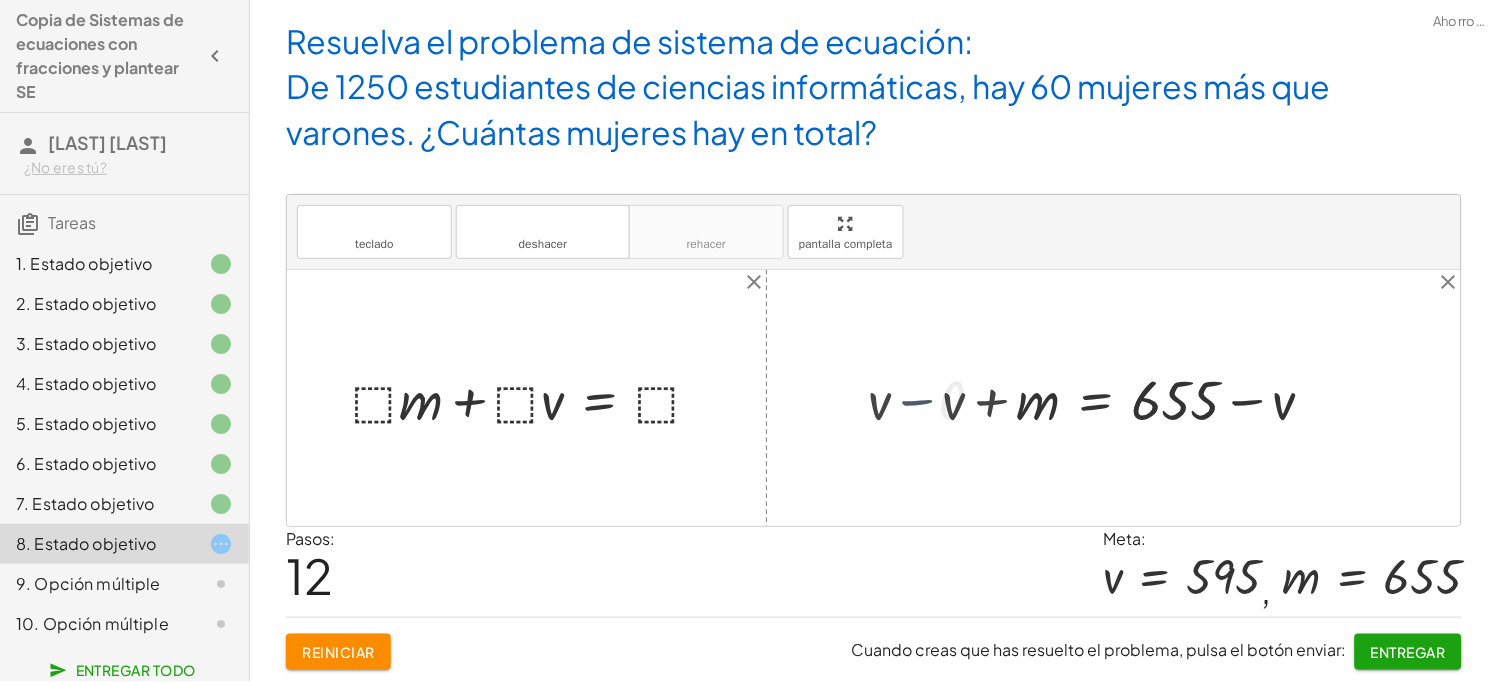 click at bounding box center [874, 398] 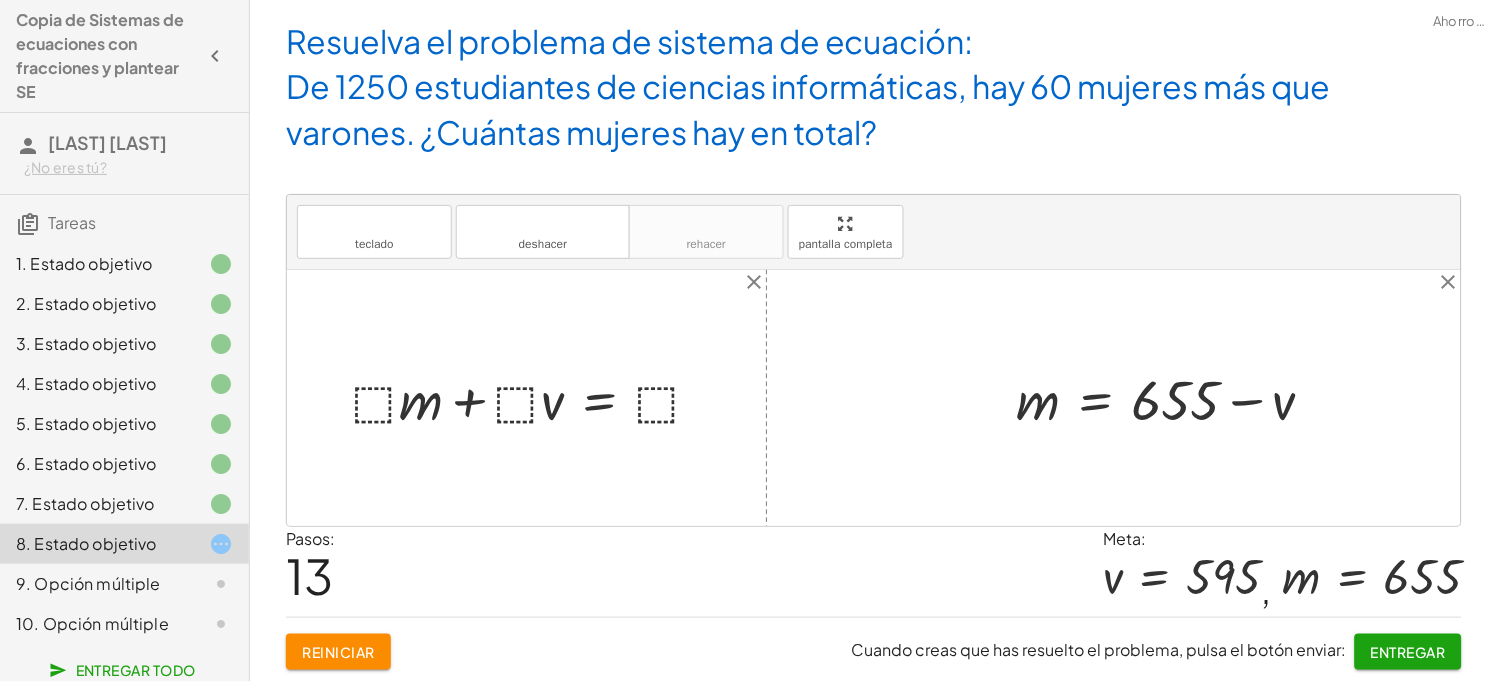 click at bounding box center (1173, 398) 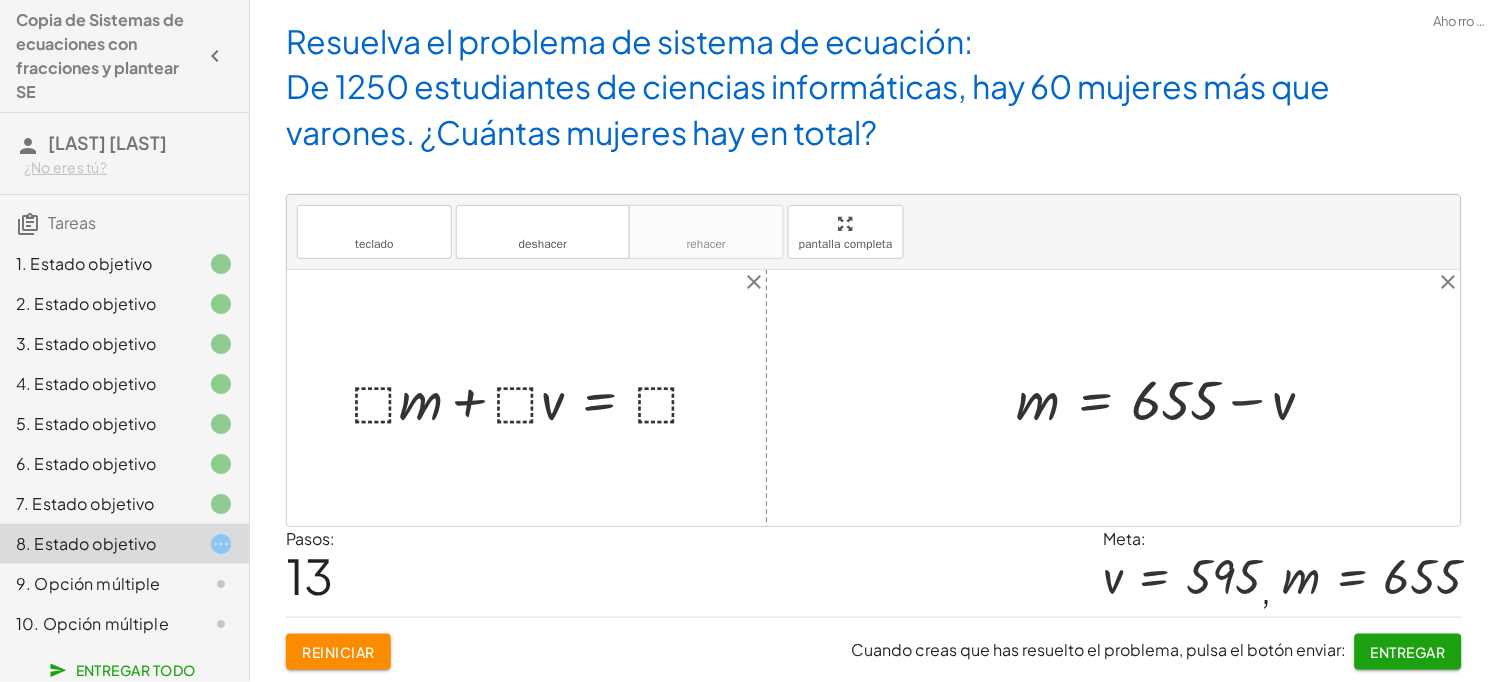 click at bounding box center [1173, 398] 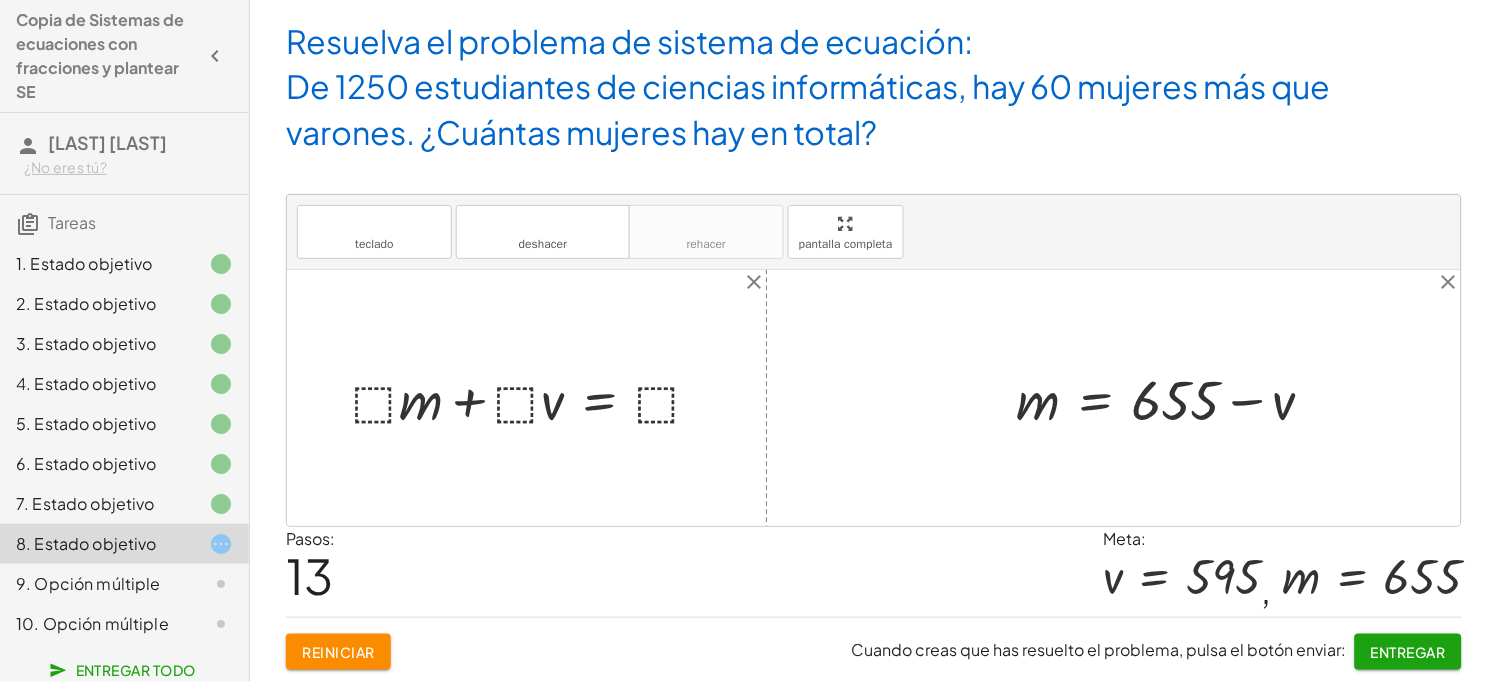 click at bounding box center (535, 398) 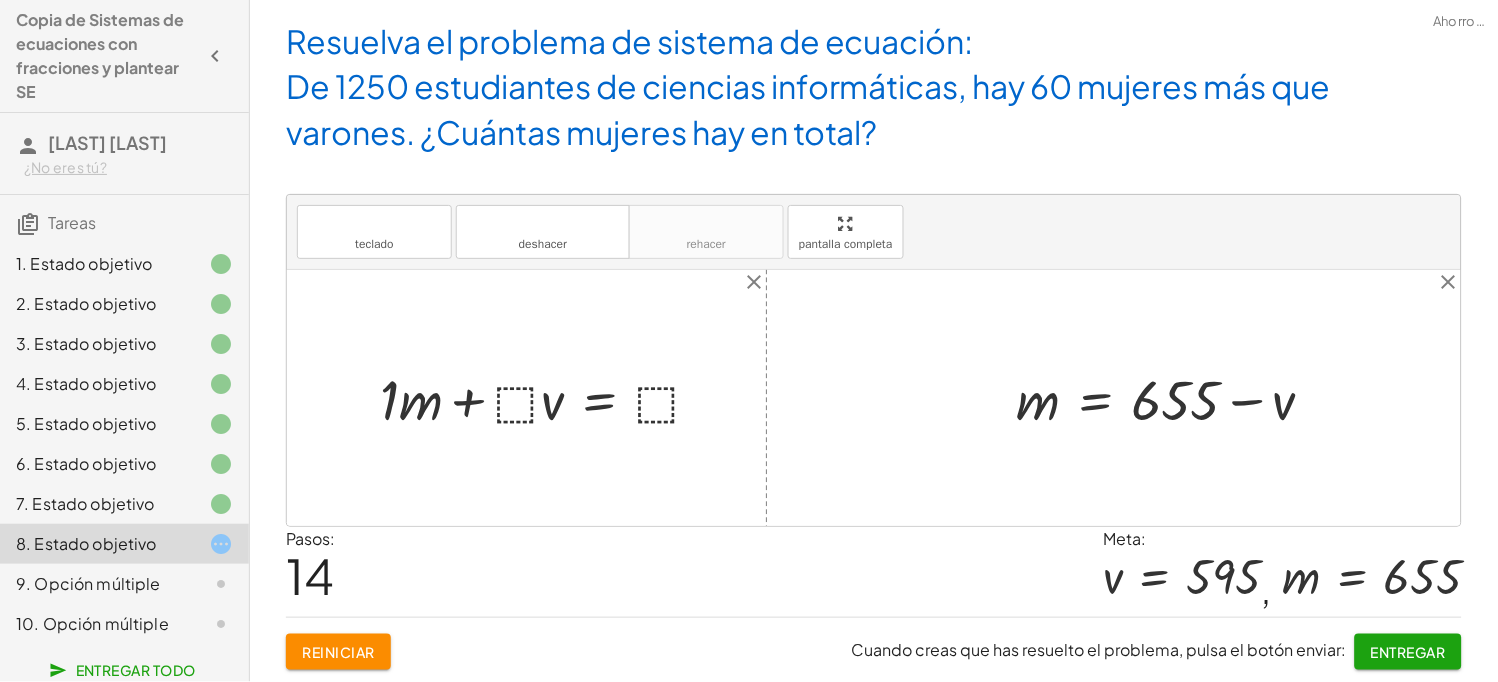 click at bounding box center [549, 398] 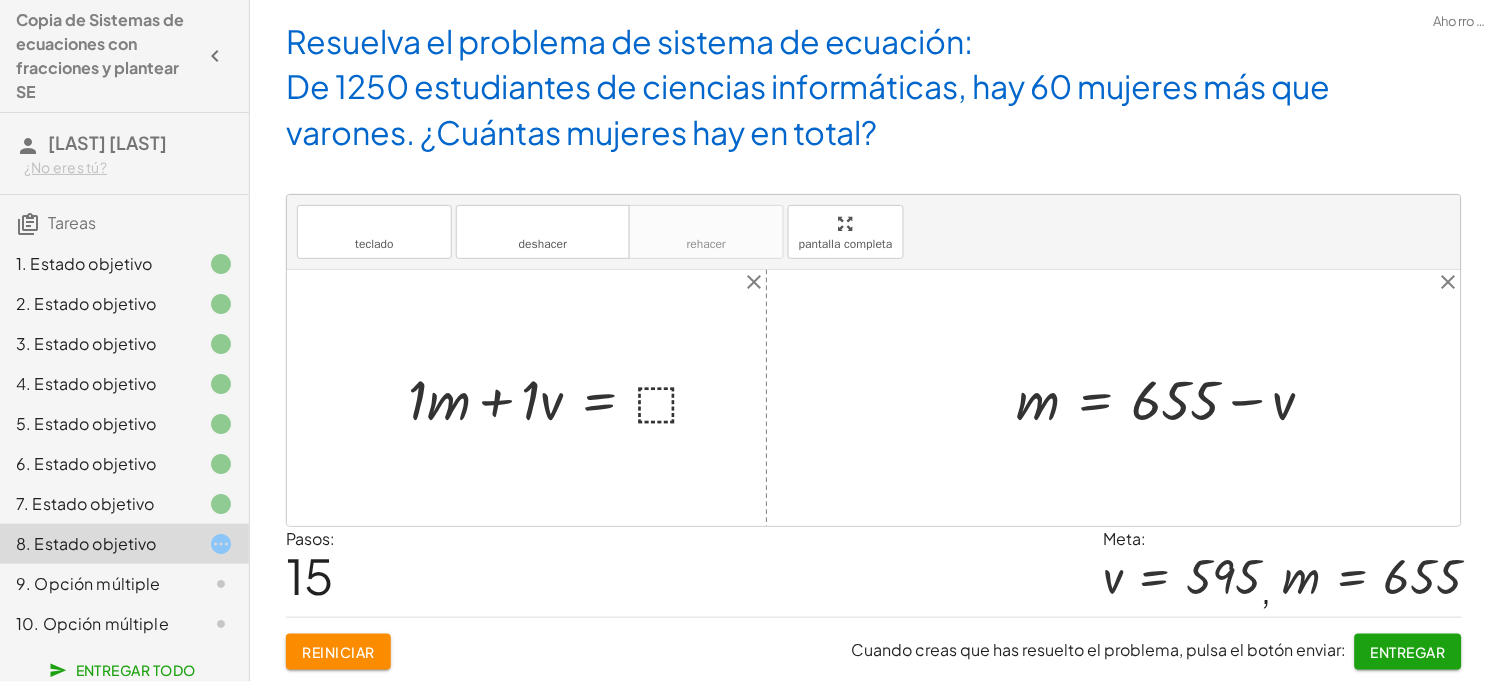 click at bounding box center (562, 398) 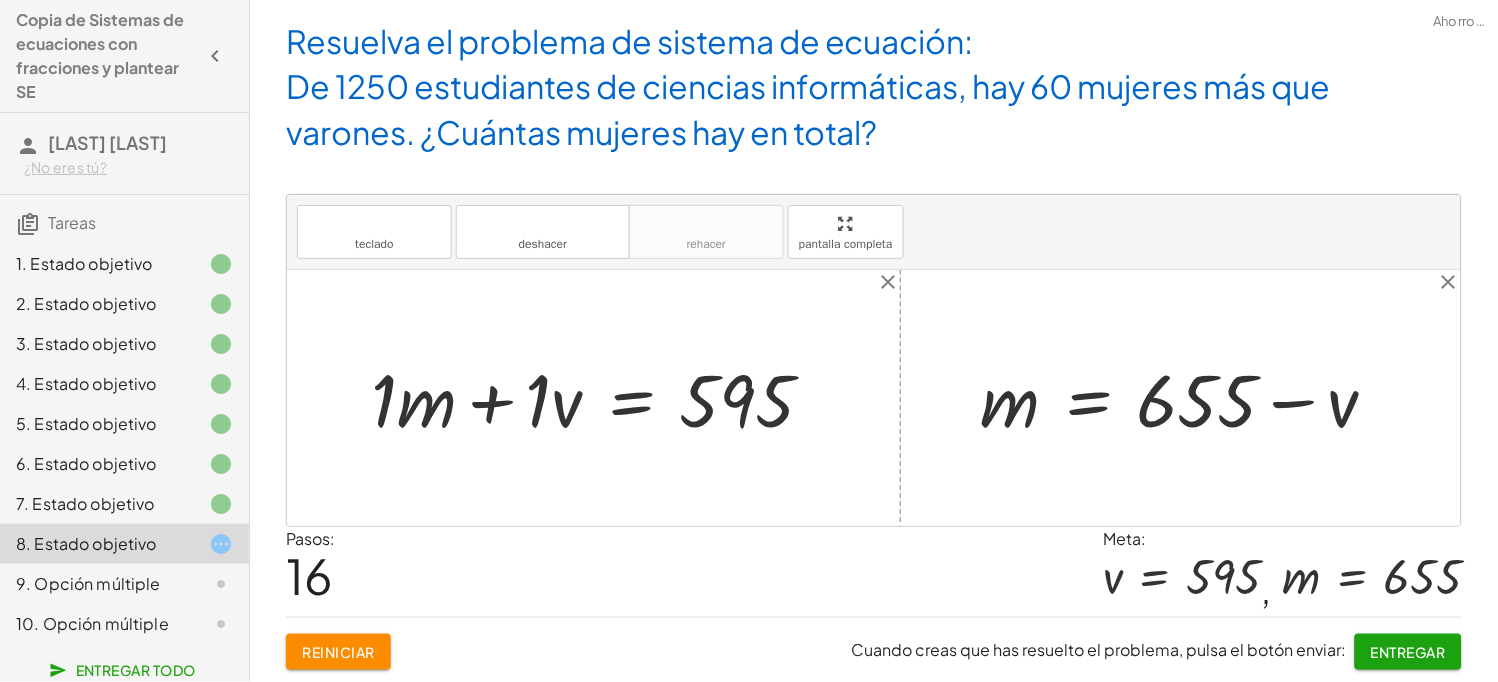 click at bounding box center (601, 398) 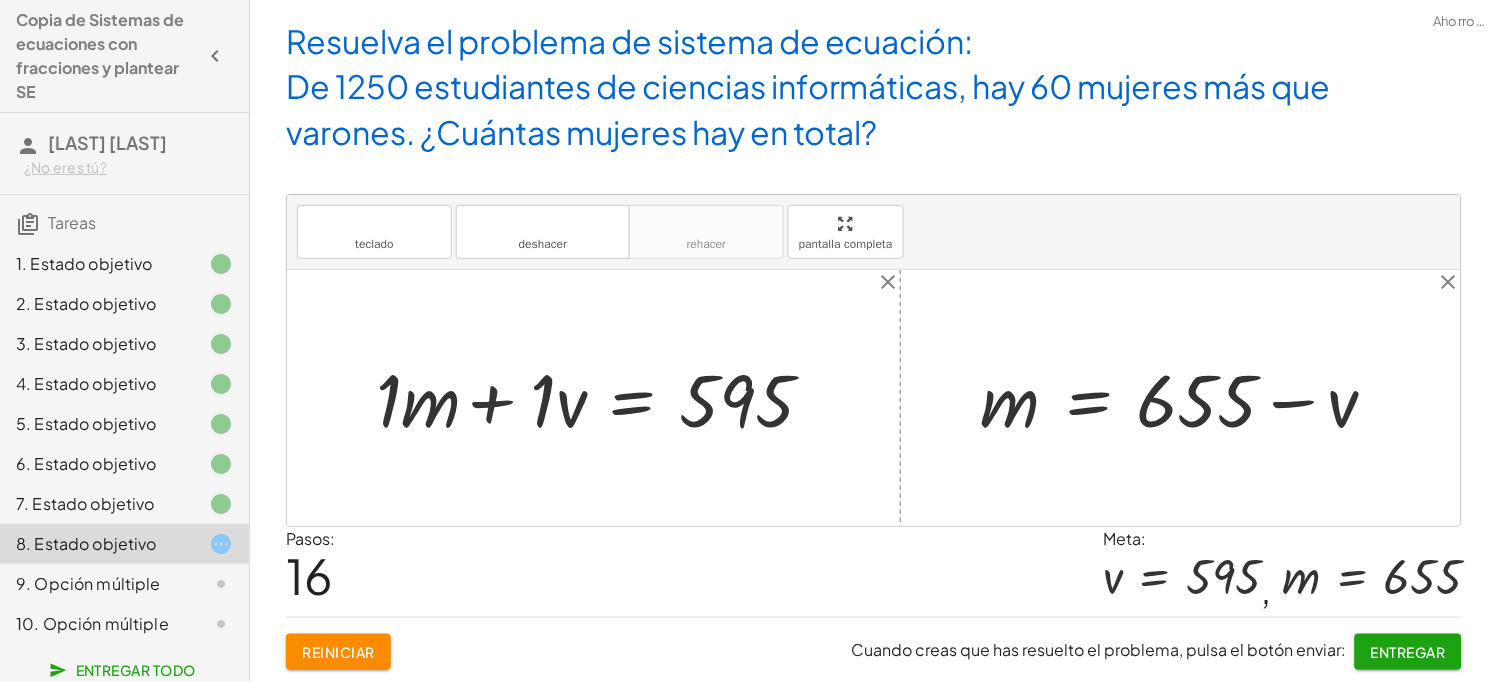 click at bounding box center (601, 398) 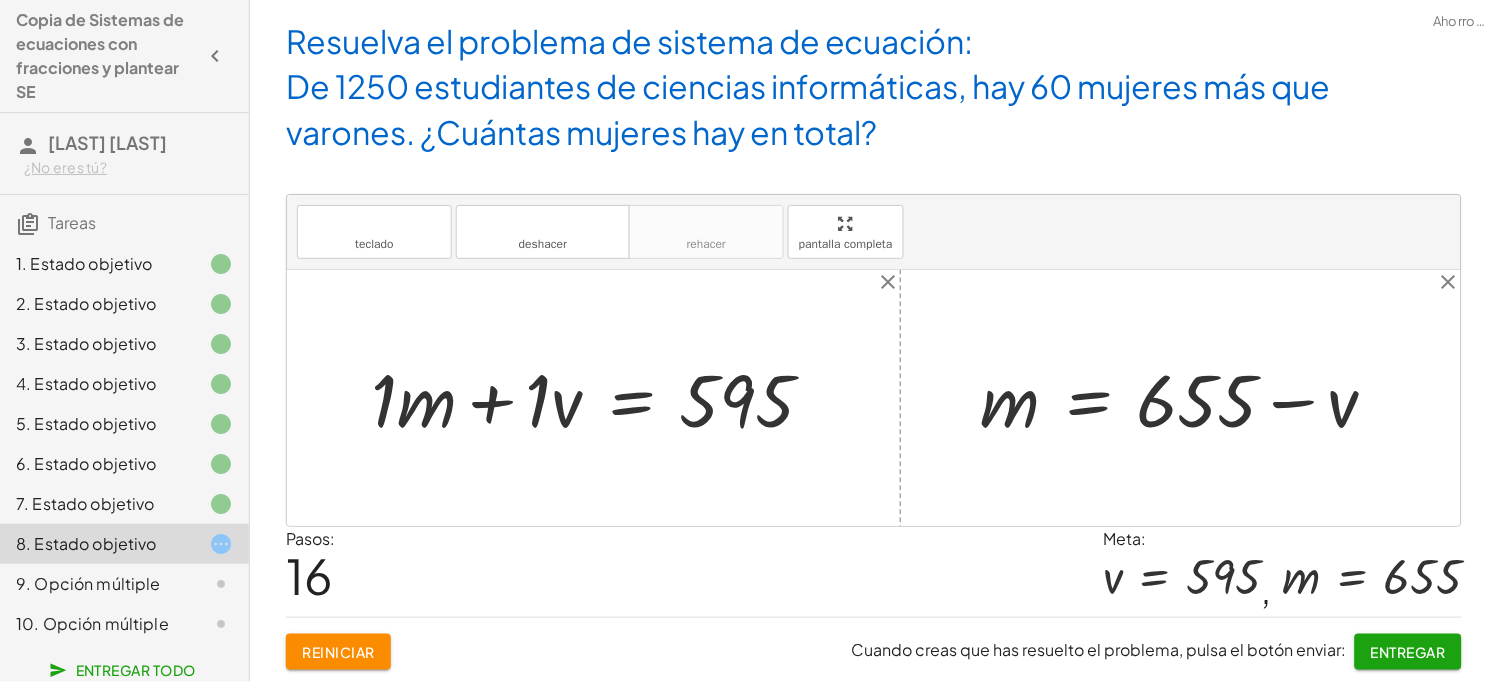 click at bounding box center [601, 398] 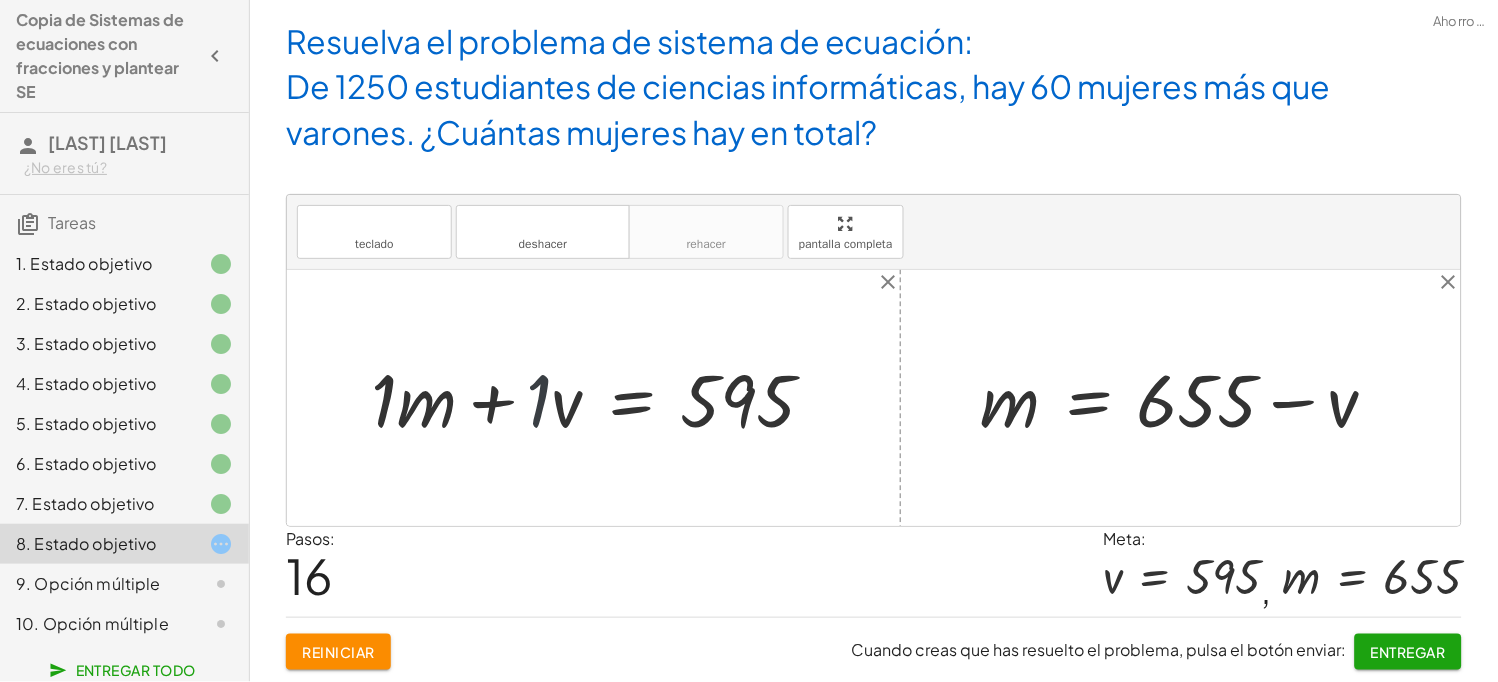 click at bounding box center [614, 398] 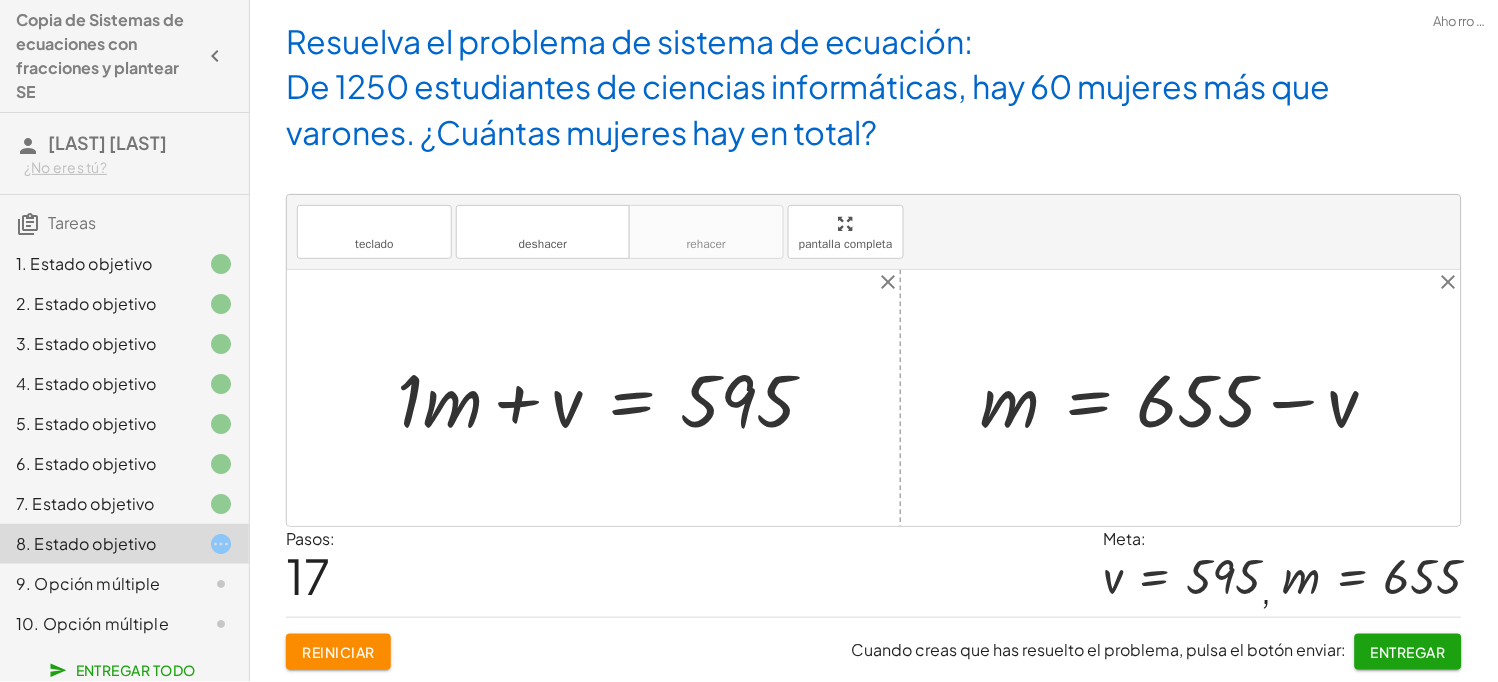 click at bounding box center [614, 398] 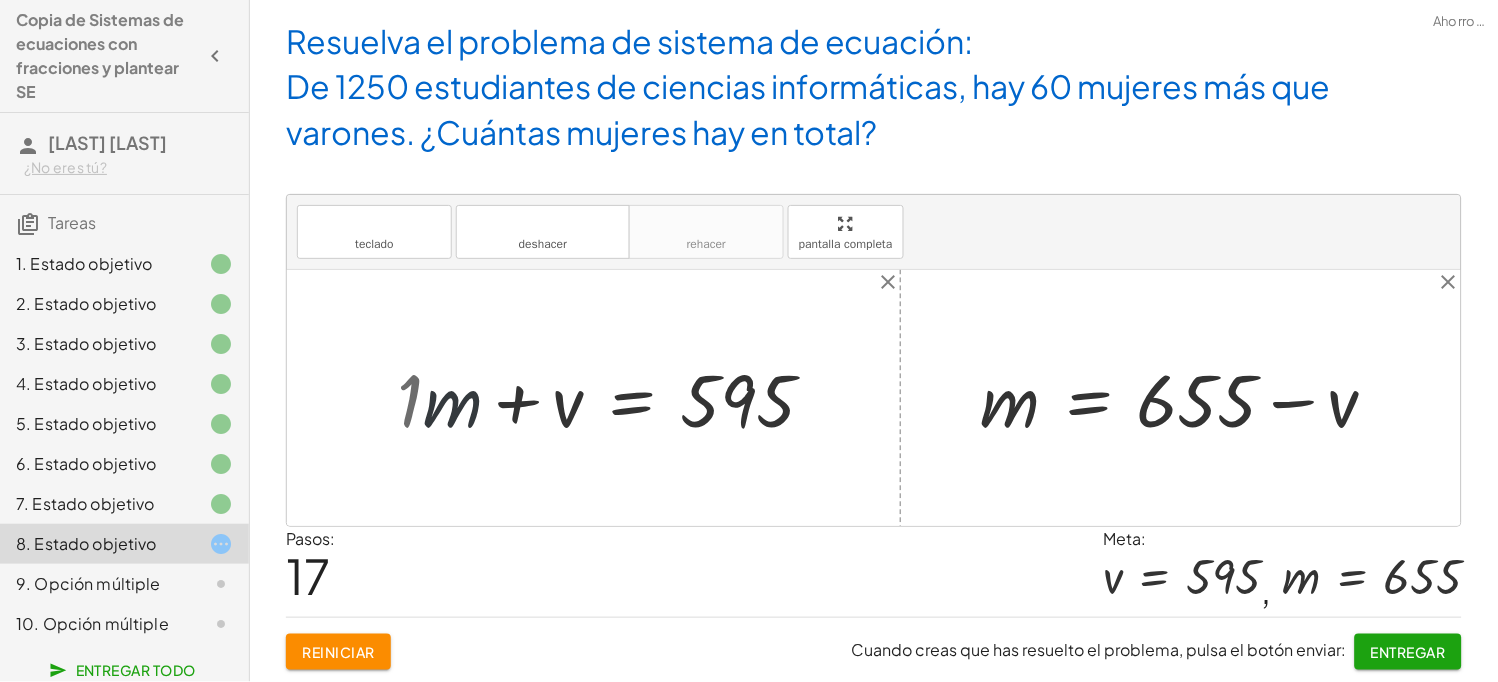 click at bounding box center (627, 398) 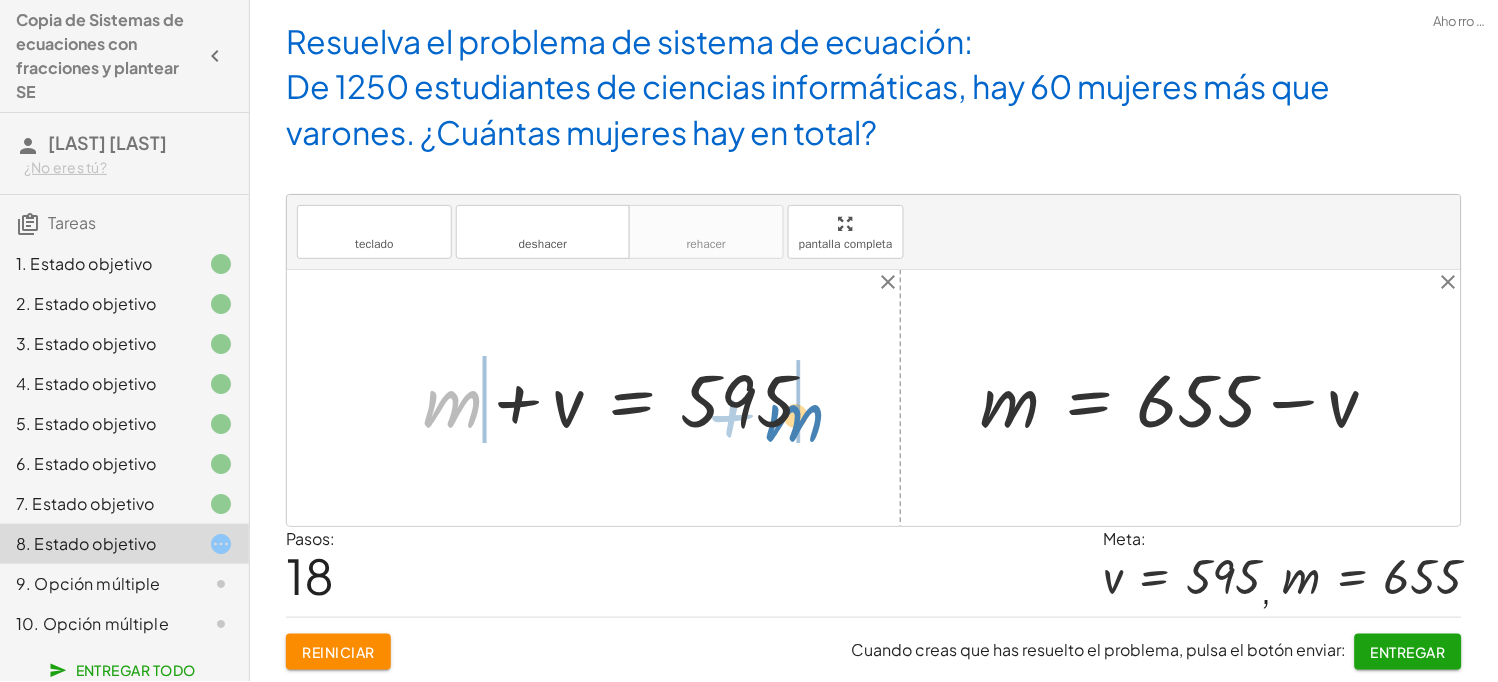 drag, startPoint x: 475, startPoint y: 405, endPoint x: 822, endPoint y: 419, distance: 347.28232 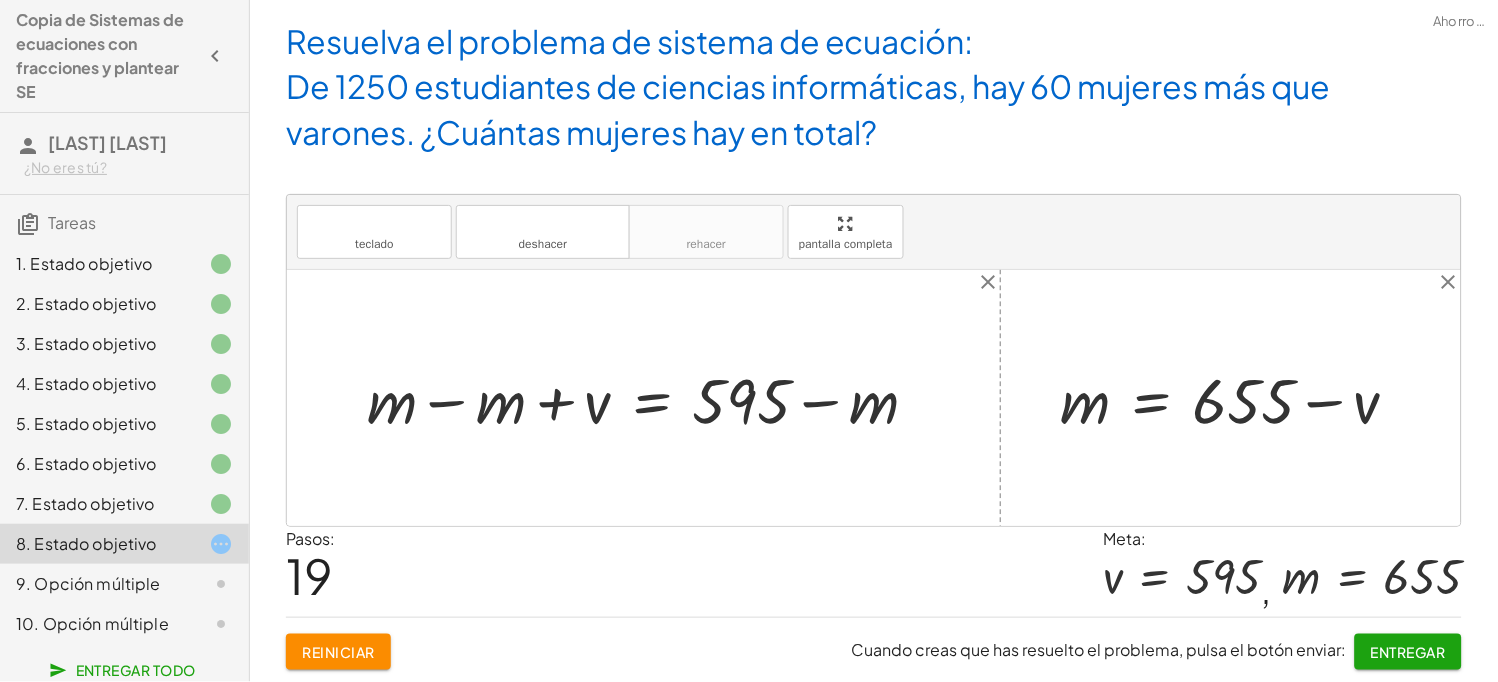click at bounding box center [651, 398] 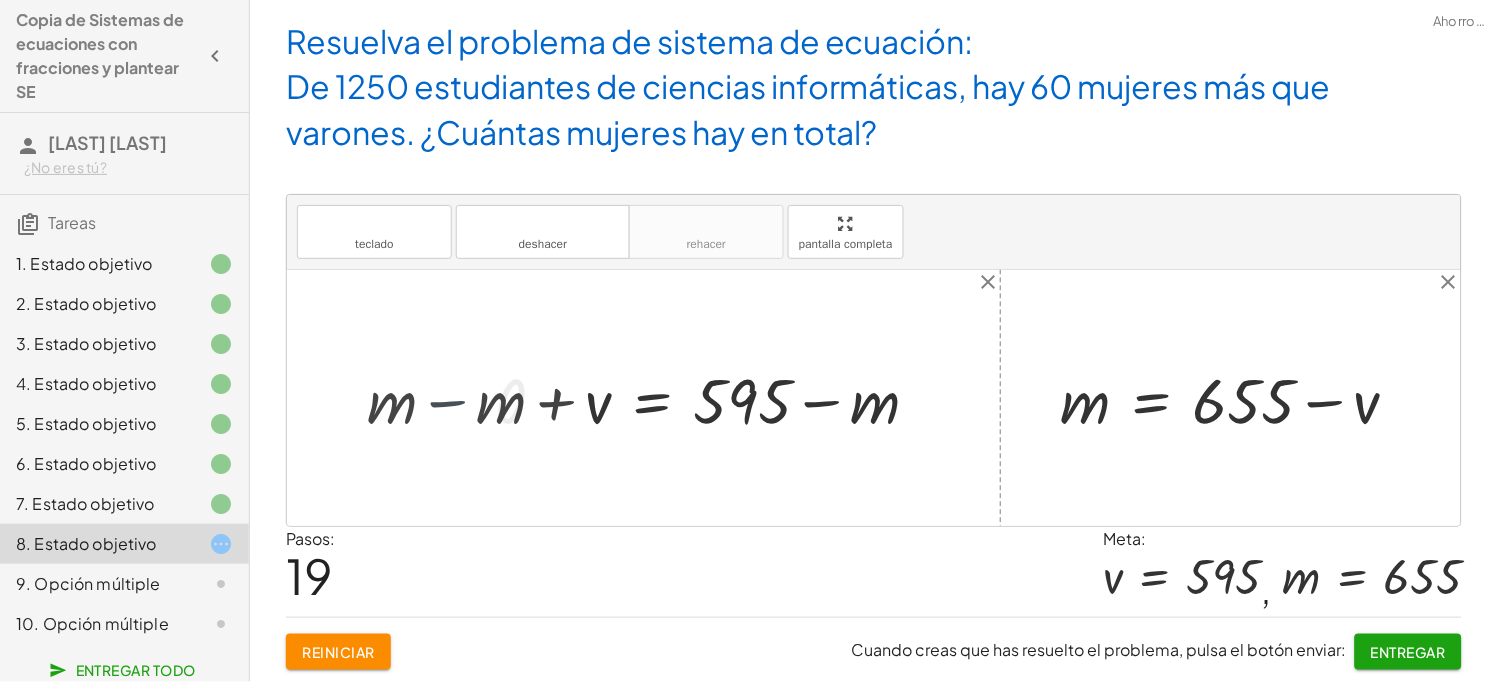 click at bounding box center [874, 398] 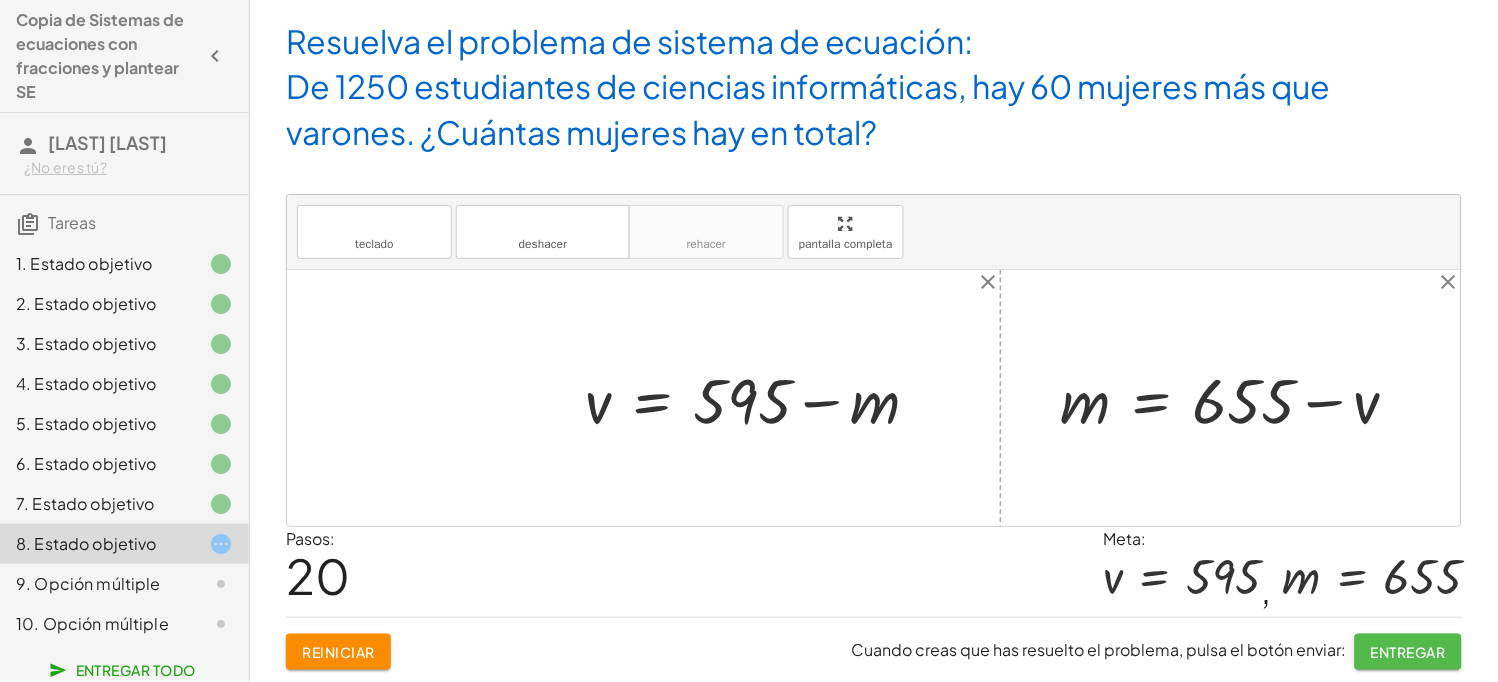 click on "Entregar" at bounding box center (1408, 652) 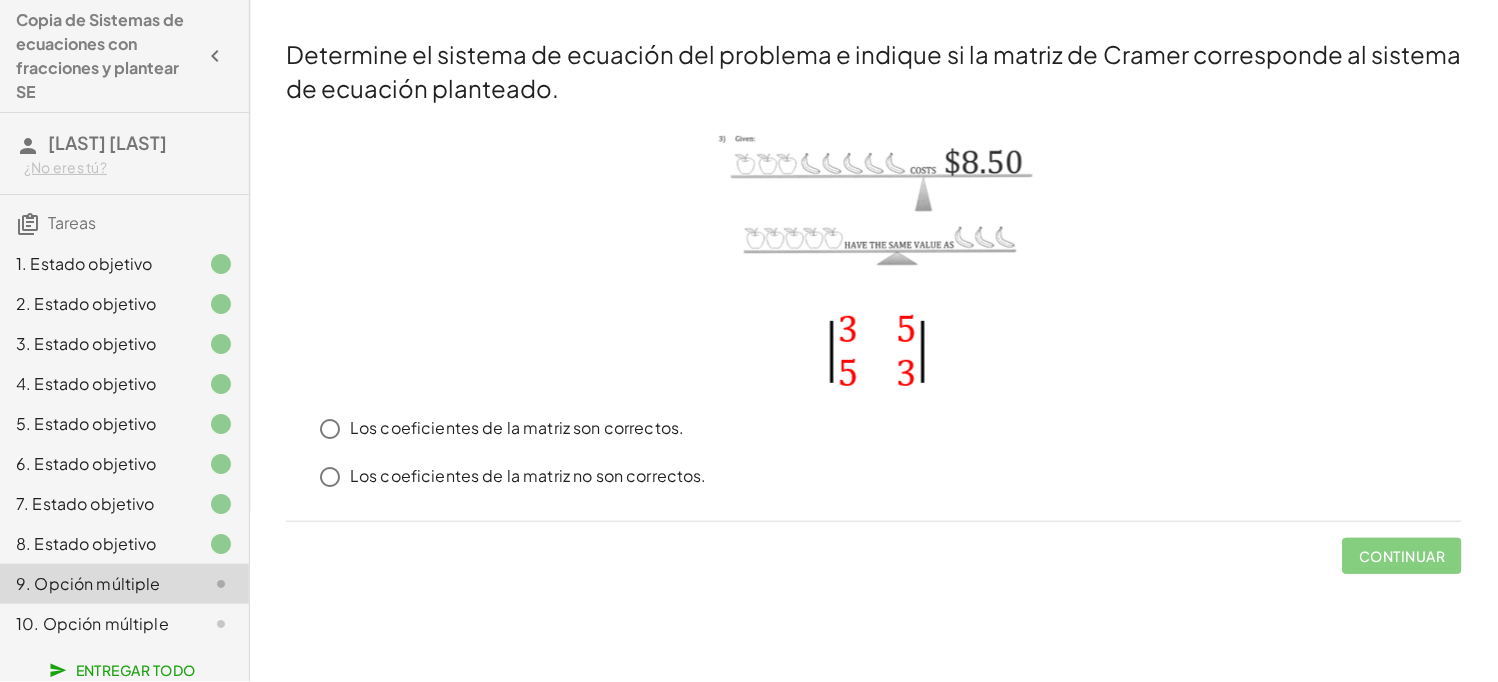 click at bounding box center (874, 261) 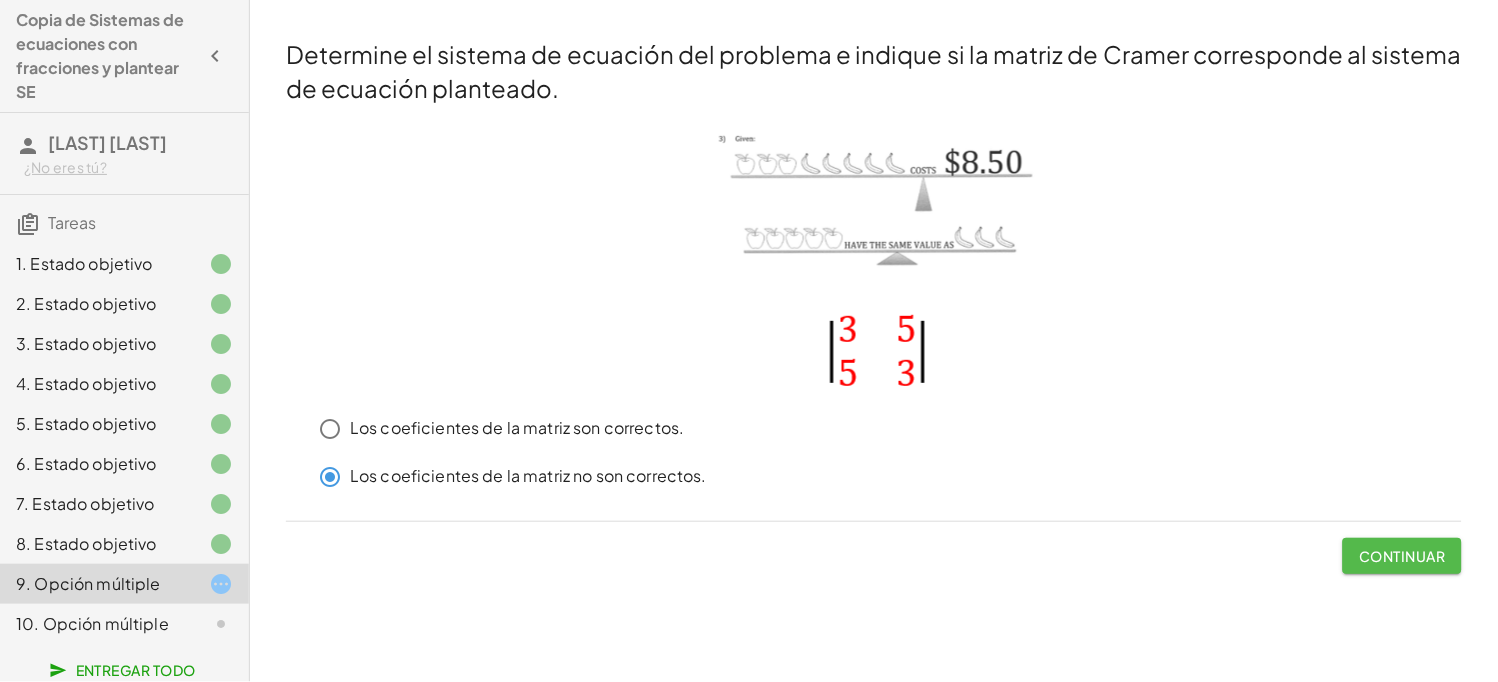 click on "Continuar" at bounding box center (1403, 556) 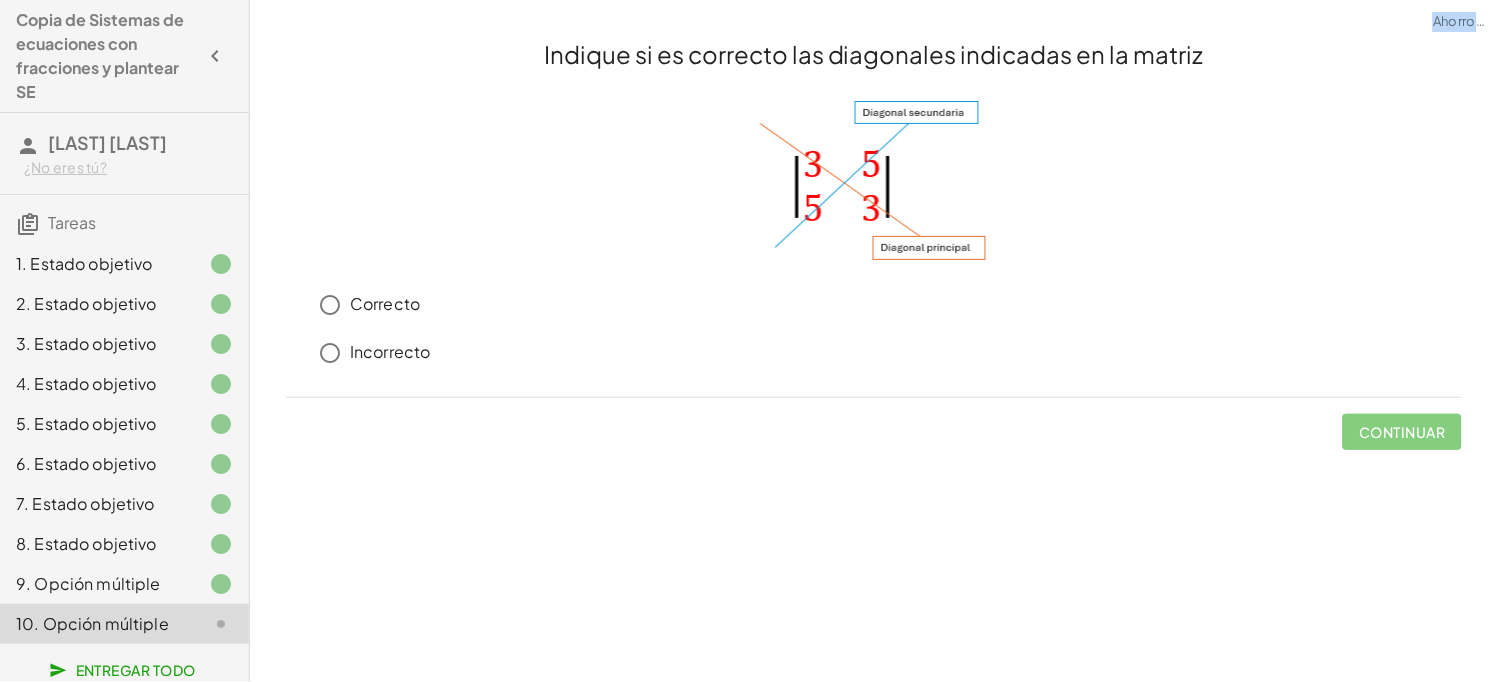 click on "Determine el mínimo común múltiplo de la ecuación uno del sistema de ecuaciones teclado teclado deshacer deshacer rehacer rehacer pantalla completa ⬚ ( , x = · 3 · 2 , y = 4 ) × Pasos:   1 Reiniciar Cuando creas que has resuelto el problema, pulsa el botón enviar: Continuar Determine el mínimo común múltiplo de la ecuación dos del sistema de ecuaciones teclado teclado deshacer deshacer rehacer rehacer pantalla completa ⬚ 12 × Pasos:   1 Reiniciar Cuando creas que has resuelto el problema, pulsa el botón enviar: Continuar encuentre la ecuación equivalente de la primera ecuación del sistema. teclado teclado deshacer deshacer rehacer rehacer pantalla completa + · ⬚ · · 2 · x · 3 − · ⬚ · · y · 2 = · ⬚ · - 1 + · 6 · · 2 · x · 3 − · ⬚ · · y · 2 = · ⬚ · - 1 + · 6 · · 2 · x · 3 − · 6 · · y · 2 = · ⬚ · - 1 + · 6 · · 2 · x · 3 − · 6 · · y · 2 = · 6 · - 1 + · 6 · · 2 · x · 3 − · 6 · · y · 2 = - 6 + · 6 · · 2 · x · 3 −" 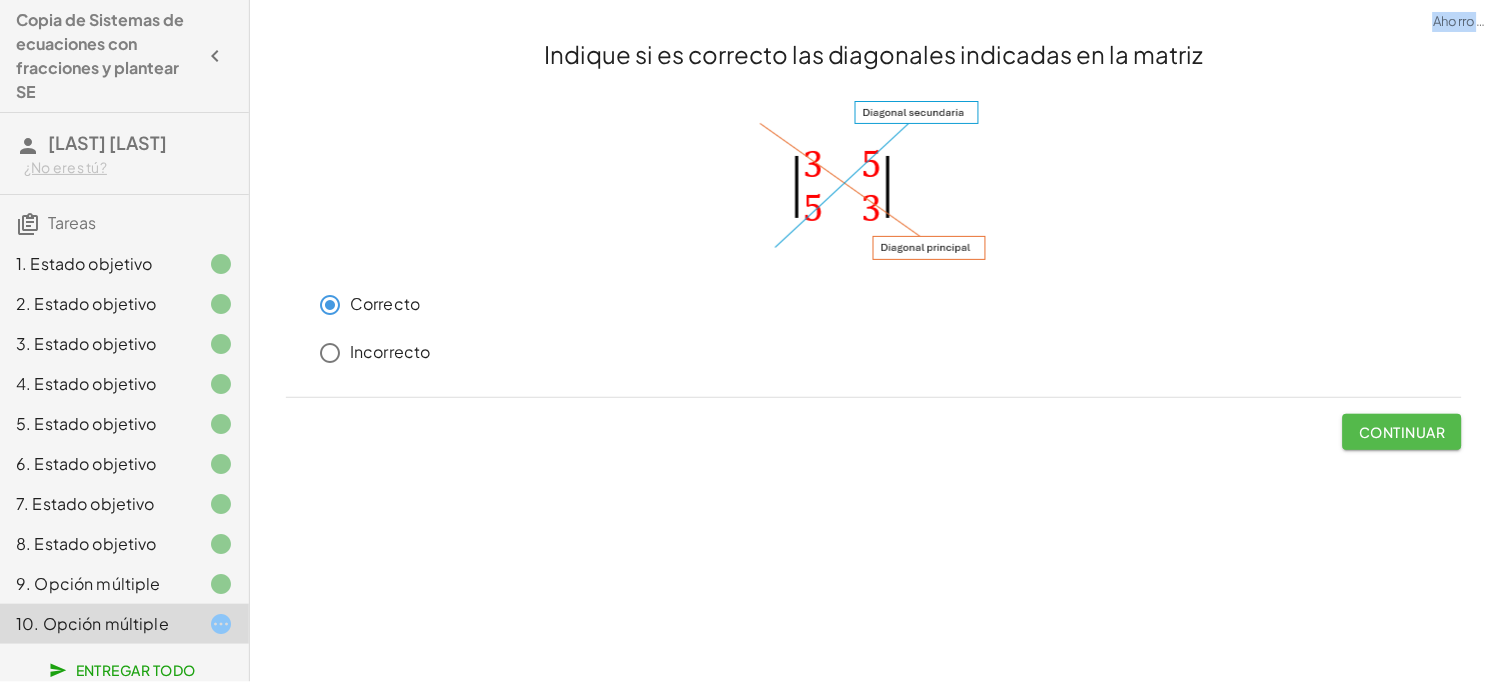 click on "Continuar" at bounding box center (1403, 432) 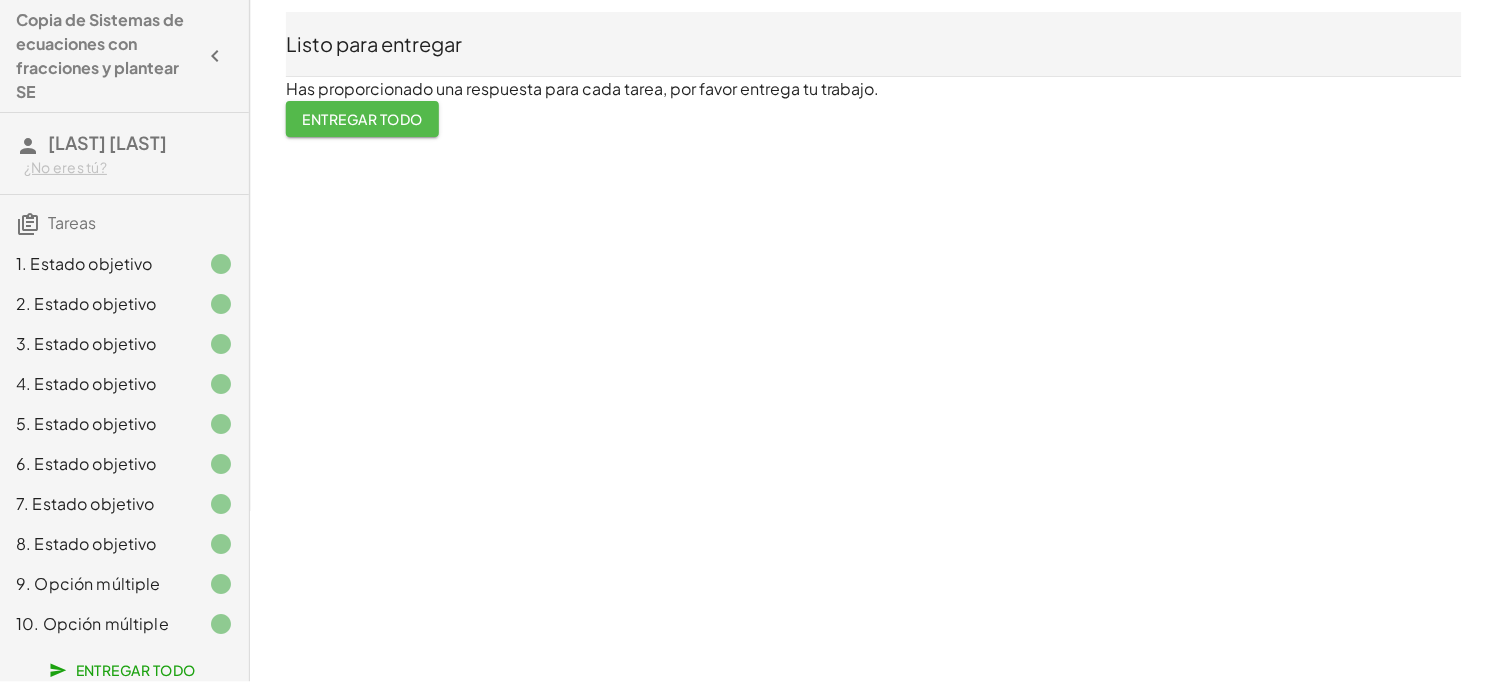 click on "Entregar todo" at bounding box center (362, 119) 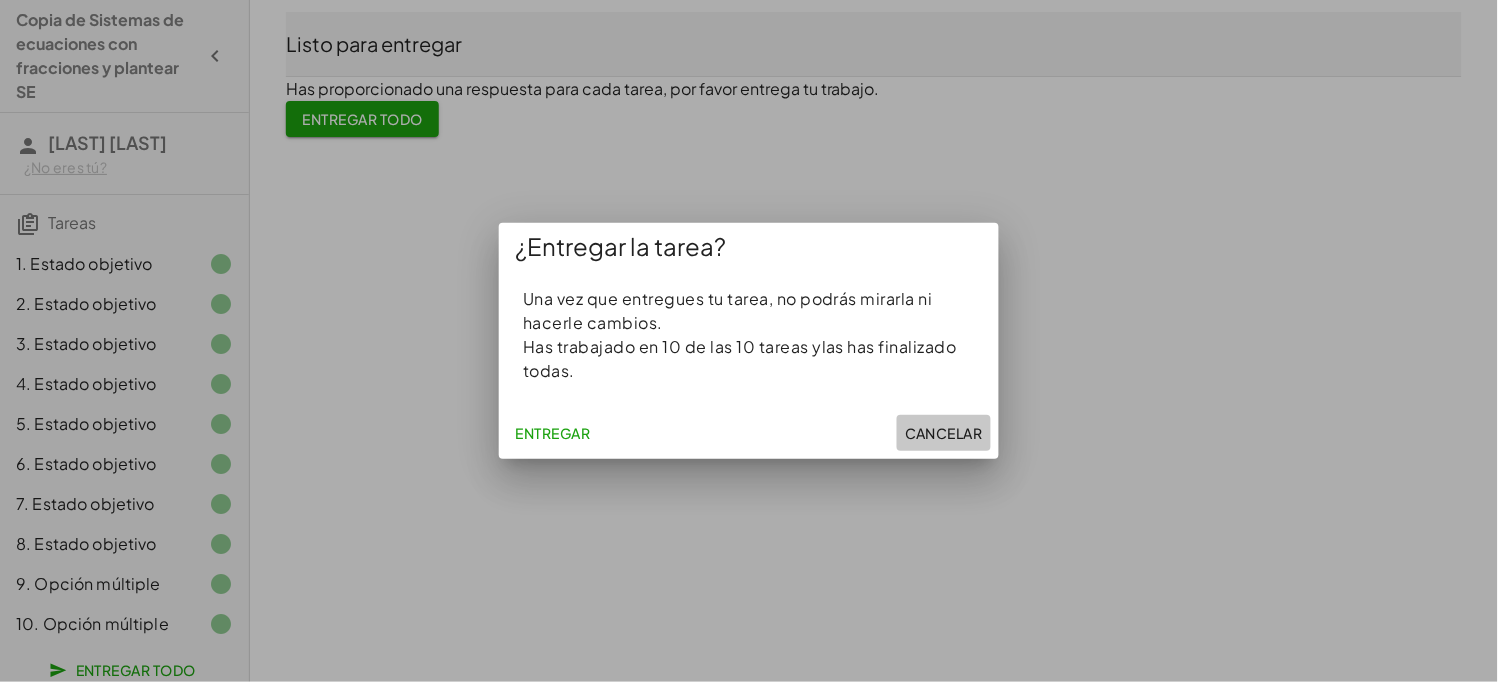click on "Cancelar" 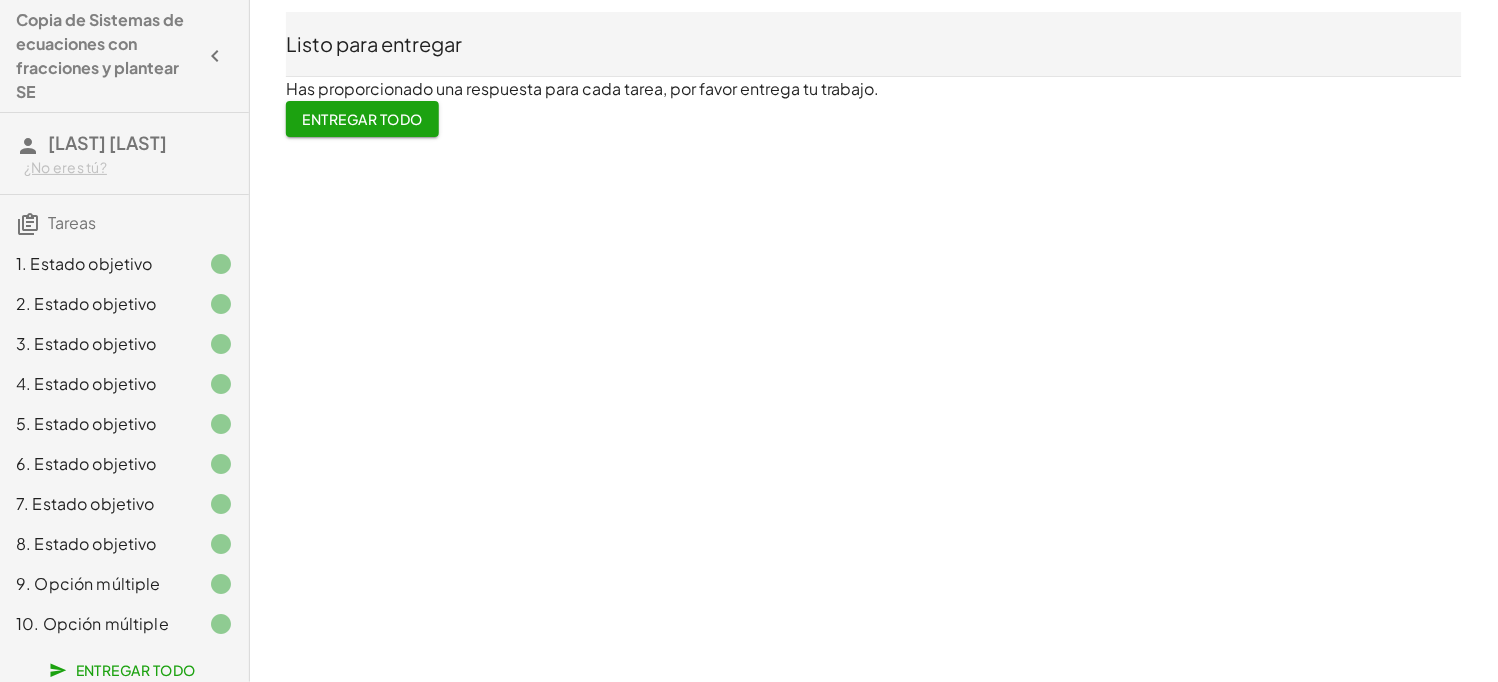 click on "1. Estado objetivo" at bounding box center (84, 263) 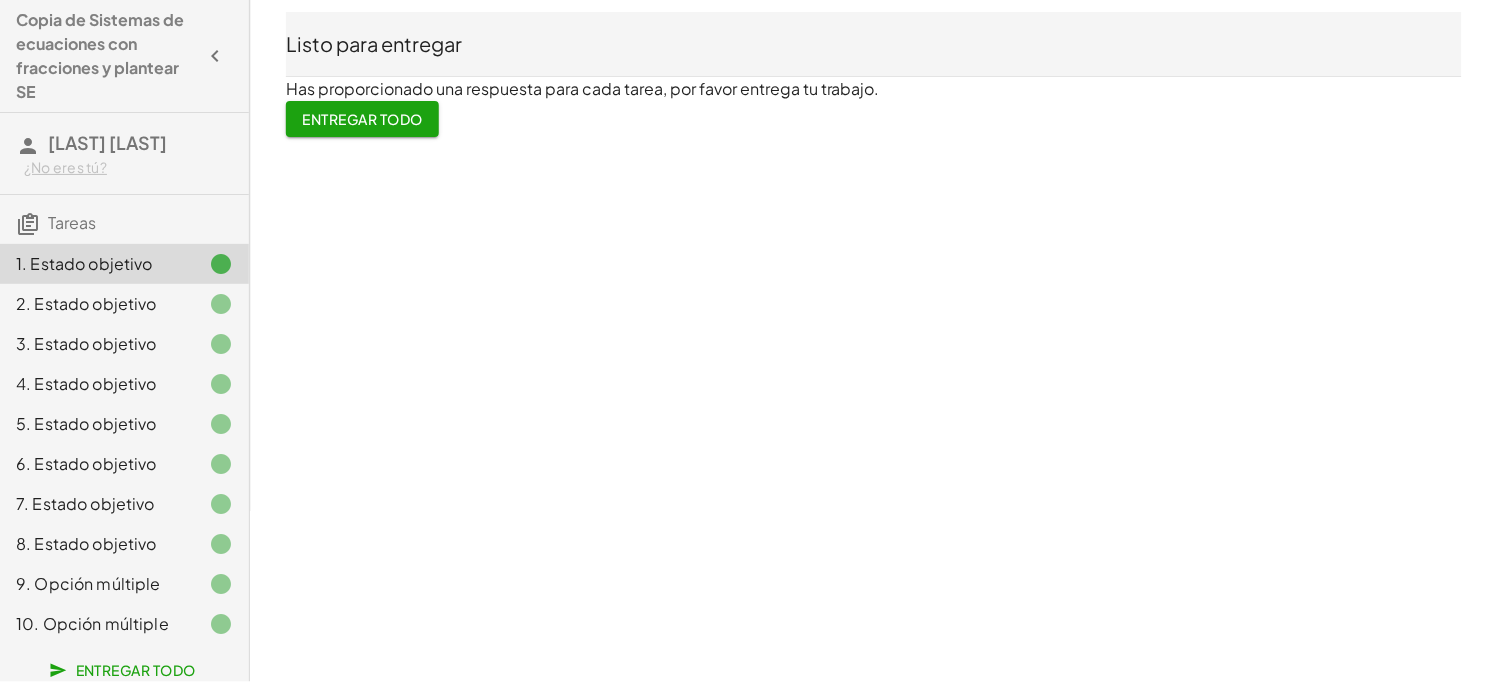 click on "2. Estado objetivo" at bounding box center [86, 303] 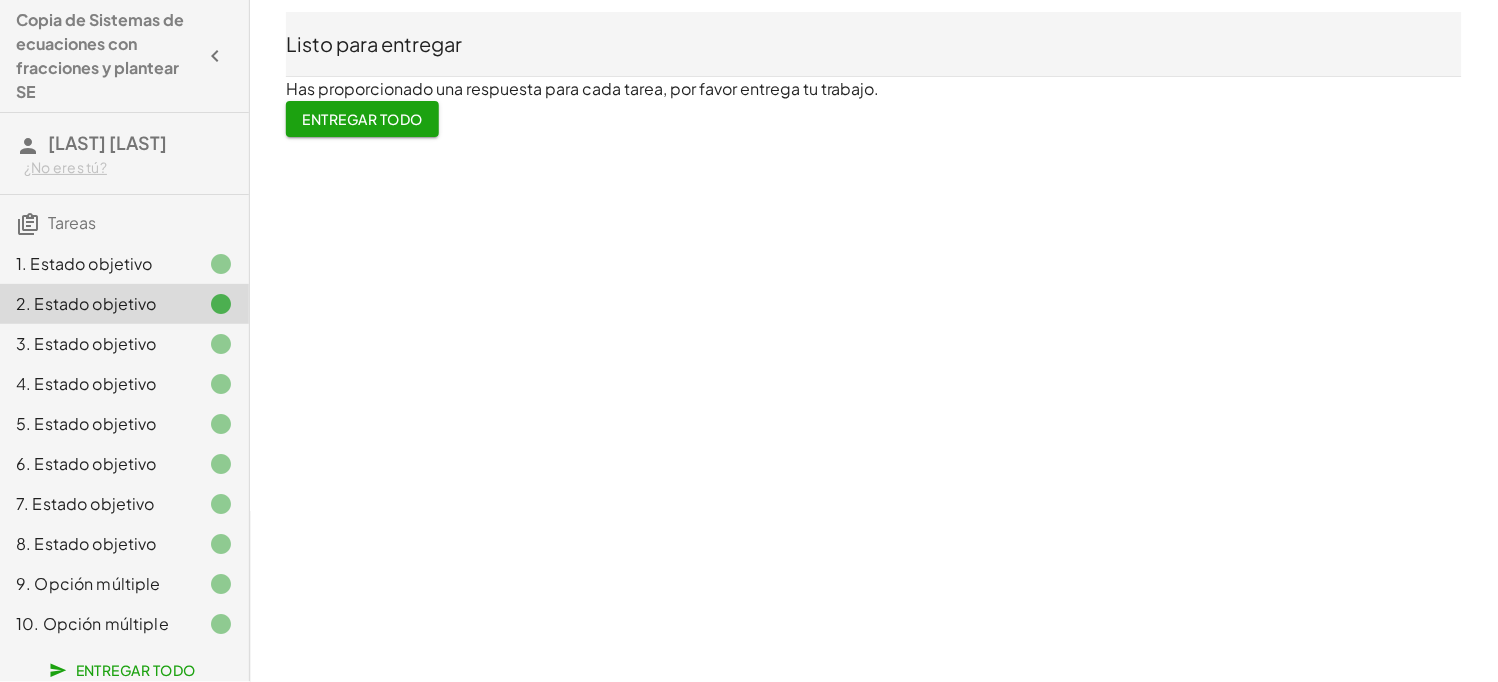 scroll, scrollTop: 21, scrollLeft: 0, axis: vertical 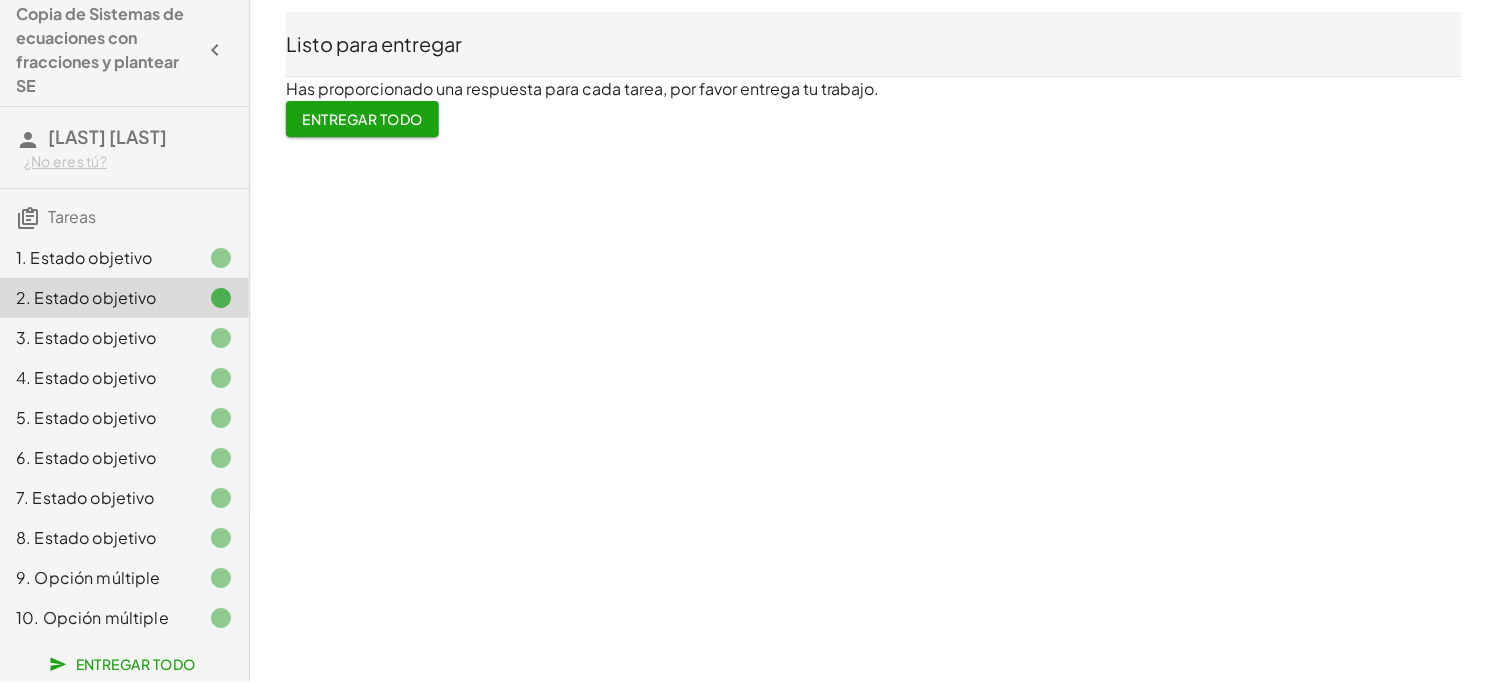 click on "Entregar todo" at bounding box center [362, 119] 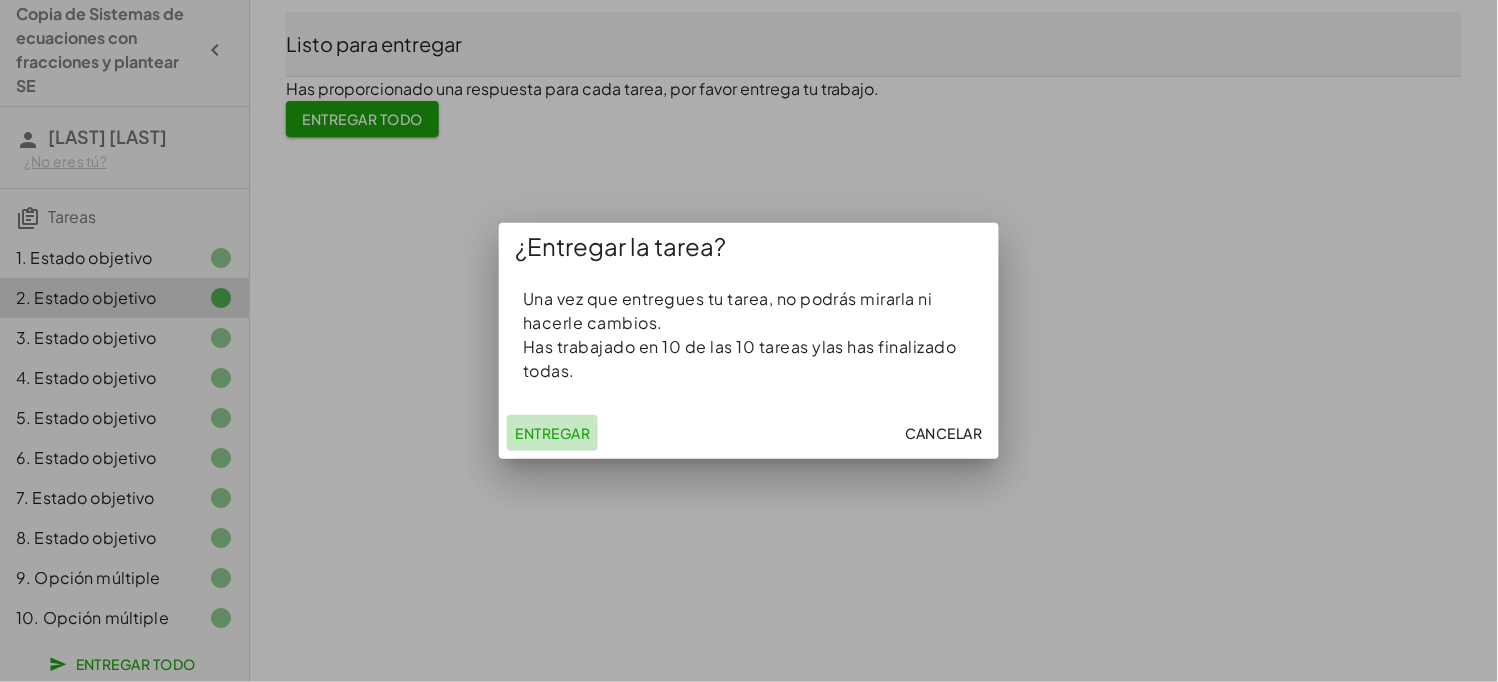 click on "Entregar" at bounding box center (552, 433) 